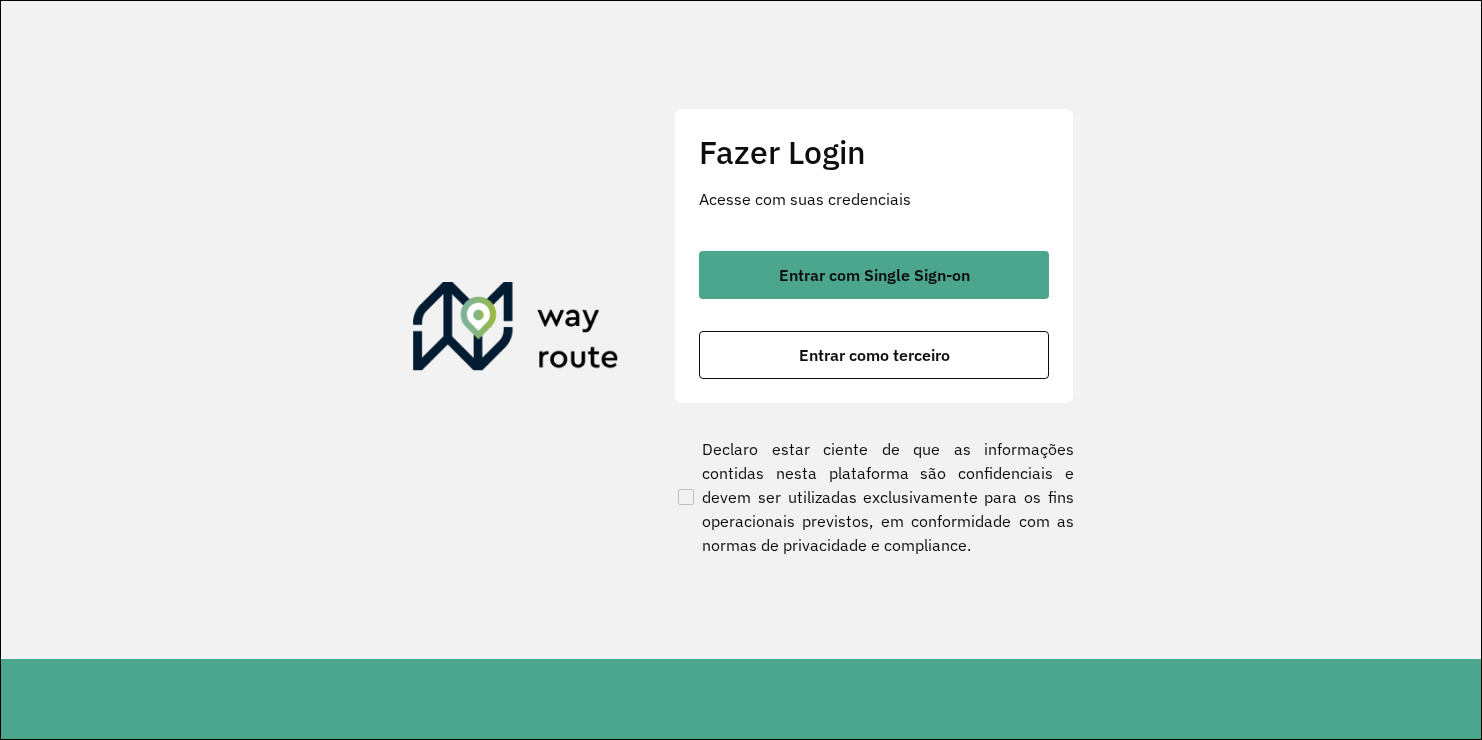 scroll, scrollTop: 0, scrollLeft: 0, axis: both 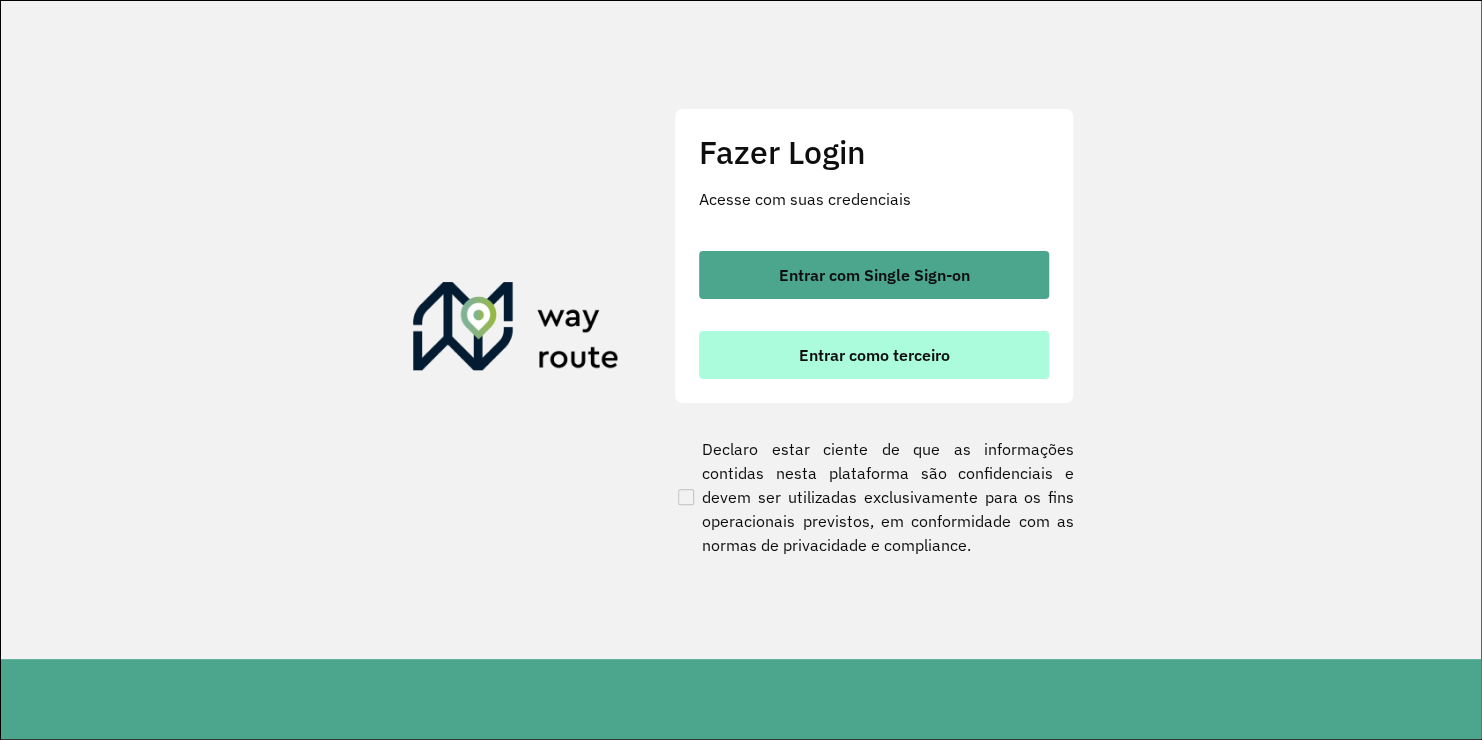 click on "Entrar como terceiro" at bounding box center [874, 355] 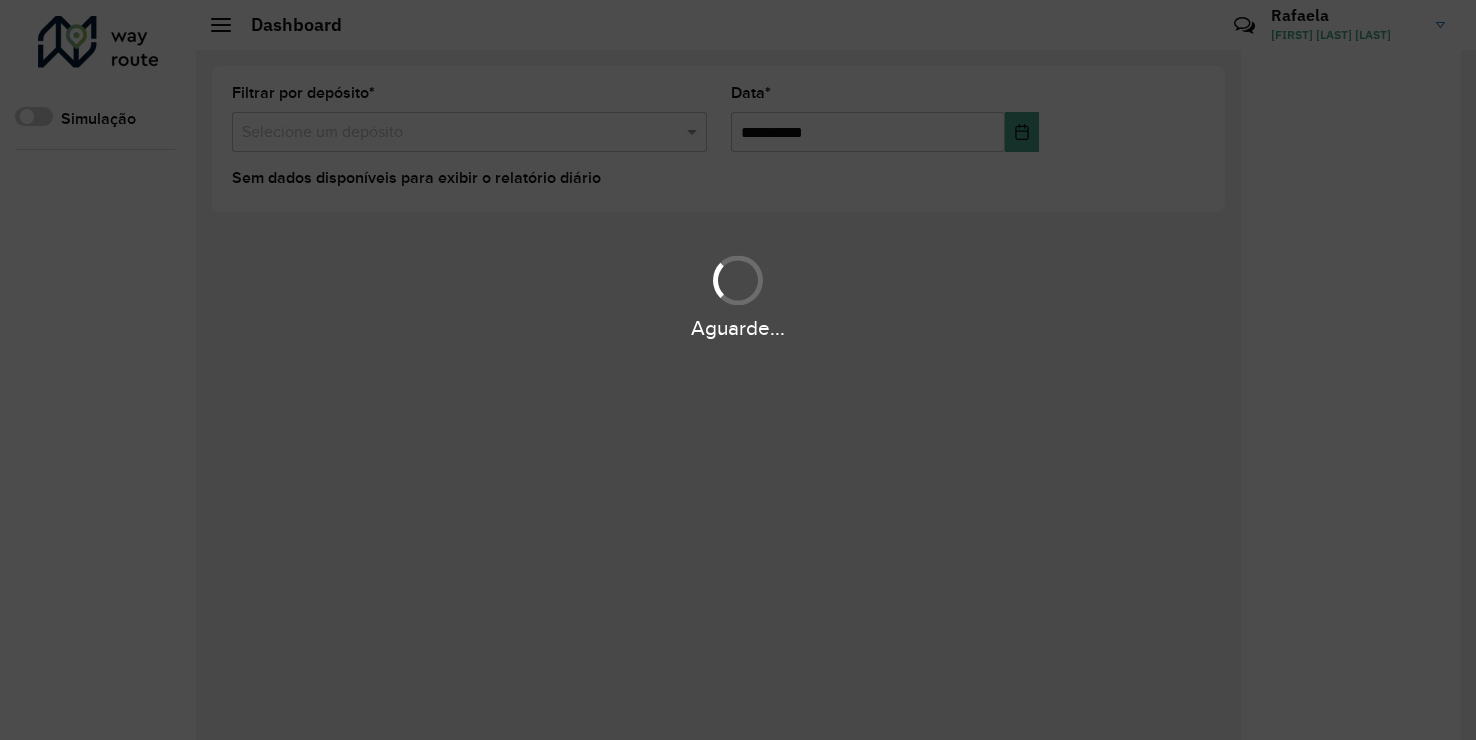 scroll, scrollTop: 0, scrollLeft: 0, axis: both 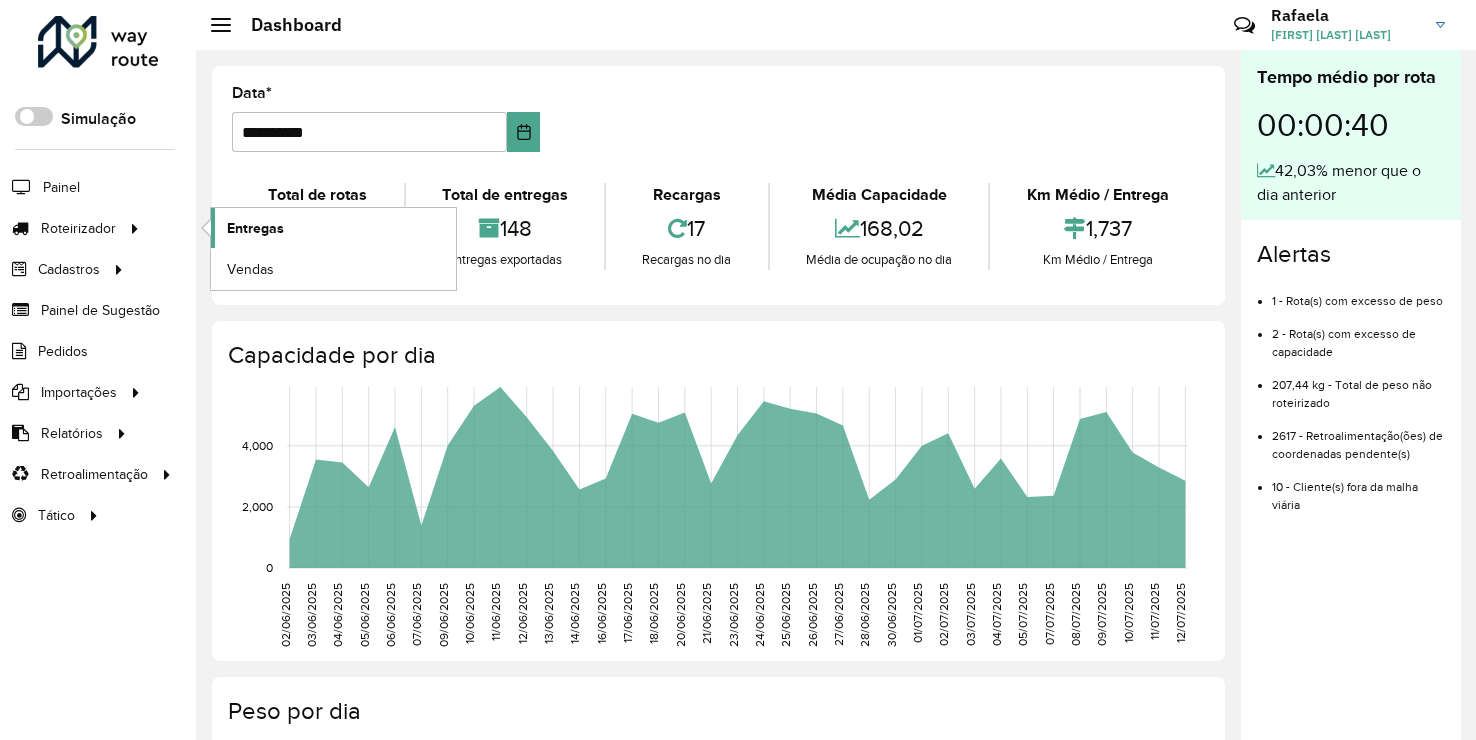 click on "Entregas" 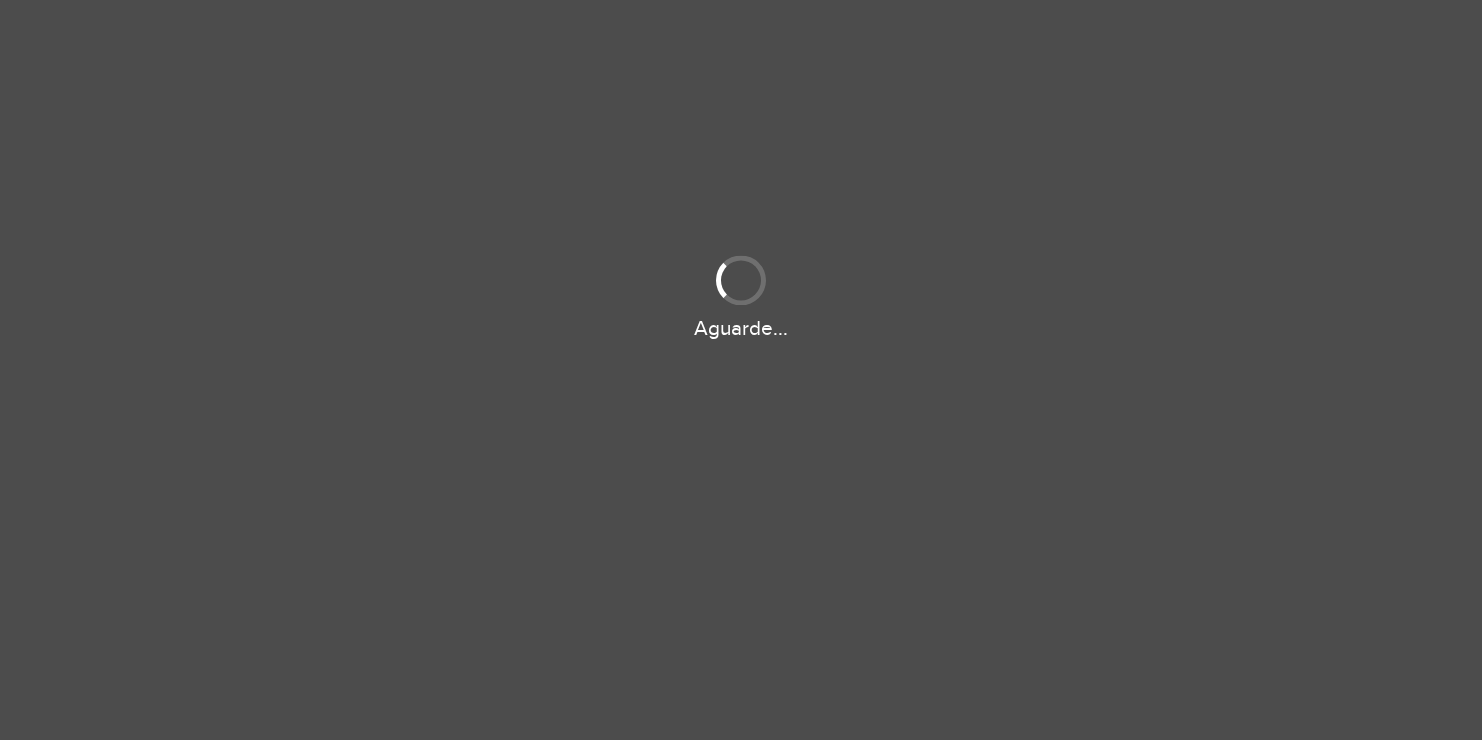 scroll, scrollTop: 0, scrollLeft: 0, axis: both 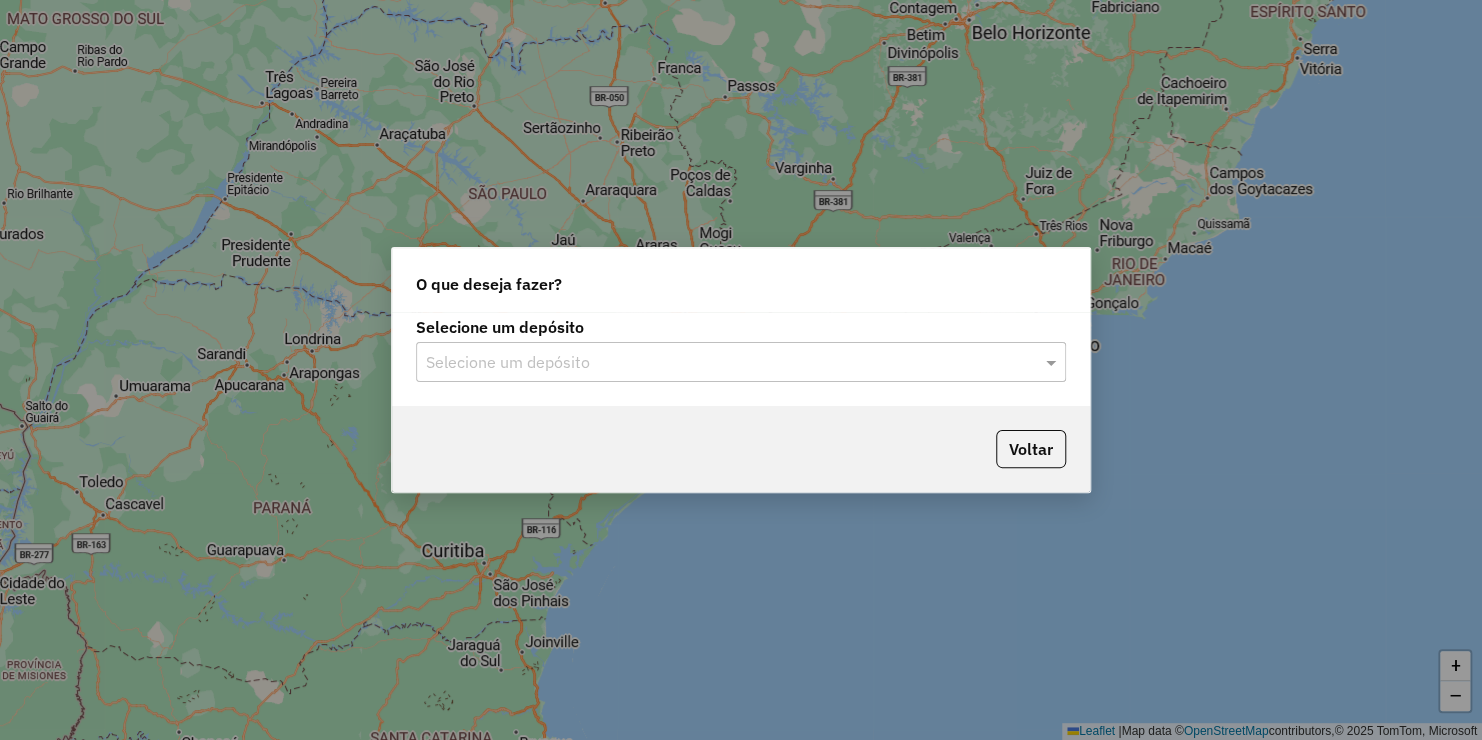 click 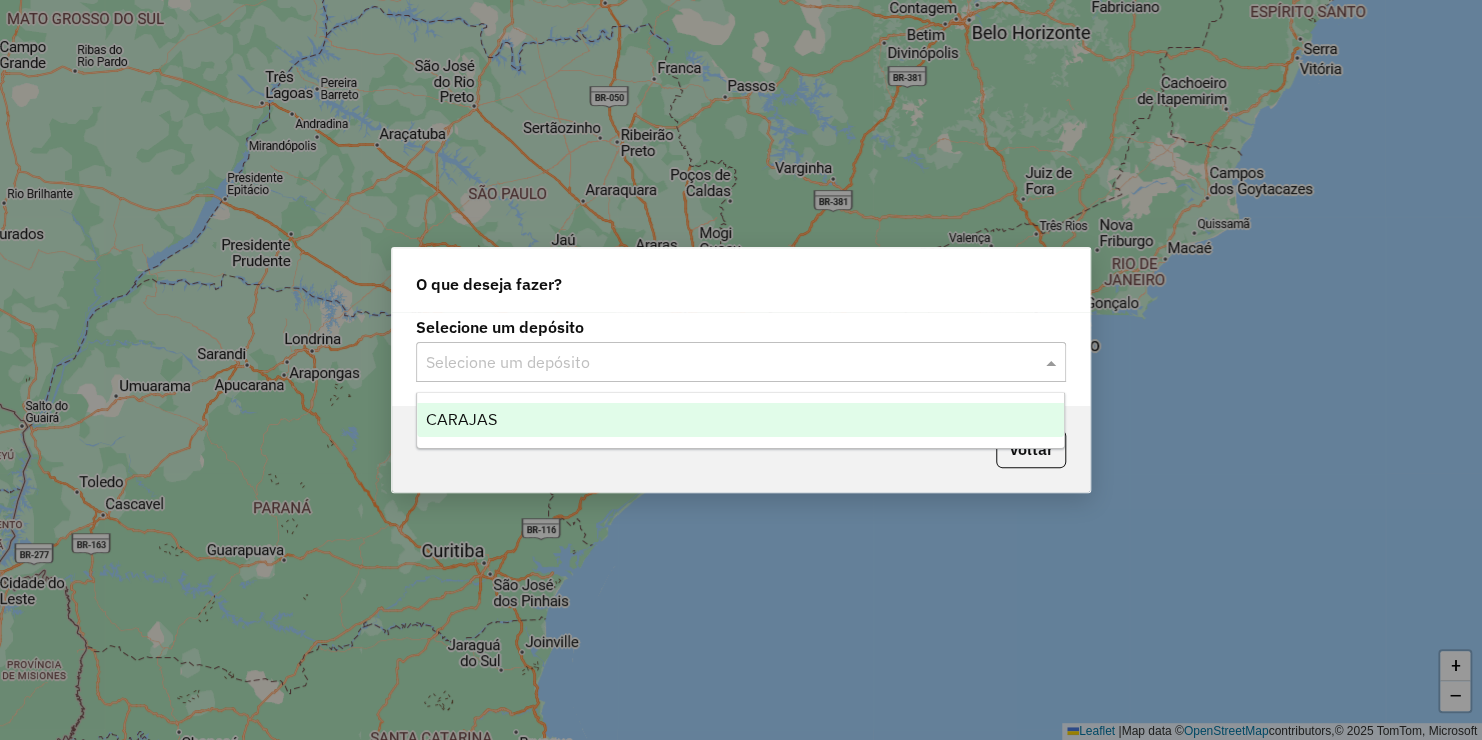 click 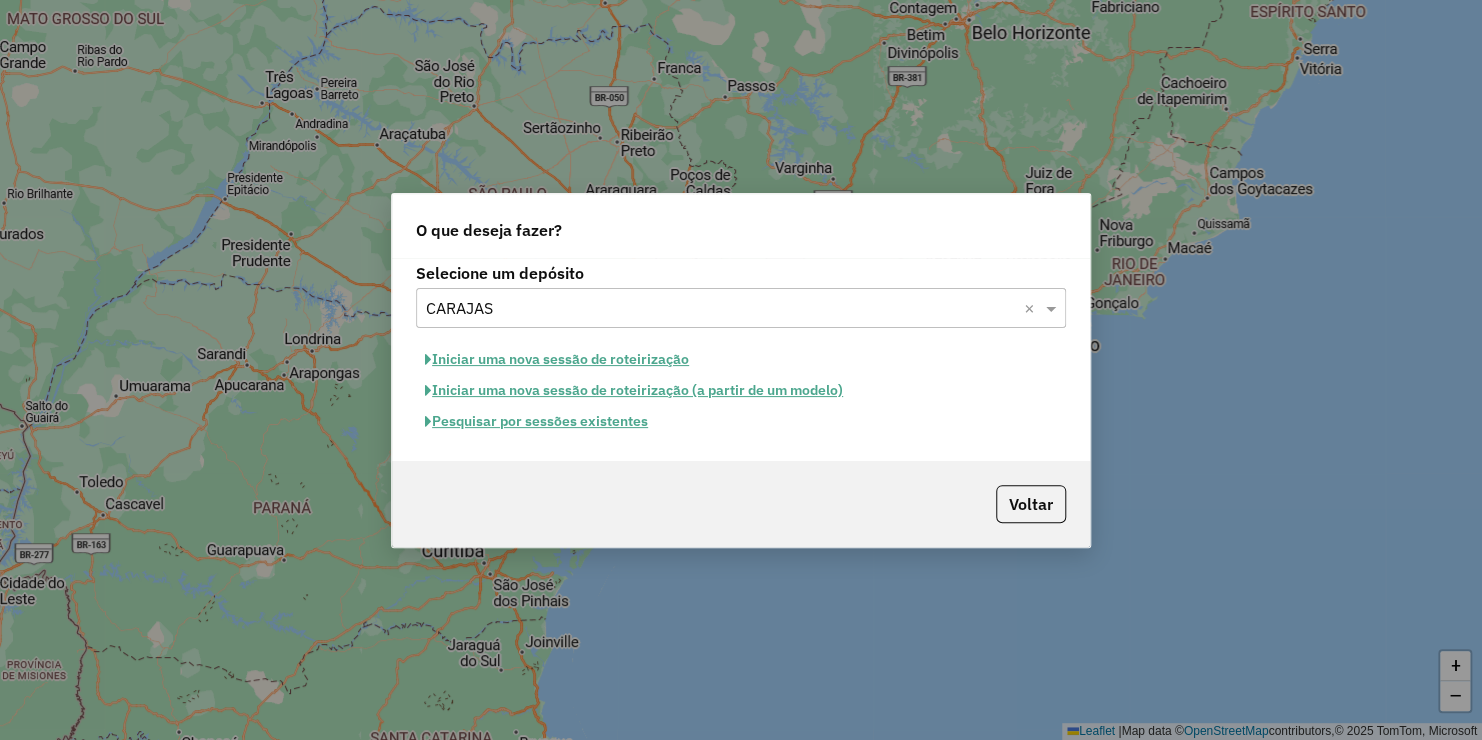 click on "Iniciar uma nova sessão de roteirização" 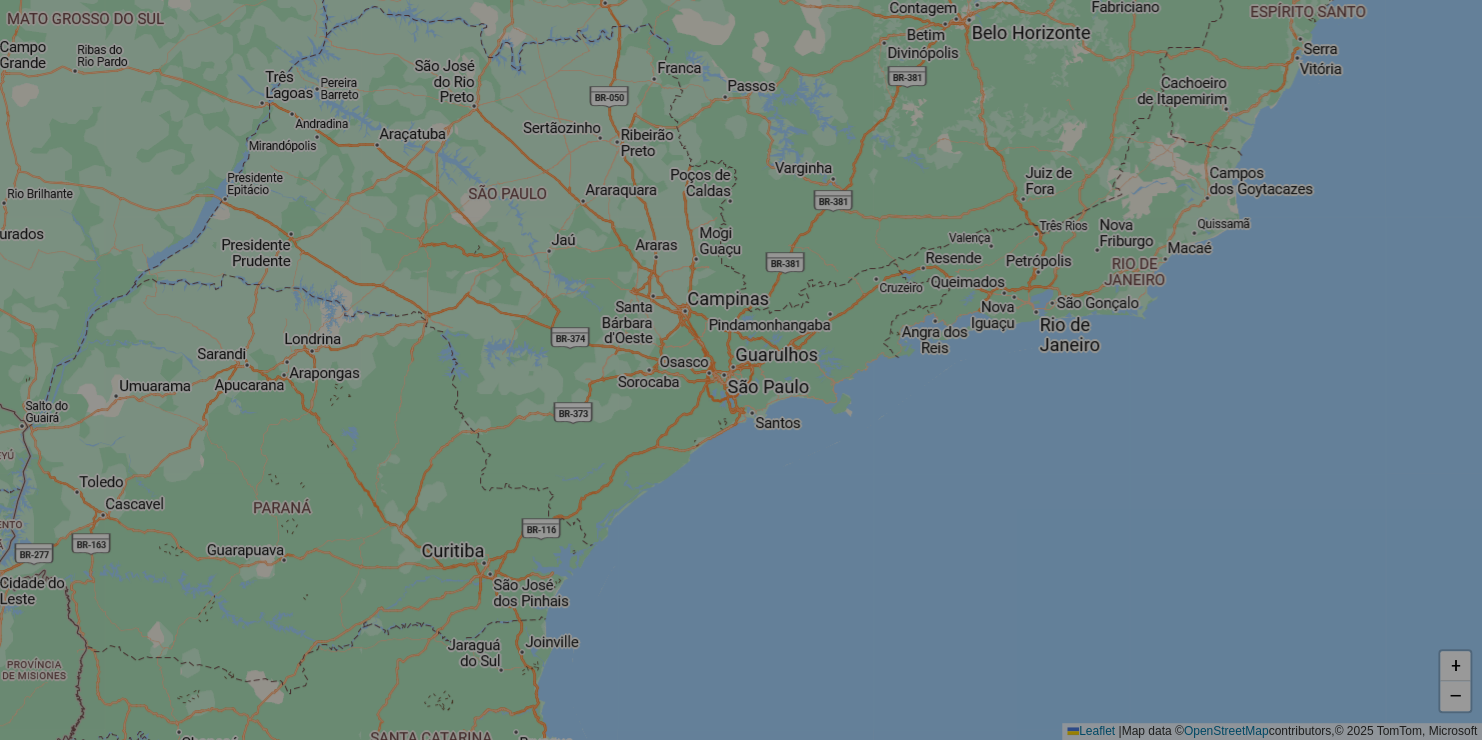 select on "*" 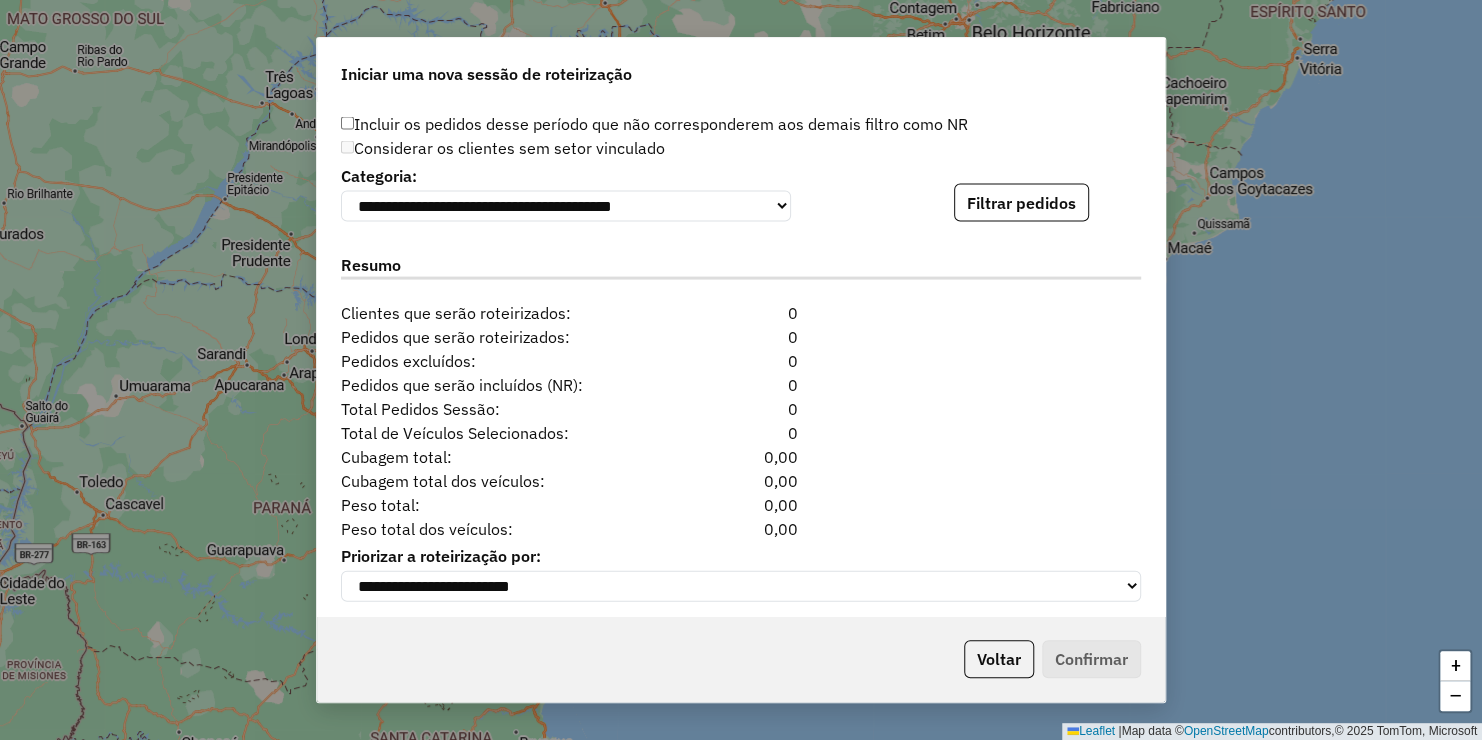 scroll, scrollTop: 2020, scrollLeft: 0, axis: vertical 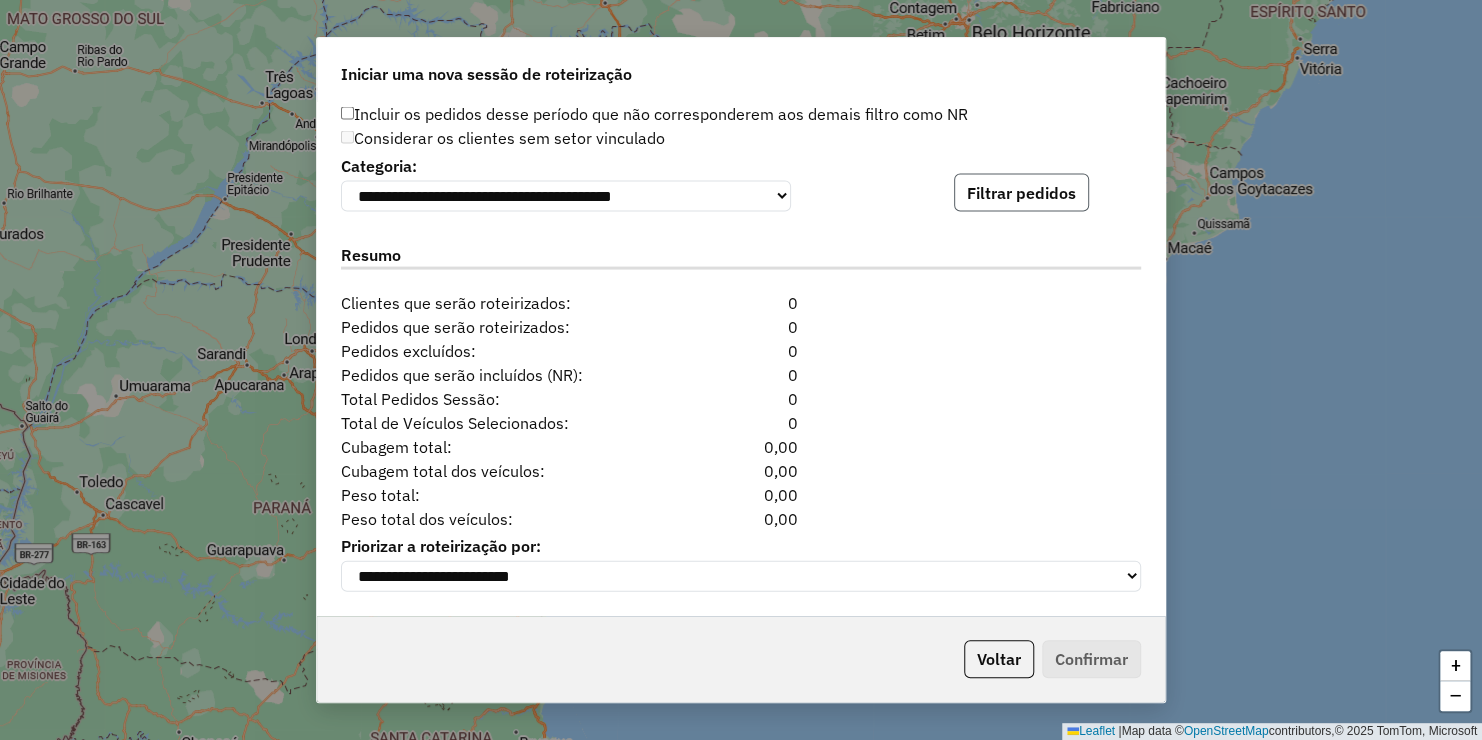 click on "Filtrar pedidos" 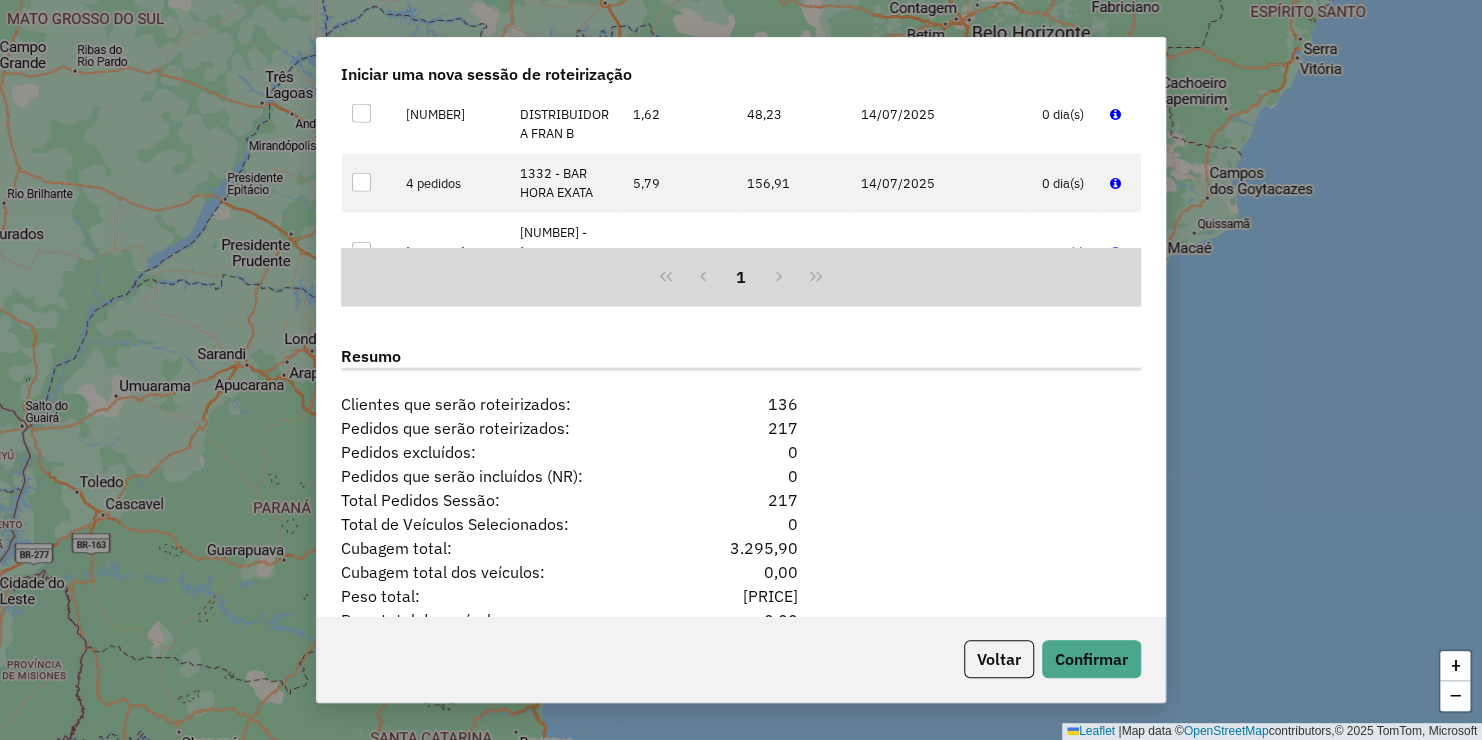 scroll, scrollTop: 2432, scrollLeft: 0, axis: vertical 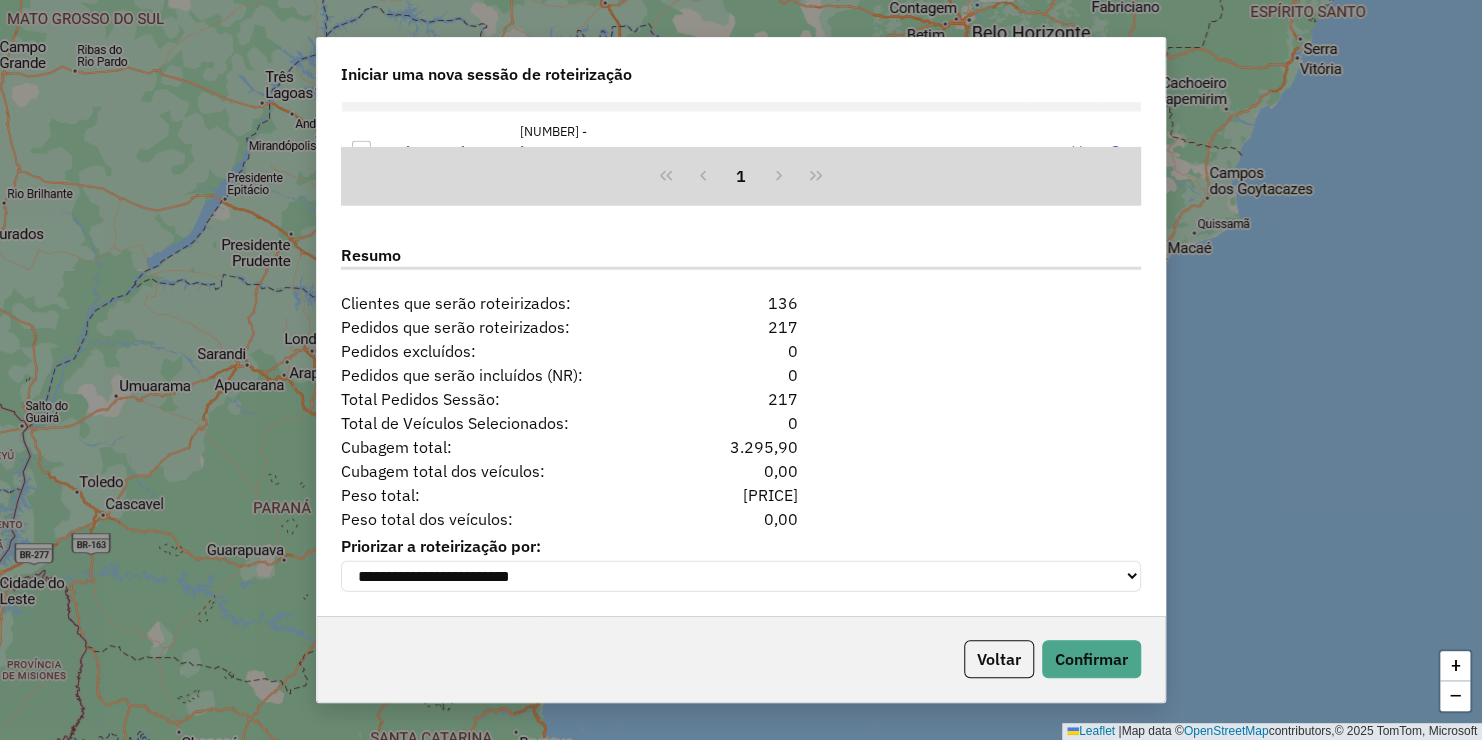 drag, startPoint x: 1149, startPoint y: 475, endPoint x: 1140, endPoint y: 494, distance: 21.023796 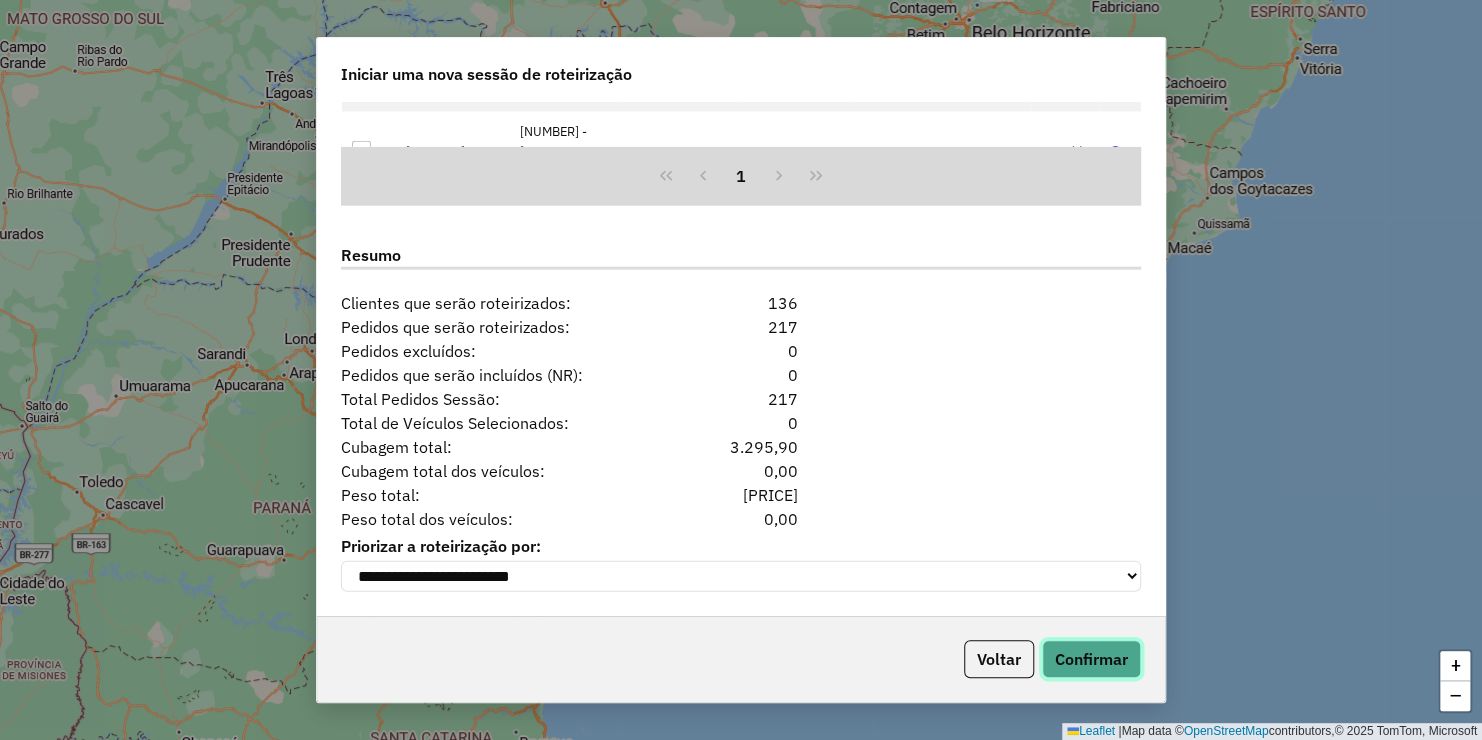 click on "Confirmar" 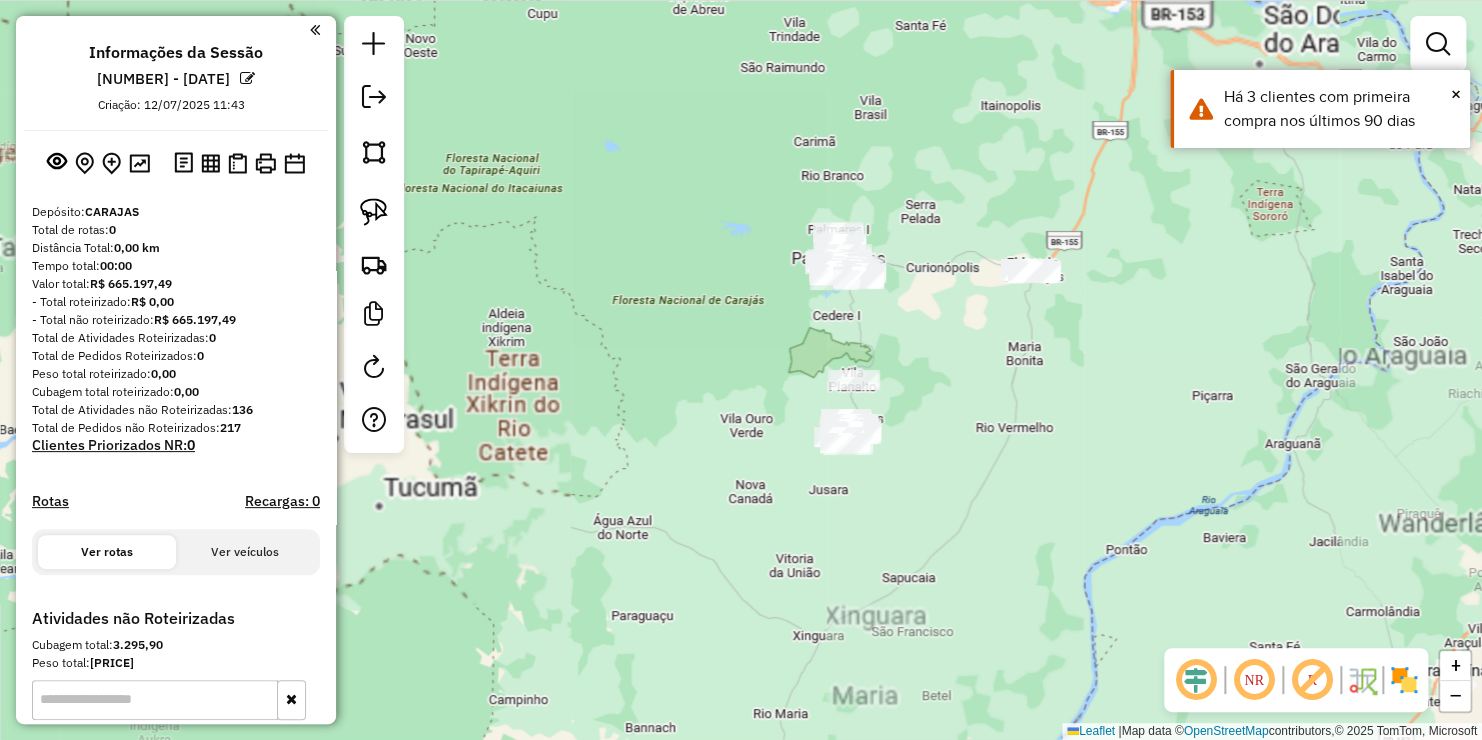drag, startPoint x: 993, startPoint y: 320, endPoint x: 947, endPoint y: 341, distance: 50.566788 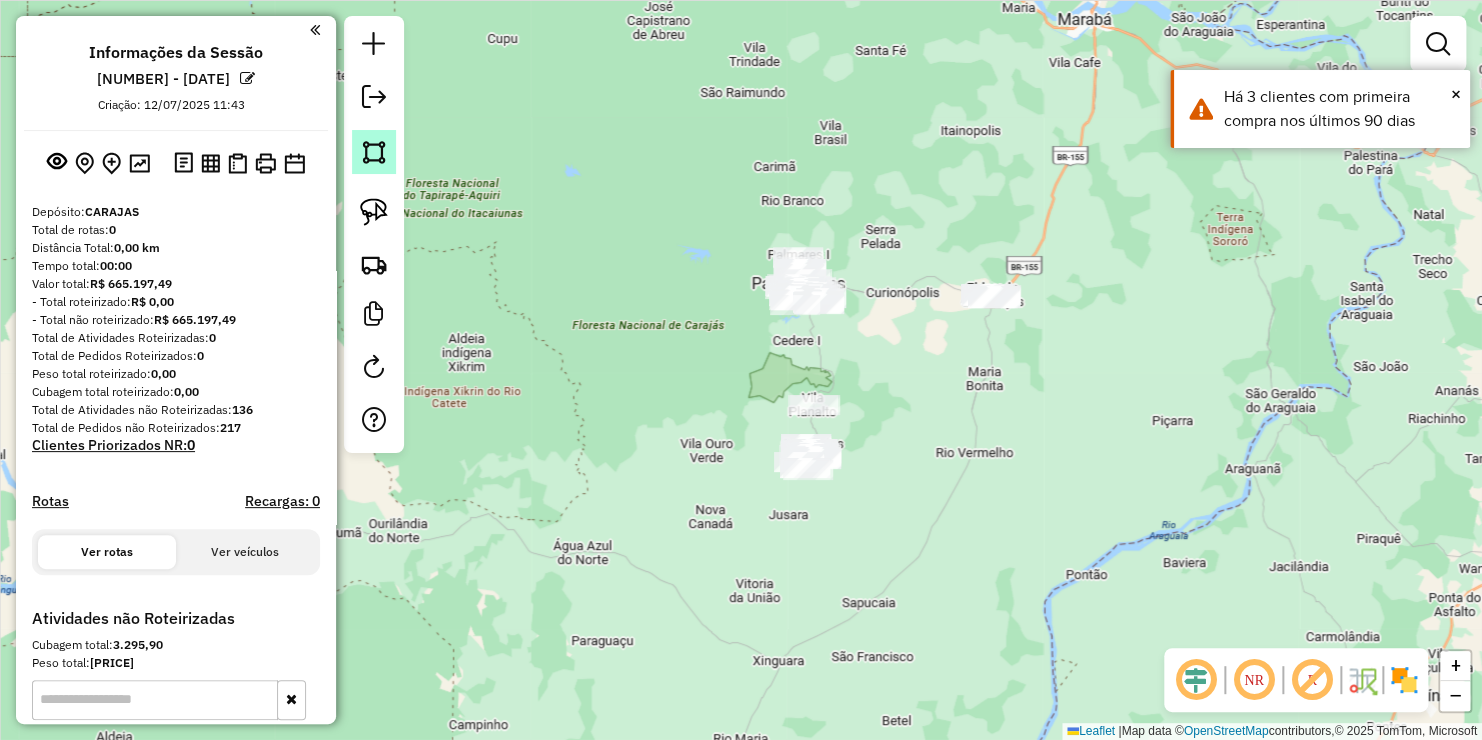 click 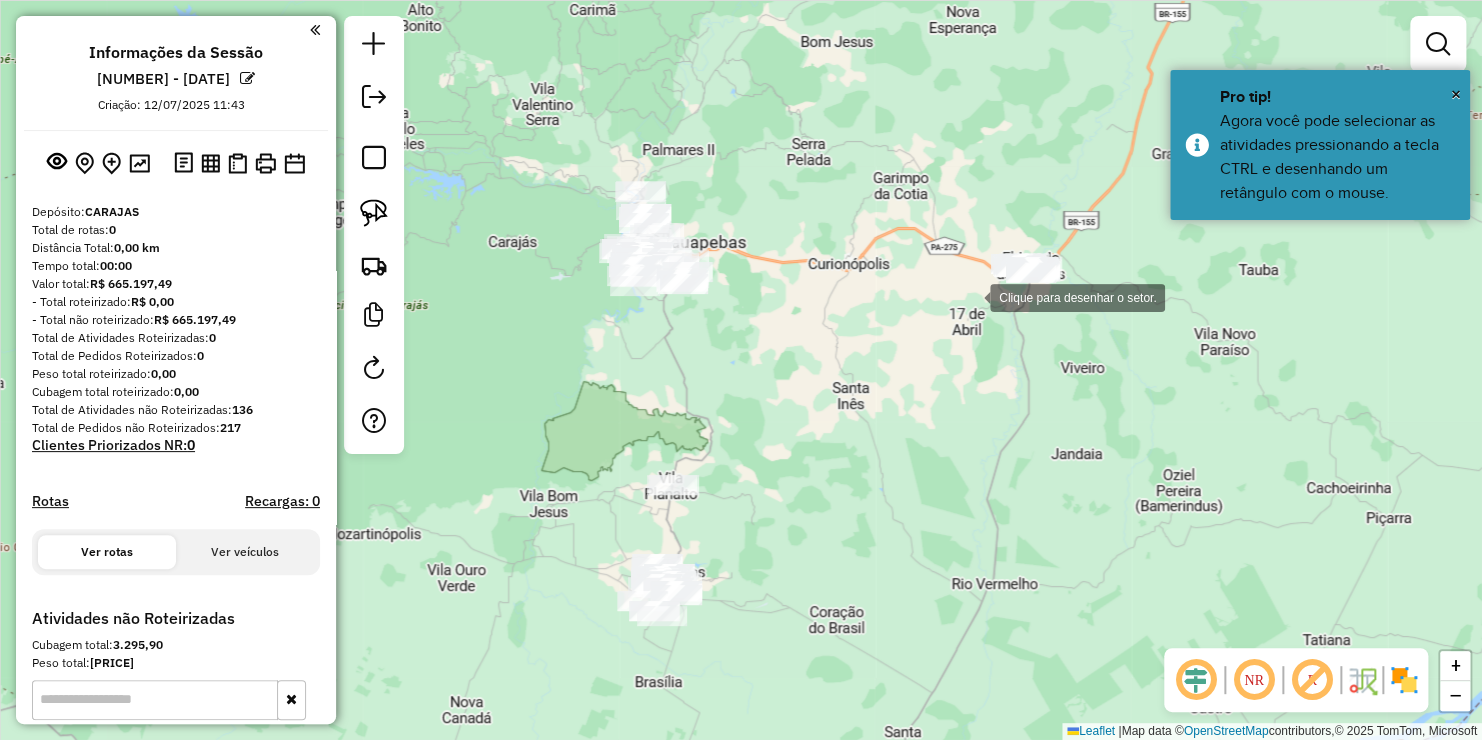 click 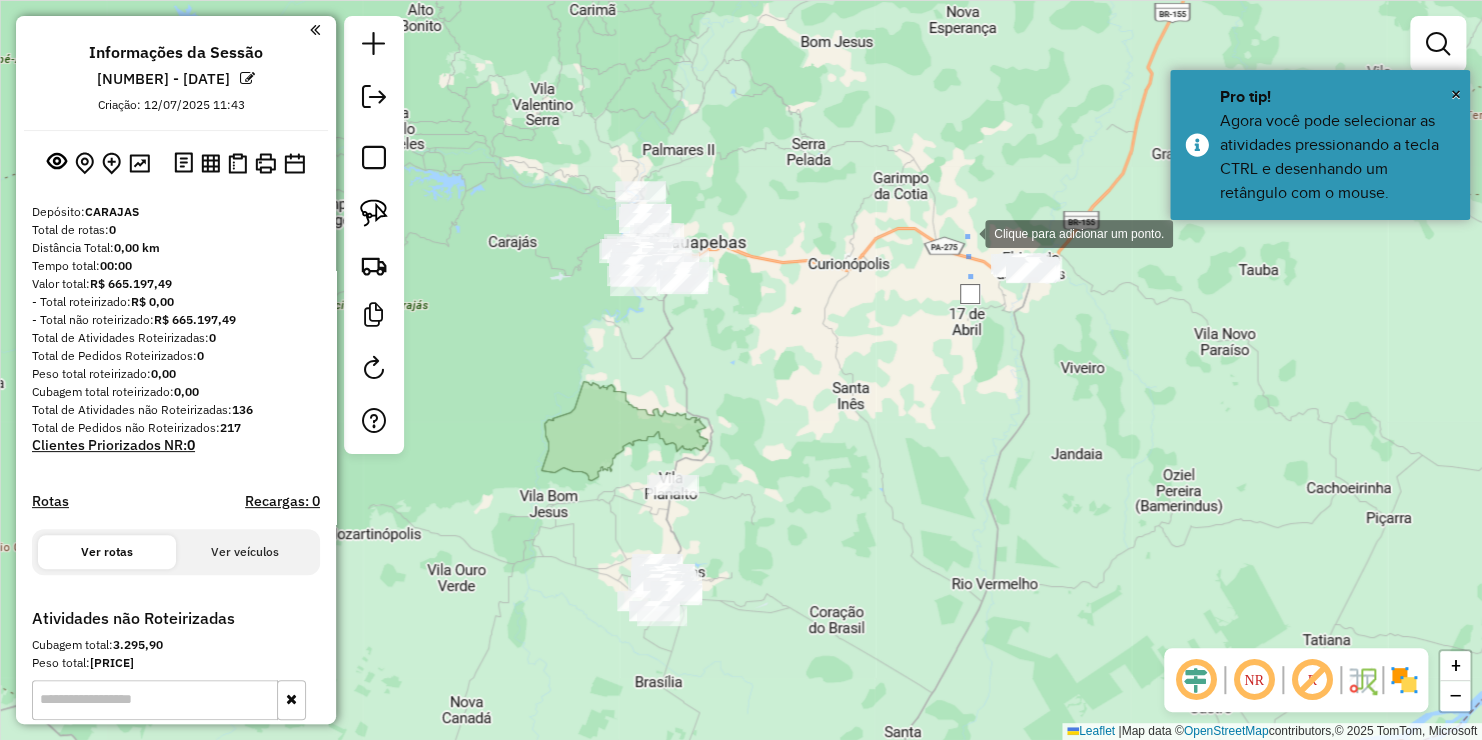click 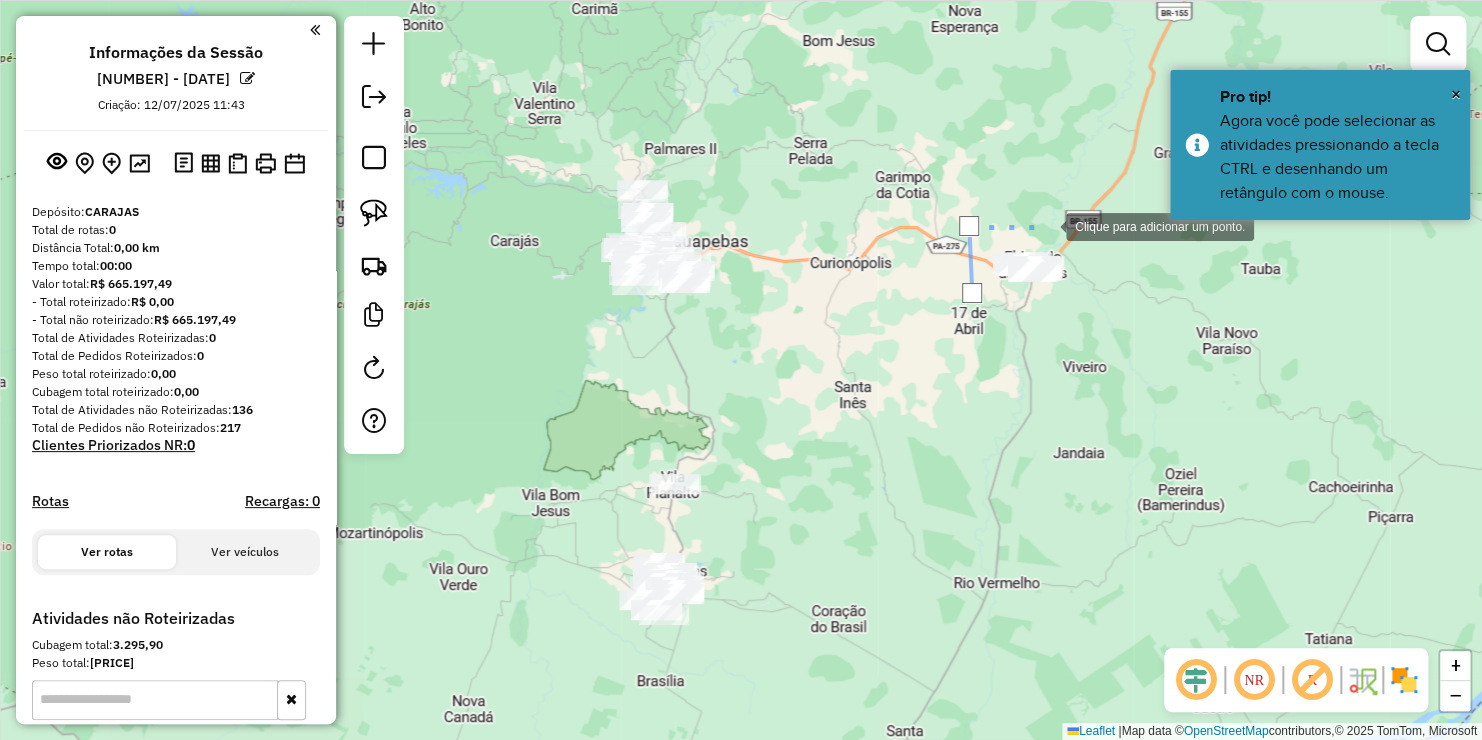 click 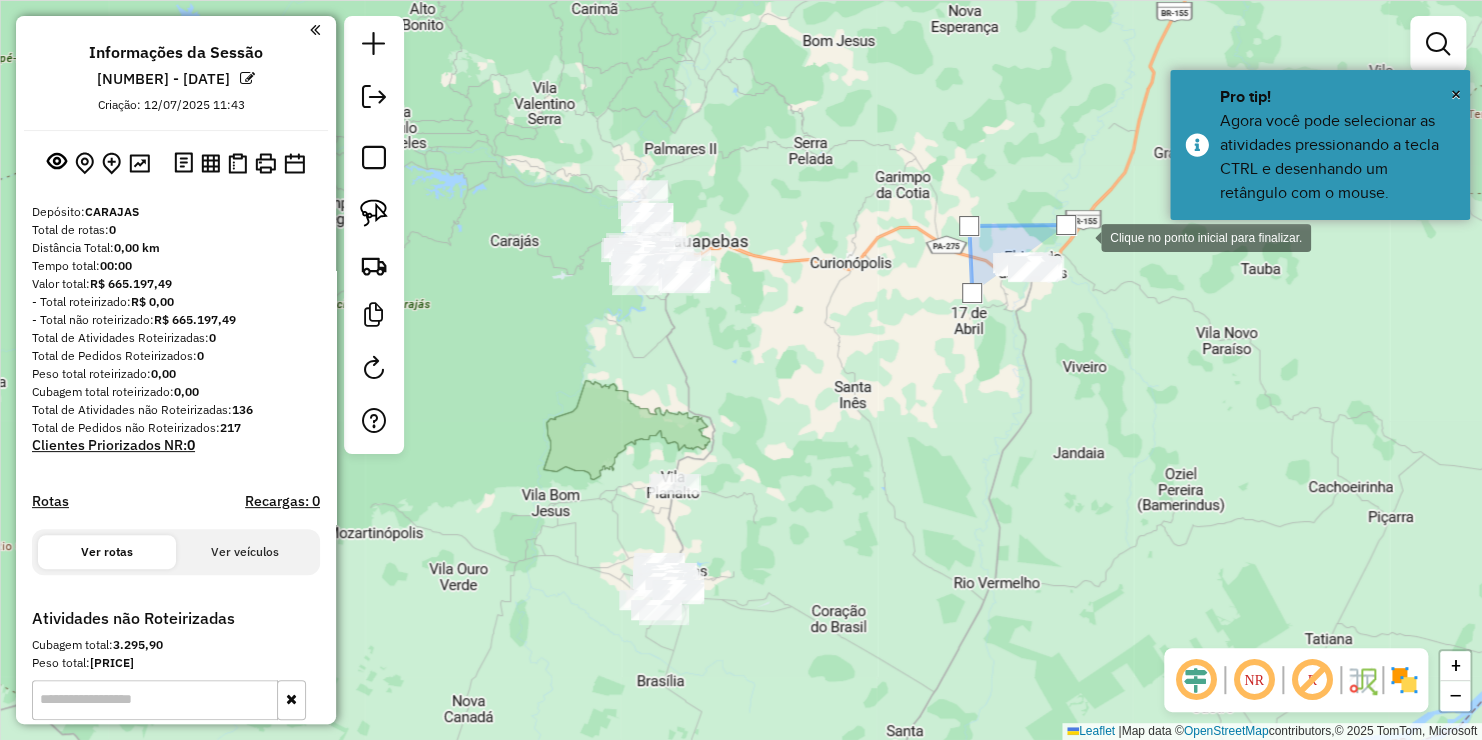 click 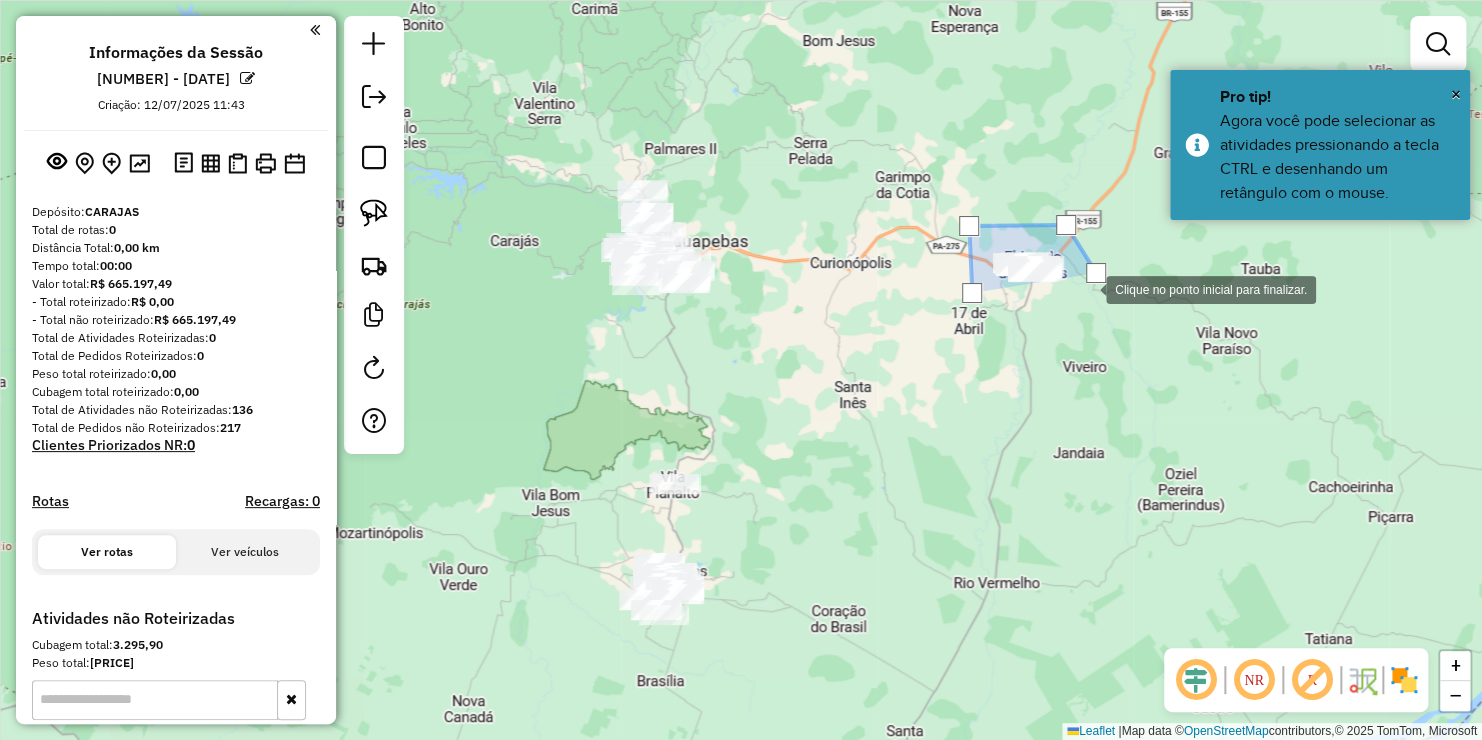 click 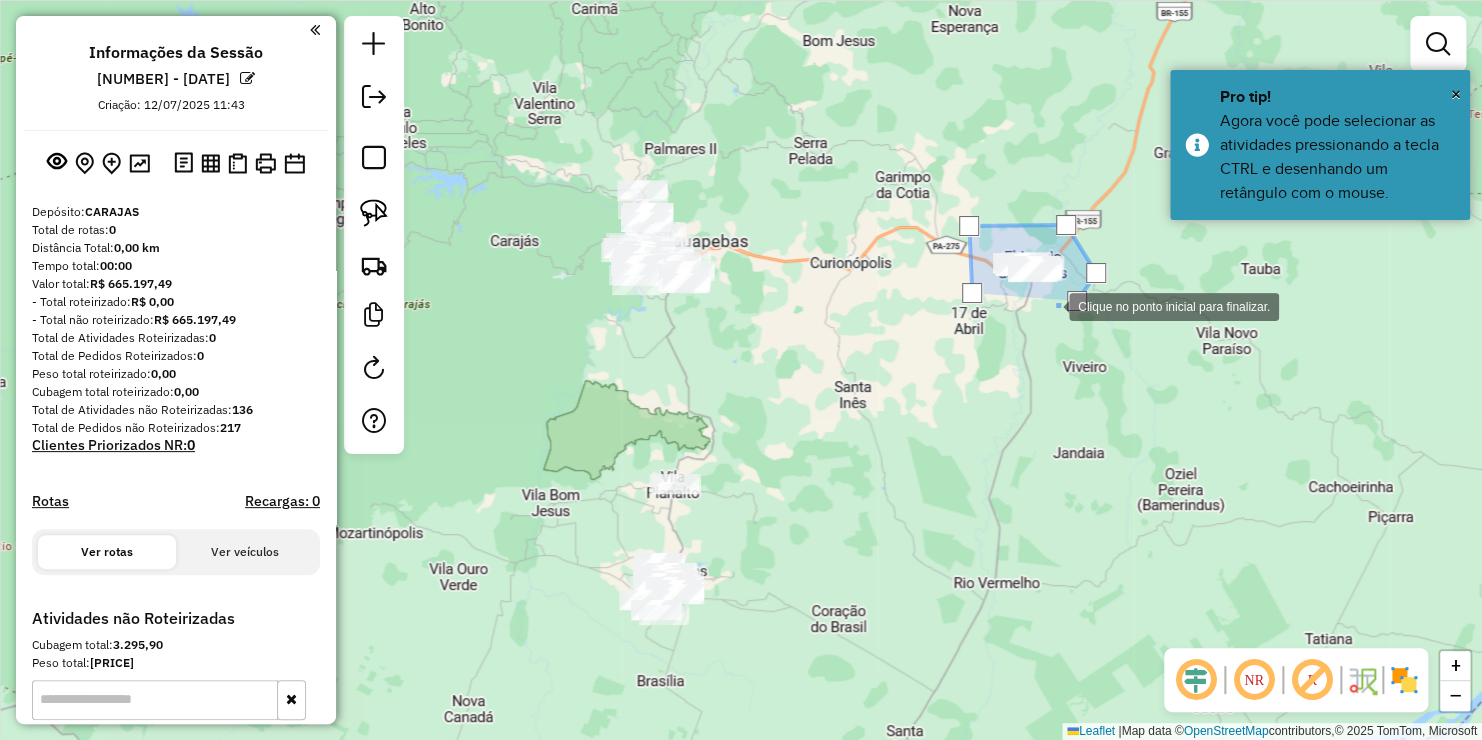 click 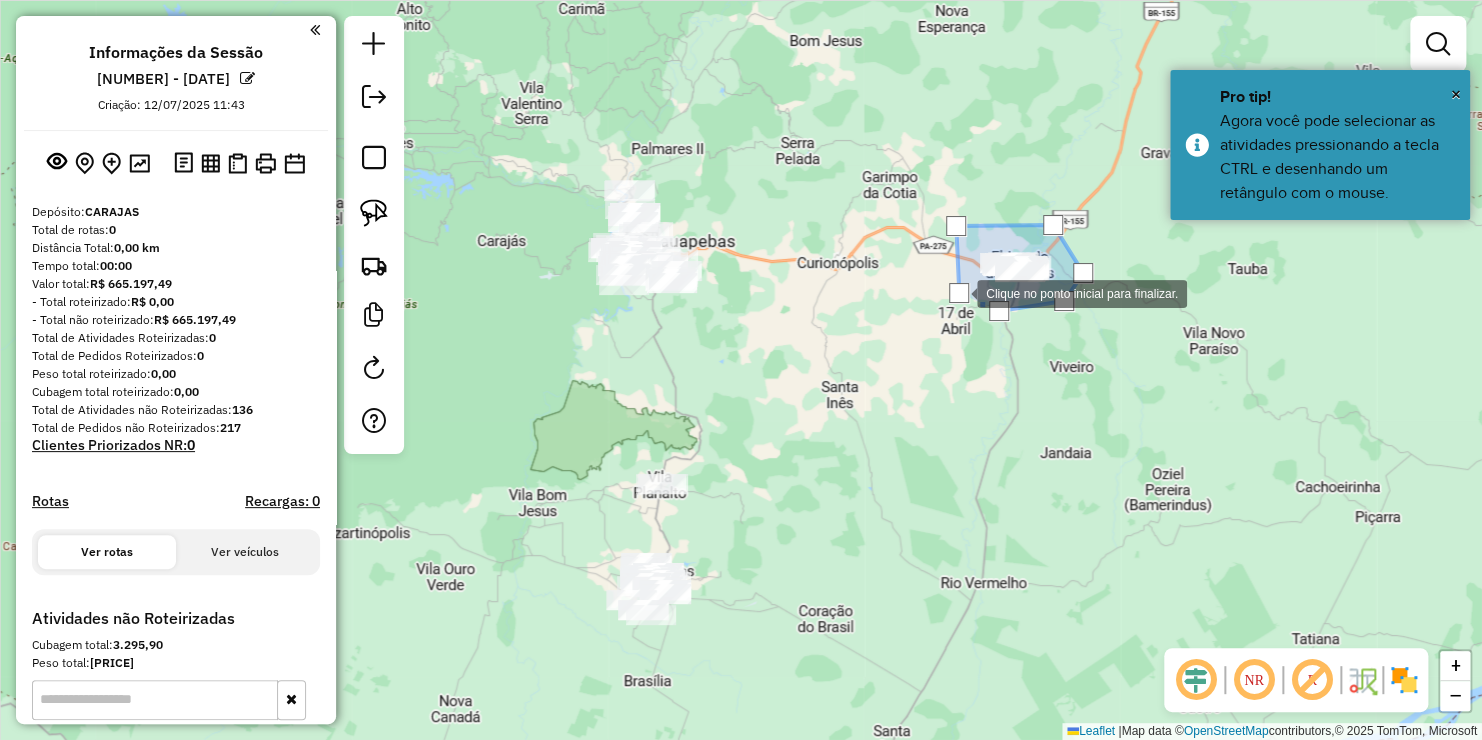 click 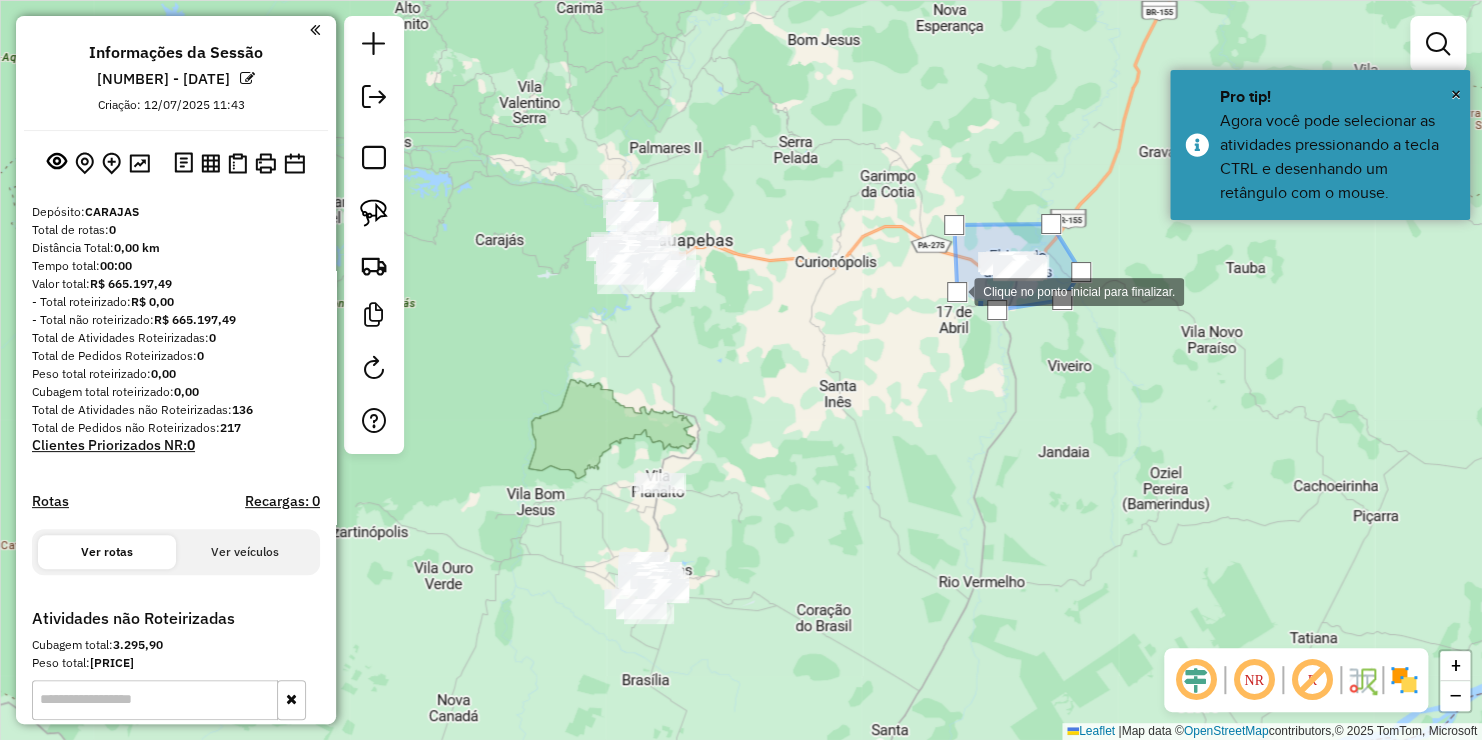 click 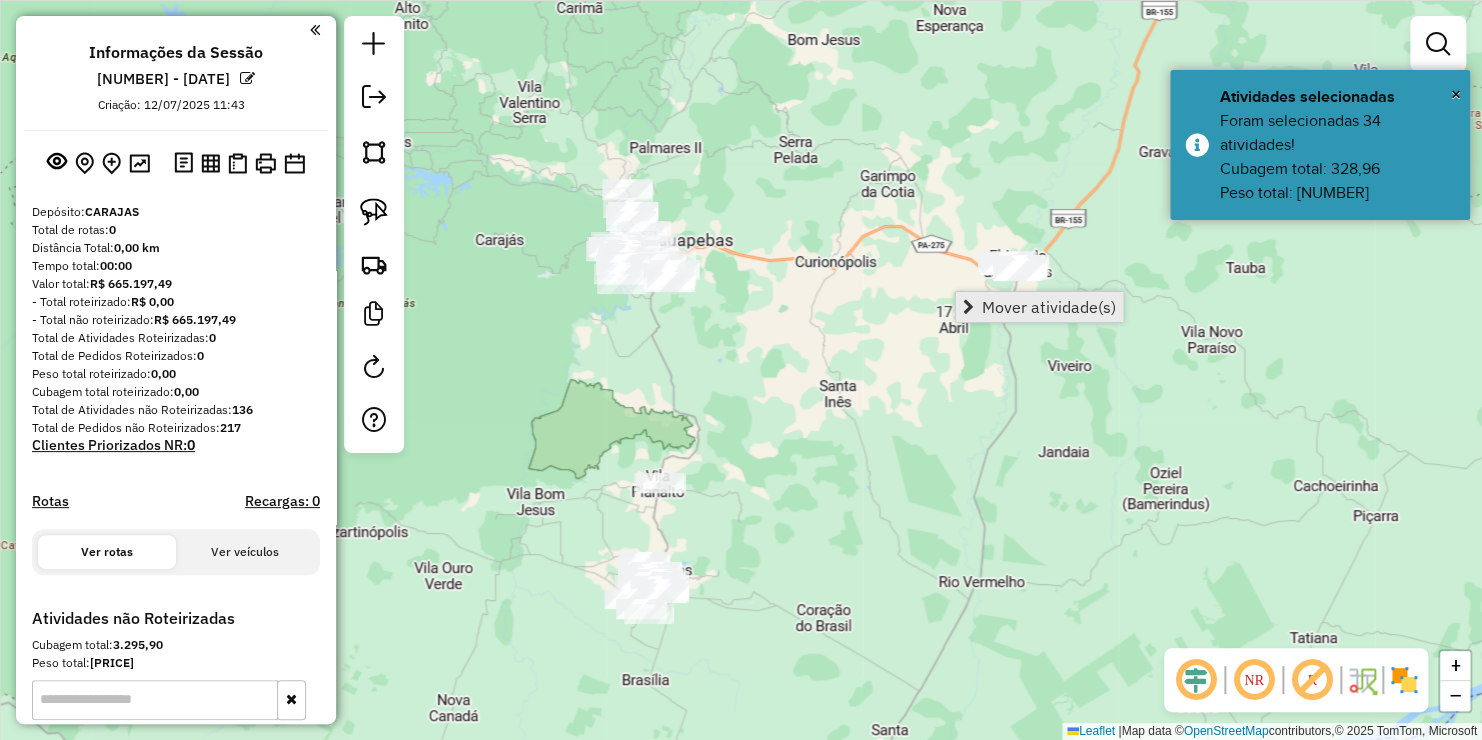 click on "Mover atividade(s)" at bounding box center (1049, 307) 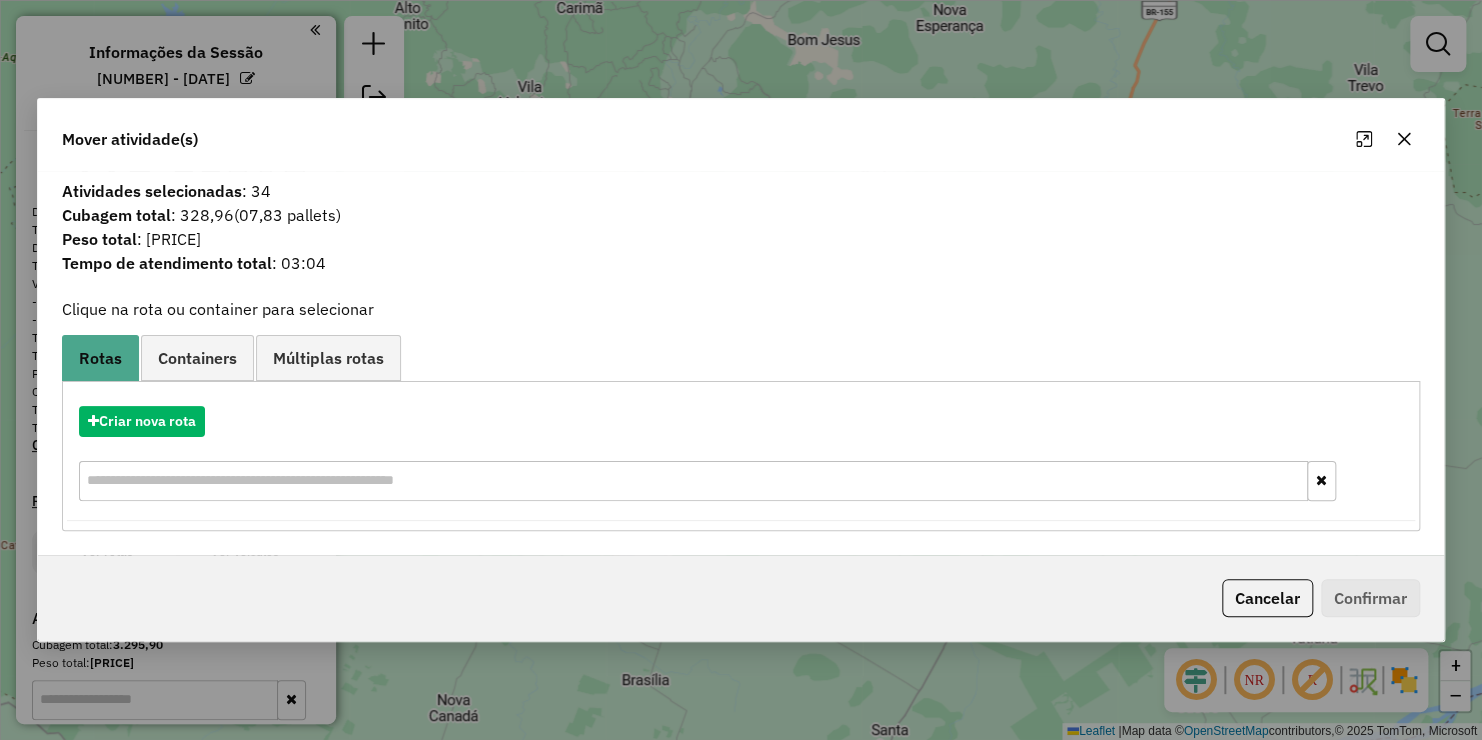 click on "Criar nova rota" at bounding box center (741, 421) 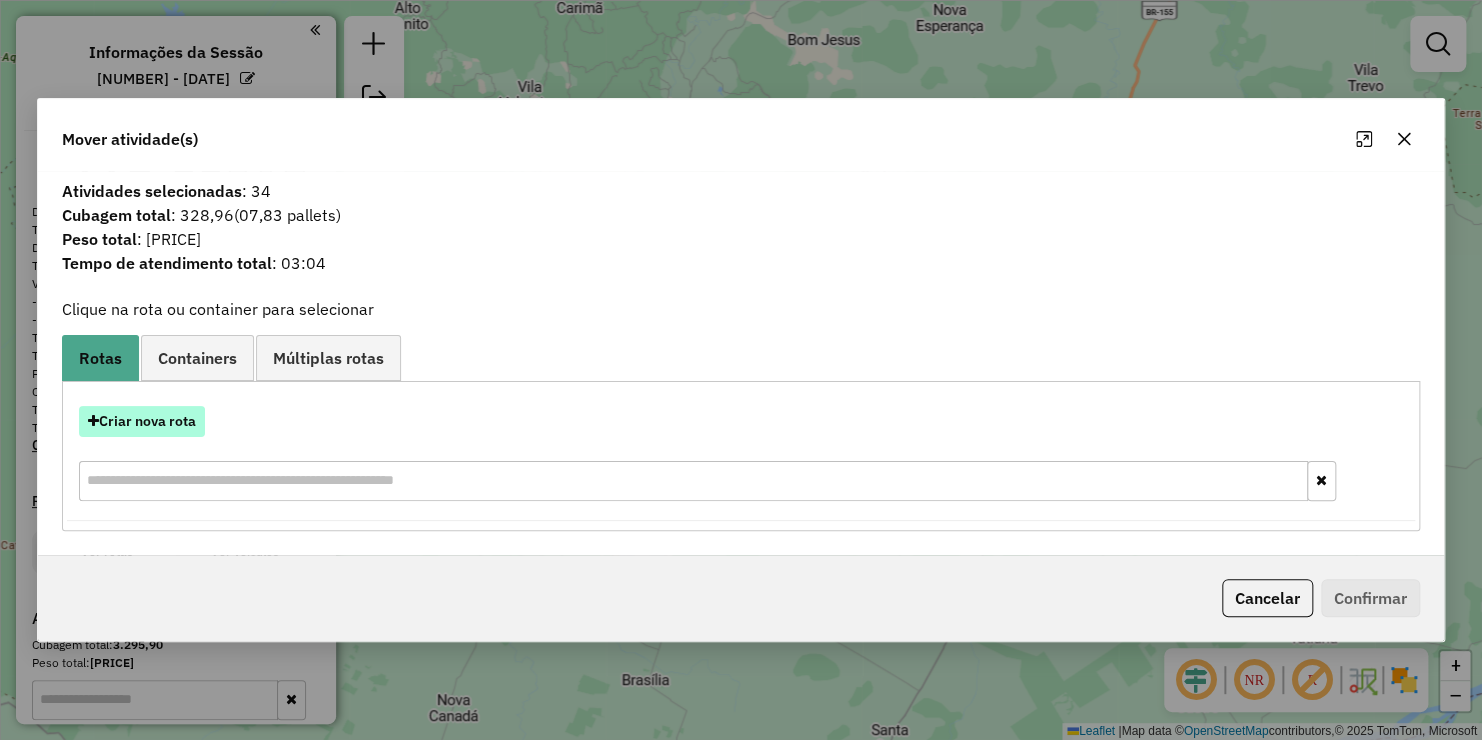 click on "Criar nova rota" at bounding box center [142, 421] 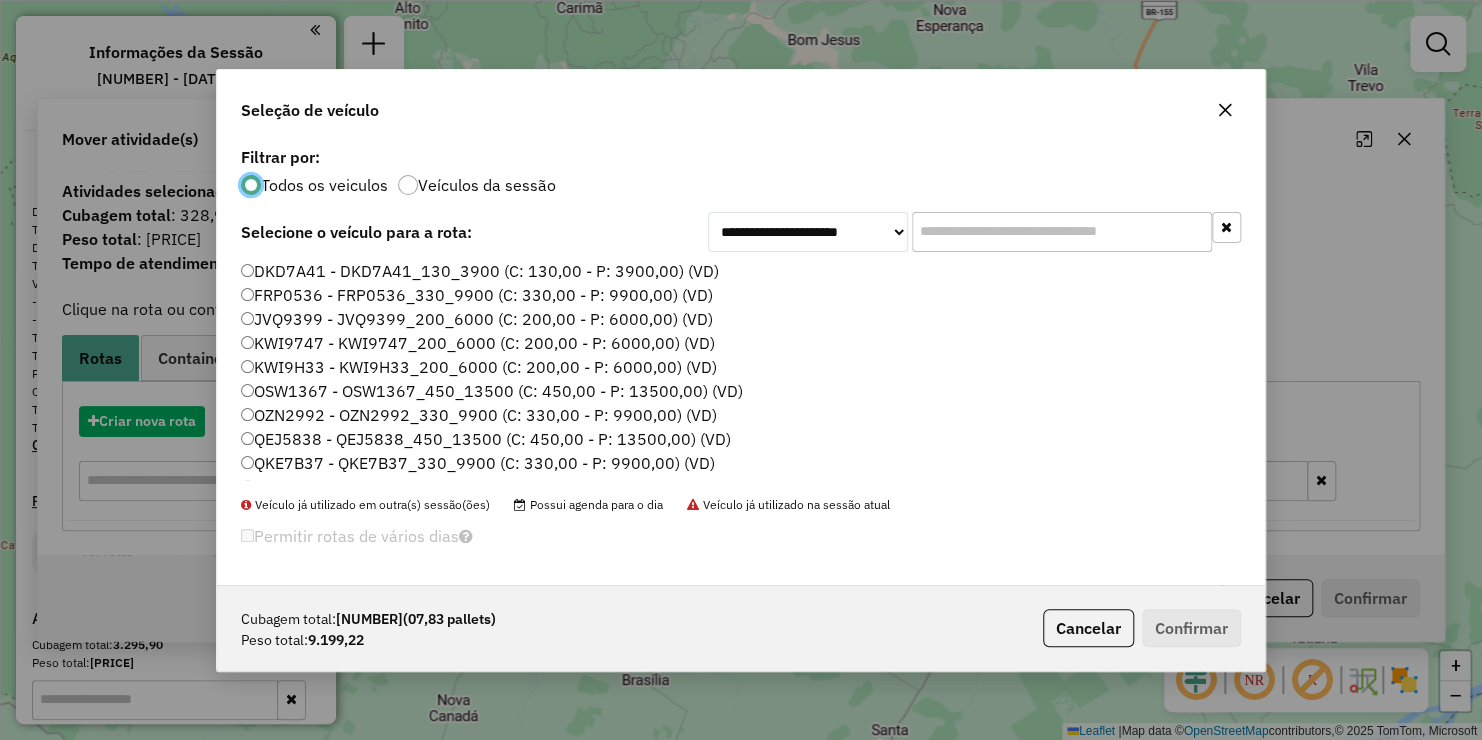 scroll, scrollTop: 10, scrollLeft: 6, axis: both 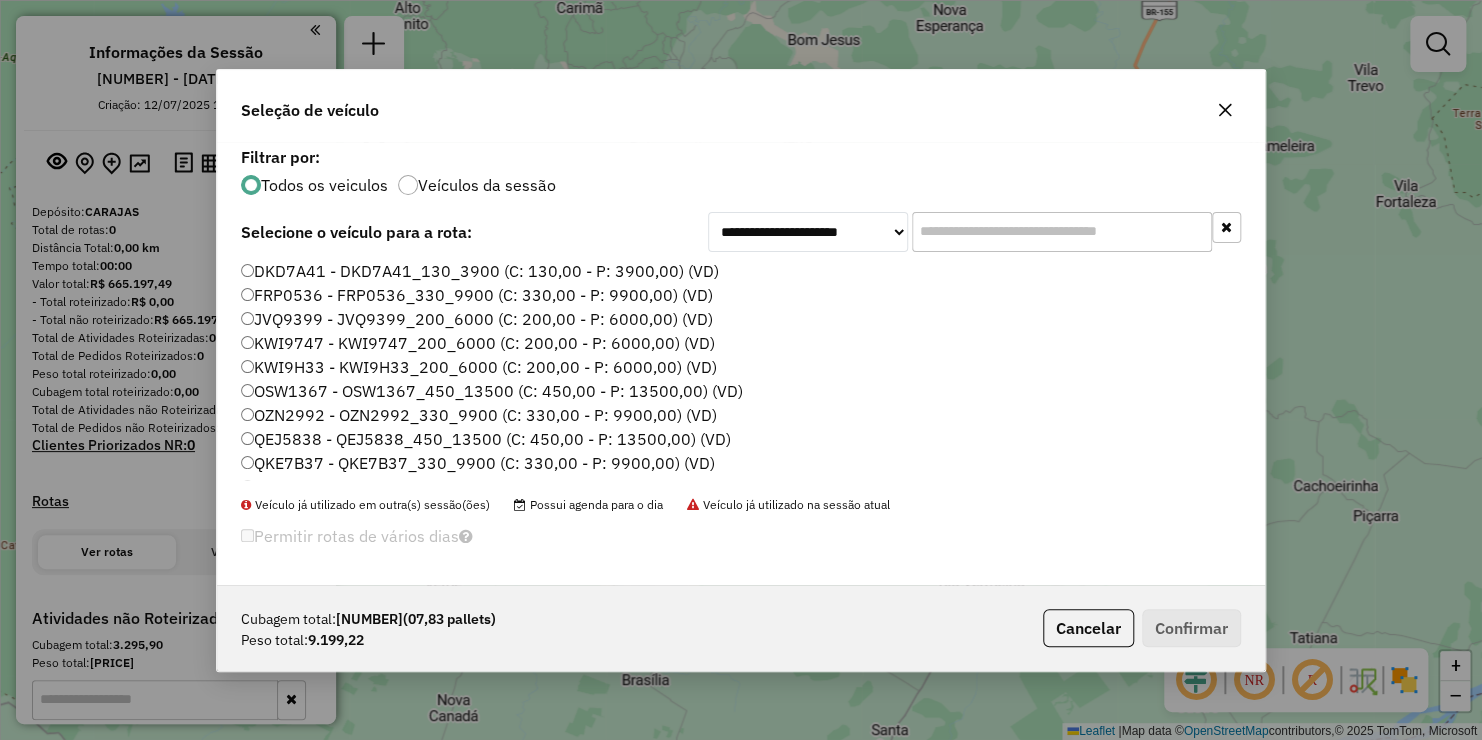 click on "QEJ5838 - QEJ5838_450_13500 (C: 450,00 - P: 13500,00) (VD)" 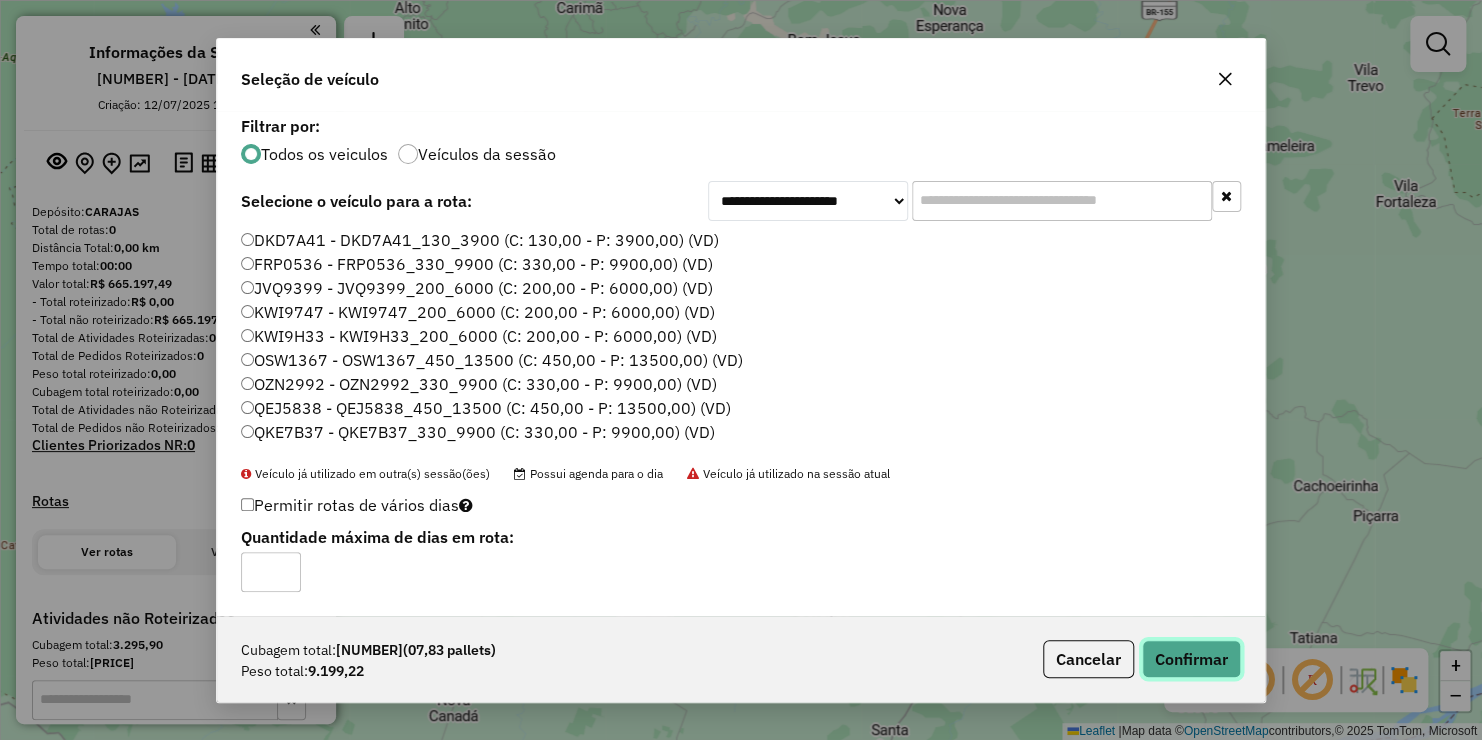 click on "Confirmar" 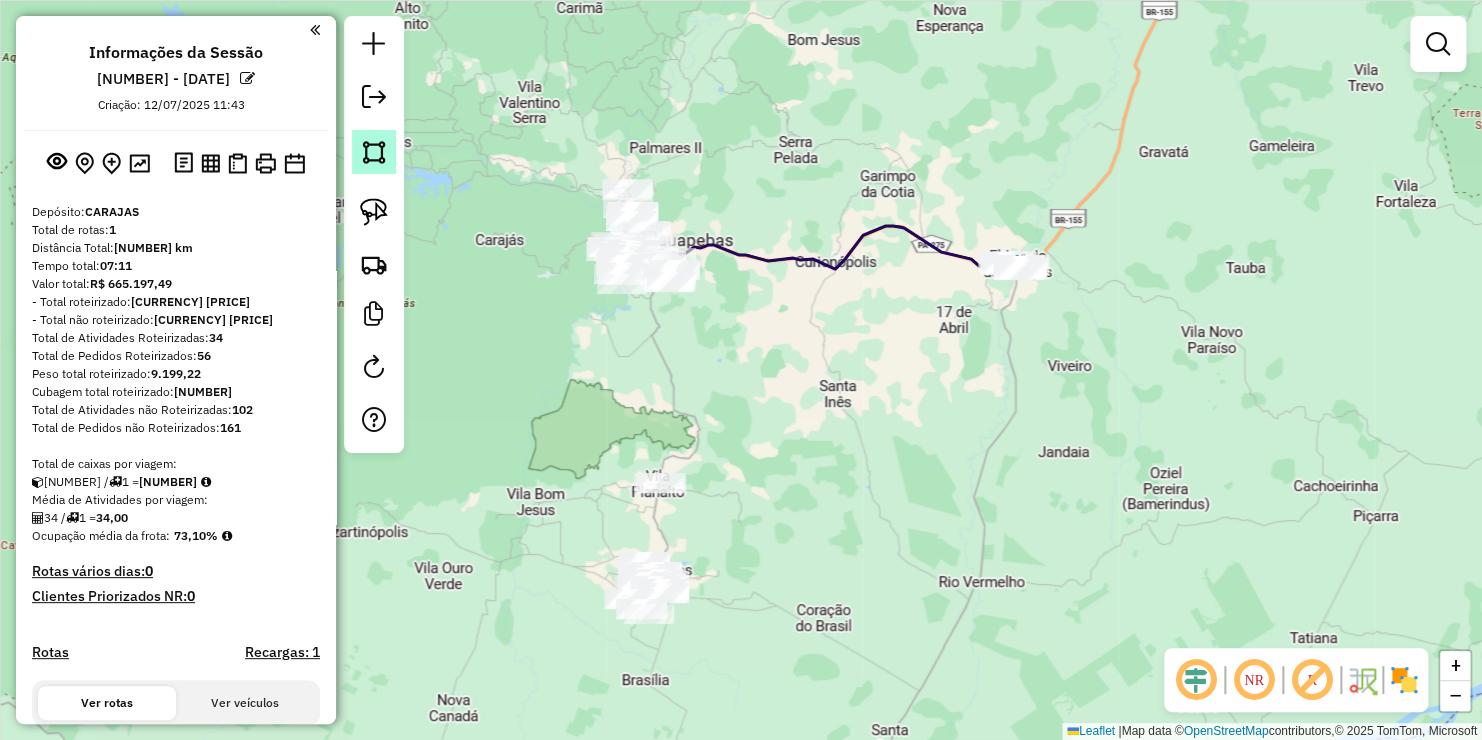 click 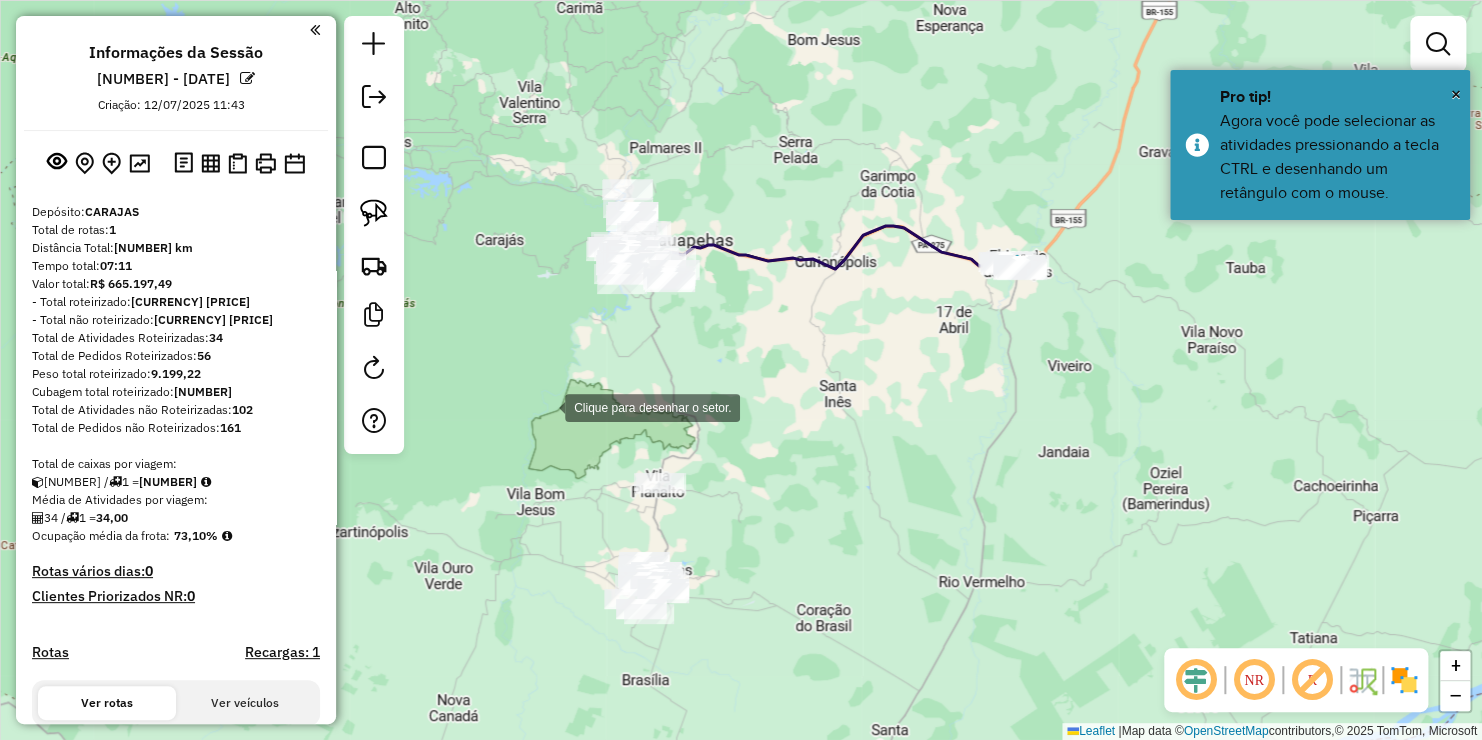 click 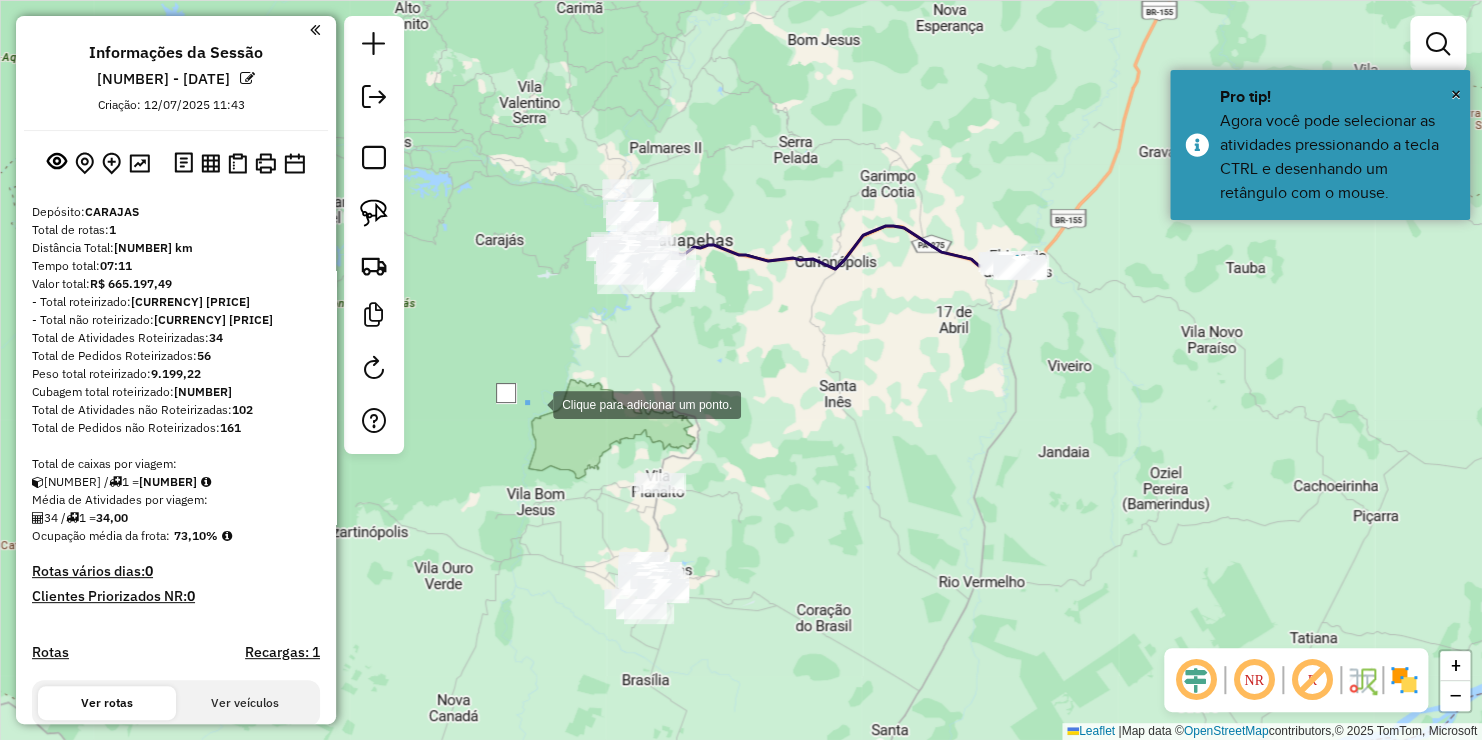 click 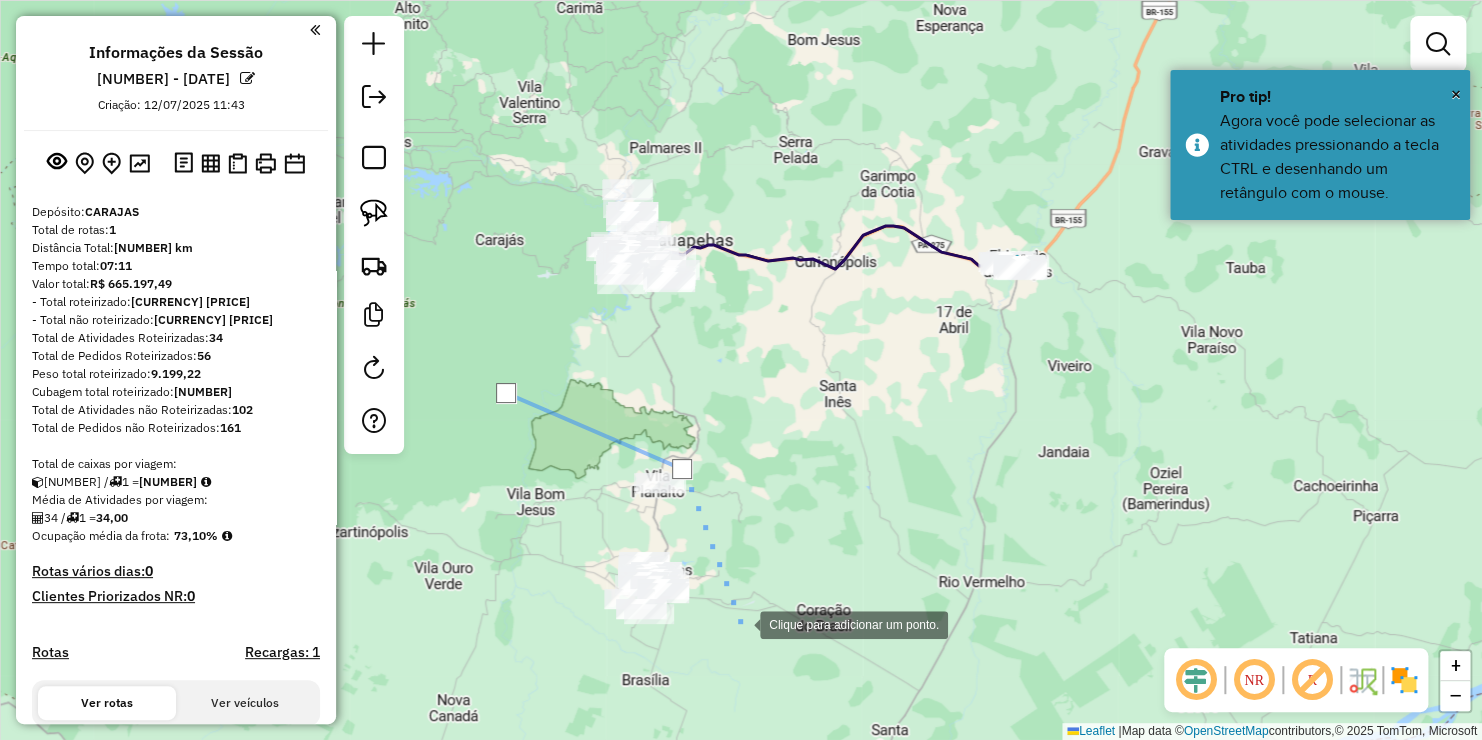 click 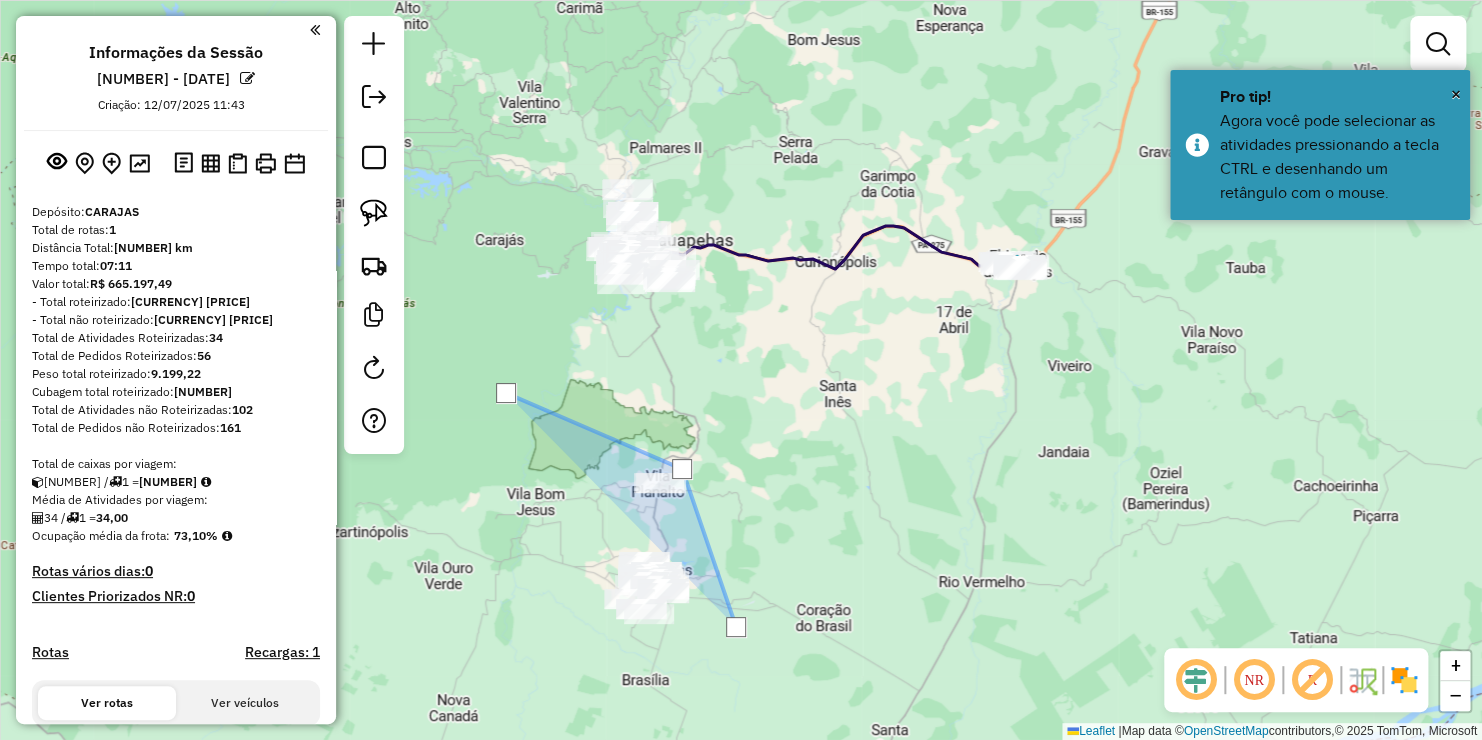 click 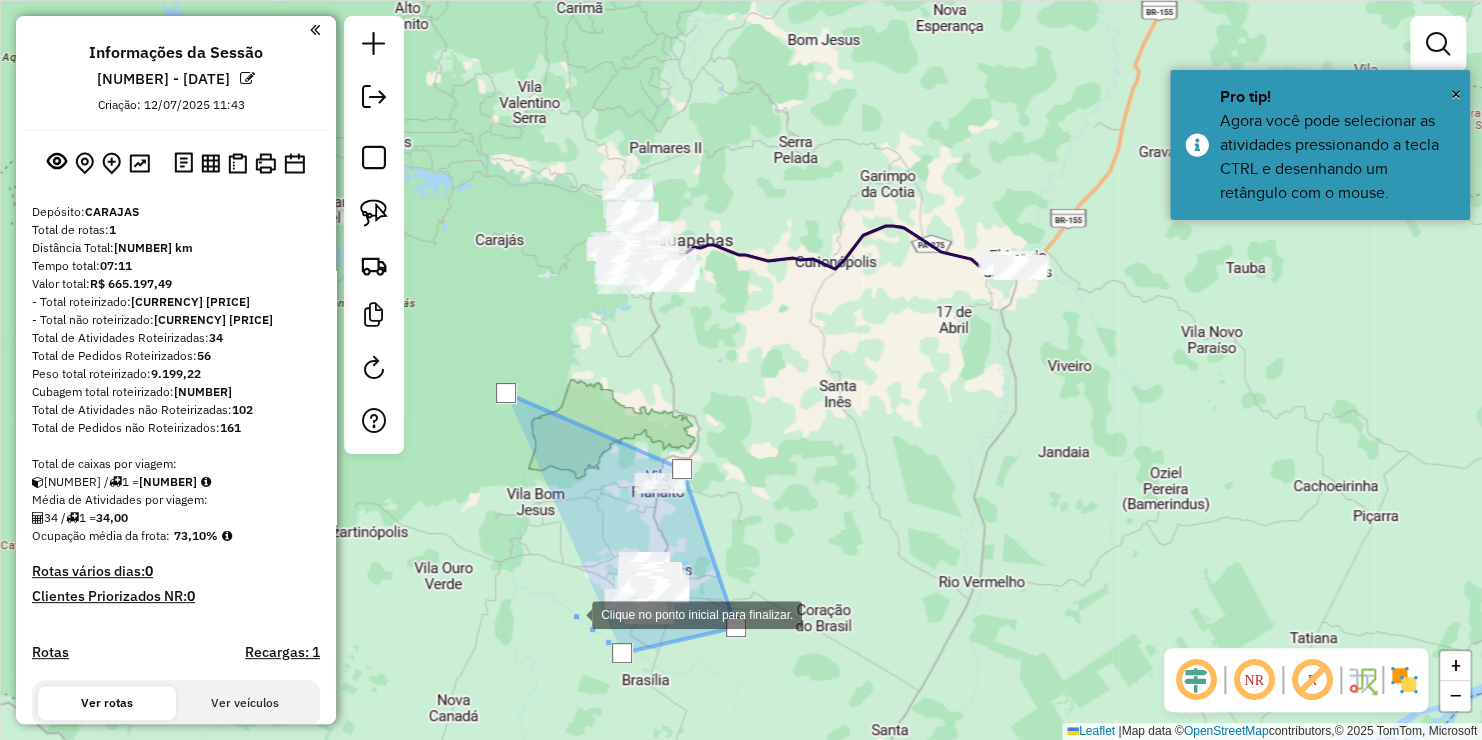 drag, startPoint x: 572, startPoint y: 613, endPoint x: 545, endPoint y: 527, distance: 90.13878 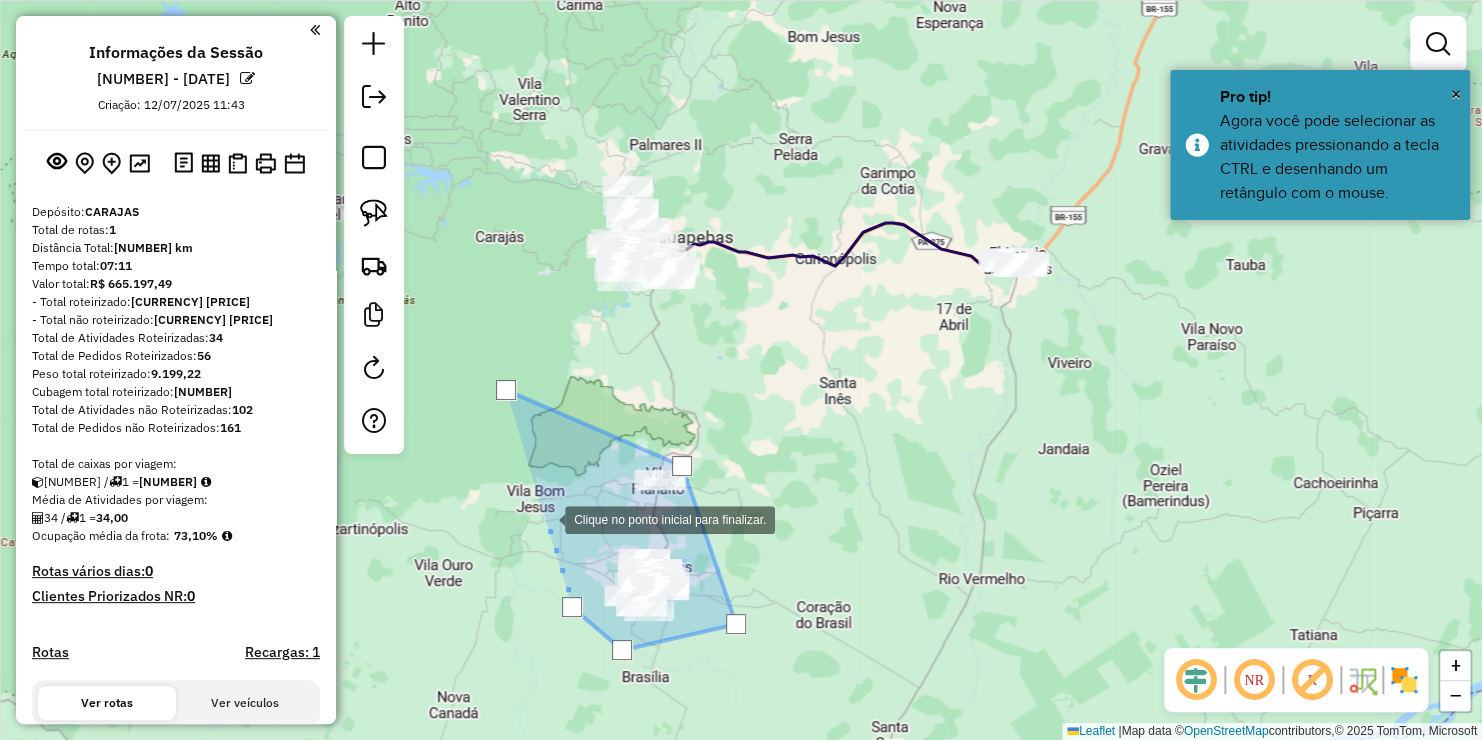 click 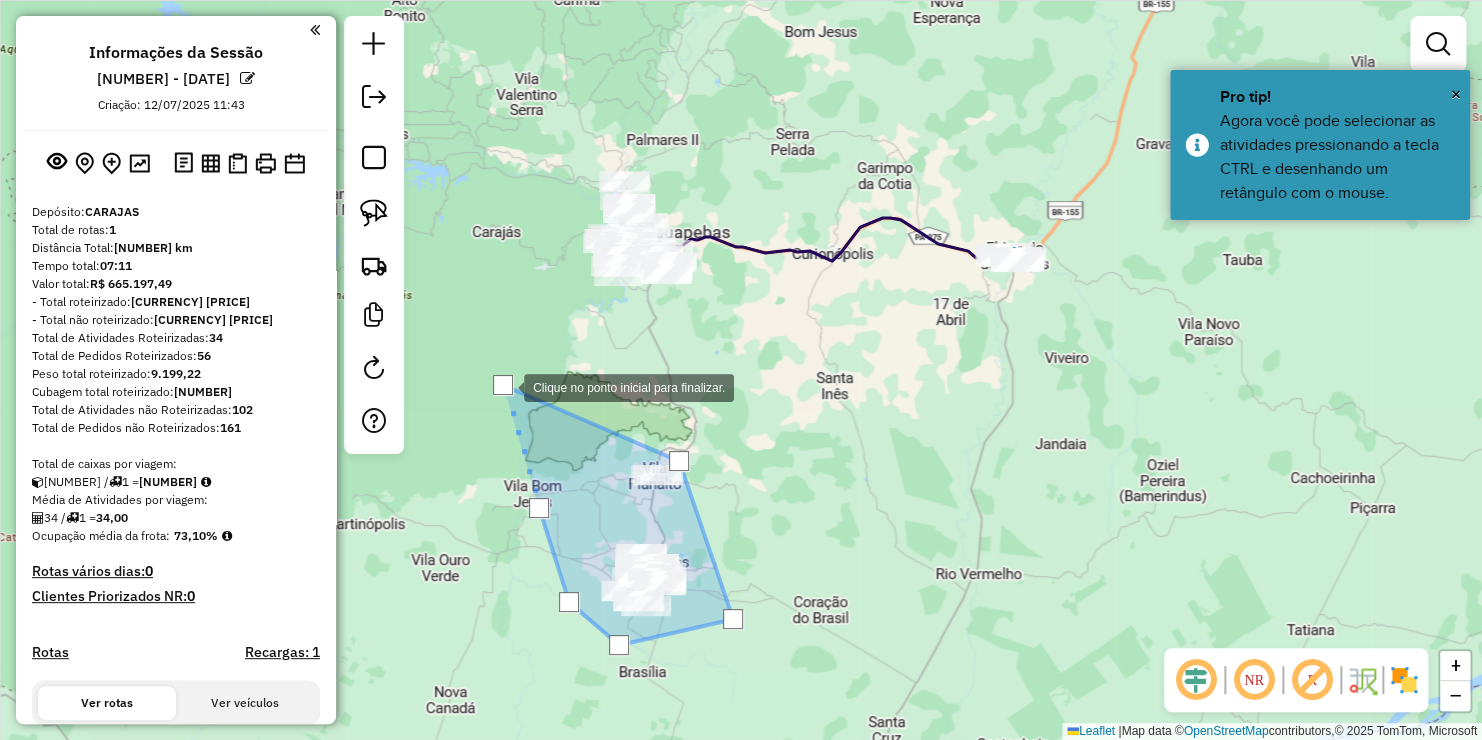 click 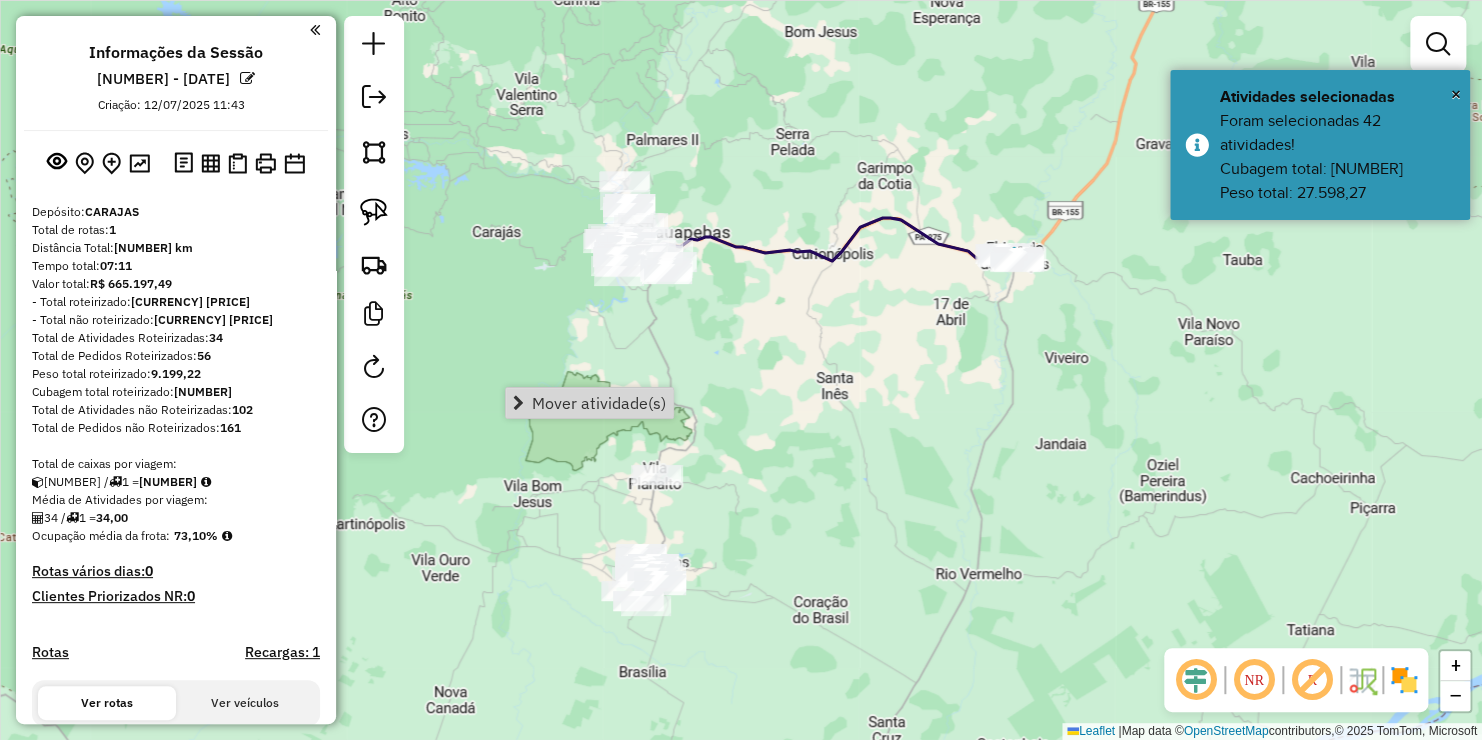 click on "Janela de atendimento Grade de atendimento Capacidade Transportadoras Veículos Cliente Pedidos  Rotas Selecione os dias de semana para filtrar as janelas de atendimento  Seg   Ter   Qua   Qui   Sex   Sáb   Dom  Informe o período da janela de atendimento: De: Até:  Filtrar exatamente a janela do cliente  Considerar janela de atendimento padrão  Selecione os dias de semana para filtrar as grades de atendimento  Seg   Ter   Qua   Qui   Sex   Sáb   Dom   Considerar clientes sem dia de atendimento cadastrado  Clientes fora do dia de atendimento selecionado Filtrar as atividades entre os valores definidos abaixo:  Peso mínimo:   Peso máximo:   Cubagem mínima:   Cubagem máxima:   De:   Até:  Filtrar as atividades entre o tempo de atendimento definido abaixo:  De:   Até:   Considerar capacidade total dos clientes não roteirizados Transportadora: Selecione um ou mais itens Tipo de veículo: Selecione um ou mais itens Veículo: Selecione um ou mais itens Motorista: Selecione um ou mais itens Nome: Rótulo:" 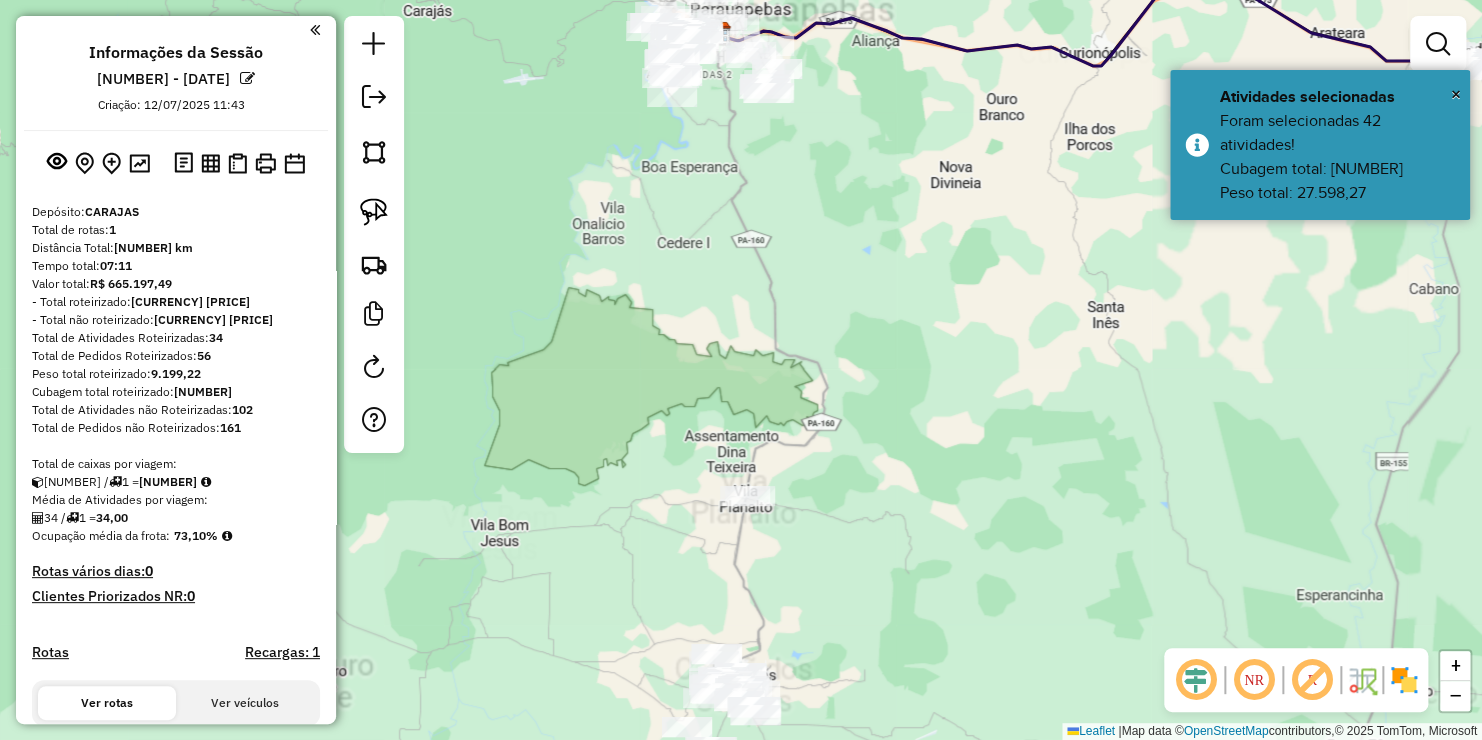 drag, startPoint x: 804, startPoint y: 557, endPoint x: 802, endPoint y: 428, distance: 129.0155 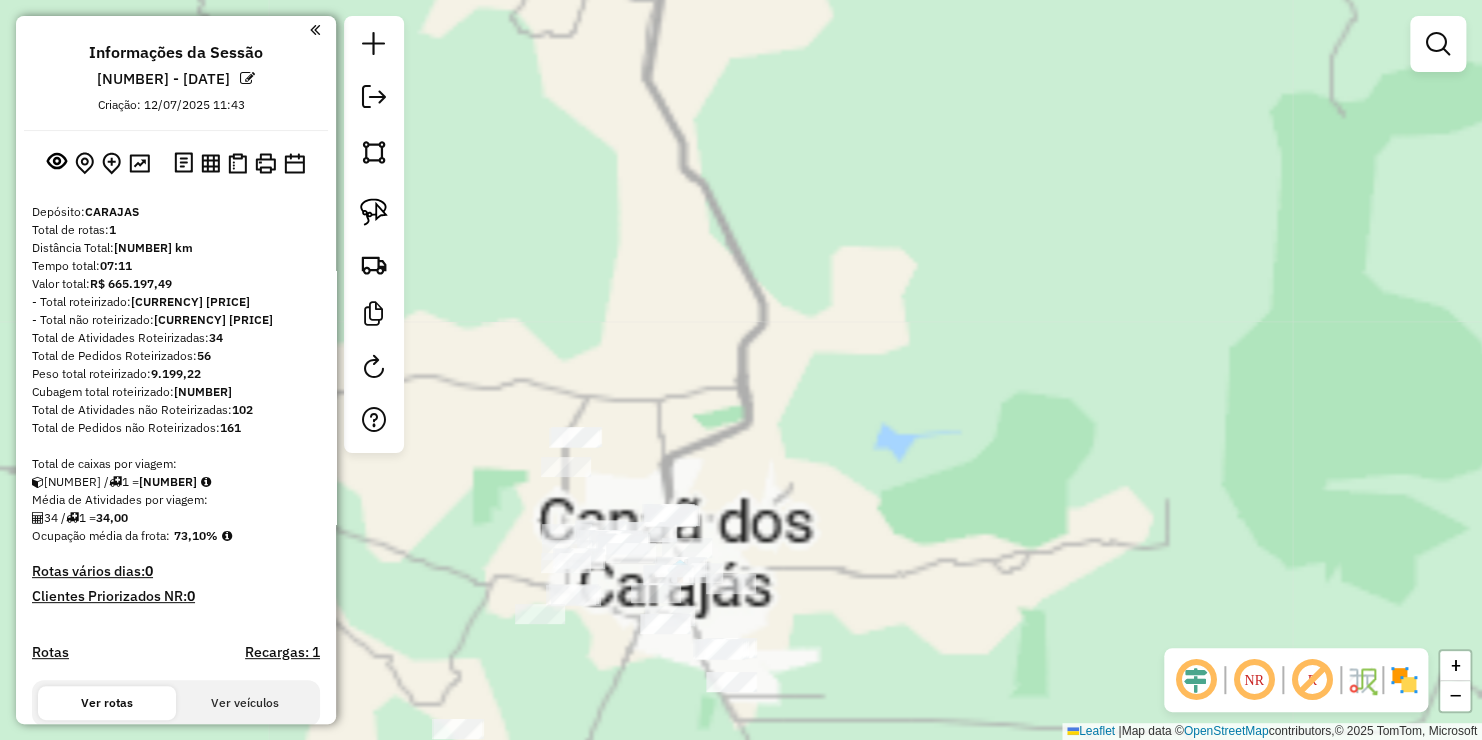 drag, startPoint x: 765, startPoint y: 490, endPoint x: 809, endPoint y: 412, distance: 89.55445 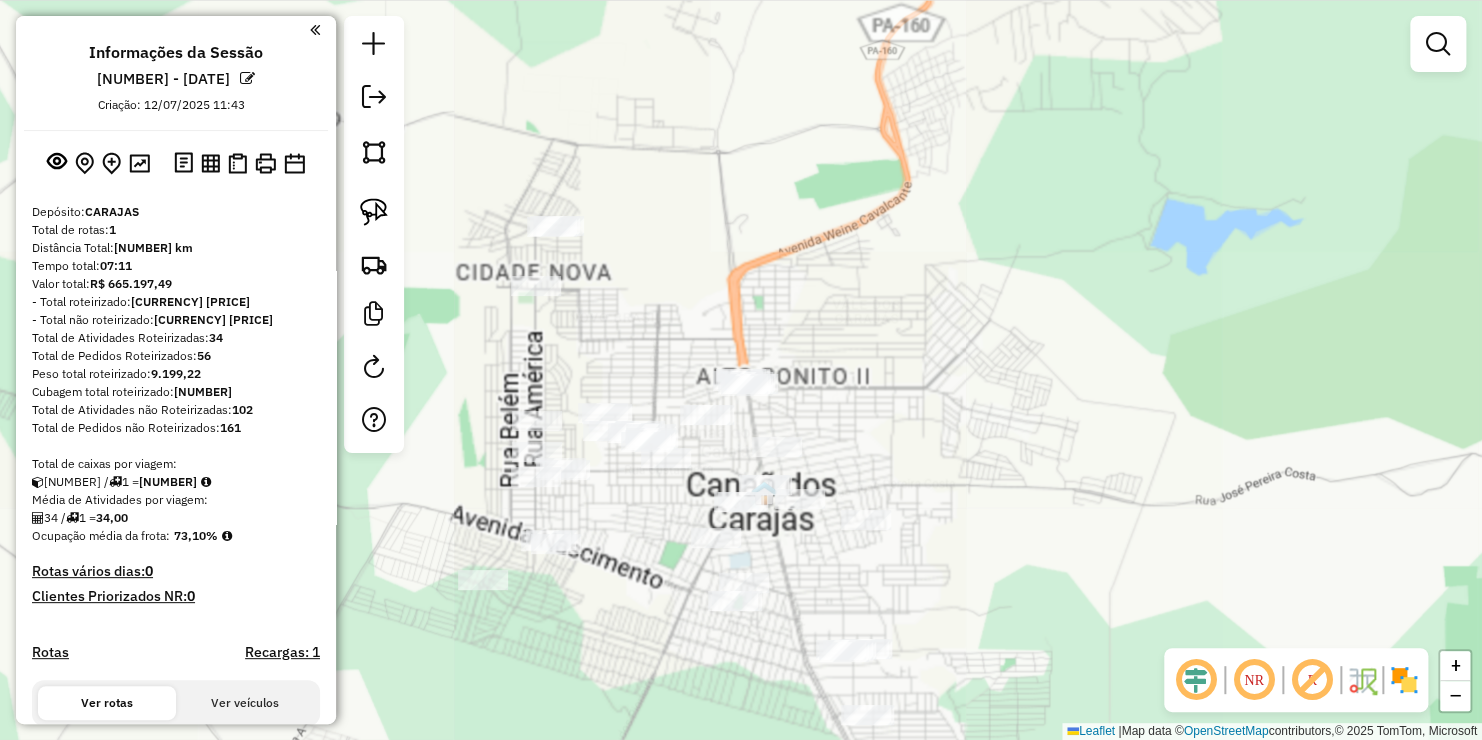drag, startPoint x: 857, startPoint y: 408, endPoint x: 911, endPoint y: 362, distance: 70.93659 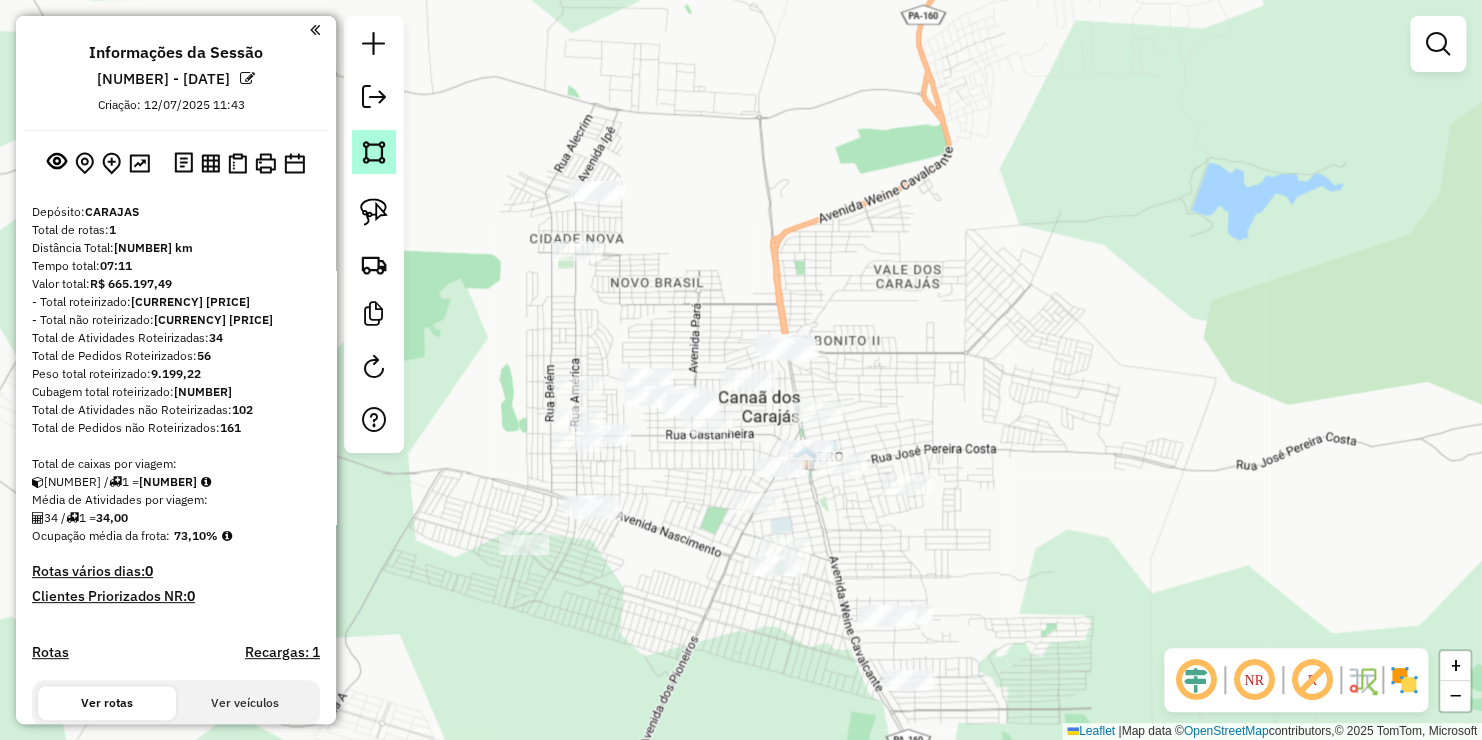 click 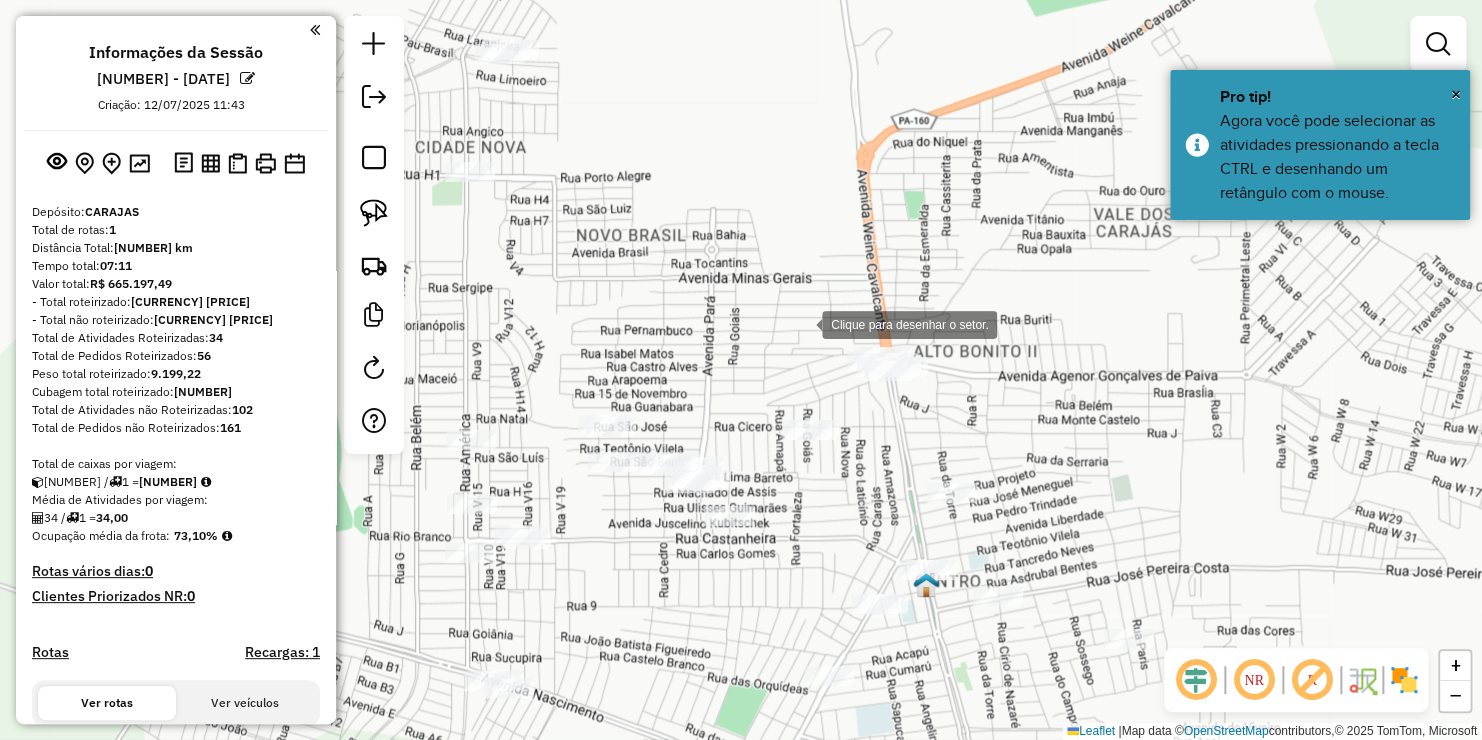 click 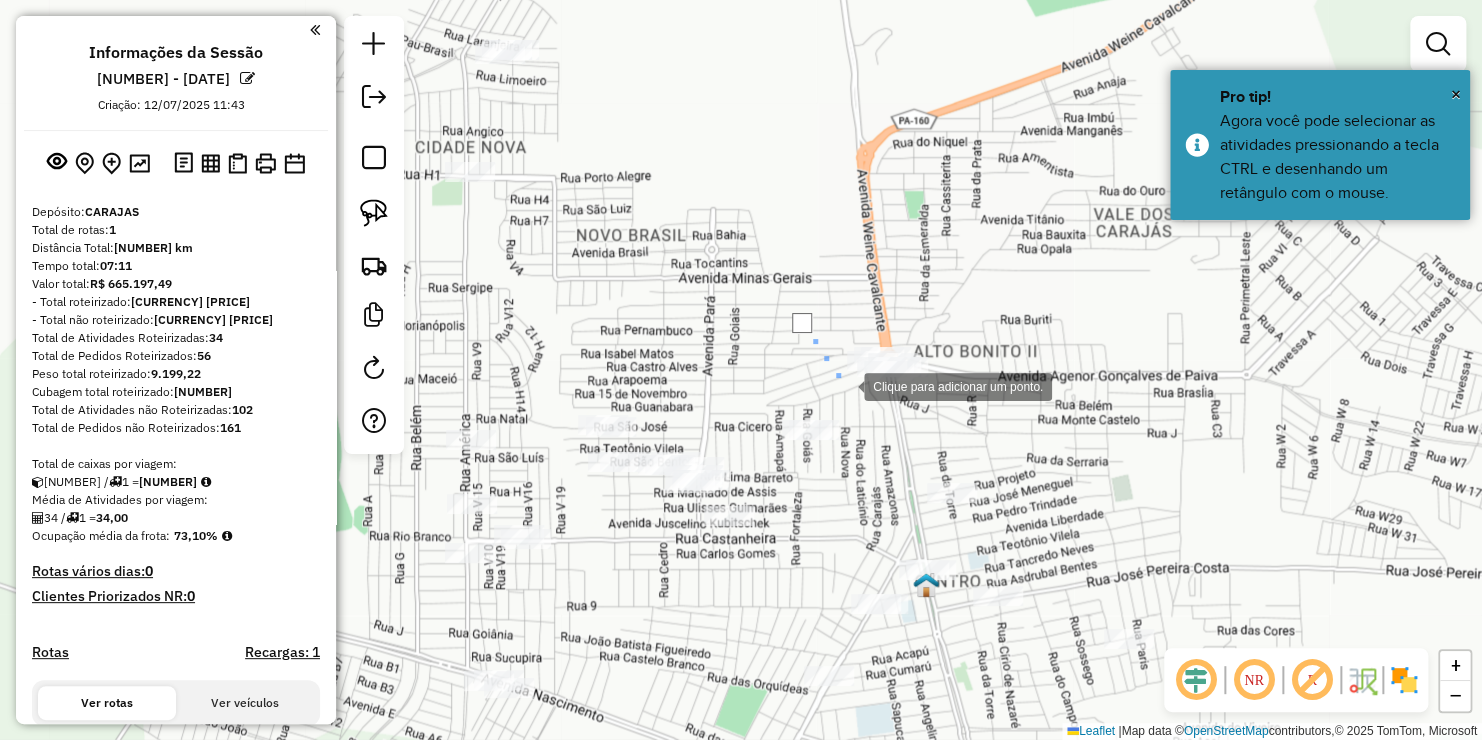 click 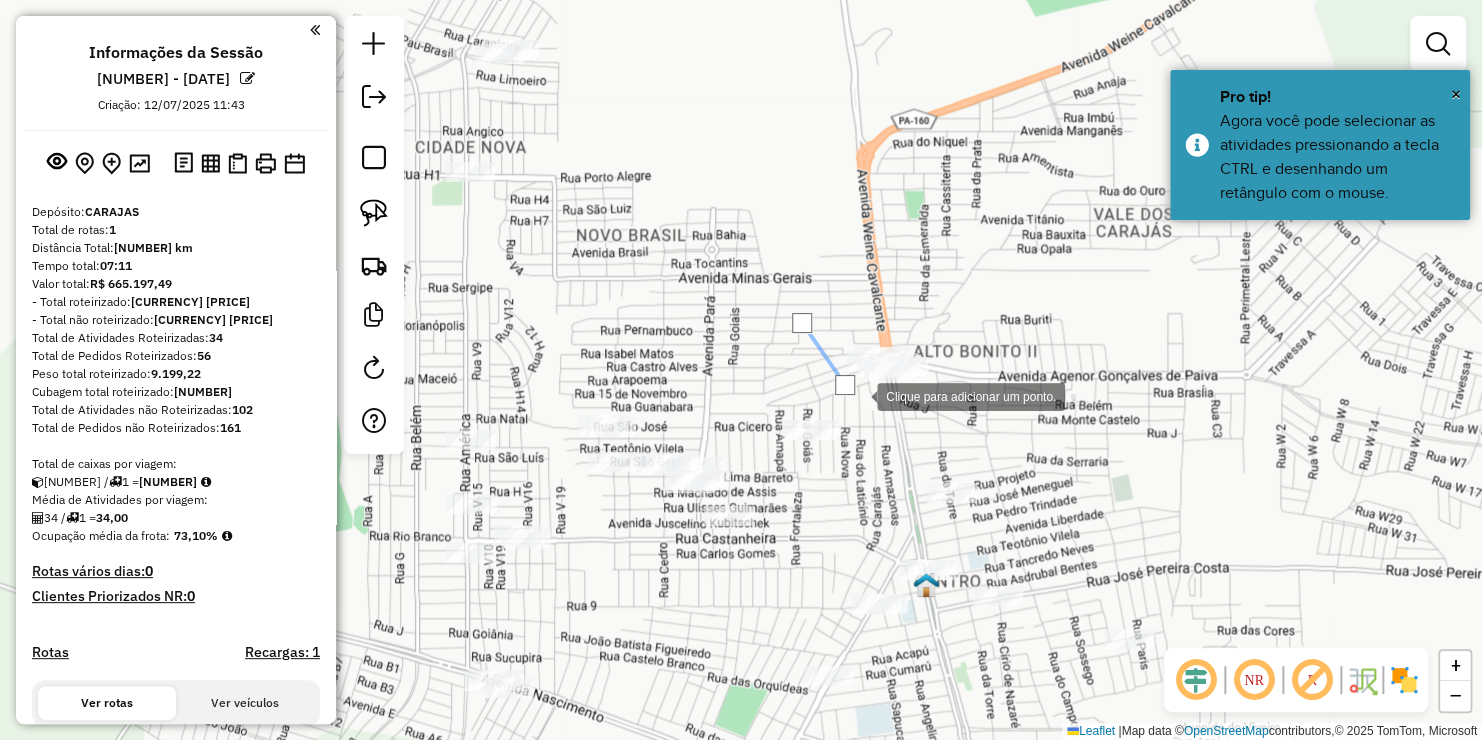click 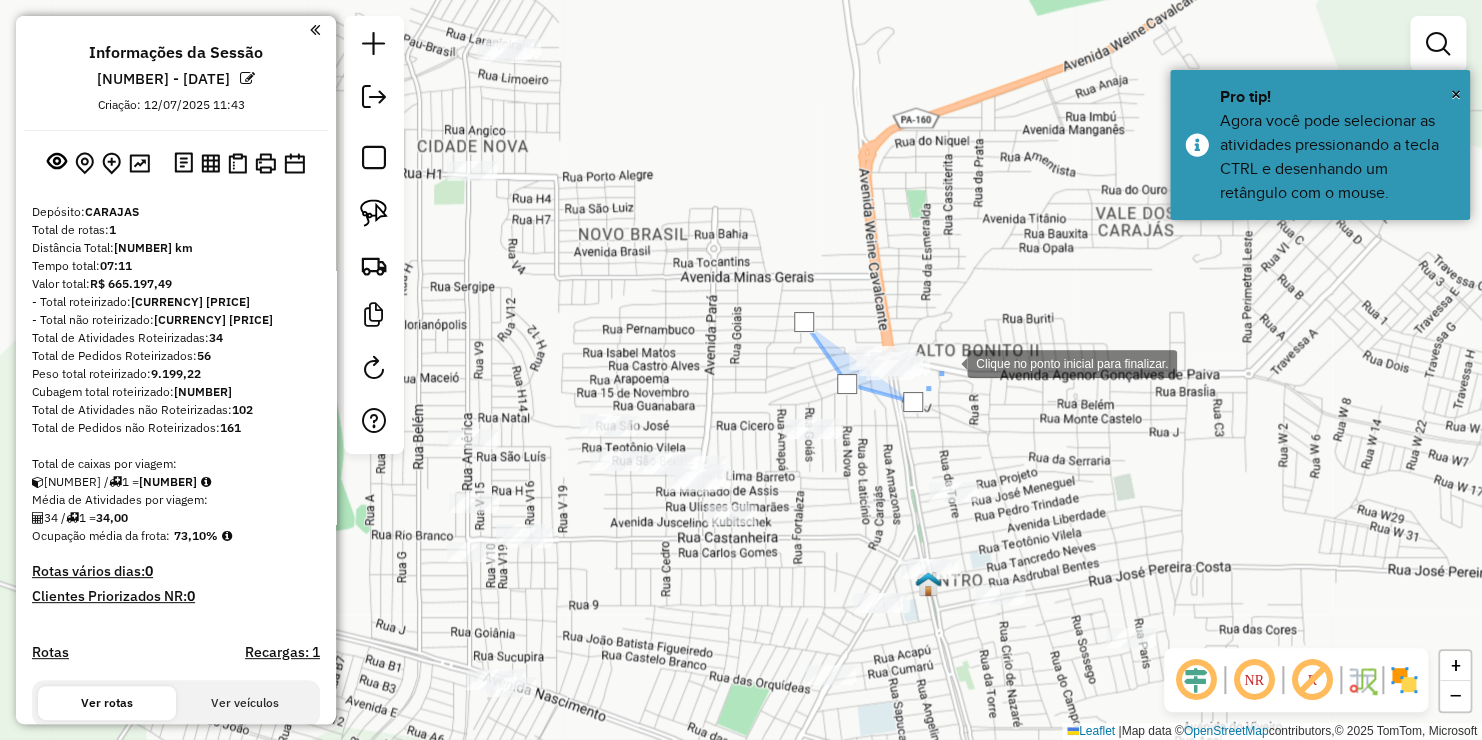 click 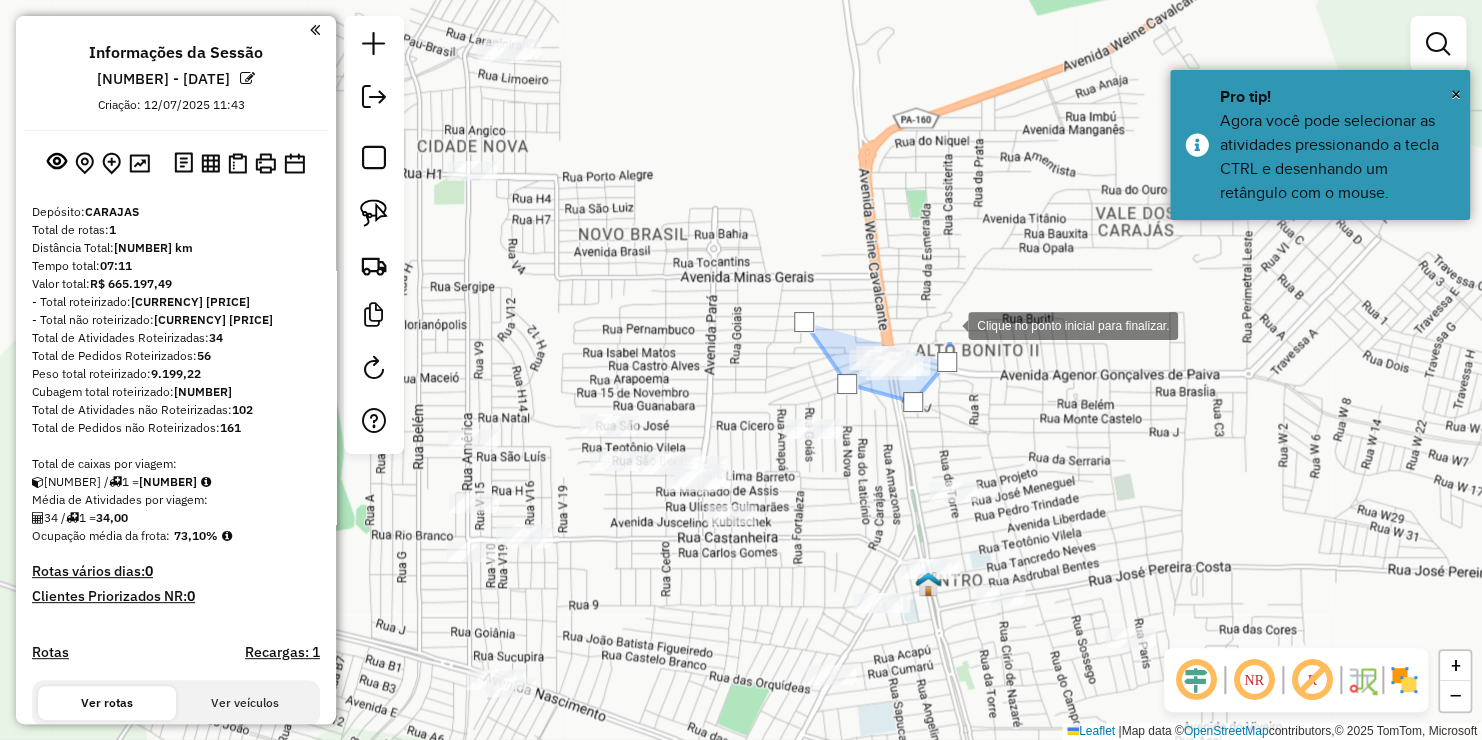 drag, startPoint x: 948, startPoint y: 324, endPoint x: 910, endPoint y: 323, distance: 38.013157 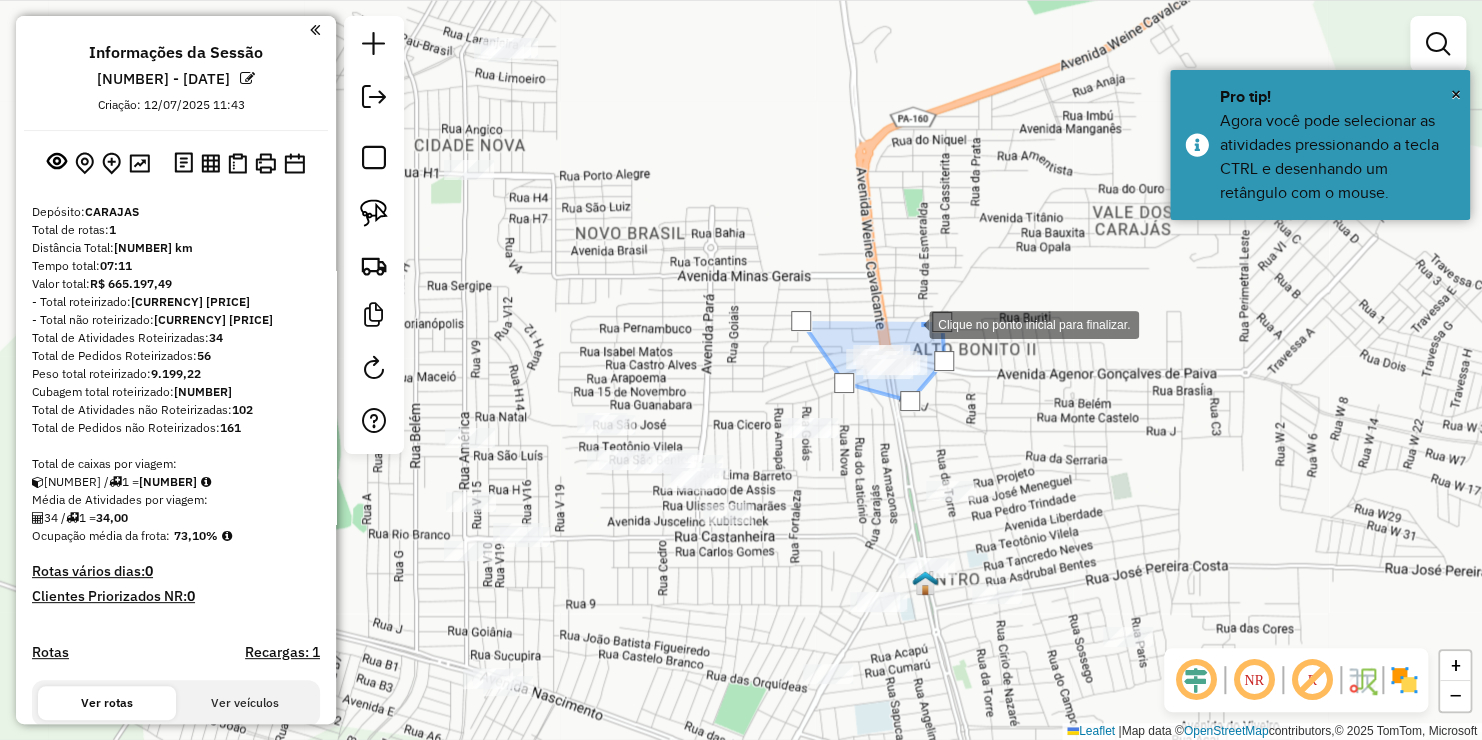 click 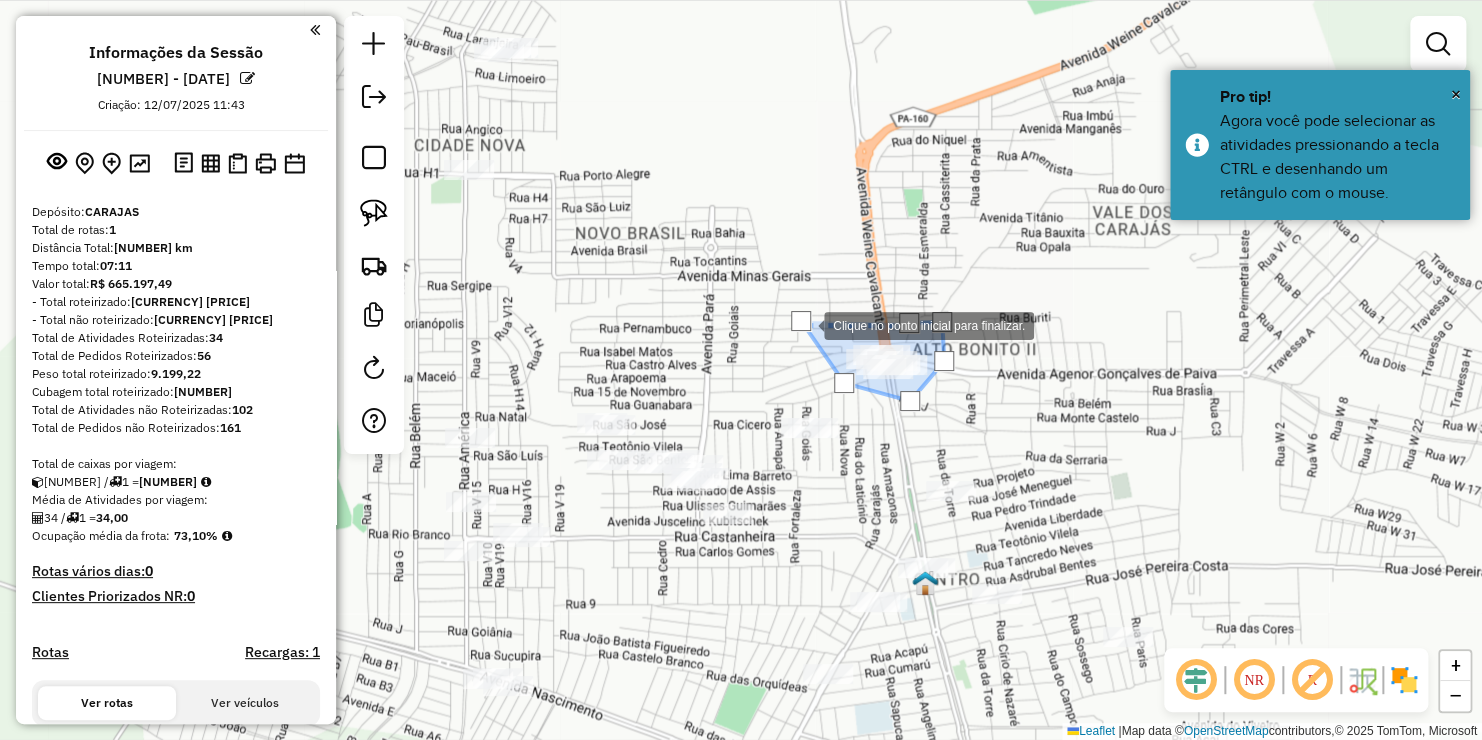 click 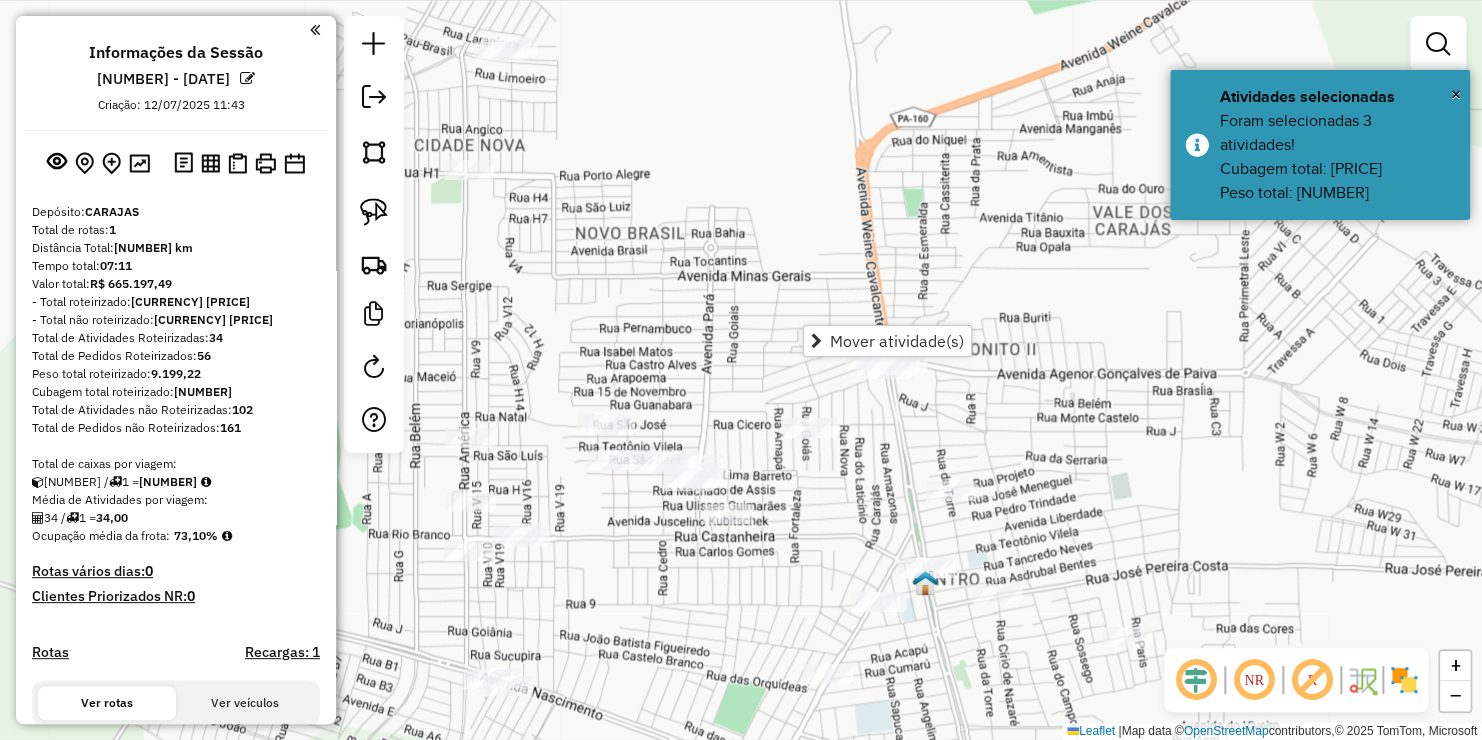 drag, startPoint x: 981, startPoint y: 404, endPoint x: 958, endPoint y: 400, distance: 23.345236 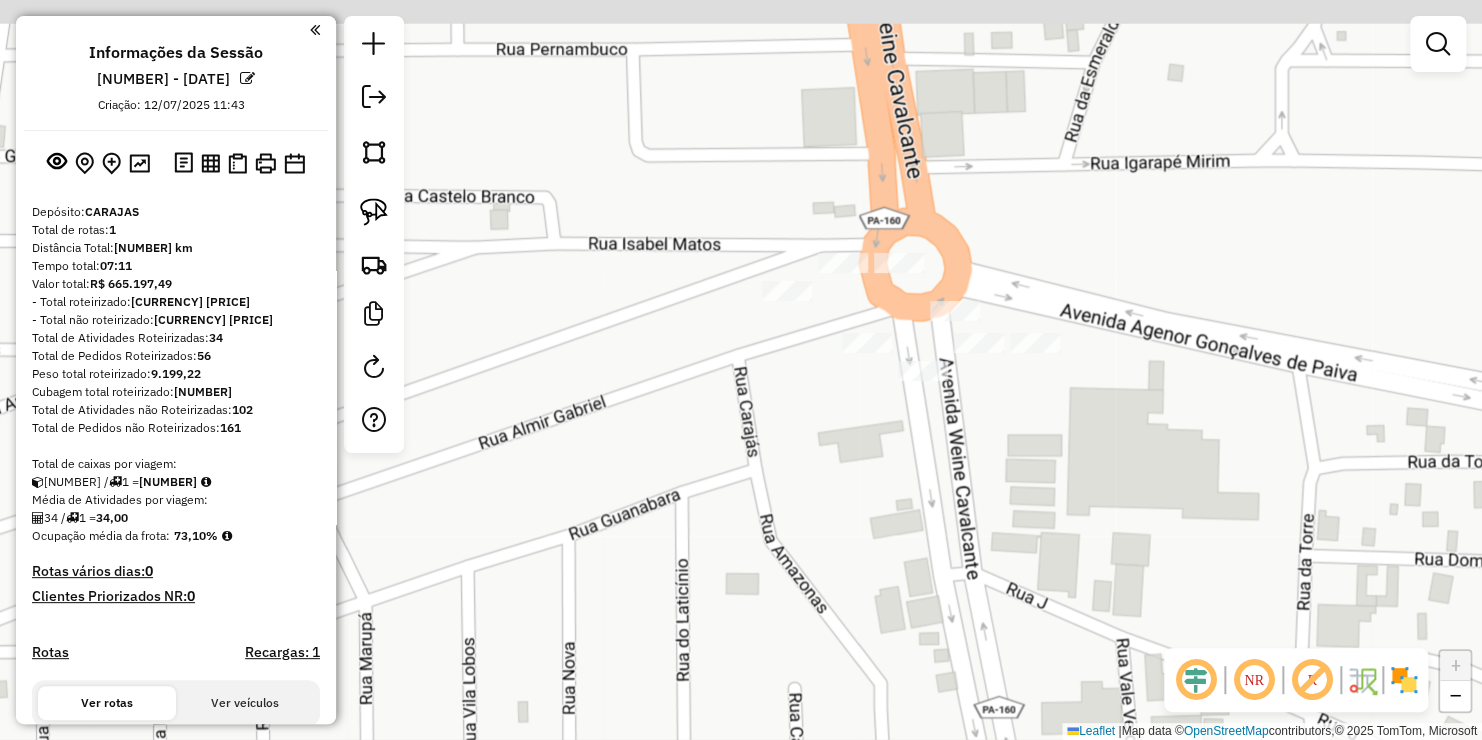 drag, startPoint x: 834, startPoint y: 385, endPoint x: 845, endPoint y: 355, distance: 31.95309 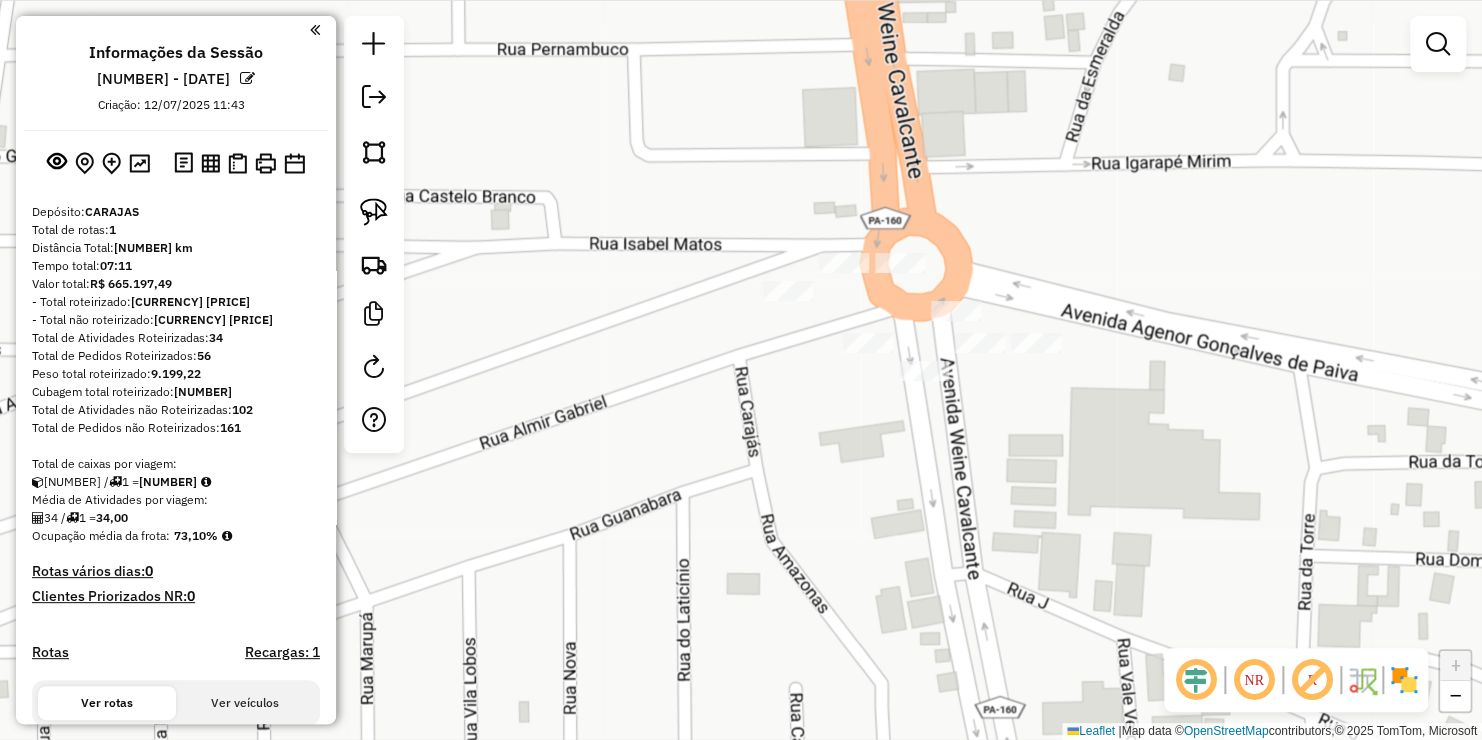 click 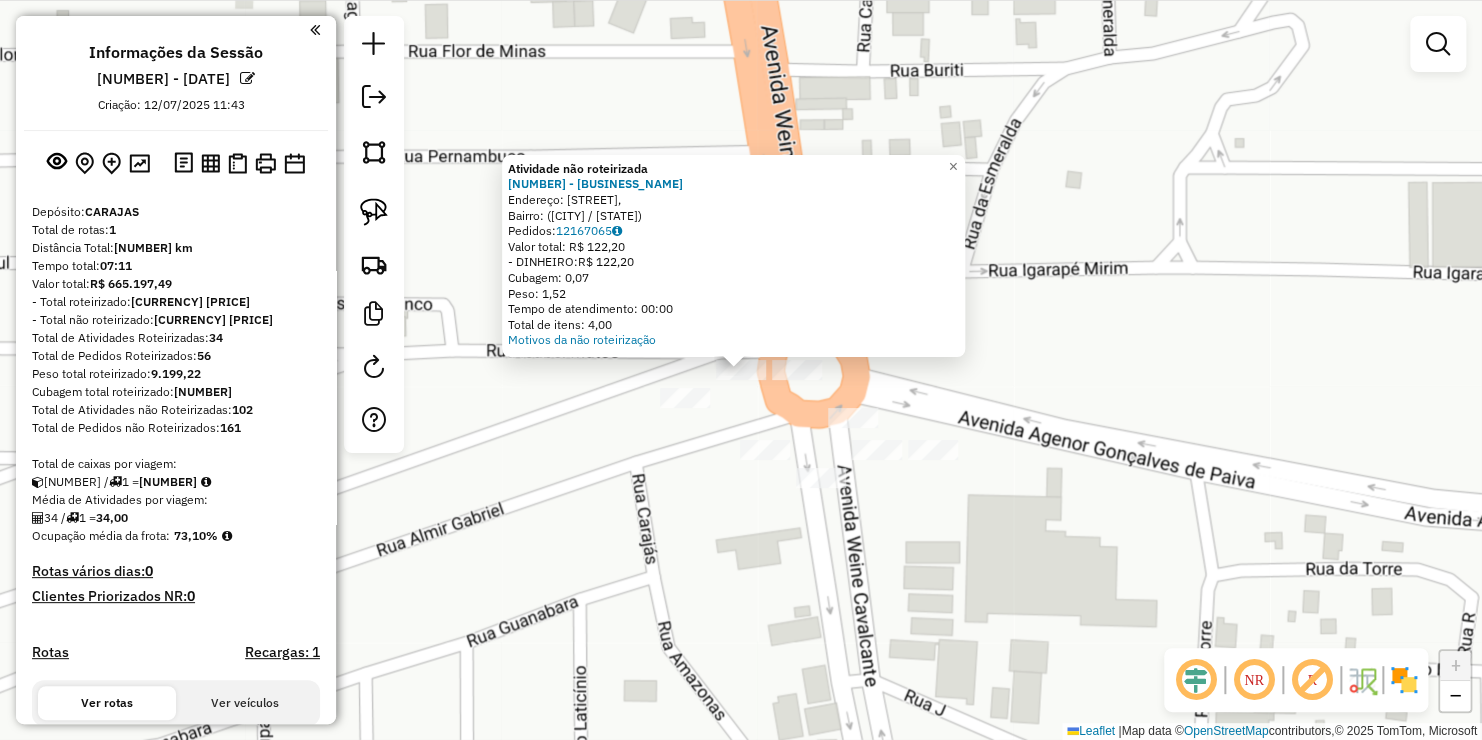 click on "Atividade não roteirizada 2553 - RS DISTRIBUIDORA  Endereço: Avenida Weyne Cavalcante,    Bairro:  ([CITY] / [STATE])   Pedidos:  12167065   Valor total: R$ 122,20   - DINHEIRO:  R$ 122,20   Cubagem: 0,07   Peso: 1,52   Tempo de atendimento: 00:00   Total de itens: 4,00  Motivos da não roteirização × Janela de atendimento Grade de atendimento Capacidade Transportadoras Veículos Cliente Pedidos  Rotas Selecione os dias de semana para filtrar as janelas de atendimento  Seg   Ter   Qua   Qui   Sex   Sáb   Dom  Informe o período da janela de atendimento: De: Até:  Filtrar exatamente a janela do cliente  Considerar janela de atendimento padrão  Selecione os dias de semana para filtrar as grades de atendimento  Seg   Ter   Qua   Qui   Sex   Sáb   Dom   Considerar clientes sem dia de atendimento cadastrado  Clientes fora do dia de atendimento selecionado Filtrar as atividades entre os valores definidos abaixo:  Peso mínimo:   Peso máximo:   Cubagem mínima:   Cubagem máxima:   De:   Até:  De:" 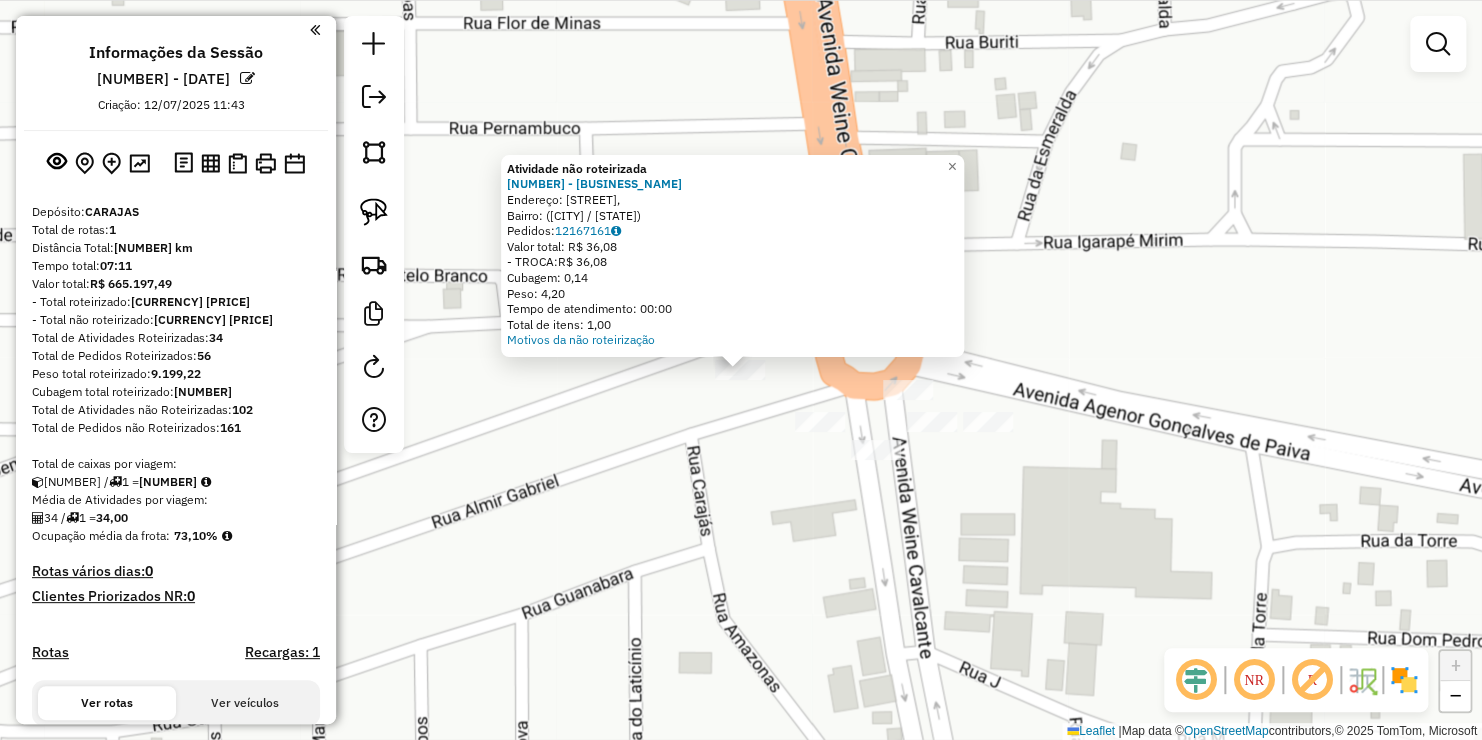 drag, startPoint x: 671, startPoint y: 461, endPoint x: 617, endPoint y: 386, distance: 92.417534 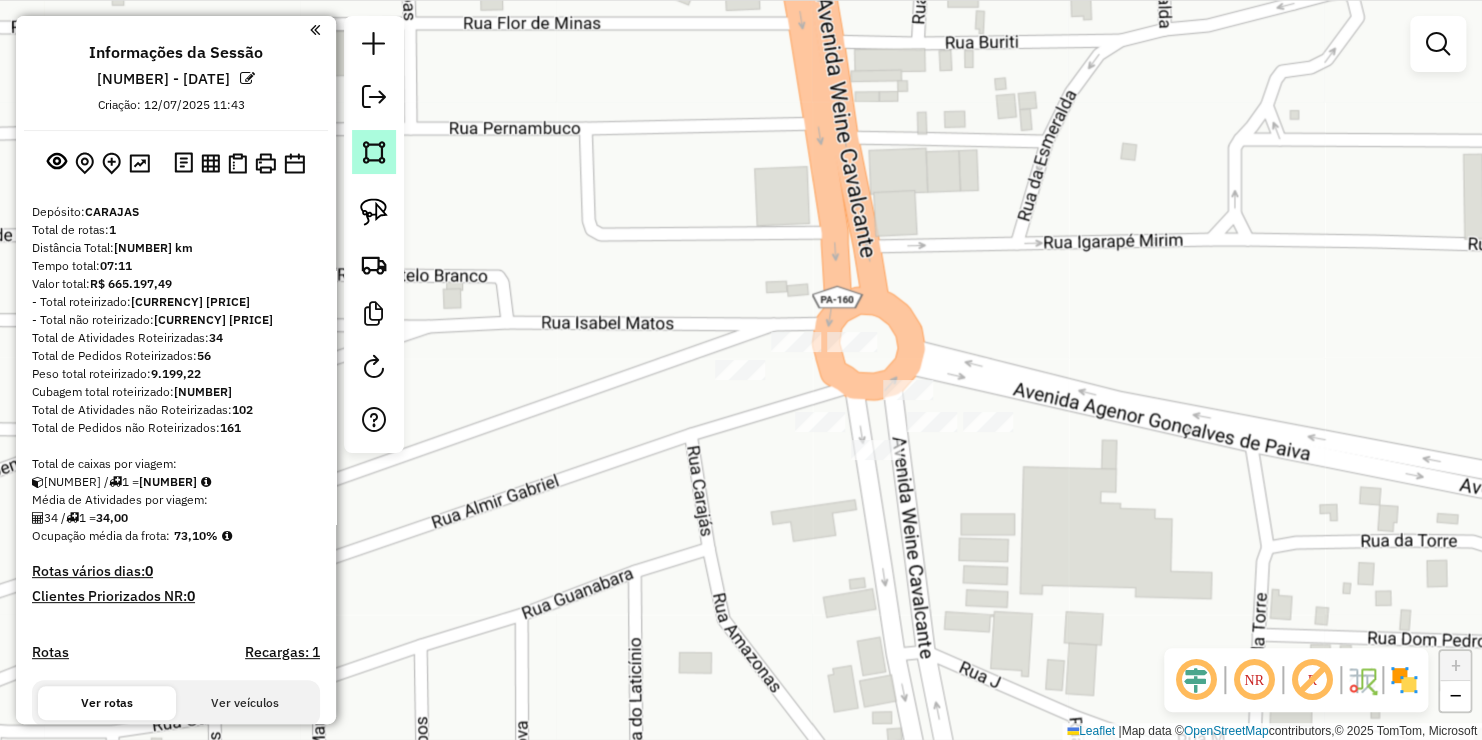 click 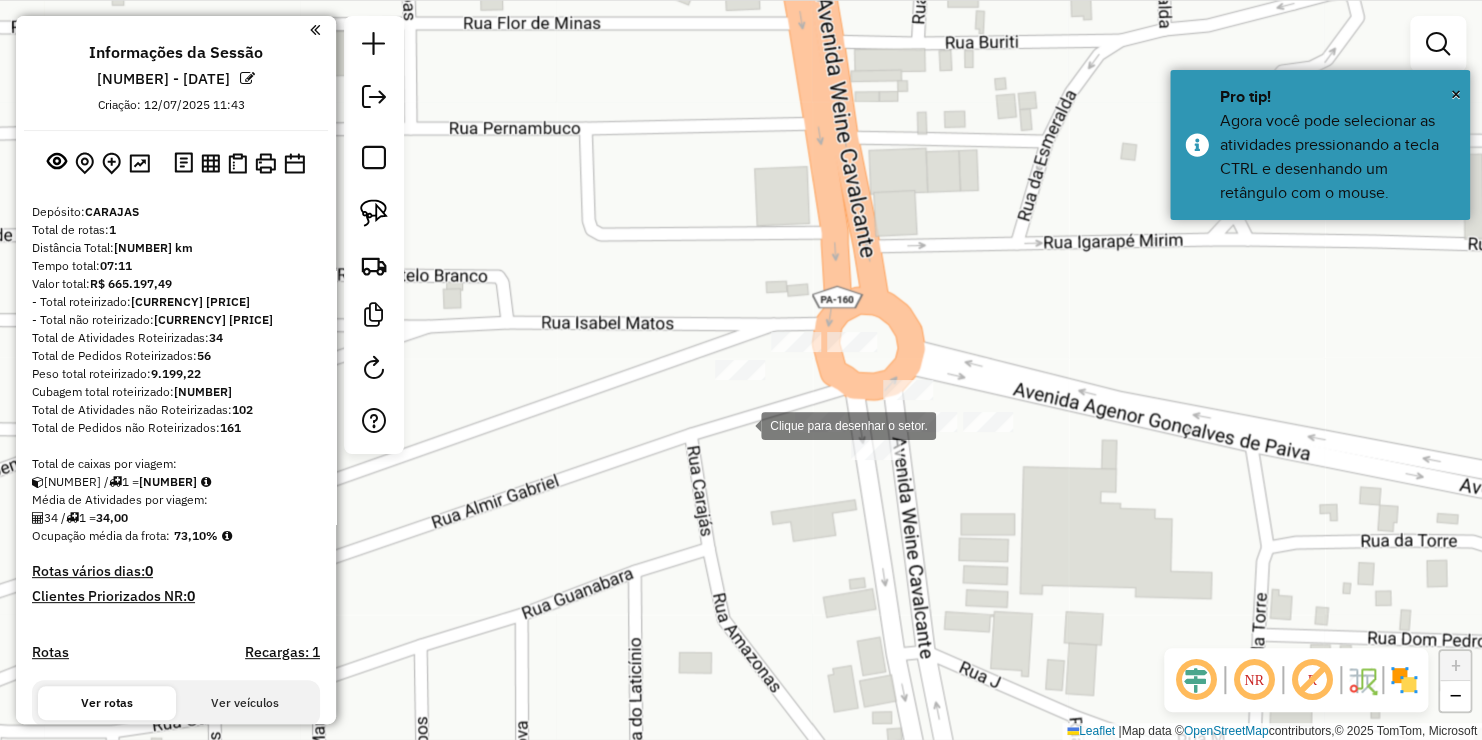 click 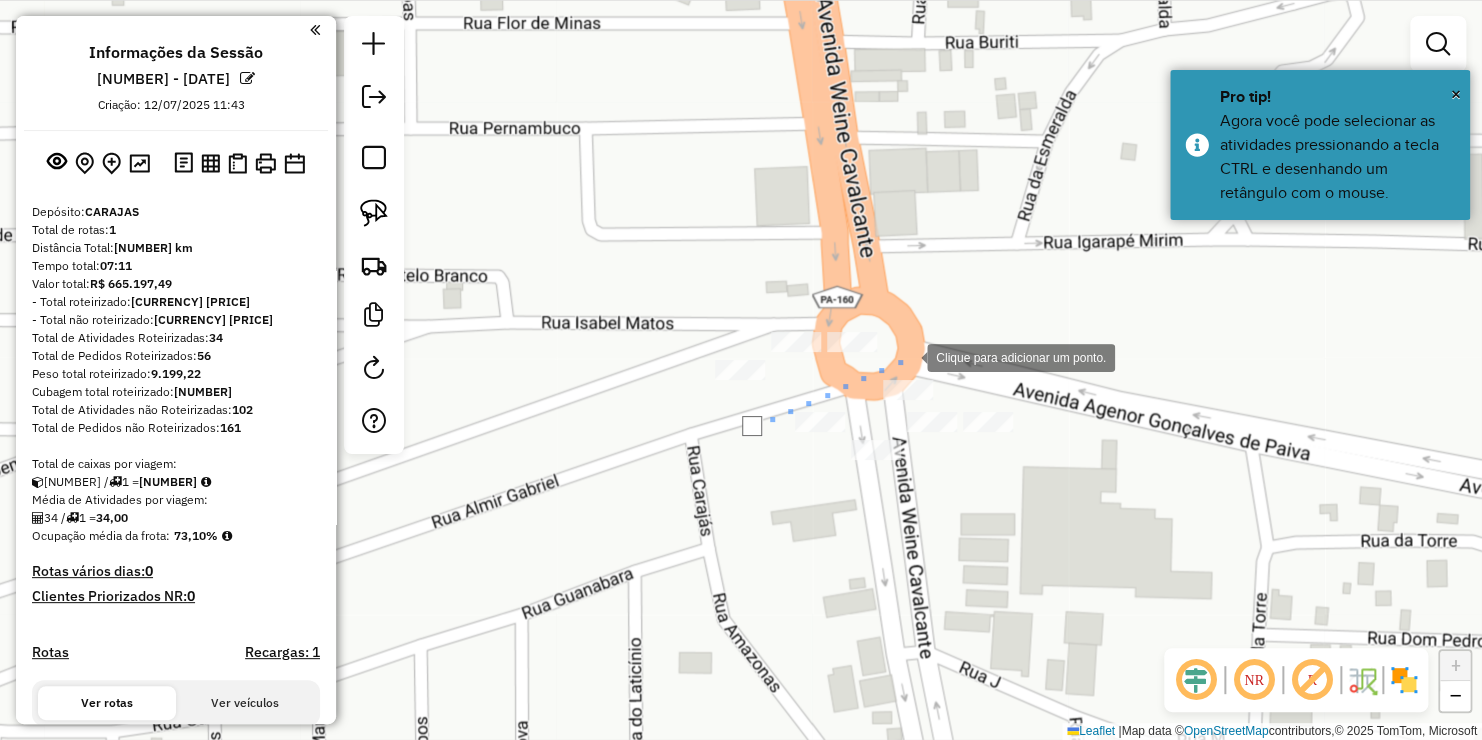 drag, startPoint x: 919, startPoint y: 354, endPoint x: 977, endPoint y: 367, distance: 59.439045 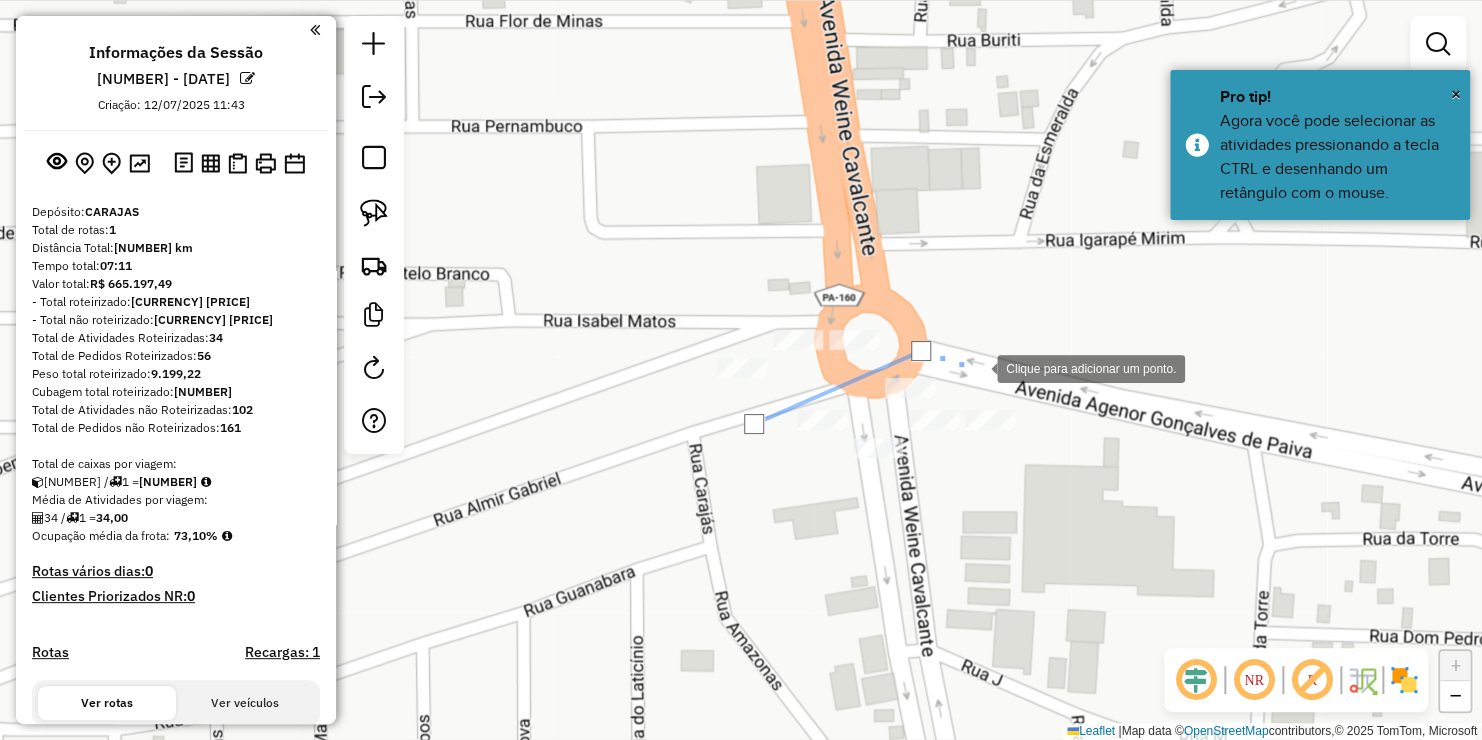 click 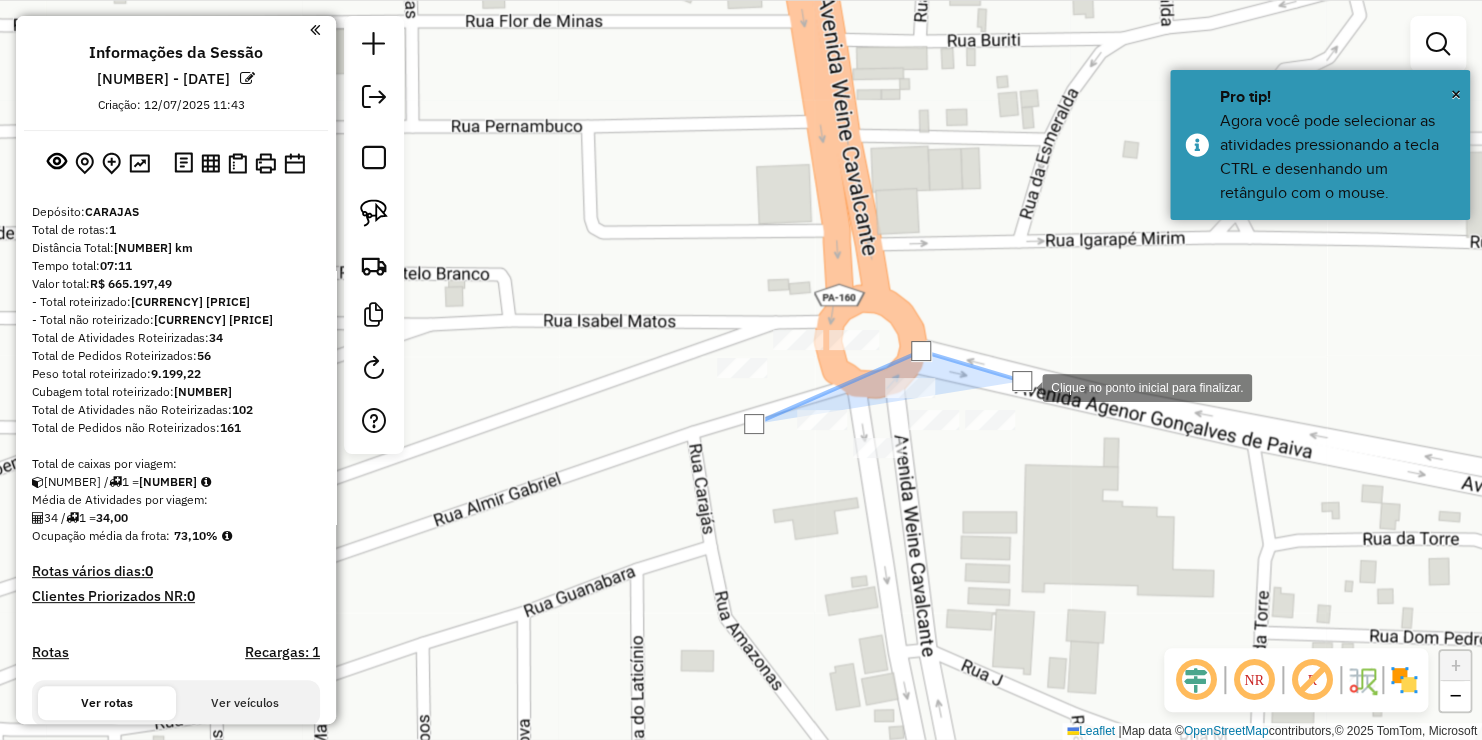 click 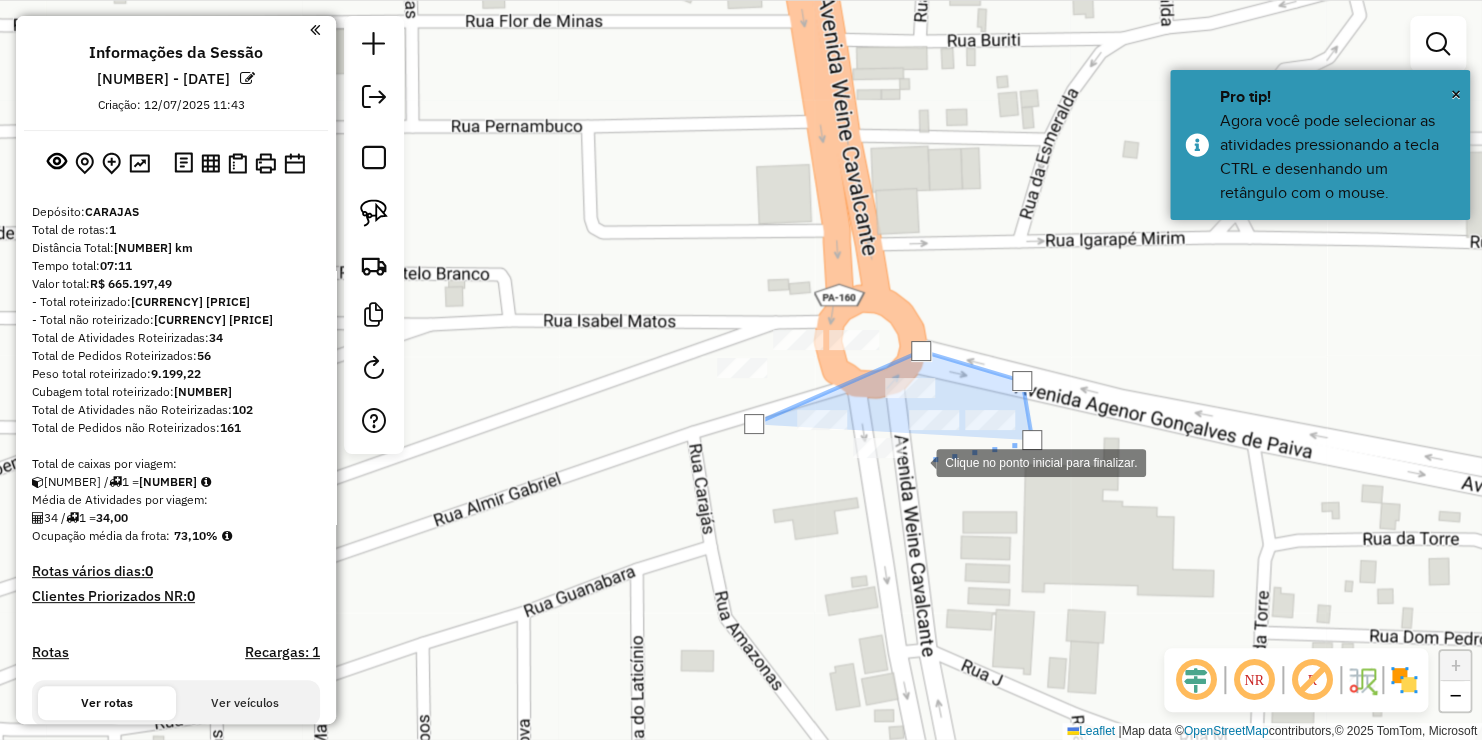 click 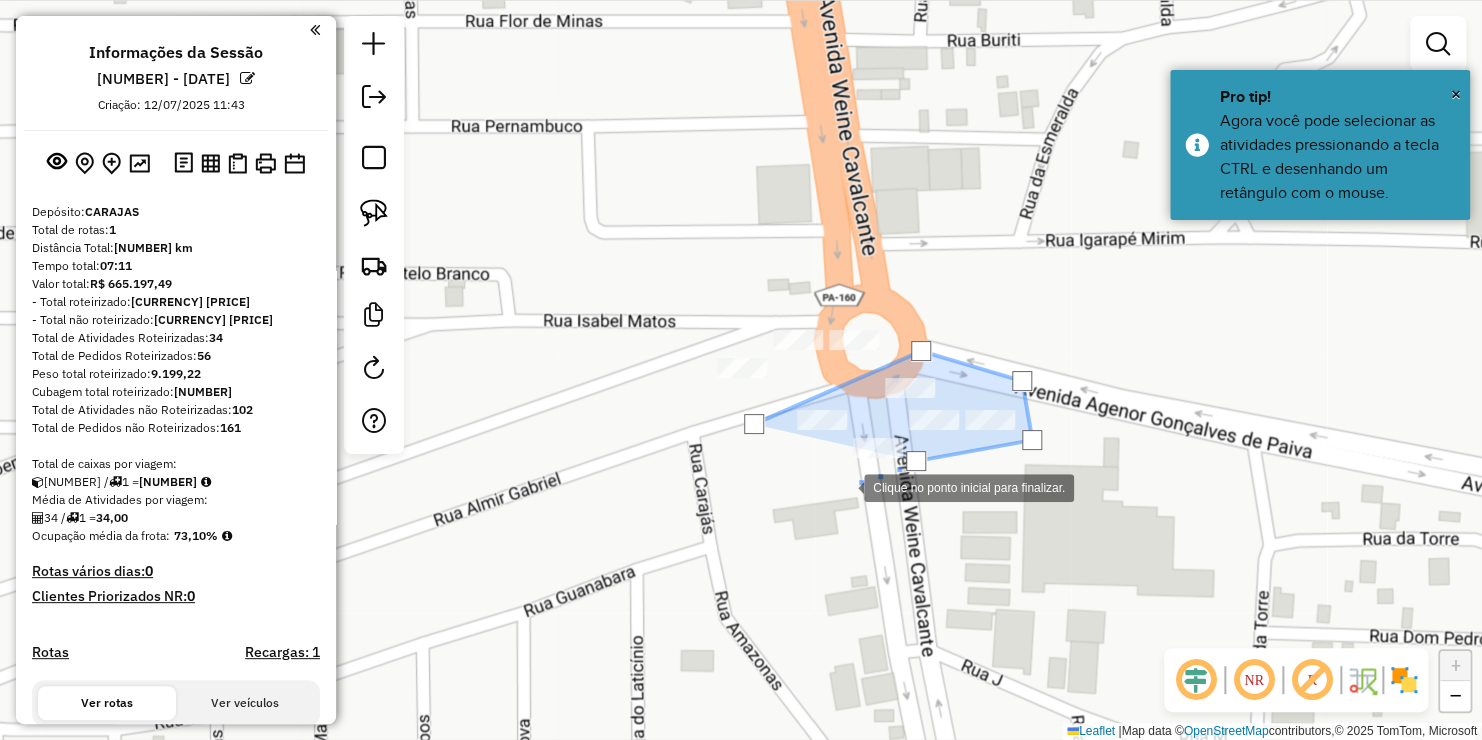 click 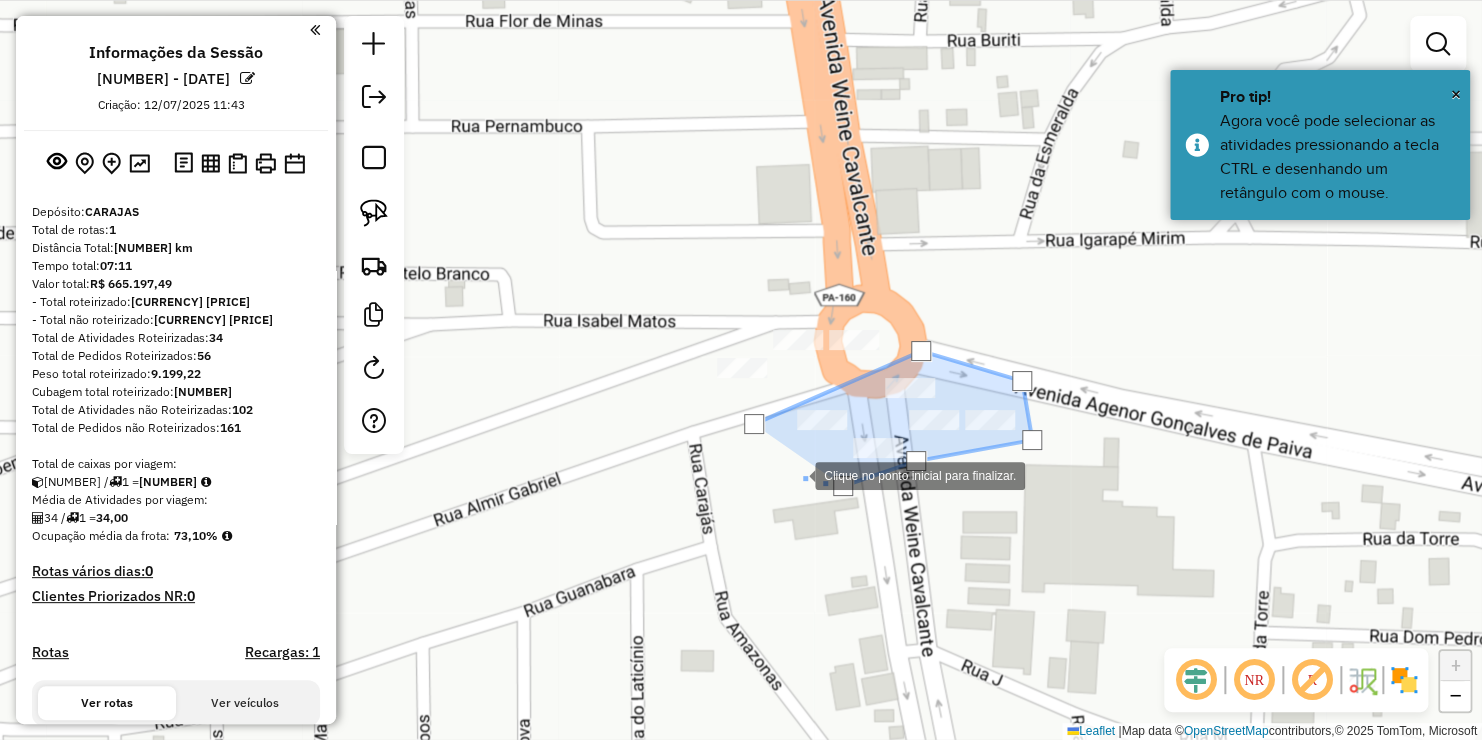 click 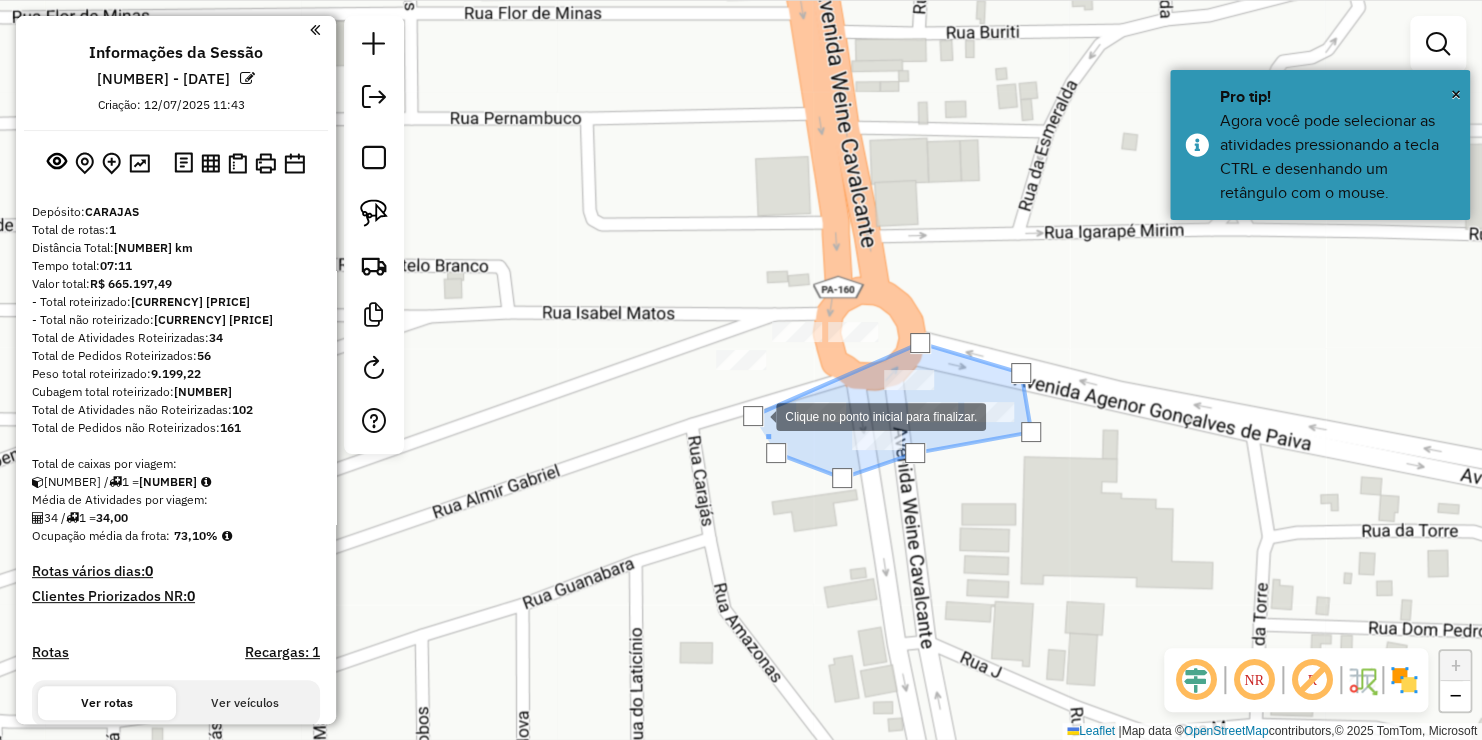 click 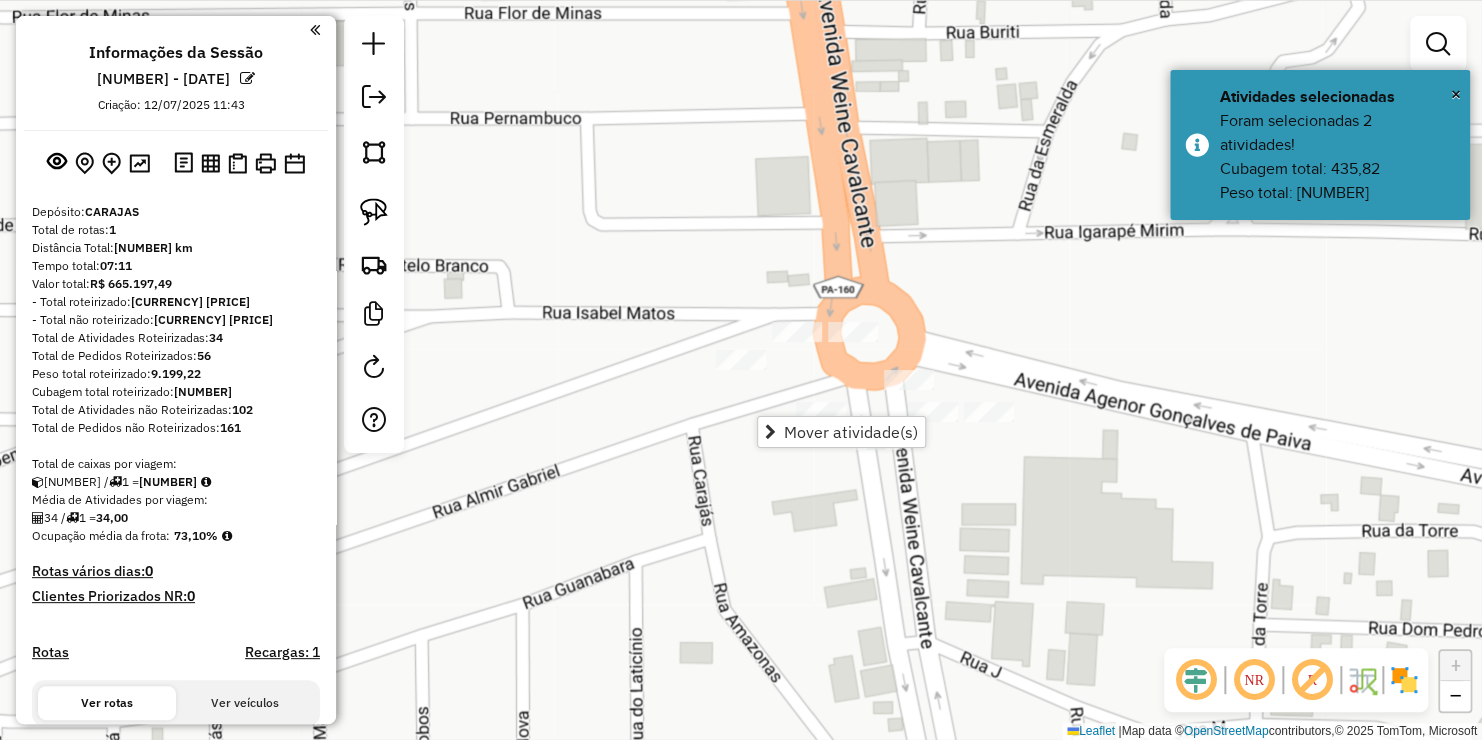 click on "Janela de atendimento Grade de atendimento Capacidade Transportadoras Veículos Cliente Pedidos  Rotas Selecione os dias de semana para filtrar as janelas de atendimento  Seg   Ter   Qua   Qui   Sex   Sáb   Dom  Informe o período da janela de atendimento: De: Até:  Filtrar exatamente a janela do cliente  Considerar janela de atendimento padrão  Selecione os dias de semana para filtrar as grades de atendimento  Seg   Ter   Qua   Qui   Sex   Sáb   Dom   Considerar clientes sem dia de atendimento cadastrado  Clientes fora do dia de atendimento selecionado Filtrar as atividades entre os valores definidos abaixo:  Peso mínimo:   Peso máximo:   Cubagem mínima:   Cubagem máxima:   De:   Até:  Filtrar as atividades entre o tempo de atendimento definido abaixo:  De:   Até:   Considerar capacidade total dos clientes não roteirizados Transportadora: Selecione um ou mais itens Tipo de veículo: Selecione um ou mais itens Veículo: Selecione um ou mais itens Motorista: Selecione um ou mais itens Nome: Rótulo:" 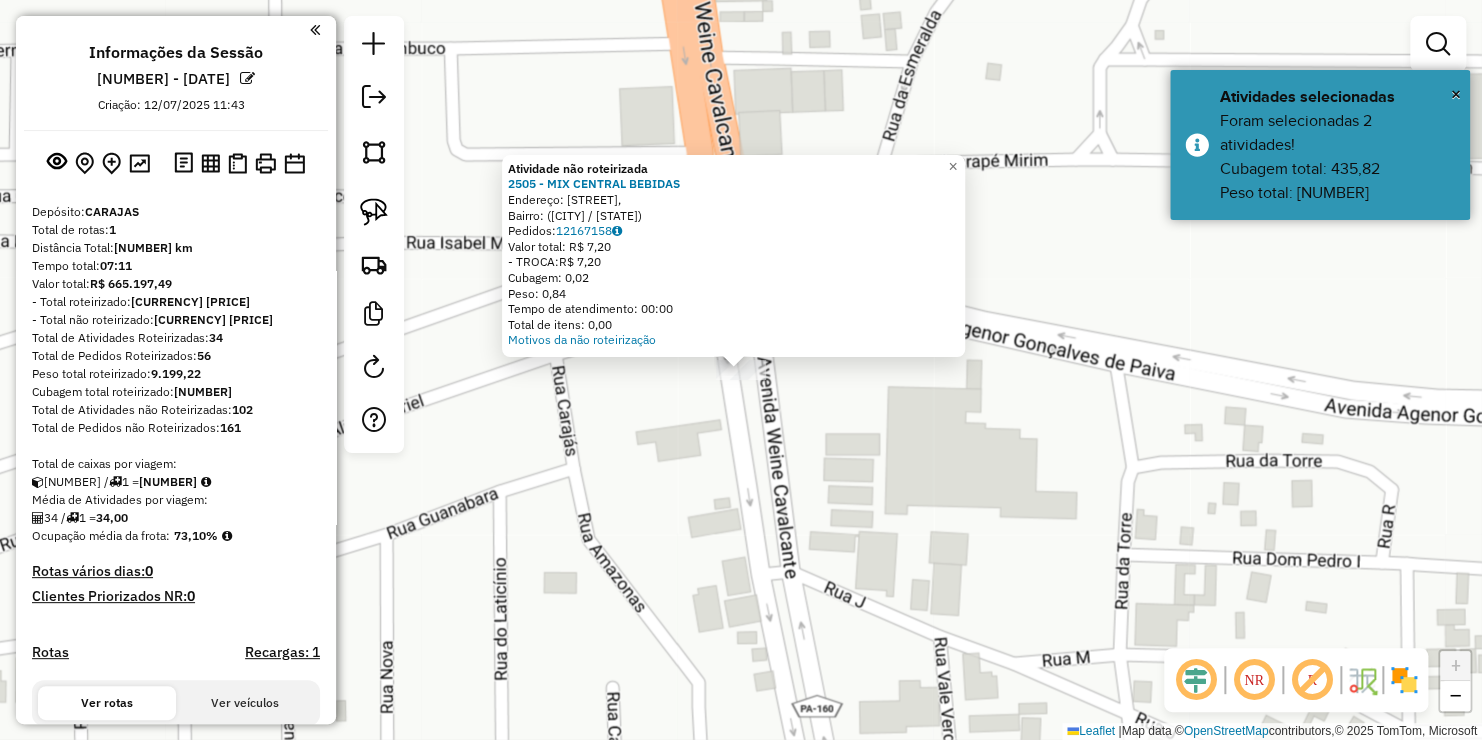 click on "Atividade não roteirizada [NUMBER] - MIX CENTRAL BEBIDAS Endereço: Rua Sosseguim, Bairro: ([CITY] / [STATE]) Pedidos: [NUMBER] Valor total: R$ [PRICE] - TROCA: R$ [PRICE] Cubagem: [NUMBER] Peso: [NUMBER] Tempo de atendimento: [TIME] Total de itens: [NUMBER] Motivos da não roteirização × Janela de atendimento Grade de atendimento Capacidade Transportadoras Veículos Cliente Pedidos Rotas Selecione os dias de semana para filtrar as janelas de atendimento Seg Ter Qua Qui Sex Sáb Dom Informe o período da janela de atendimento: De: Até: Filtrar exatamente a janela do cliente Considerar janela de atendimento padrão Selecione os dias de semana para filtrar as grades de atendimento Seg Ter Qua Qui Sex Sáb Dom Considerar clientes sem dia de atendimento cadastrado Clientes fora do dia de atendimento selecionado Filtrar as atividades entre os valores definidos abaixo: Peso mínimo: Peso máximo: Cubagem mínima: Cubagem máxima: De: Até: De: Até: De:" 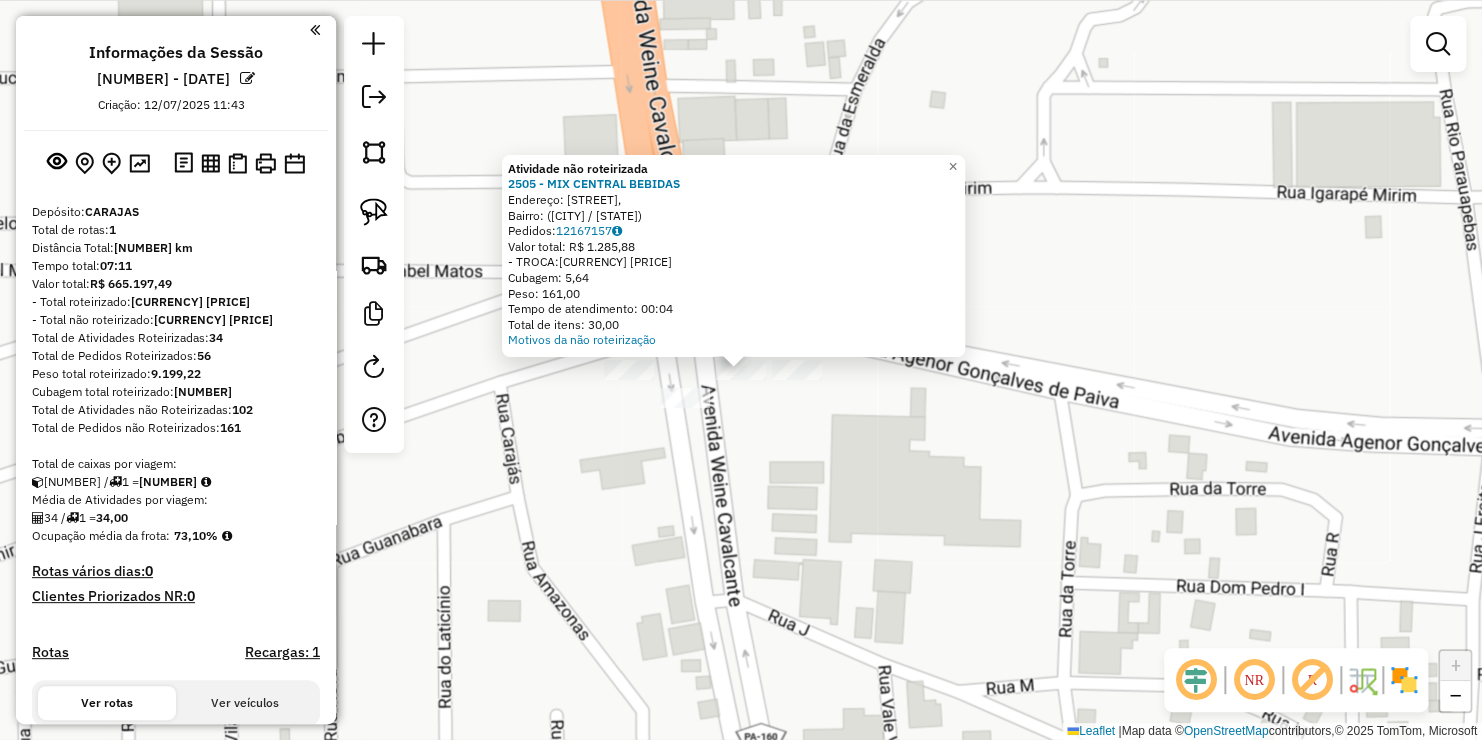click on "Atividade não roteirizada [NUMBER] - [BUSINESS_NAME]  Endereço: [STREET],    Bairro:  ([CITY] / [STATE])   Pedidos:  [ORDER_ID]   Valor total: [CURRENCY] [PRICE]   - TROCA:  [CURRENCY] [PRICE]   Cubagem: [PRICE]   Peso: [PRICE]   Tempo de atendimento: [TIME]   Total de itens: [PRICE]  Motivos da não roteirização × Janela de atendimento Grade de atendimento Capacidade Transportadoras Veículos Cliente Pedidos  Rotas Selecione os dias de semana para filtrar as janelas de atendimento  Seg   Ter   Qua   Qui   Sex   Sáb   Dom  Informe o período da janela de atendimento: De: Até:  Filtrar exatamente a janela do cliente  Considerar janela de atendimento padrão  Selecione os dias de semana para filtrar as grades de atendimento  Seg   Ter   Qua   Qui   Sex   Sáb   Dom   Considerar clientes sem dia de atendimento cadastrado  Clientes fora do dia de atendimento selecionado Filtrar as atividades entre os valores definidos abaixo:  Peso mínimo:   Peso máximo:   Cubagem mínima:   Cubagem máxima:   De:   Até:   De:  +" 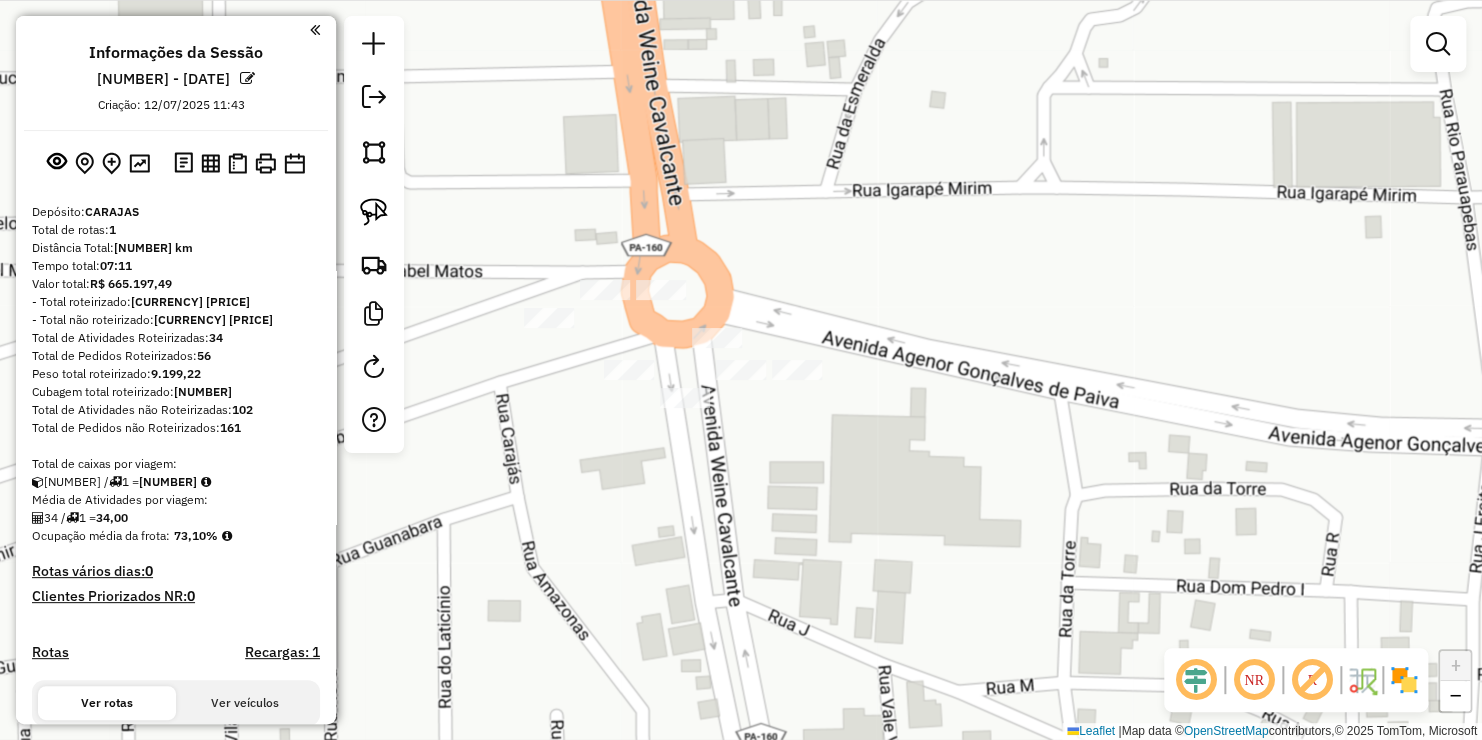 click 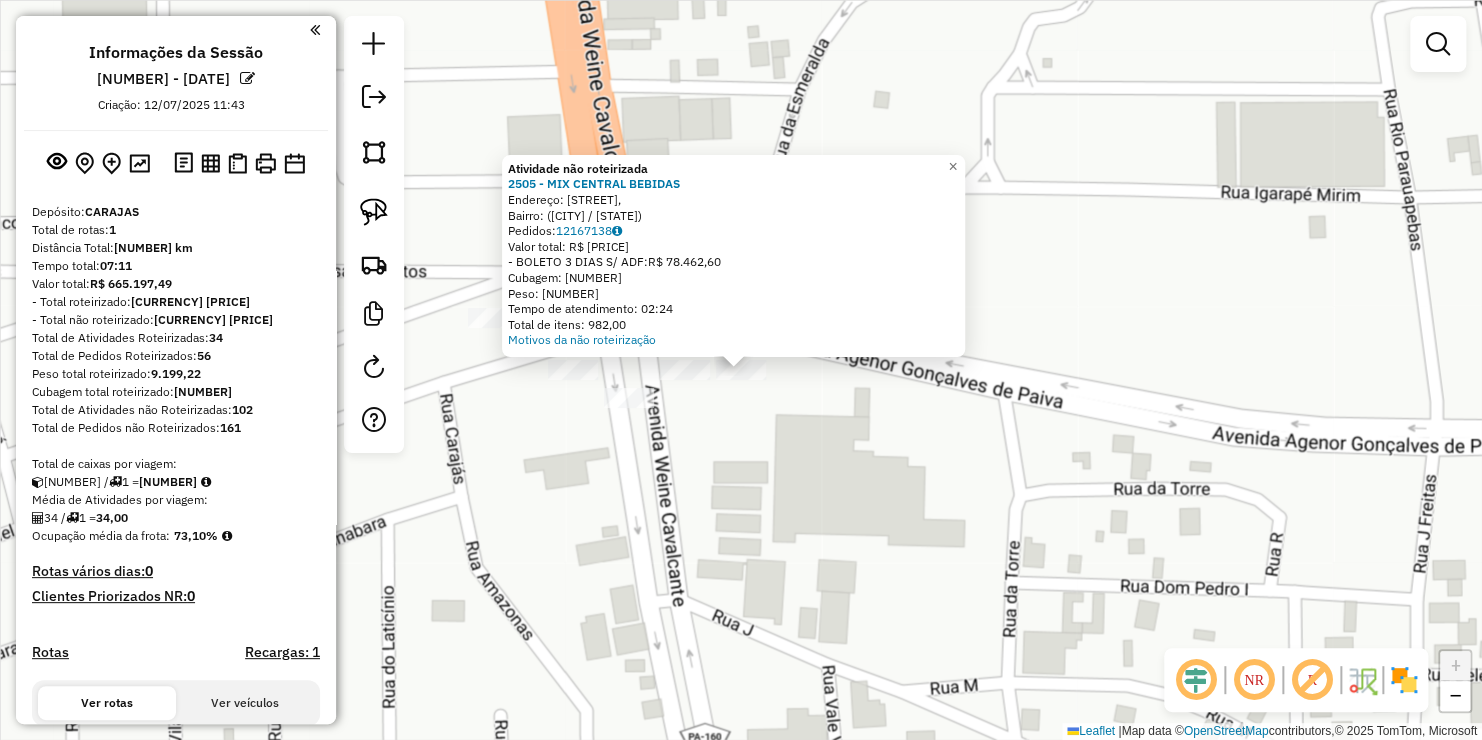 drag, startPoint x: 830, startPoint y: 428, endPoint x: 758, endPoint y: 395, distance: 79.20227 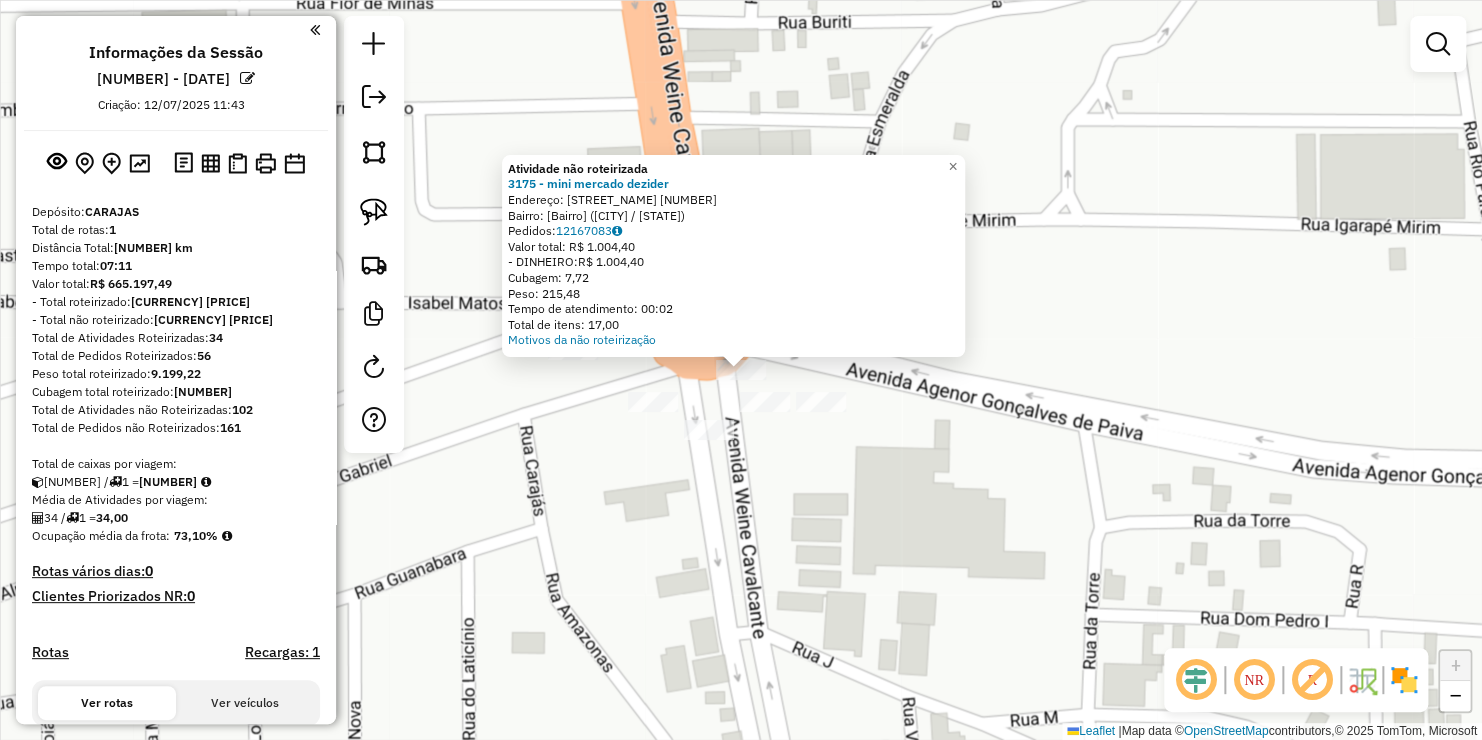 drag, startPoint x: 623, startPoint y: 438, endPoint x: 585, endPoint y: 394, distance: 58.137768 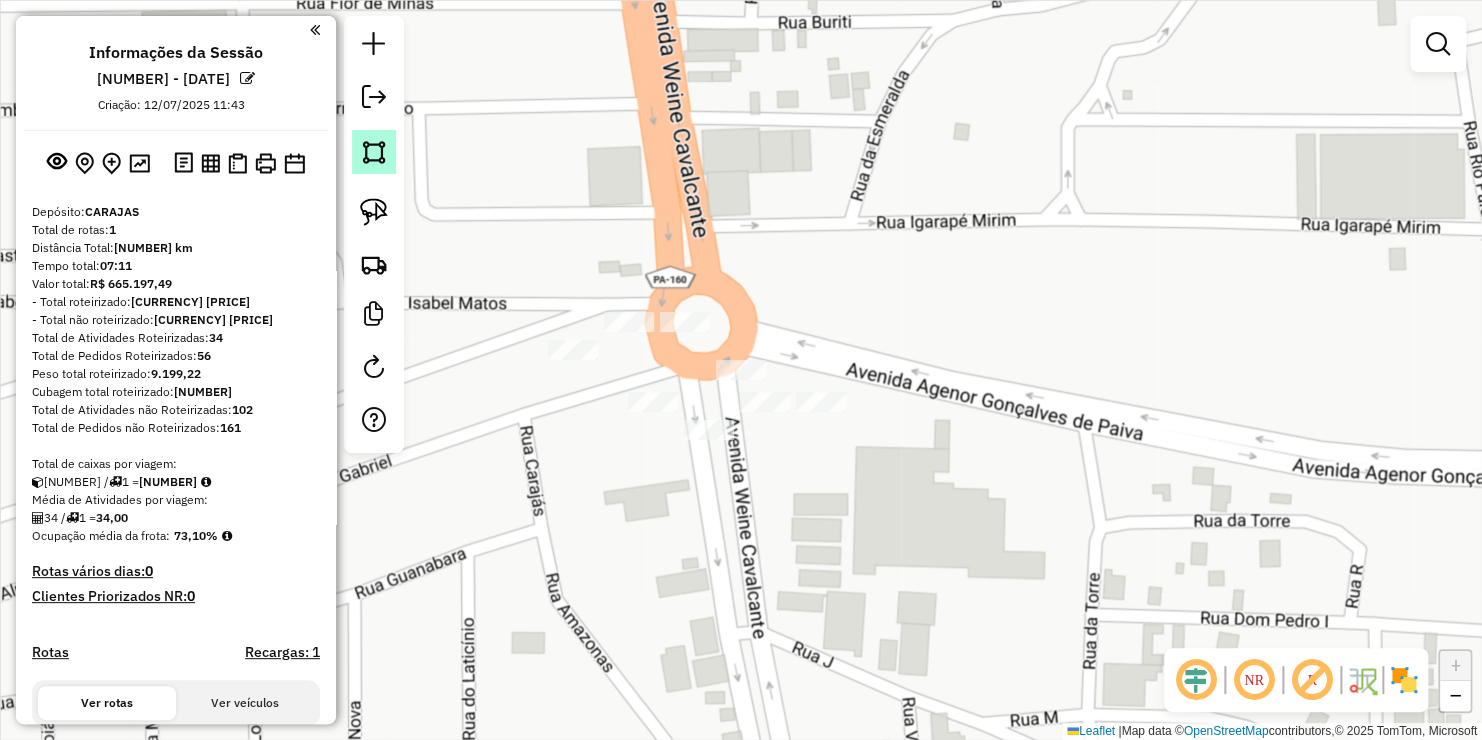 click 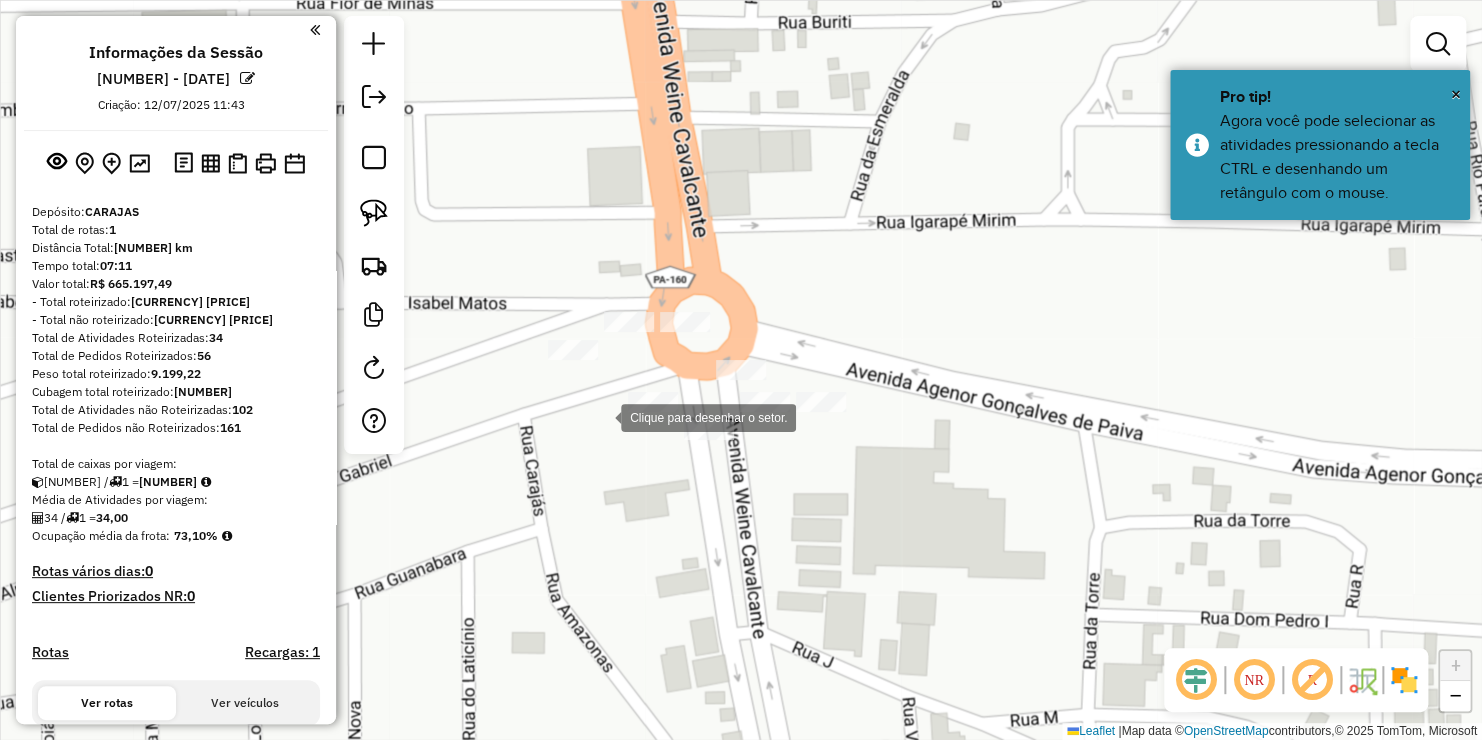 click 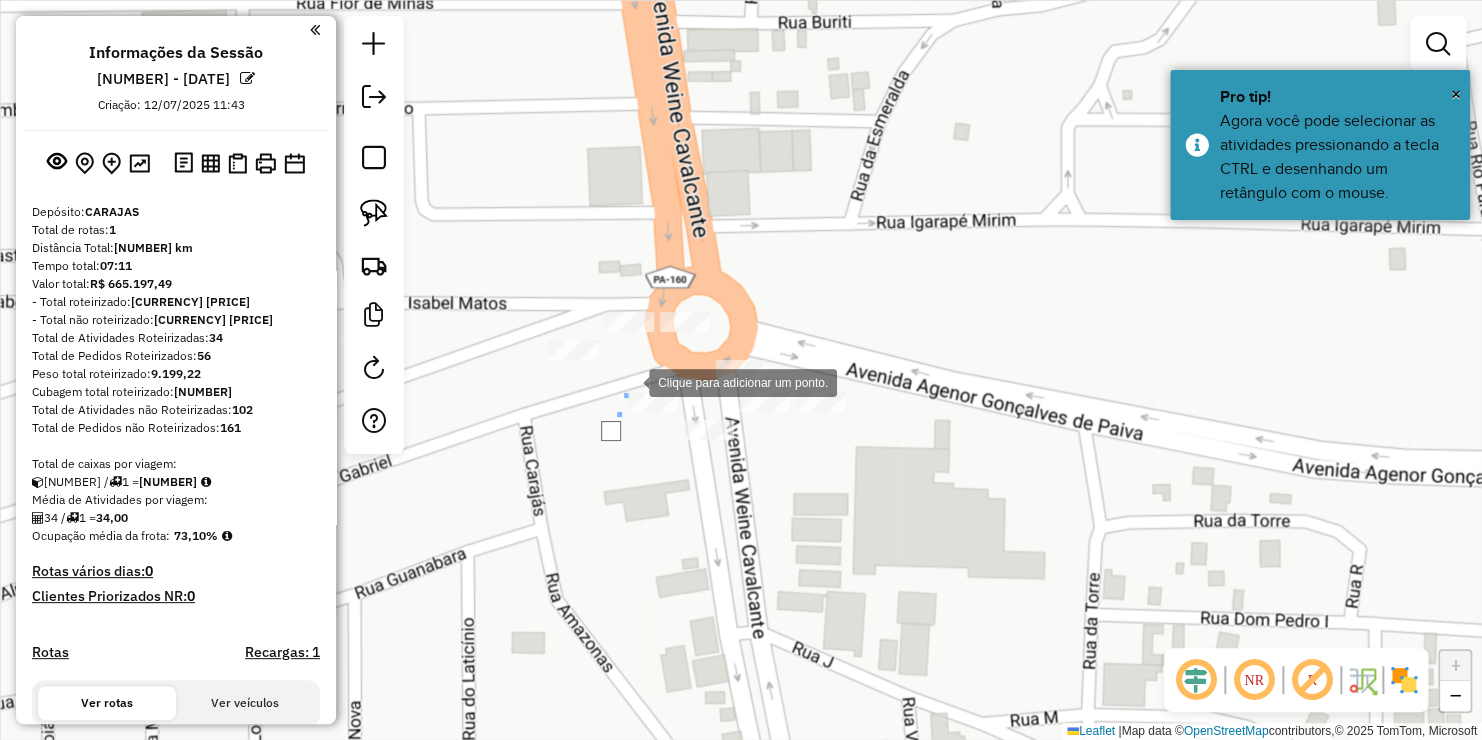 click 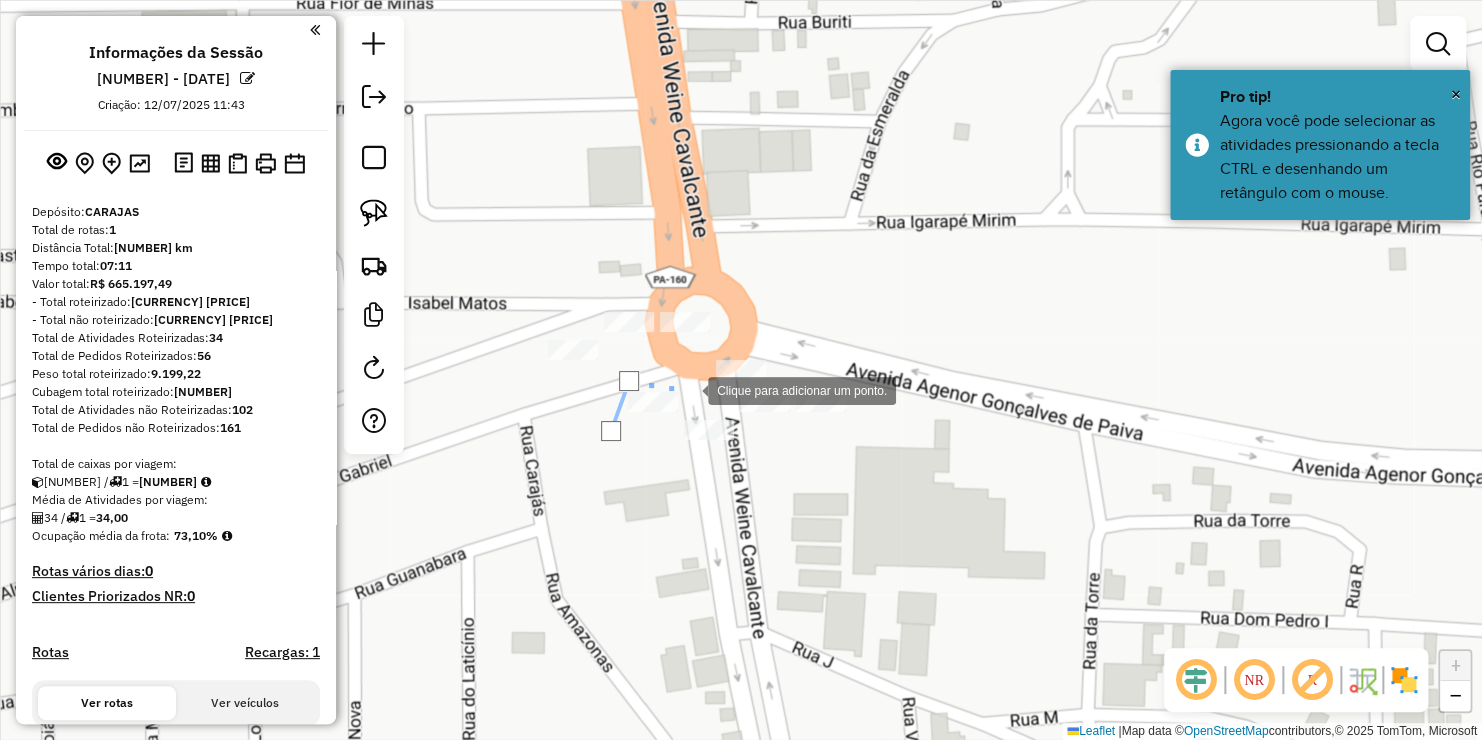 click 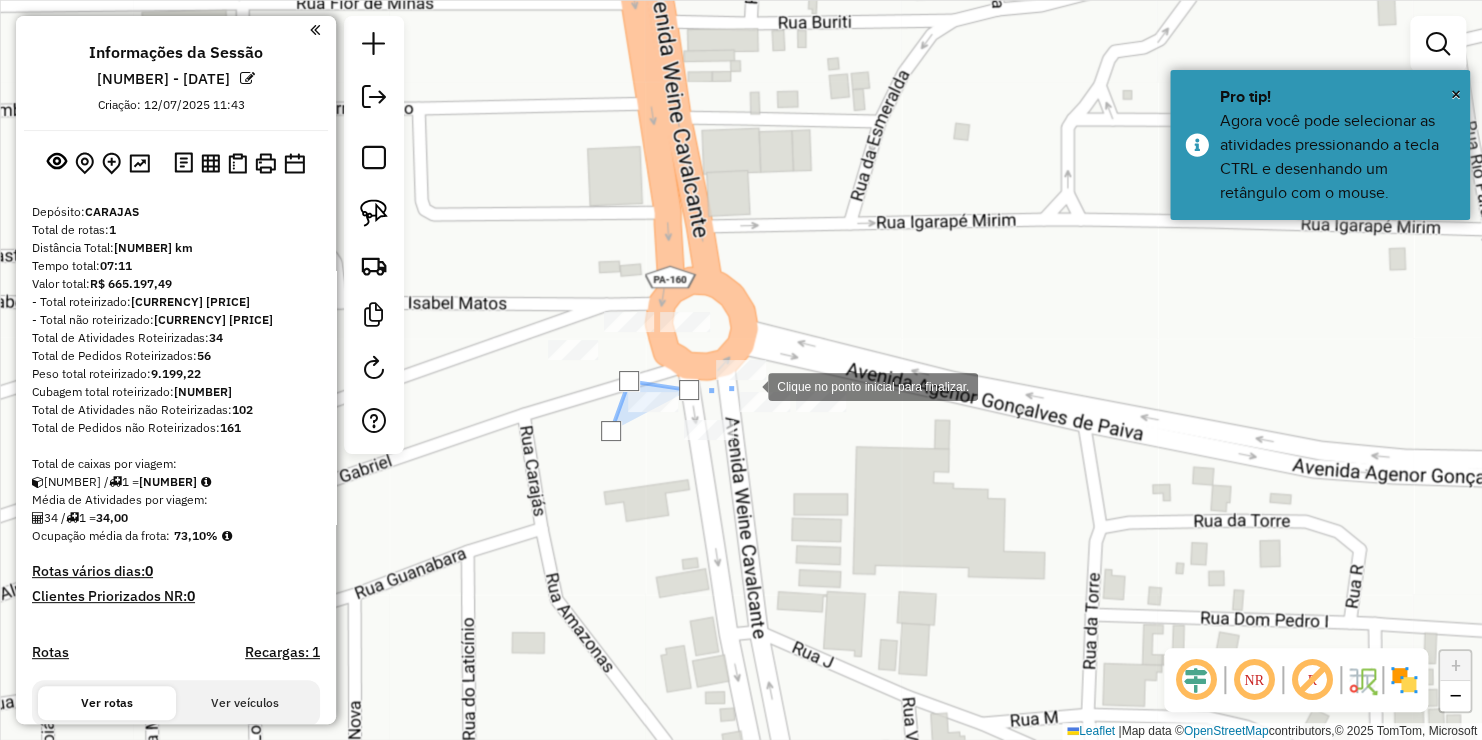 click 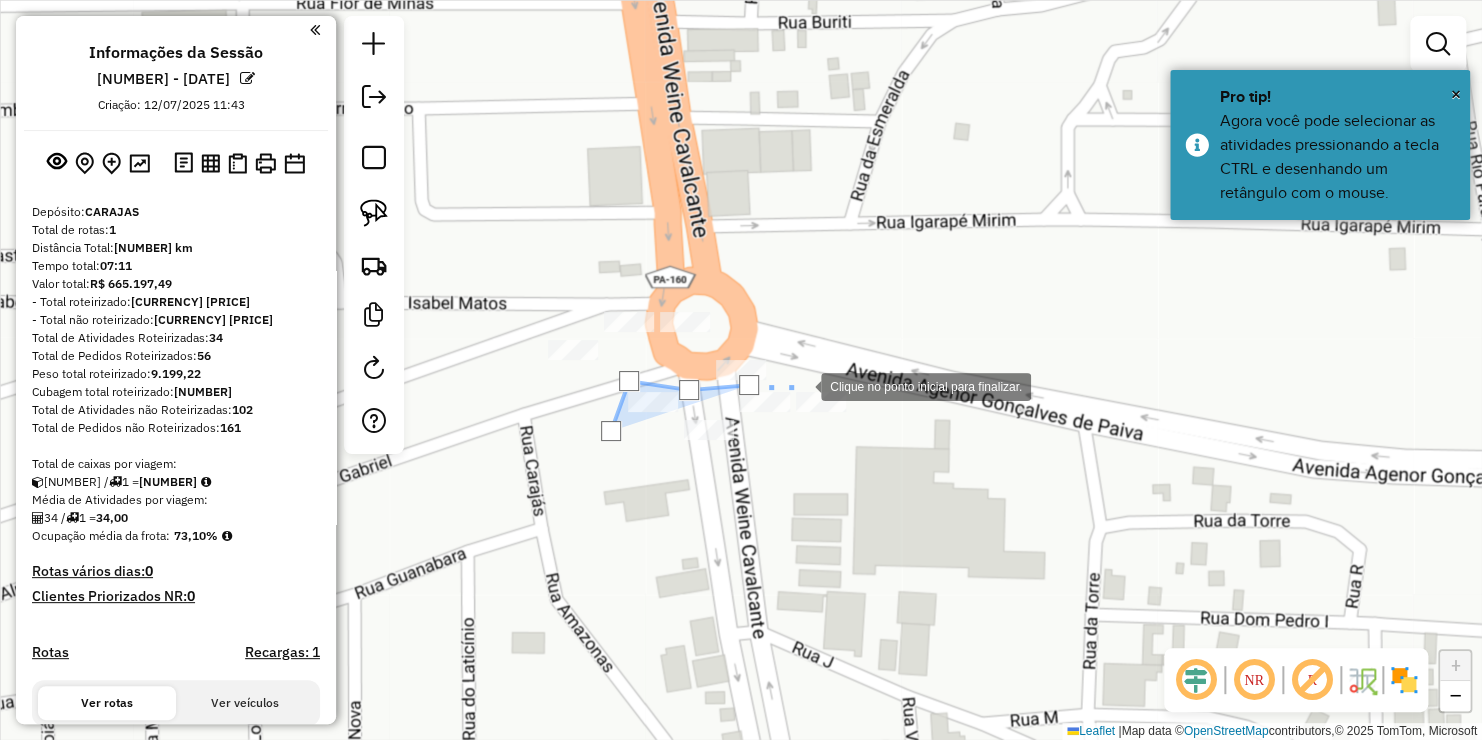 click 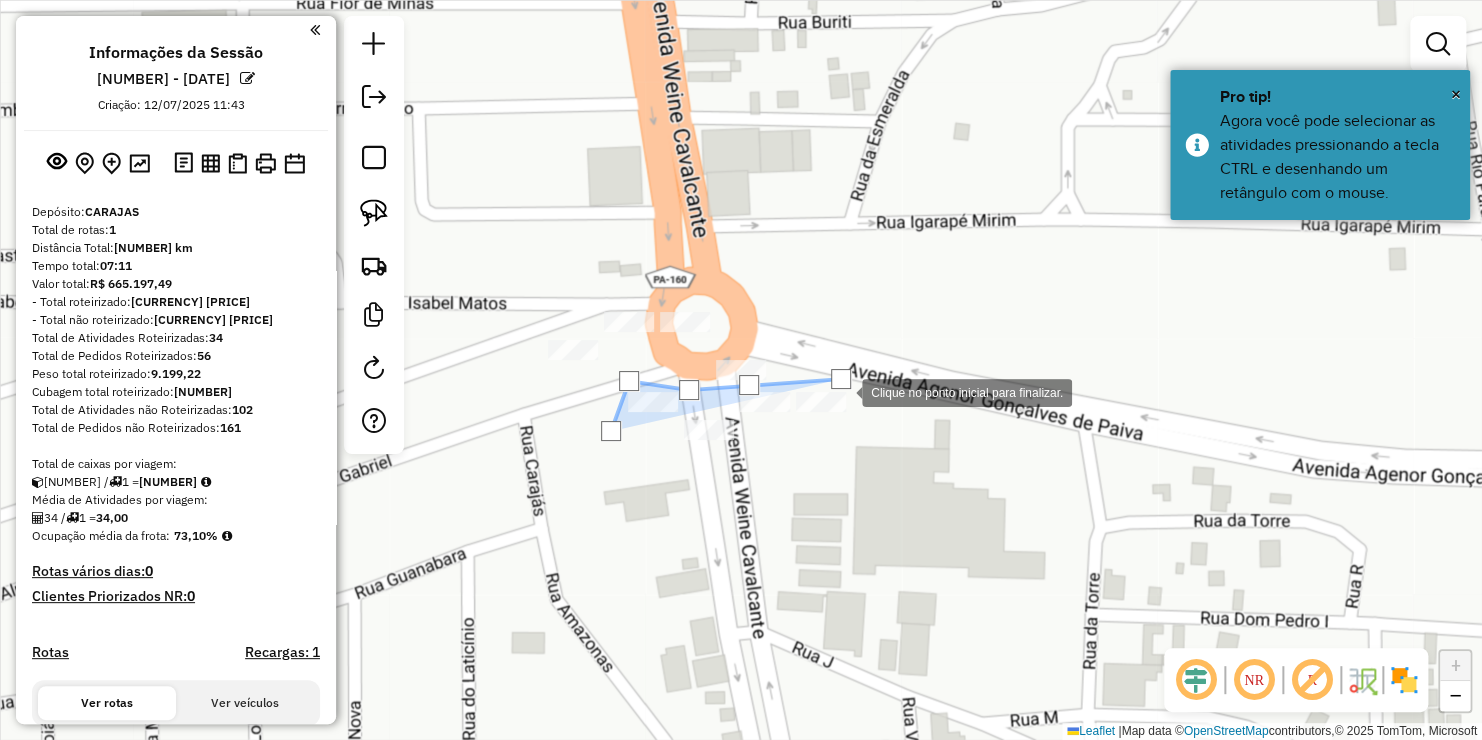 click 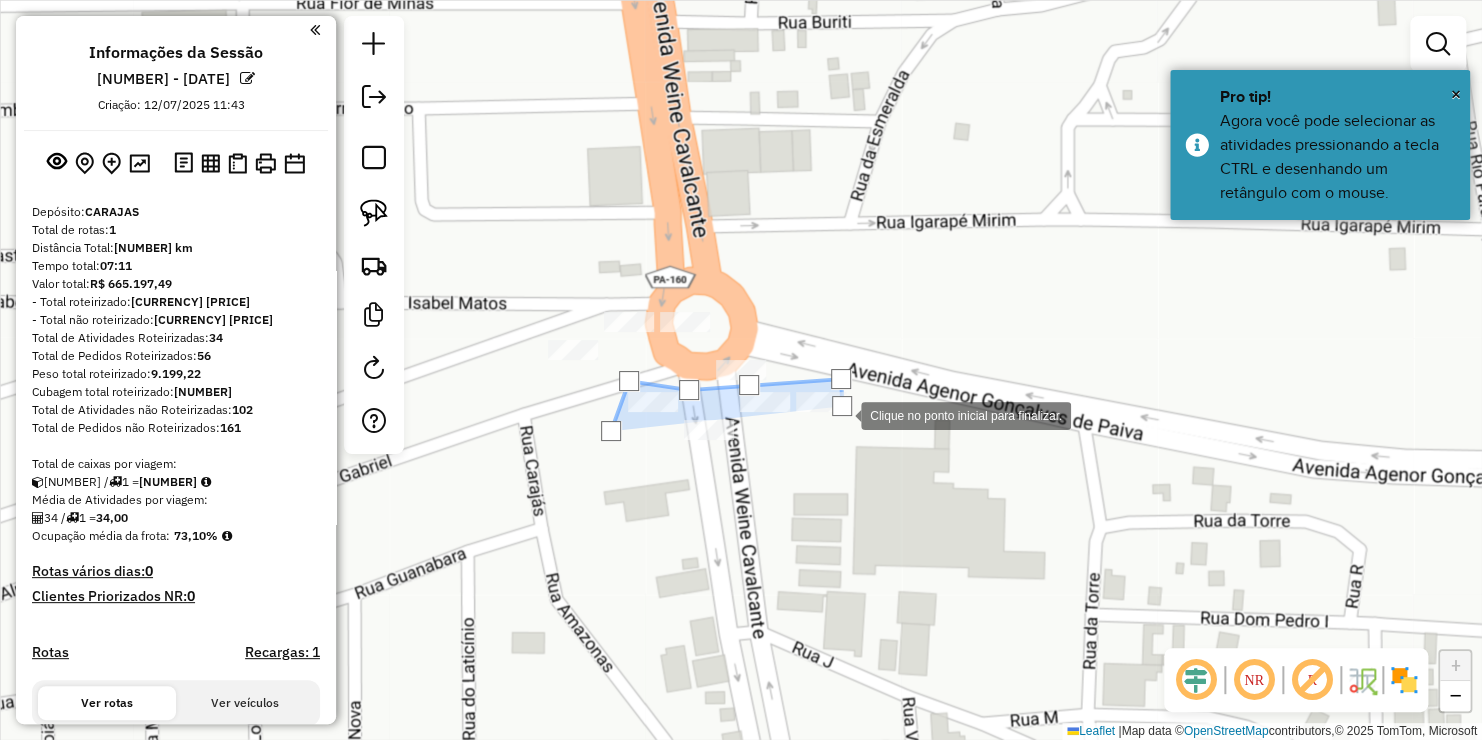 click 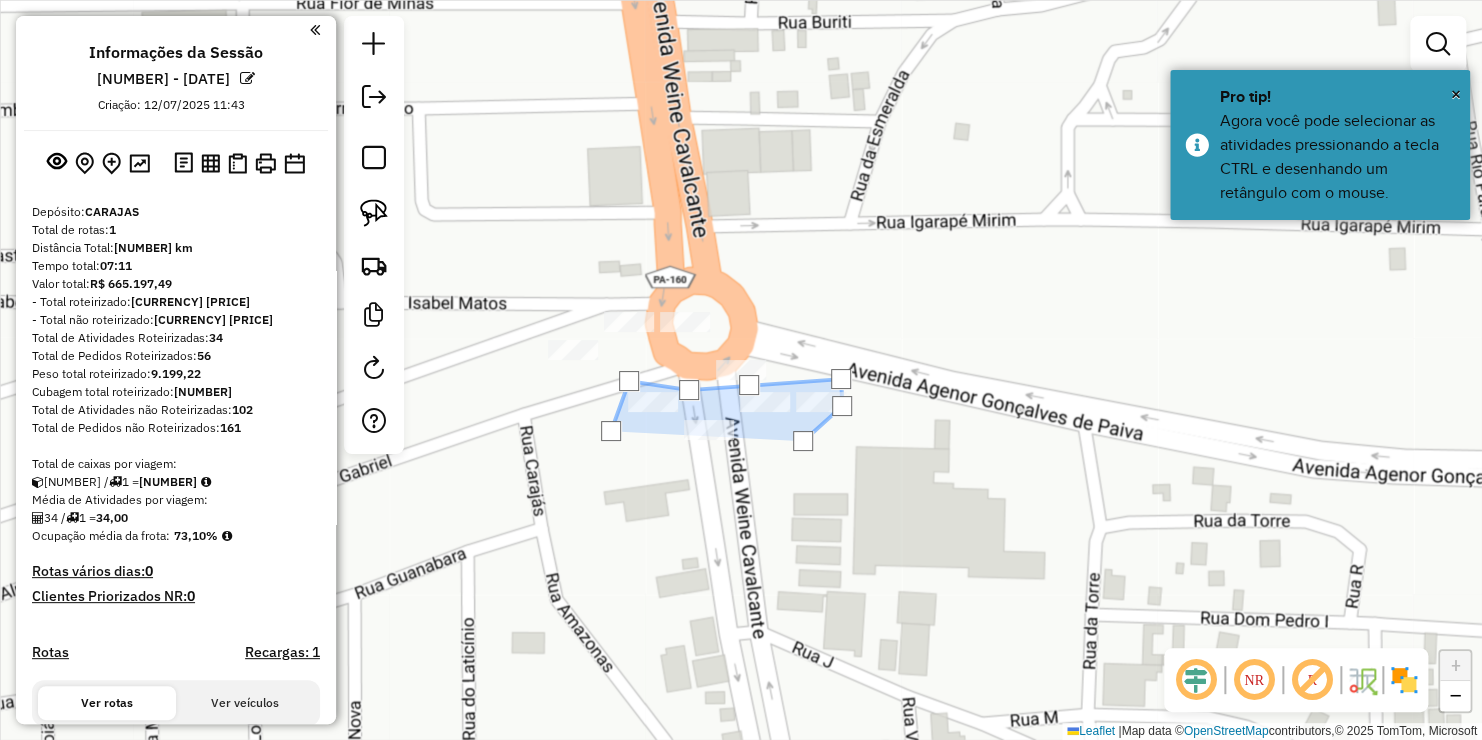 click 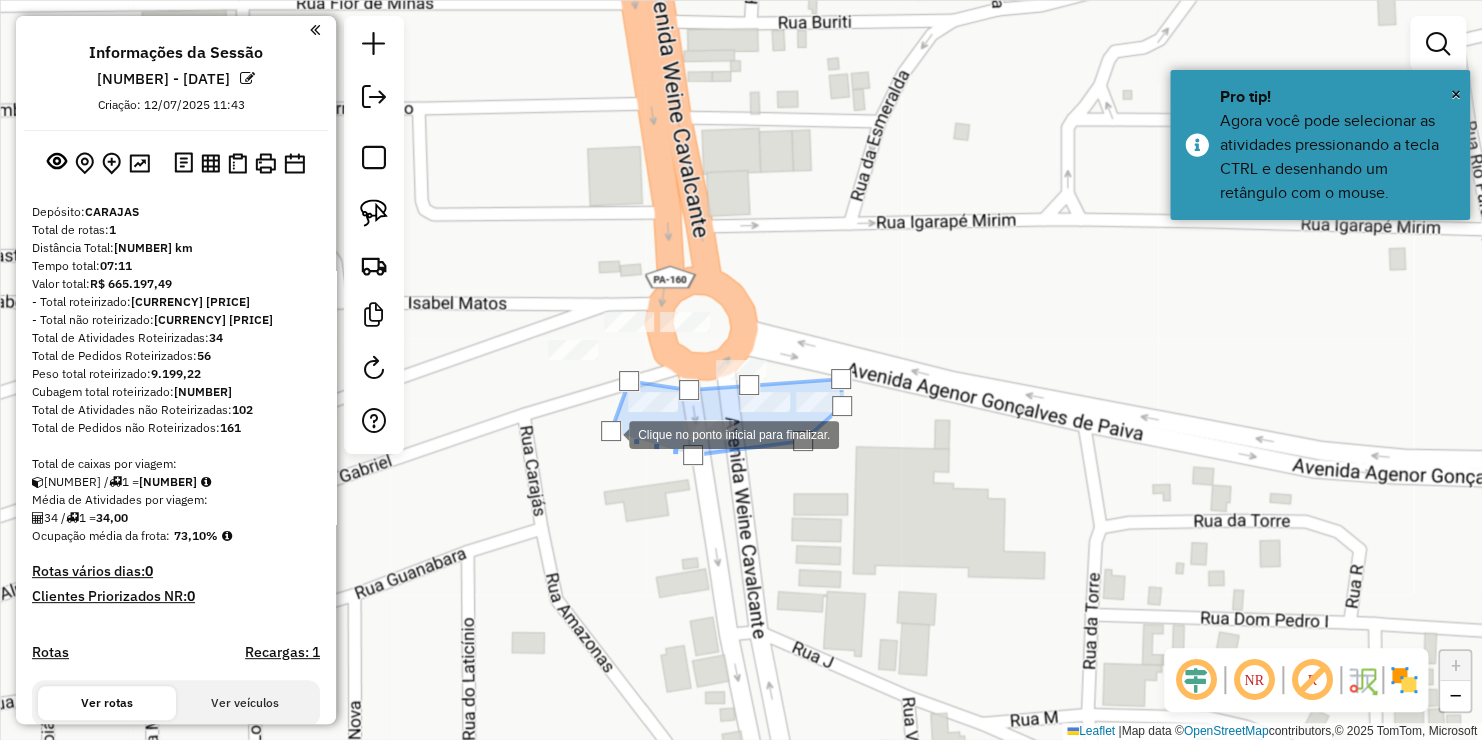 click 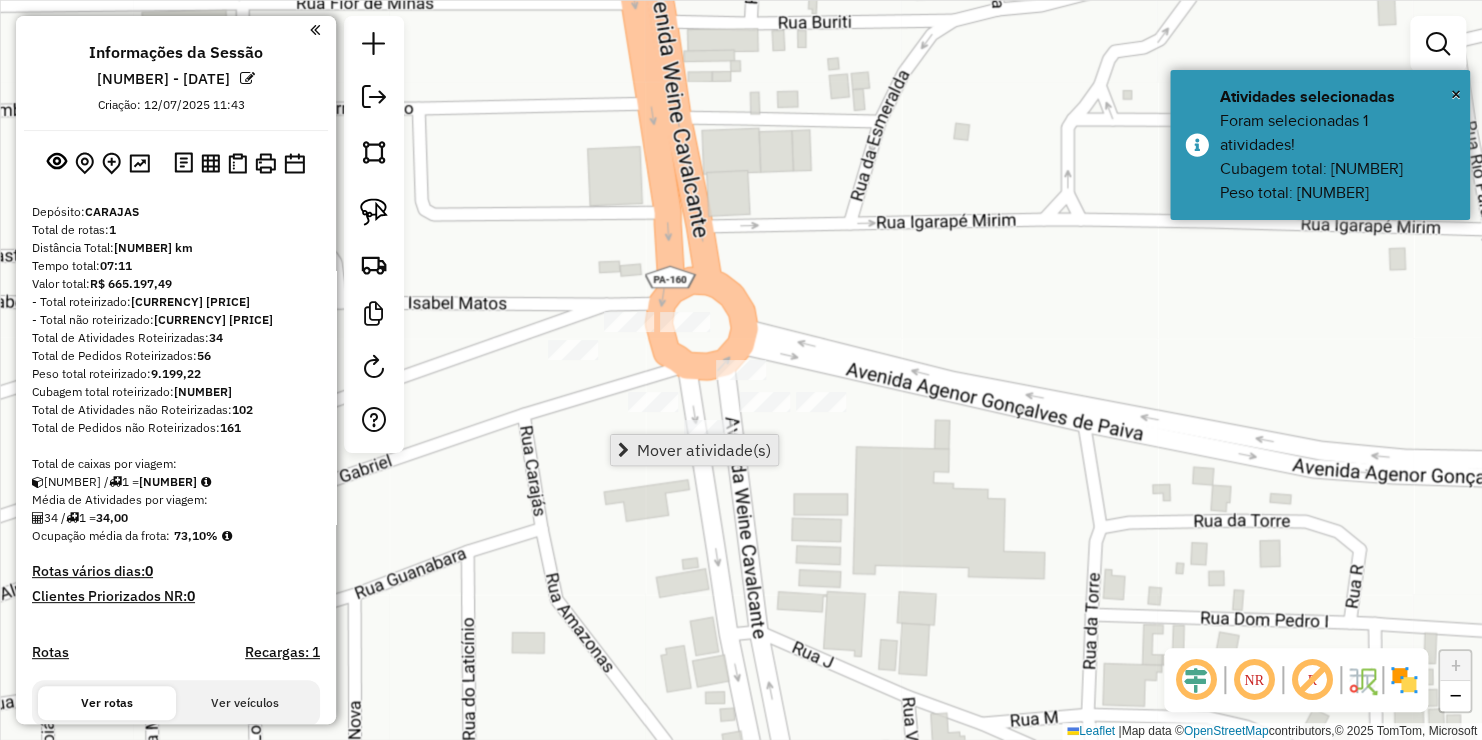 click on "Mover atividade(s)" at bounding box center (704, 450) 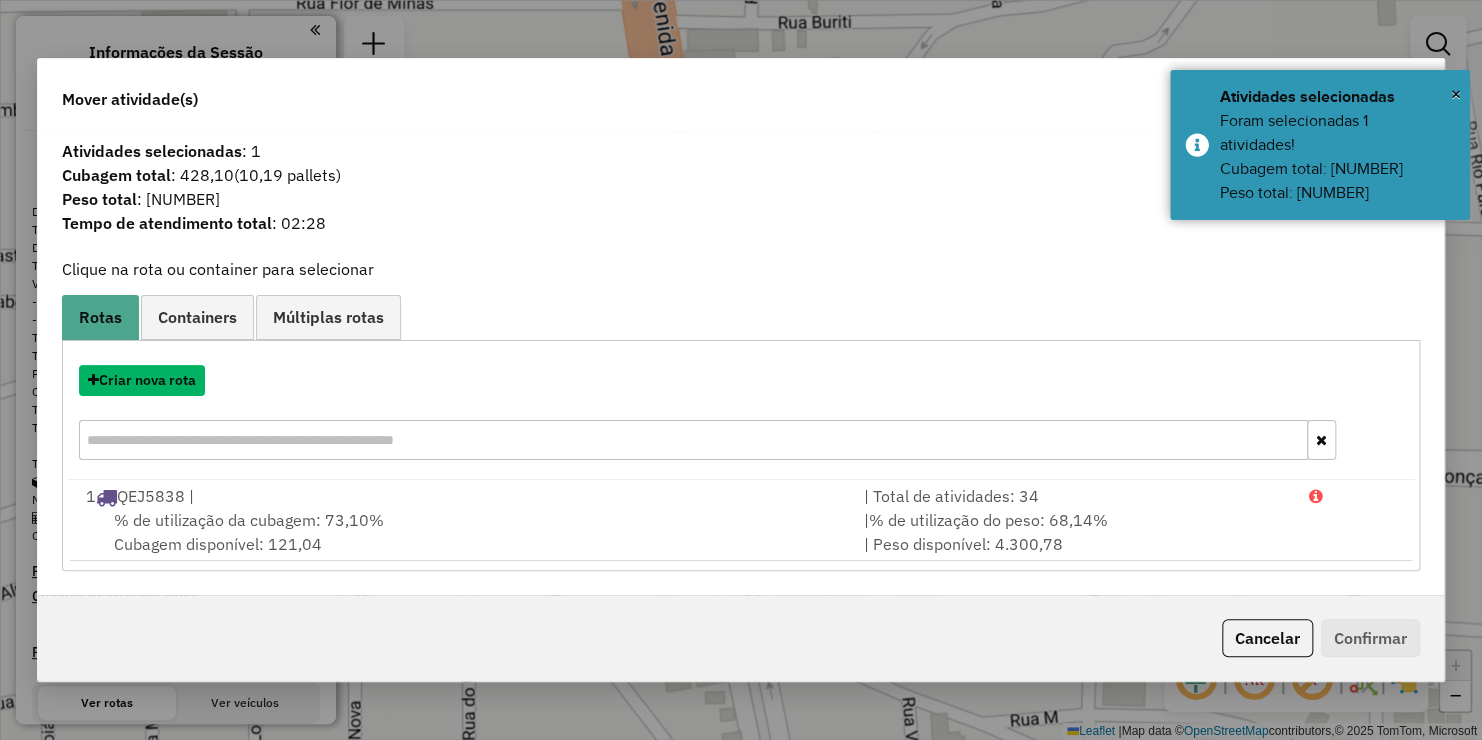 click on "Criar nova rota" at bounding box center [142, 380] 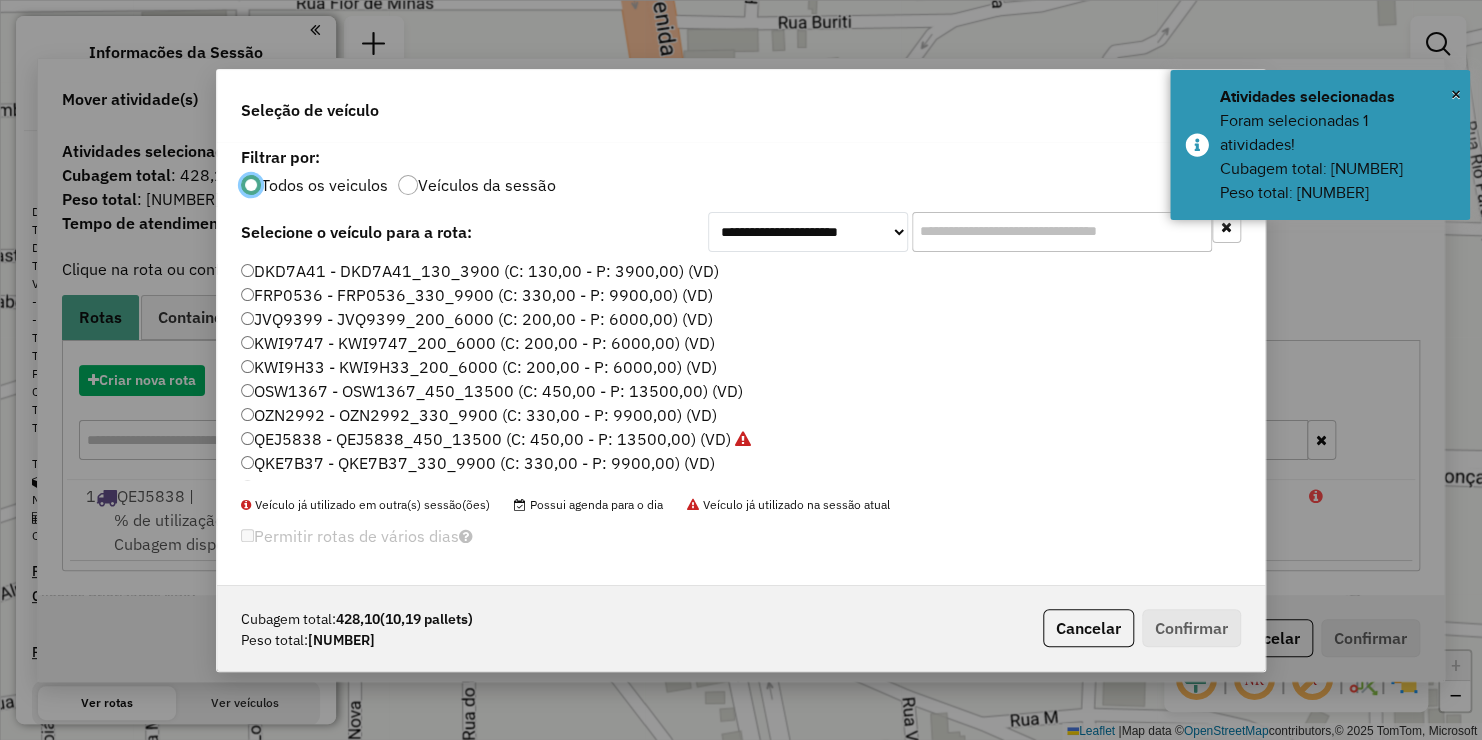 scroll, scrollTop: 10, scrollLeft: 6, axis: both 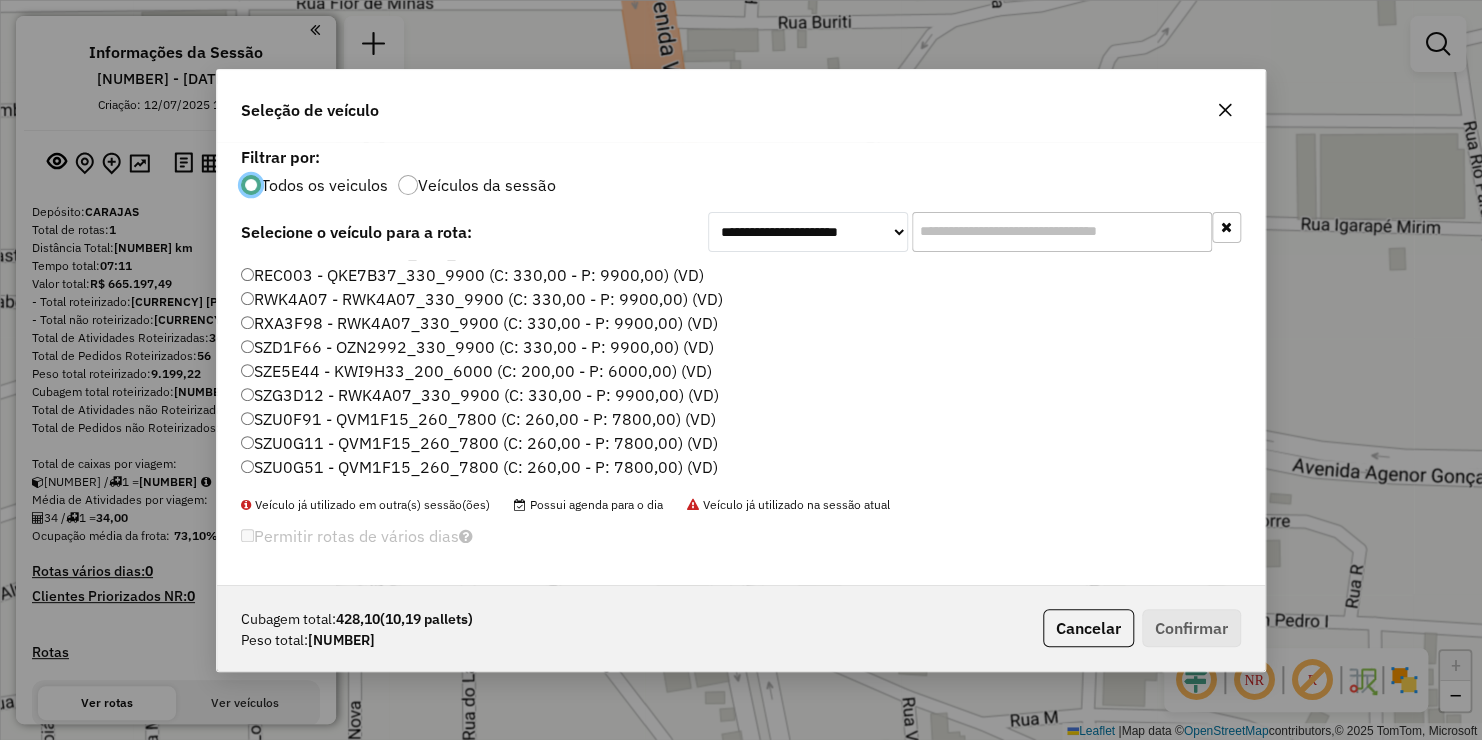 click on "SZG3D12 - RWK4A07_330_9900 (C: 330,00 - P: 9900,00) (VD)" 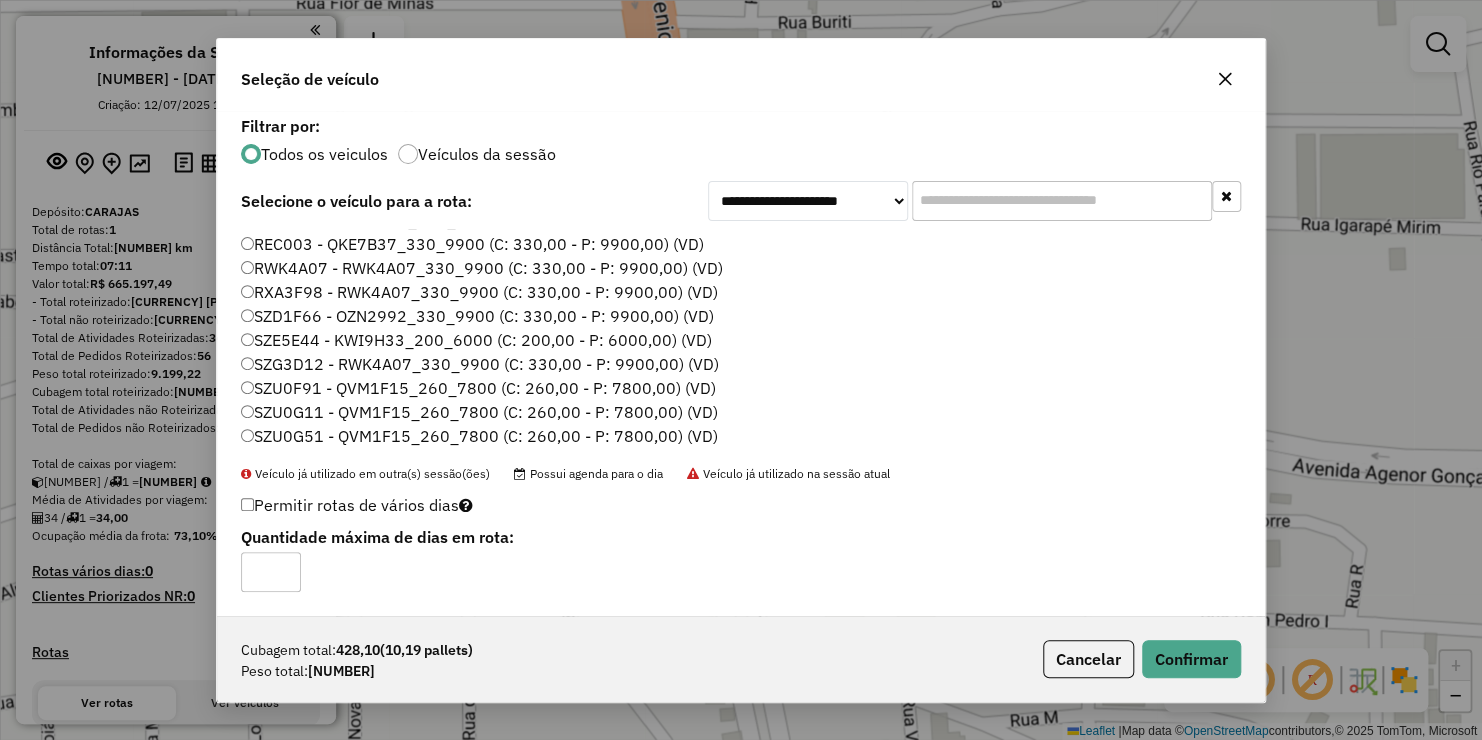click on "SZD1F66 - OZN2992_330_9900 (C: 330,00 - P: 9900,00) (VD)" 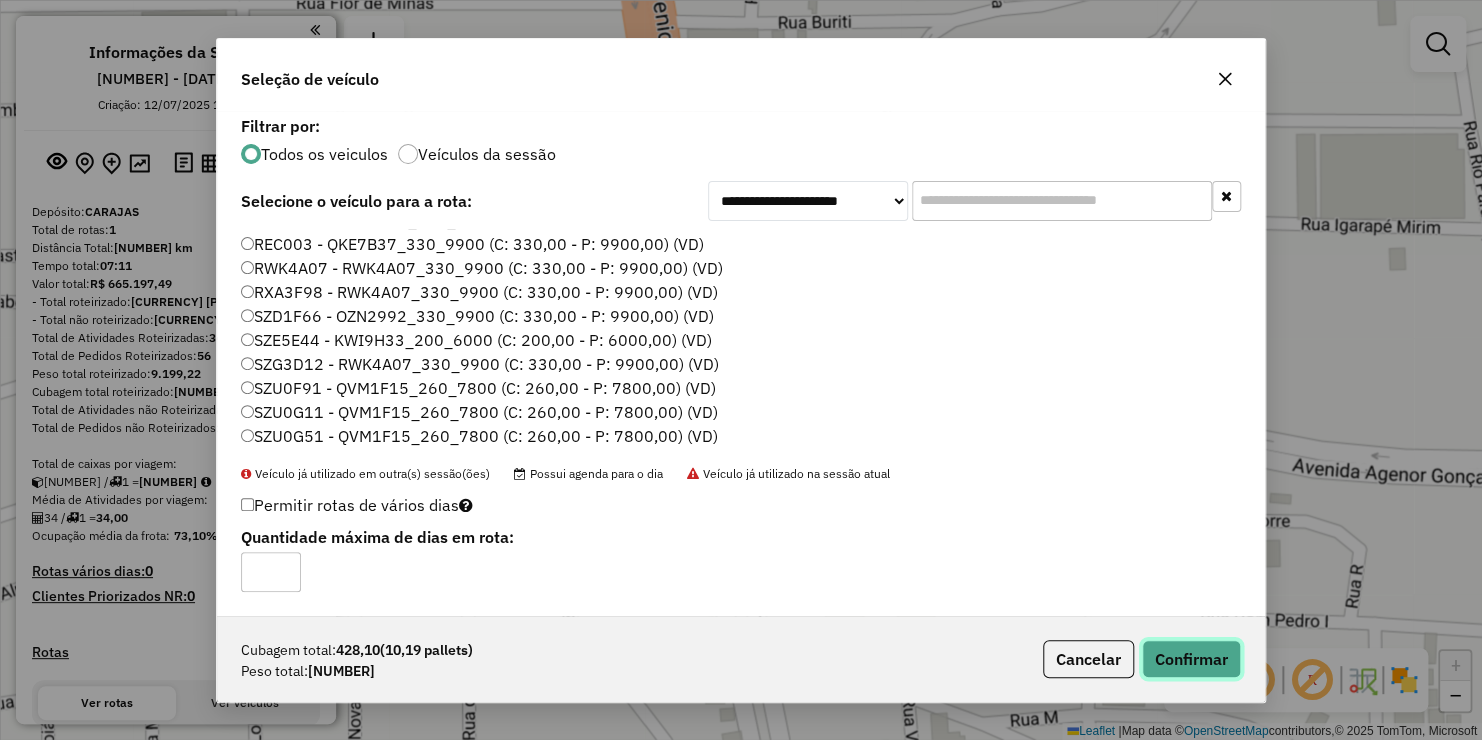click on "Confirmar" 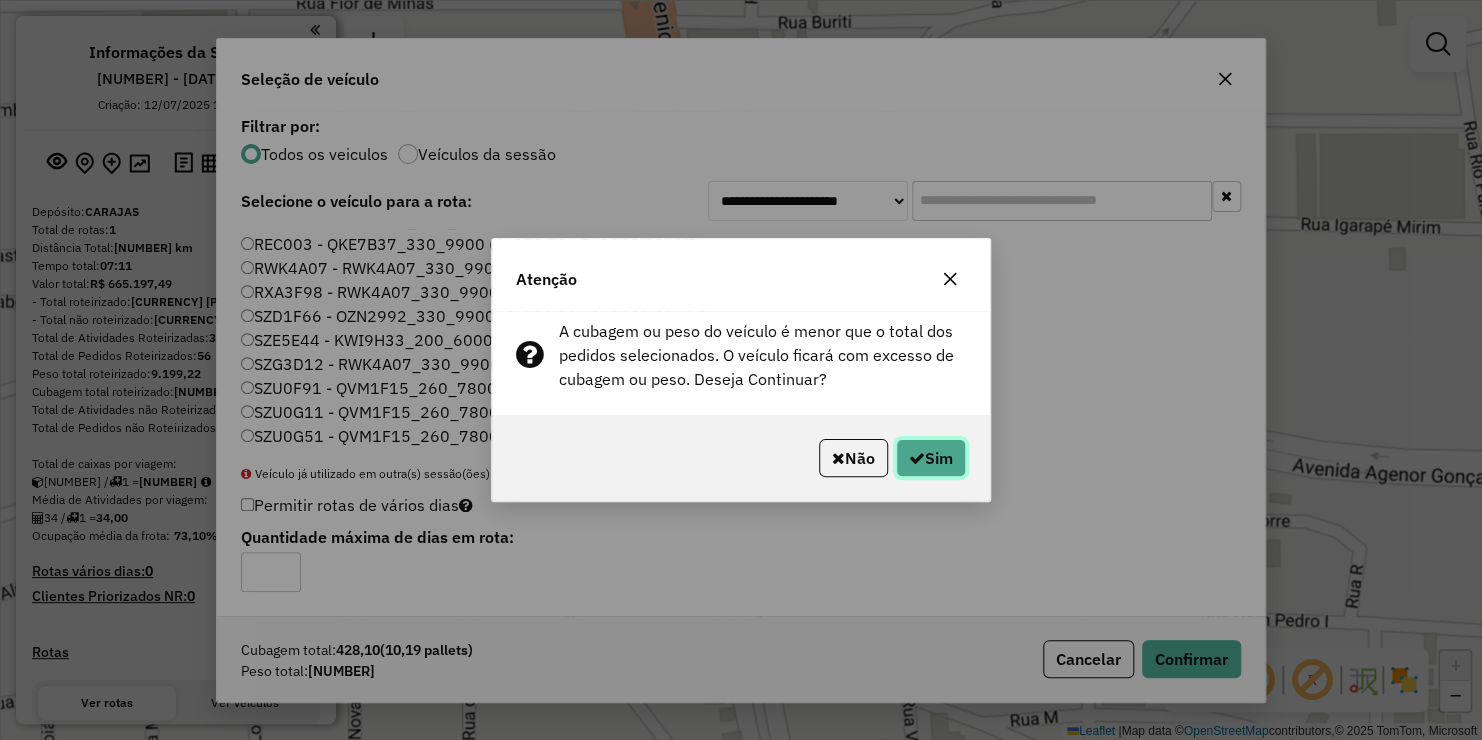 click 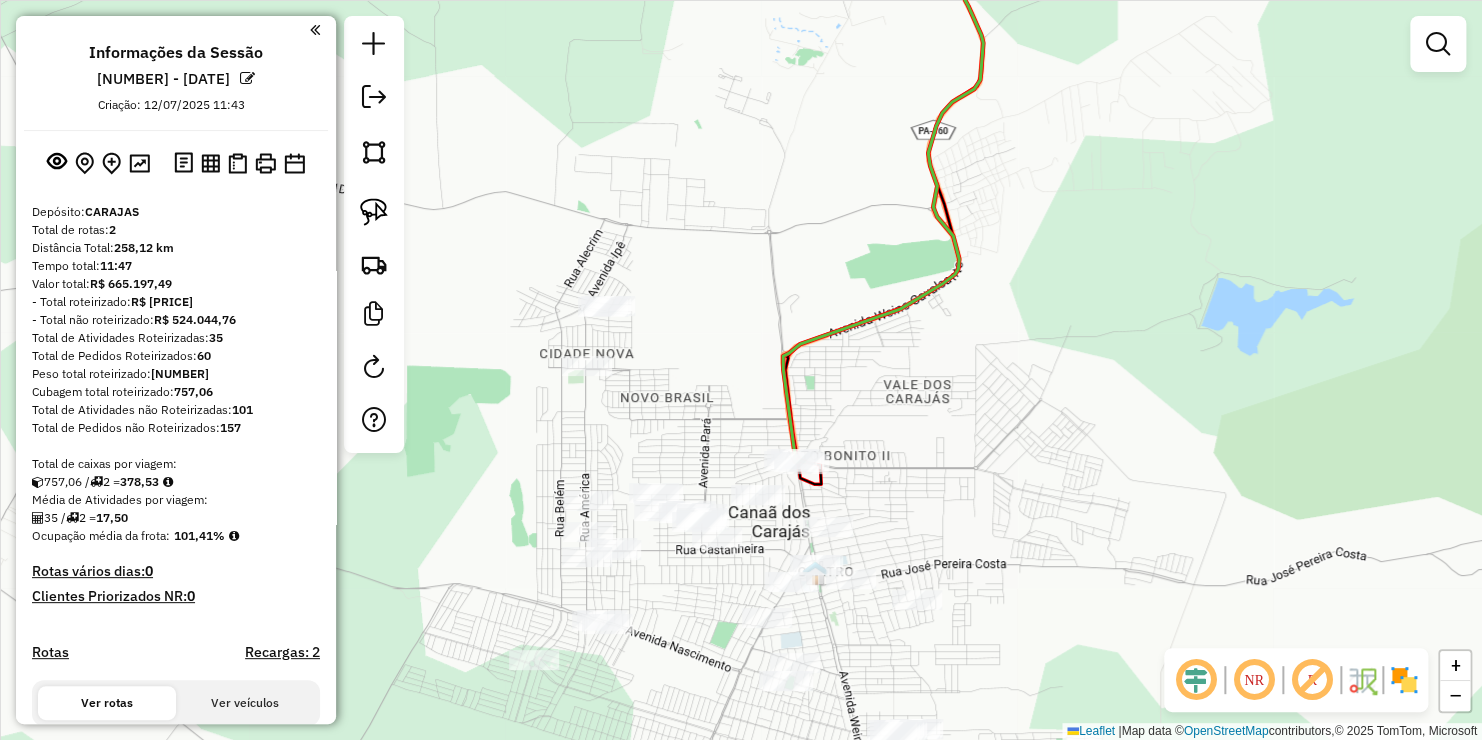 drag, startPoint x: 941, startPoint y: 378, endPoint x: 933, endPoint y: 385, distance: 10.630146 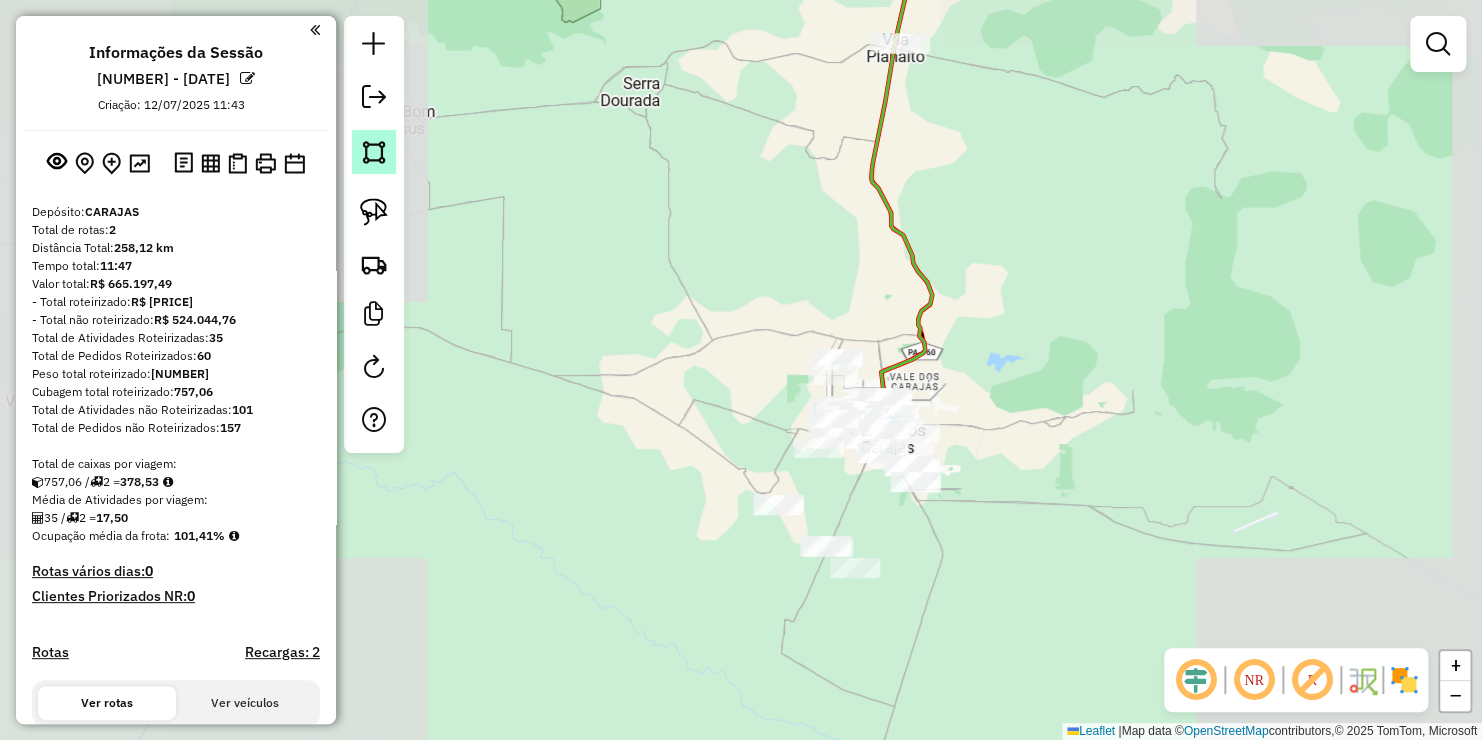 click 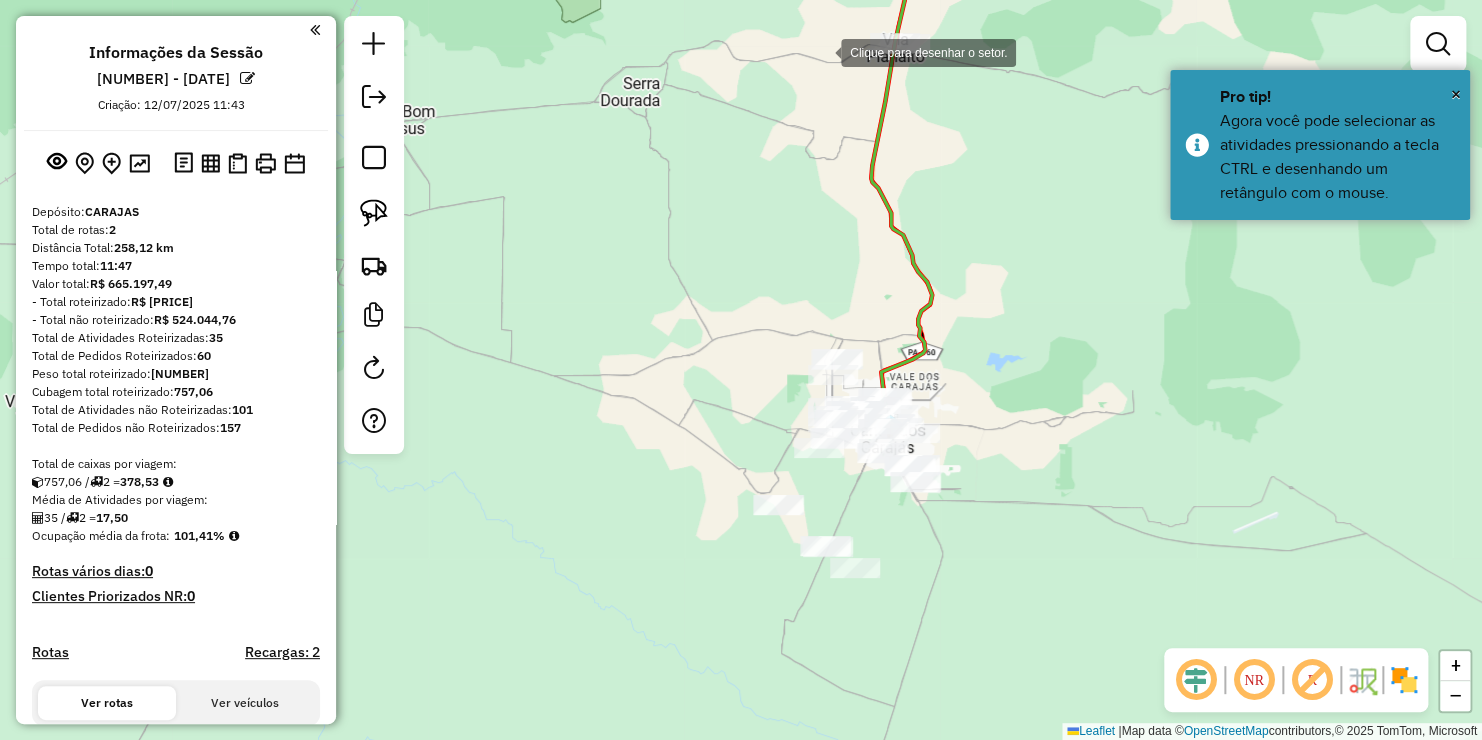 click 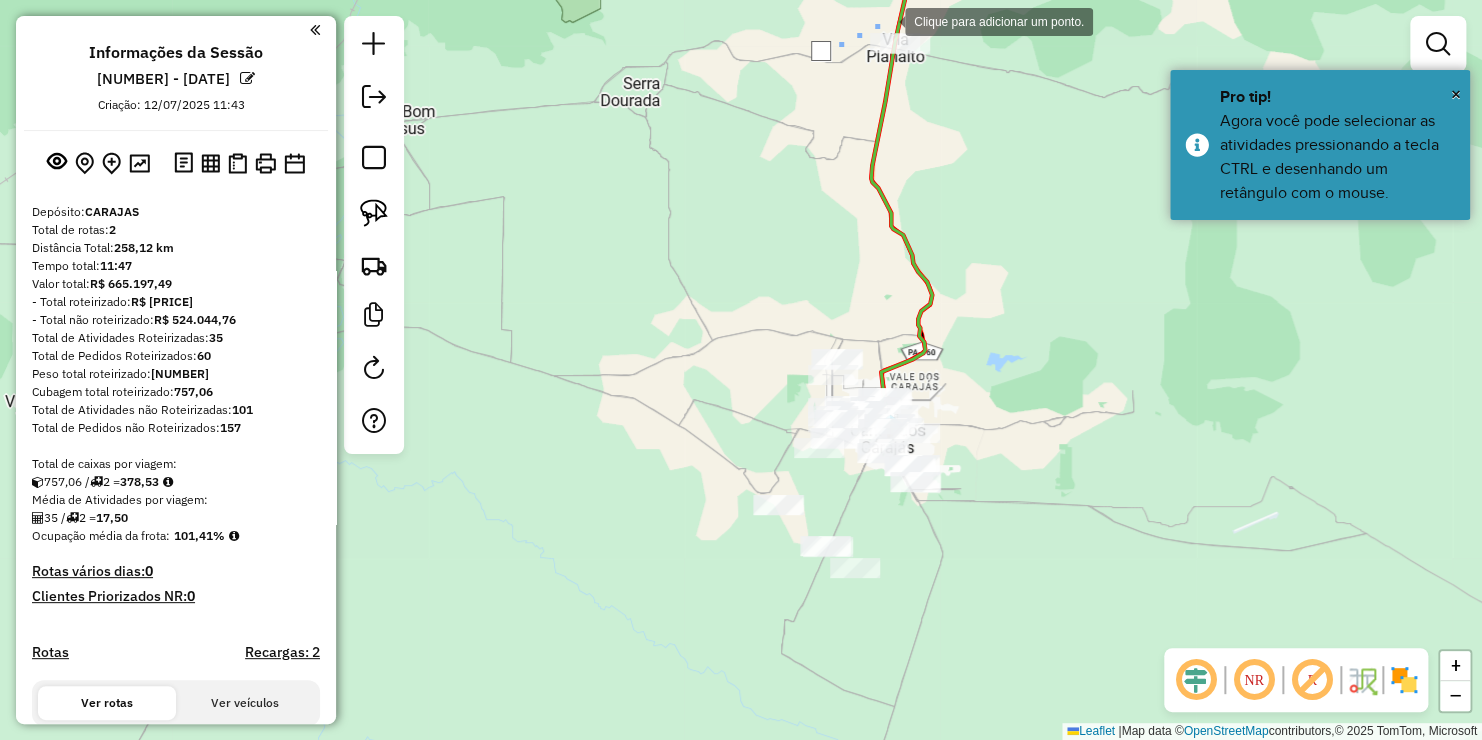 click 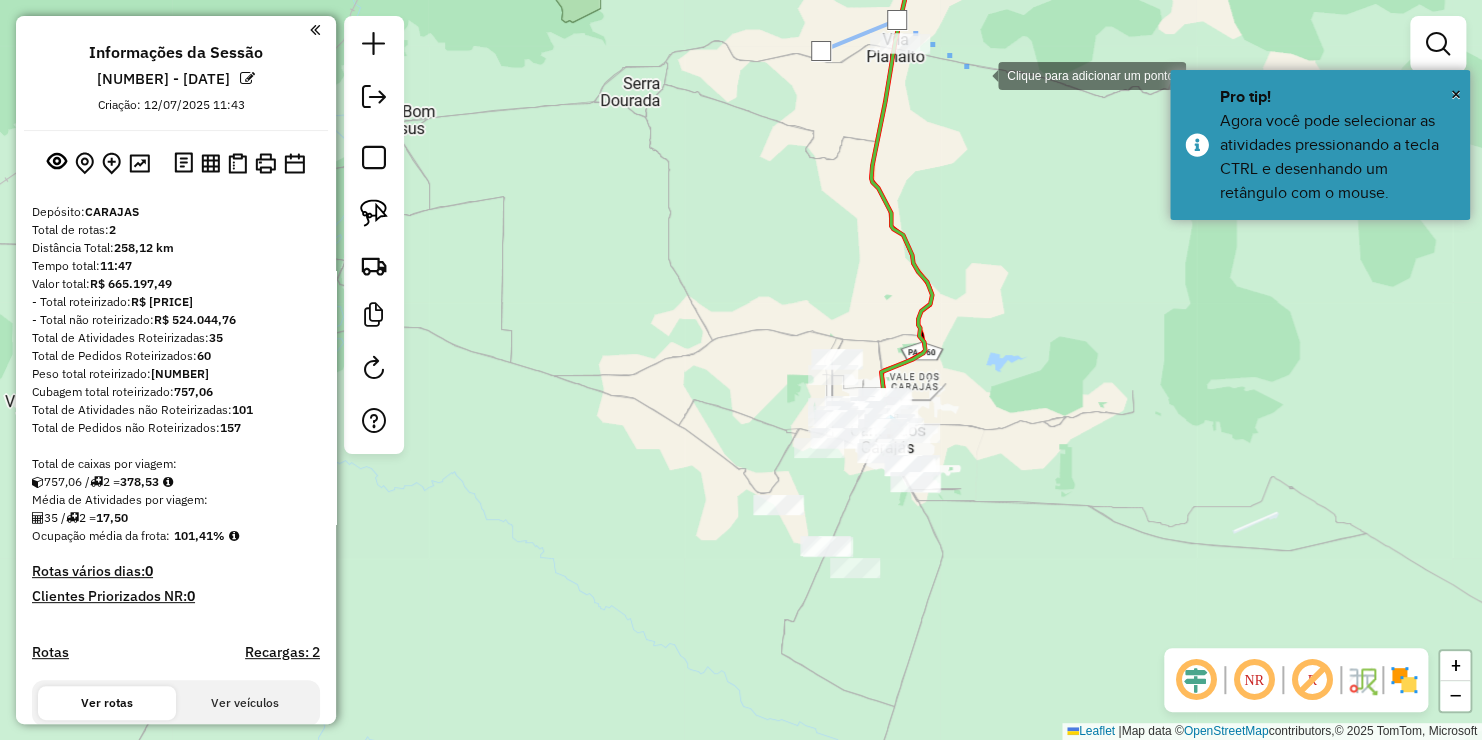 click 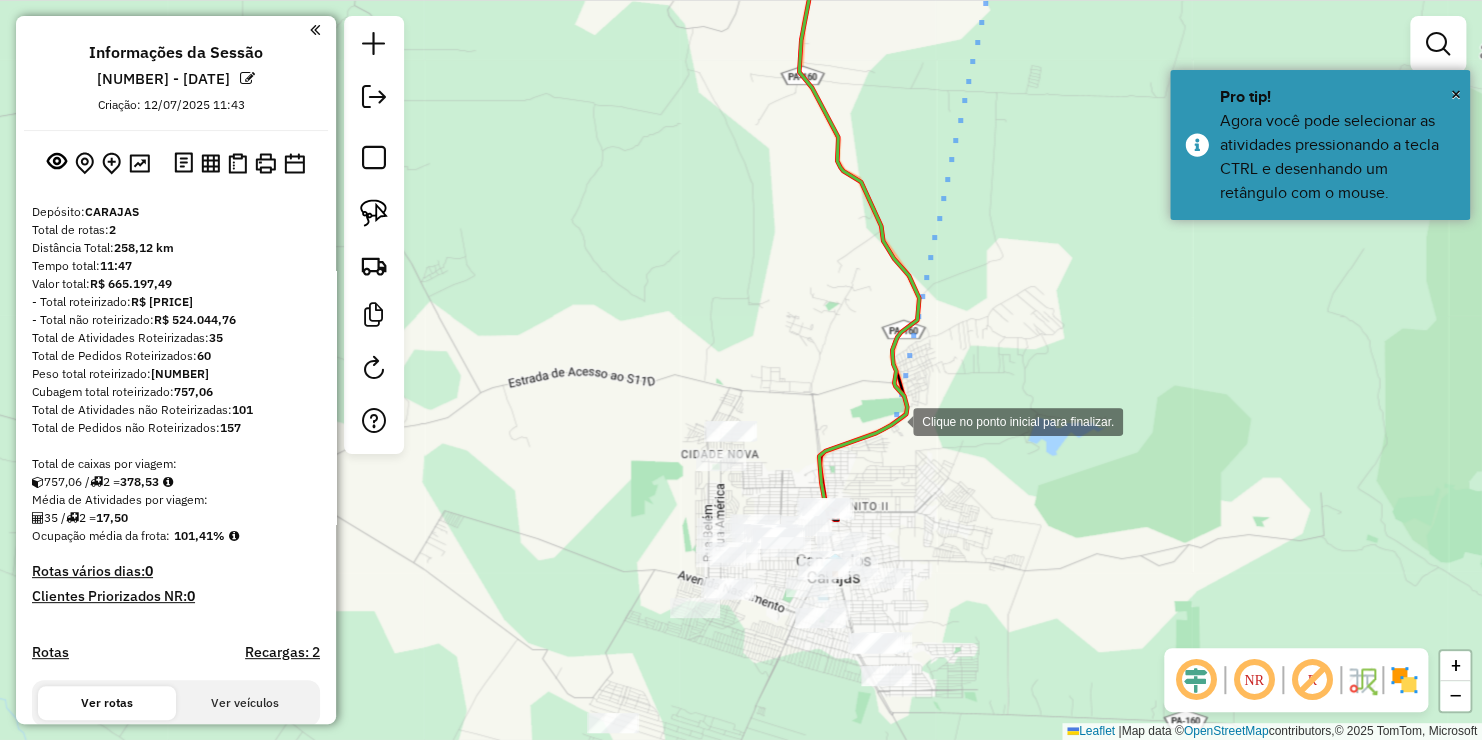 click 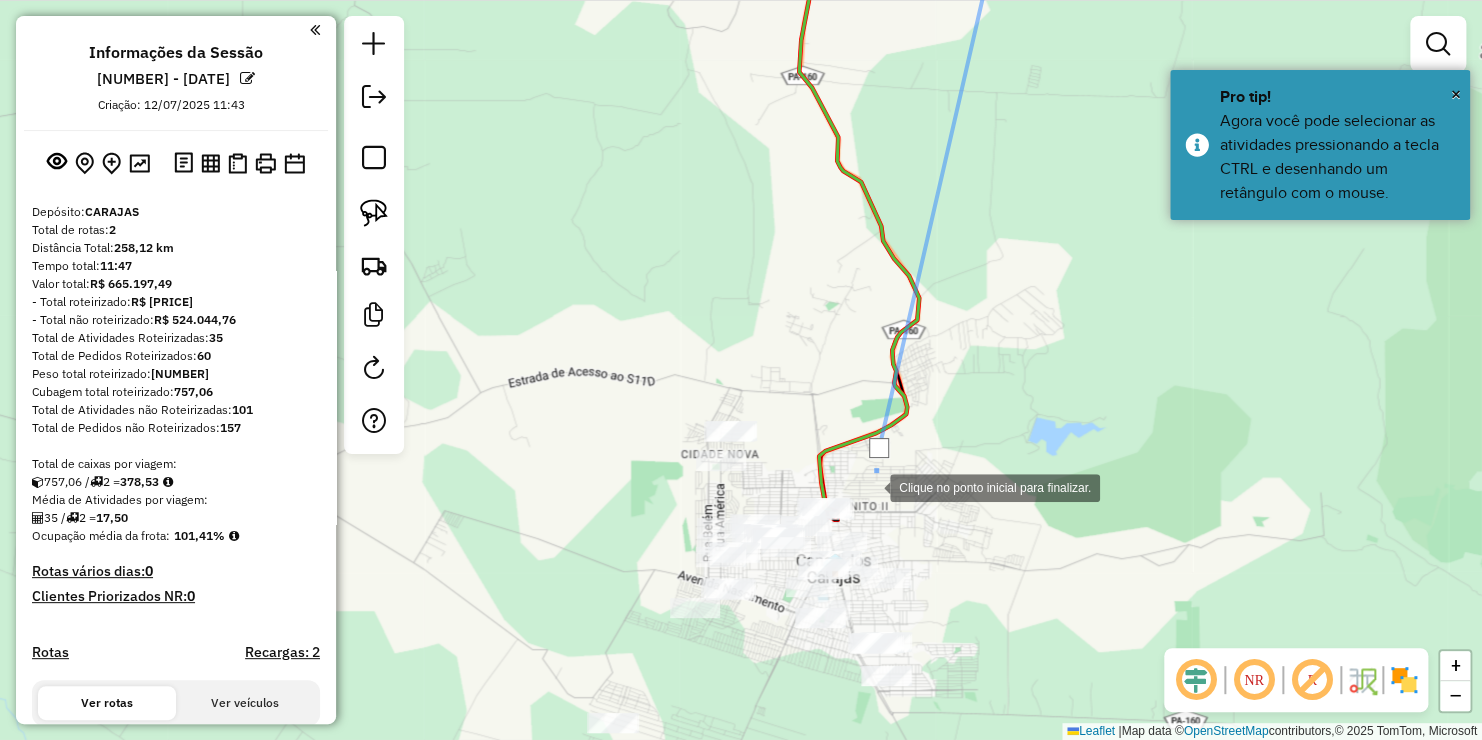 drag, startPoint x: 870, startPoint y: 486, endPoint x: 883, endPoint y: 491, distance: 13.928389 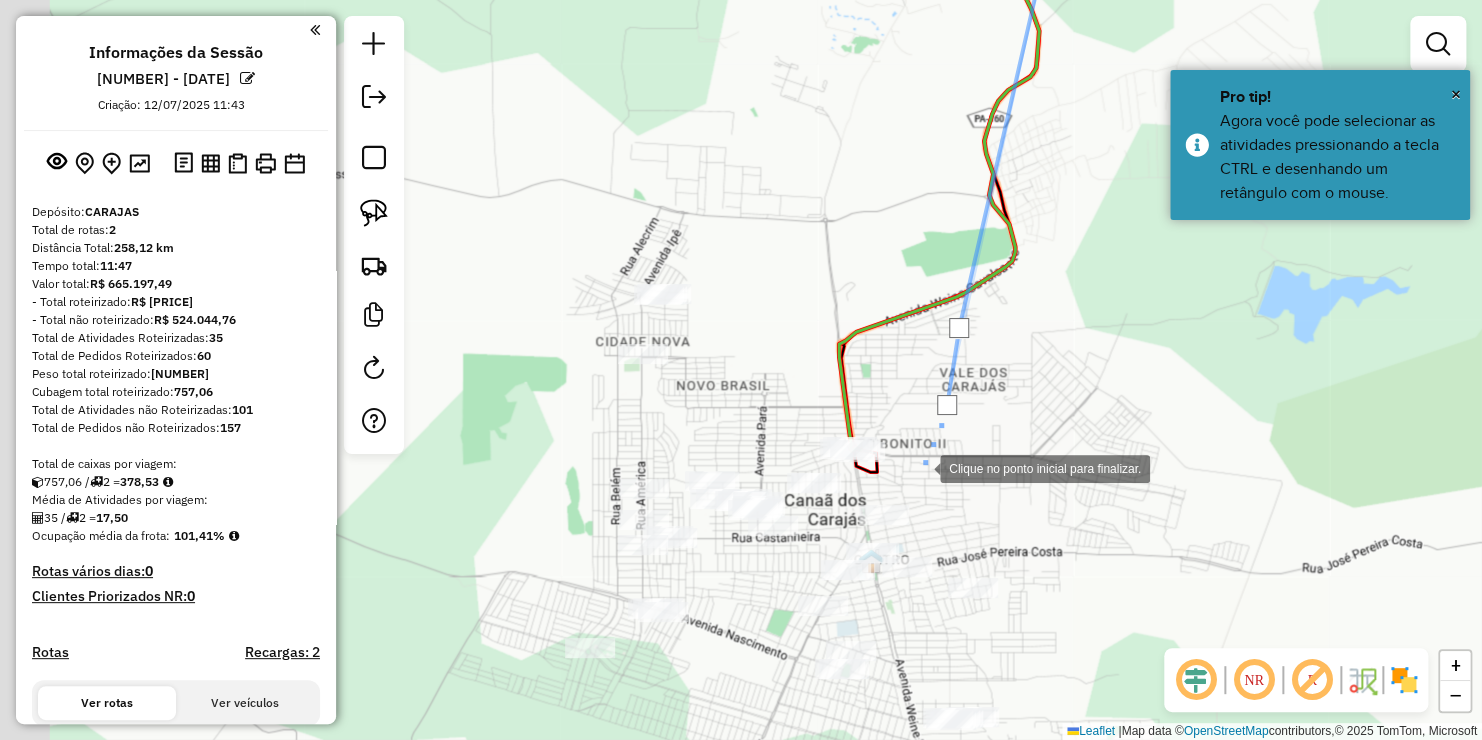 drag, startPoint x: 848, startPoint y: 550, endPoint x: 957, endPoint y: 432, distance: 160.63934 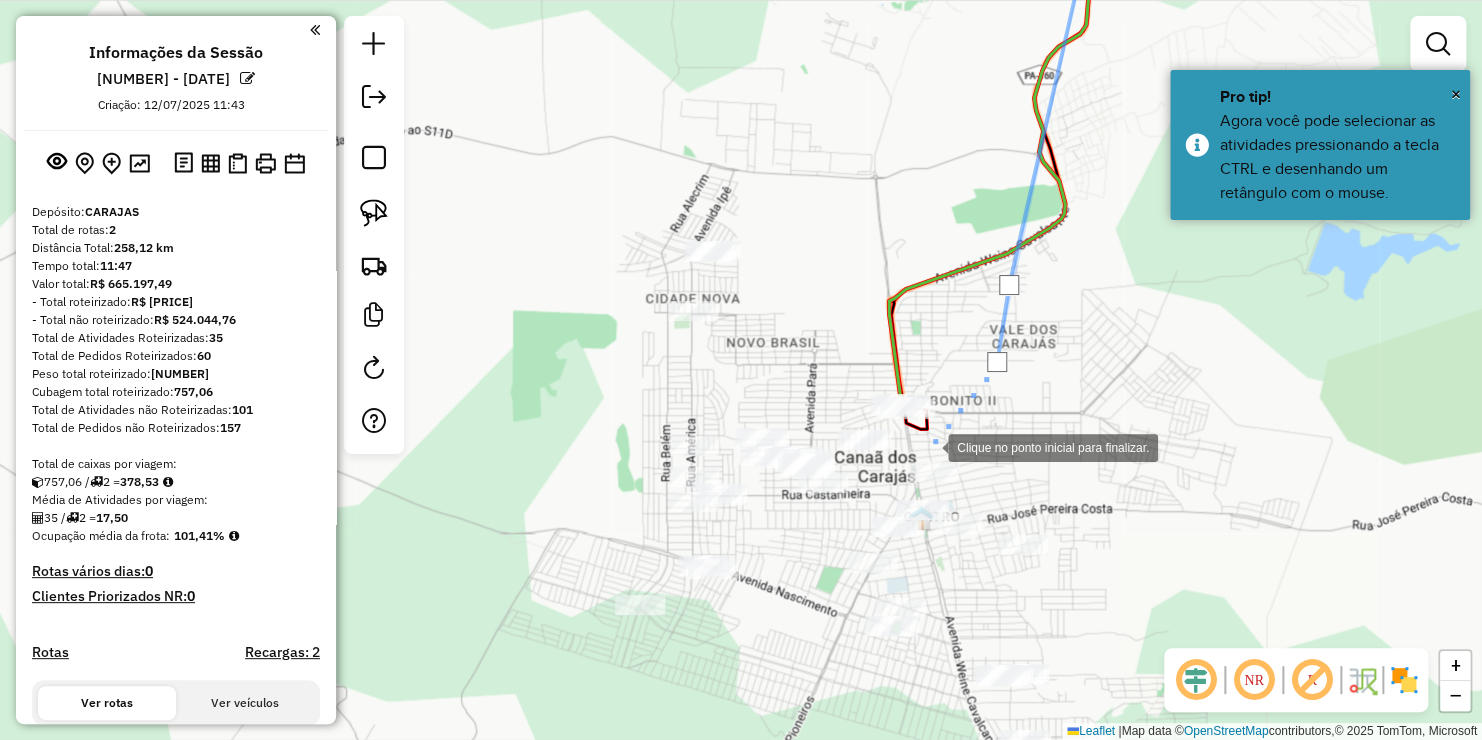 click 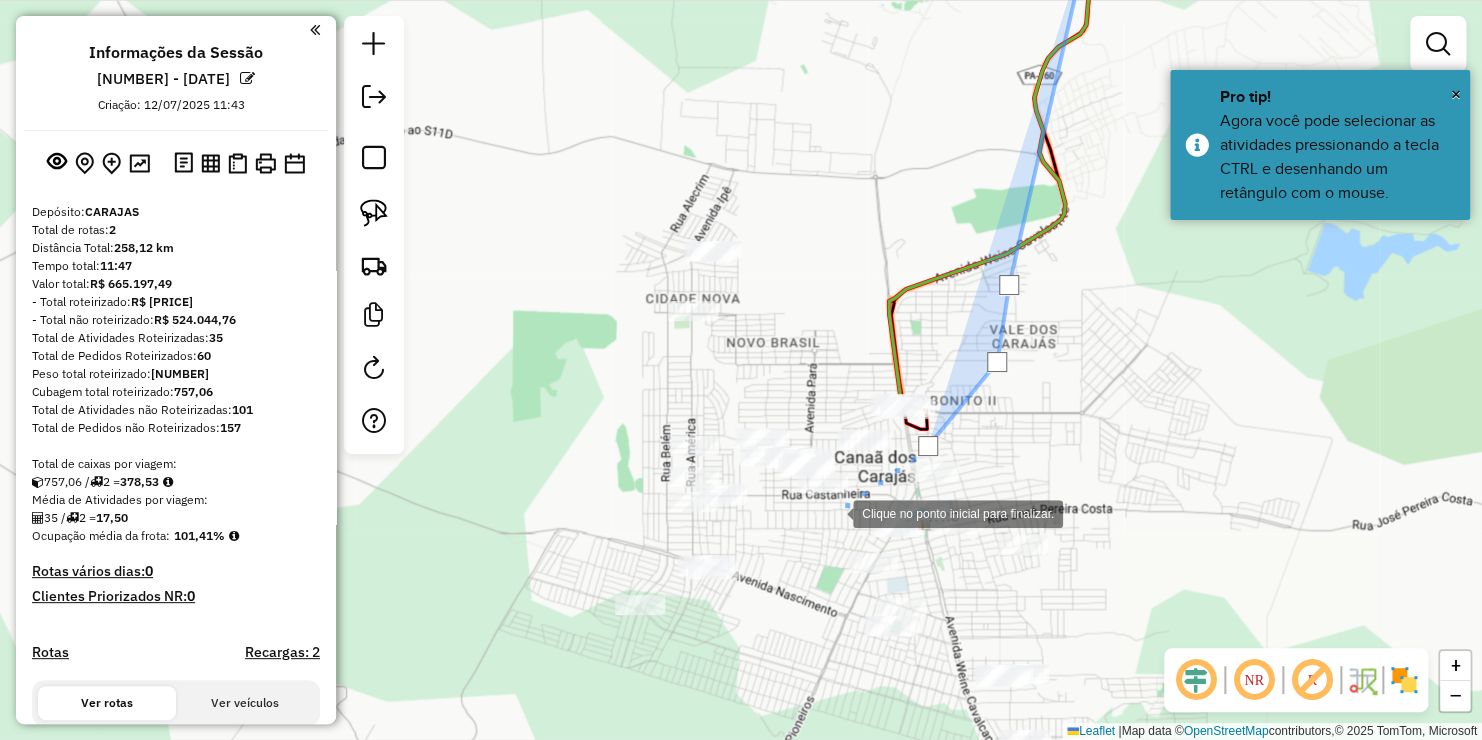 click 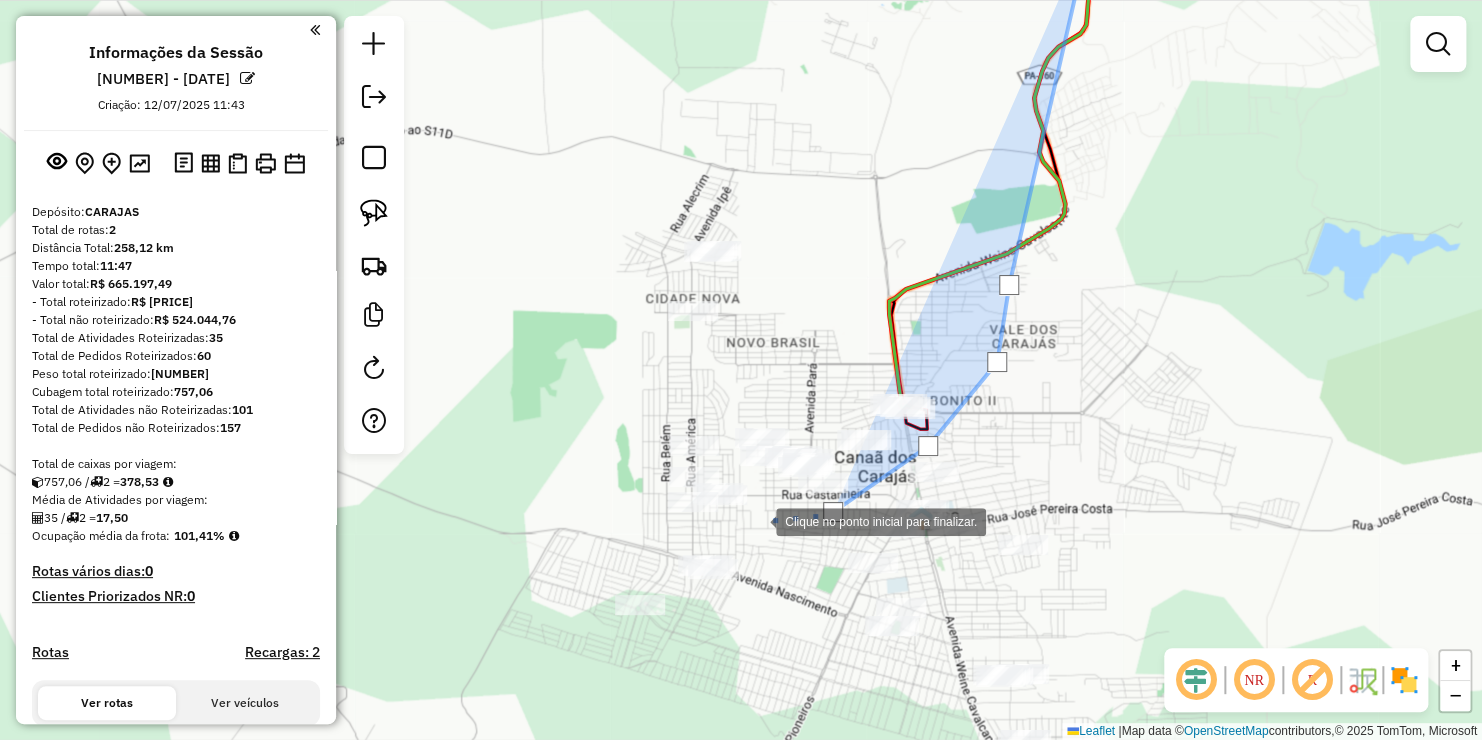 click 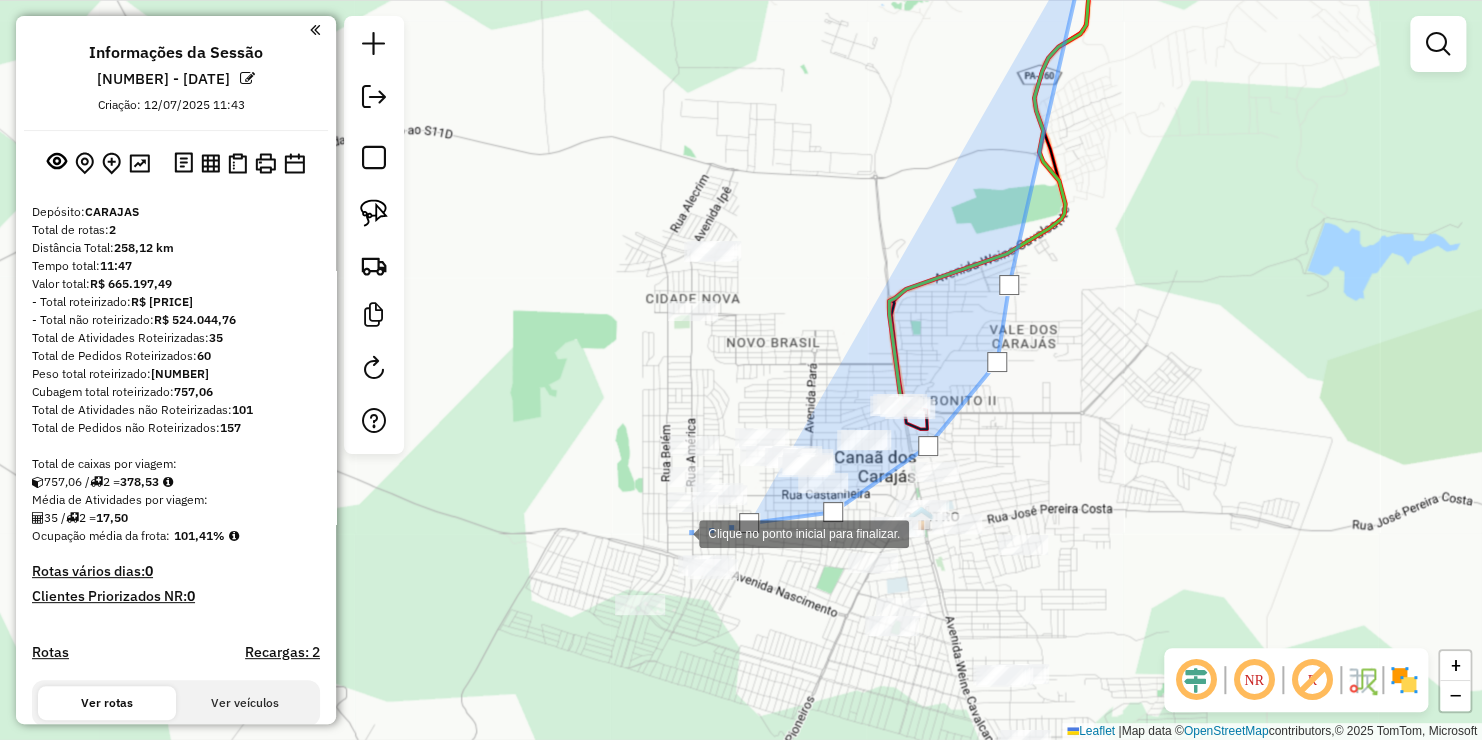 drag, startPoint x: 679, startPoint y: 532, endPoint x: 662, endPoint y: 524, distance: 18.788294 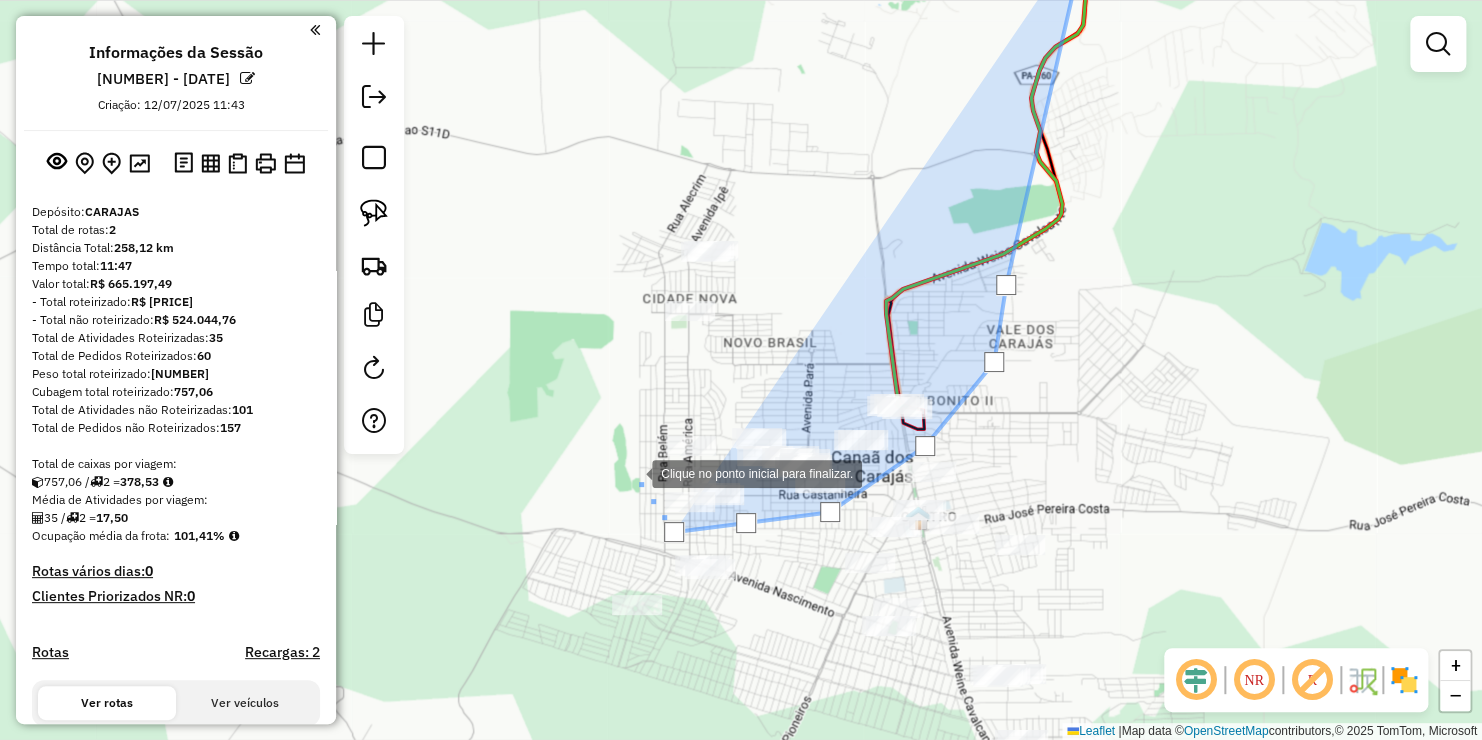 drag, startPoint x: 632, startPoint y: 472, endPoint x: 629, endPoint y: 422, distance: 50.08992 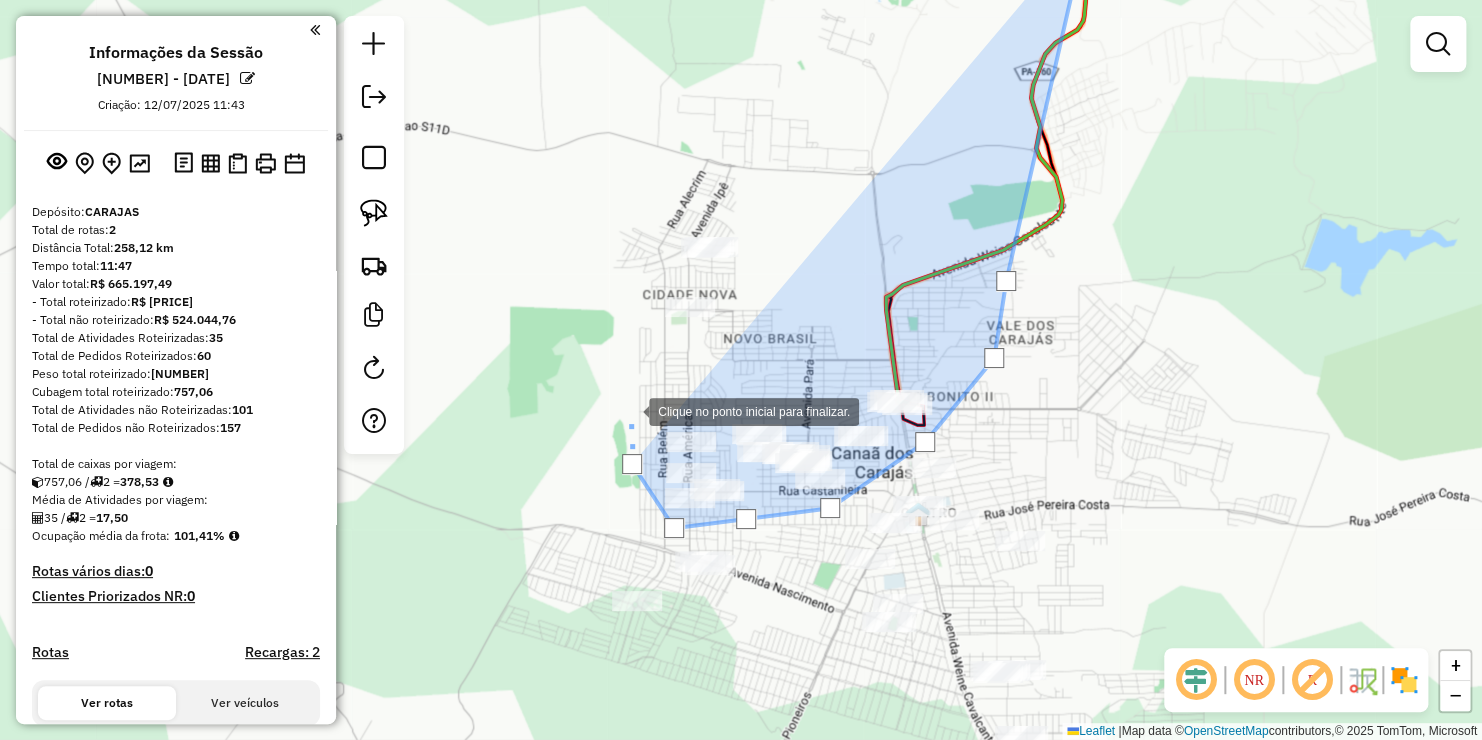 click 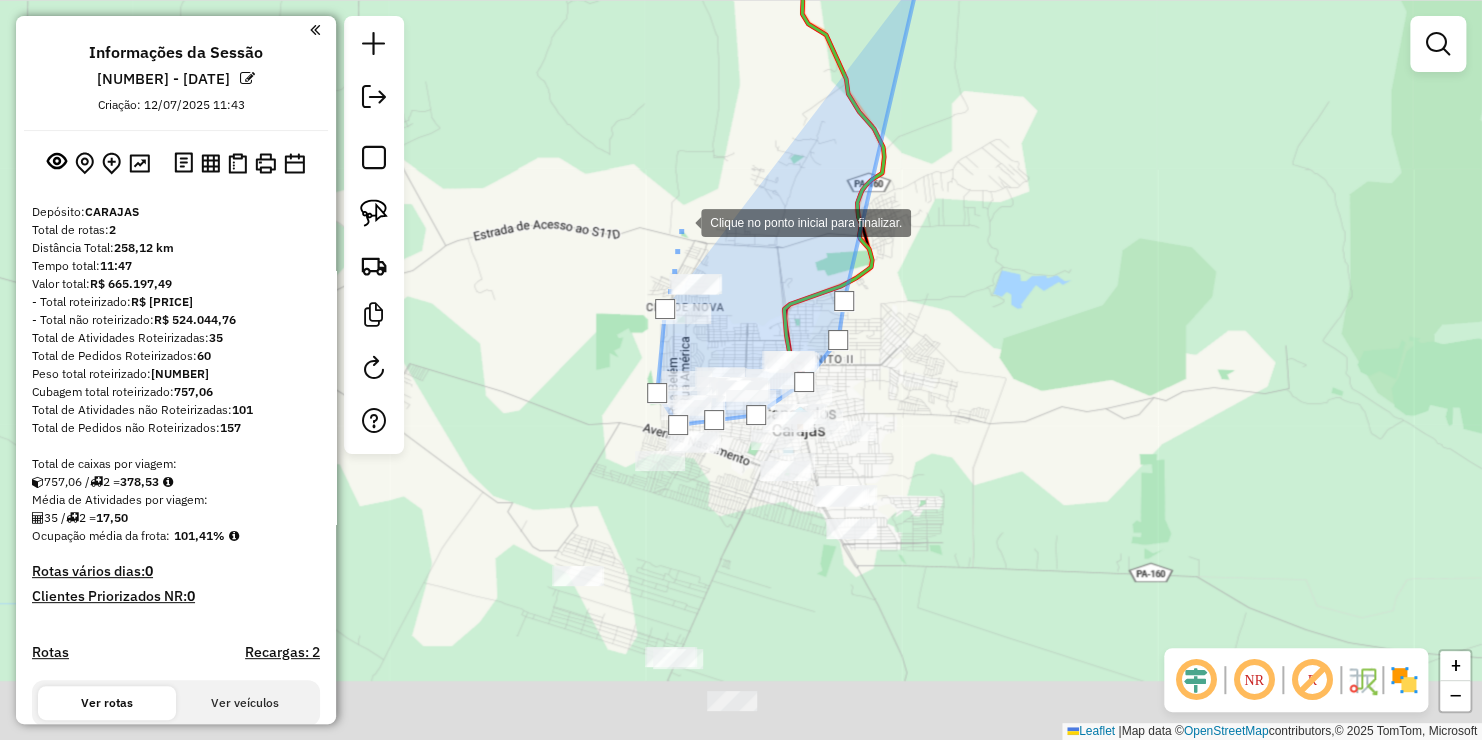 drag, startPoint x: 681, startPoint y: 189, endPoint x: 711, endPoint y: 317, distance: 131.46863 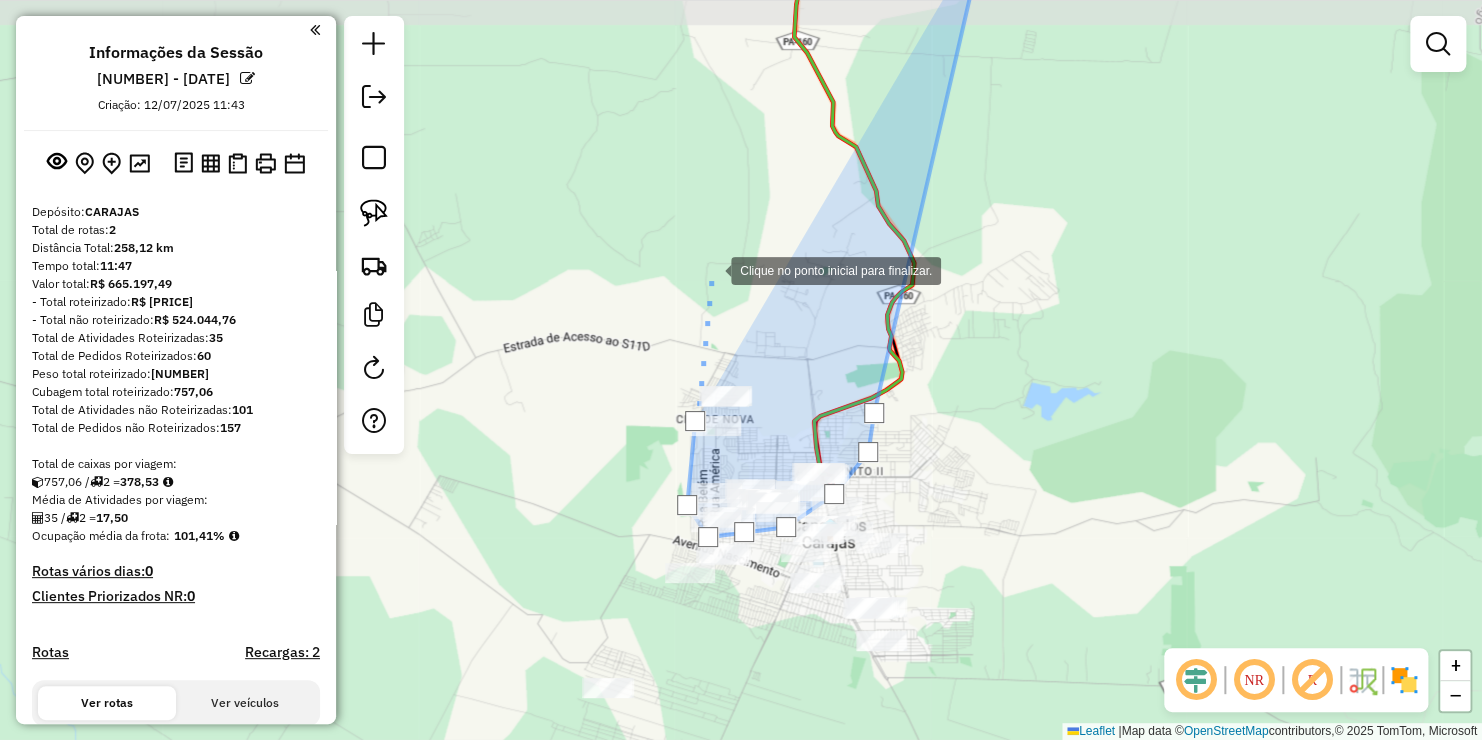 click 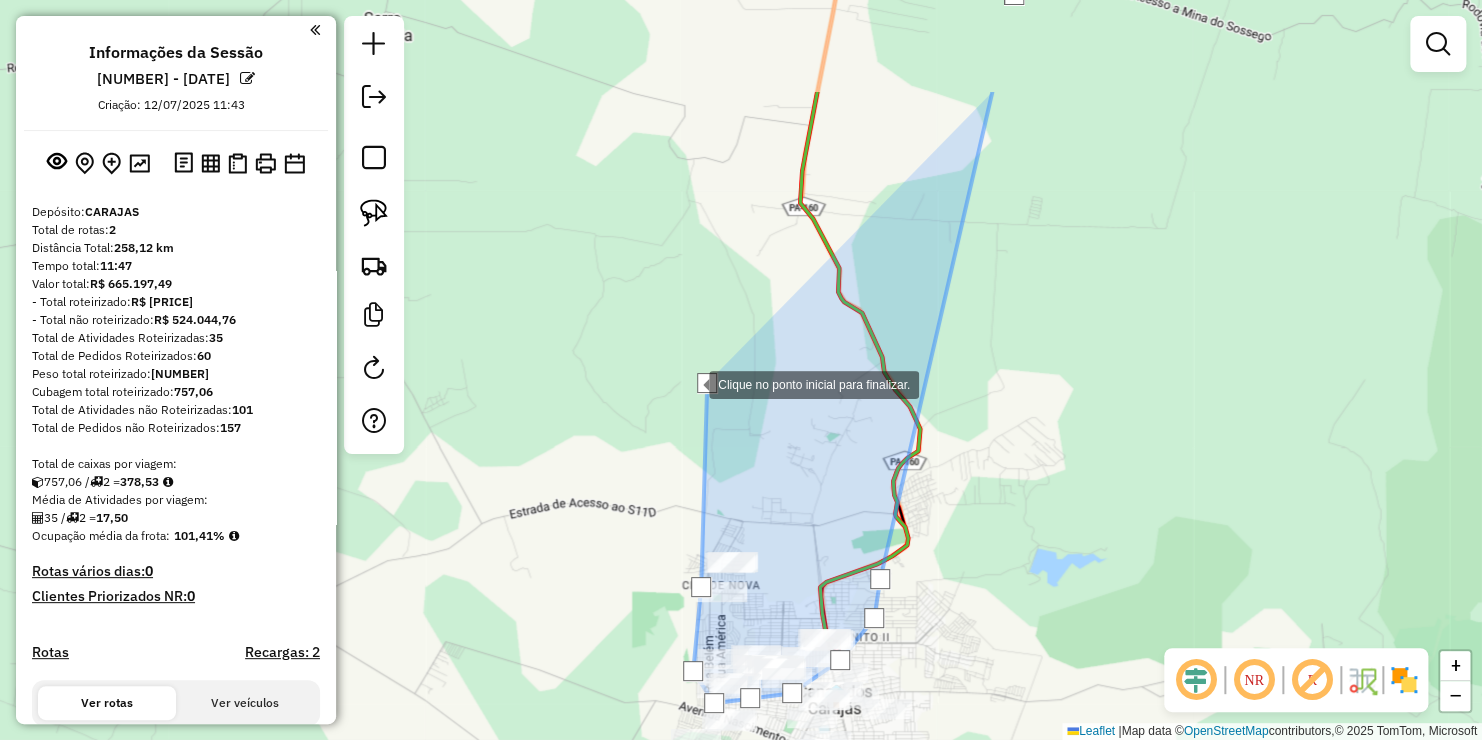 drag, startPoint x: 683, startPoint y: 204, endPoint x: 690, endPoint y: 374, distance: 170.14406 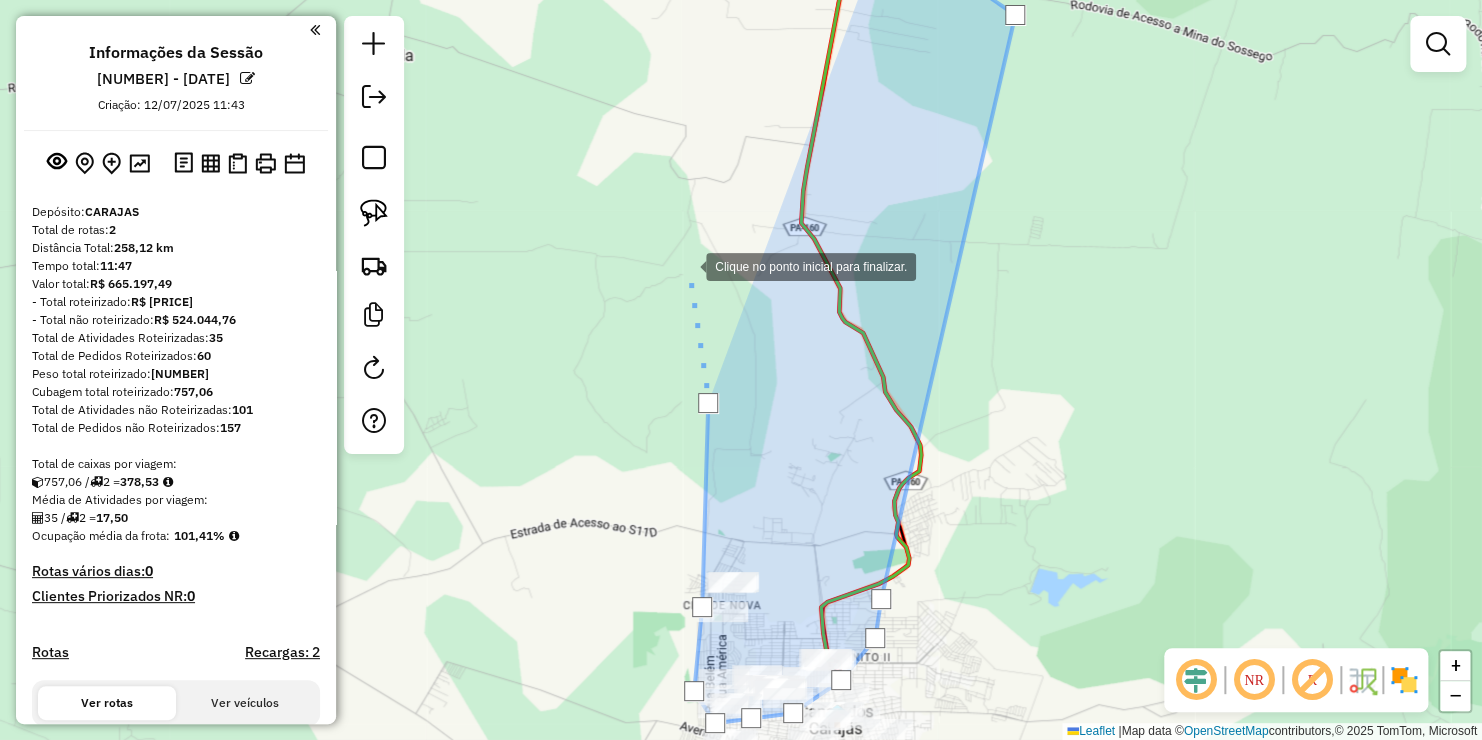 click 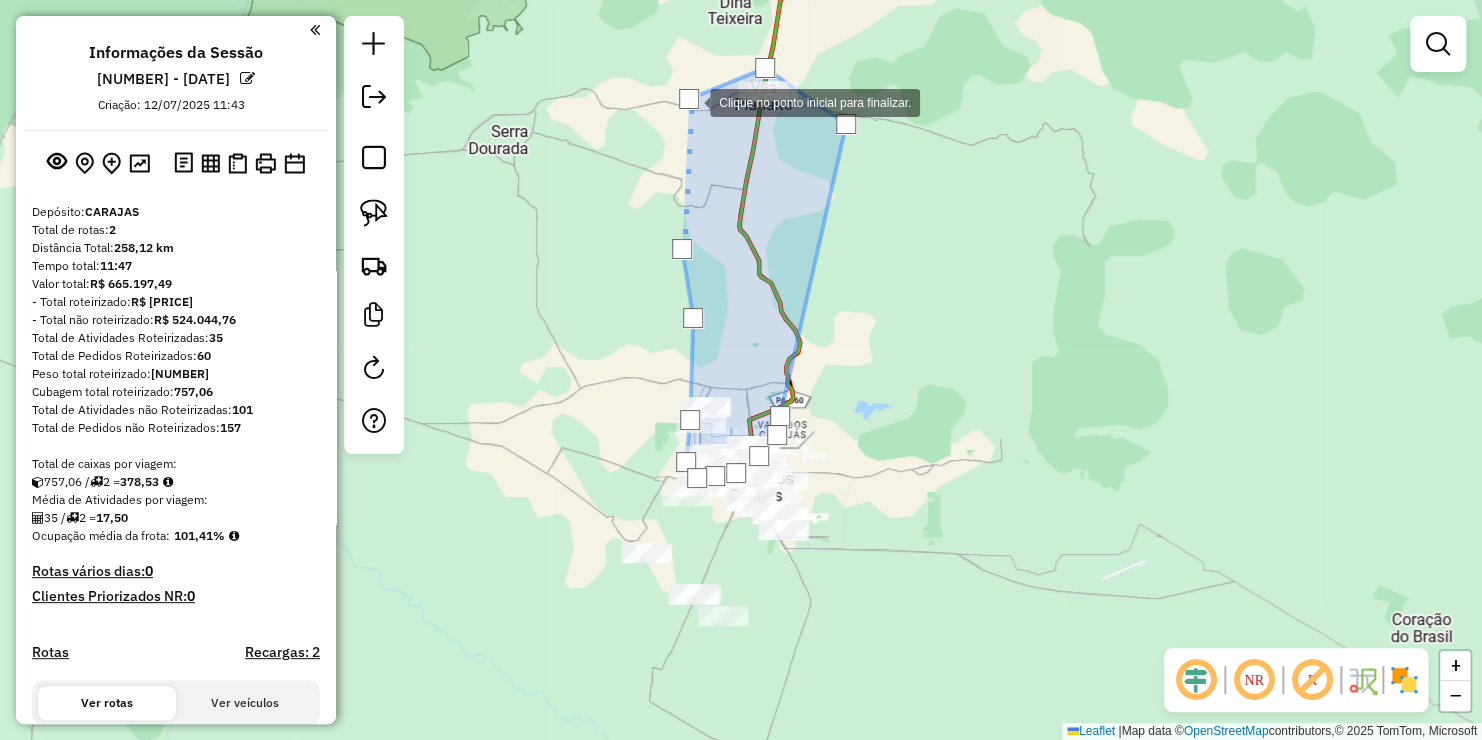 click 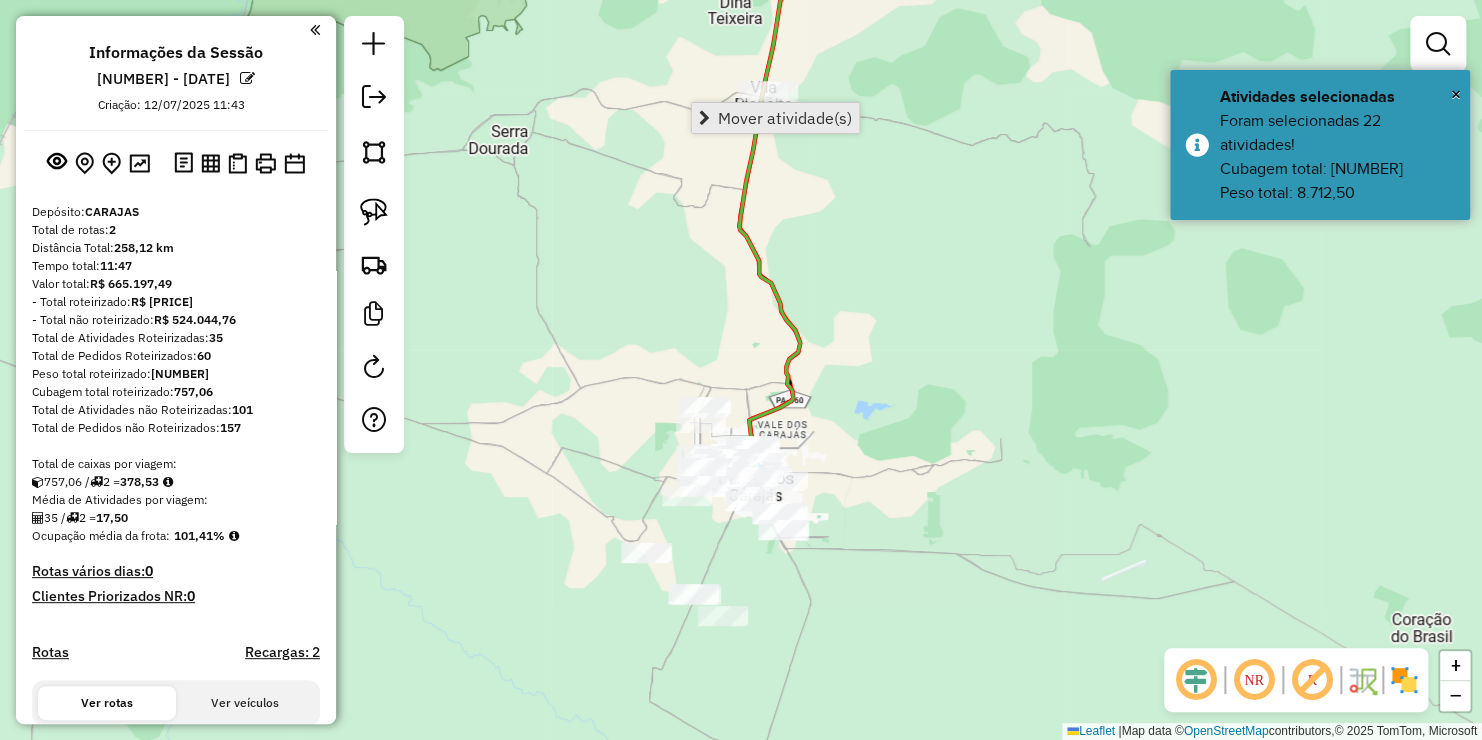 click on "Mover atividade(s)" at bounding box center (785, 118) 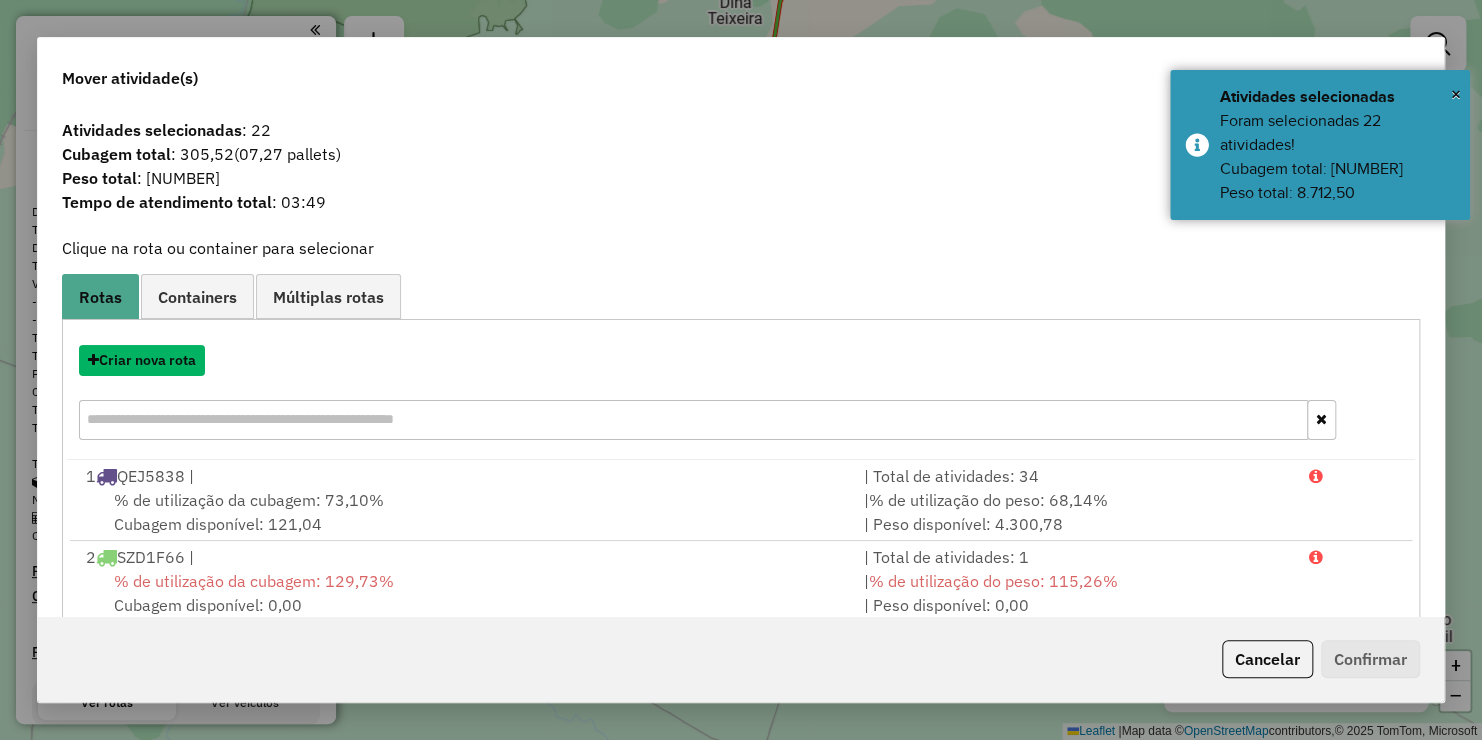 click on "Criar nova rota" at bounding box center (142, 360) 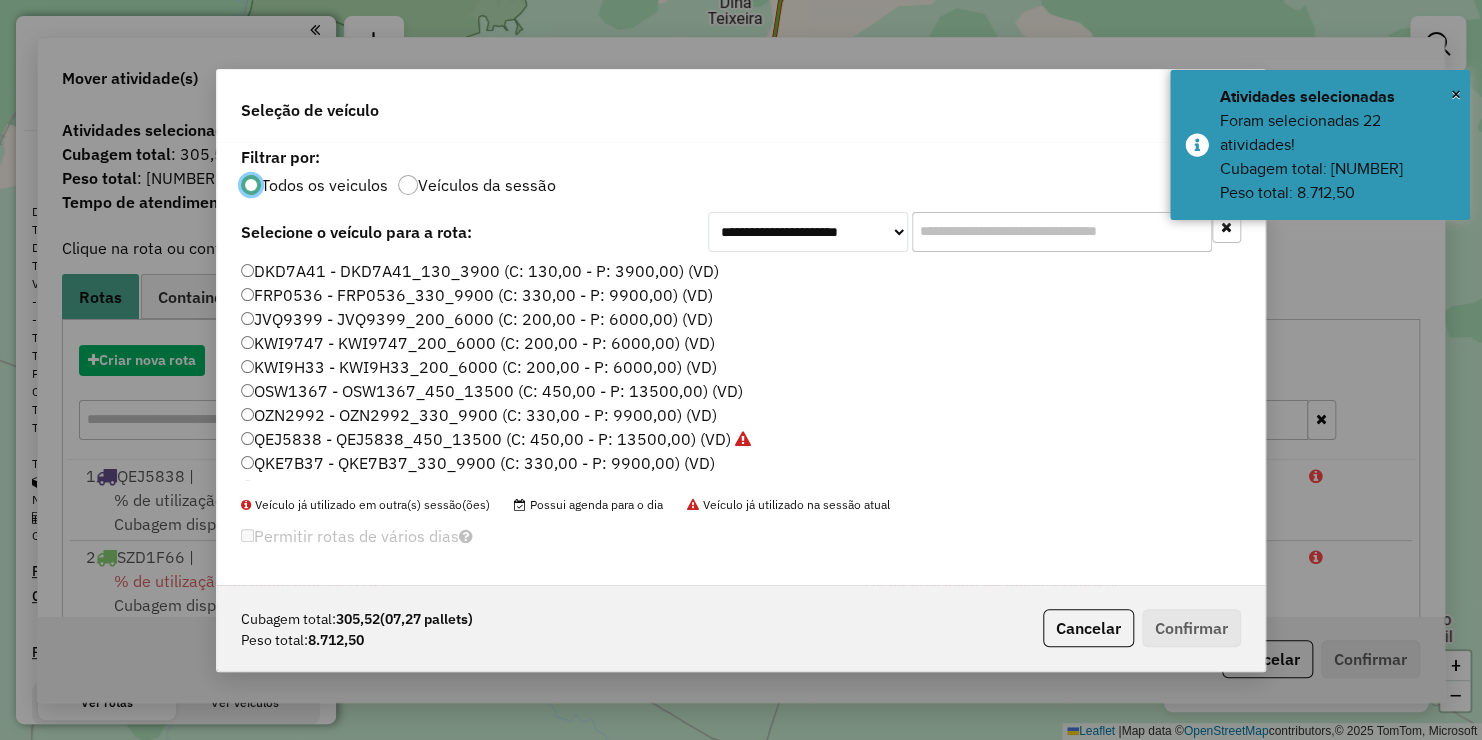 scroll, scrollTop: 10, scrollLeft: 6, axis: both 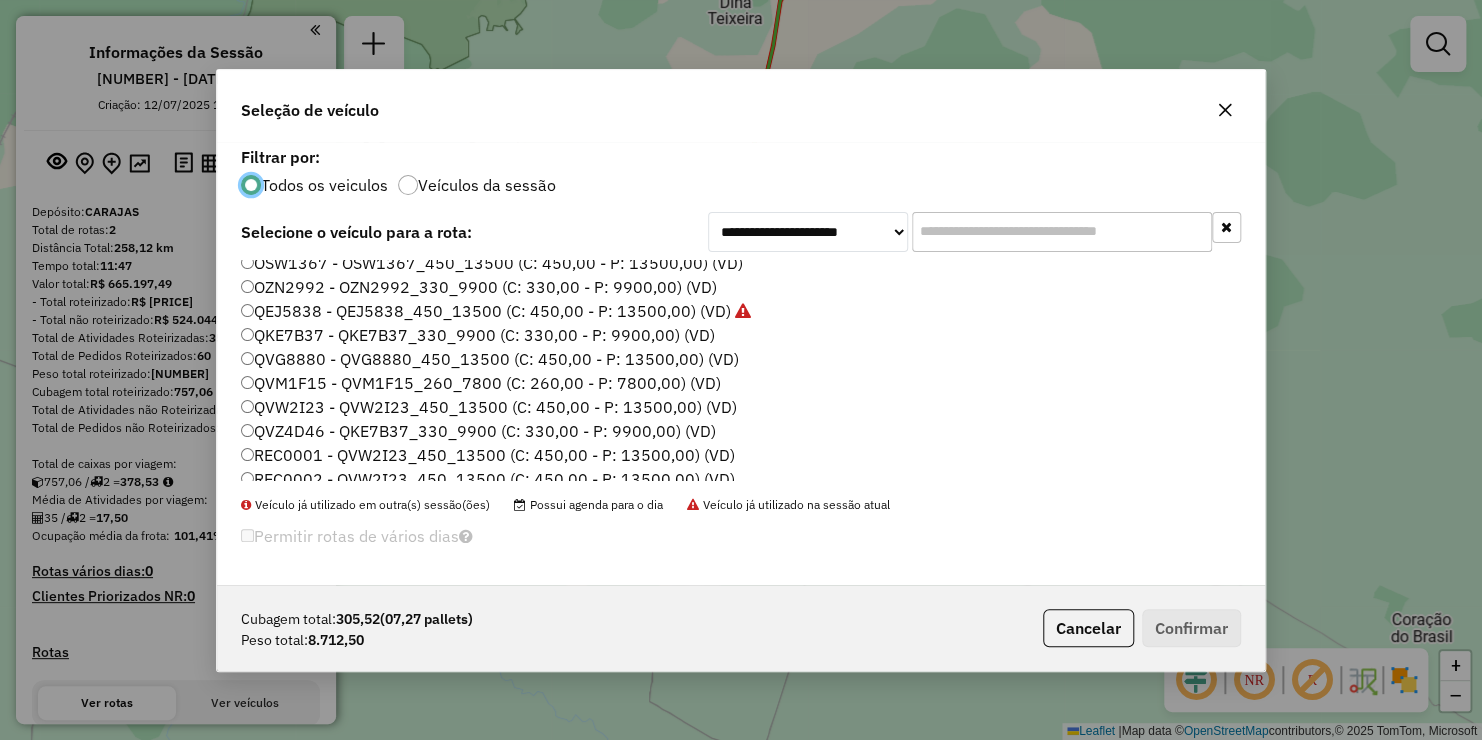 click on "QVW2I23 - QVW2I23_450_13500 (C: 450,00 - P: 13500,00) (VD)" 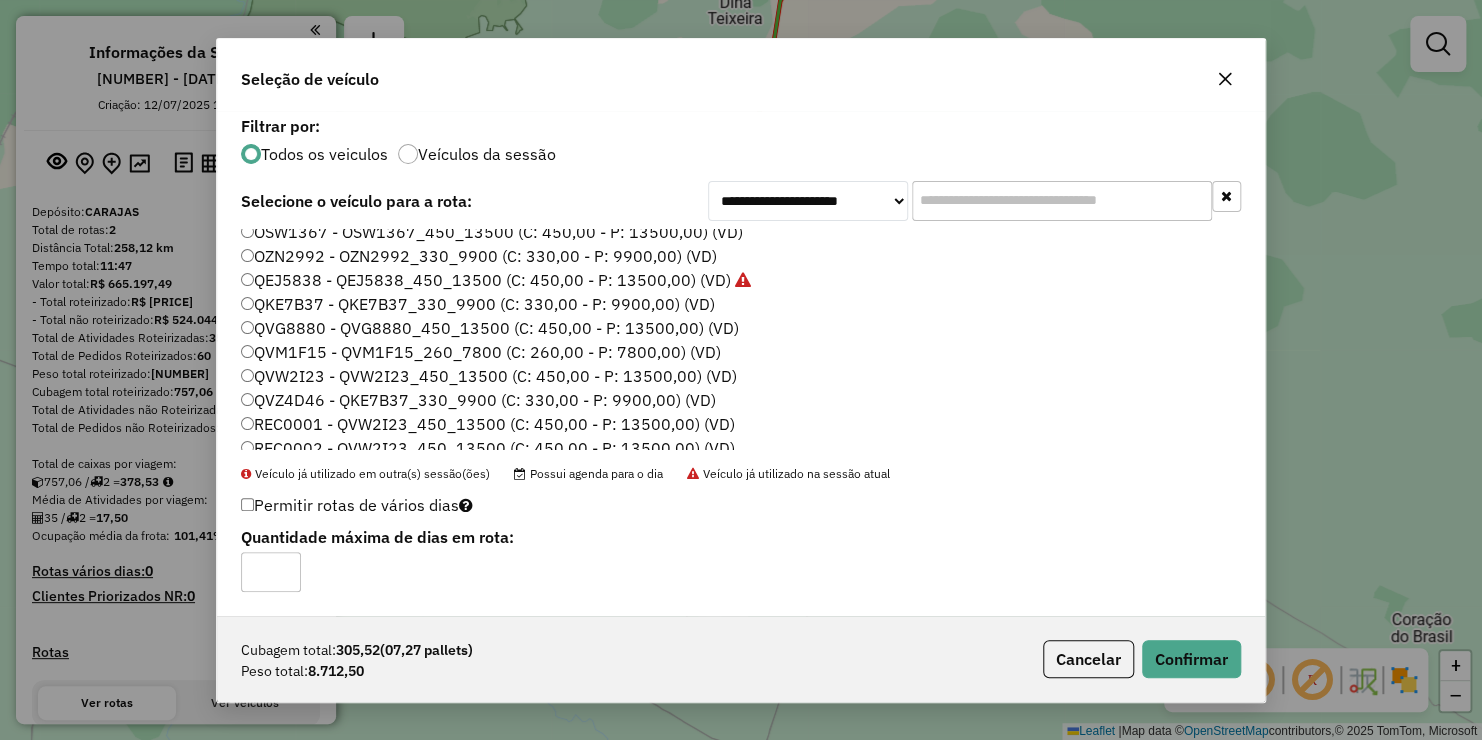 click on "Cubagem total: [NUMBER] ([NUMBER] pallets) Peso total: [NUMBER] Cancelar Confirmar" 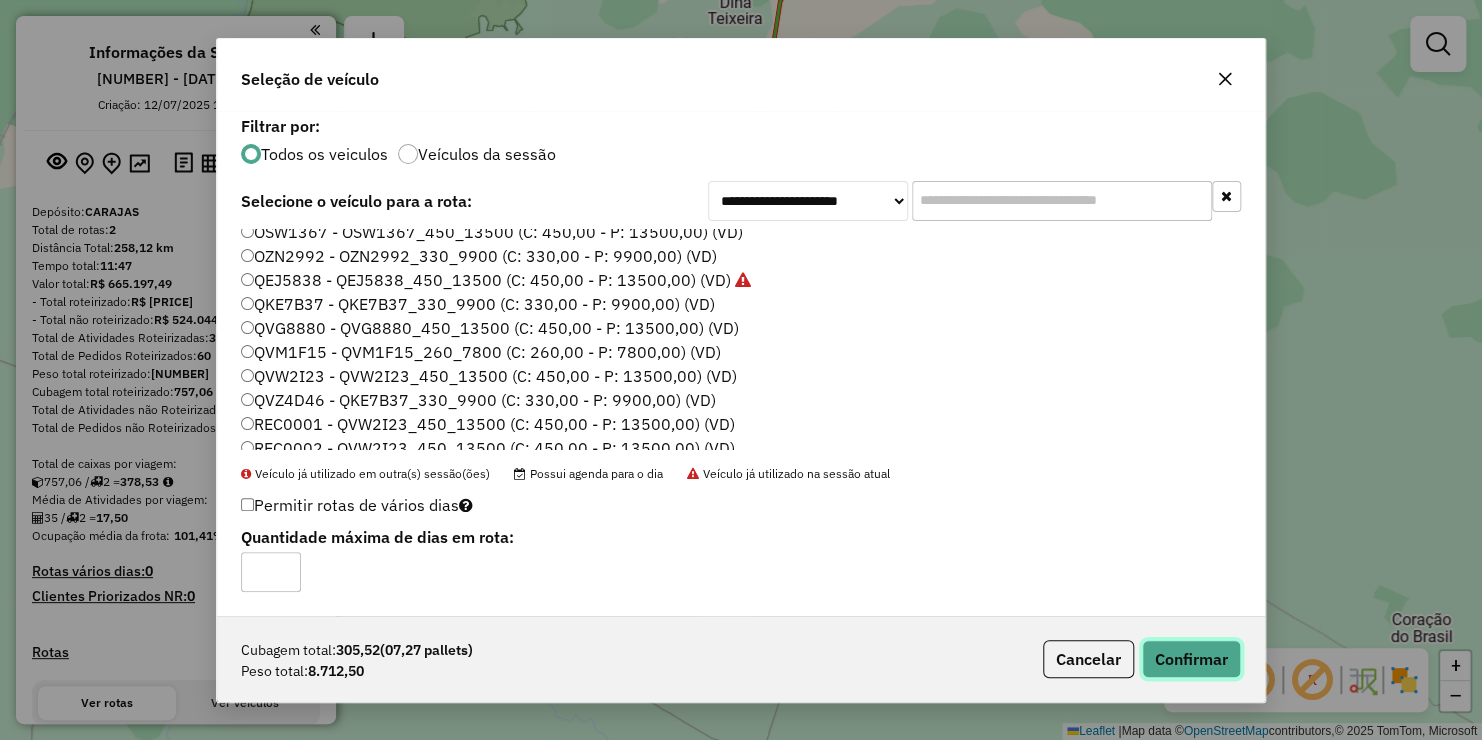 click on "Confirmar" 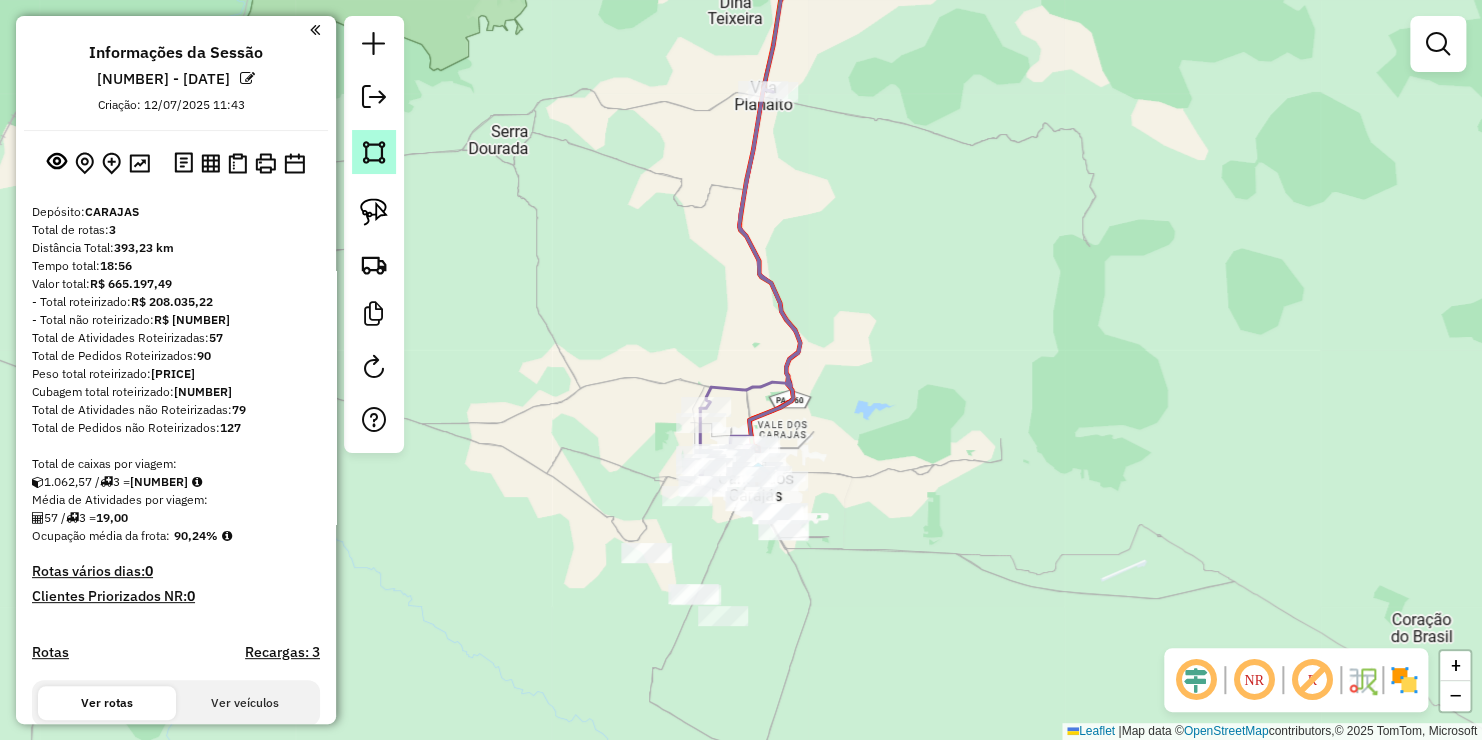 click 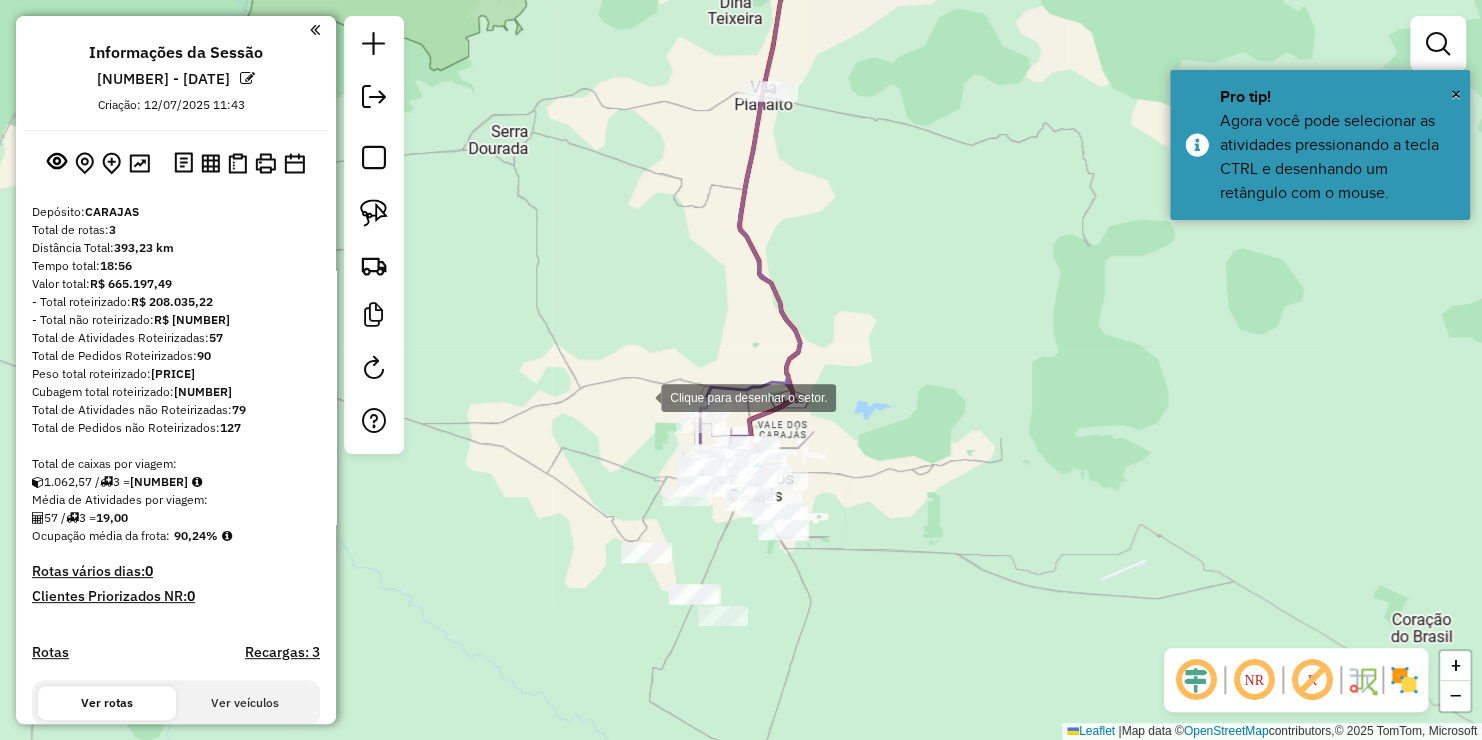 click 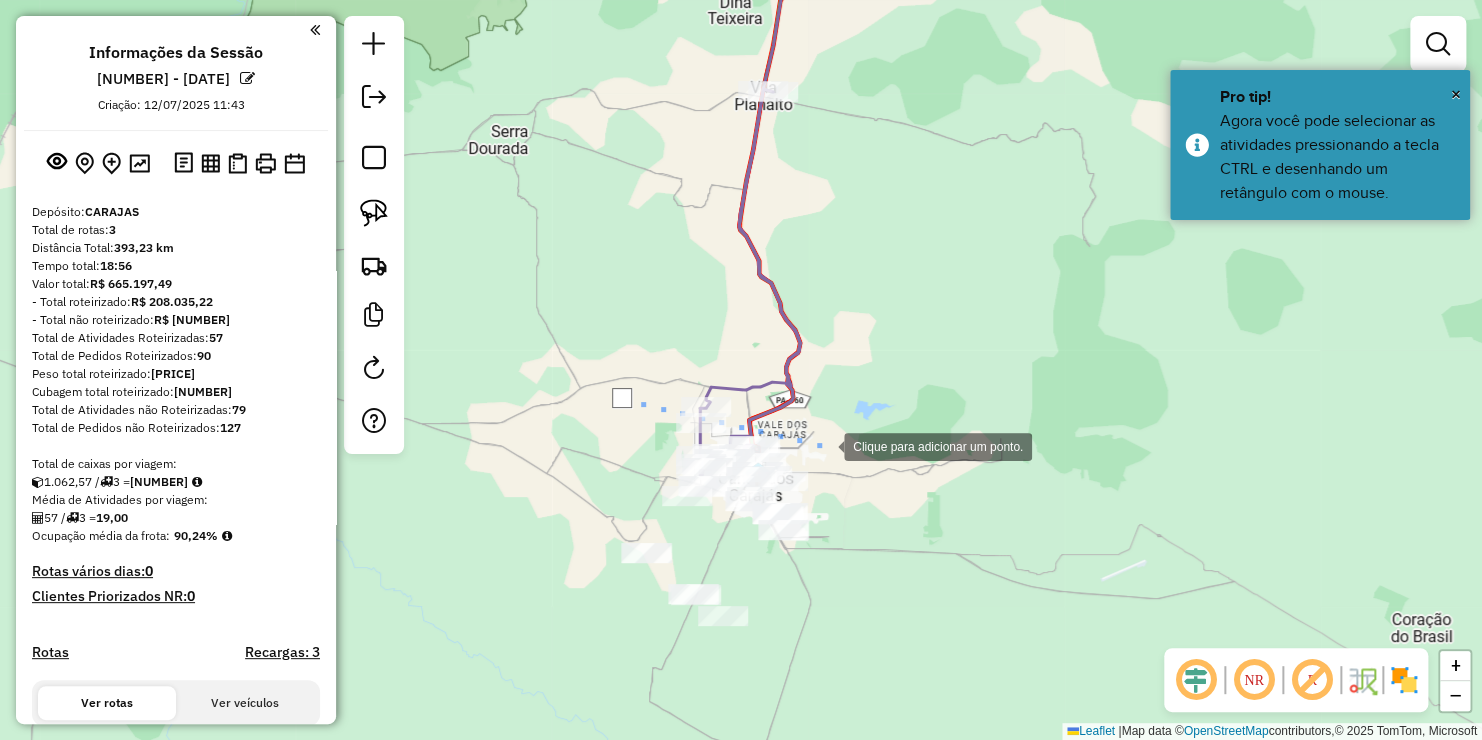 click 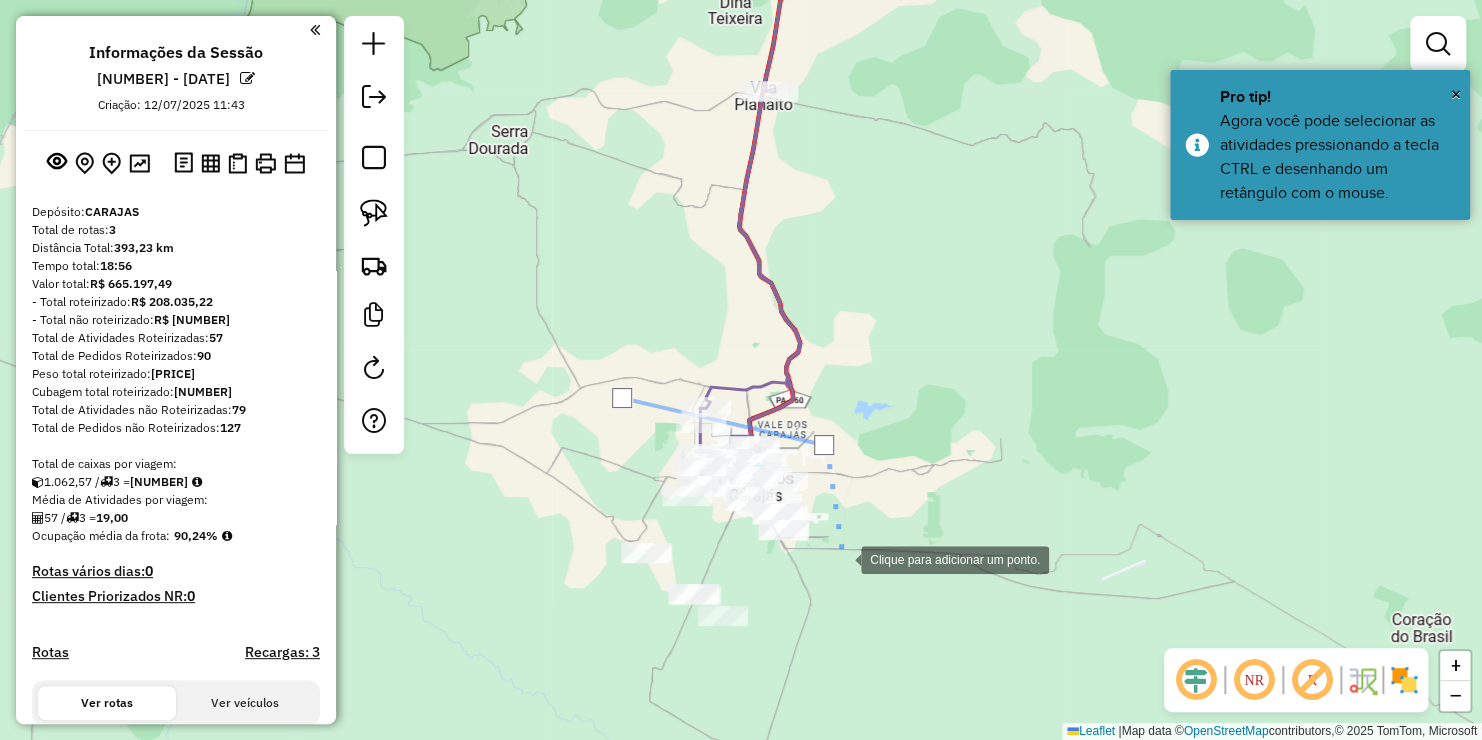 click 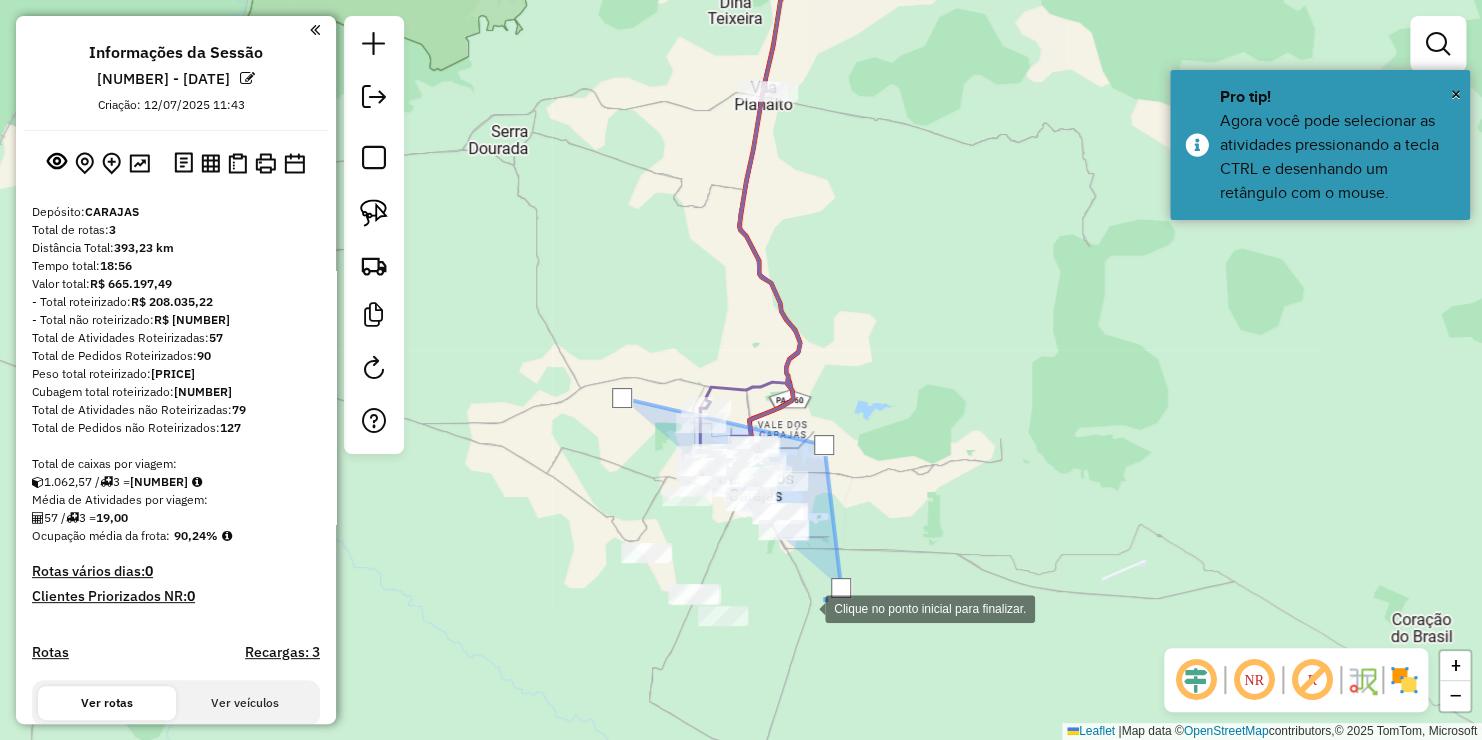 click 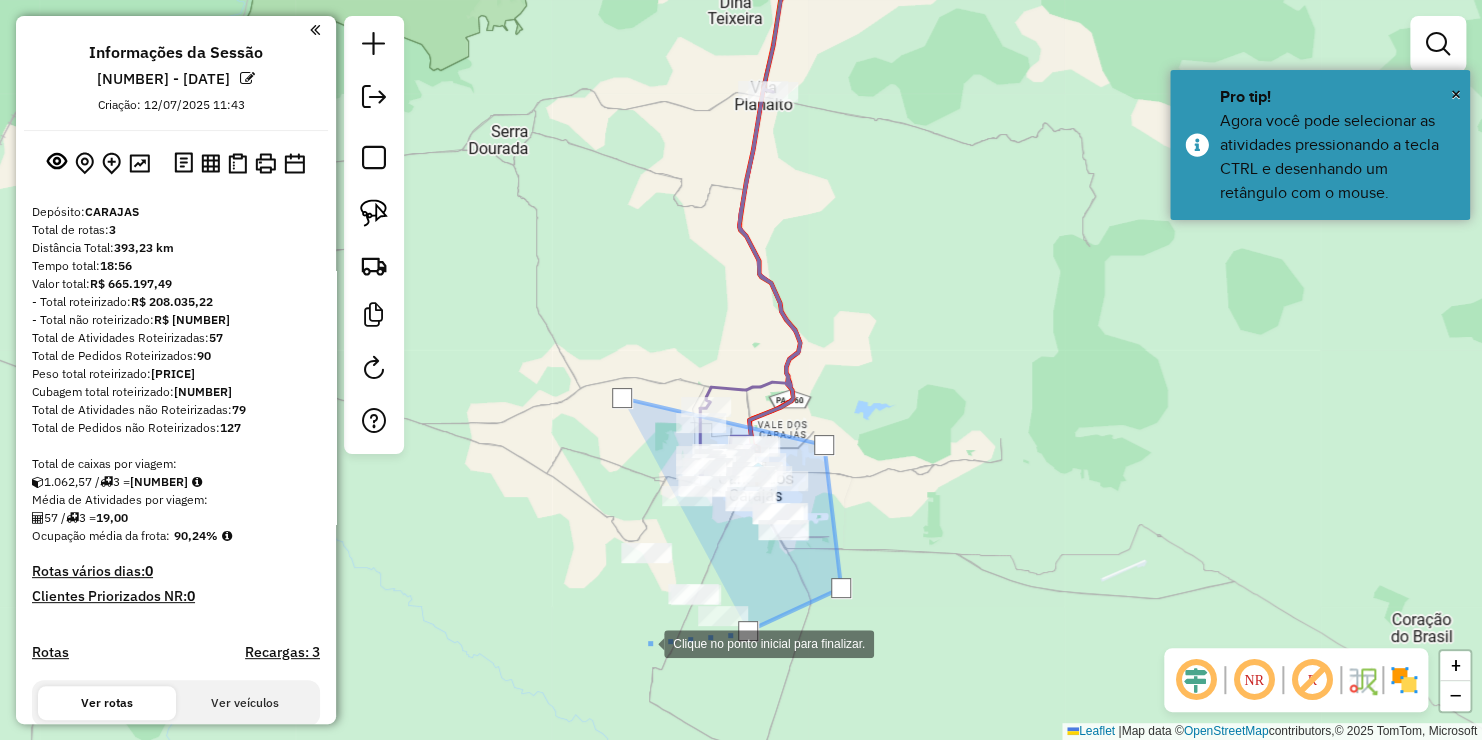 click 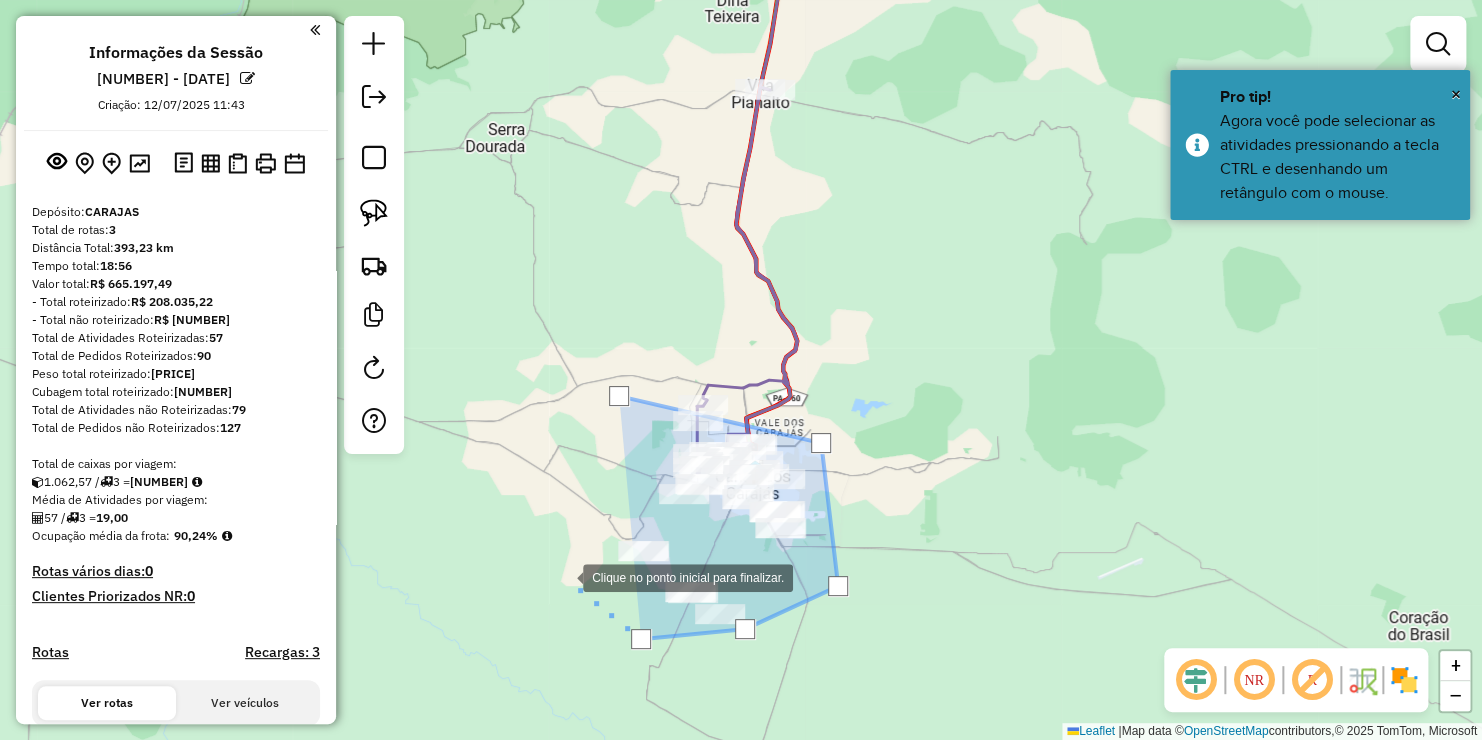 drag, startPoint x: 563, startPoint y: 576, endPoint x: 570, endPoint y: 536, distance: 40.60788 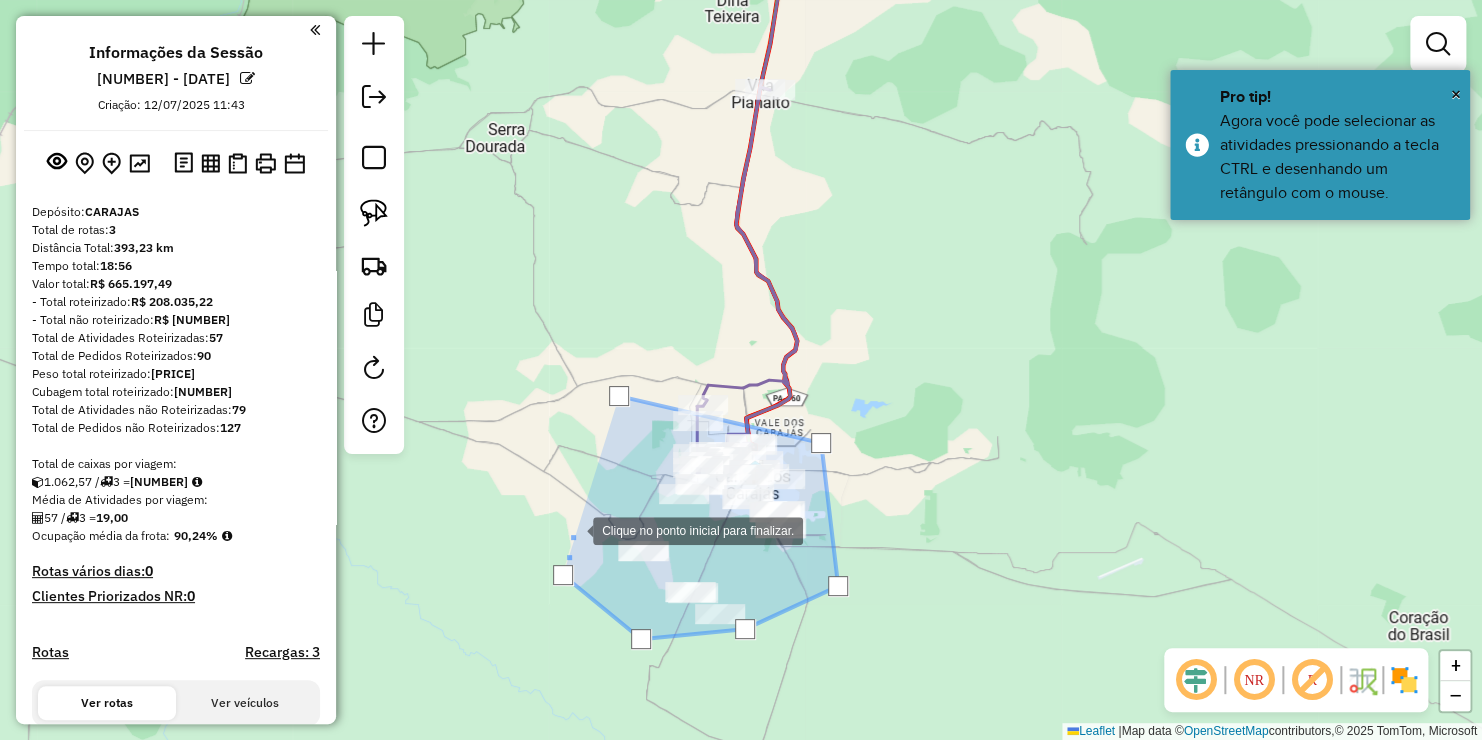 click 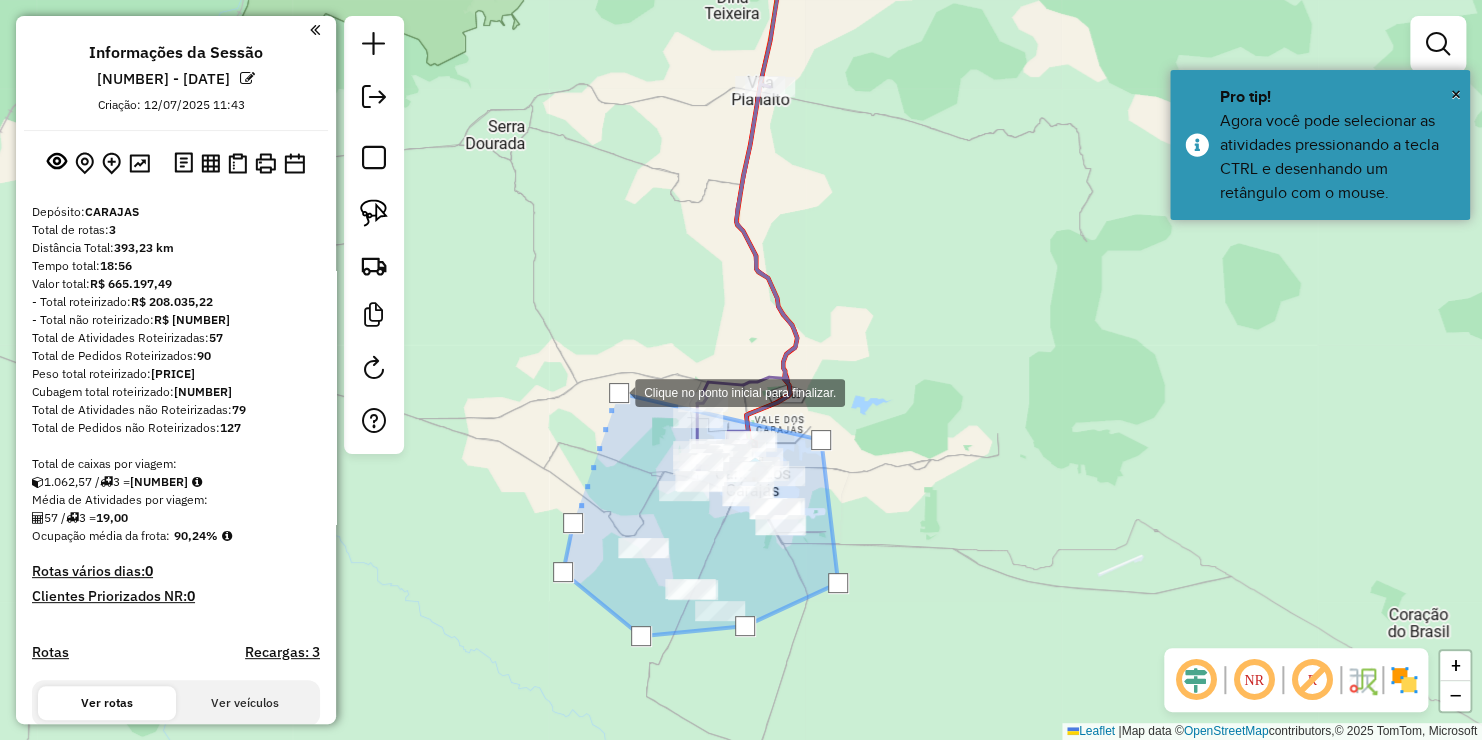 click 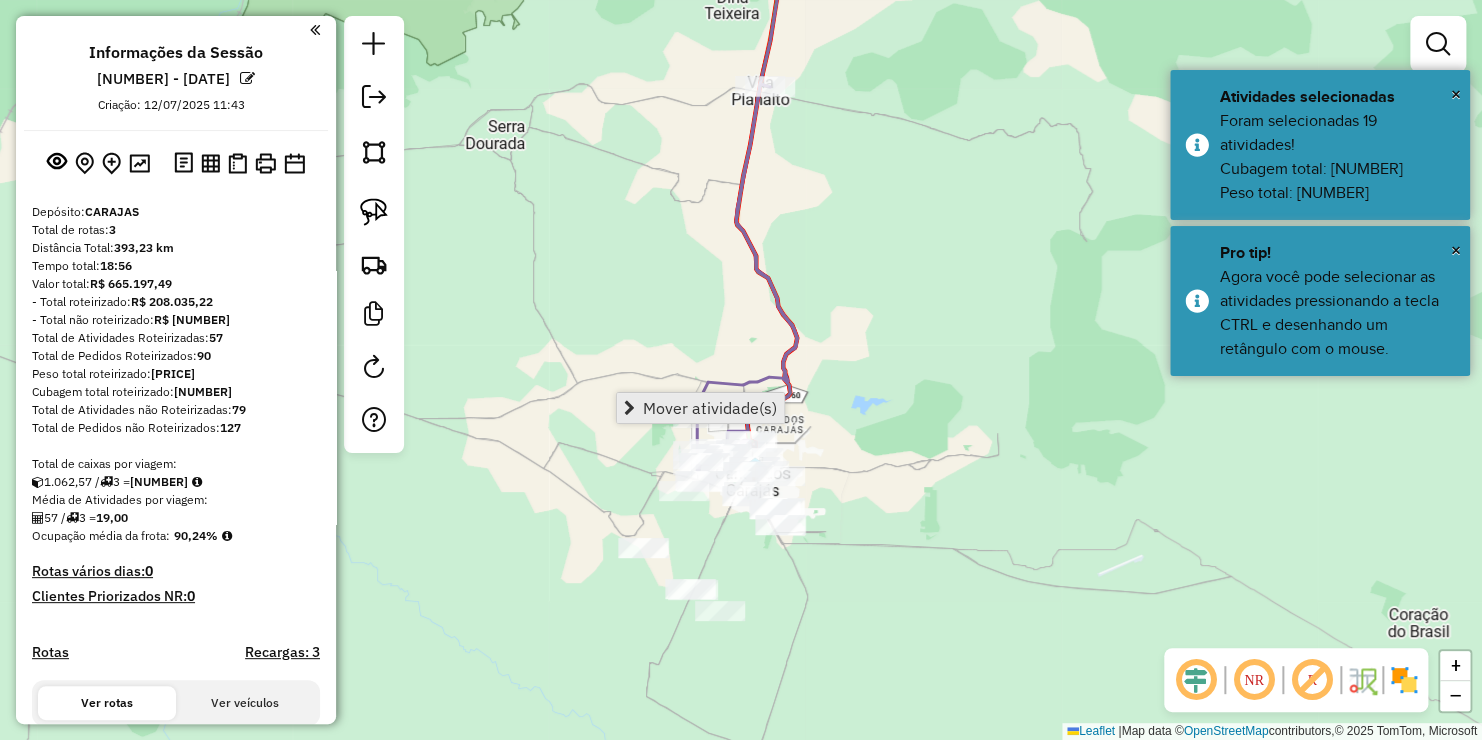 click on "Mover atividade(s)" at bounding box center [710, 408] 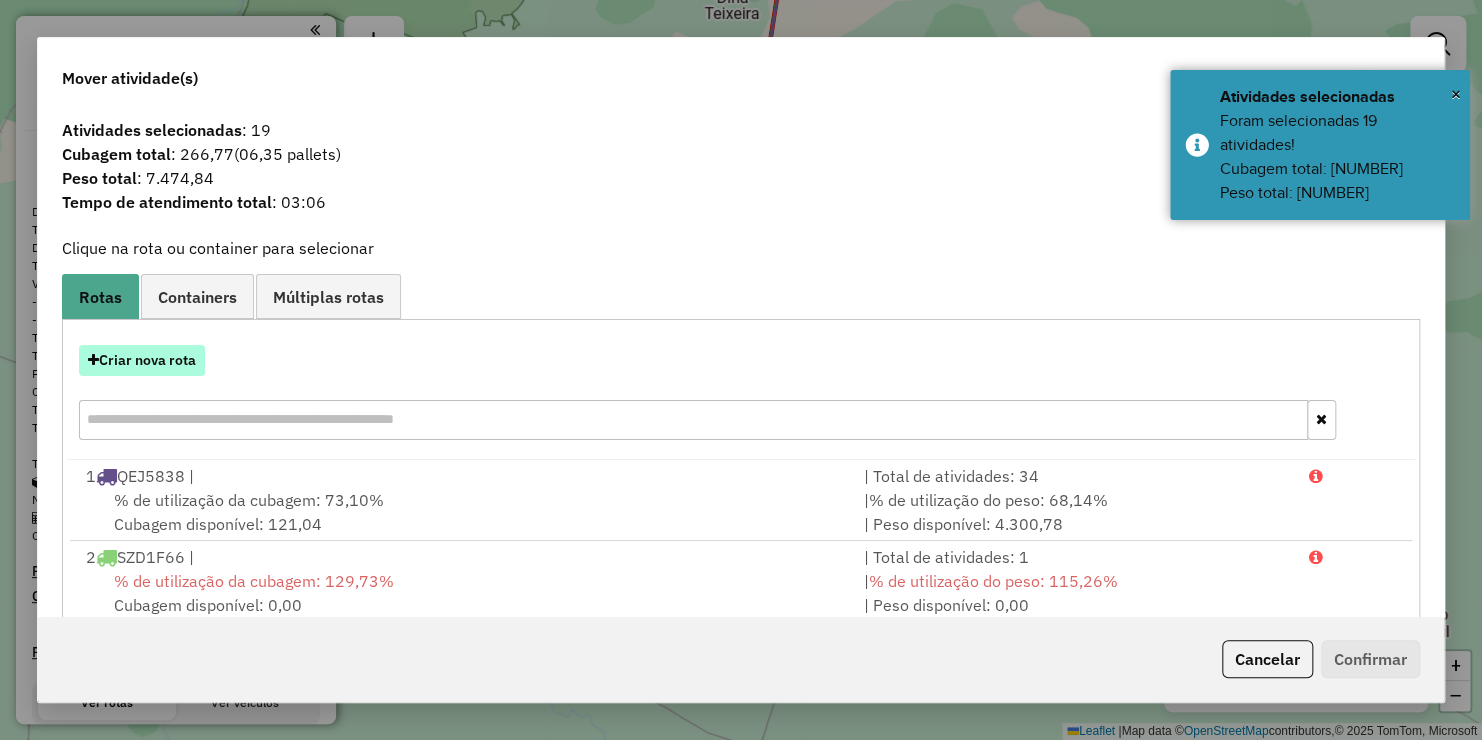 click on "Criar nova rota" at bounding box center [142, 360] 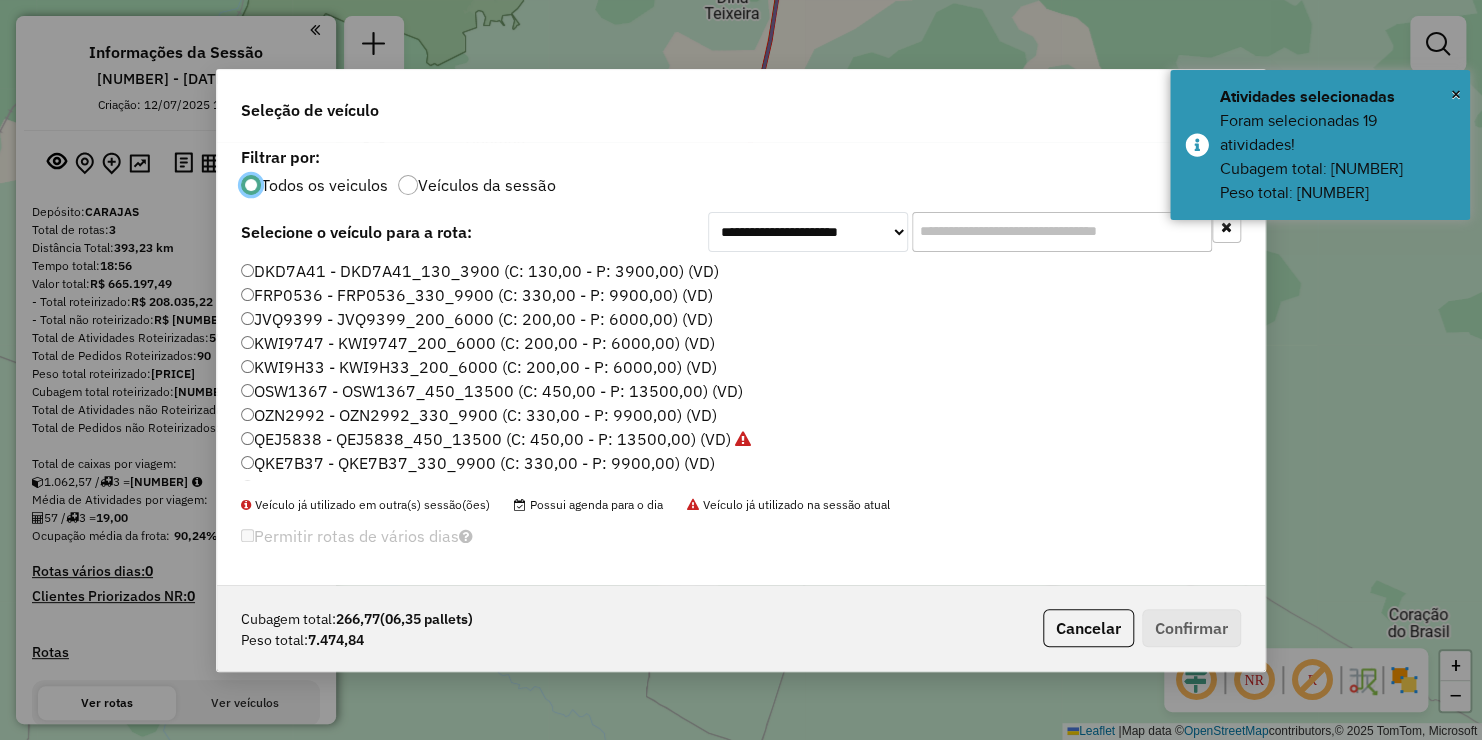 scroll, scrollTop: 10, scrollLeft: 6, axis: both 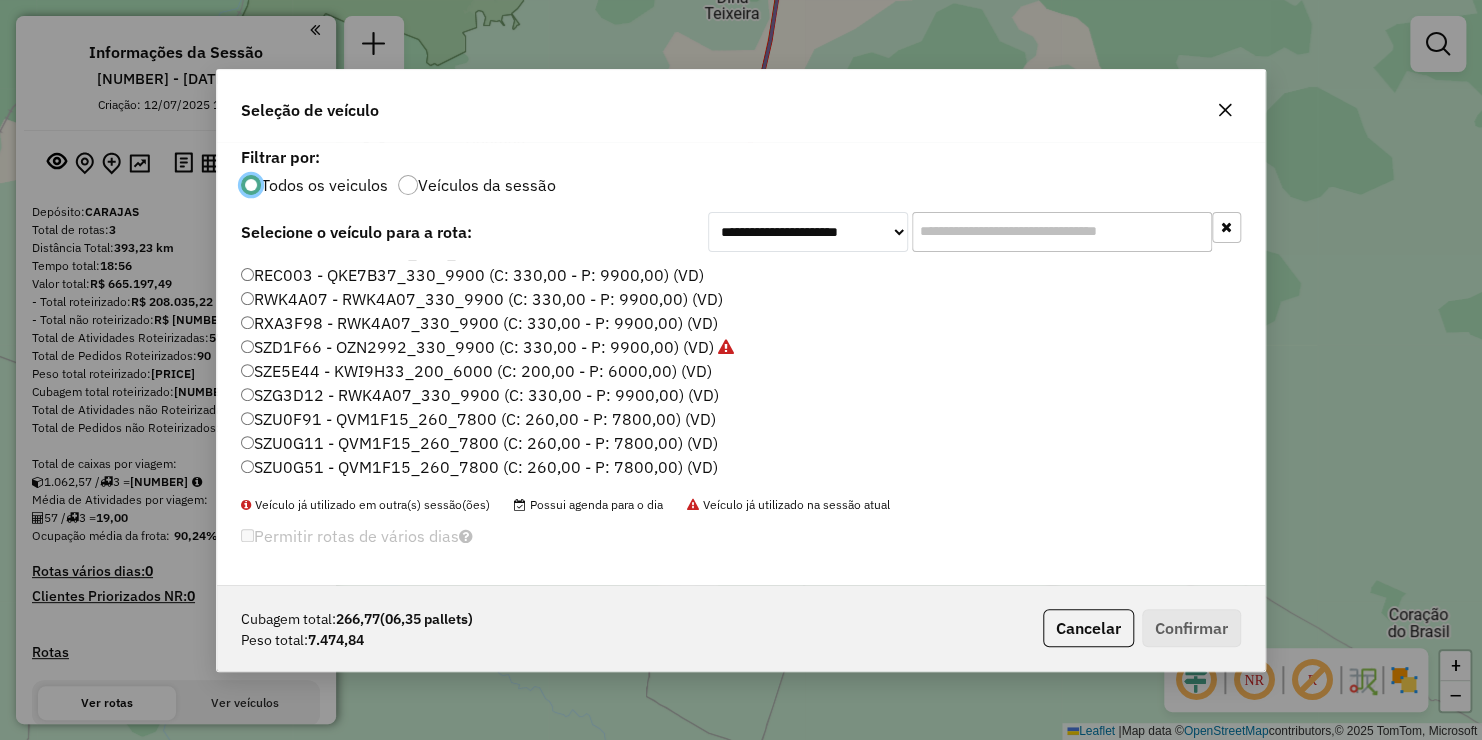 click on "SZG3D12 - RWK4A07_330_9900 (C: 330,00 - P: 9900,00) (VD)" 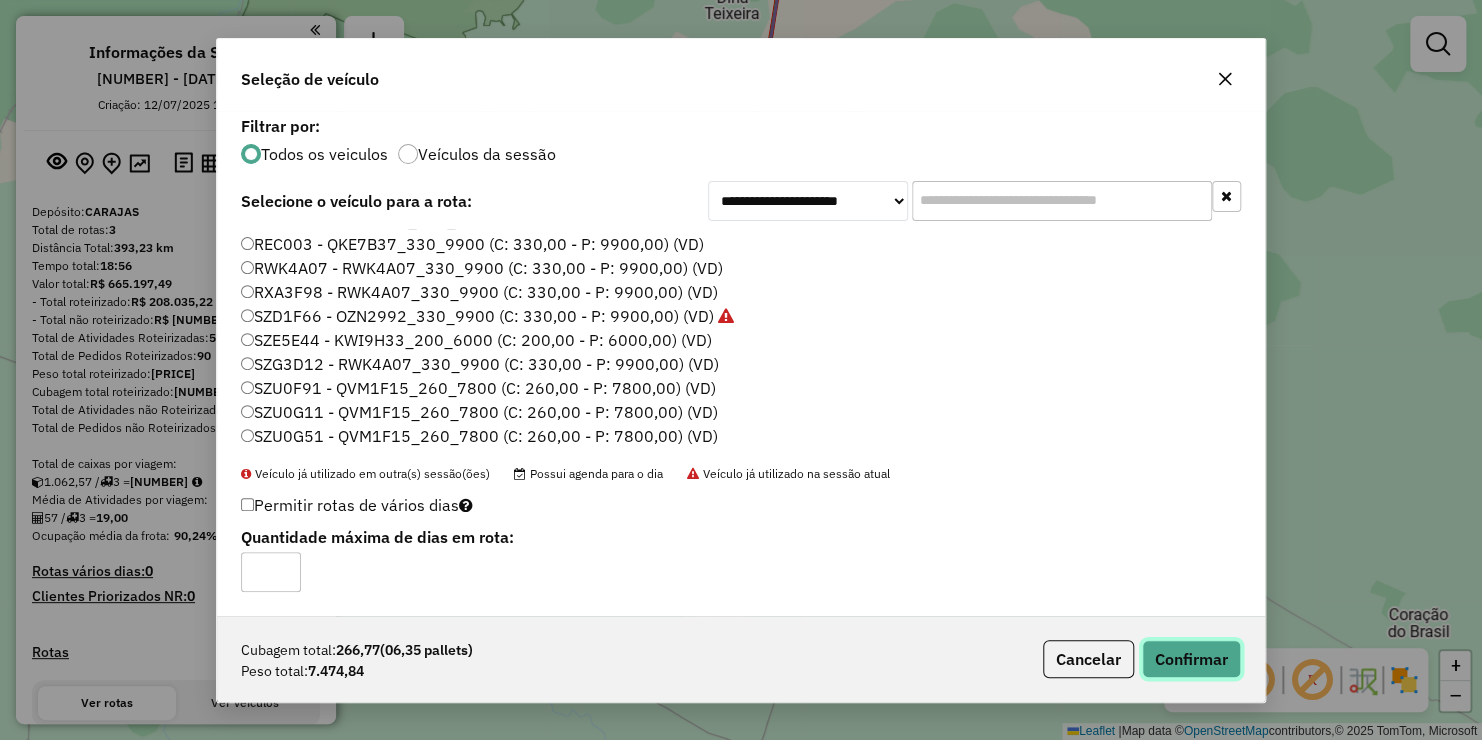 click on "Confirmar" 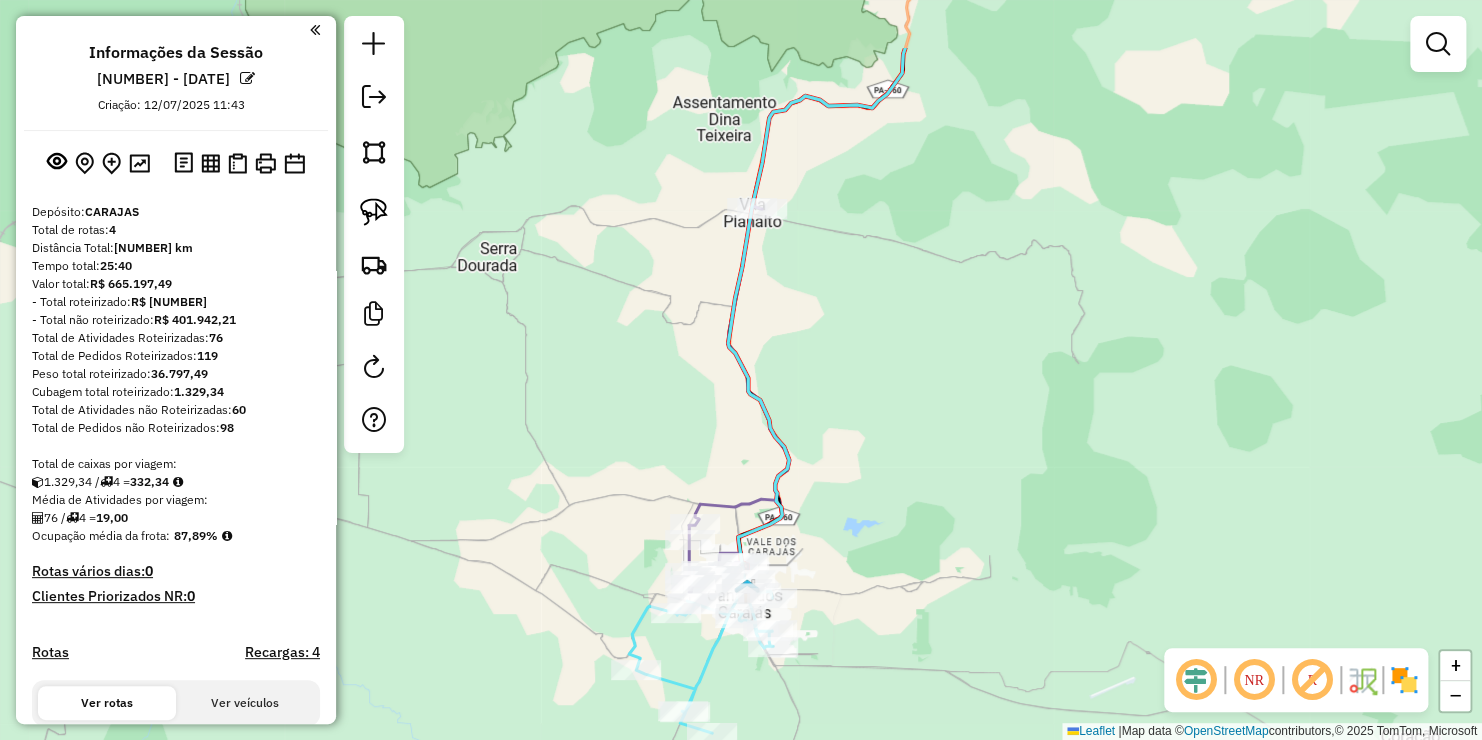 drag, startPoint x: 862, startPoint y: 356, endPoint x: 861, endPoint y: 444, distance: 88.005684 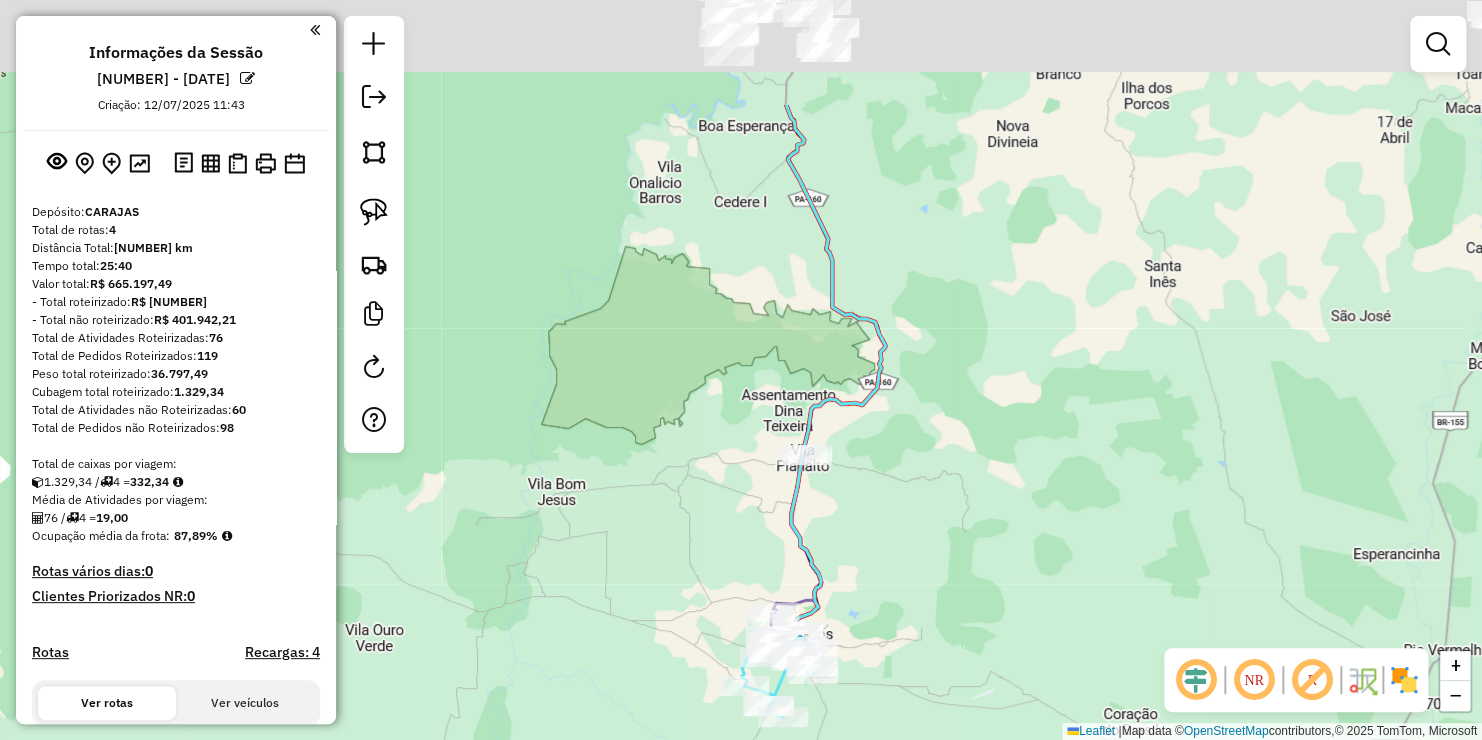 drag, startPoint x: 917, startPoint y: 195, endPoint x: 917, endPoint y: 365, distance: 170 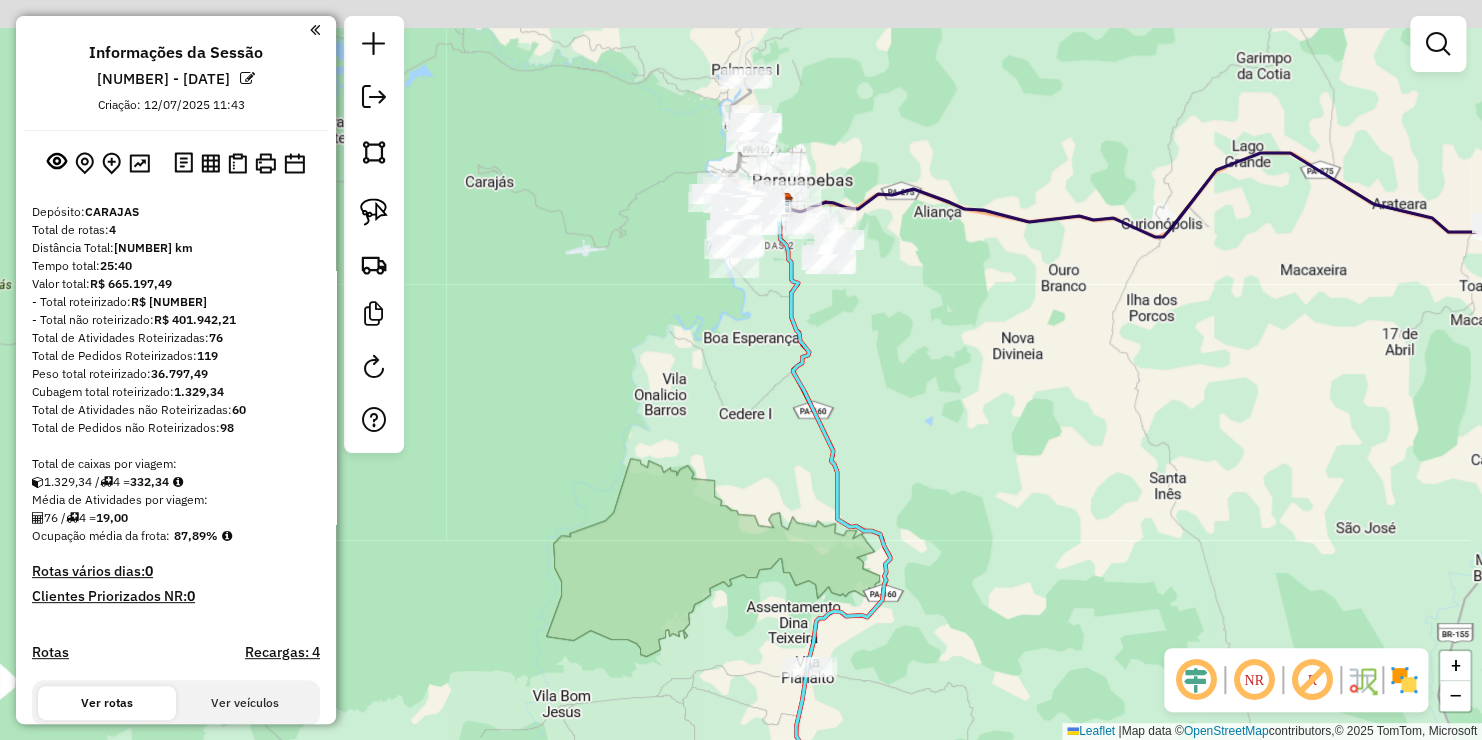 drag, startPoint x: 880, startPoint y: 161, endPoint x: 888, endPoint y: 413, distance: 252.12695 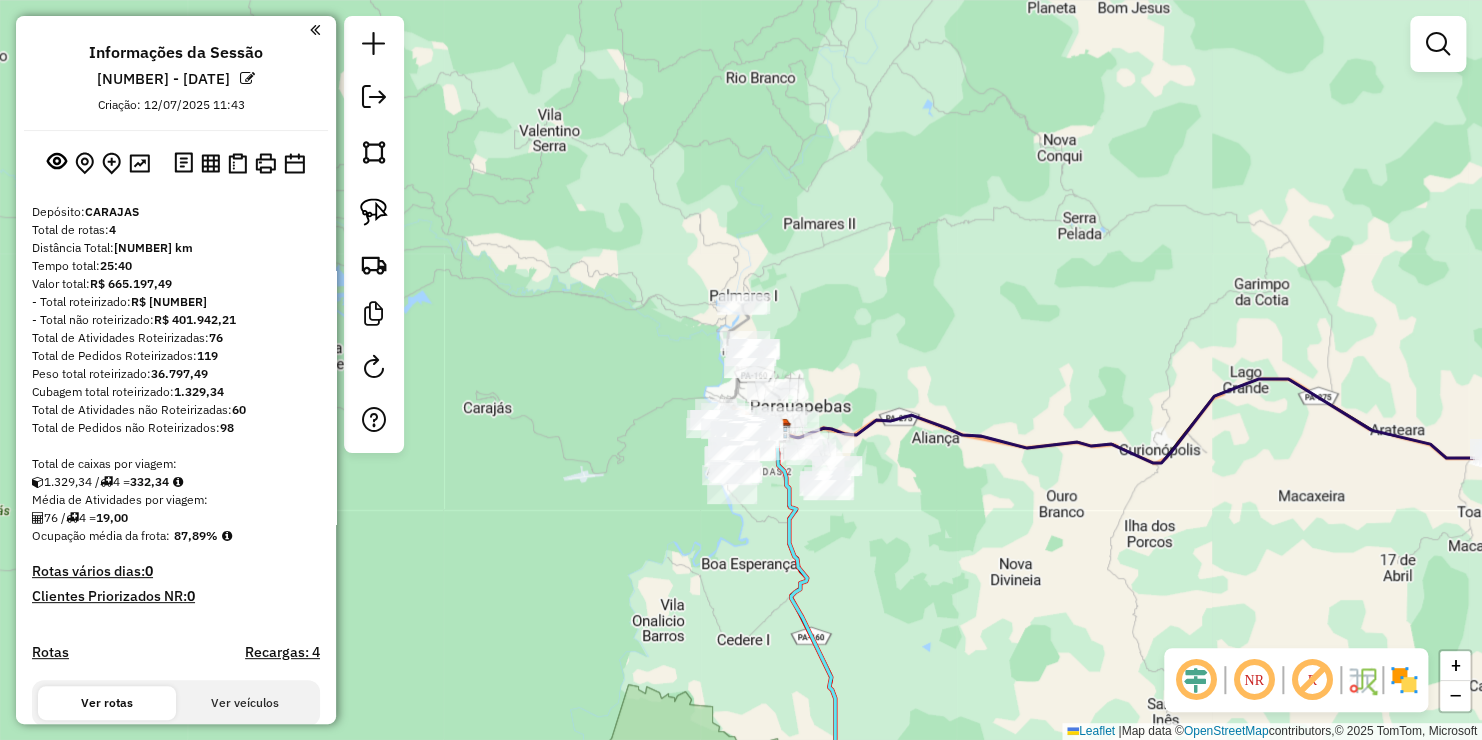 drag, startPoint x: 913, startPoint y: 265, endPoint x: 880, endPoint y: 359, distance: 99.62429 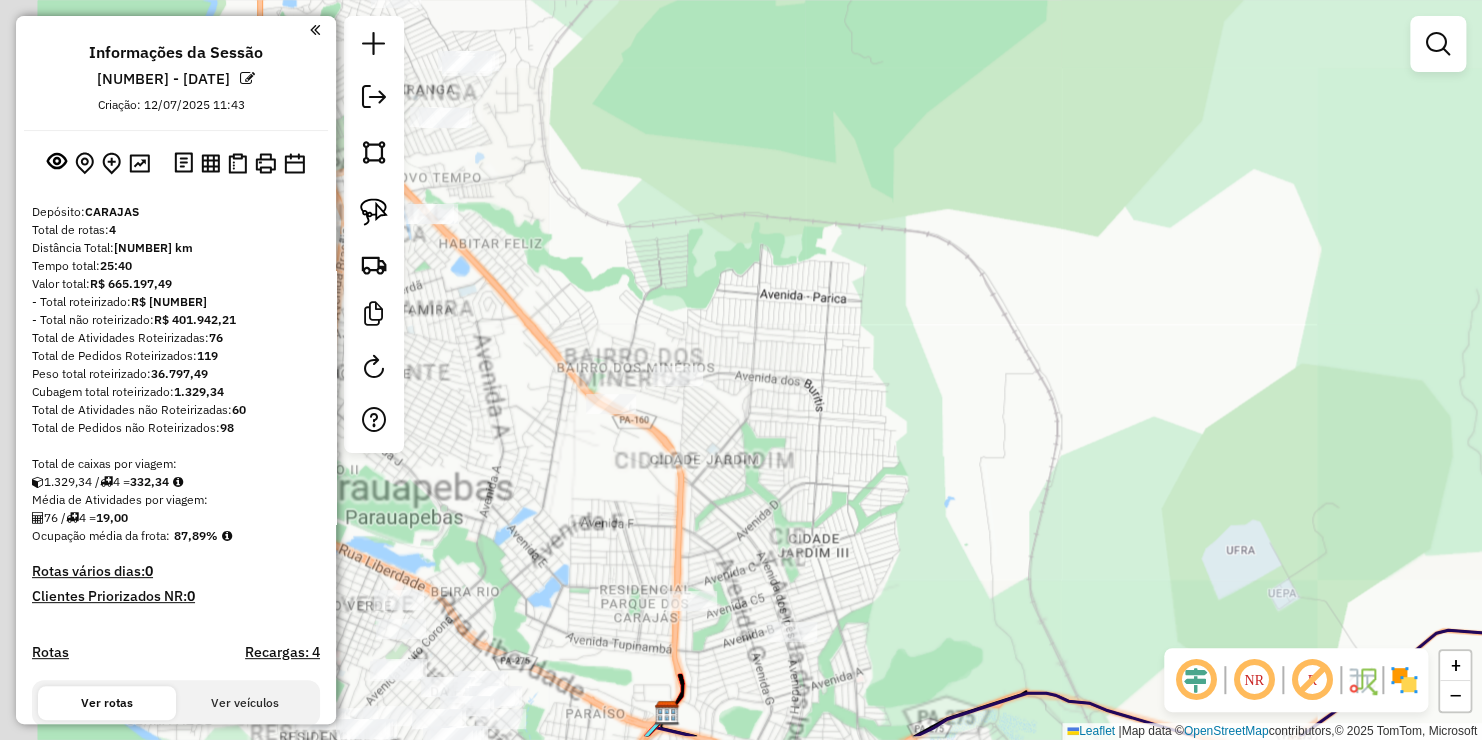 drag, startPoint x: 697, startPoint y: 440, endPoint x: 895, endPoint y: 396, distance: 202.82997 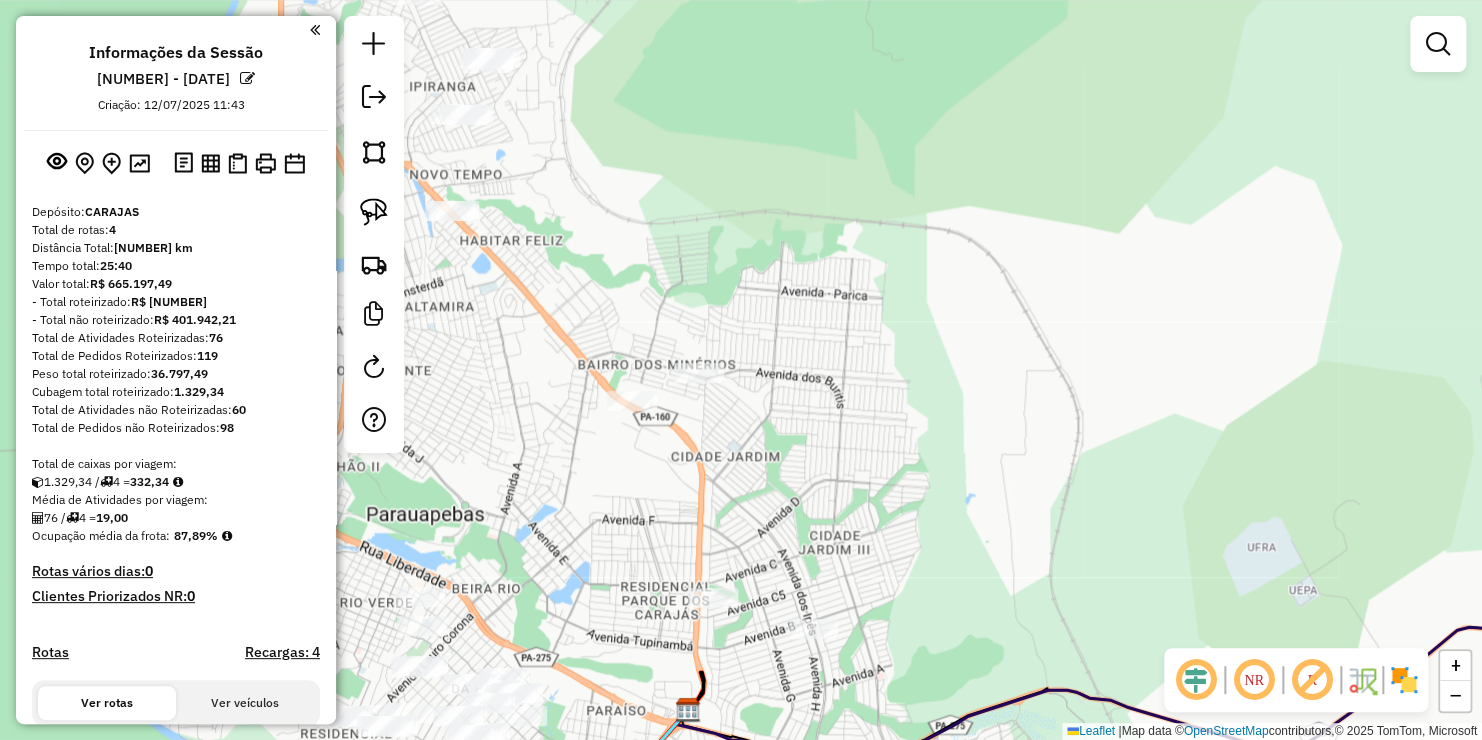 drag, startPoint x: 390, startPoint y: 162, endPoint x: 401, endPoint y: 172, distance: 14.866069 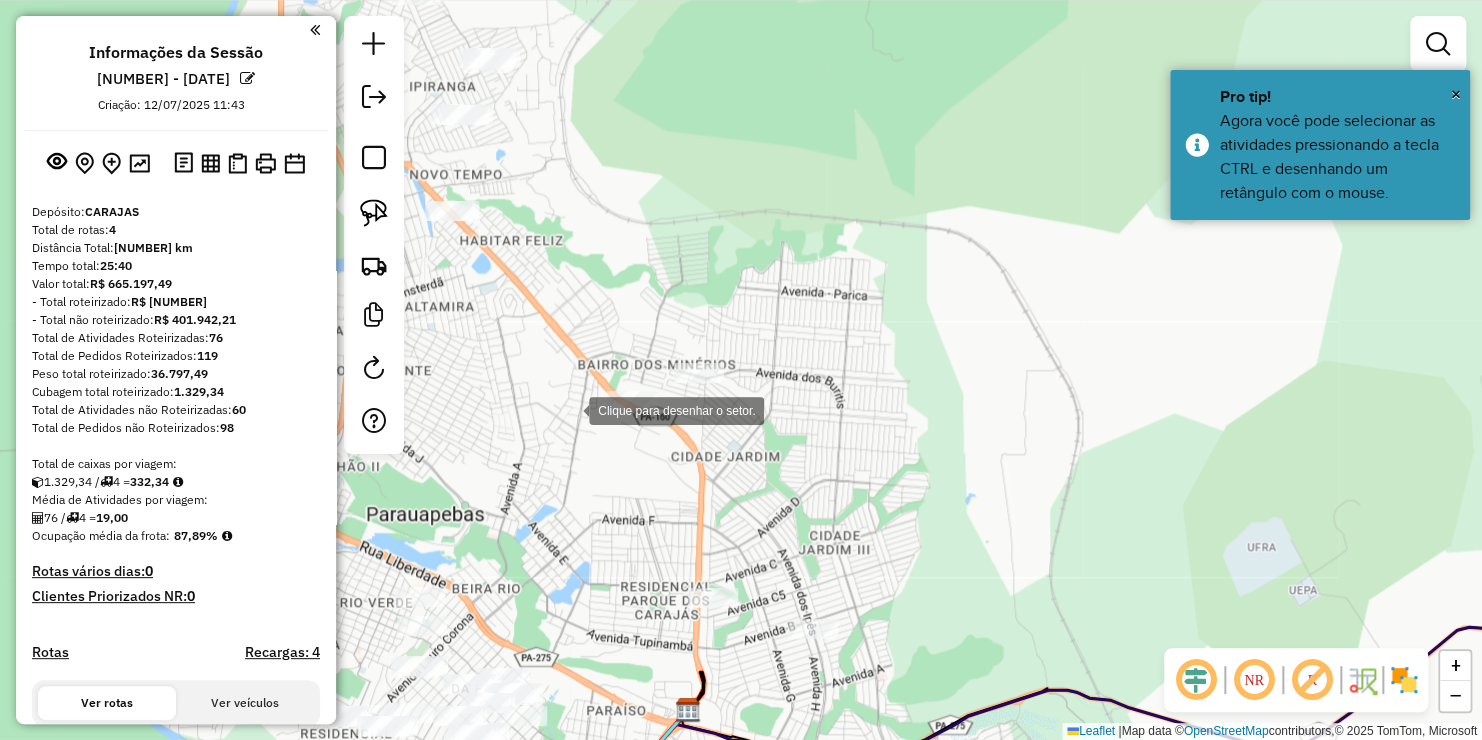 drag, startPoint x: 573, startPoint y: 409, endPoint x: 593, endPoint y: 377, distance: 37.735924 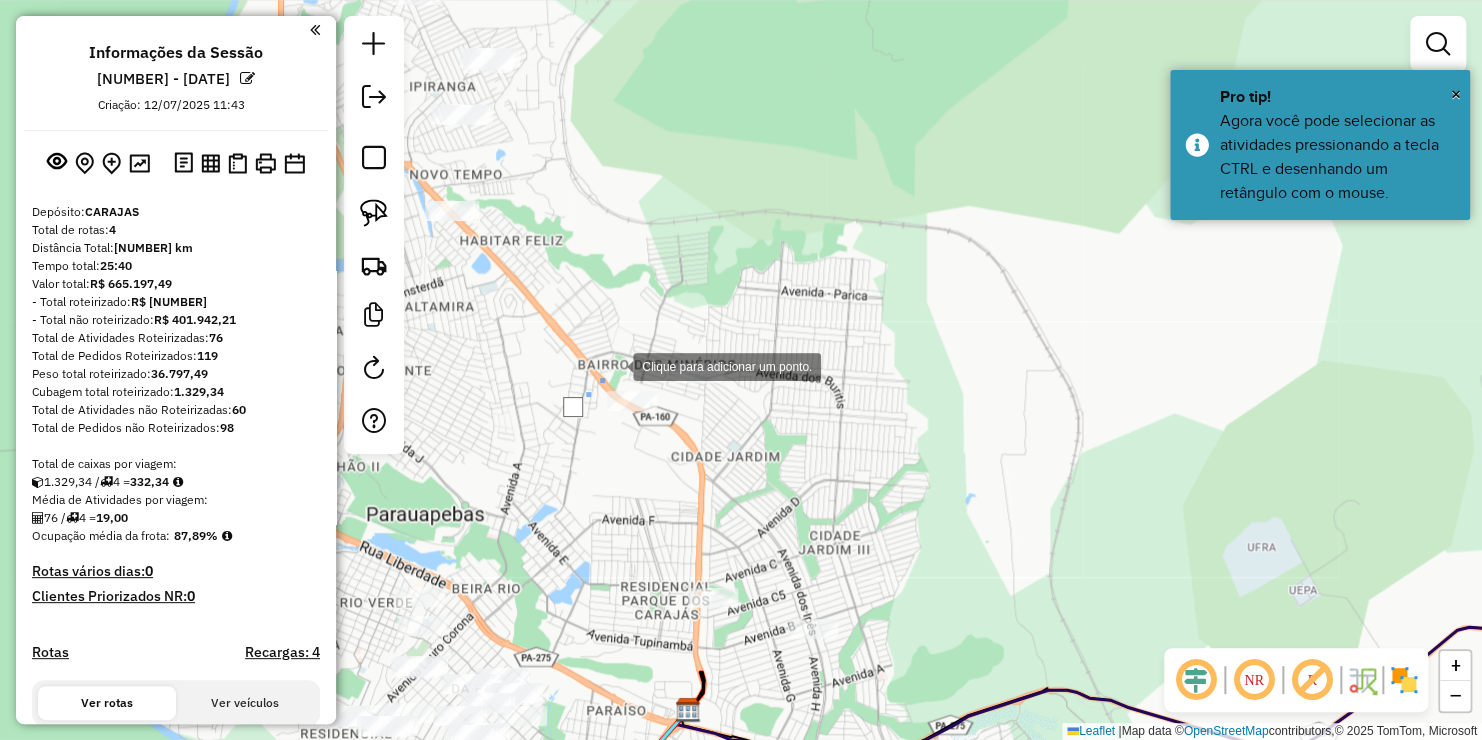 click 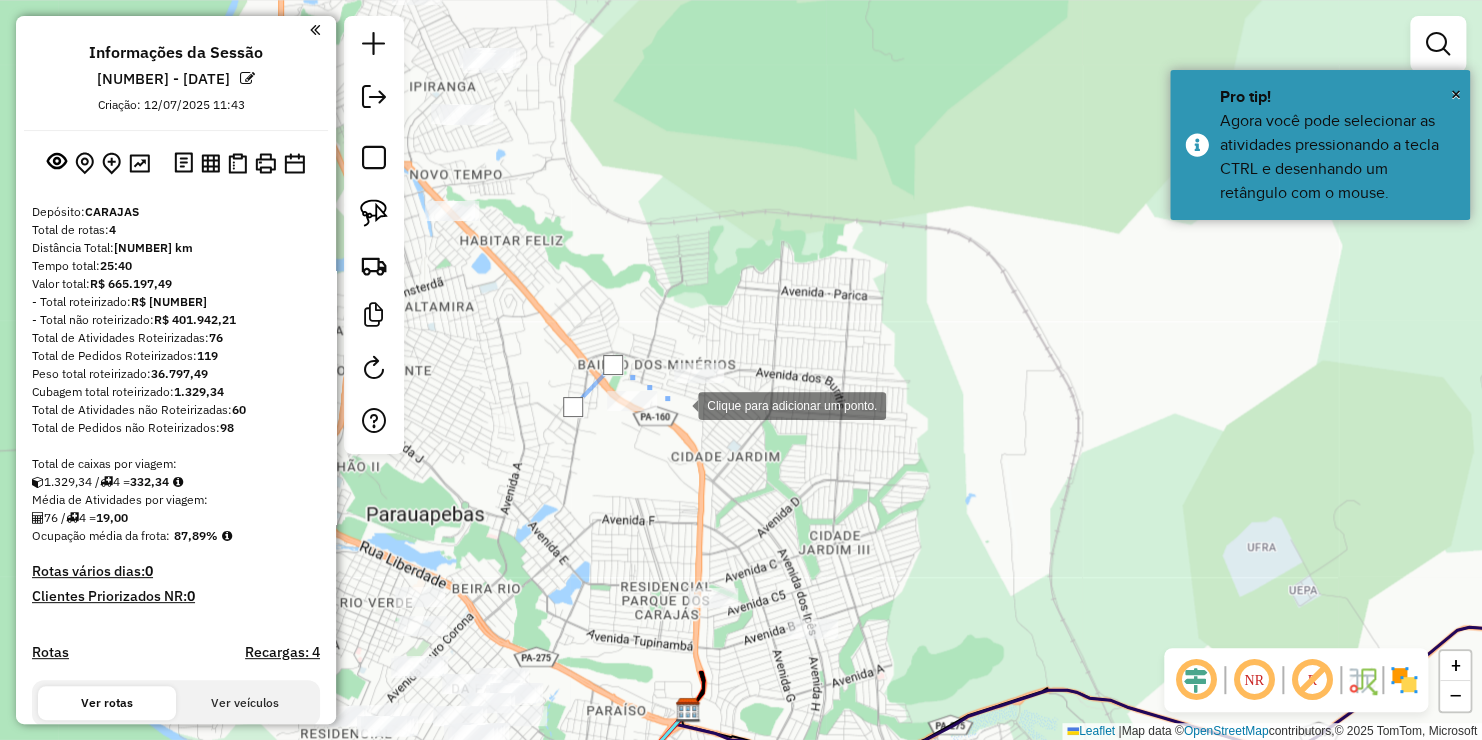 drag, startPoint x: 678, startPoint y: 404, endPoint x: 663, endPoint y: 417, distance: 19.849434 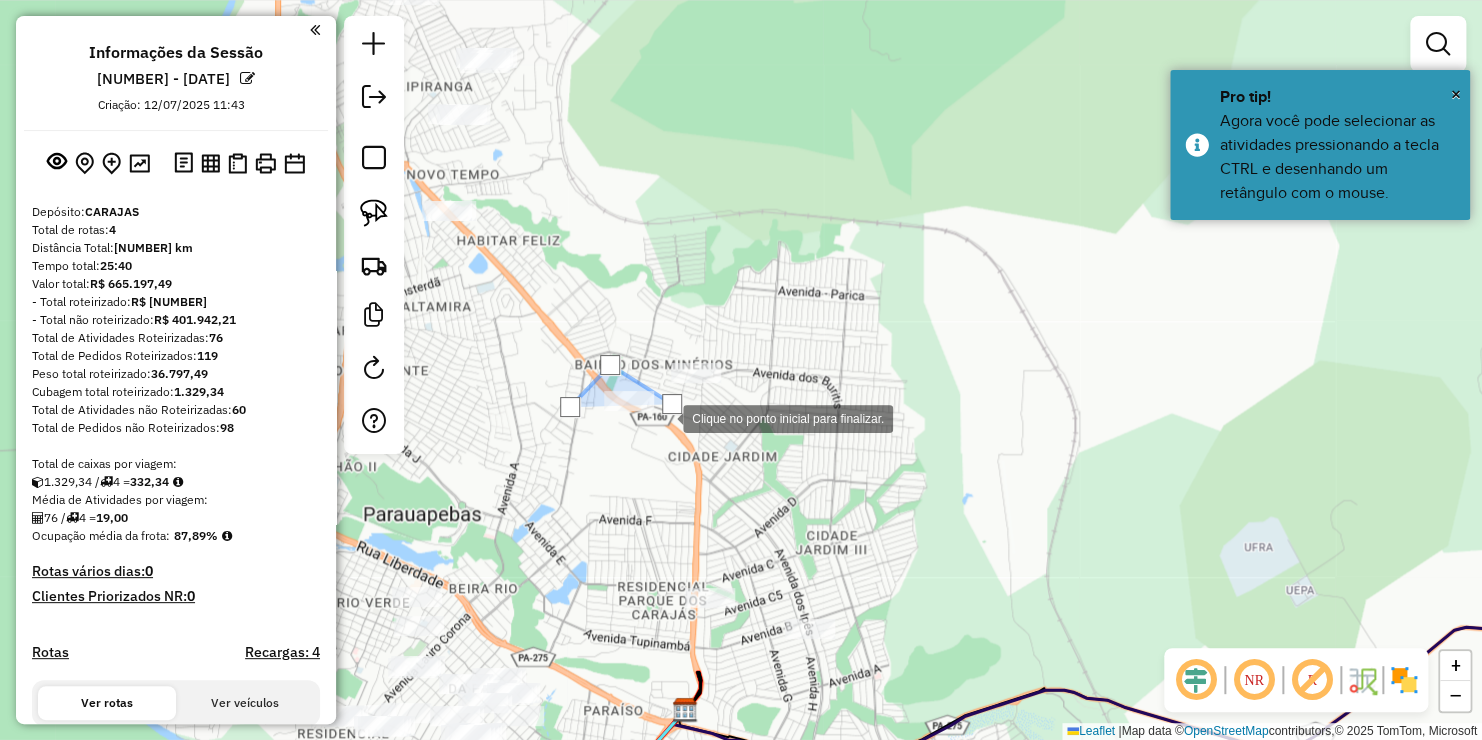 click 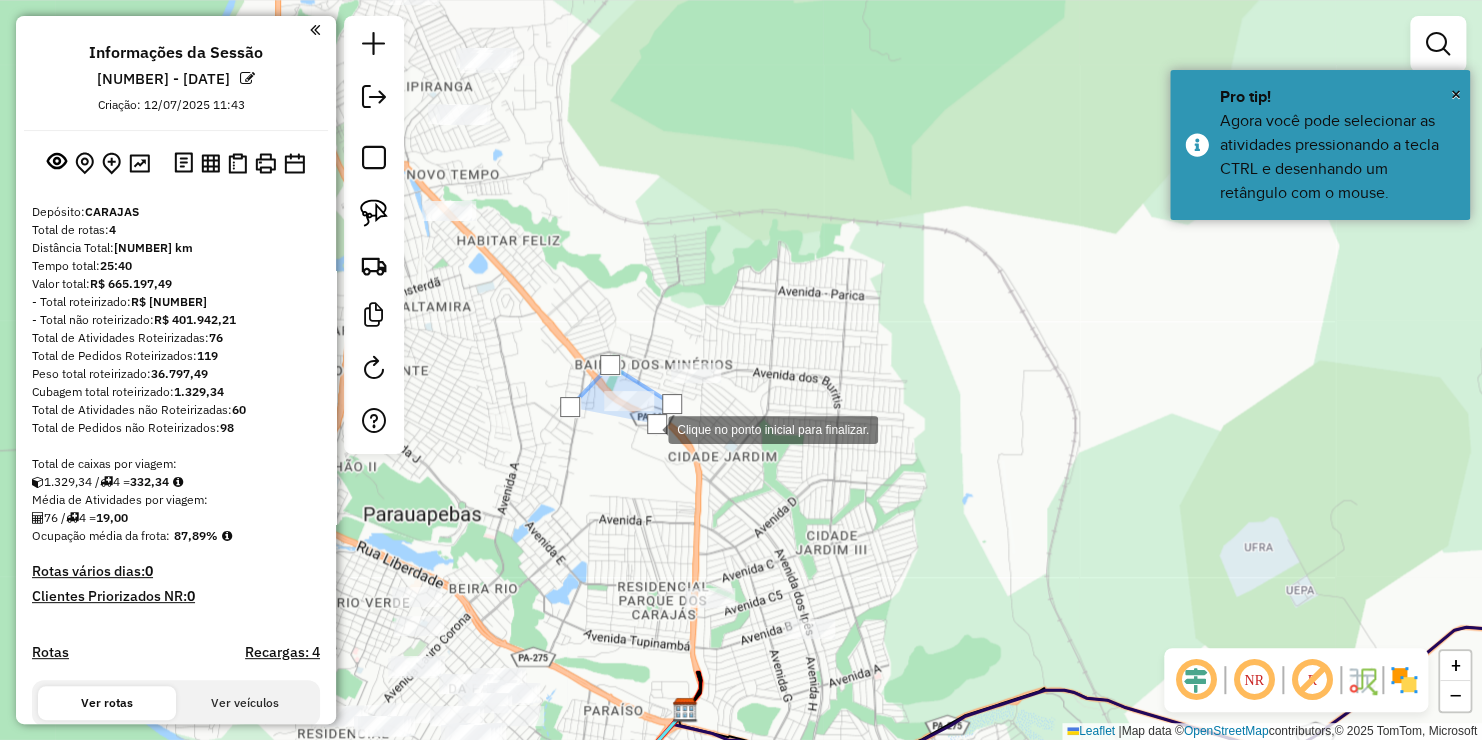 click 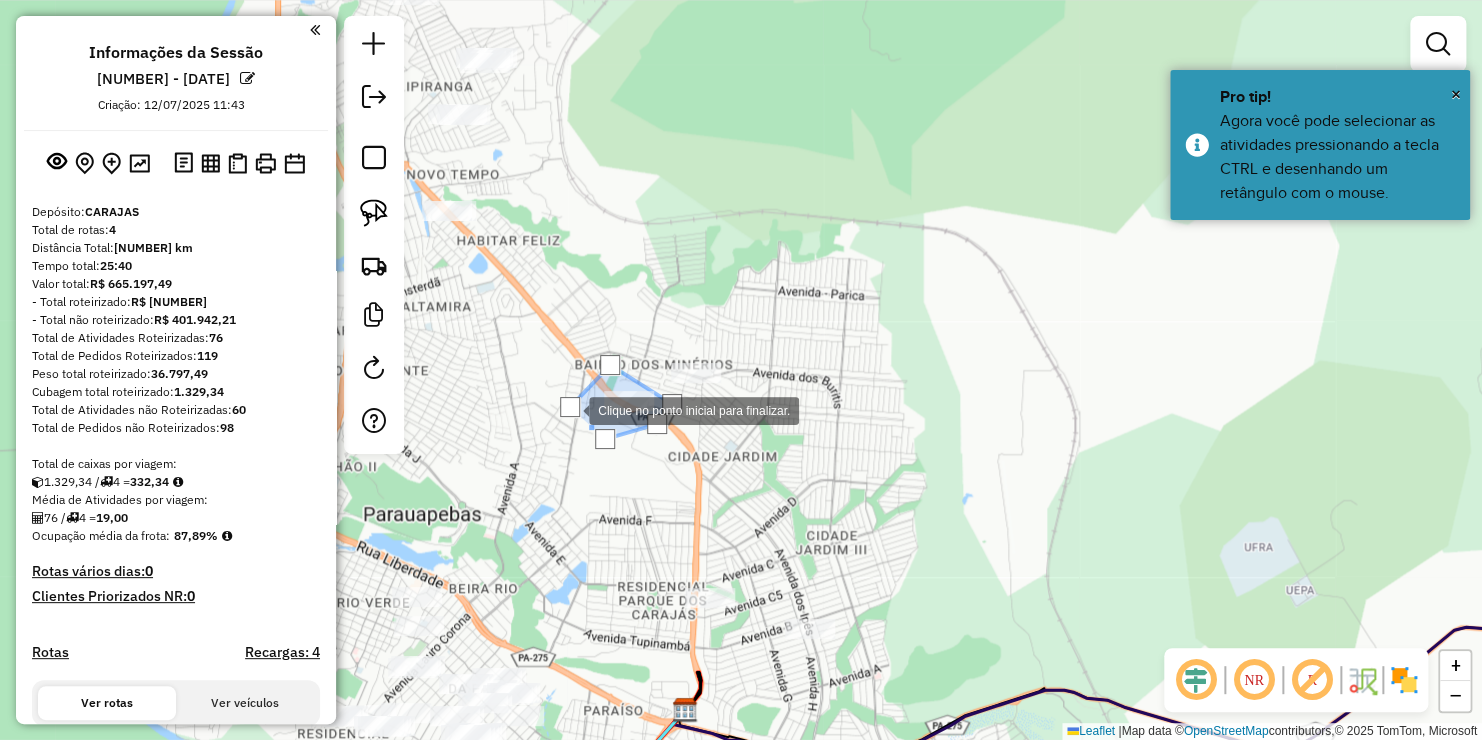 click 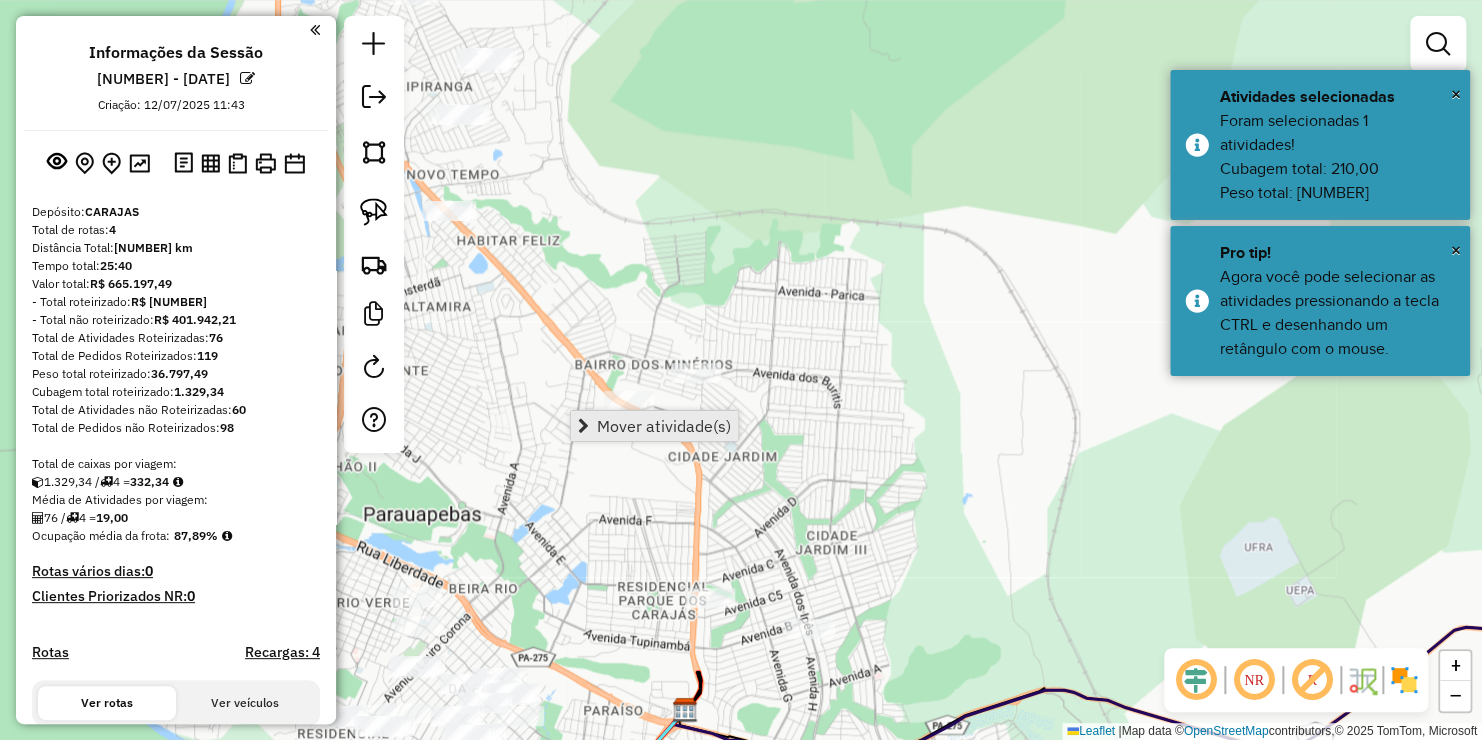 click on "Mover atividade(s)" at bounding box center [664, 426] 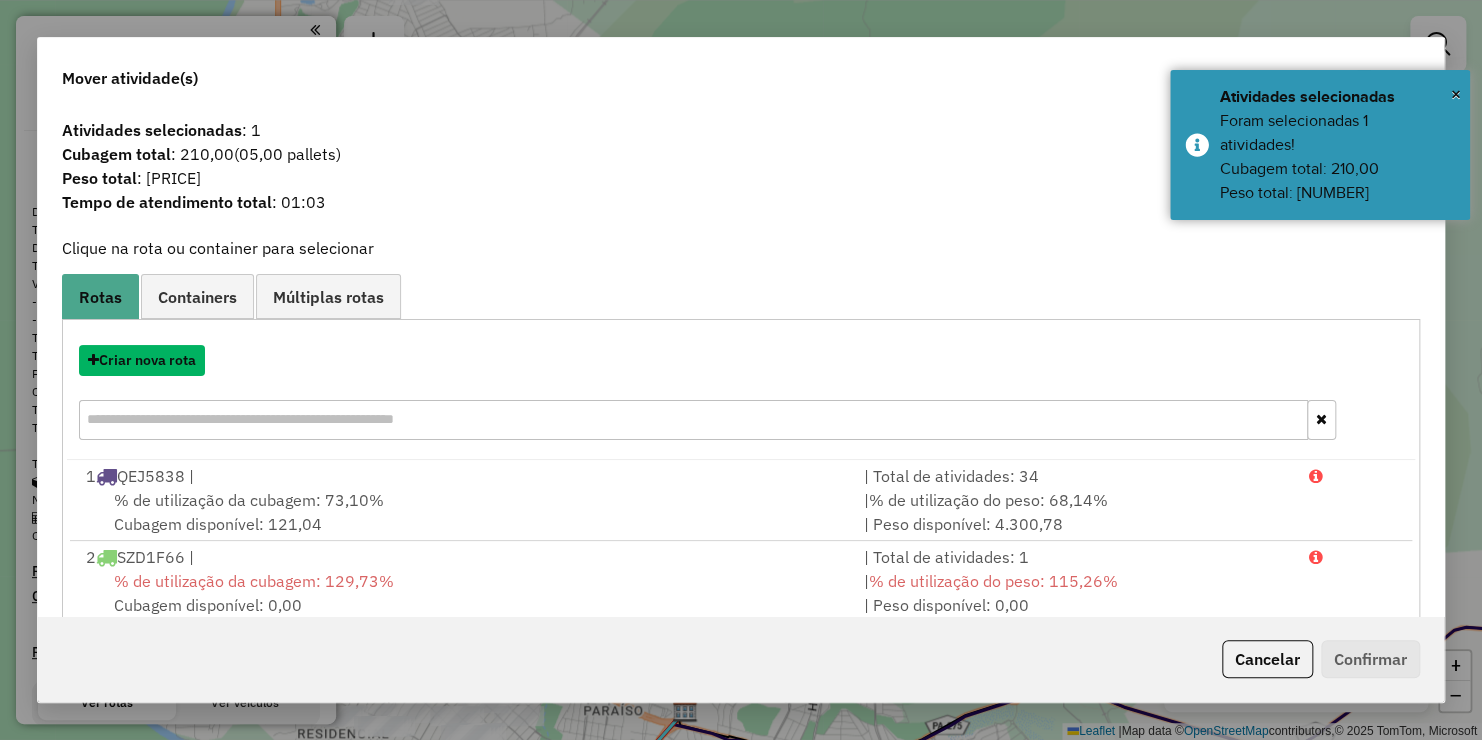 click on "Criar nova rota" at bounding box center (142, 360) 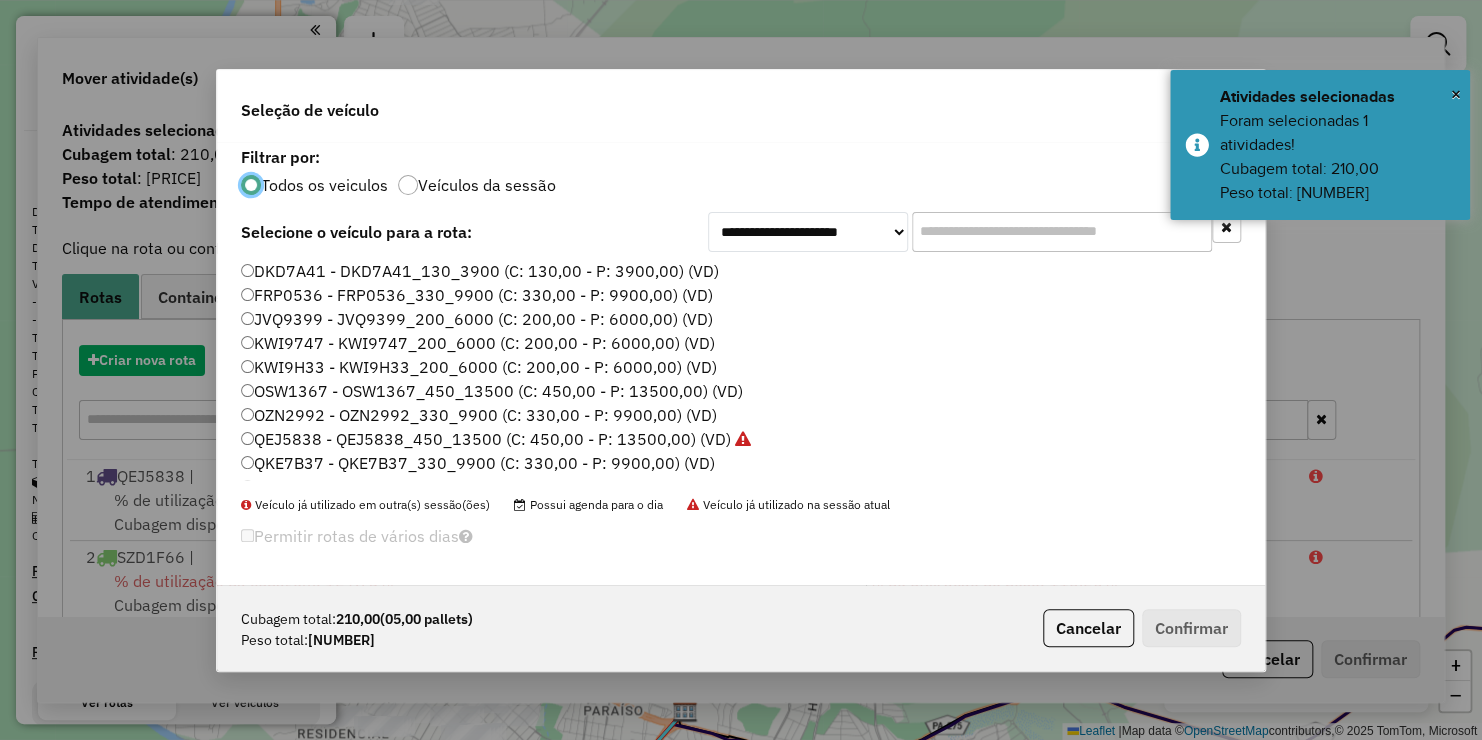 scroll, scrollTop: 10, scrollLeft: 6, axis: both 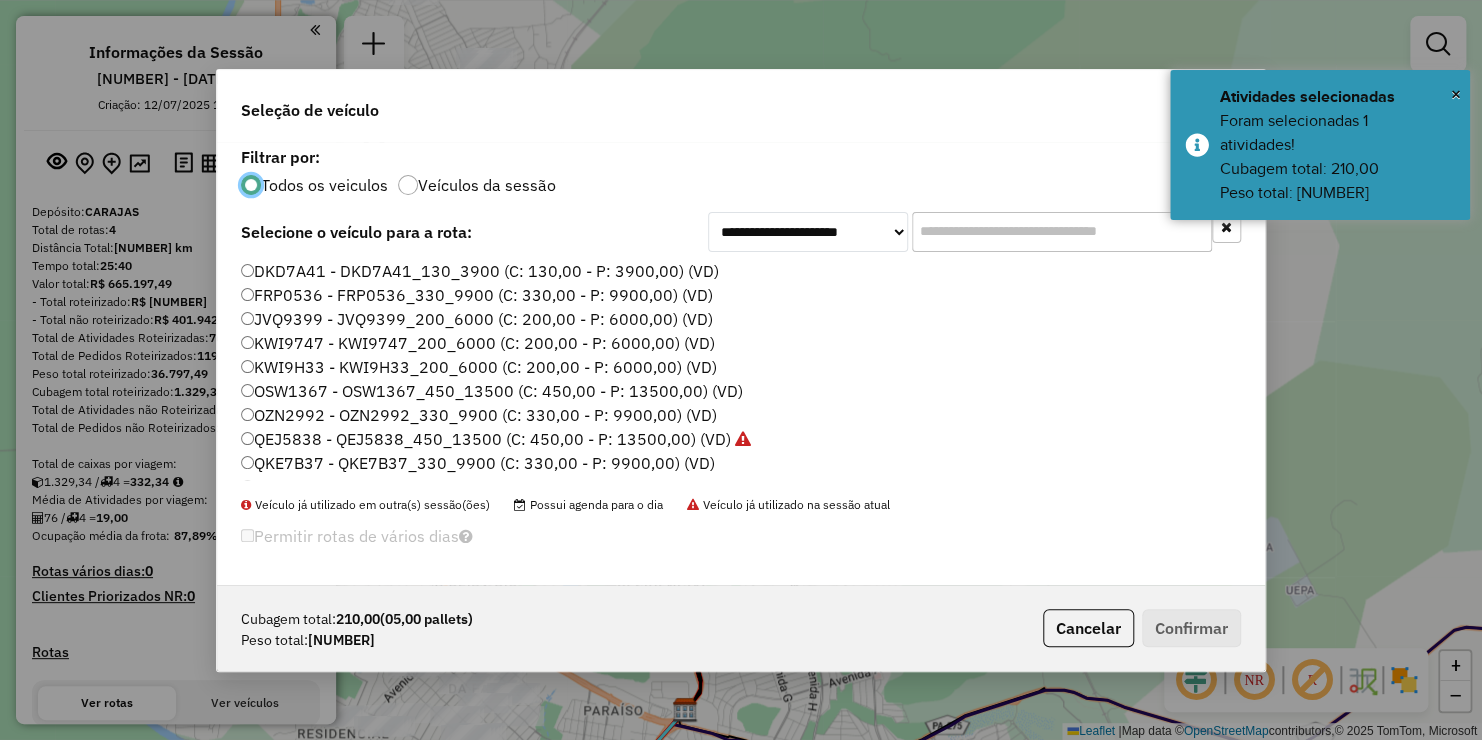click on "KWI9H33 - KWI9H33_200_6000 (C: 200,00 - P: 6000,00) (VD)" 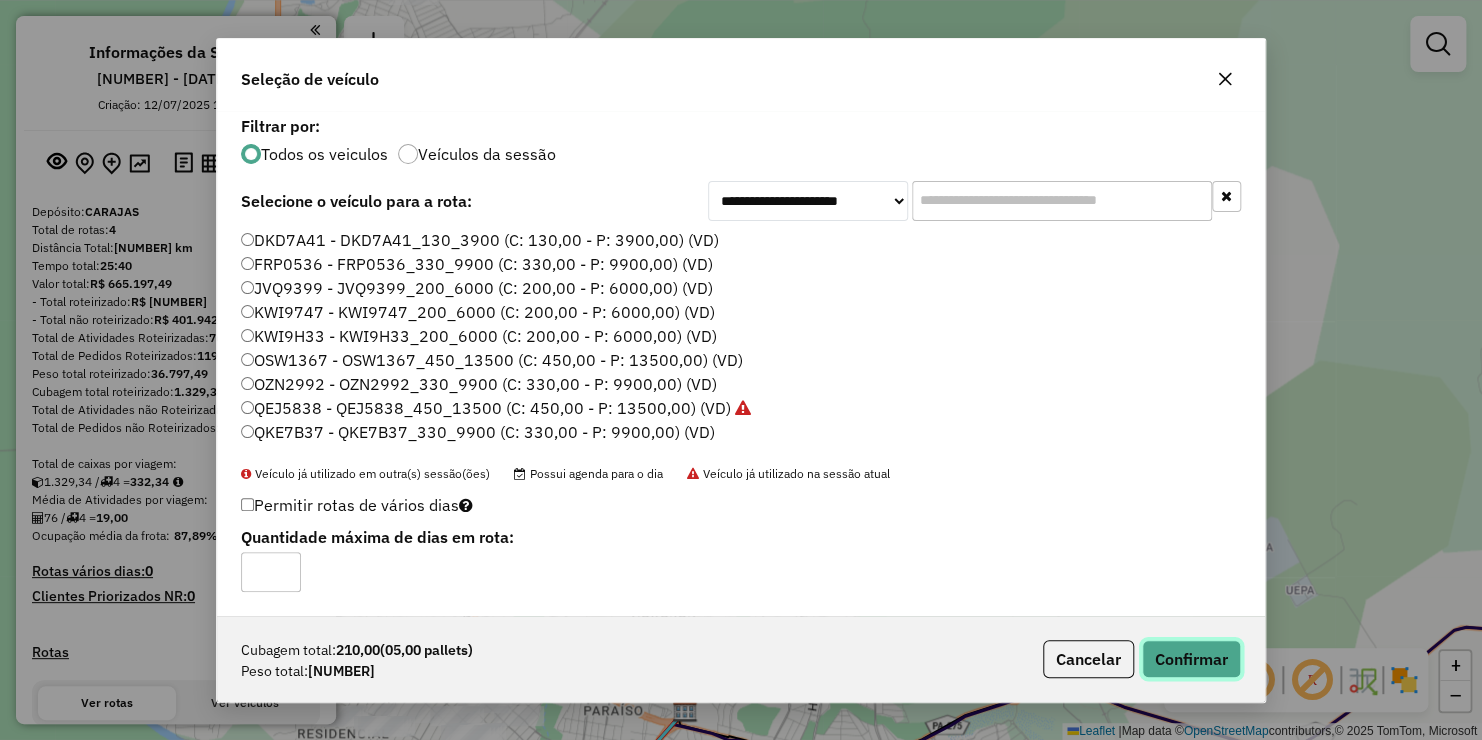 click on "Confirmar" 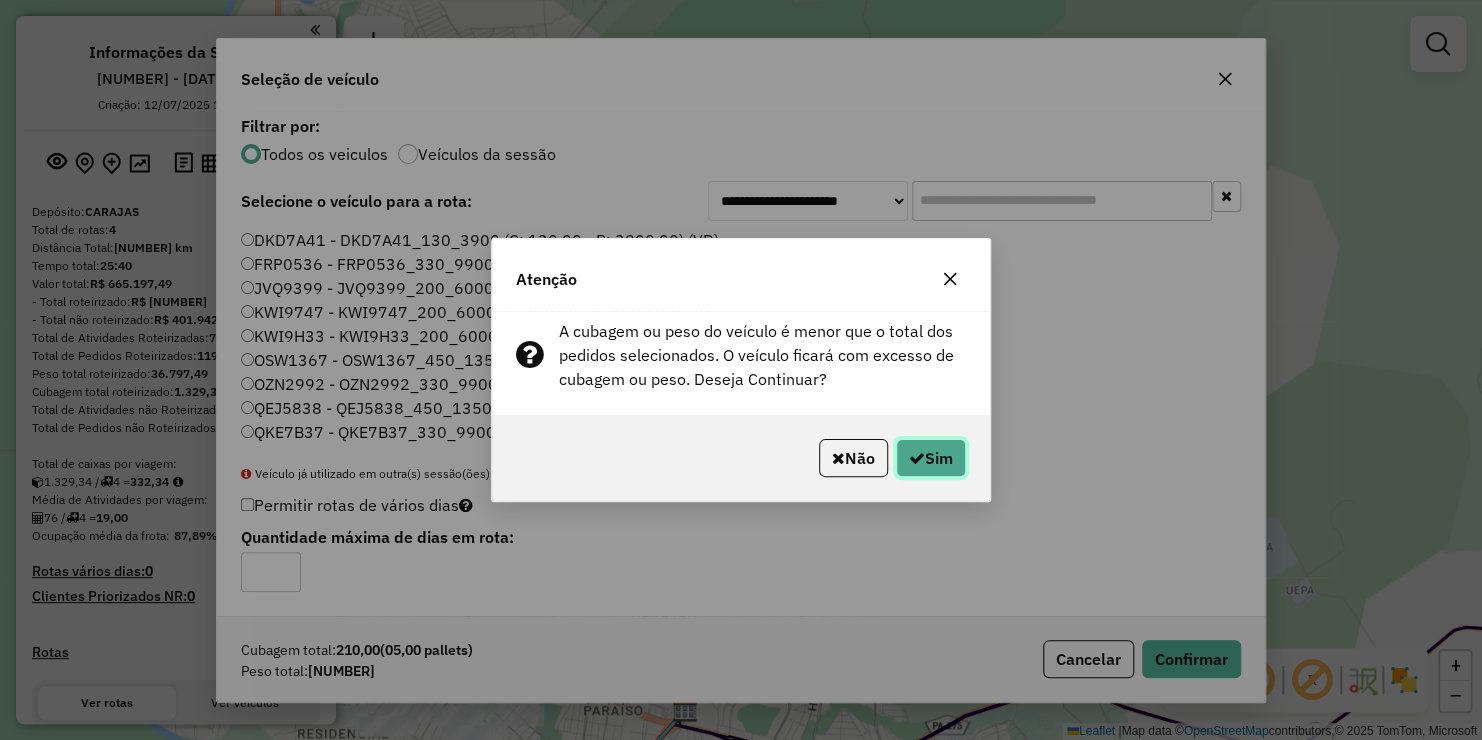 click on "Sim" 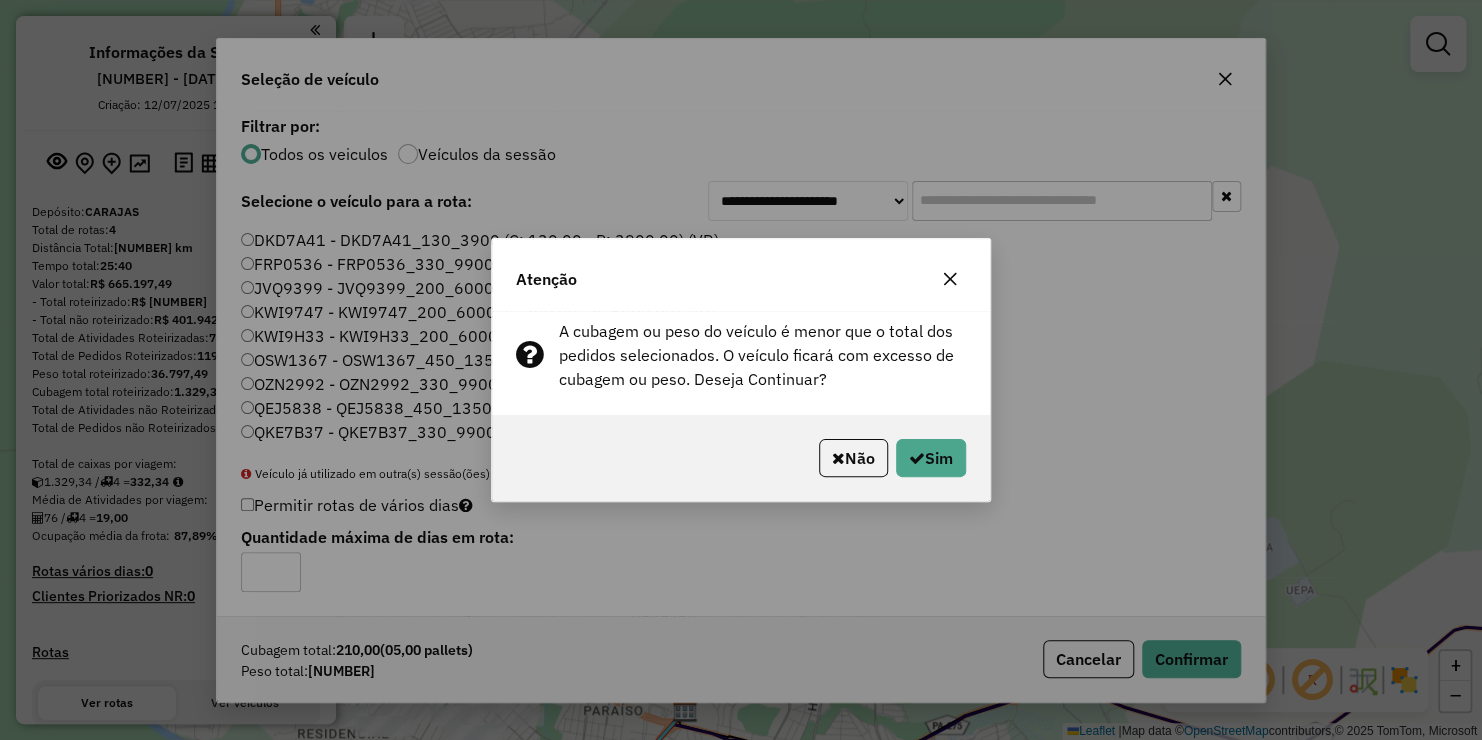 click on "Aguarde..." at bounding box center [0, 0] 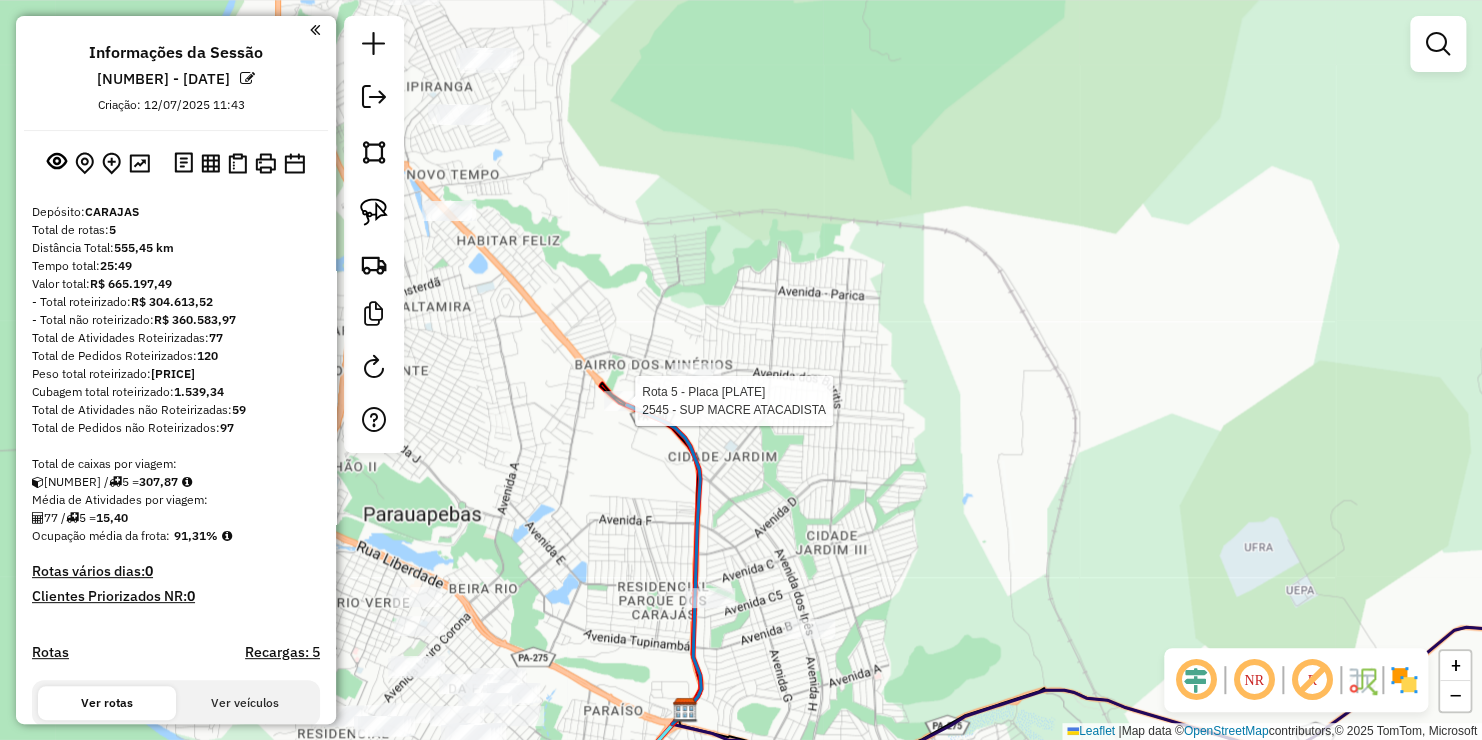 select on "**********" 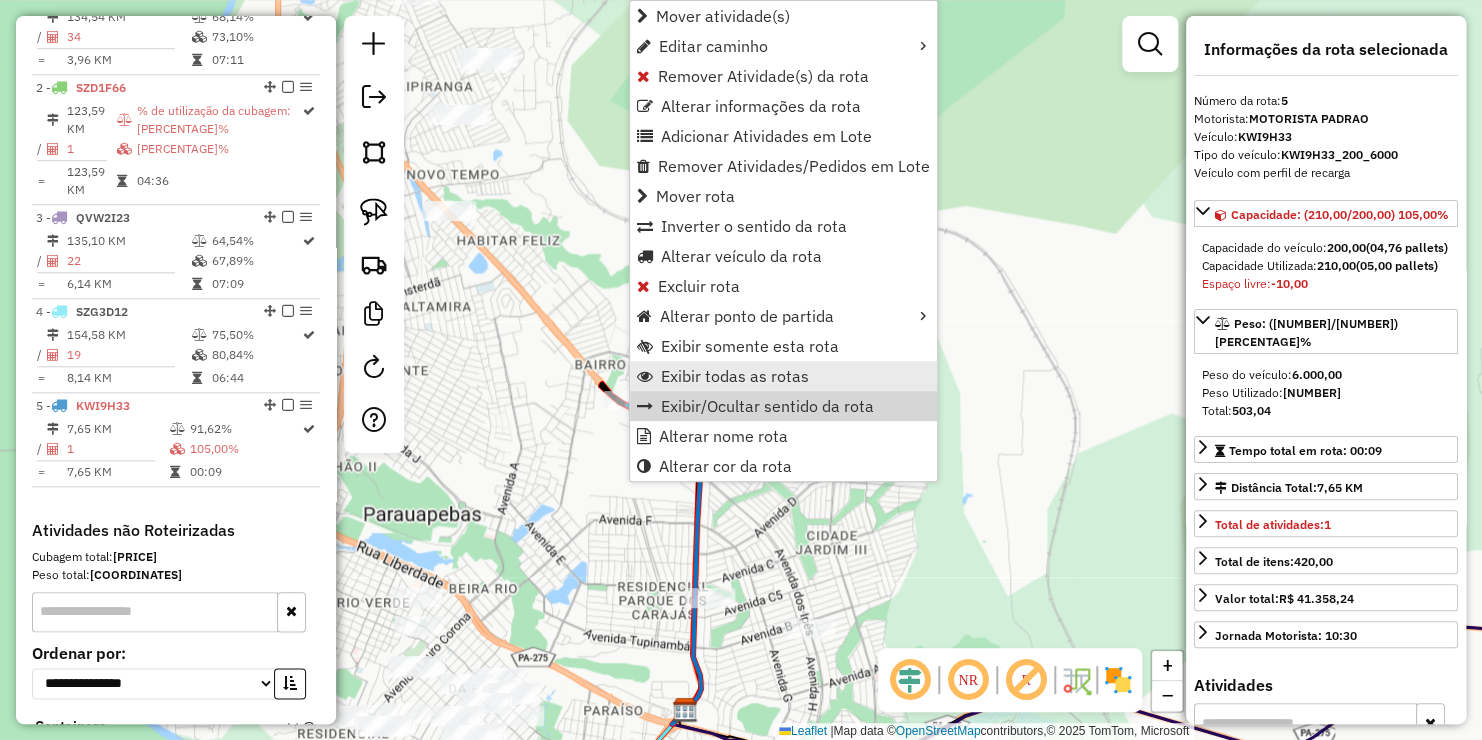 scroll, scrollTop: 903, scrollLeft: 0, axis: vertical 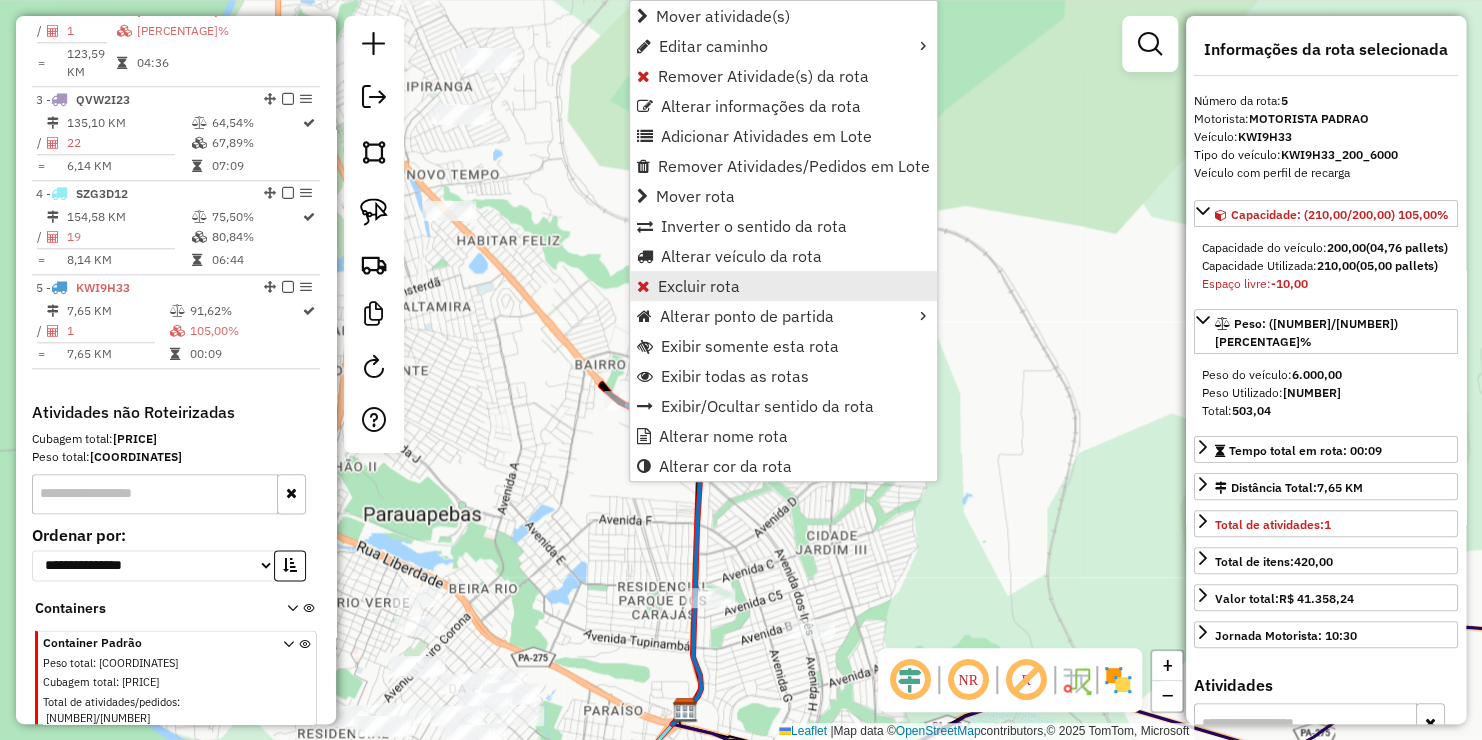 click on "Excluir rota" at bounding box center (699, 286) 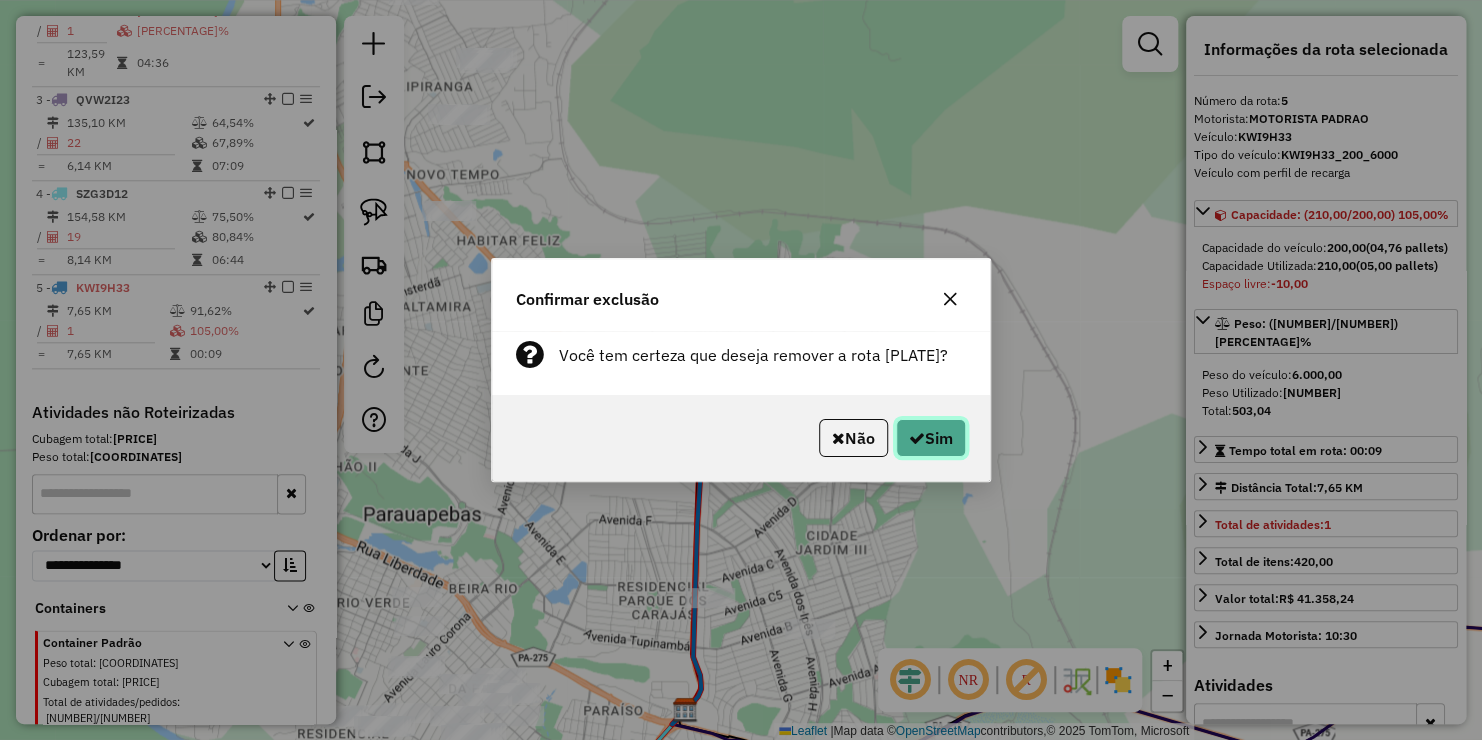 click on "Sim" 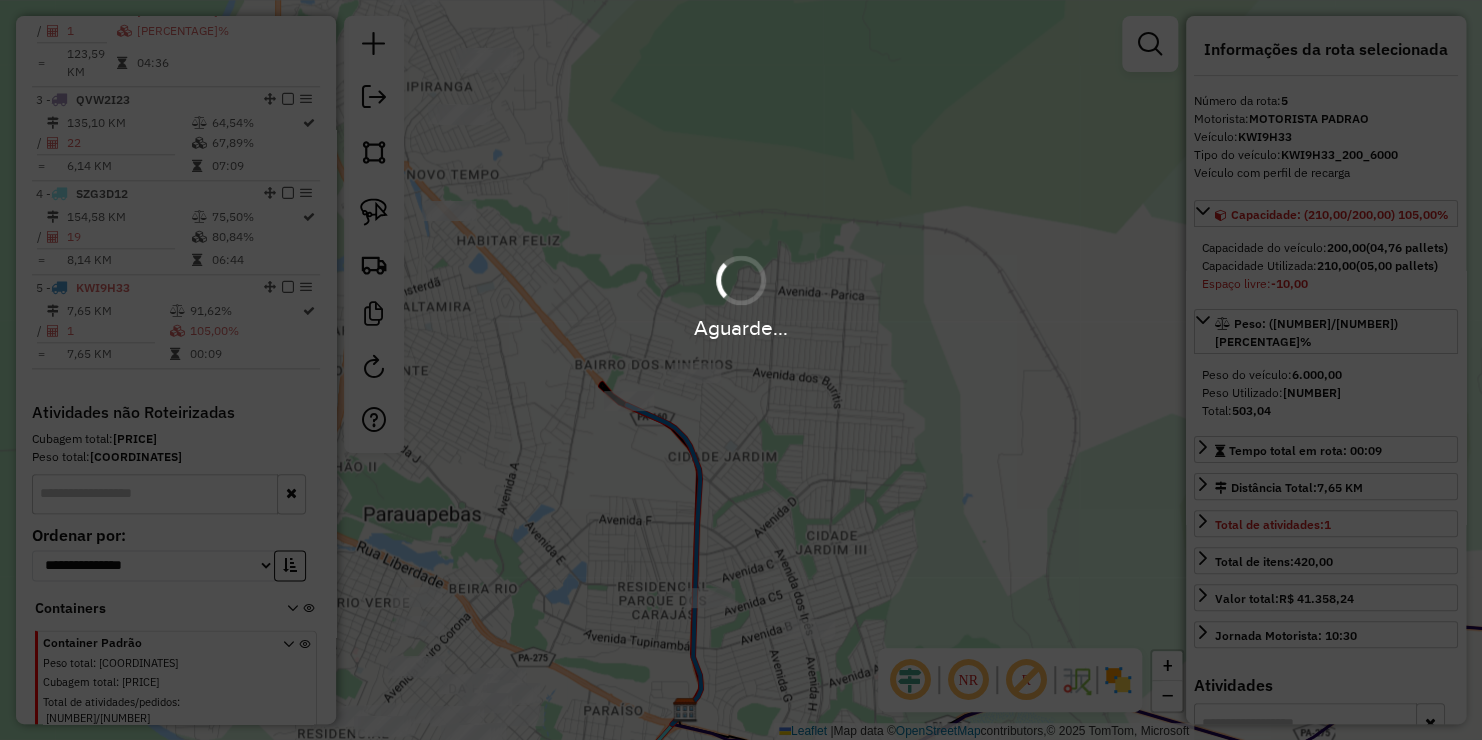 scroll, scrollTop: 809, scrollLeft: 0, axis: vertical 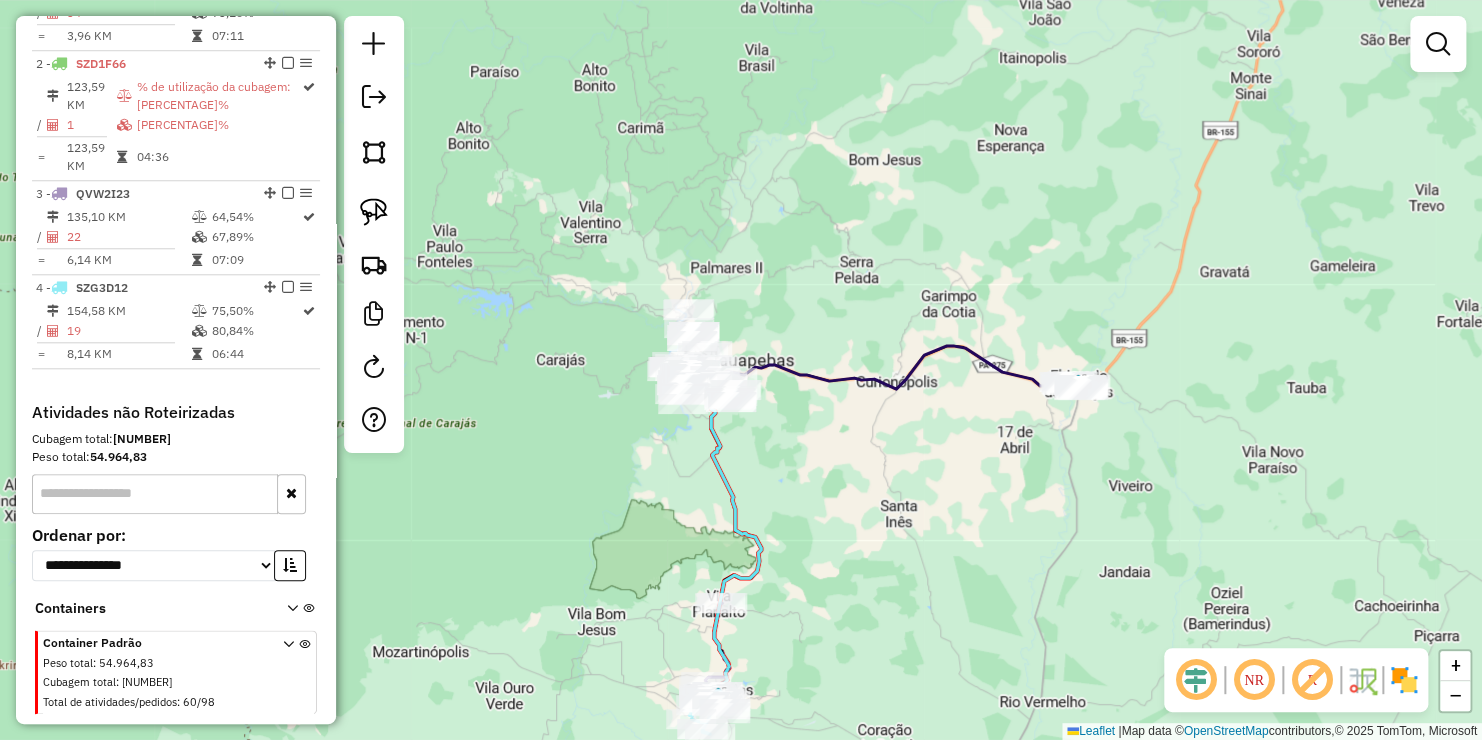 drag, startPoint x: 963, startPoint y: 421, endPoint x: 993, endPoint y: 405, distance: 34 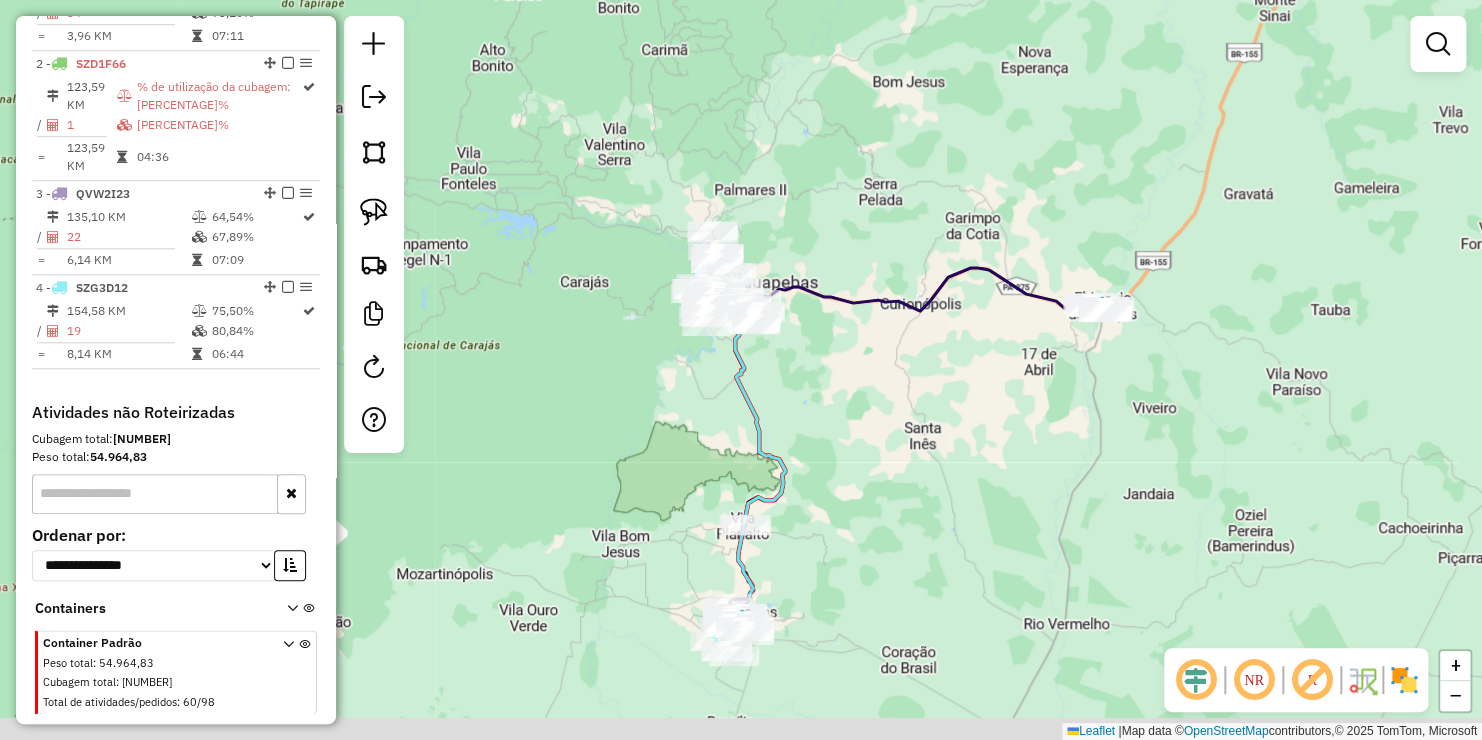 drag, startPoint x: 787, startPoint y: 574, endPoint x: 856, endPoint y: 413, distance: 175.16278 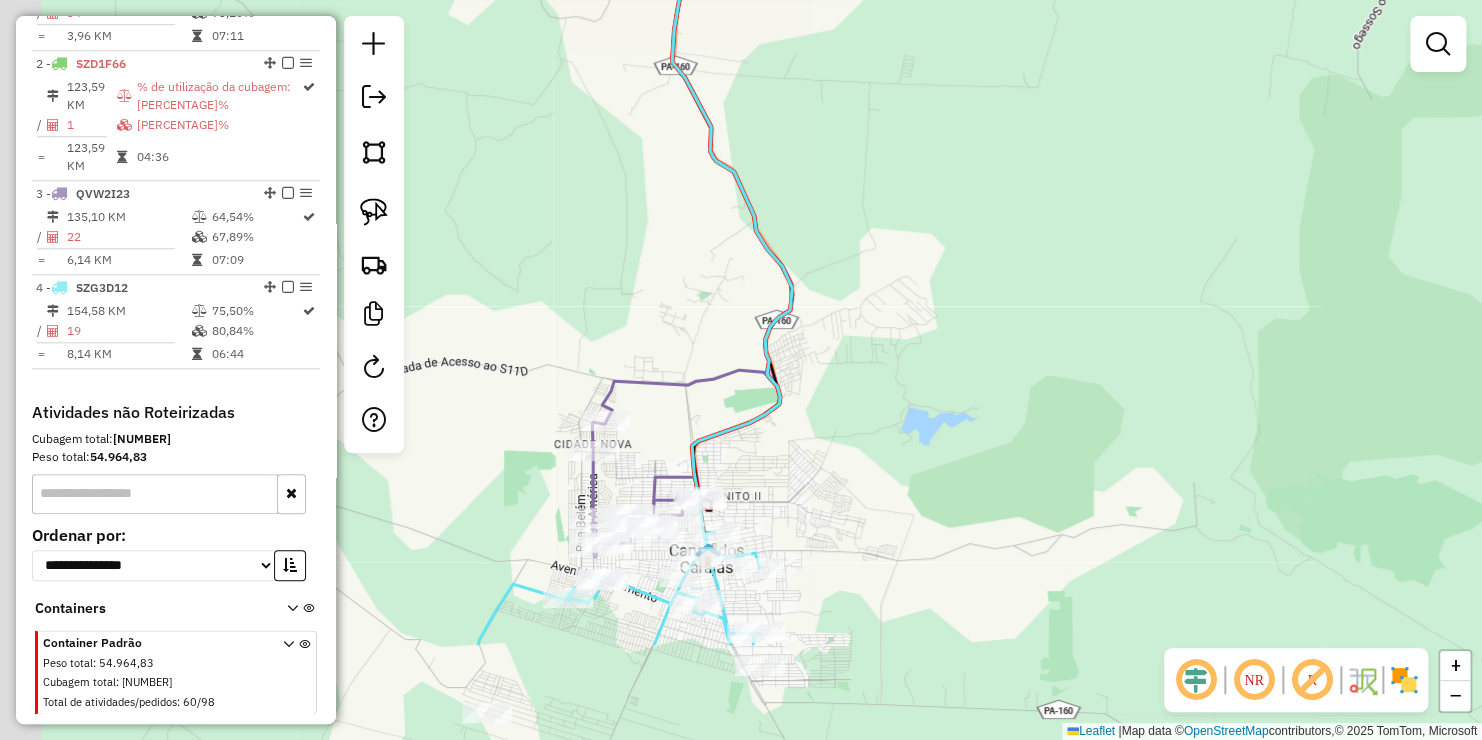 drag, startPoint x: 799, startPoint y: 434, endPoint x: 904, endPoint y: 314, distance: 159.4522 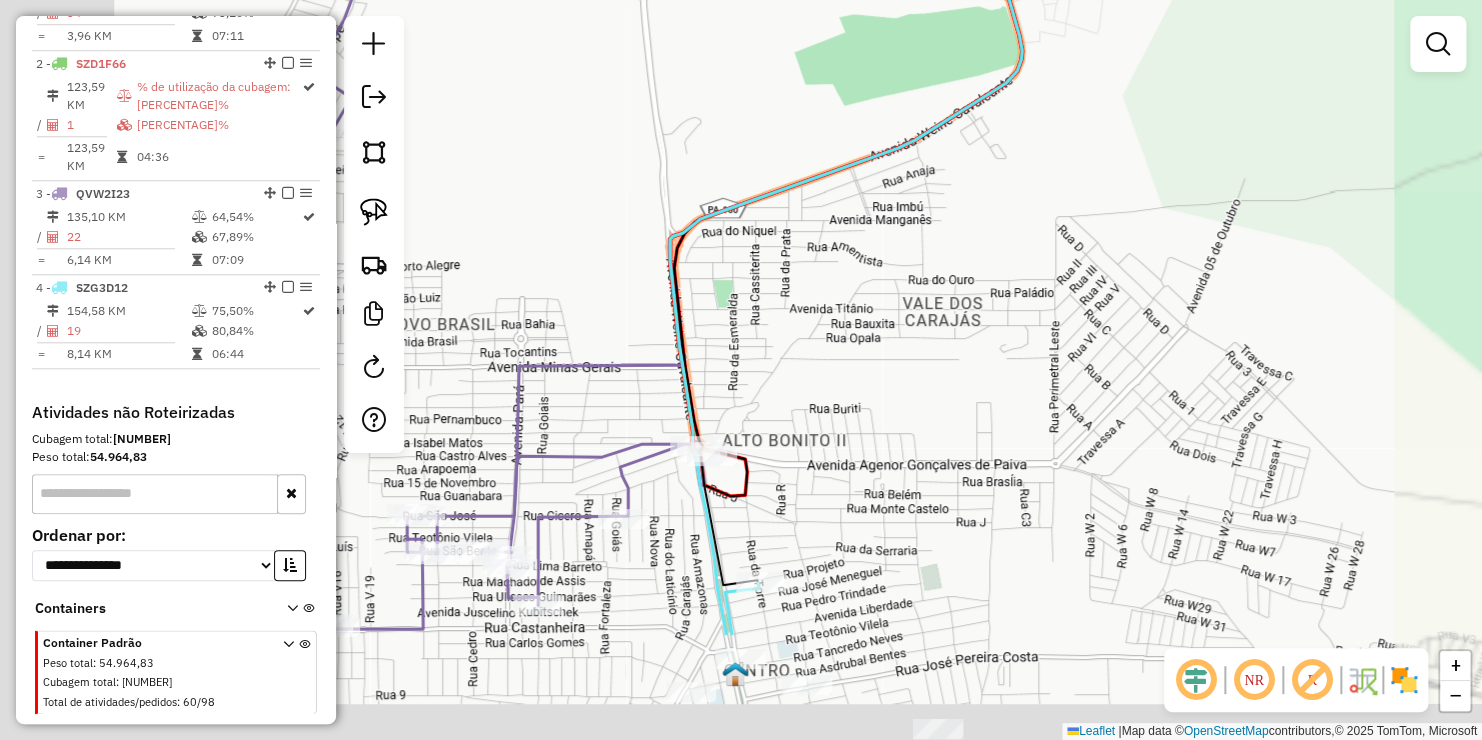drag, startPoint x: 826, startPoint y: 380, endPoint x: 967, endPoint y: 300, distance: 162.11415 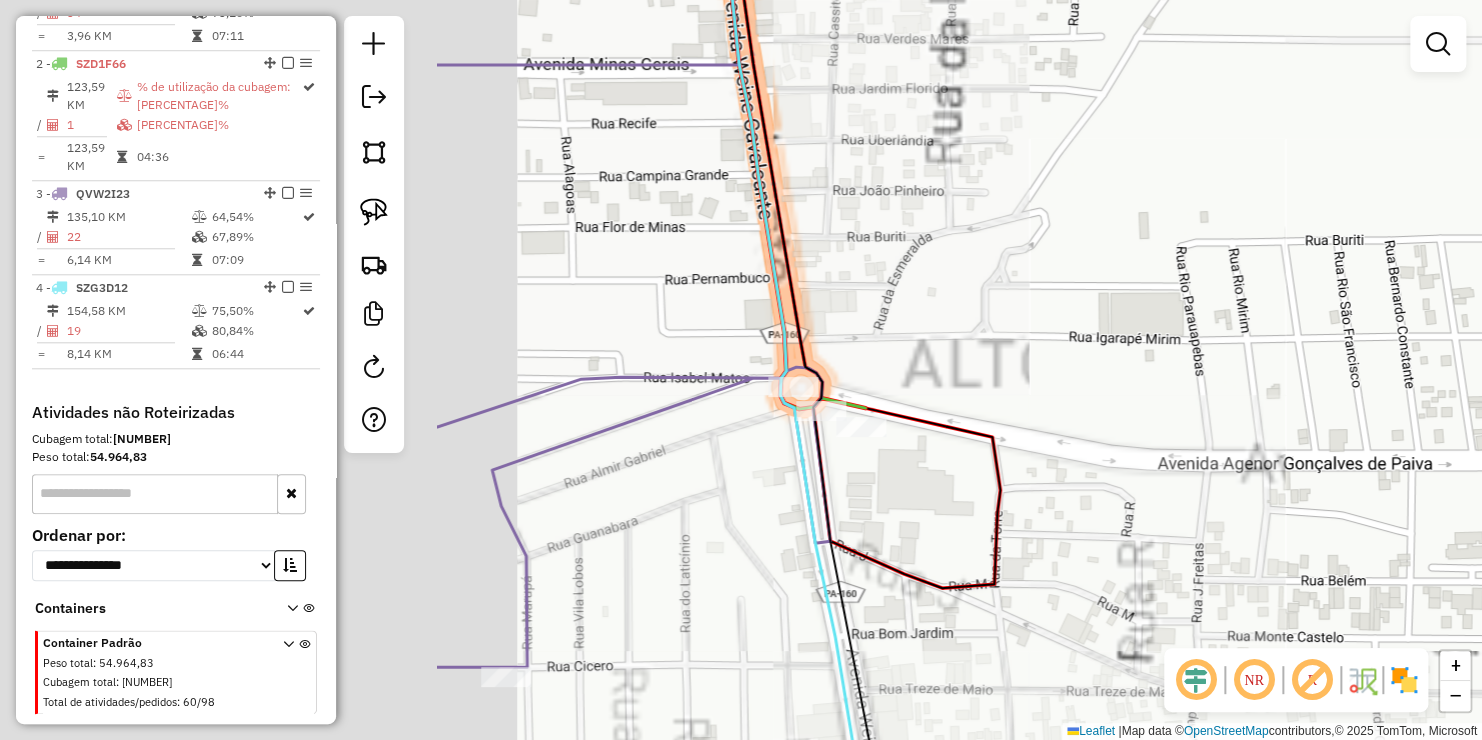 drag, startPoint x: 1070, startPoint y: 392, endPoint x: 1317, endPoint y: 391, distance: 247.00203 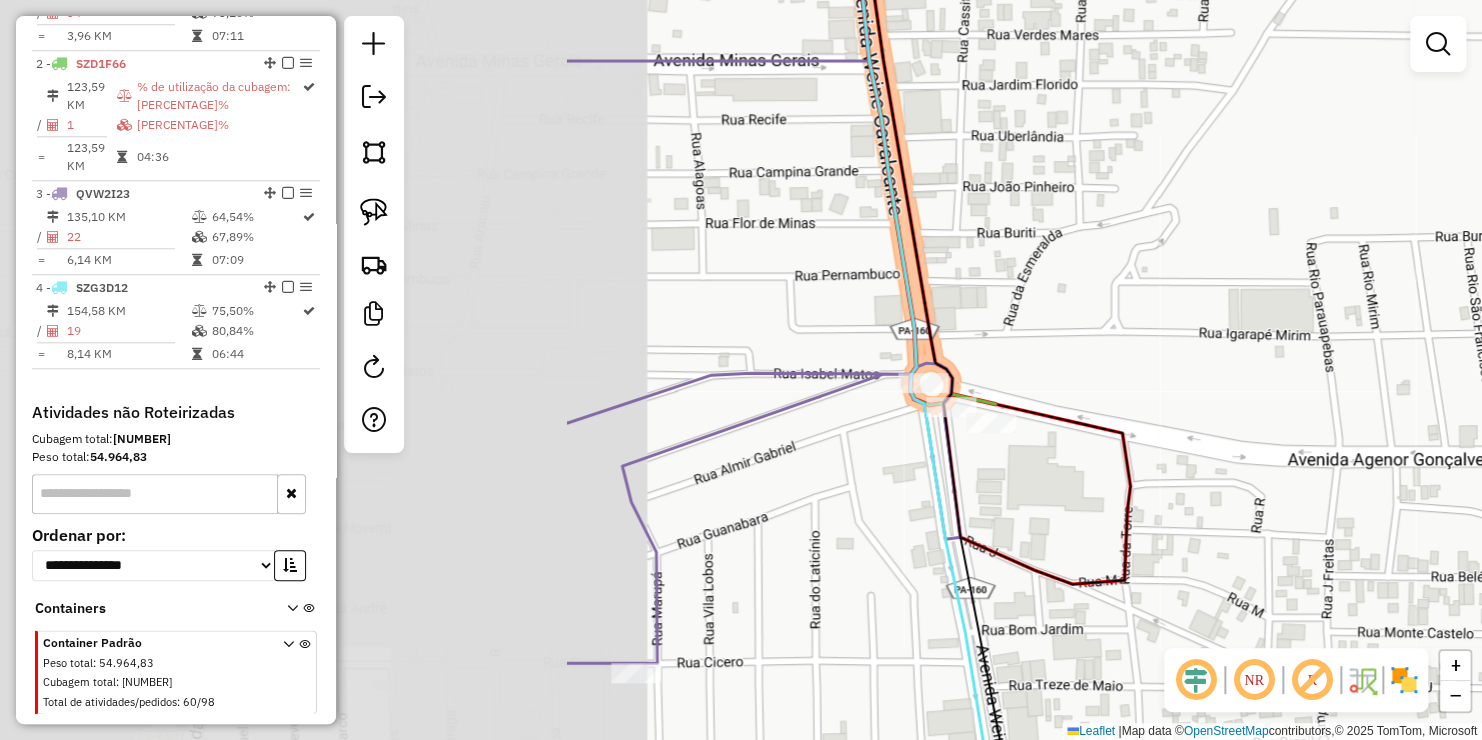 click on "Janela de atendimento Grade de atendimento Capacidade Transportadoras Veículos Cliente Pedidos  Rotas Selecione os dias de semana para filtrar as janelas de atendimento  Seg   Ter   Qua   Qui   Sex   Sáb   Dom  Informe o período da janela de atendimento: De: Até:  Filtrar exatamente a janela do cliente  Considerar janela de atendimento padrão  Selecione os dias de semana para filtrar as grades de atendimento  Seg   Ter   Qua   Qui   Sex   Sáb   Dom   Considerar clientes sem dia de atendimento cadastrado  Clientes fora do dia de atendimento selecionado Filtrar as atividades entre os valores definidos abaixo:  Peso mínimo:   Peso máximo:   Cubagem mínima:   Cubagem máxima:   De:   Até:  Filtrar as atividades entre o tempo de atendimento definido abaixo:  De:   Até:   Considerar capacidade total dos clientes não roteirizados Transportadora: Selecione um ou mais itens Tipo de veículo: Selecione um ou mais itens Veículo: Selecione um ou mais itens Motorista: Selecione um ou mais itens Nome: Rótulo:" 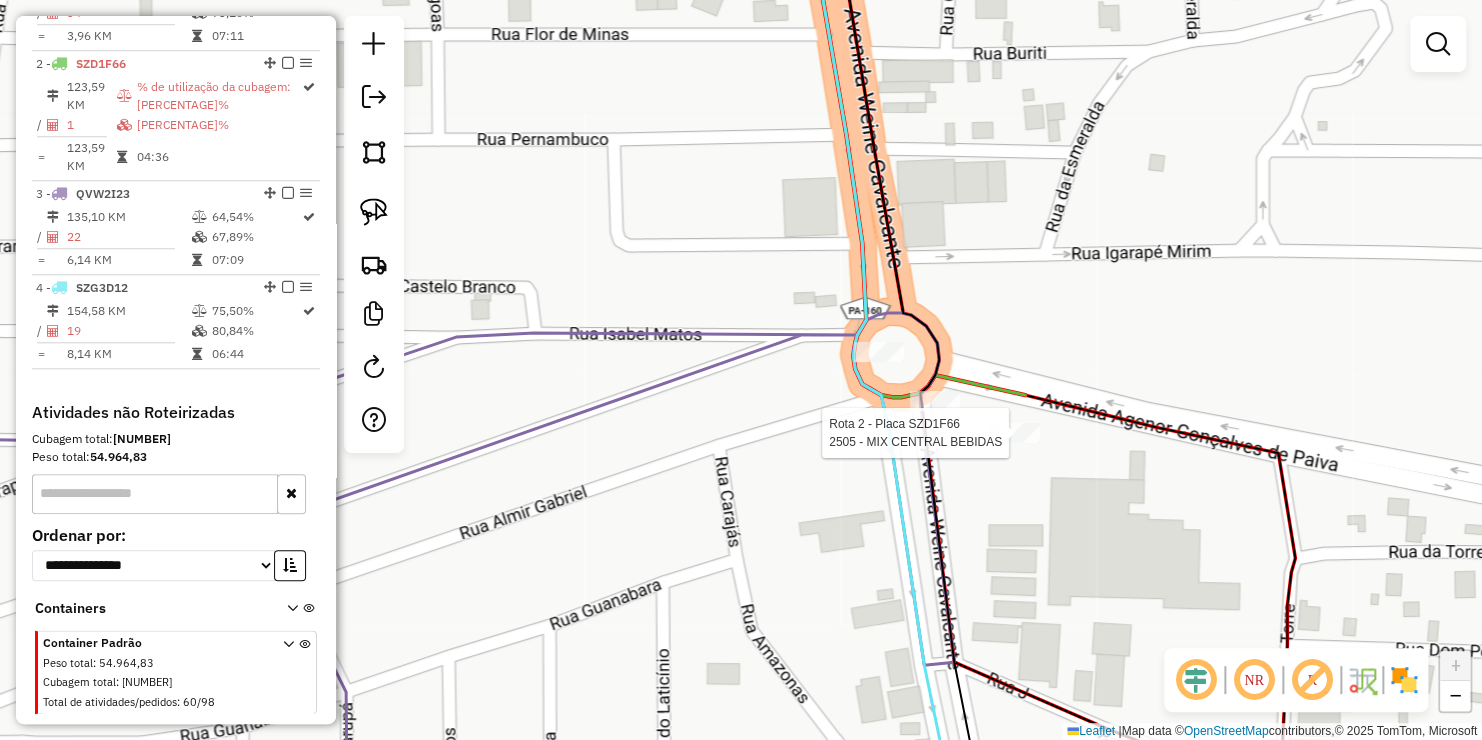 select on "**********" 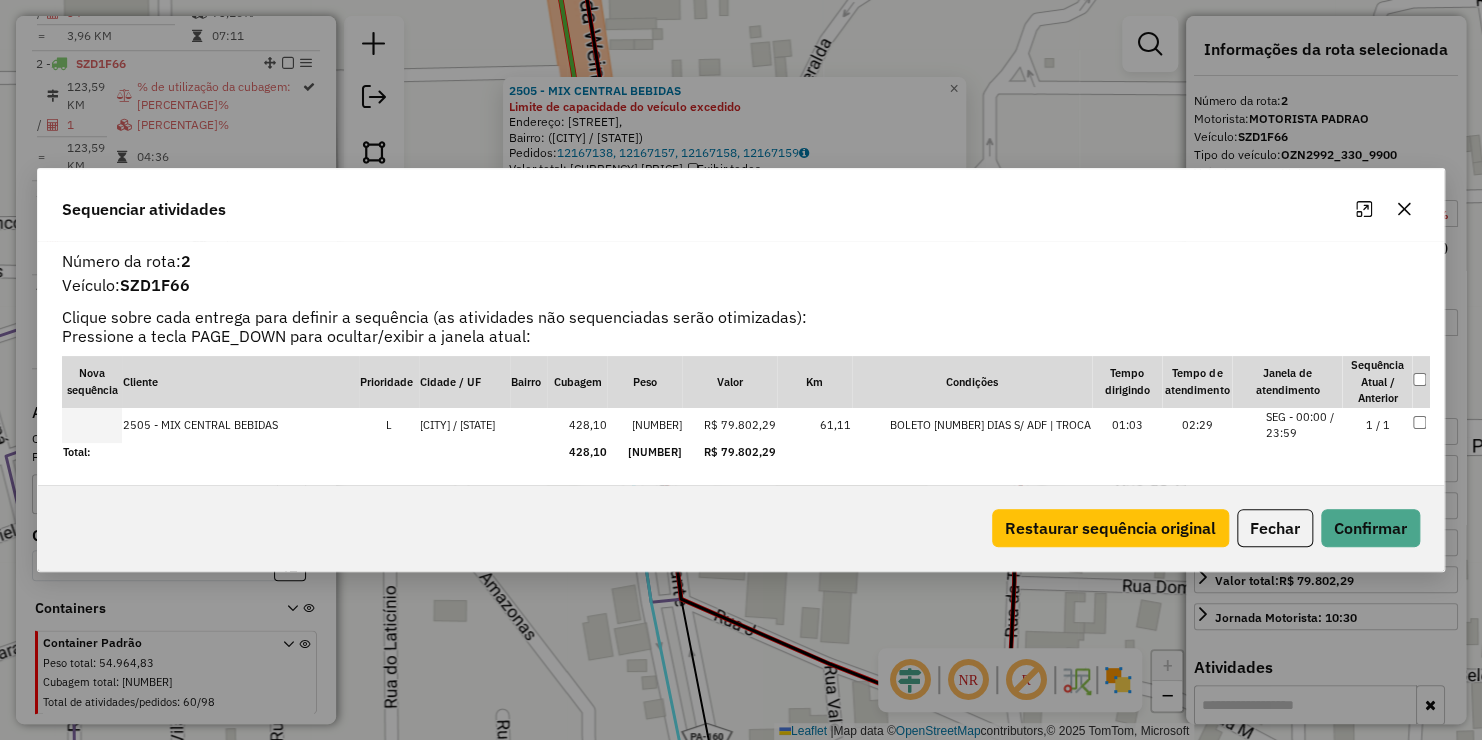 click 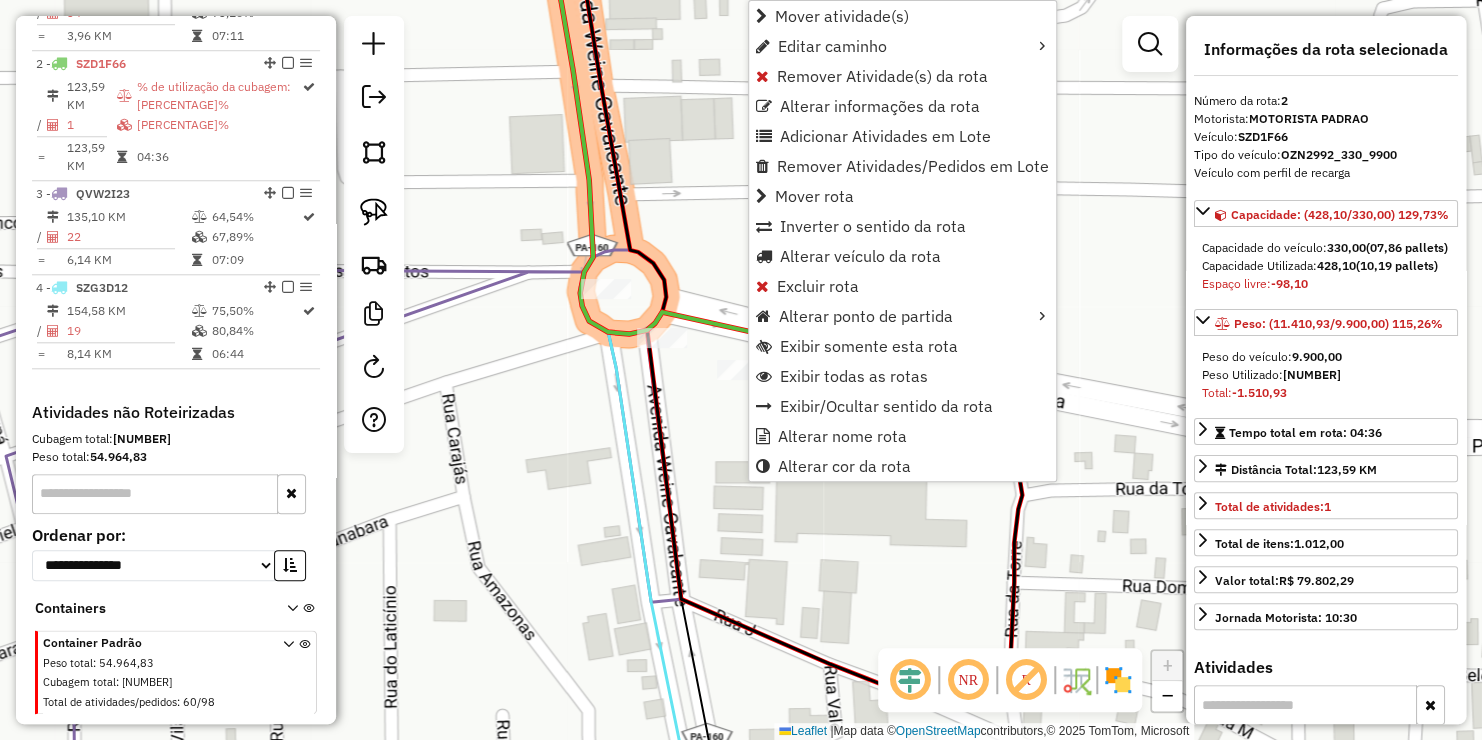 click 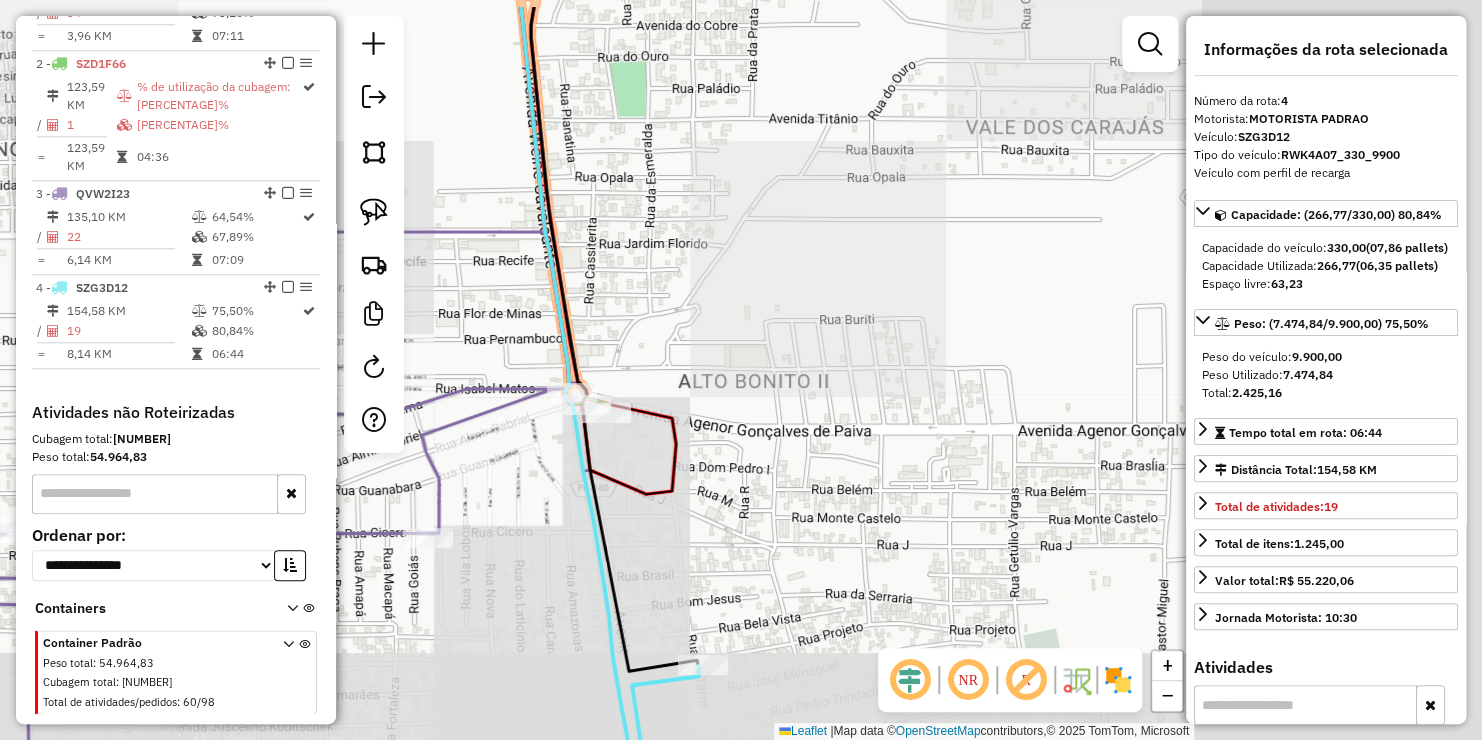 drag, startPoint x: 900, startPoint y: 272, endPoint x: 620, endPoint y: 304, distance: 281.82263 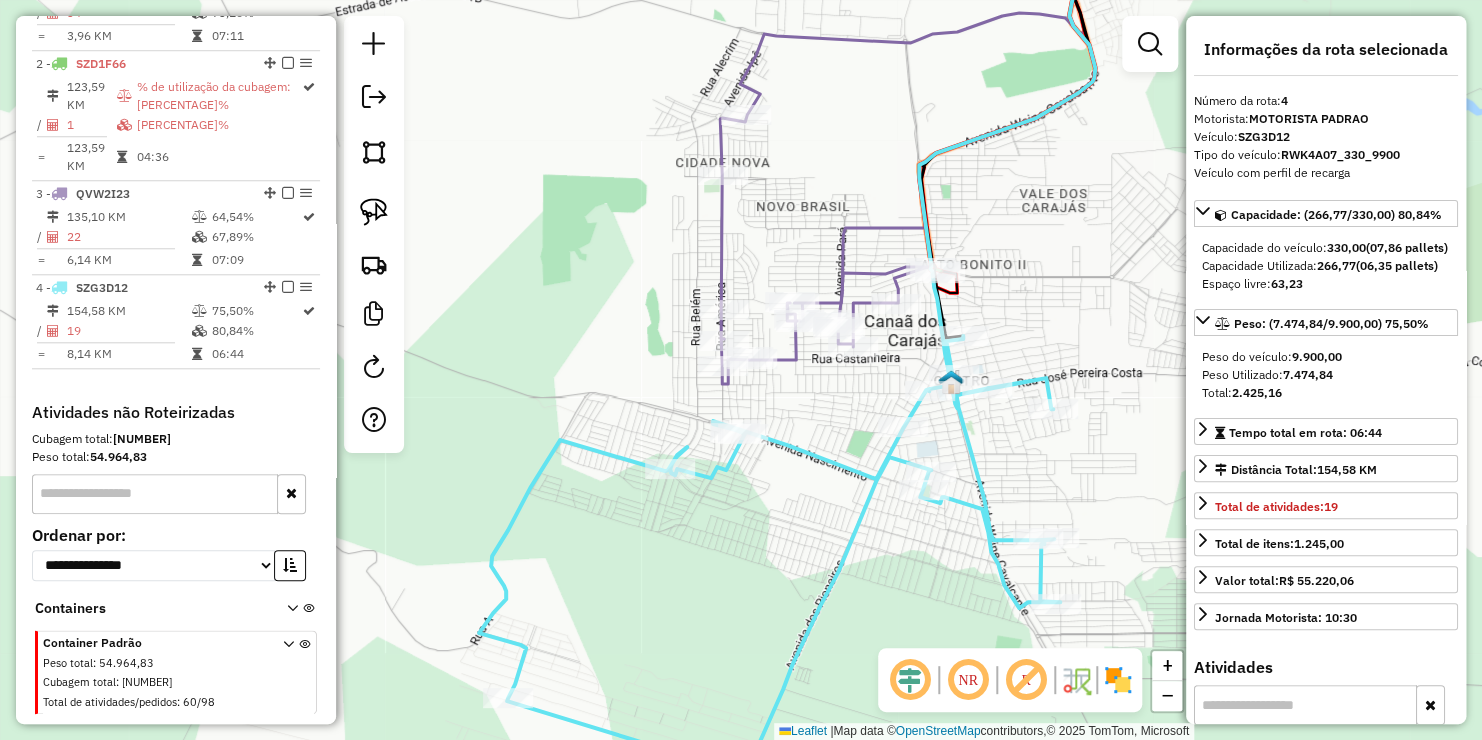 drag, startPoint x: 913, startPoint y: 249, endPoint x: 662, endPoint y: 328, distance: 263.13873 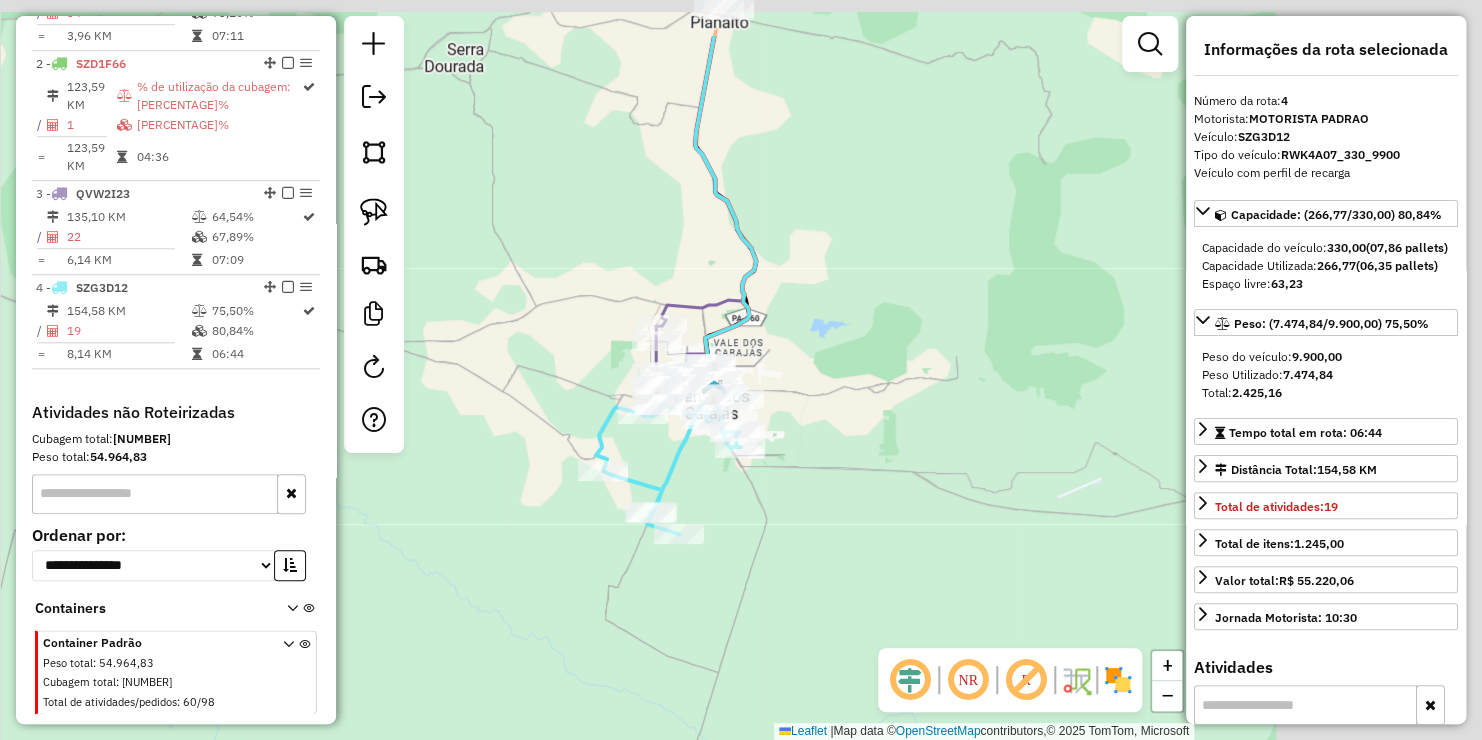 drag, startPoint x: 915, startPoint y: 221, endPoint x: 707, endPoint y: 293, distance: 220.10907 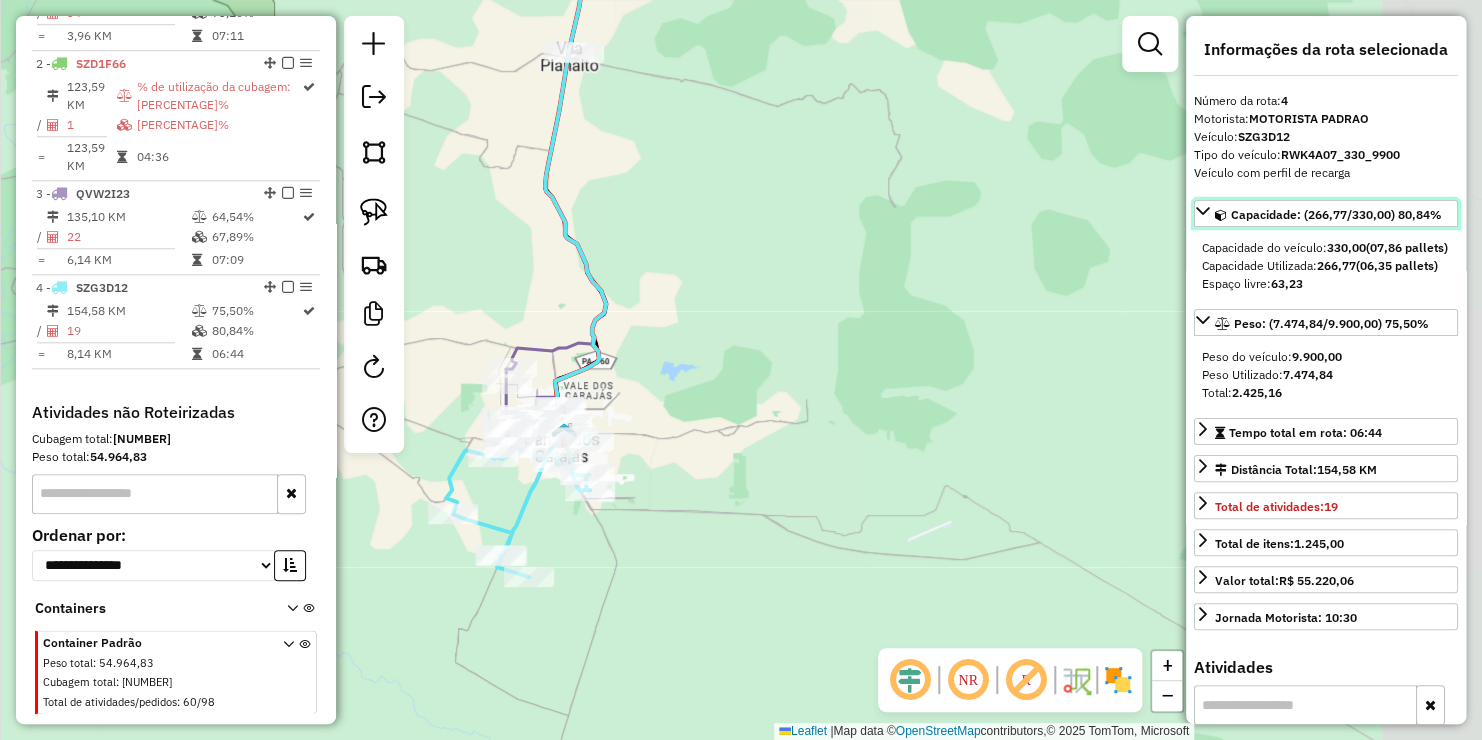 drag, startPoint x: 909, startPoint y: 387, endPoint x: 899, endPoint y: 362, distance: 26.925823 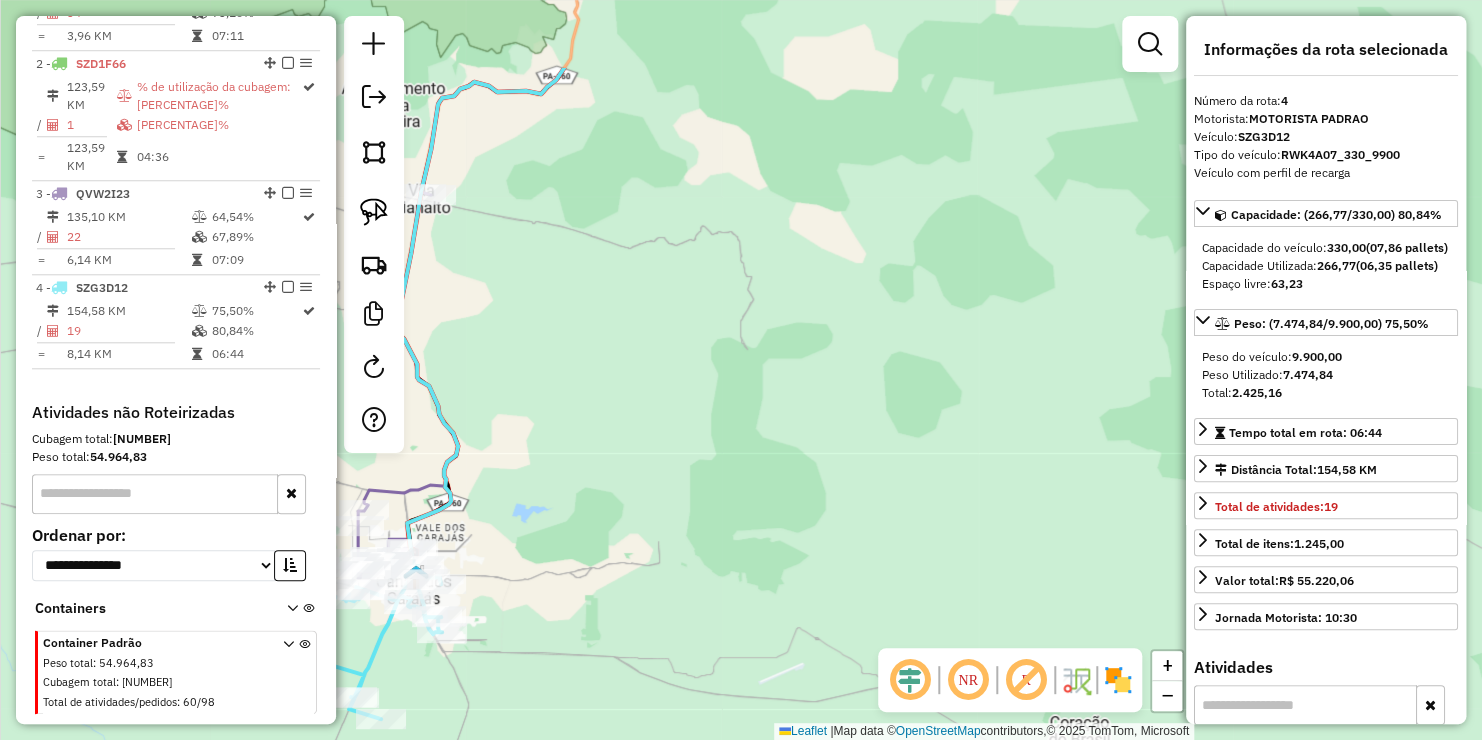 drag, startPoint x: 1041, startPoint y: 264, endPoint x: 880, endPoint y: 396, distance: 208.19463 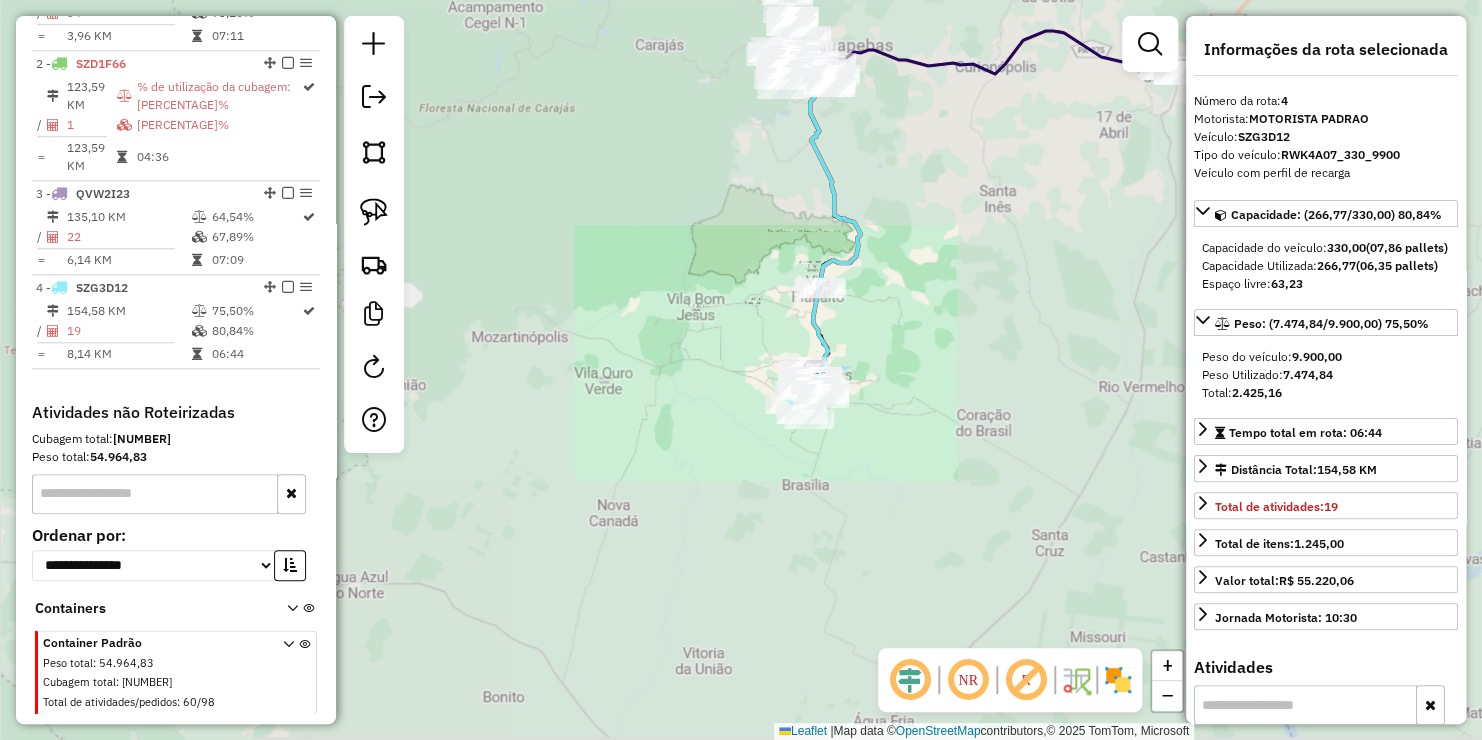 drag, startPoint x: 1026, startPoint y: 225, endPoint x: 673, endPoint y: 367, distance: 380.49048 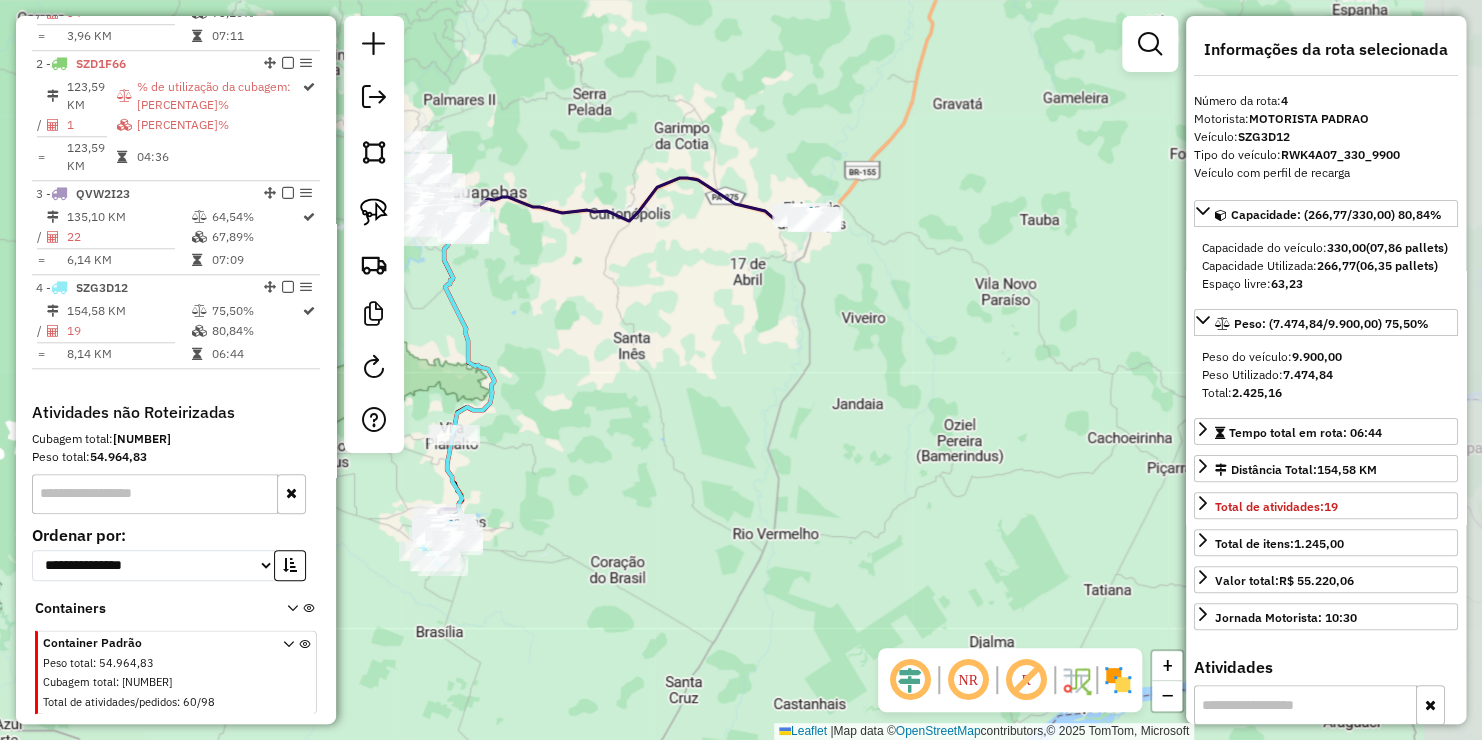 drag, startPoint x: 941, startPoint y: 271, endPoint x: 898, endPoint y: 313, distance: 60.108234 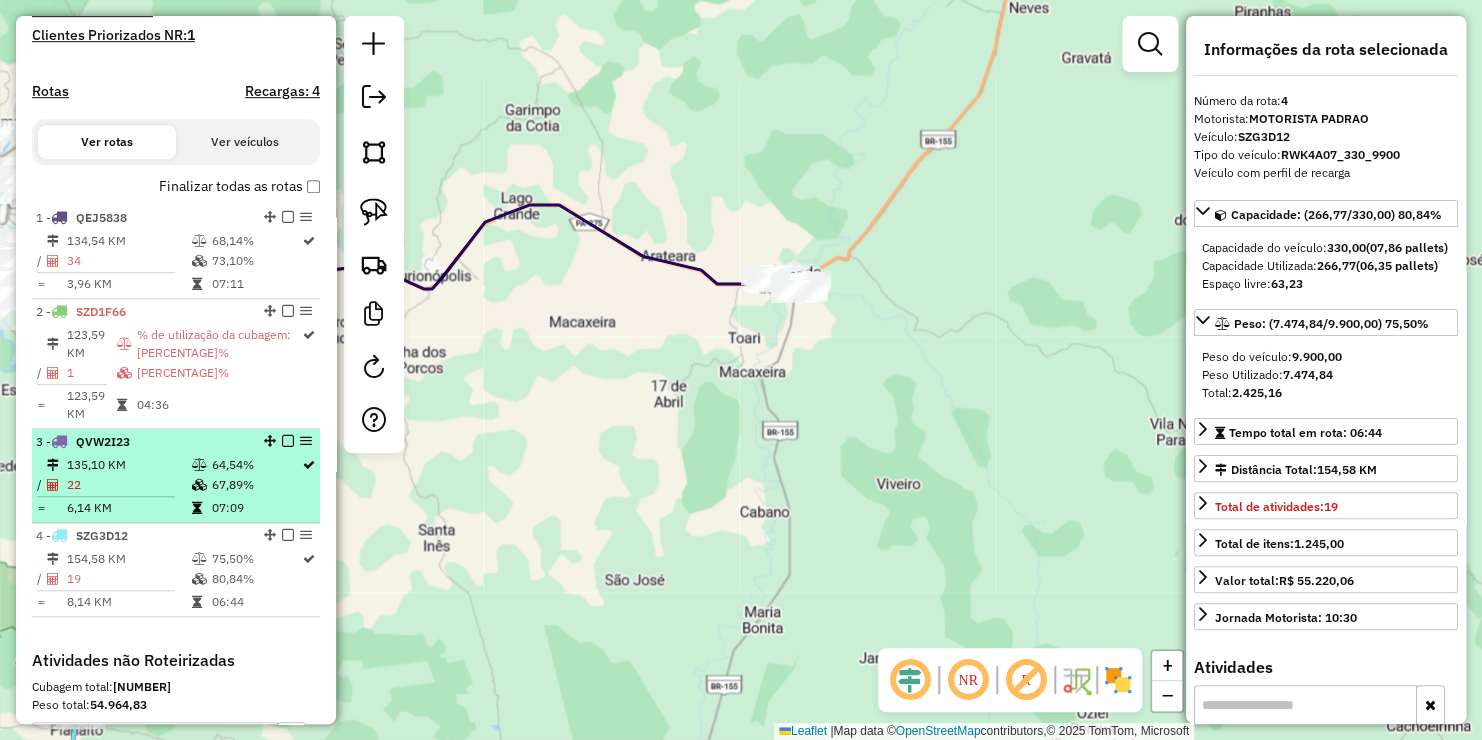 scroll, scrollTop: 509, scrollLeft: 0, axis: vertical 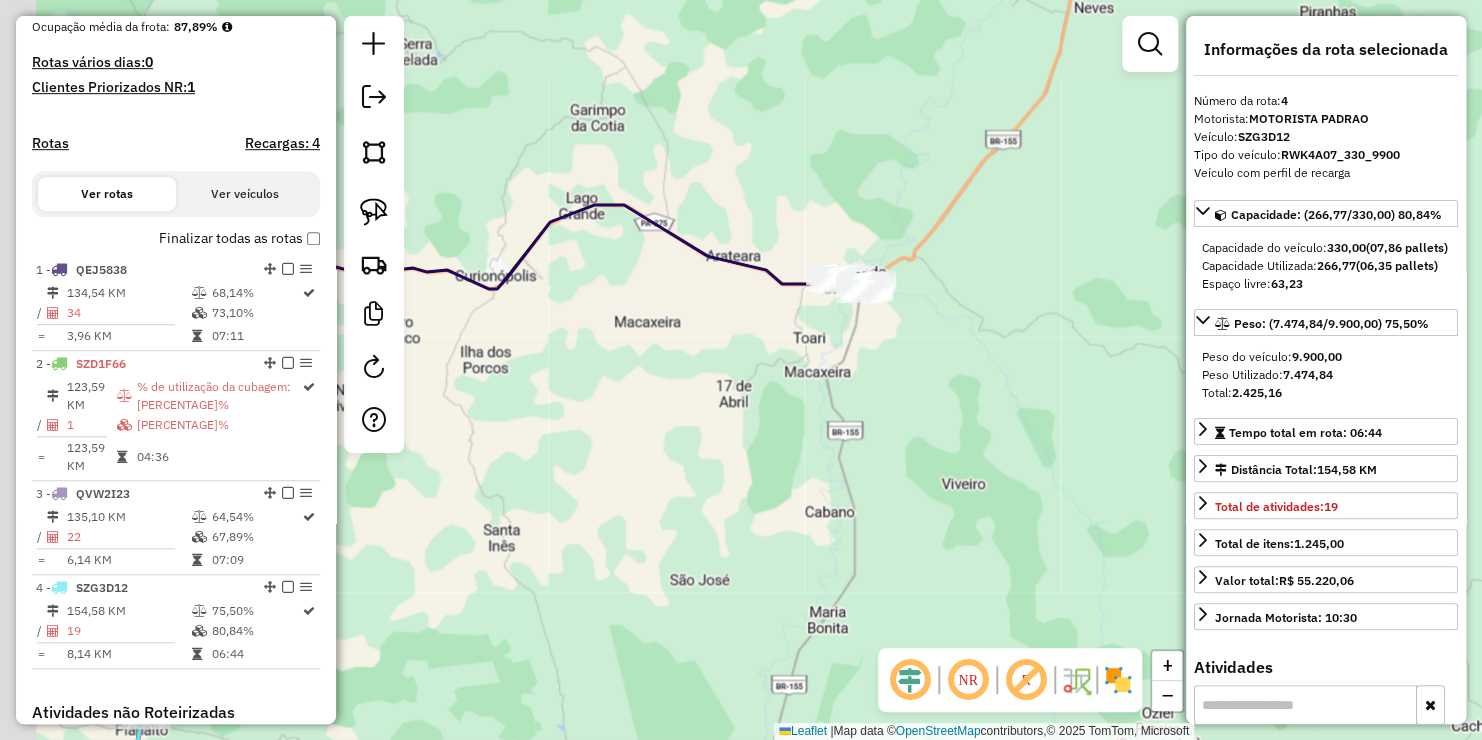 drag, startPoint x: 758, startPoint y: 320, endPoint x: 782, endPoint y: 322, distance: 24.083189 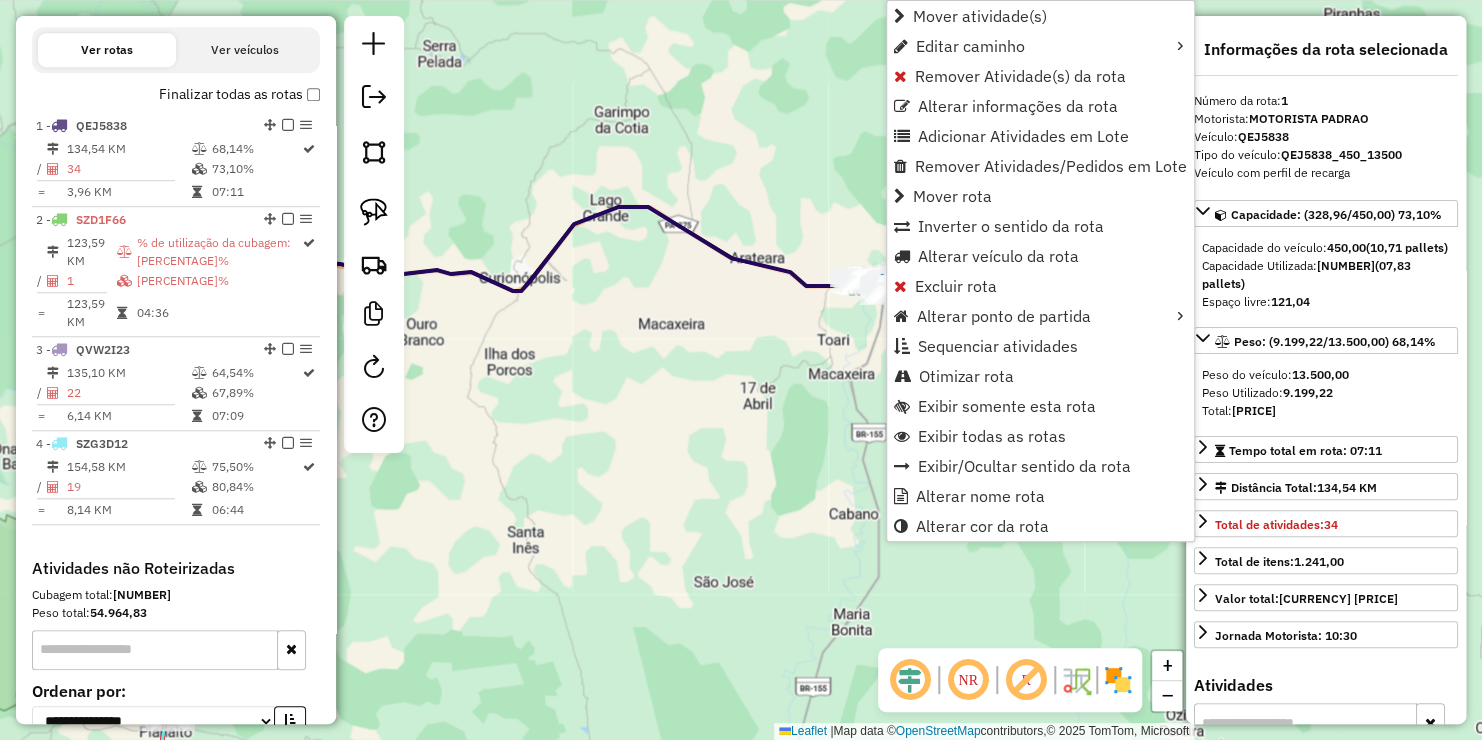 scroll, scrollTop: 748, scrollLeft: 0, axis: vertical 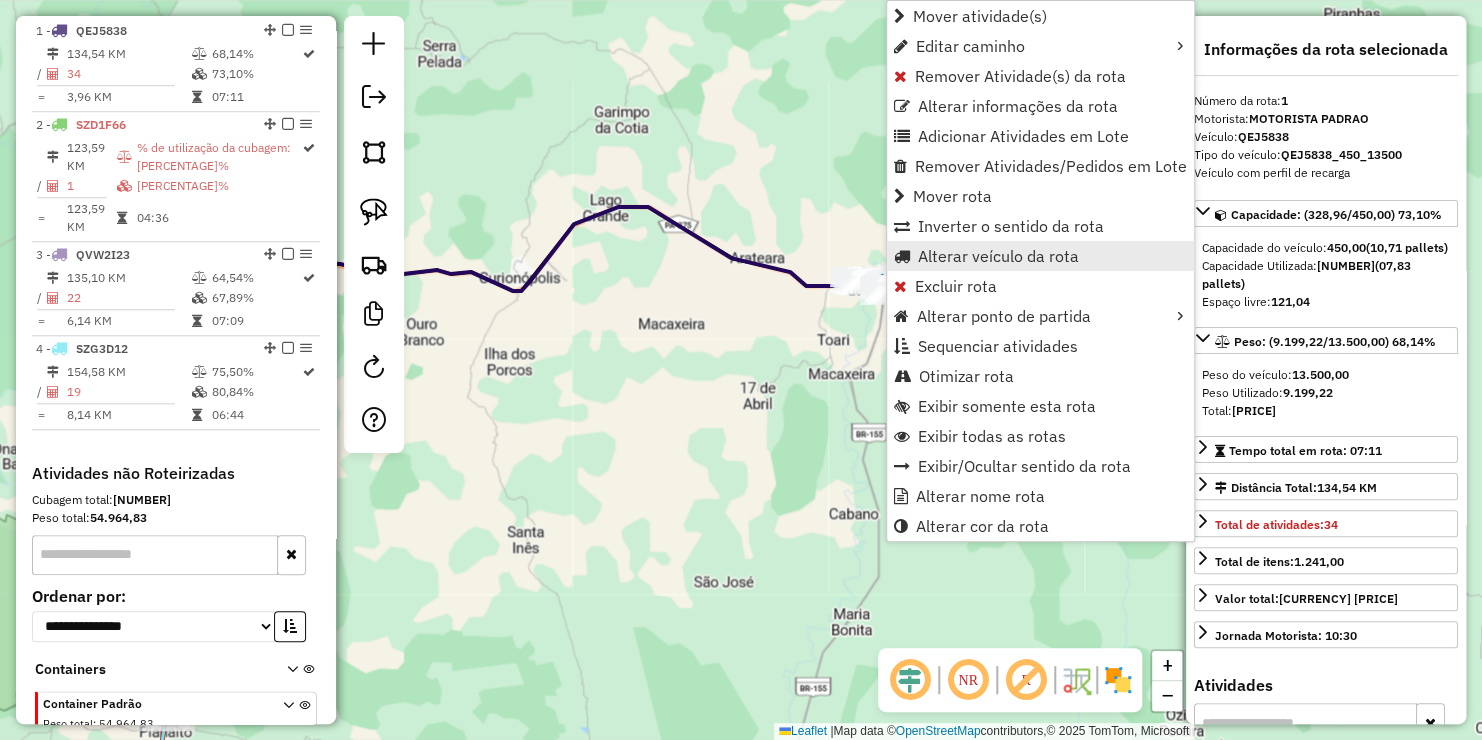 click on "Alterar veículo da rota" at bounding box center [998, 256] 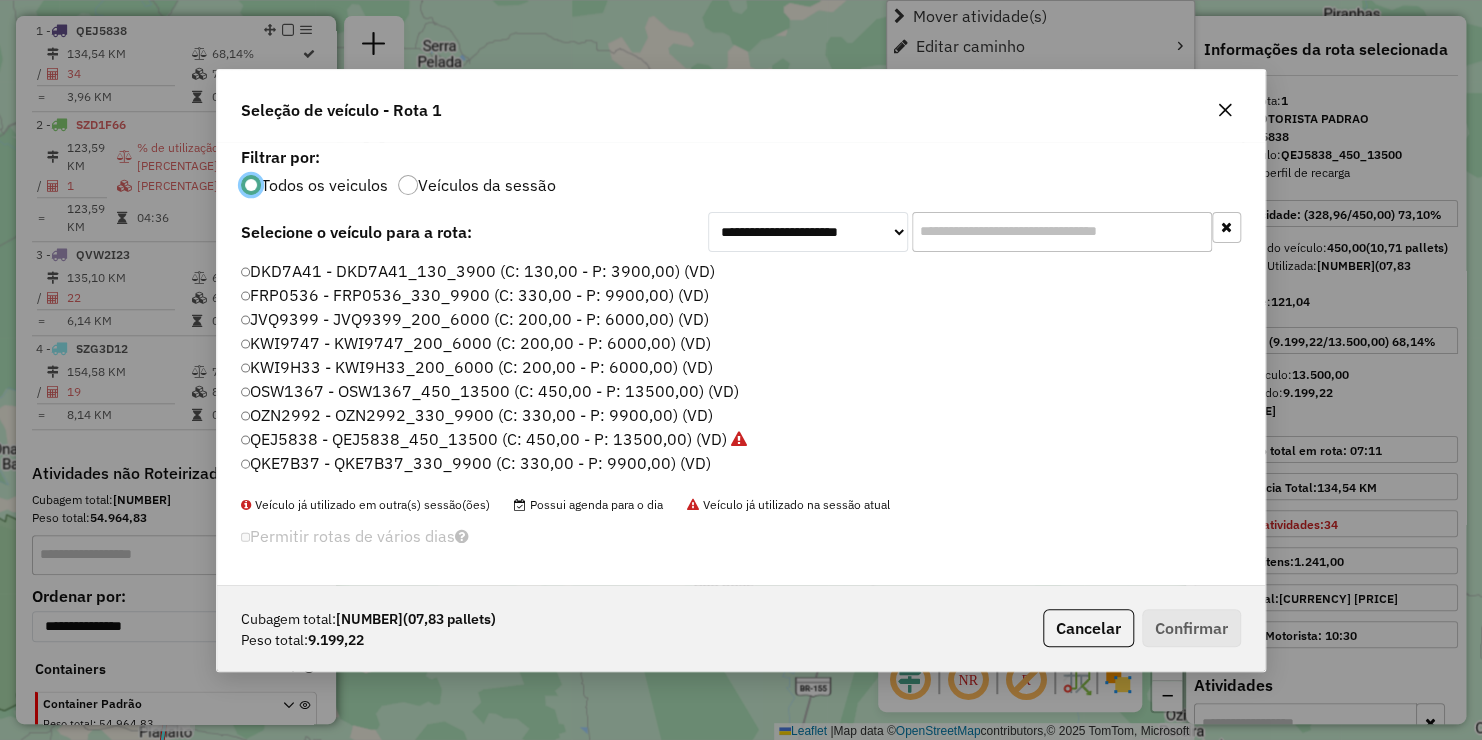 scroll, scrollTop: 10, scrollLeft: 6, axis: both 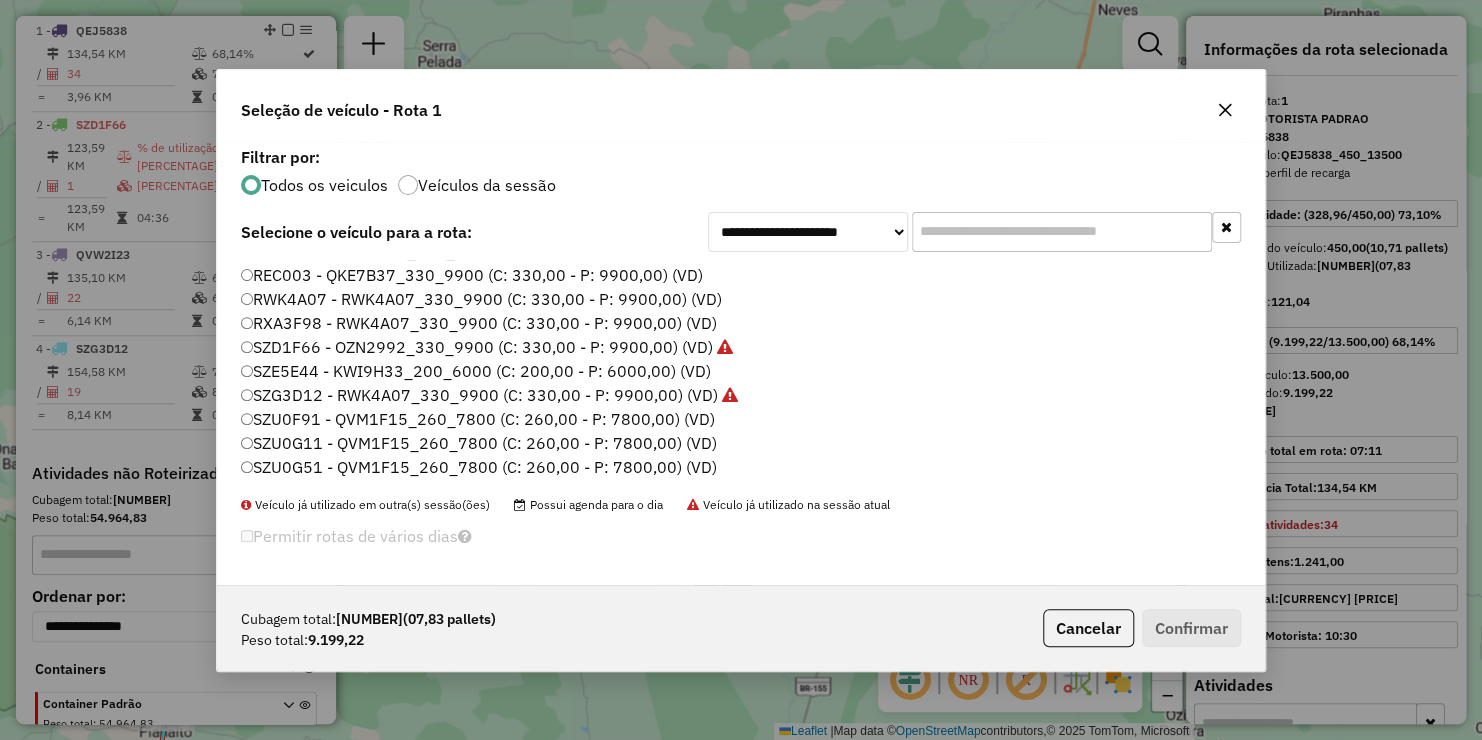 click on "SZD1F66 - OZN2992_330_9900 (C: 330,00 - P: 9900,00) (VD)" 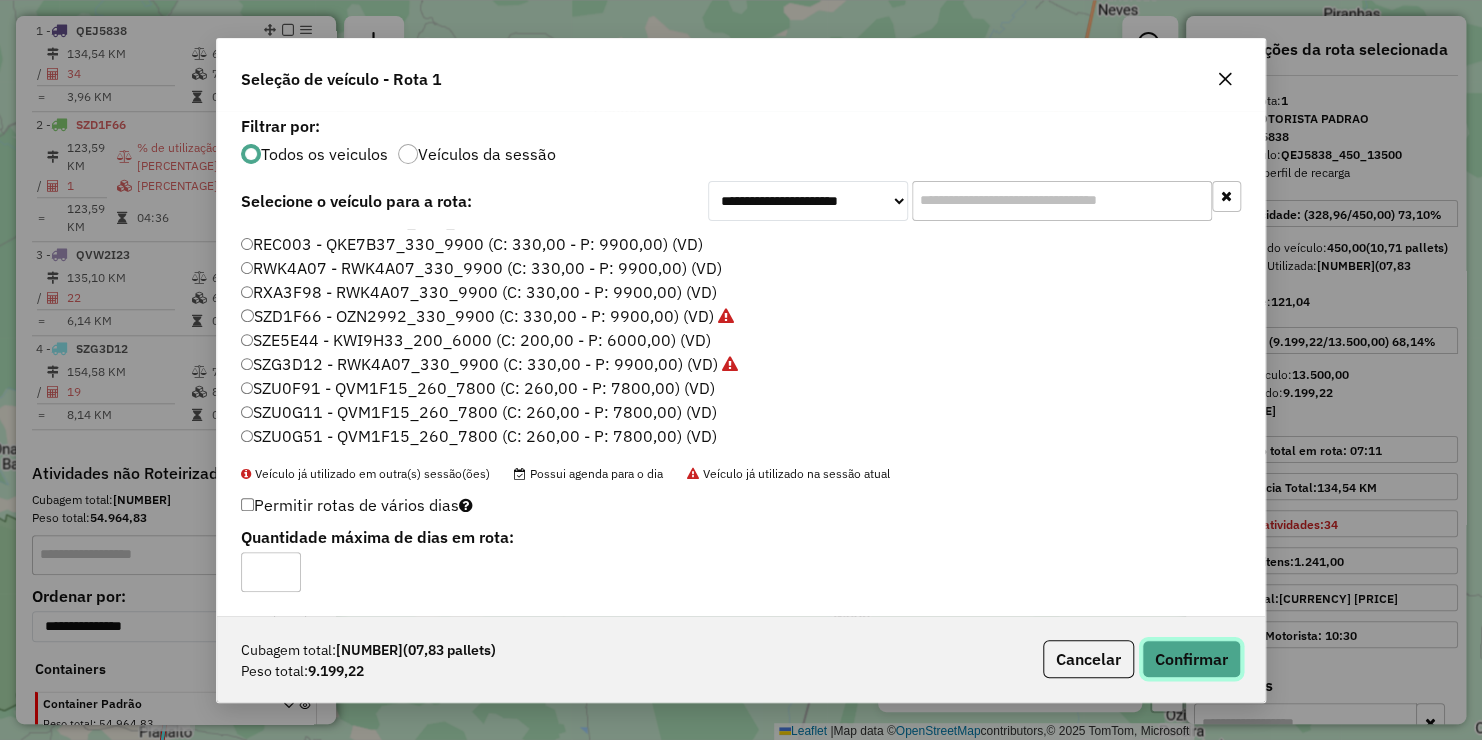 click on "Confirmar" 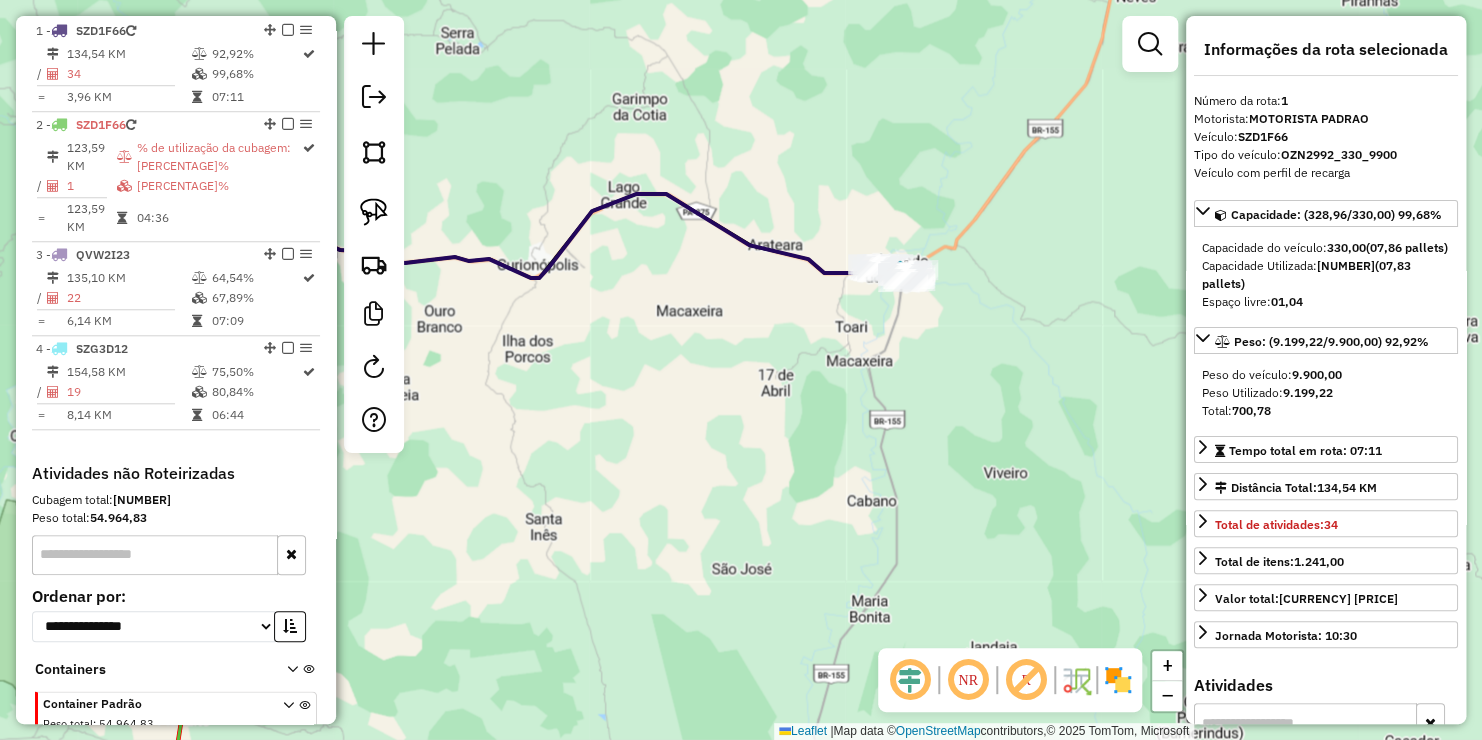 drag, startPoint x: 537, startPoint y: 479, endPoint x: 1049, endPoint y: 368, distance: 523.89404 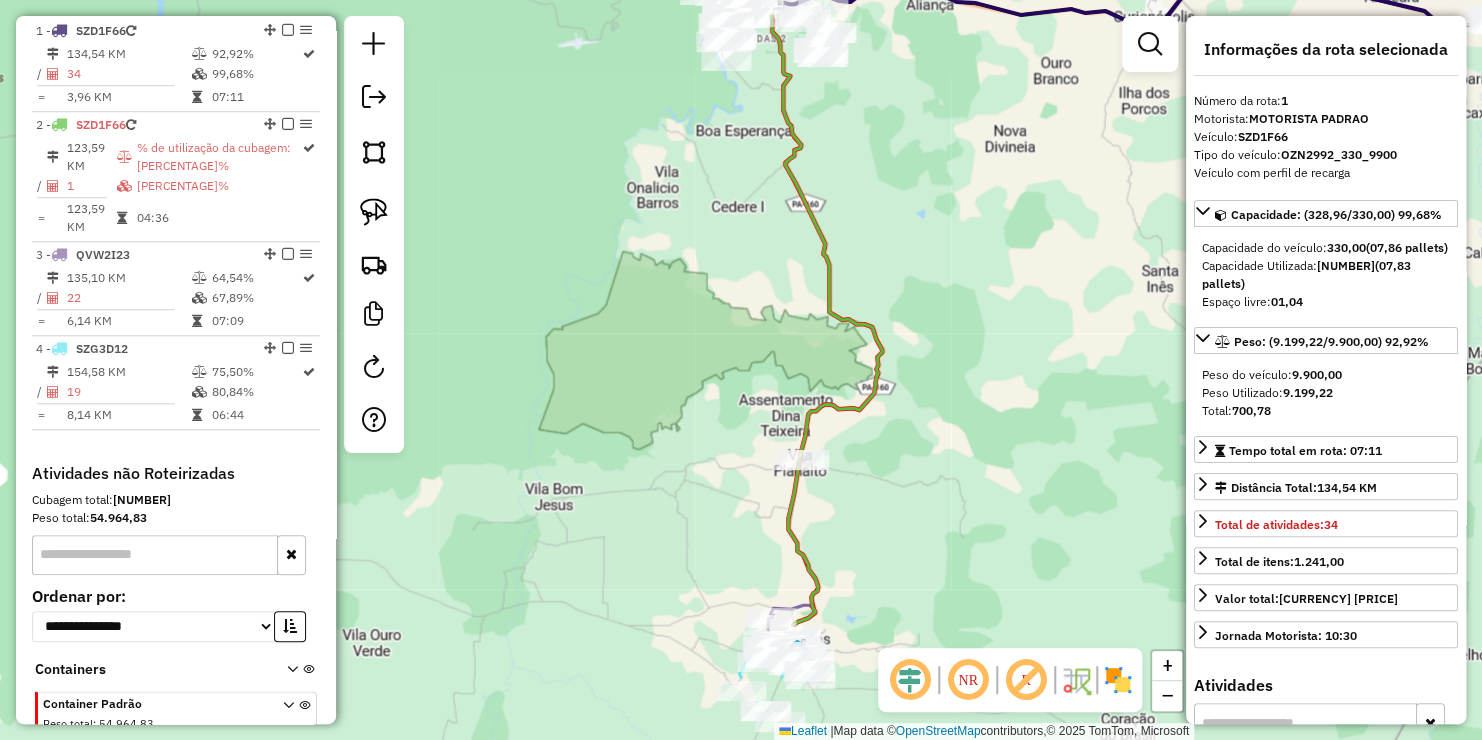 drag, startPoint x: 852, startPoint y: 442, endPoint x: 889, endPoint y: 323, distance: 124.61942 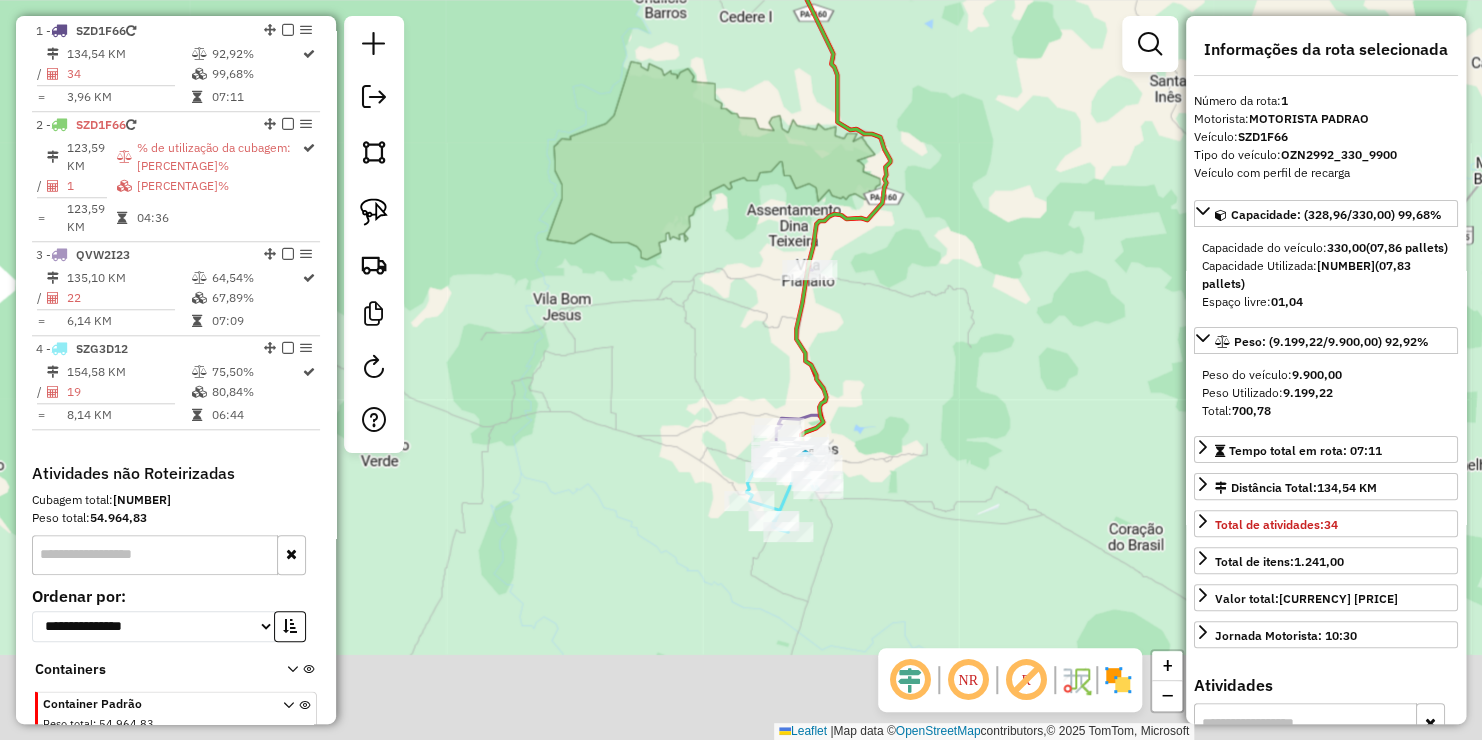 drag, startPoint x: 951, startPoint y: 472, endPoint x: 933, endPoint y: 434, distance: 42.047592 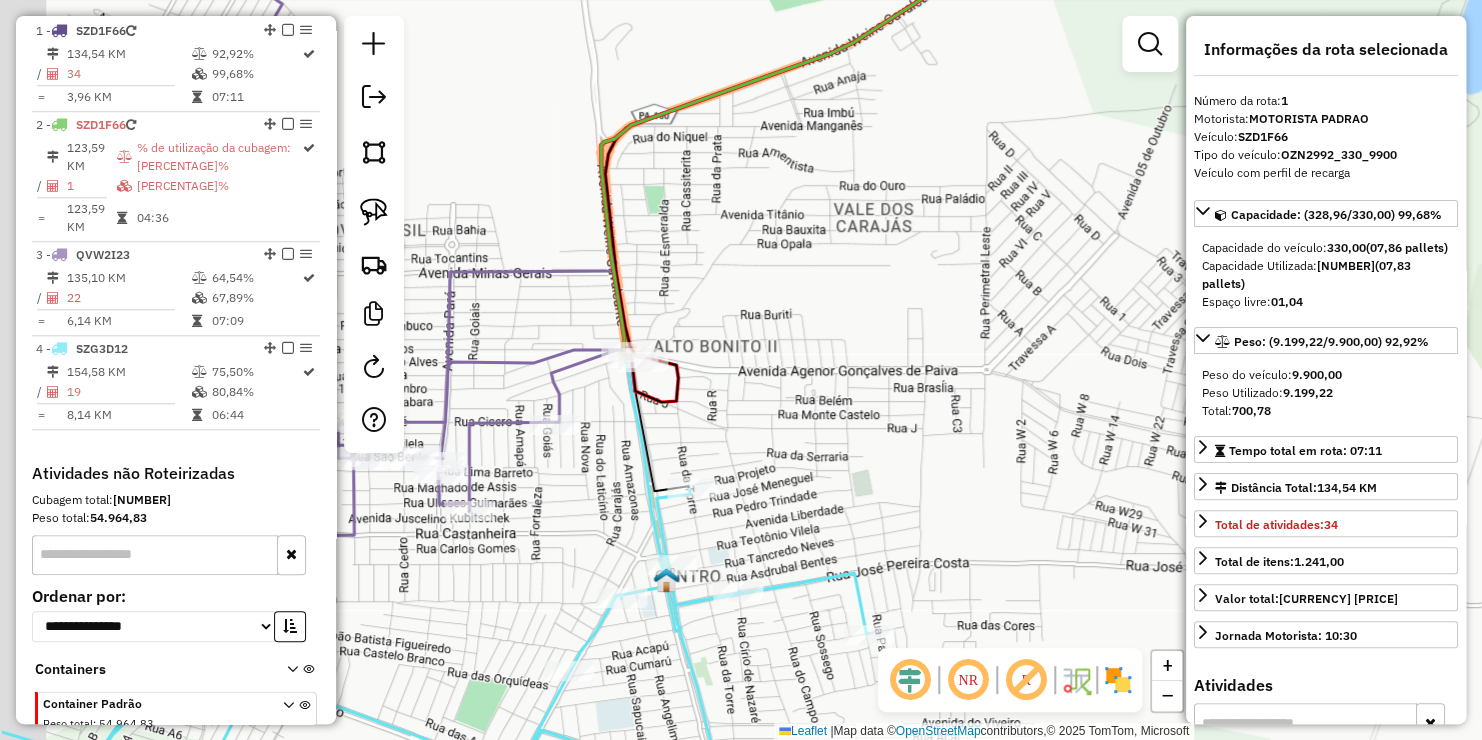 drag, startPoint x: 667, startPoint y: 411, endPoint x: 677, endPoint y: 392, distance: 21.470911 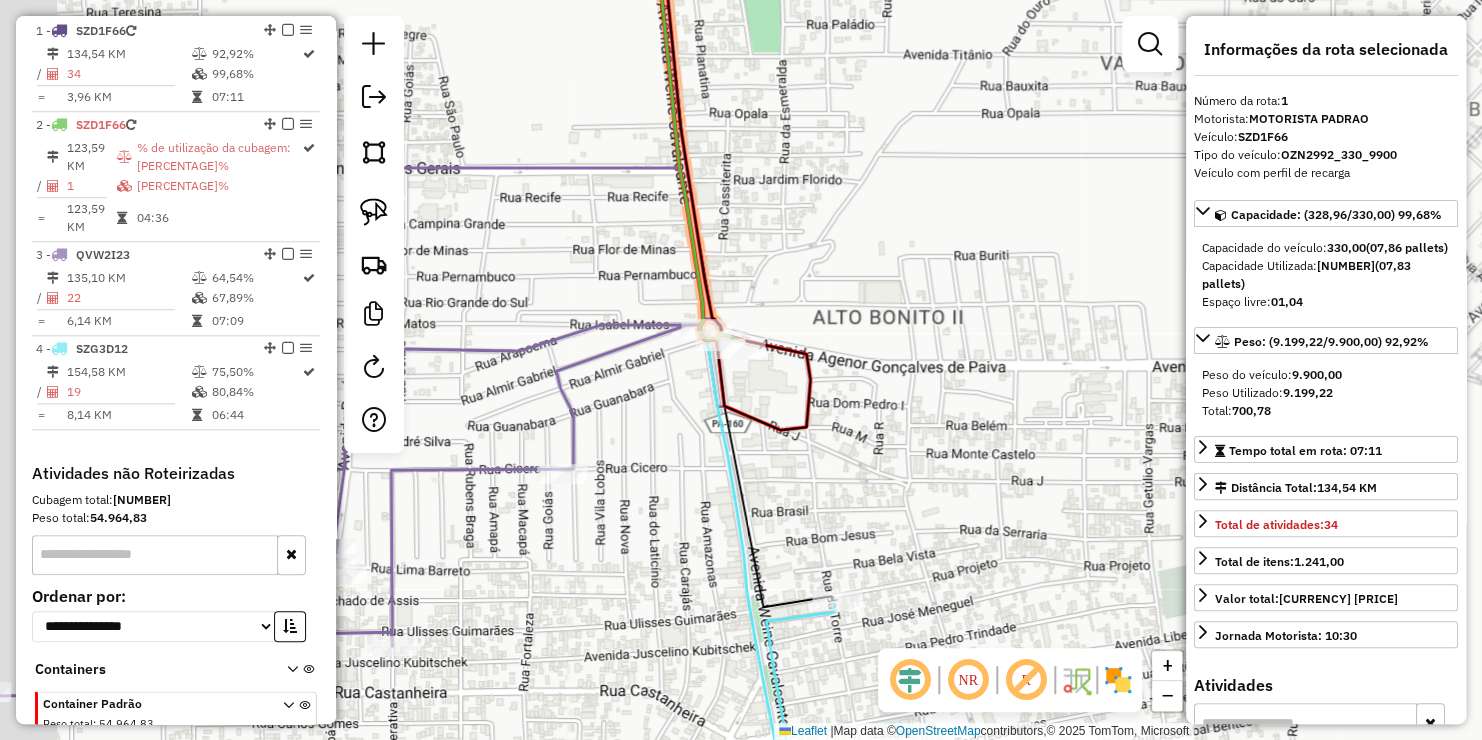 drag, startPoint x: 673, startPoint y: 398, endPoint x: 745, endPoint y: 405, distance: 72.33948 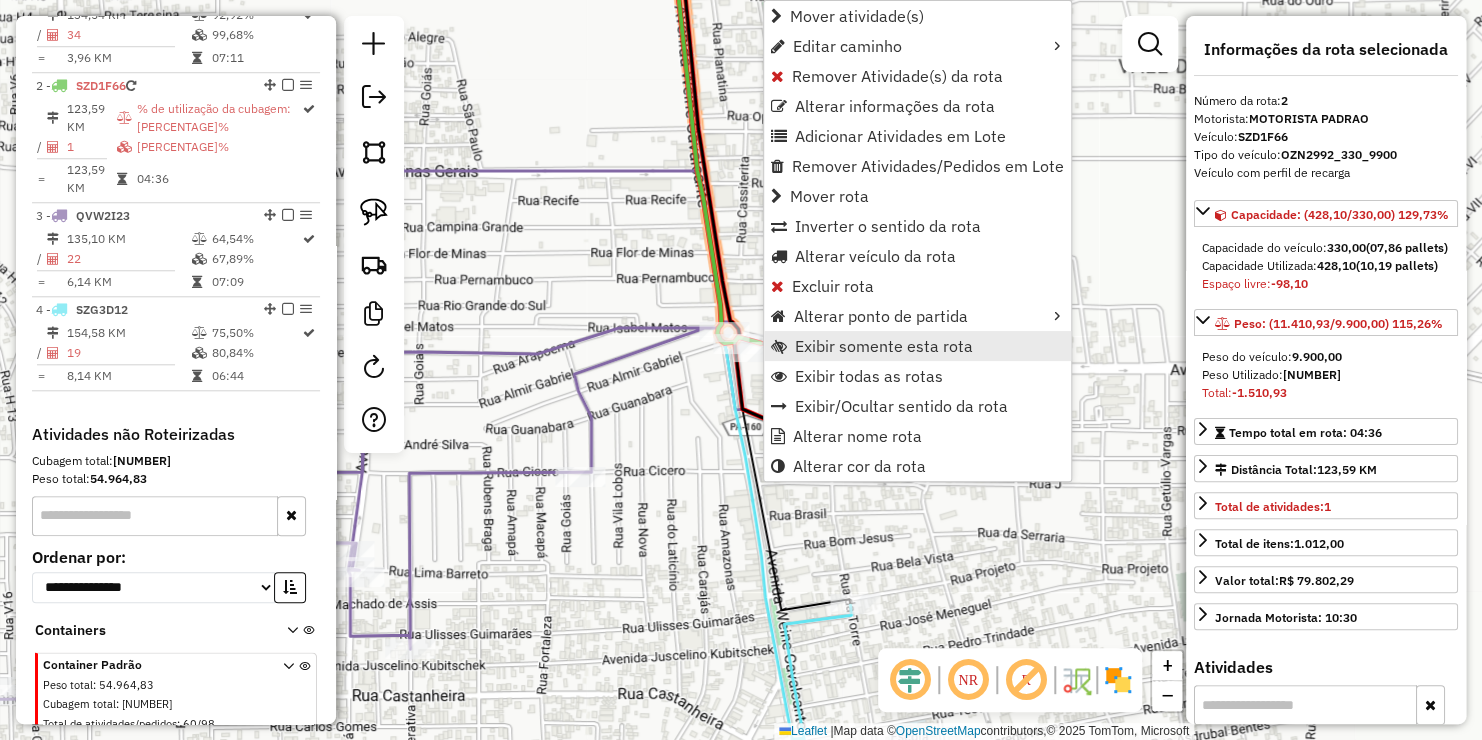 scroll, scrollTop: 809, scrollLeft: 0, axis: vertical 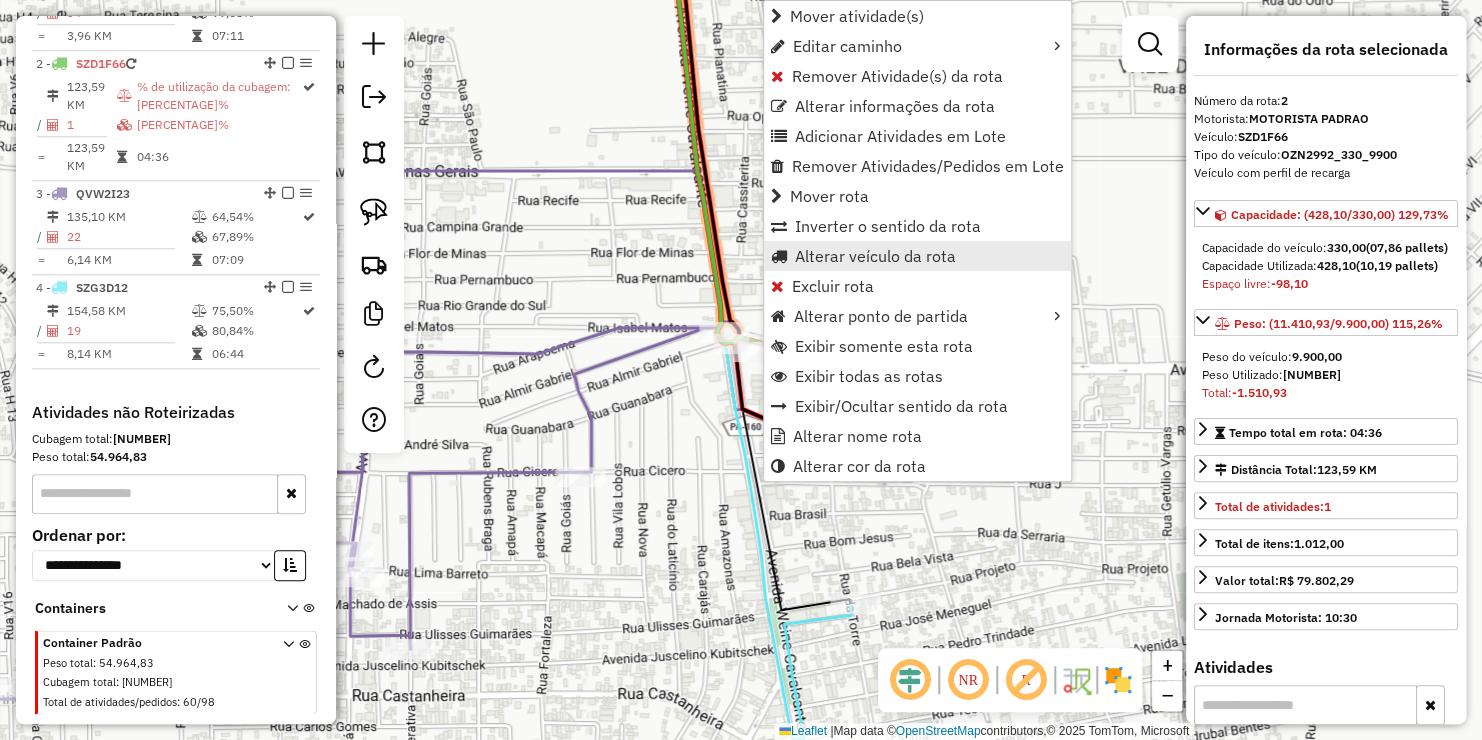 click on "Alterar veículo da rota" at bounding box center [875, 256] 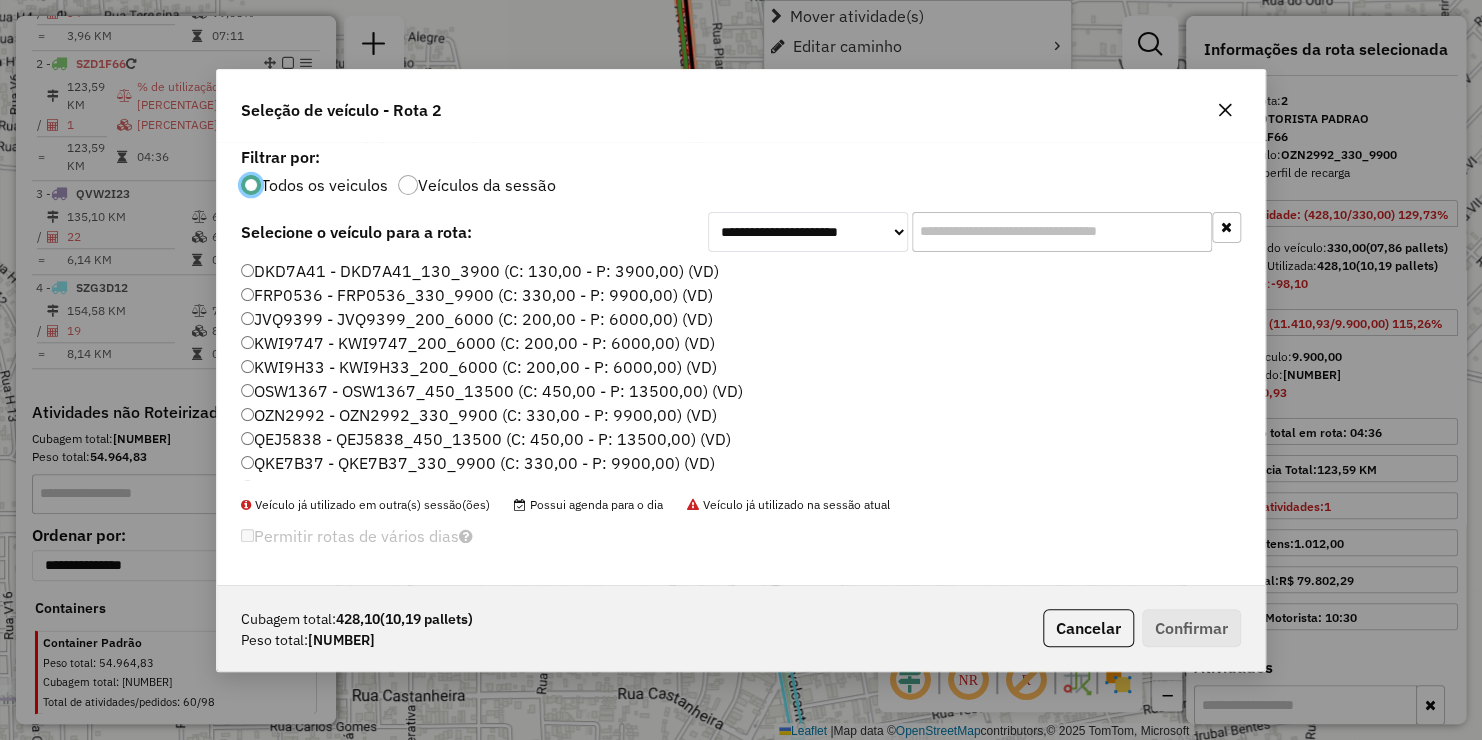 scroll, scrollTop: 10, scrollLeft: 6, axis: both 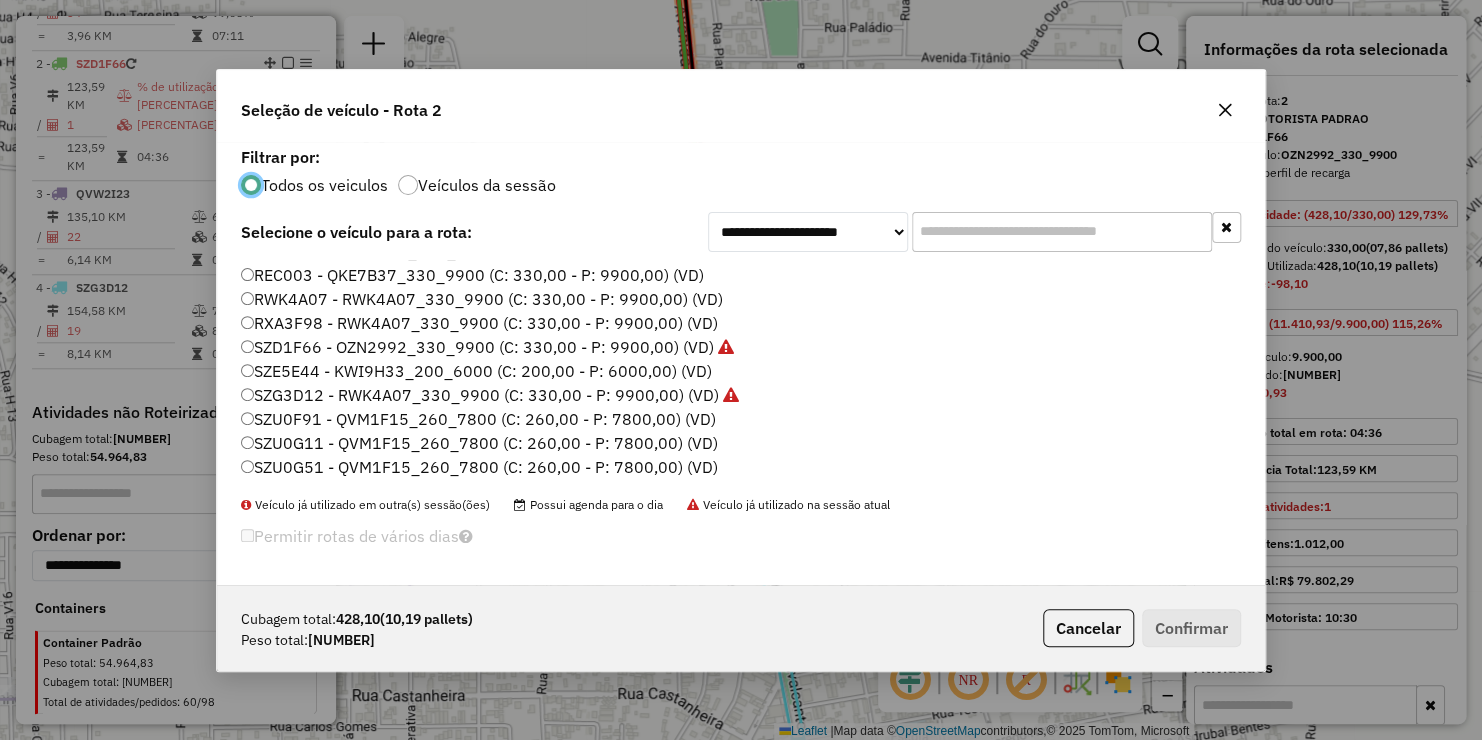 click on "SZG3D12 - RWK4A07_330_9900 (C: 330,00 - P: 9900,00) (VD)" 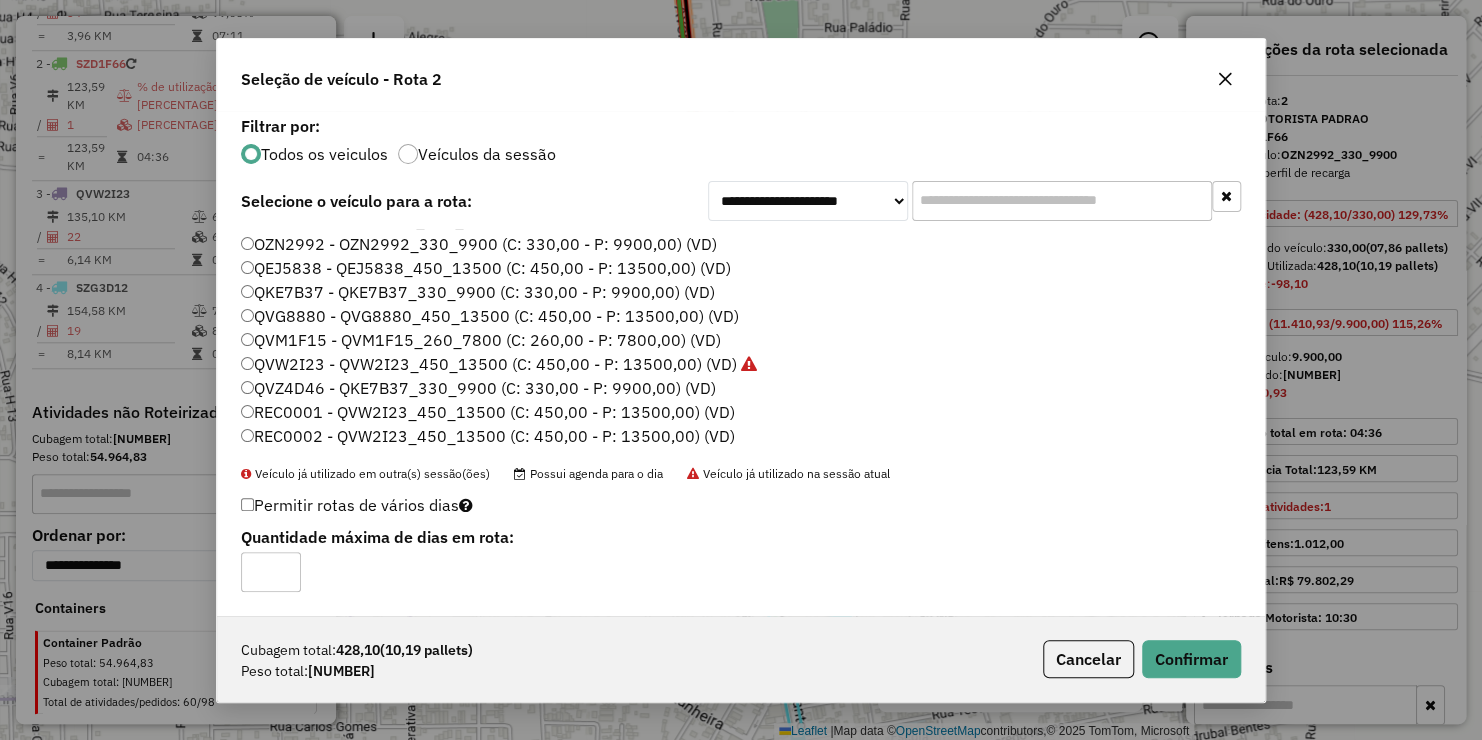 scroll, scrollTop: 128, scrollLeft: 0, axis: vertical 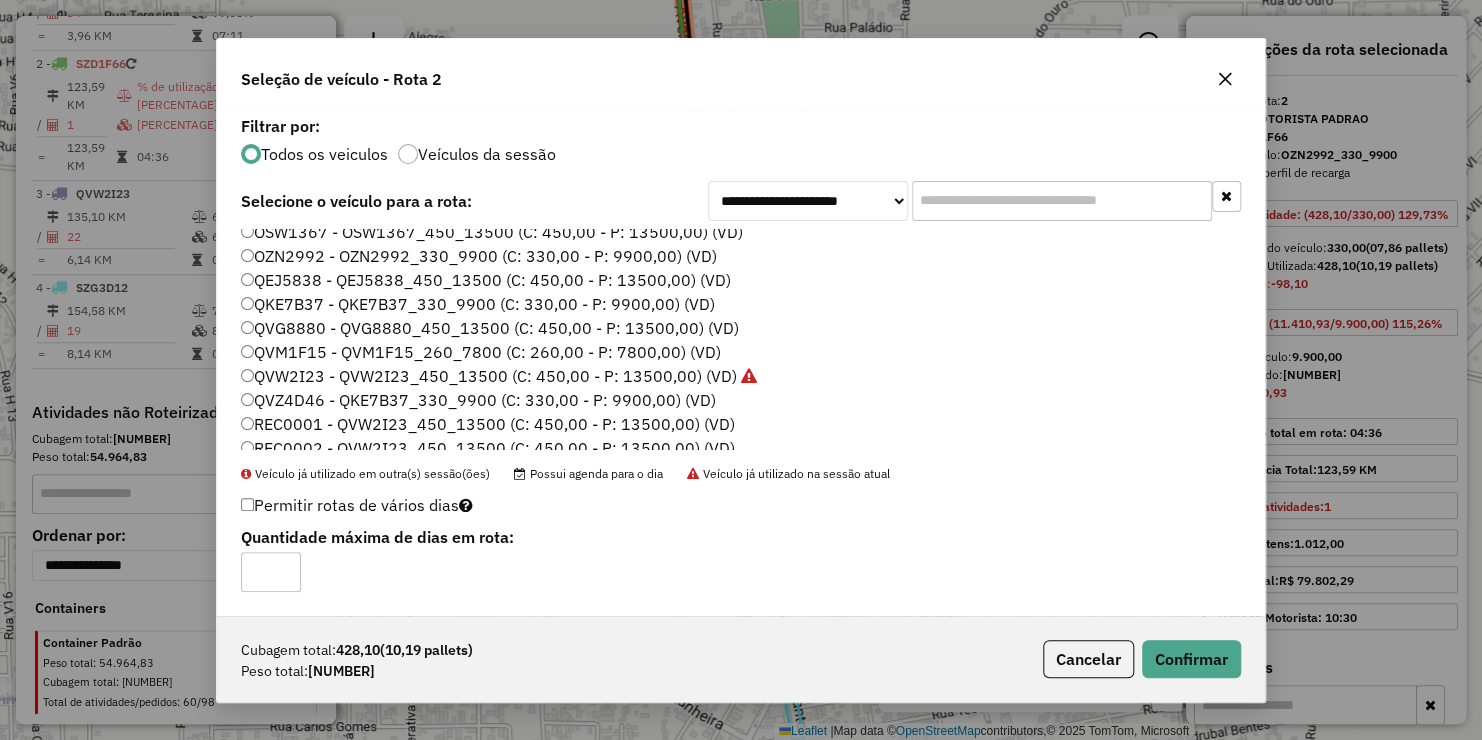 click on "QEJ5838 - QEJ5838_450_13500 (C: 450,00 - P: 13500,00) (VD)" 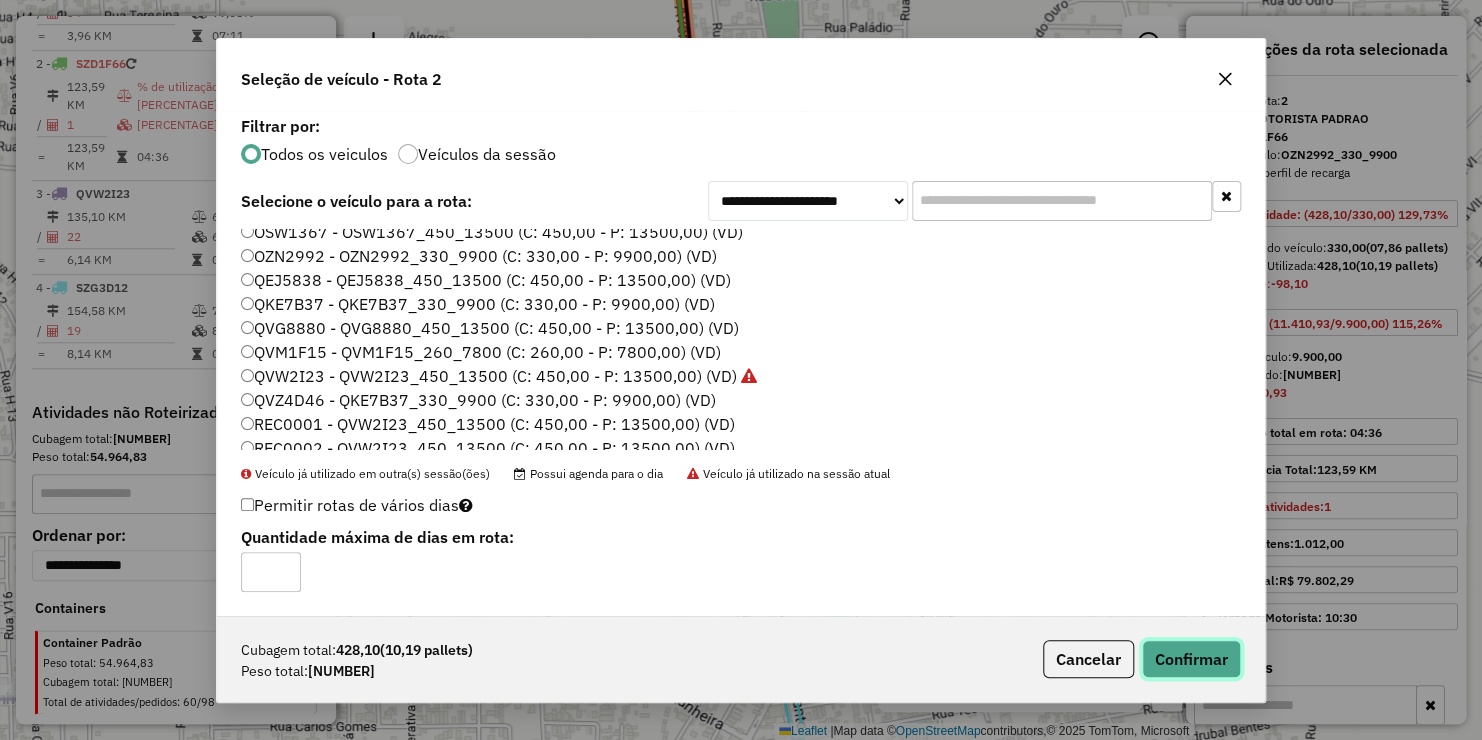 click on "Confirmar" 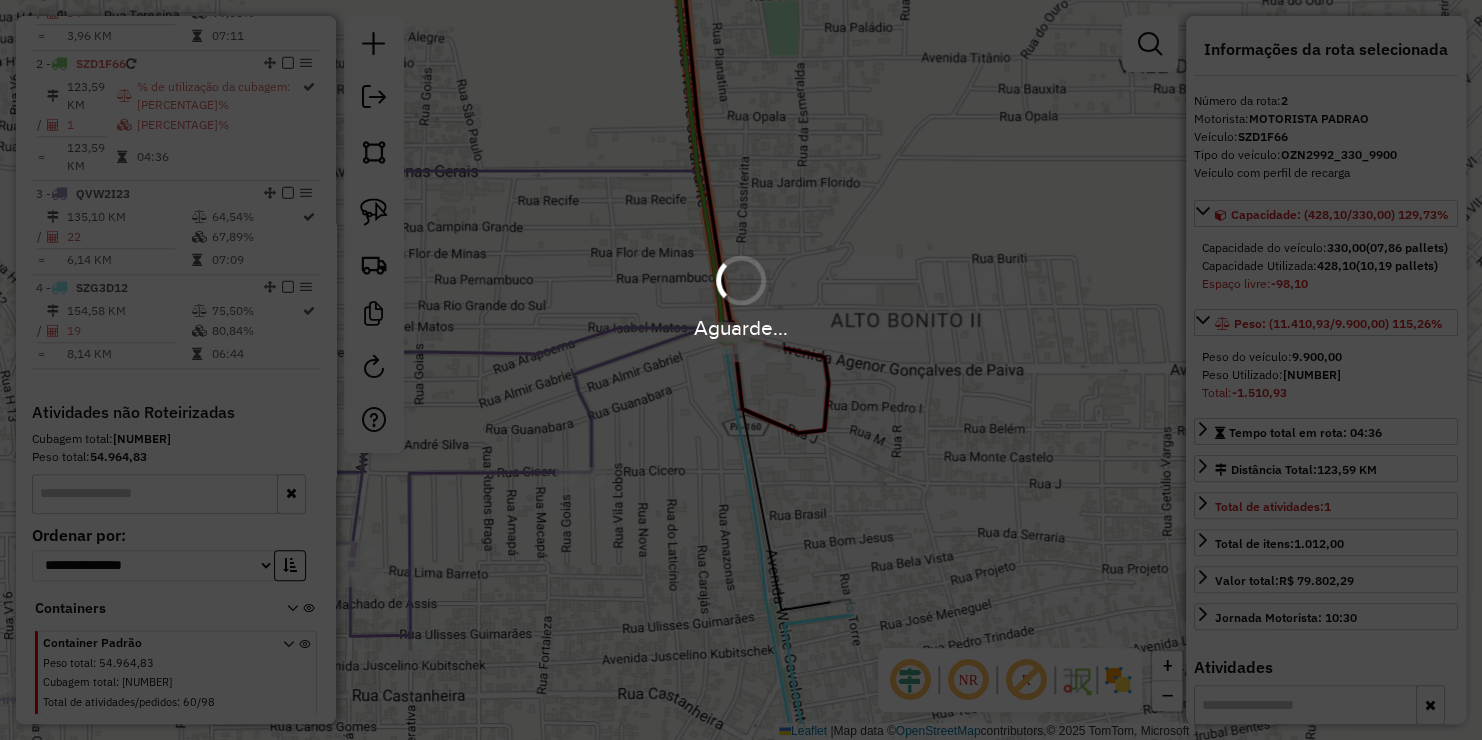 drag, startPoint x: 1173, startPoint y: 645, endPoint x: 759, endPoint y: 488, distance: 442.76968 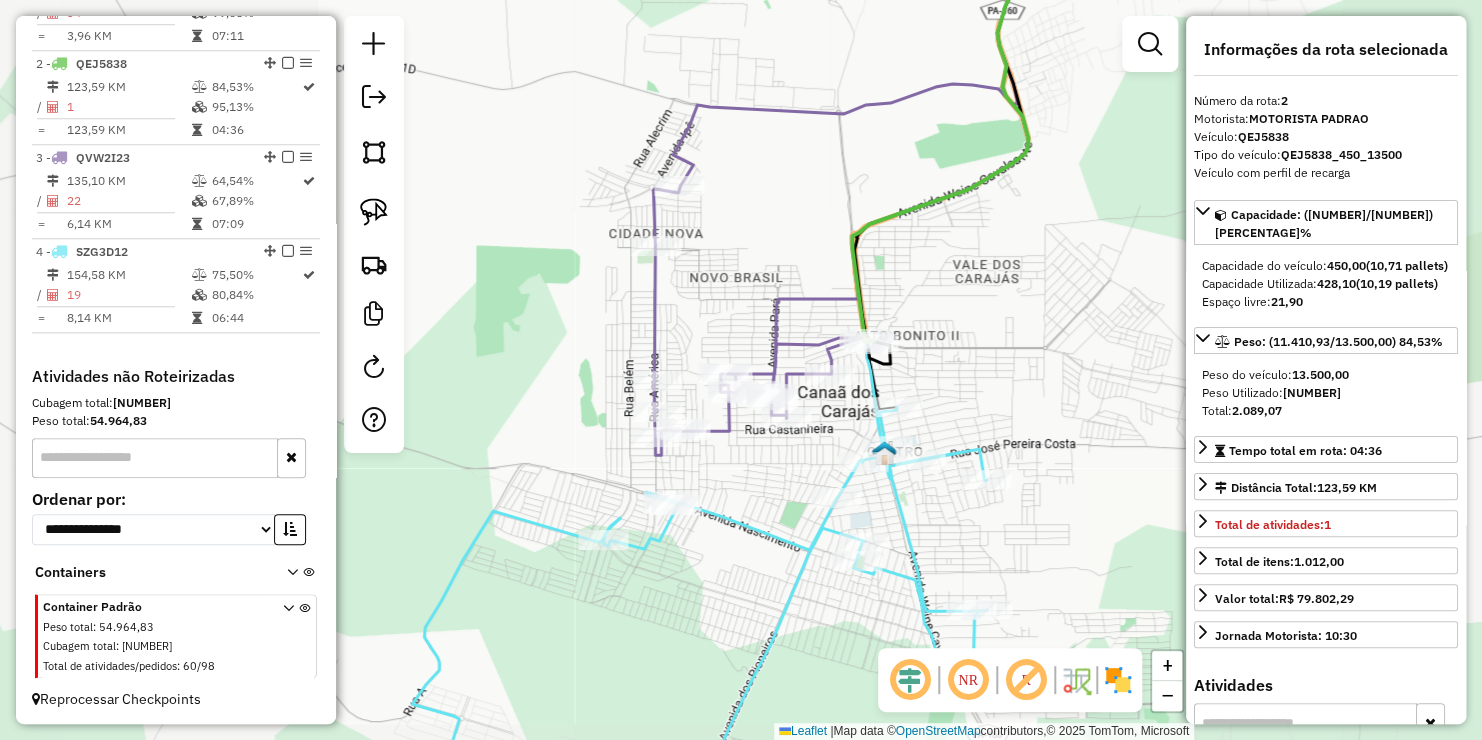 drag, startPoint x: 918, startPoint y: 240, endPoint x: 909, endPoint y: 484, distance: 244.16592 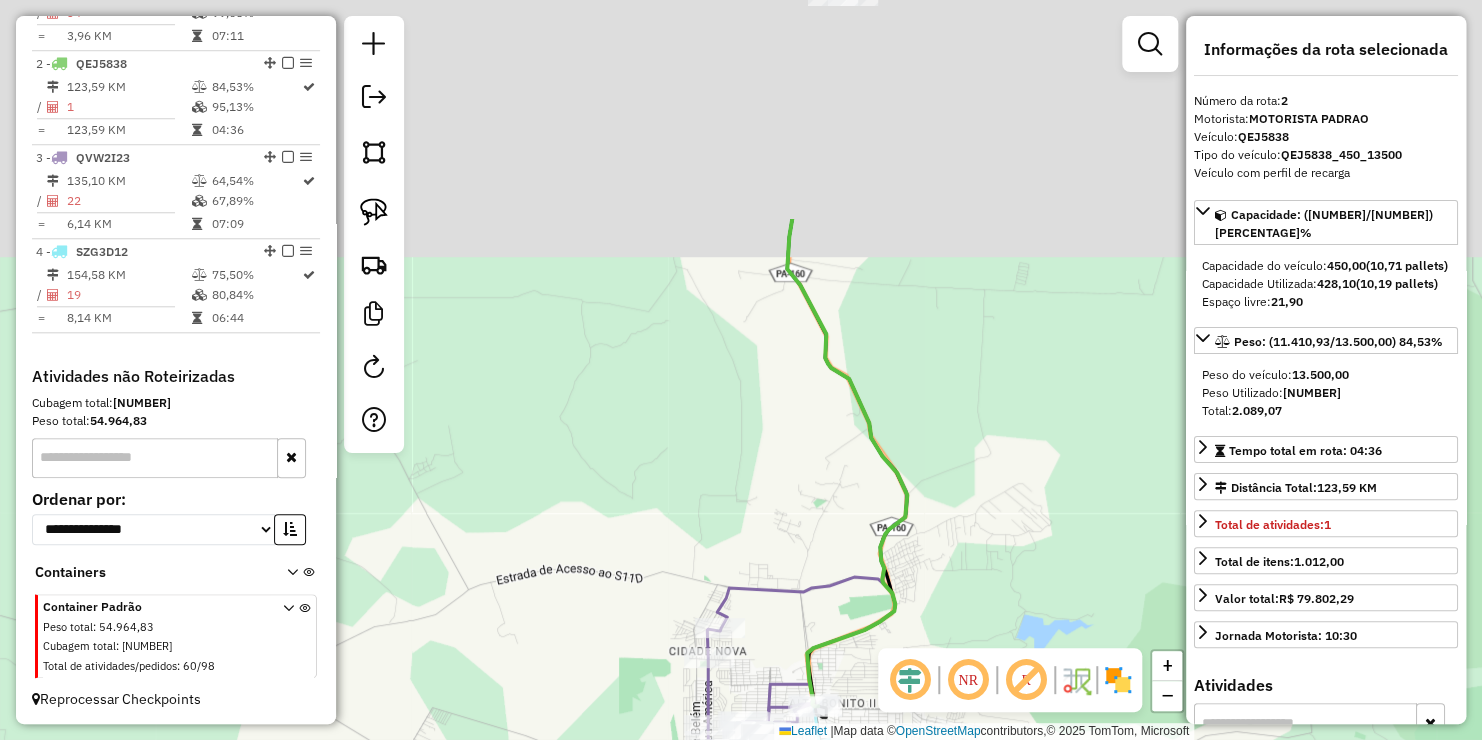 drag, startPoint x: 862, startPoint y: 169, endPoint x: 829, endPoint y: 420, distance: 253.16003 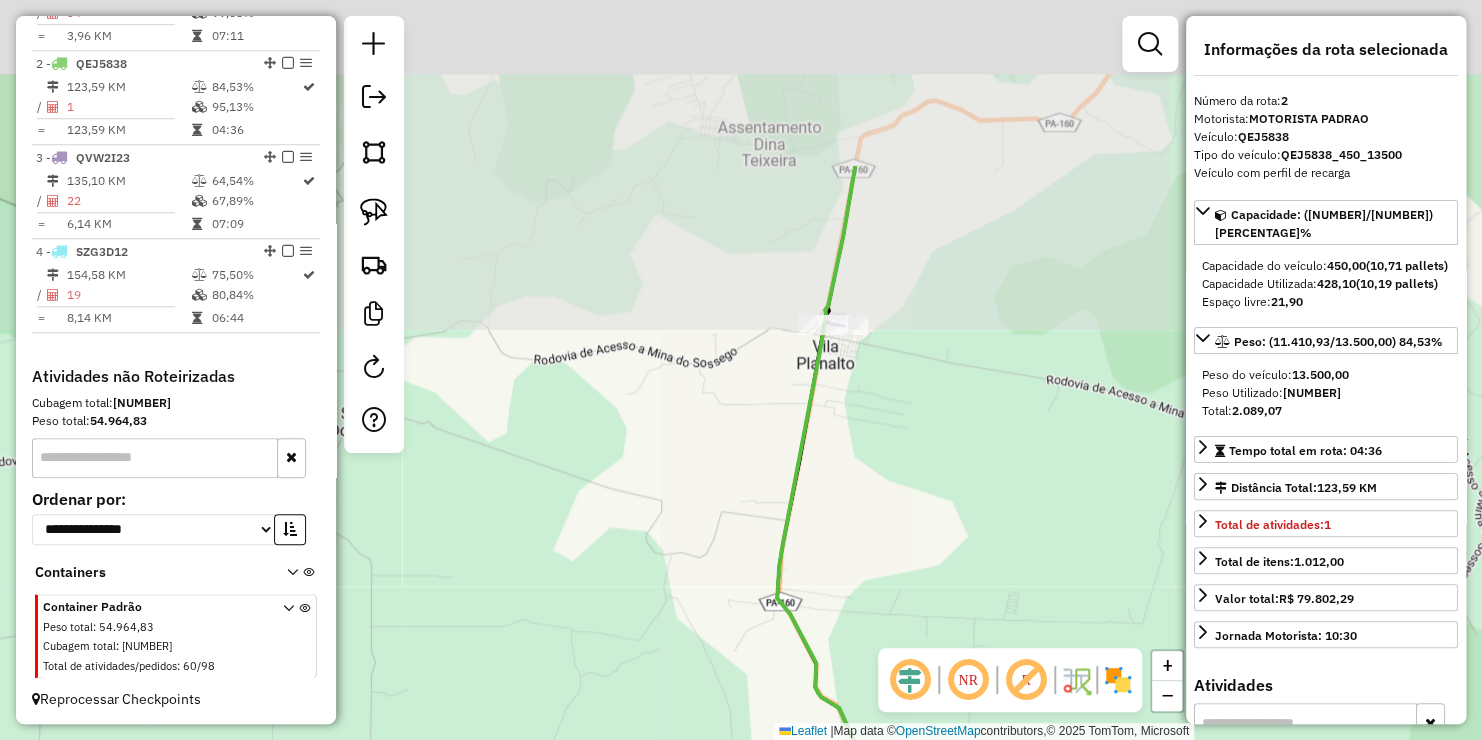 drag, startPoint x: 891, startPoint y: 163, endPoint x: 853, endPoint y: 368, distance: 208.4922 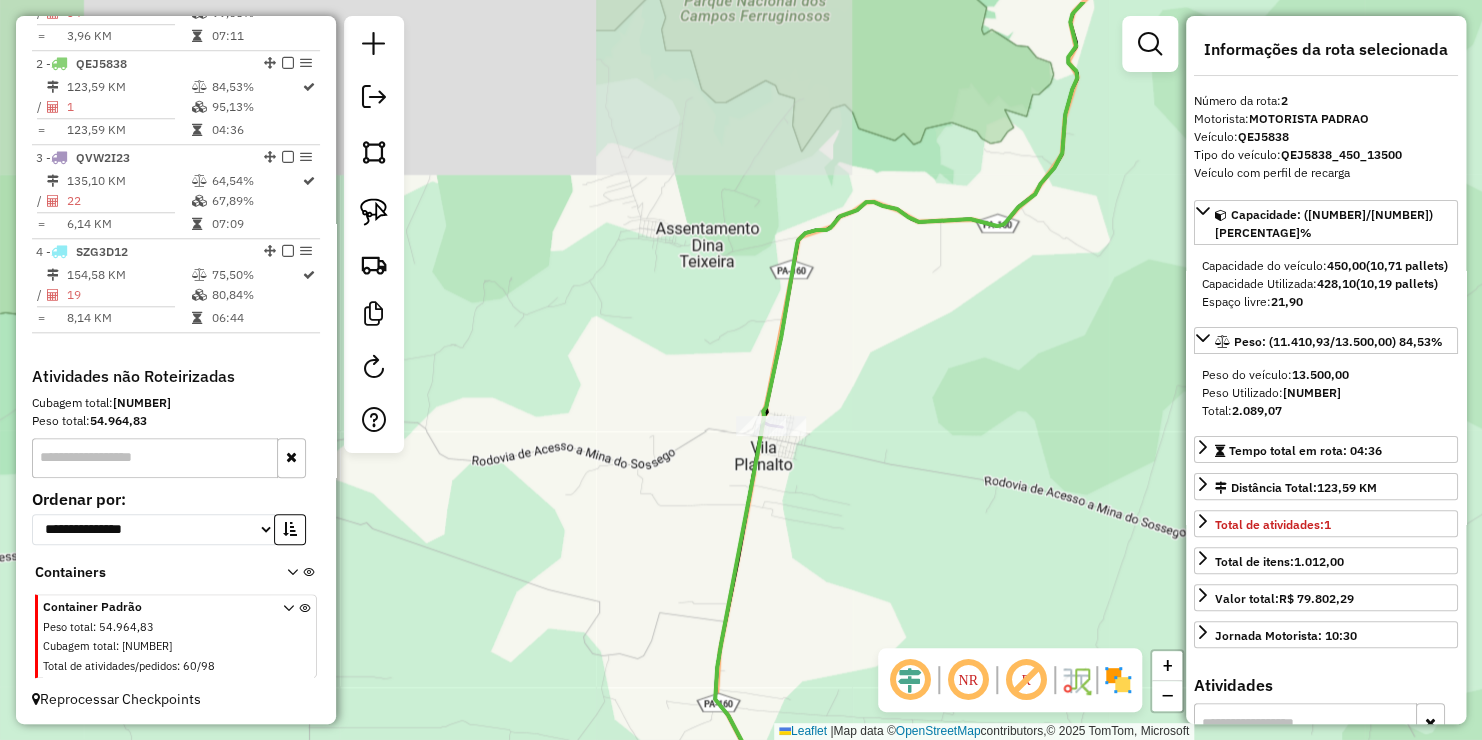 drag, startPoint x: 840, startPoint y: 291, endPoint x: 681, endPoint y: 324, distance: 162.38843 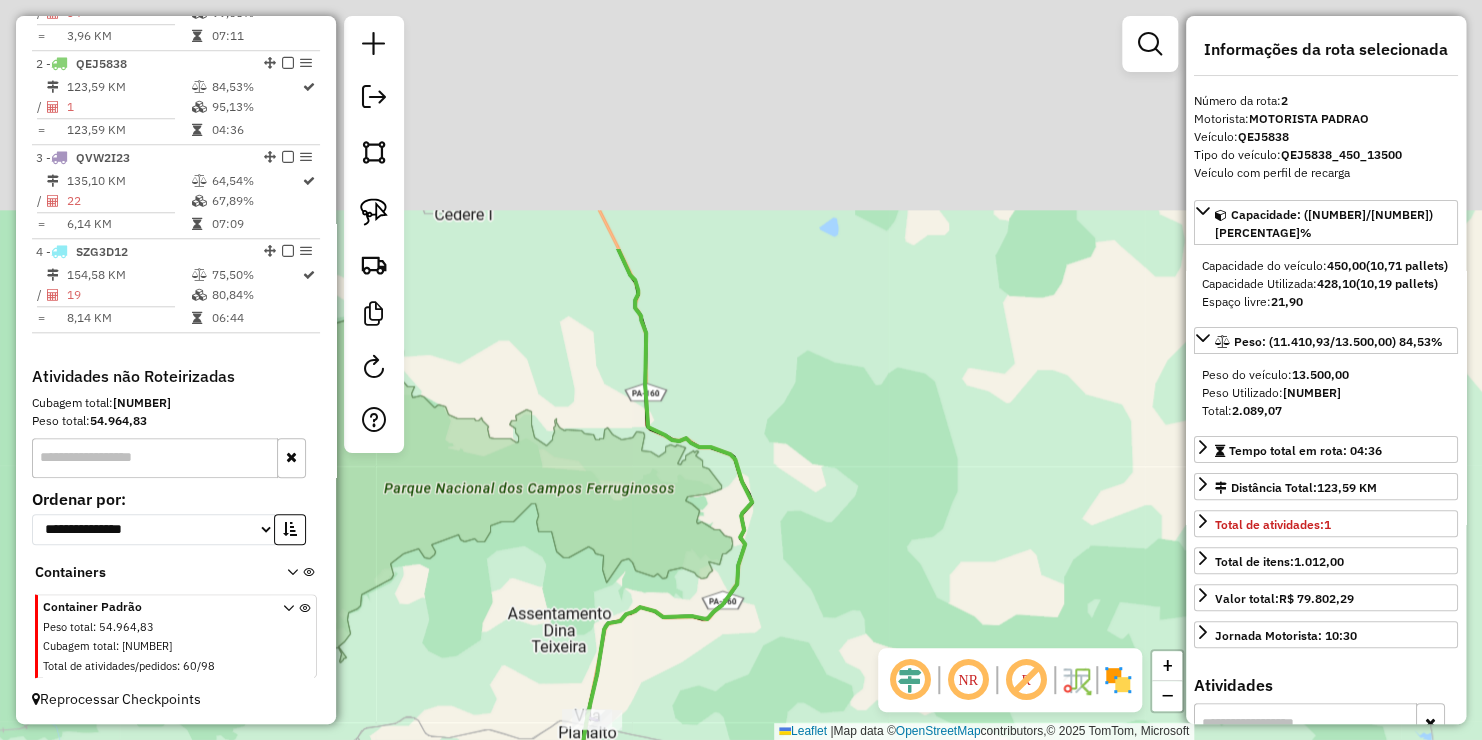 drag, startPoint x: 816, startPoint y: 176, endPoint x: 752, endPoint y: 472, distance: 302.8399 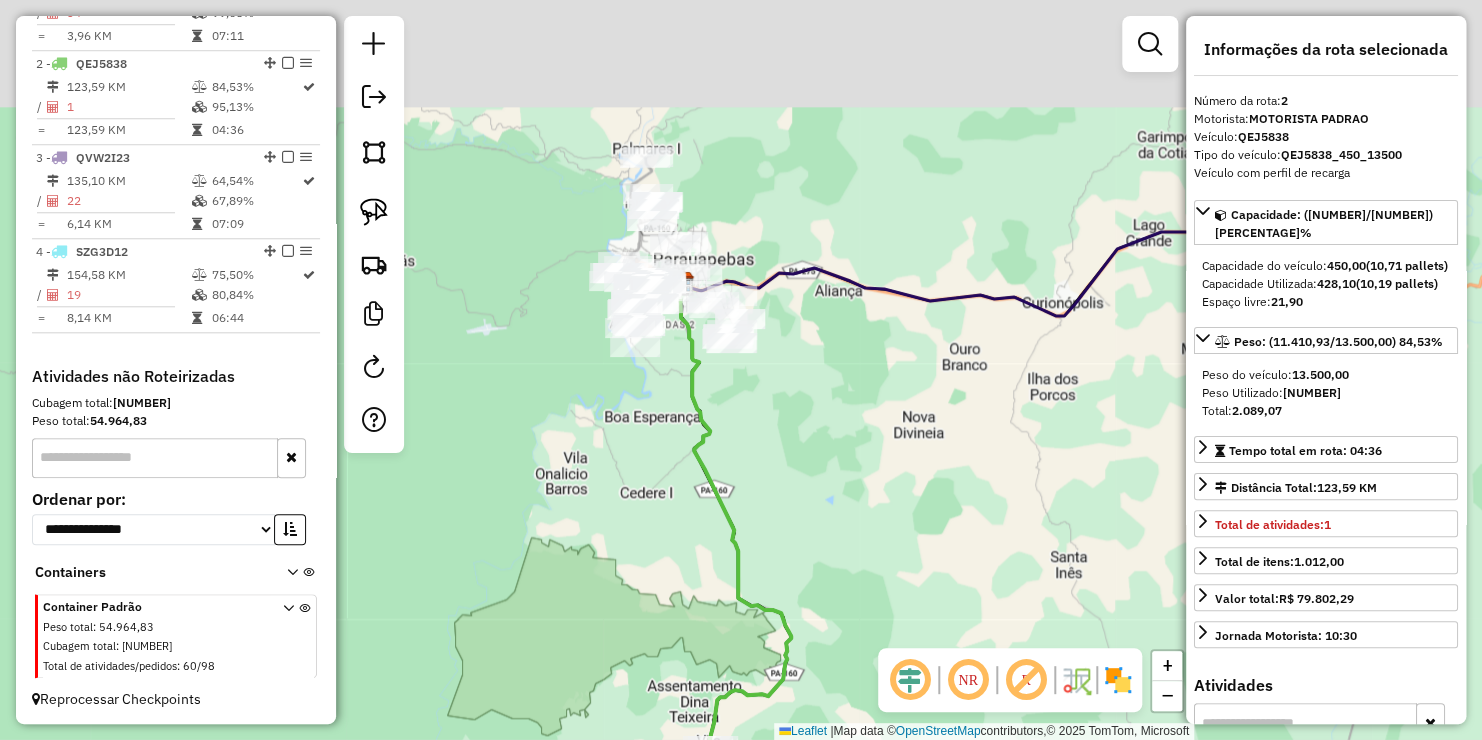 drag, startPoint x: 763, startPoint y: 214, endPoint x: 786, endPoint y: 354, distance: 141.87671 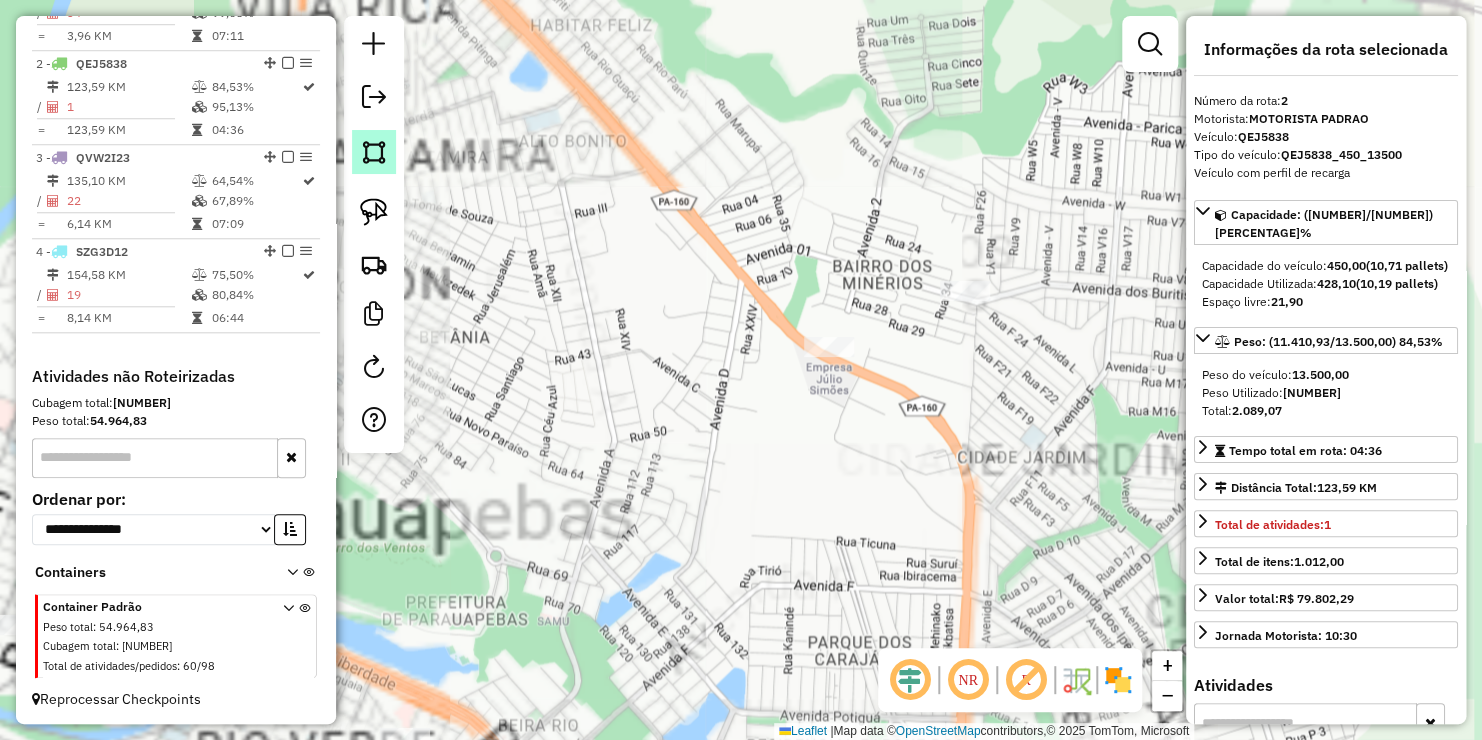 click 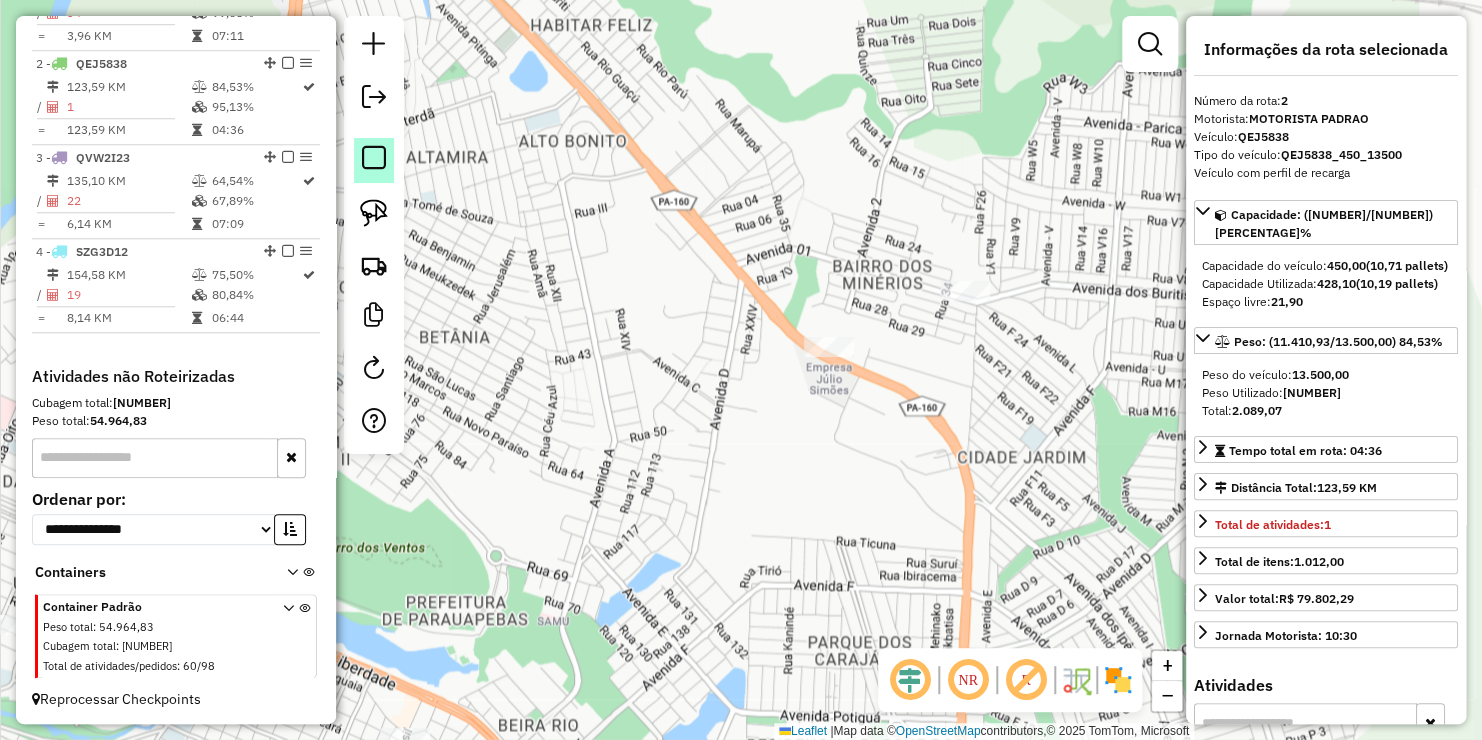 click 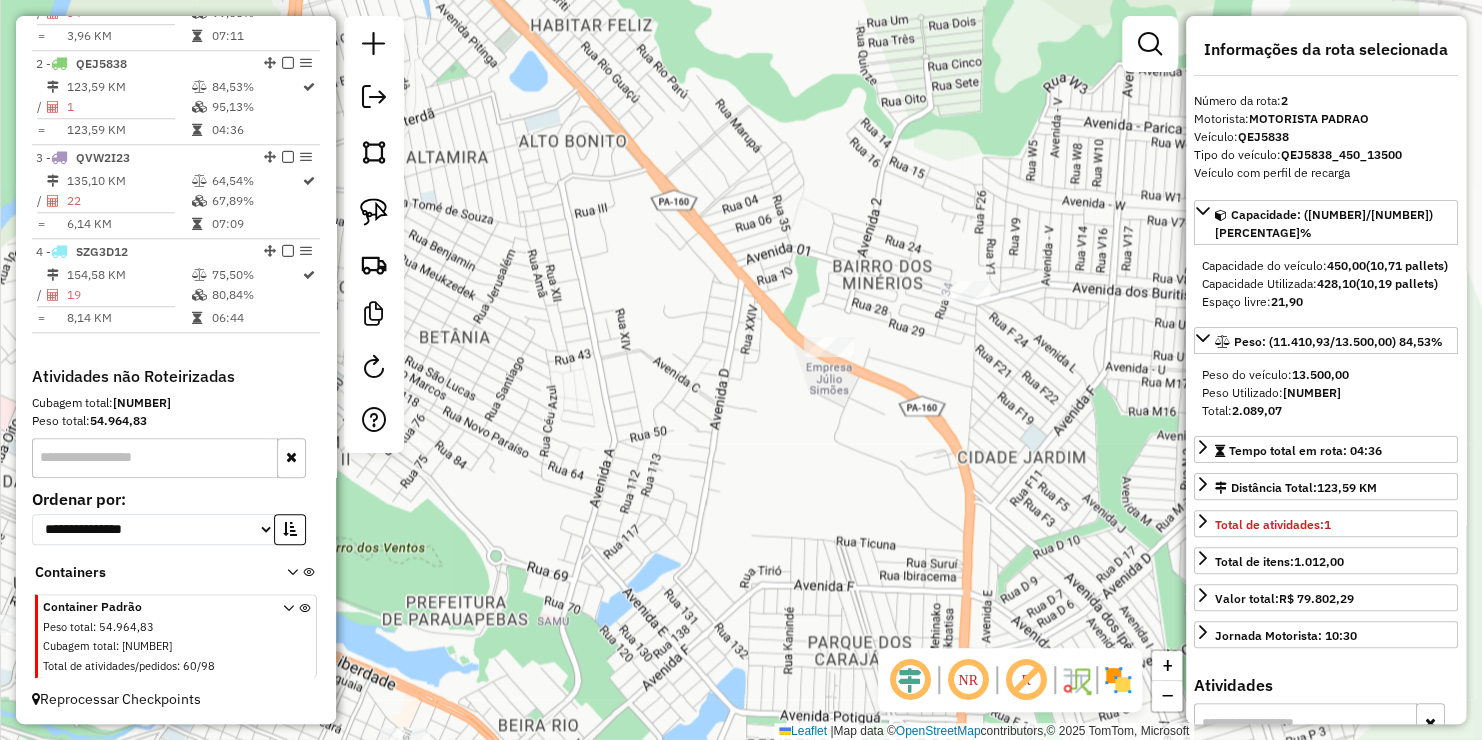 click on "Janela de atendimento Grade de atendimento Capacidade Transportadoras Veículos Cliente Pedidos  Rotas Selecione os dias de semana para filtrar as janelas de atendimento  Seg   Ter   Qua   Qui   Sex   Sáb   Dom  Informe o período da janela de atendimento: De: Até:  Filtrar exatamente a janela do cliente  Considerar janela de atendimento padrão  Selecione os dias de semana para filtrar as grades de atendimento  Seg   Ter   Qua   Qui   Sex   Sáb   Dom   Considerar clientes sem dia de atendimento cadastrado  Clientes fora do dia de atendimento selecionado Filtrar as atividades entre os valores definidos abaixo:  Peso mínimo:   Peso máximo:   Cubagem mínima:   Cubagem máxima:   De:   Até:  Filtrar as atividades entre o tempo de atendimento definido abaixo:  De:   Até:   Considerar capacidade total dos clientes não roteirizados Transportadora: Selecione um ou mais itens Tipo de veículo: Selecione um ou mais itens Veículo: Selecione um ou mais itens Motorista: Selecione um ou mais itens Nome: Rótulo:" 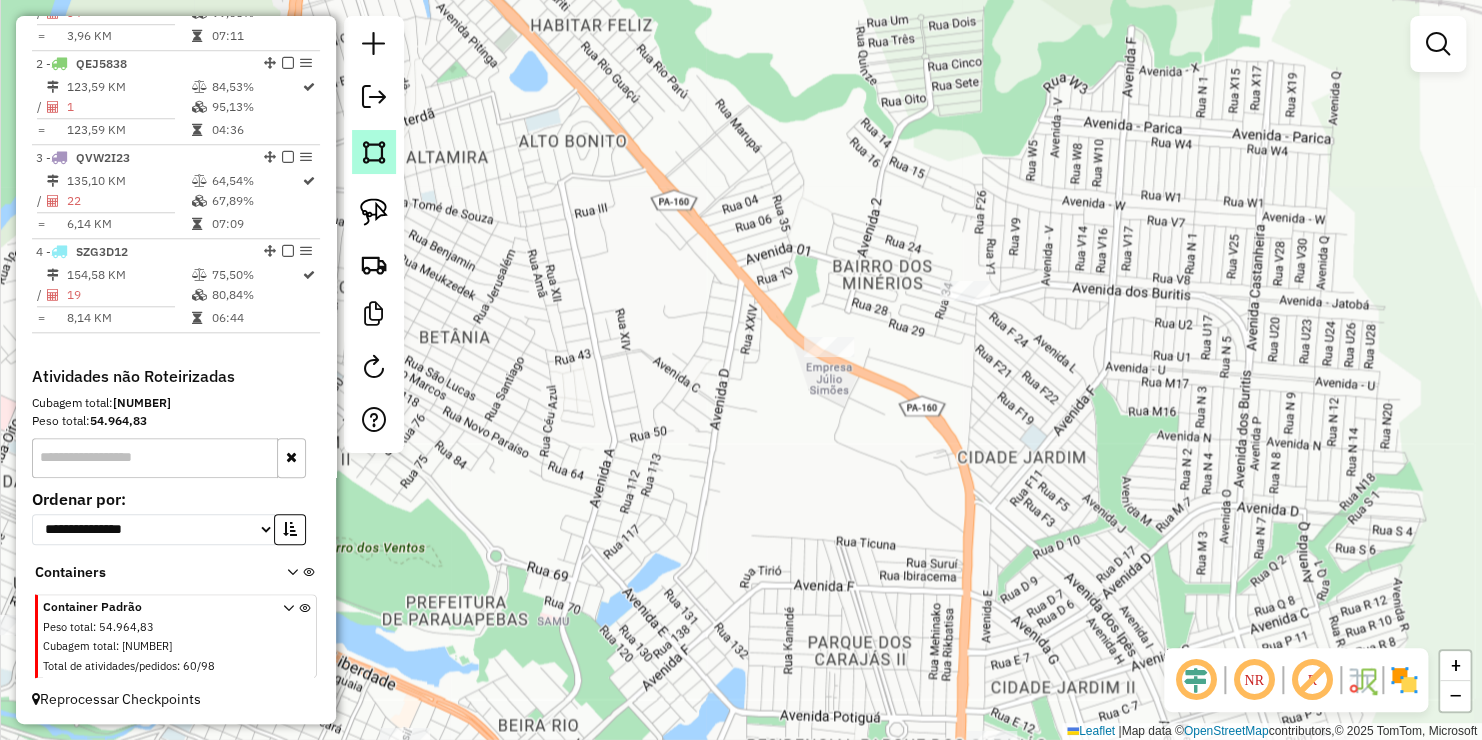 click 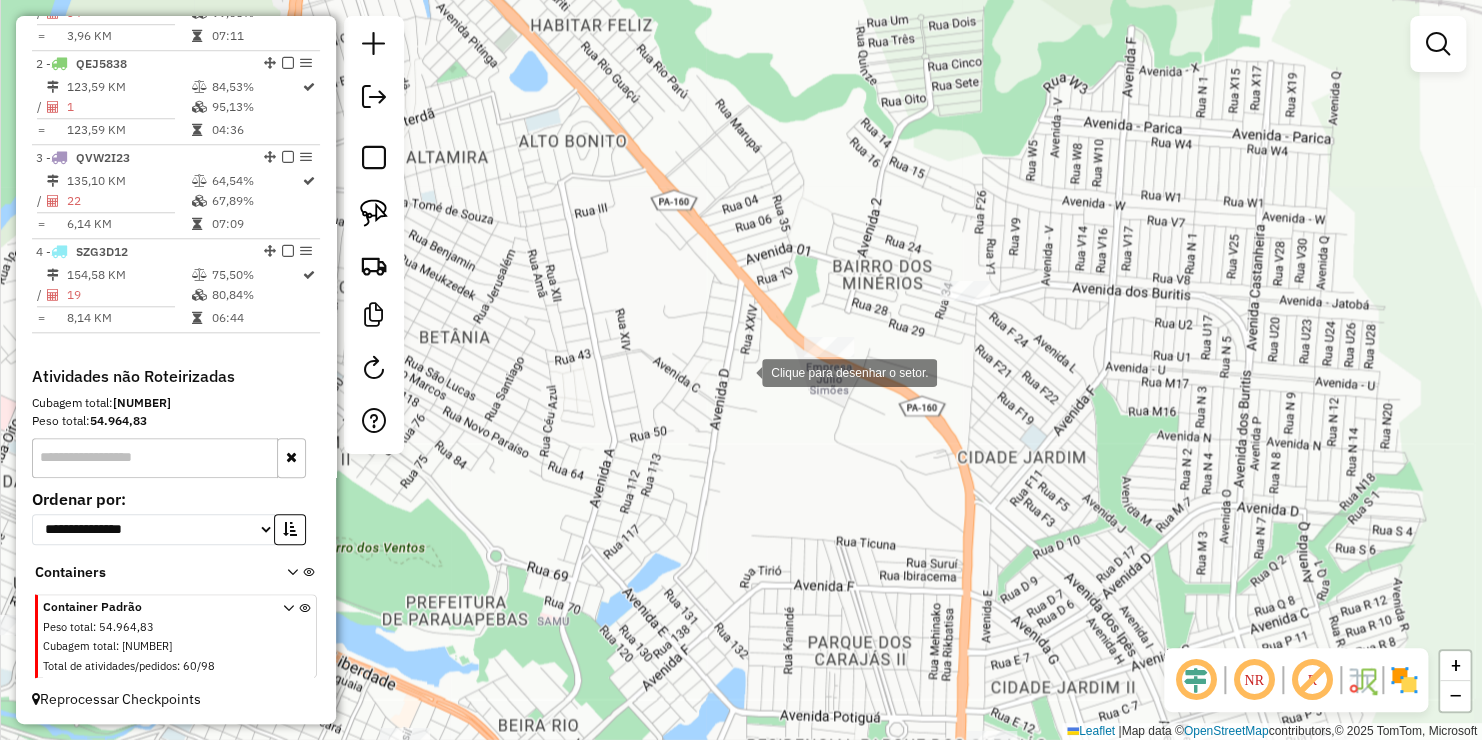 drag, startPoint x: 742, startPoint y: 371, endPoint x: 764, endPoint y: 324, distance: 51.894123 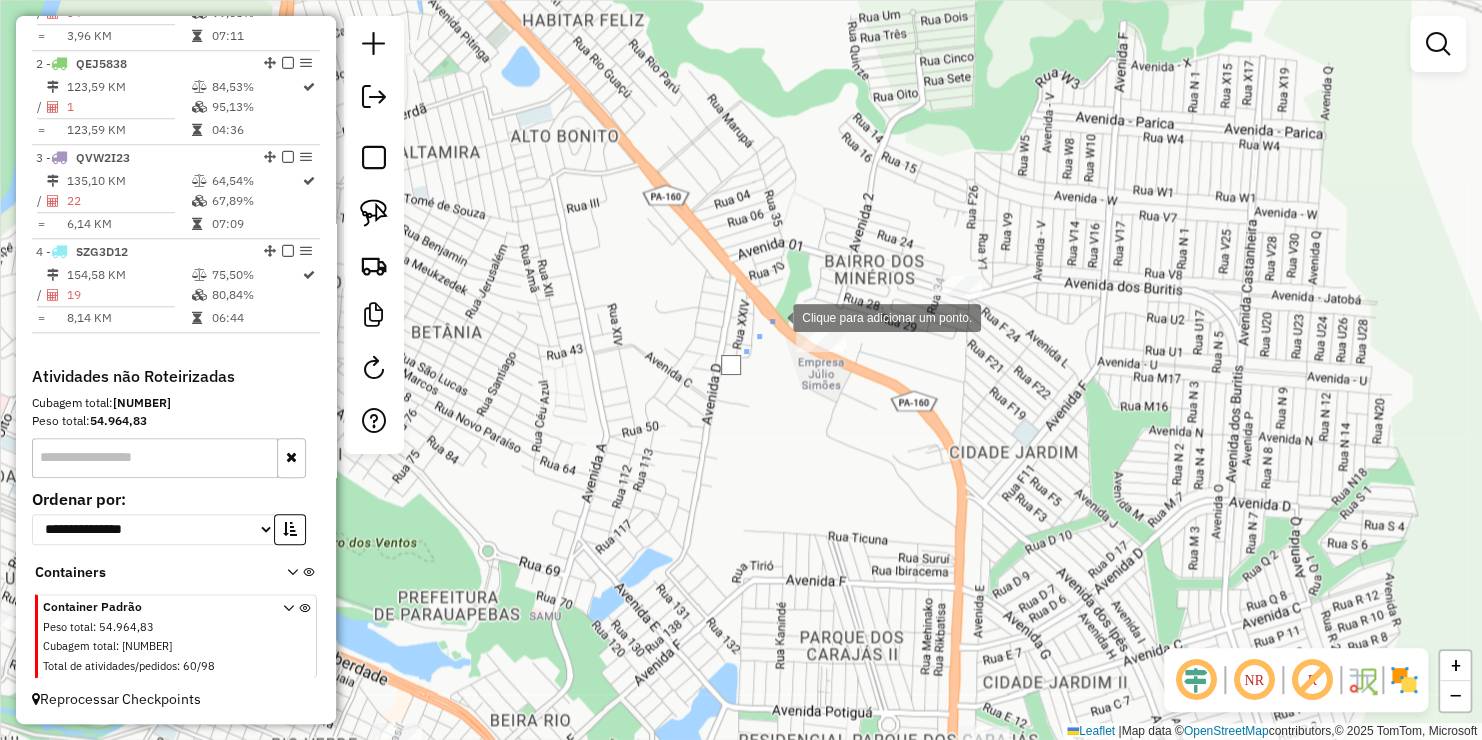 click 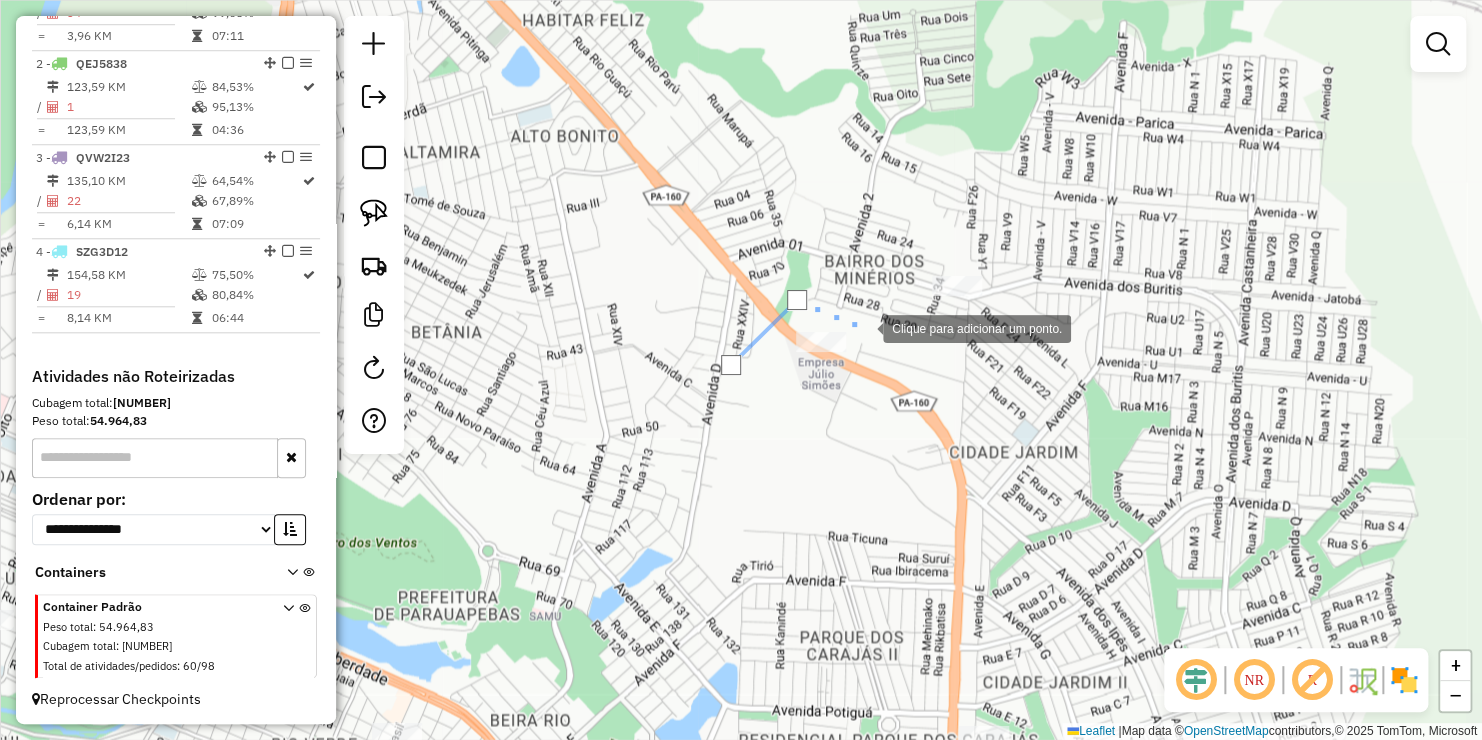 click 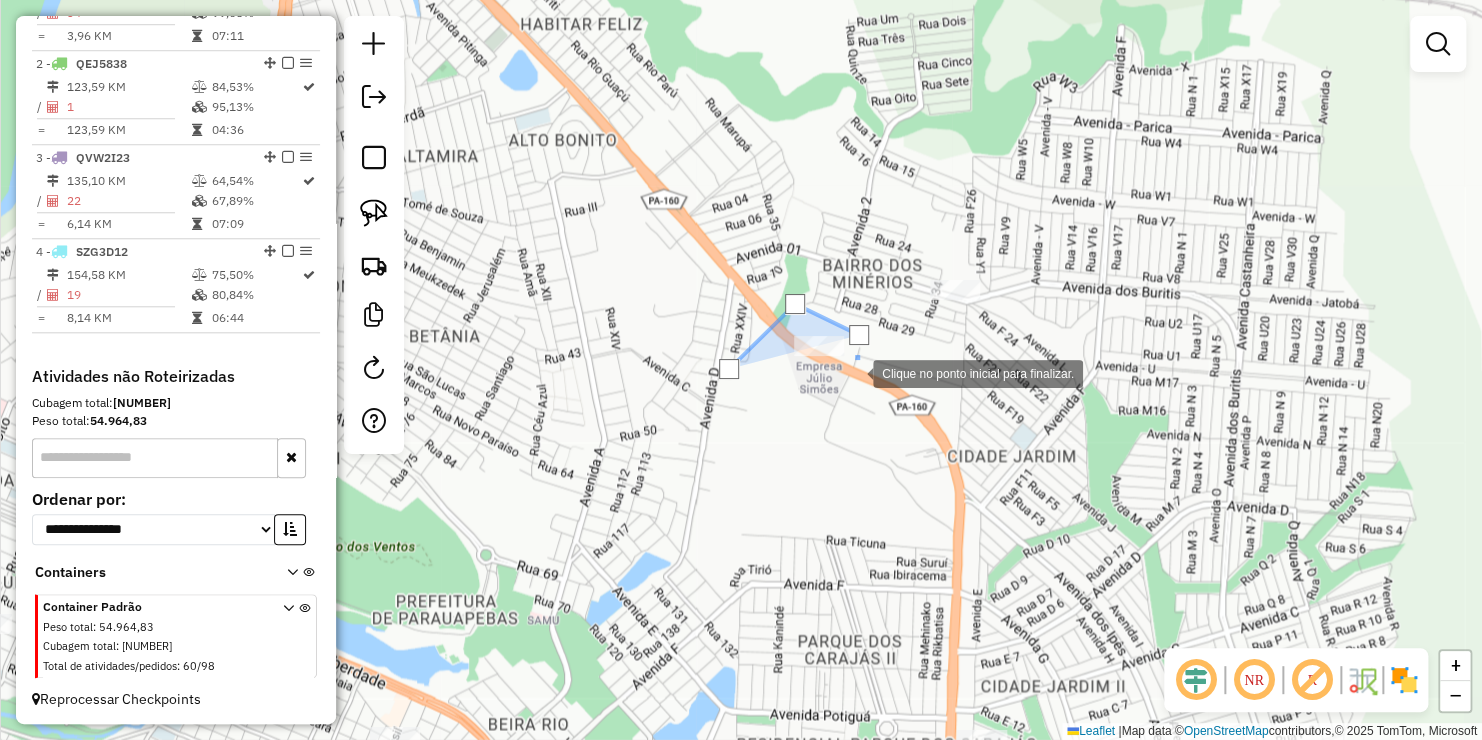 drag, startPoint x: 853, startPoint y: 372, endPoint x: 809, endPoint y: 400, distance: 52.153618 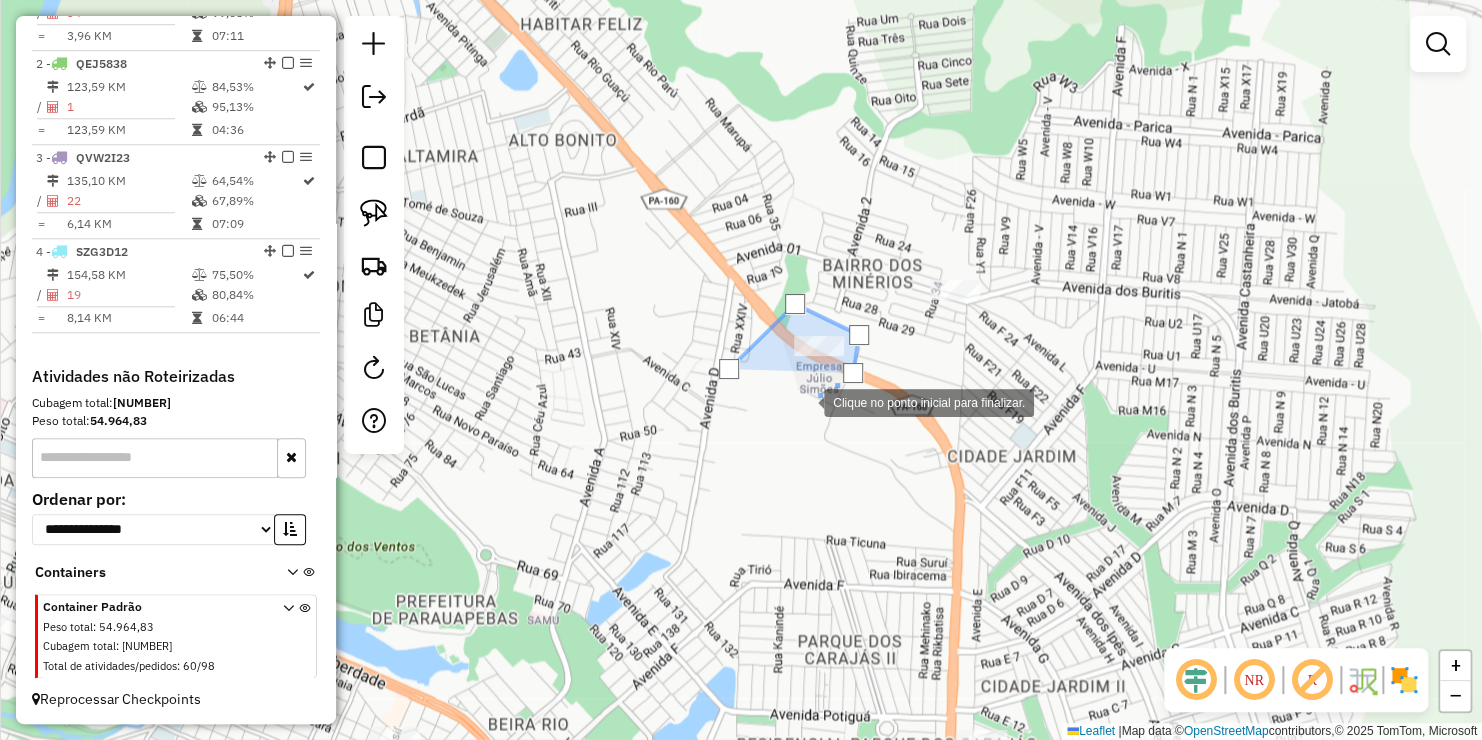 click 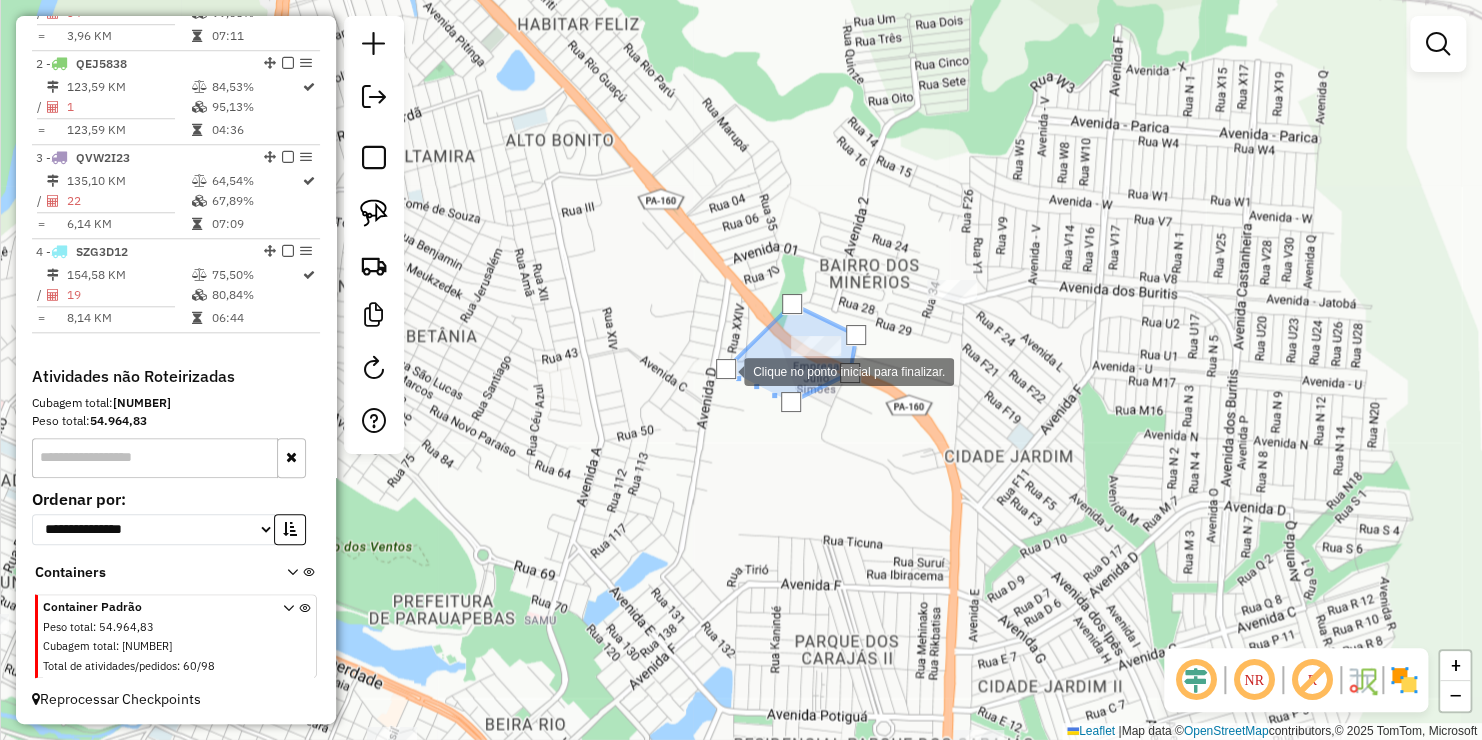 click 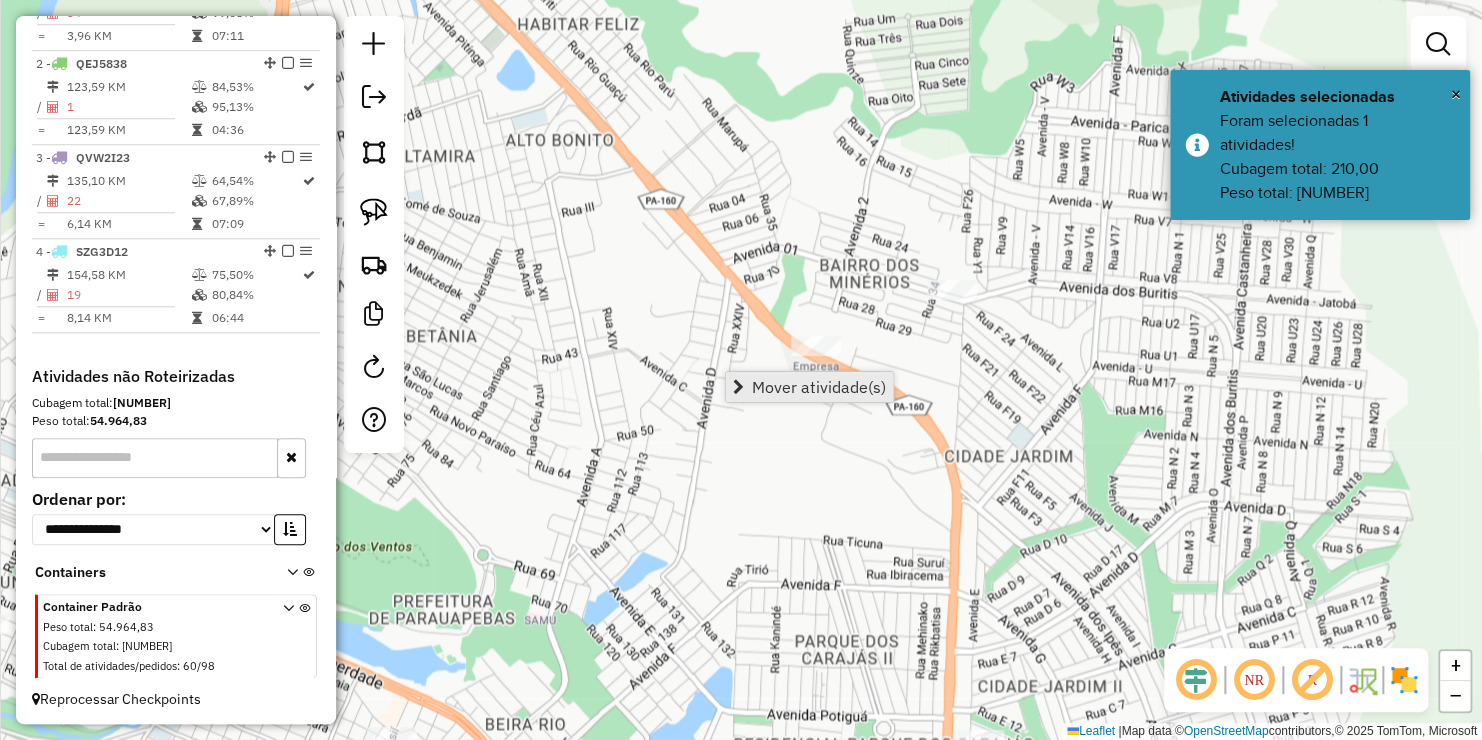 click on "Mover atividade(s)" at bounding box center (819, 387) 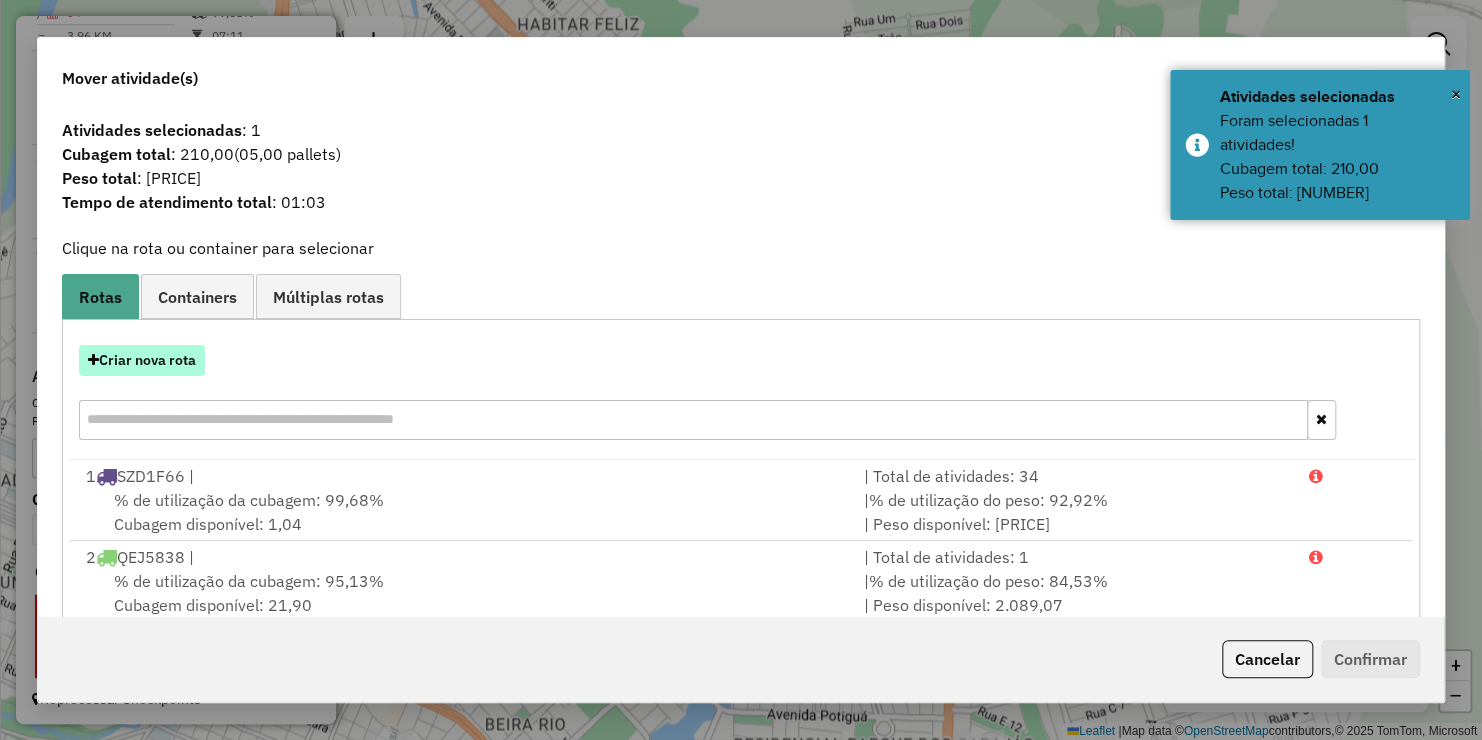 click on "Criar nova rota" at bounding box center (142, 360) 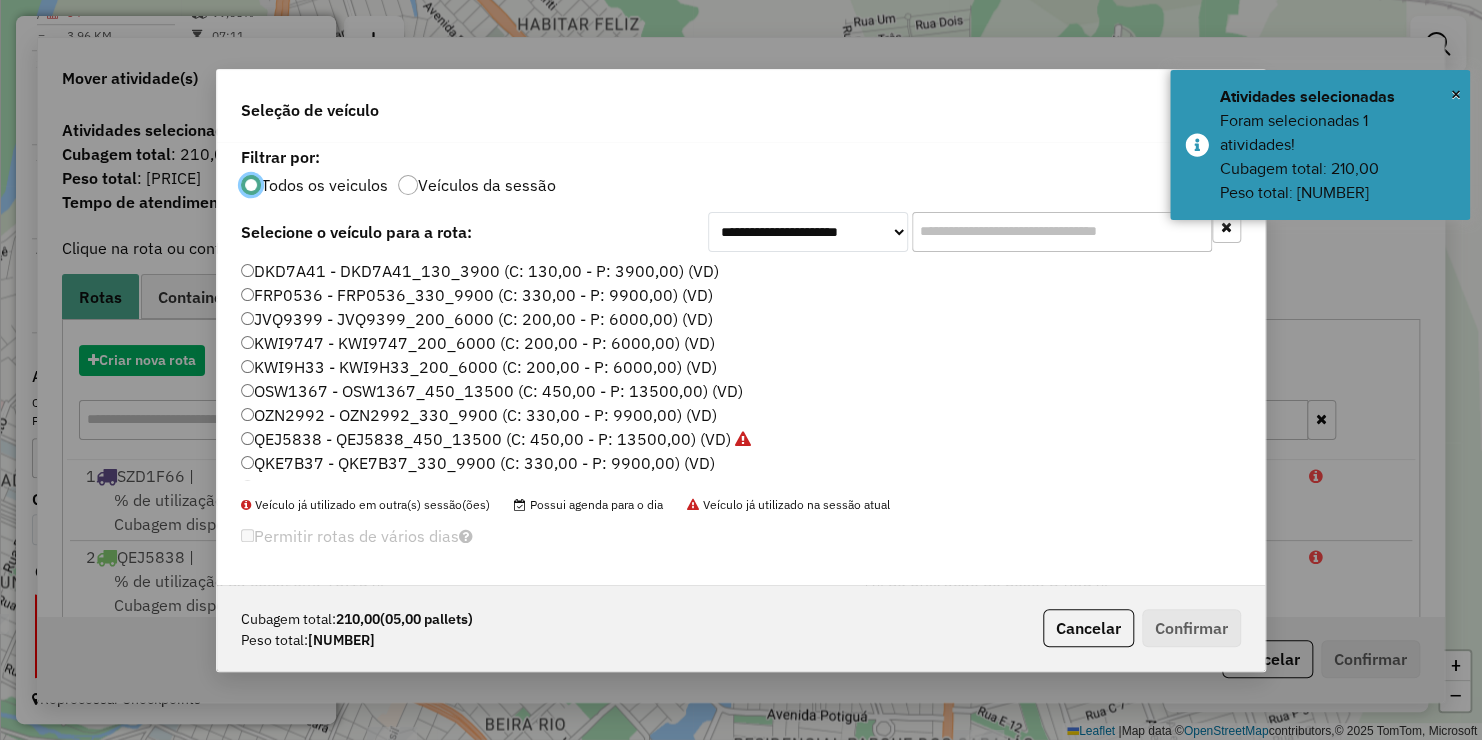 scroll, scrollTop: 10, scrollLeft: 6, axis: both 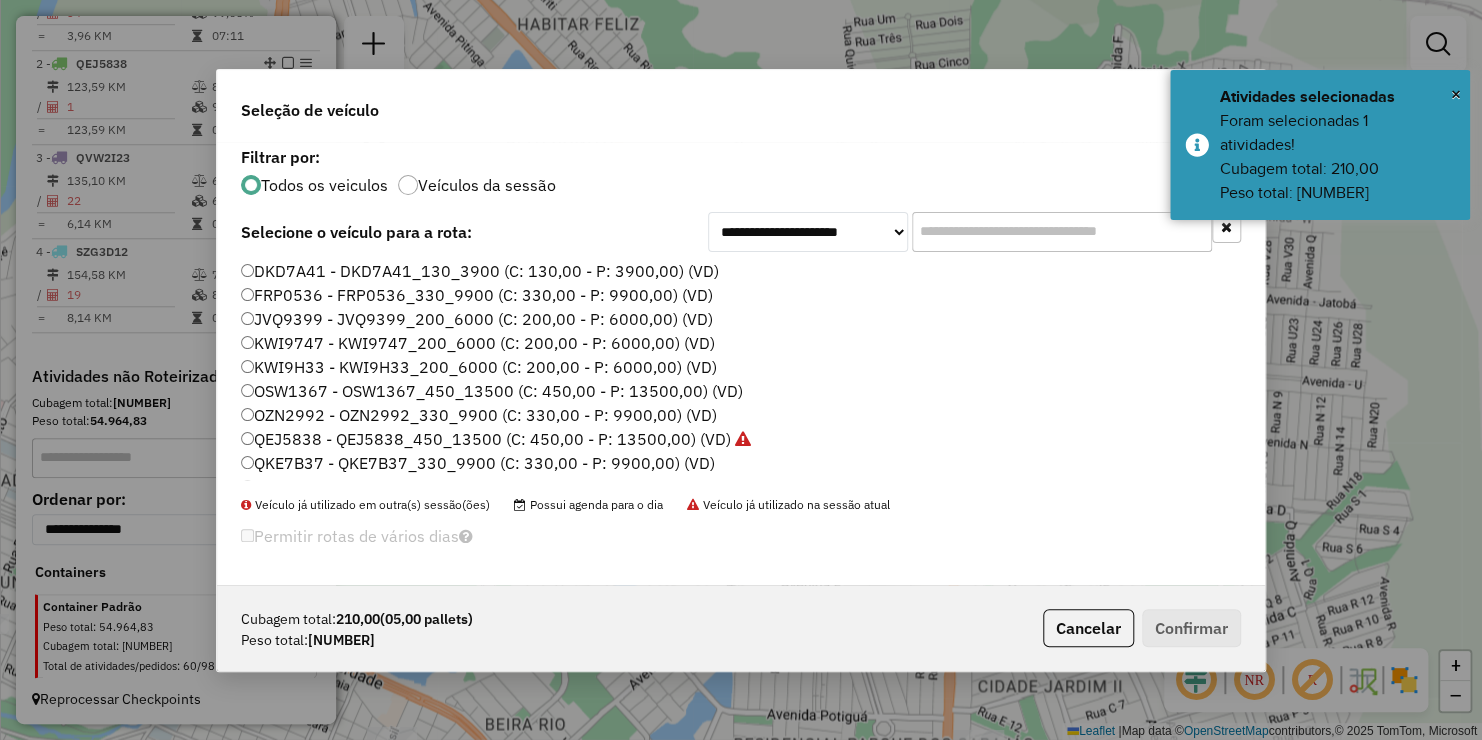 click on "KWI9H33 - KWI9H33_200_6000 (C: 200,00 - P: 6000,00) (VD)" 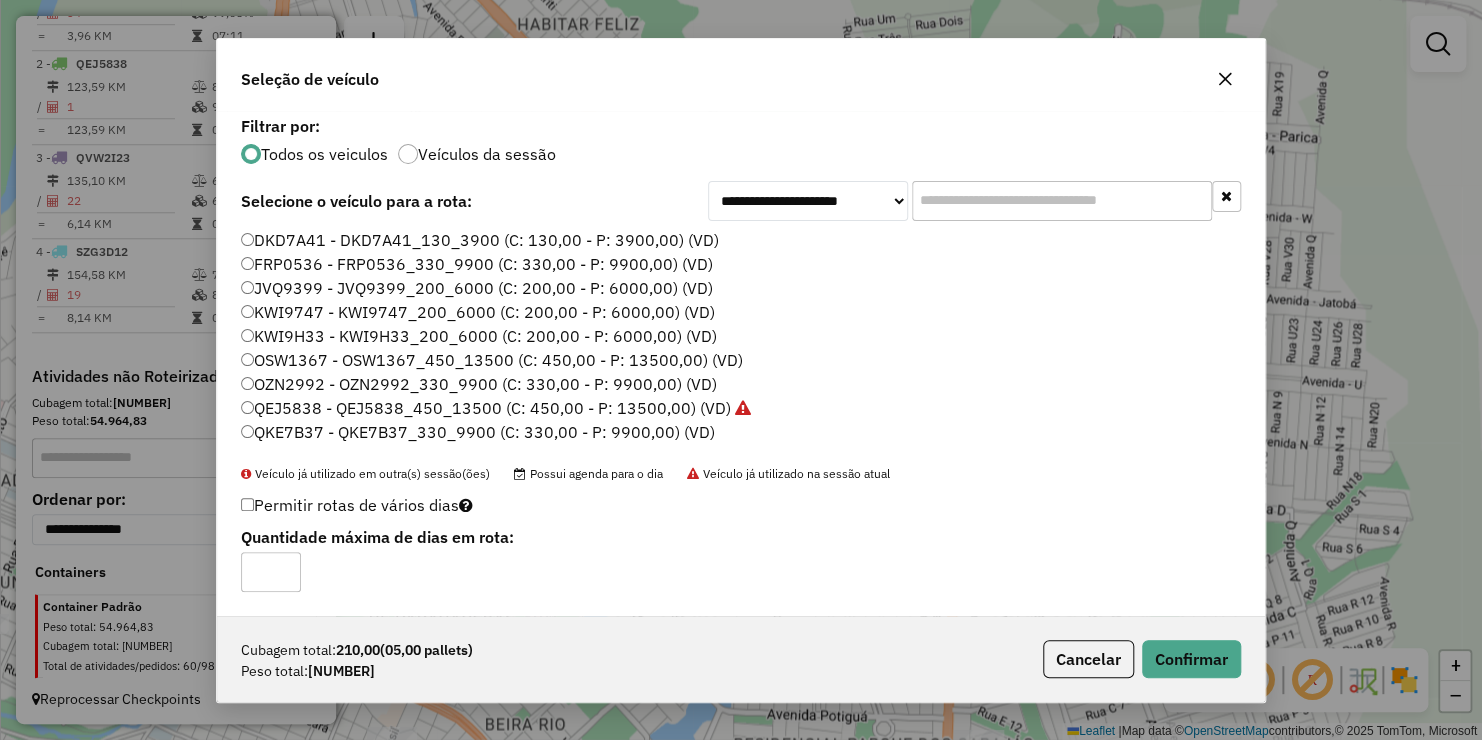 click on "Cubagem total:  [PRICE]   ([NUMBER] pallets)  Peso total: [PRICE]  Cancelar   Confirmar" 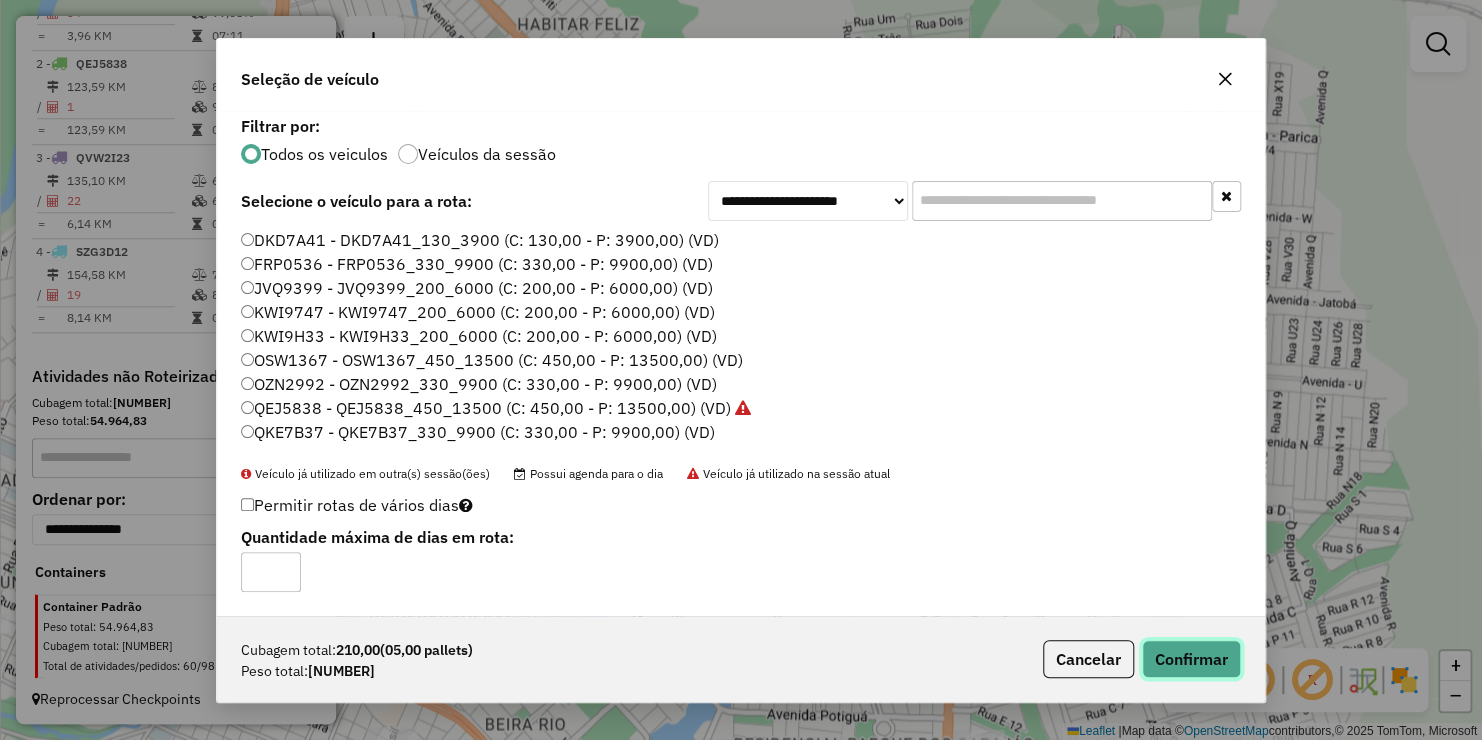 click on "Confirmar" 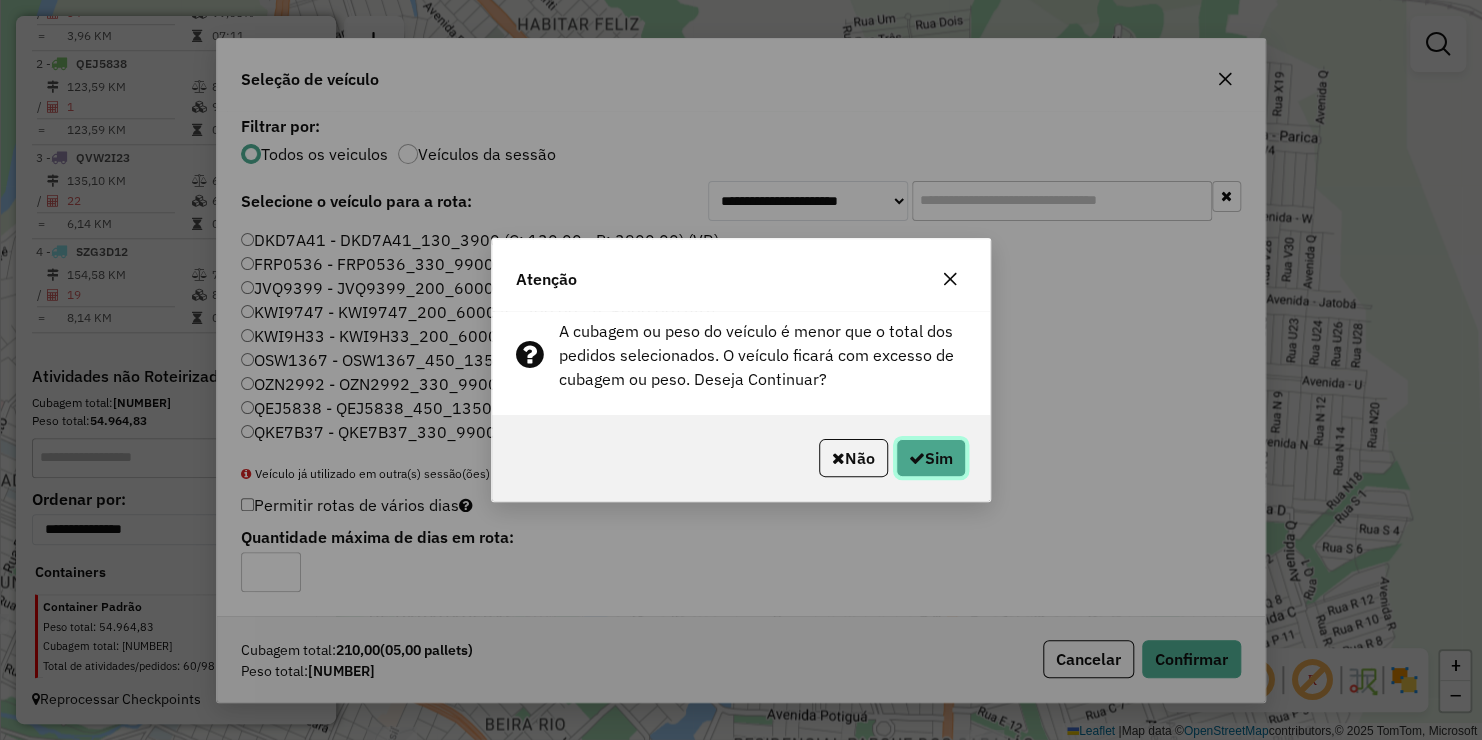 click on "Sim" 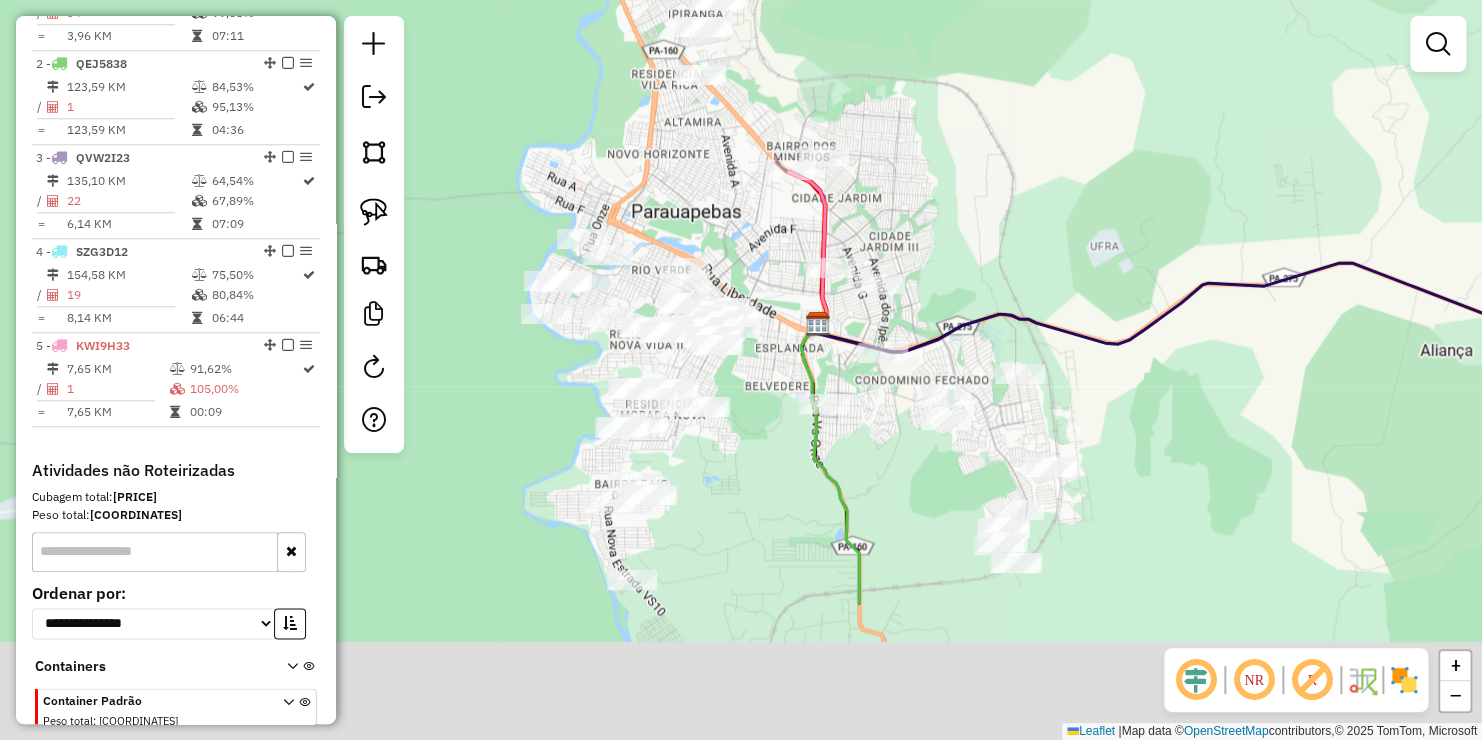 drag, startPoint x: 980, startPoint y: 406, endPoint x: 513, endPoint y: 143, distance: 535.96454 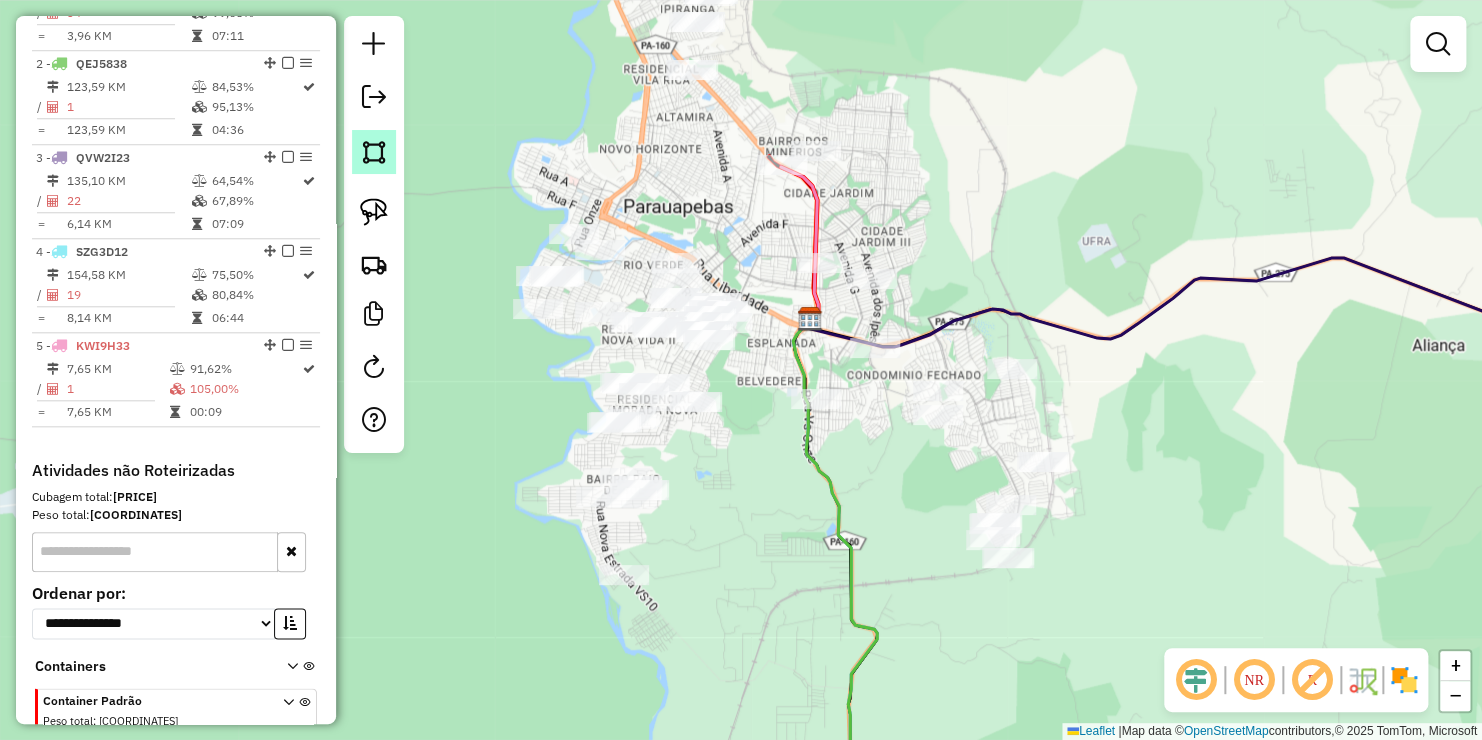 click 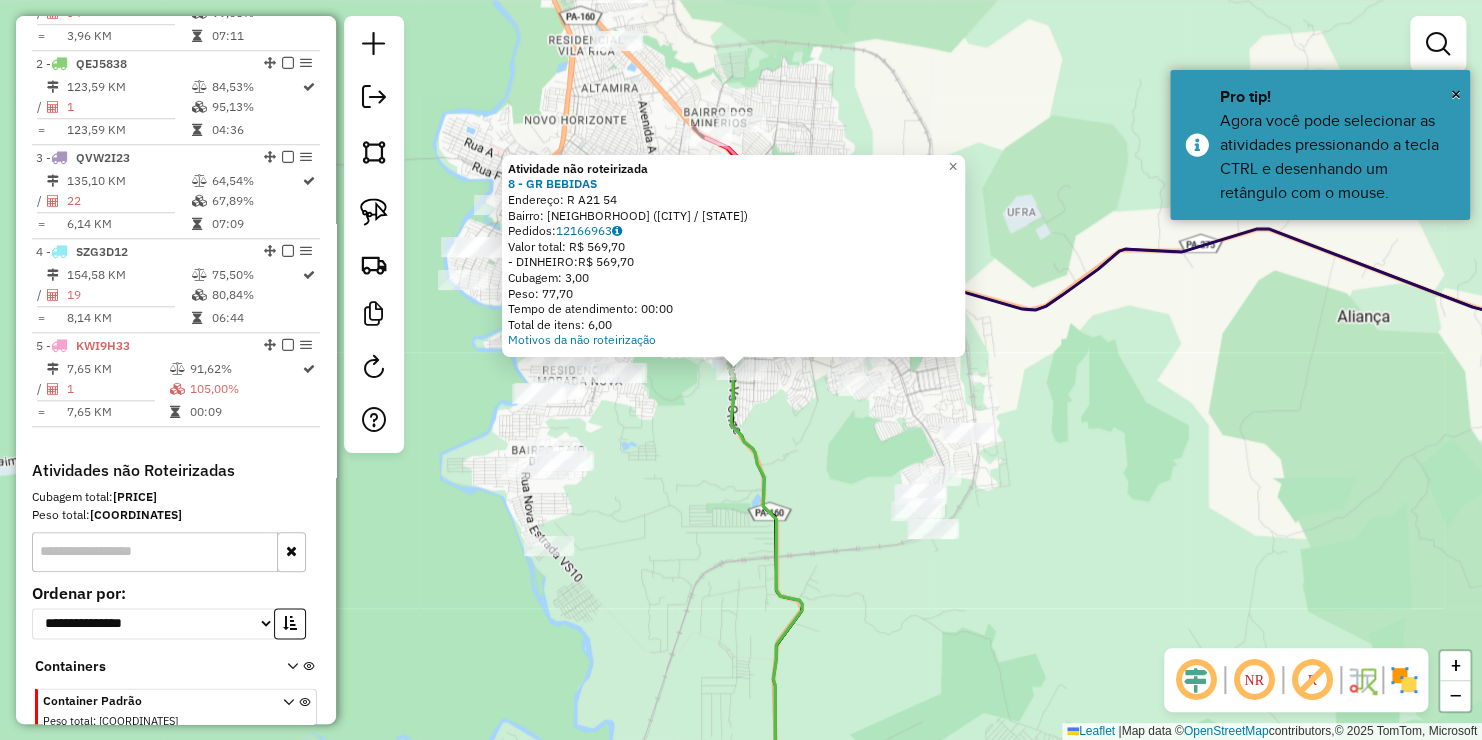 click on "Atividade não roteirizada 8 - GR BEBIDAS  Endereço:  [STREET] [NUMBER]   Bairro: [NEIGHBORHOOD] ([CITY] / [STATE])   Pedidos:  [NUMBER]   Valor total: [CURRENCY] [PRICE]   - DINHEIRO:  [CURRENCY] [PRICE]   Cubagem: [PRICE]   Peso: [PRICE]   Tempo de atendimento: [TIME]   Total de itens: [PRICE]  Motivos da não roteirização × Janela de atendimento Grade de atendimento Capacidade Transportadoras Veículos Cliente Pedidos  Rotas Selecione os dias de semana para filtrar as janelas de atendimento  Seg   Ter   Qua   Qui   Sex   Sáb   Dom  Informe o período da janela de atendimento: De: [TIME] Até: [TIME]  Filtrar exatamente a janela do cliente  Considerar janela de atendimento padrão  Selecione os dias de semana para filtrar as grades de atendimento  Seg   Ter   Qua   Qui   Sex   Sáb   Dom   Considerar clientes sem dia de atendimento cadastrado  Clientes fora do dia de atendimento selecionado Filtrar as atividades entre os valores definidos abaixo:  Peso mínimo:   Peso máximo:   Cubagem mínima:   Cubagem máxima:   De: [TIME]   Até: [TIME]  De: [TIME]   Até: [TIME]  Veículo: De: [TIME]" 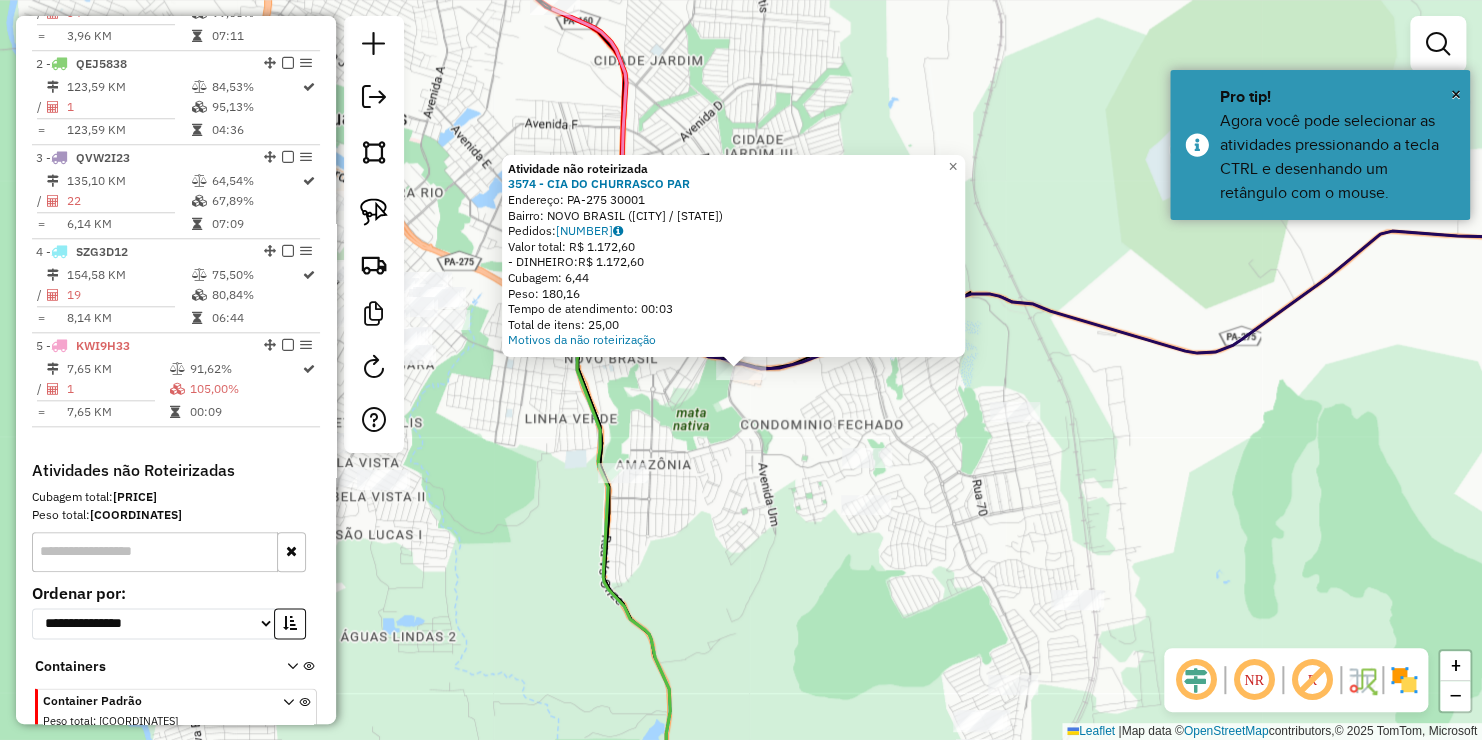 click on "Atividade não roteirizada 3574 - CIA DO CHURRASCO PAR Endereço: PA-275 30001 Bairro: NOVO BRASIL ([CITY] / [STATE]) Pedidos: 12167053 Valor total: R$ 1.172,60 - DINHEIRO: R$ 1.172,60 Cubagem: 6,44 Peso: 180,16 Tempo de atendimento: 00:03 Total de itens: 25,00 Motivos da não roteirização × Janela de atendimento Grade de atendimento Capacidade Transportadoras Veículos Cliente Pedidos Rotas Selecione os dias de semana para filtrar as janelas de atendimento Seg Ter Qua Qui Sex Sáb Dom Informe o período da janela de atendimento: De: Até: Filtrar exatamente a janela do cliente Considerar janela de atendimento padrão Selecione os dias de semana para filtrar as grades de atendimento Seg Ter Qua Qui Sex Sáb Dom Considerar clientes sem dia de atendimento cadastrado Clientes fora do dia de atendimento selecionado Filtrar as atividades entre os valores definidos abaixo: Peso mínimo: Peso máximo: Cubagem mínima: Cubagem máxima: De: Até: +" 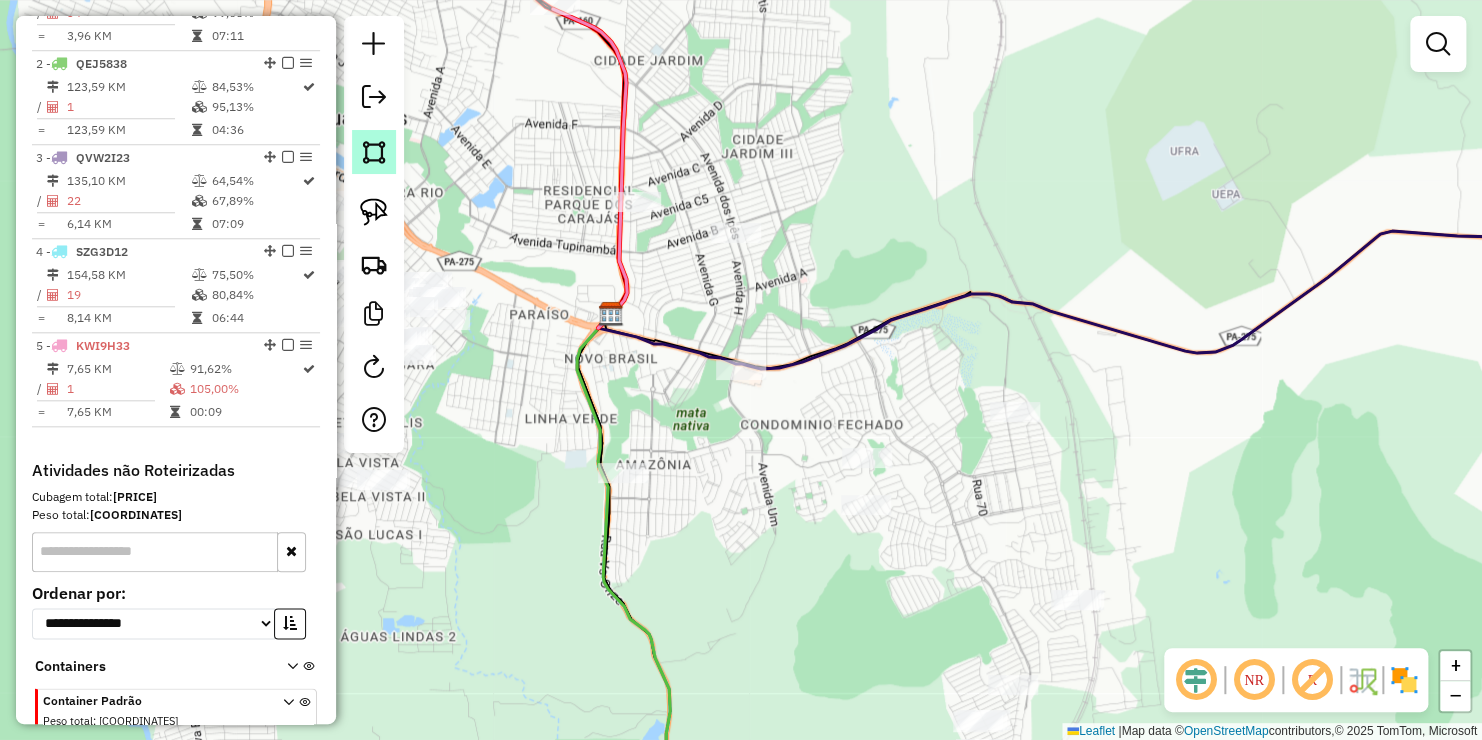click 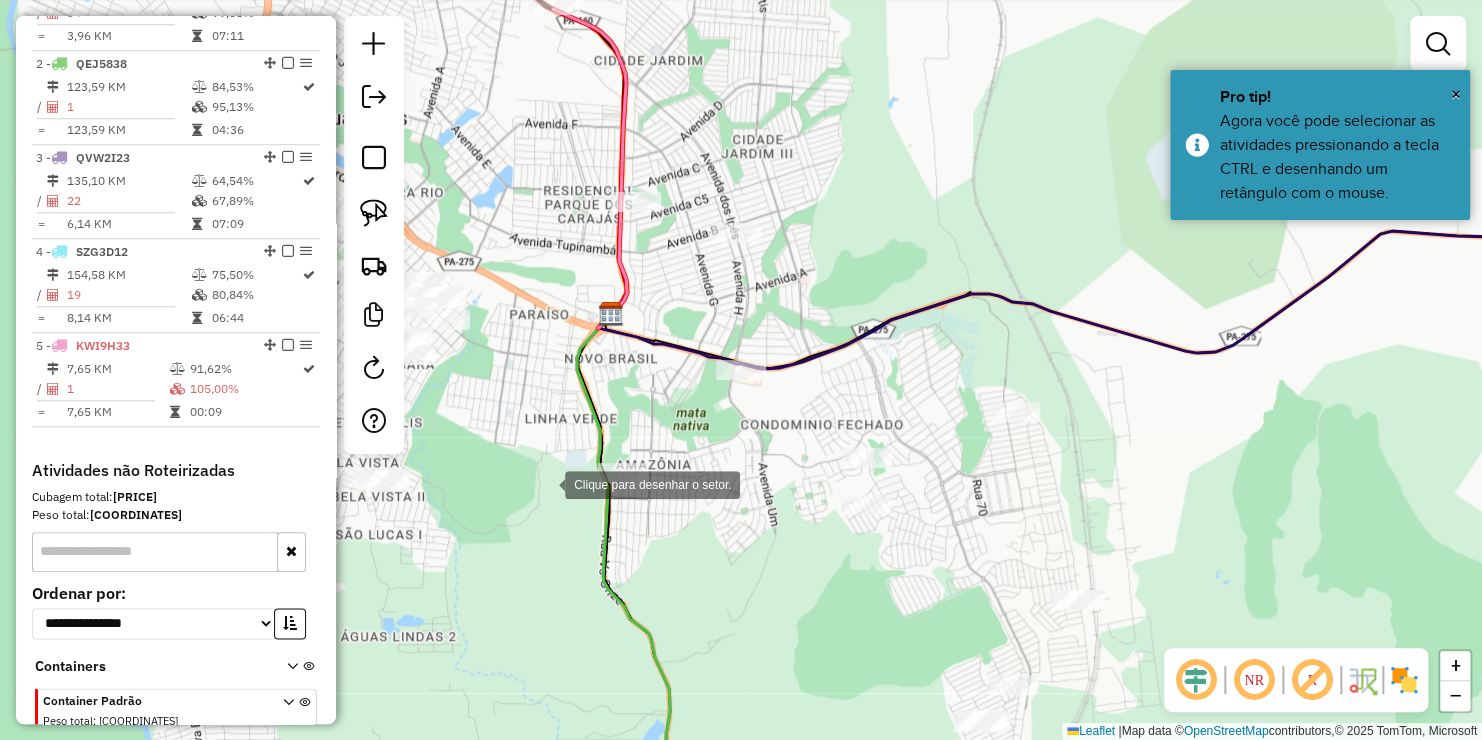 drag, startPoint x: 545, startPoint y: 483, endPoint x: 584, endPoint y: 447, distance: 53.075417 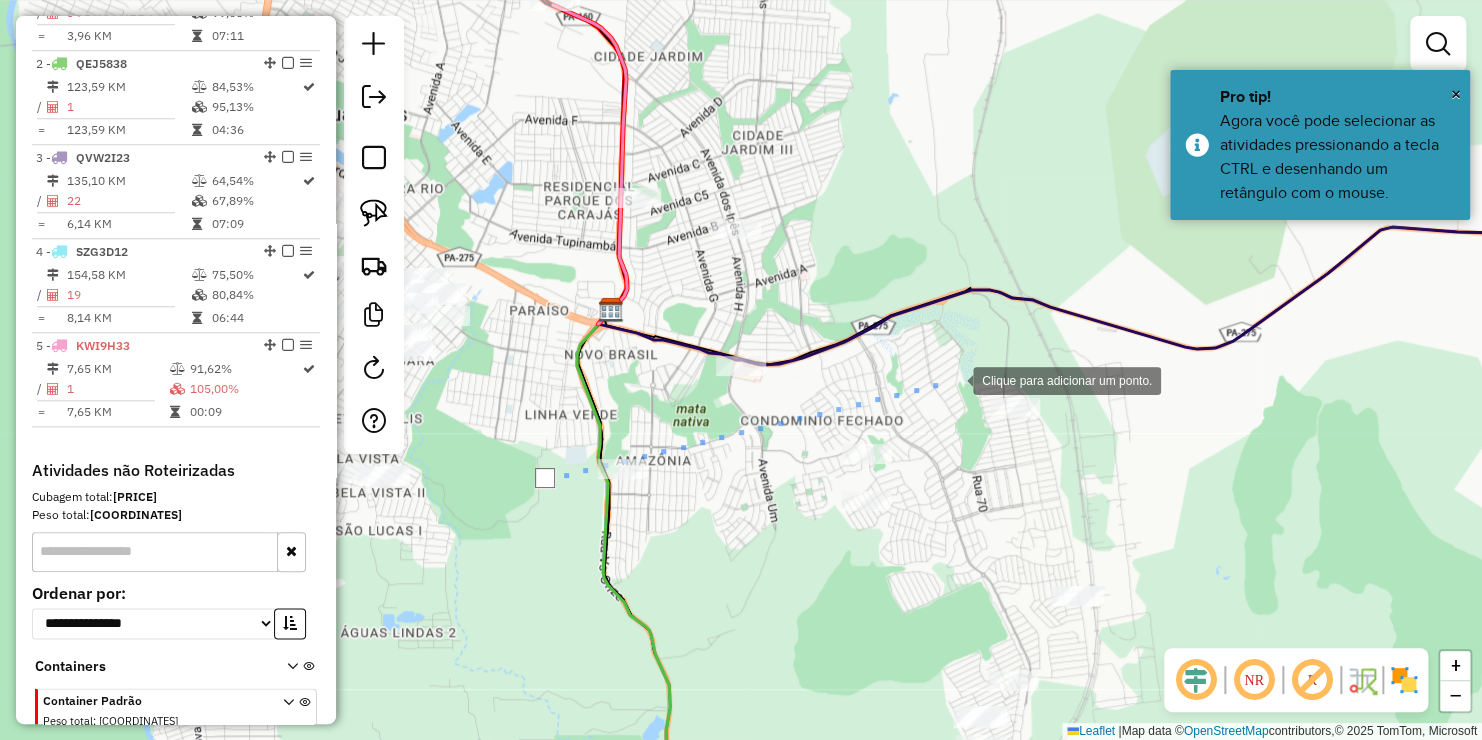 click 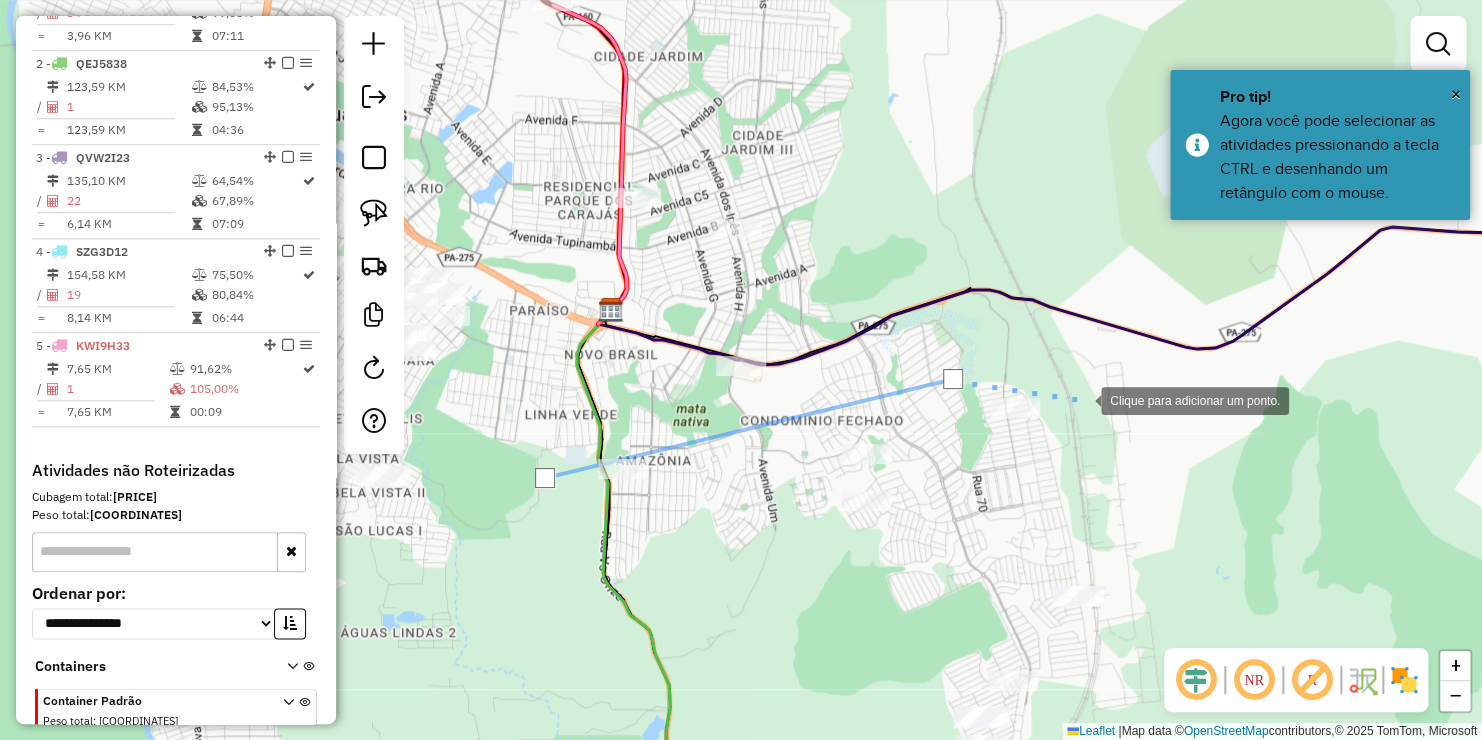 click 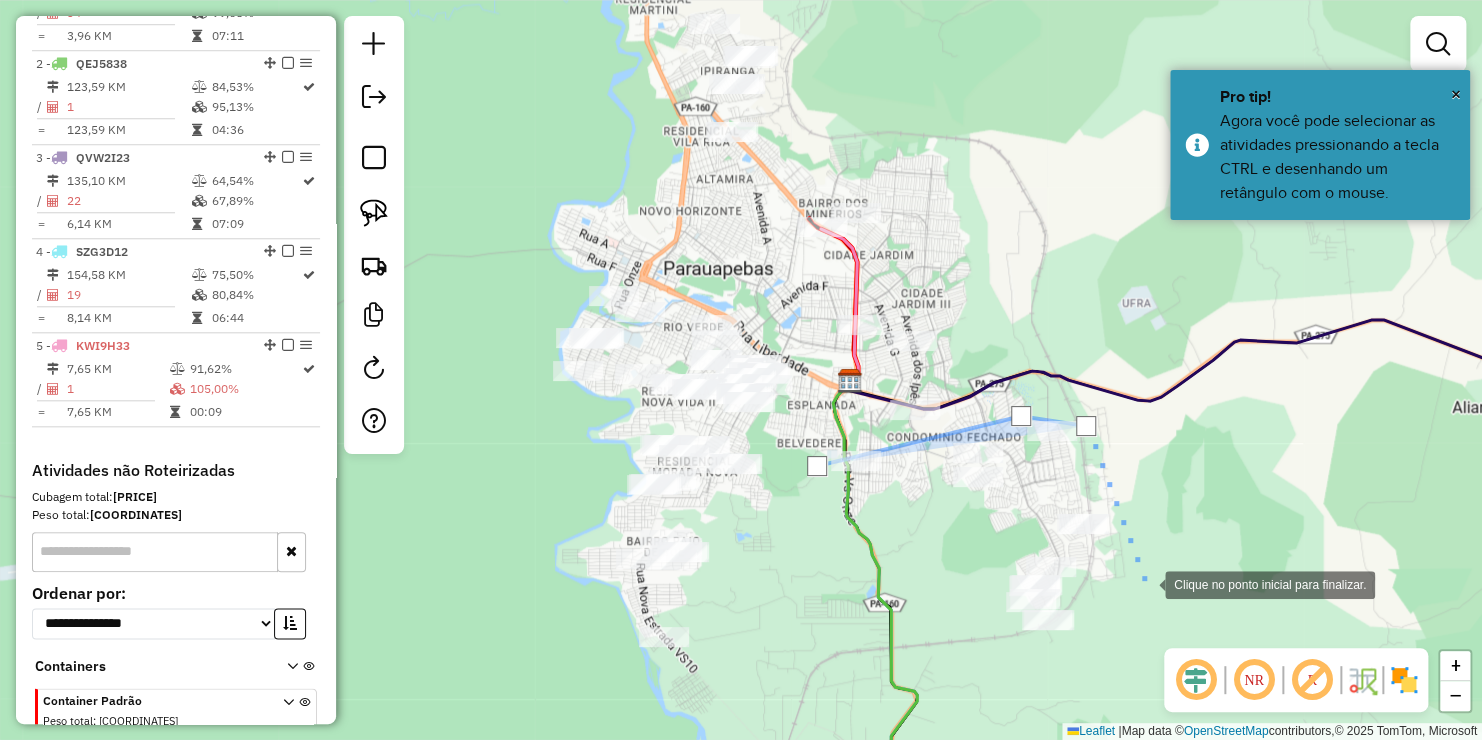 click 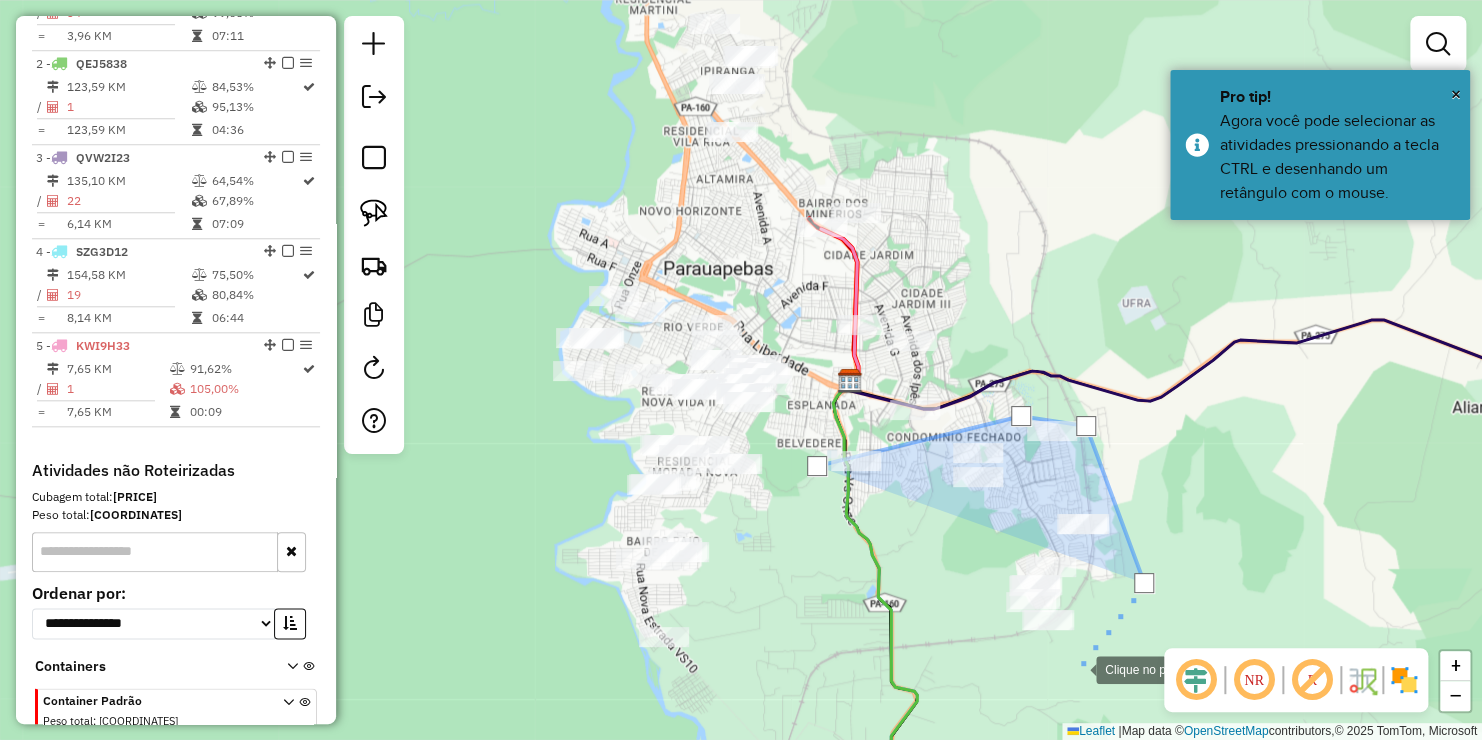 click 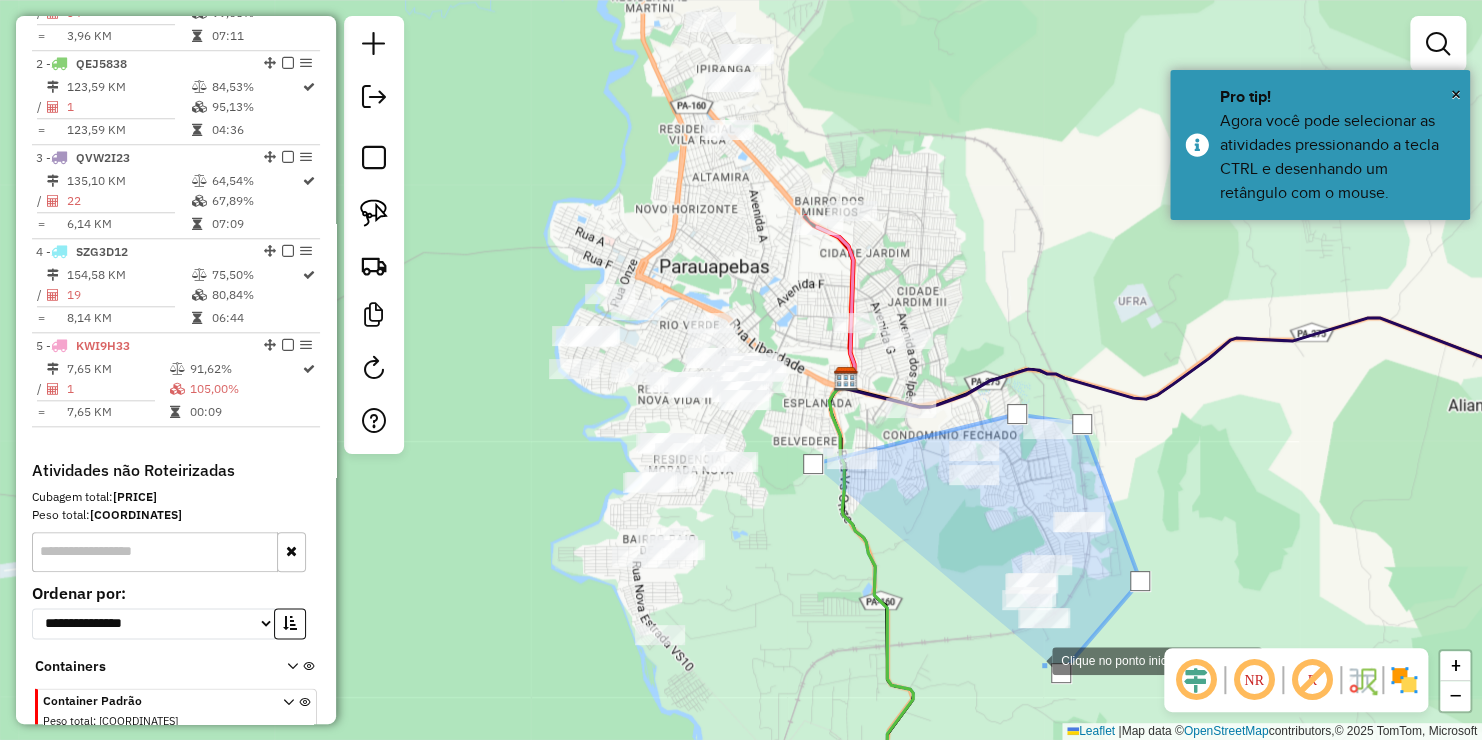 click 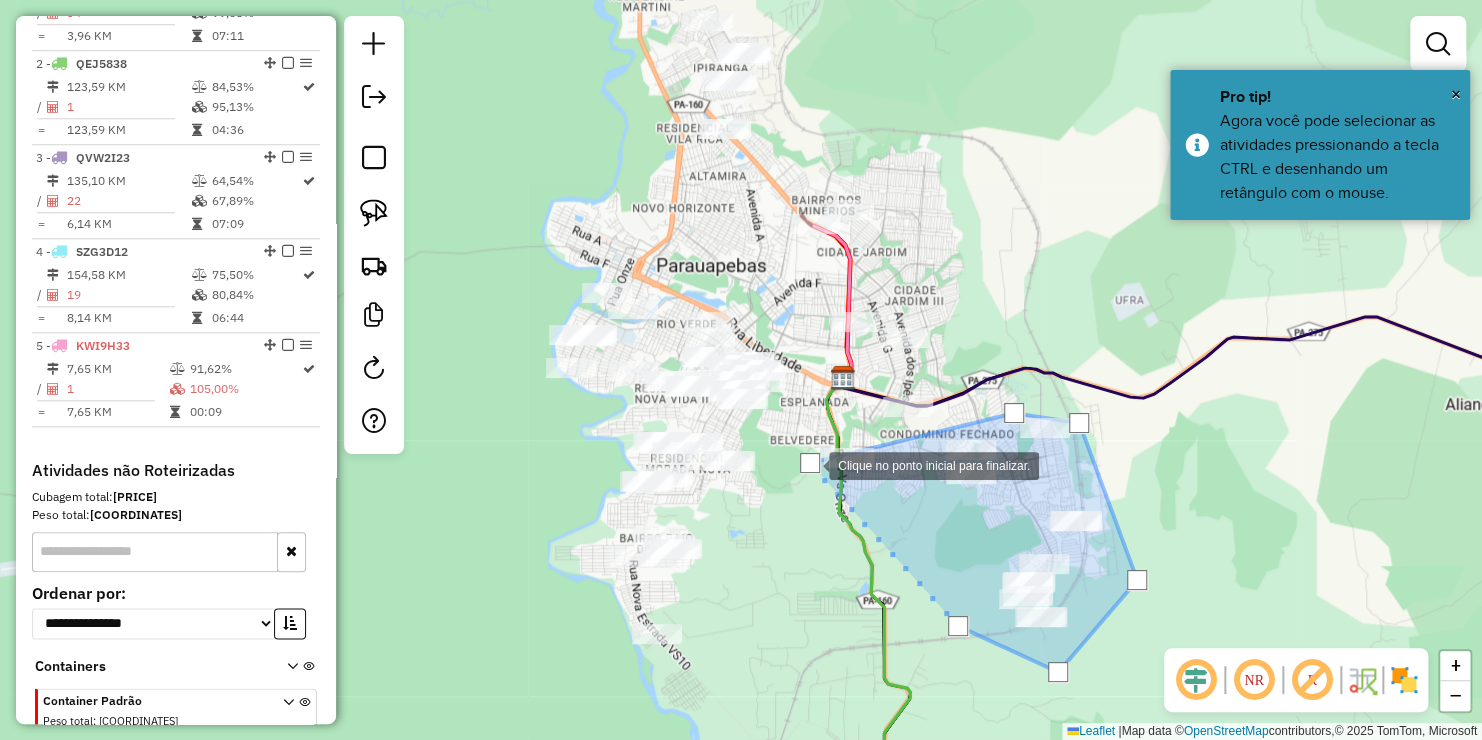click 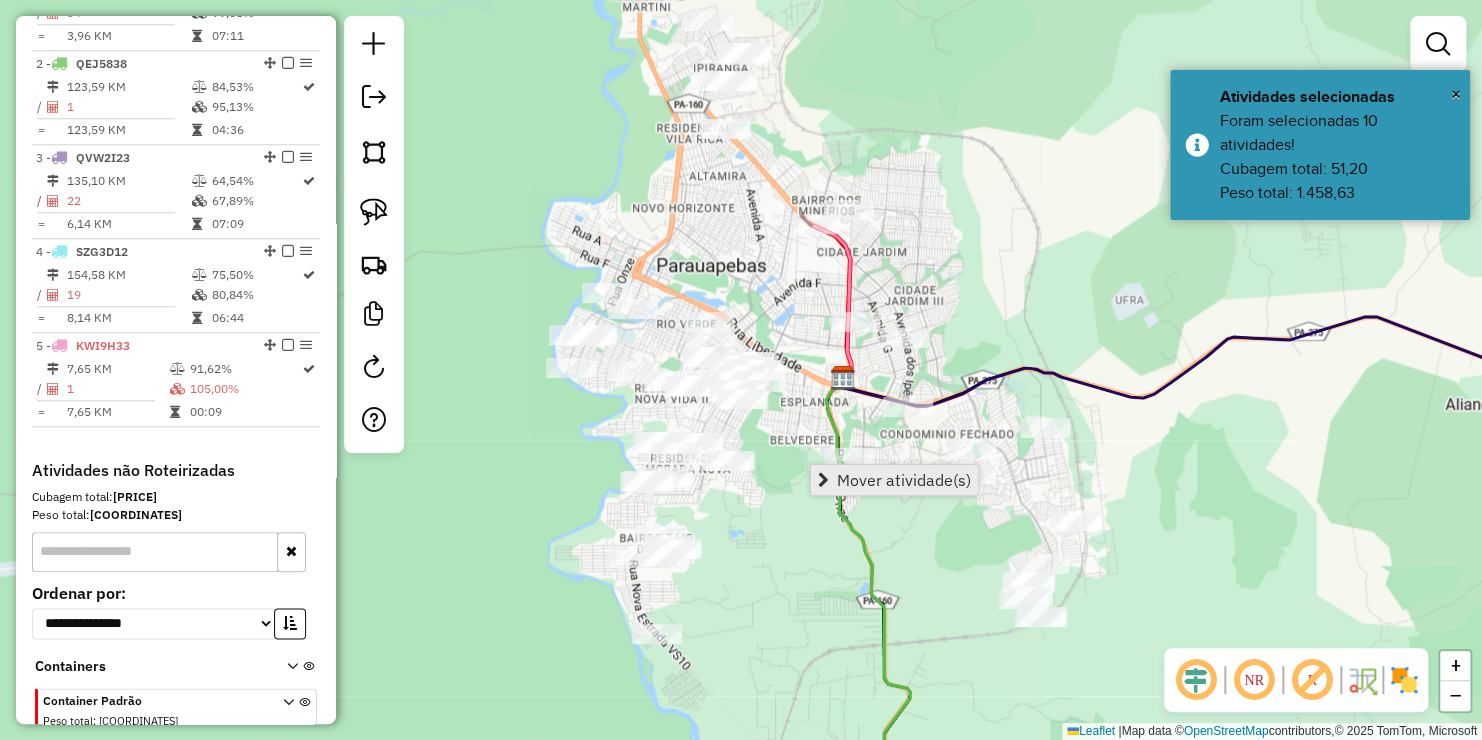 click on "Mover atividade(s)" at bounding box center (904, 480) 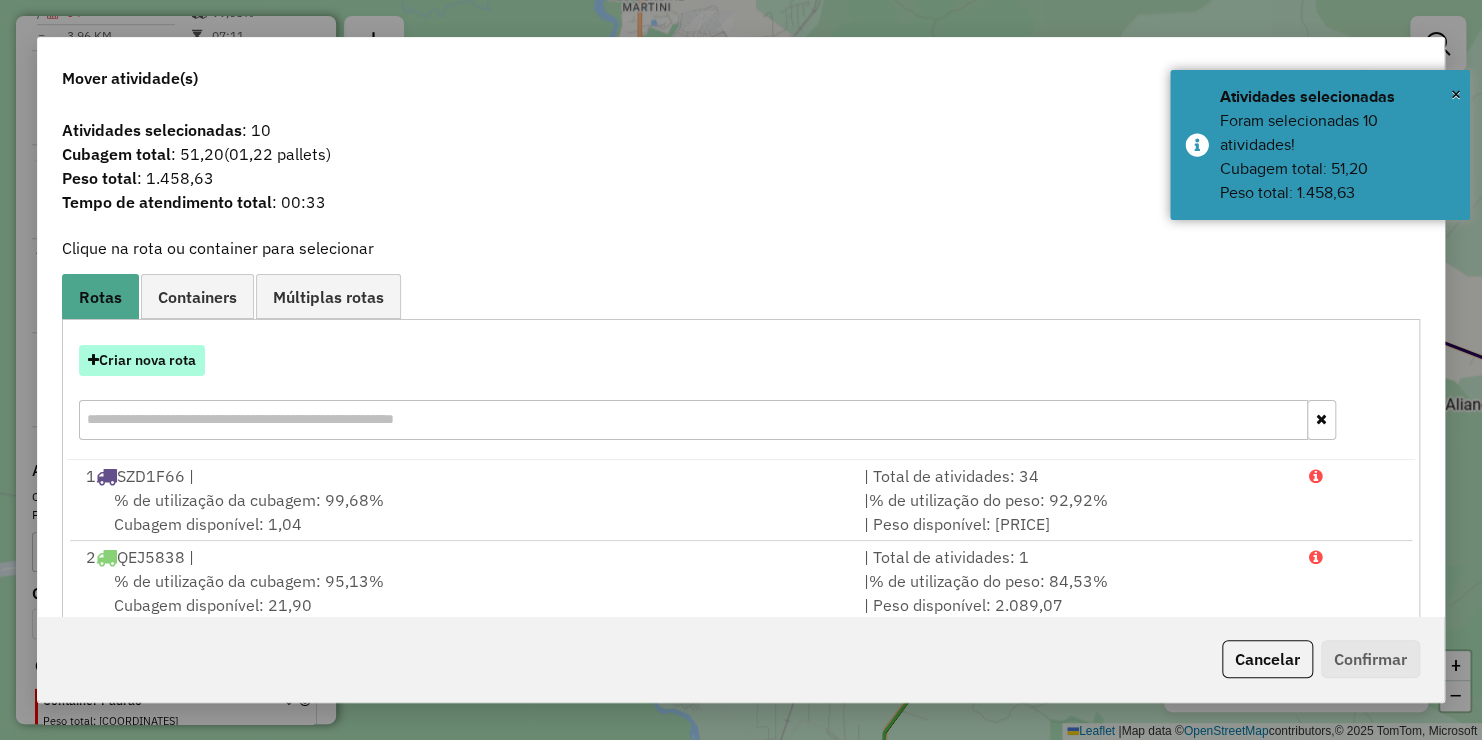 click on "Criar nova rota" at bounding box center [142, 360] 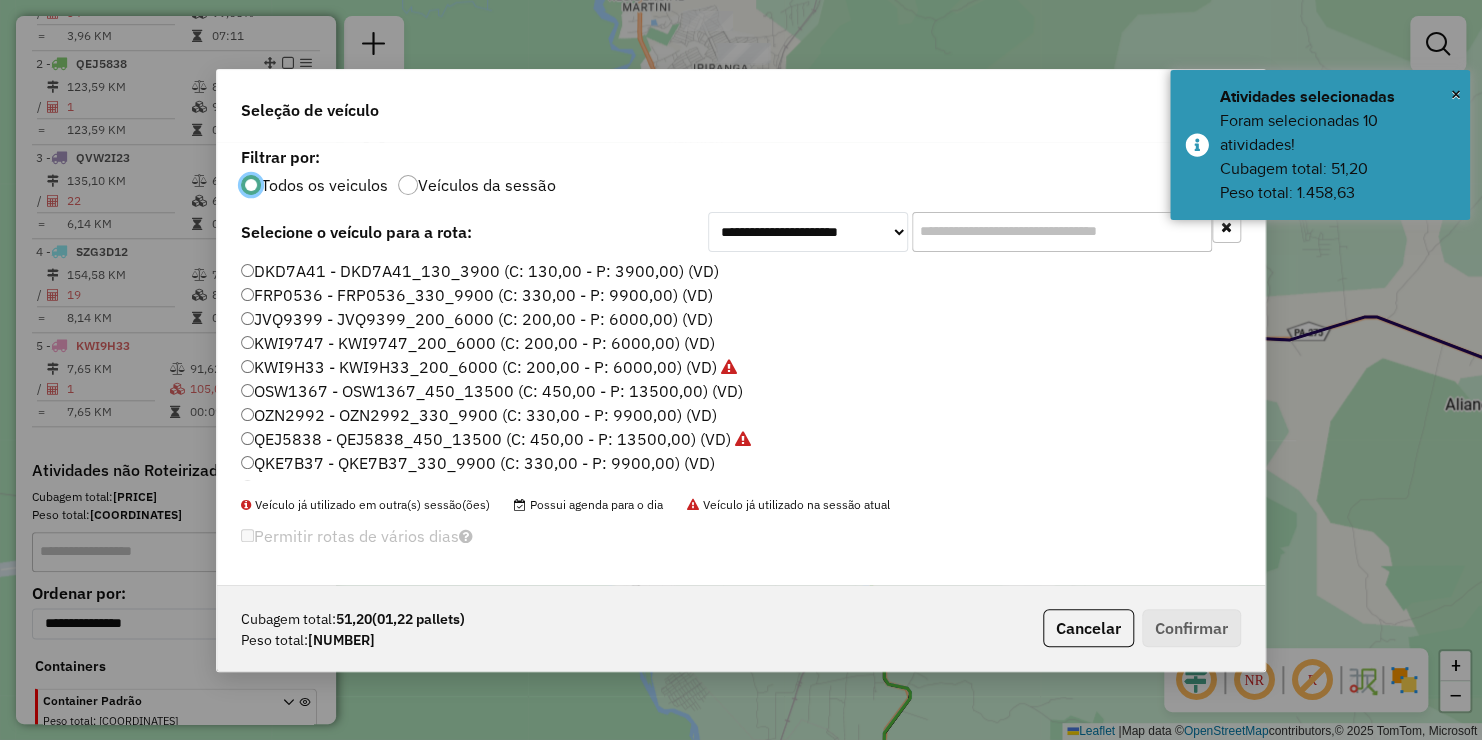 scroll, scrollTop: 10, scrollLeft: 6, axis: both 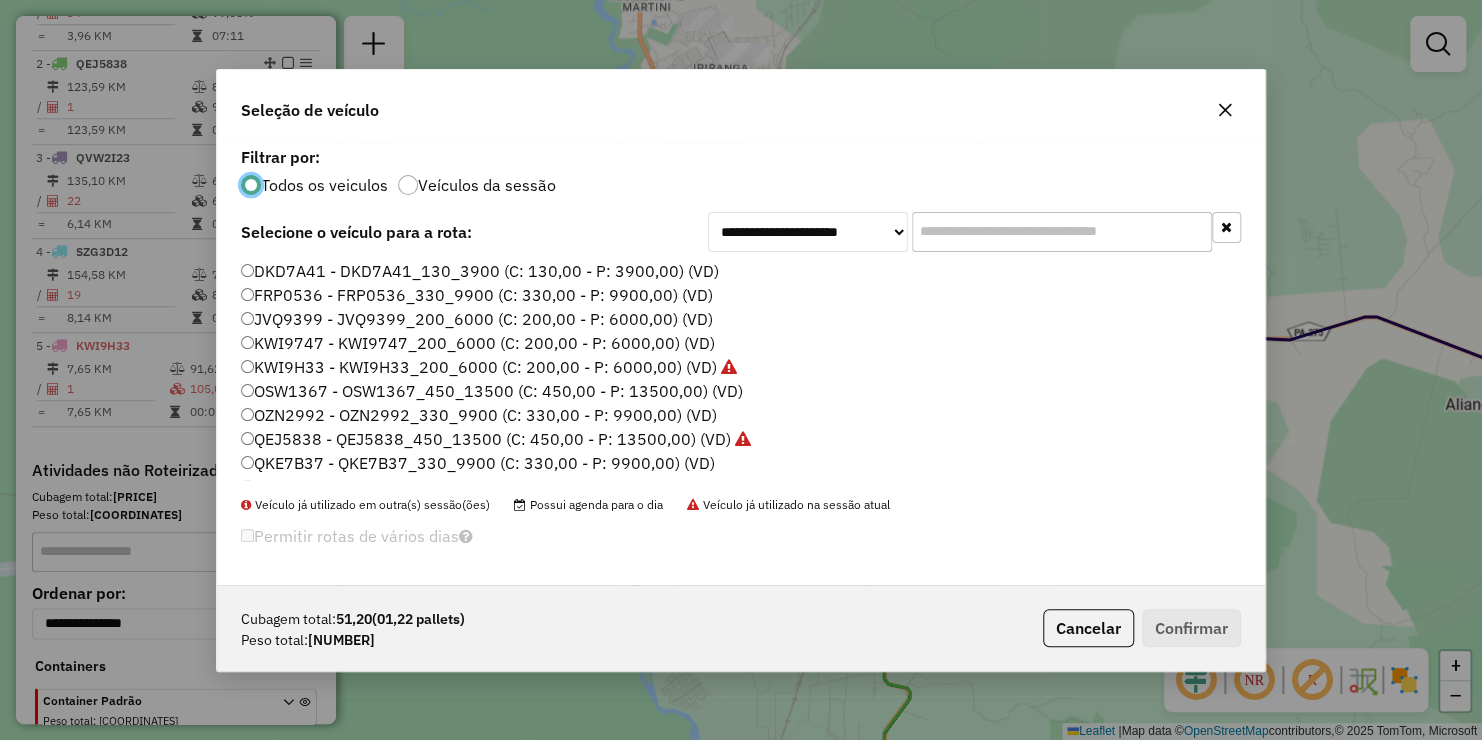 click on "KWI9747 - KWI9747_200_6000 (C: 200,00 - P: 6000,00) (VD)" 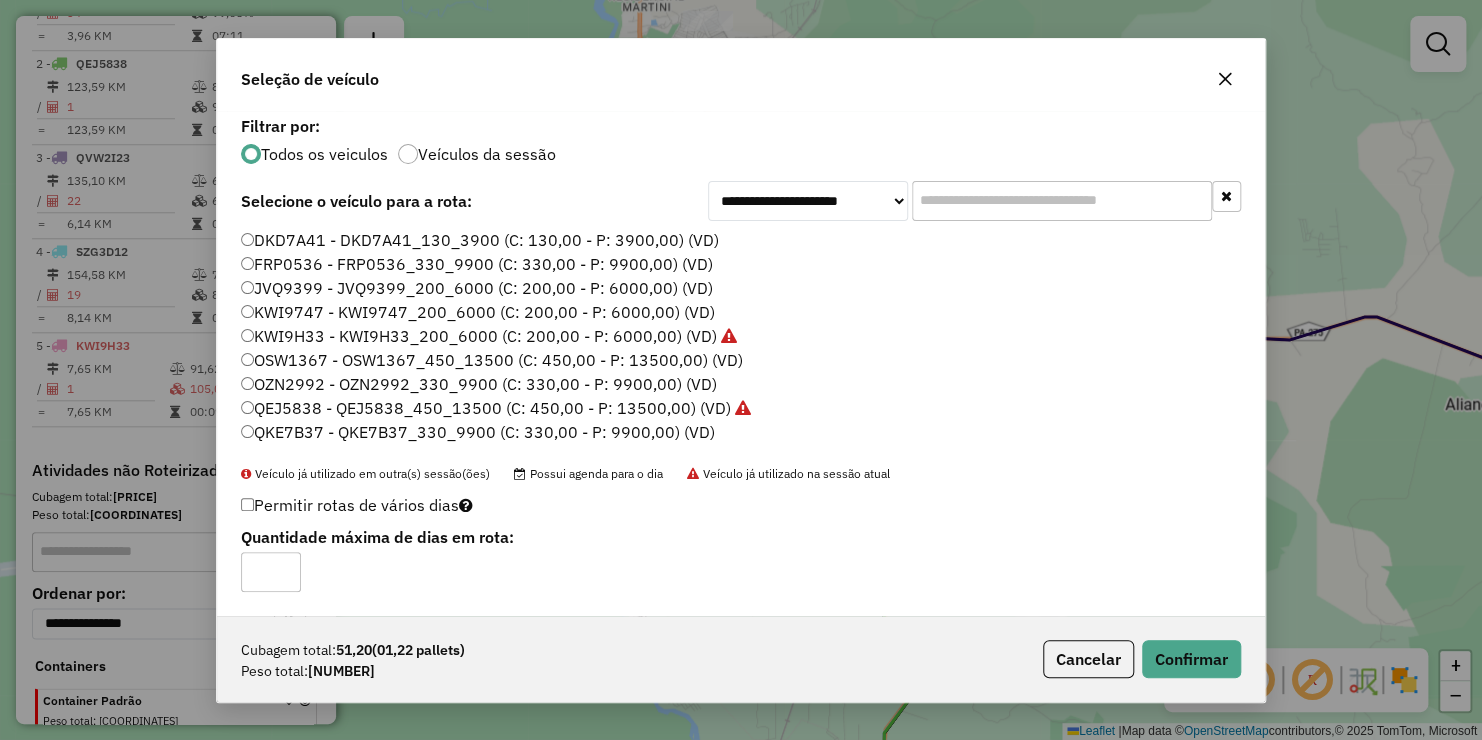 click on "Cubagem total:  [PRICE]   ([PRICE] pallets)  Peso total: [PRICE]  Cancelar   Confirmar" 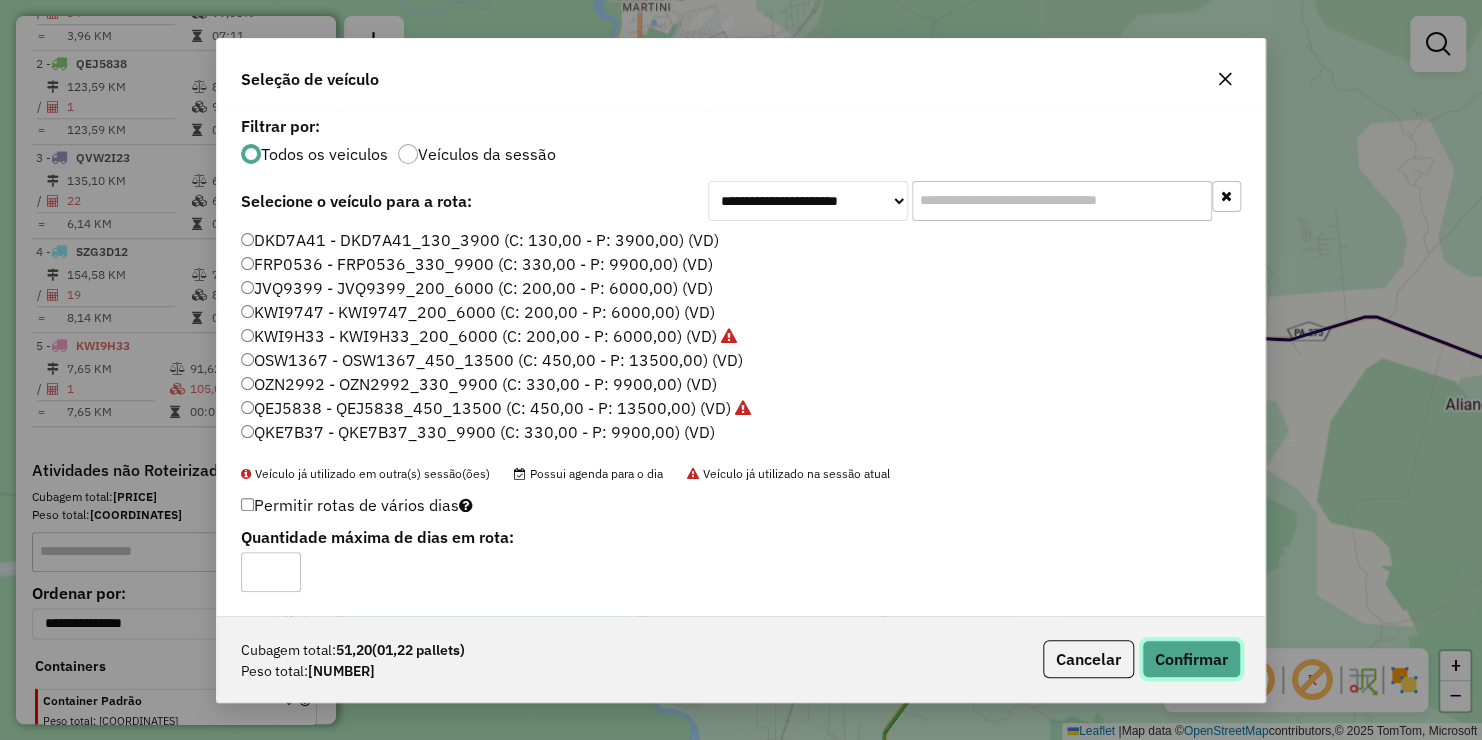 click on "Confirmar" 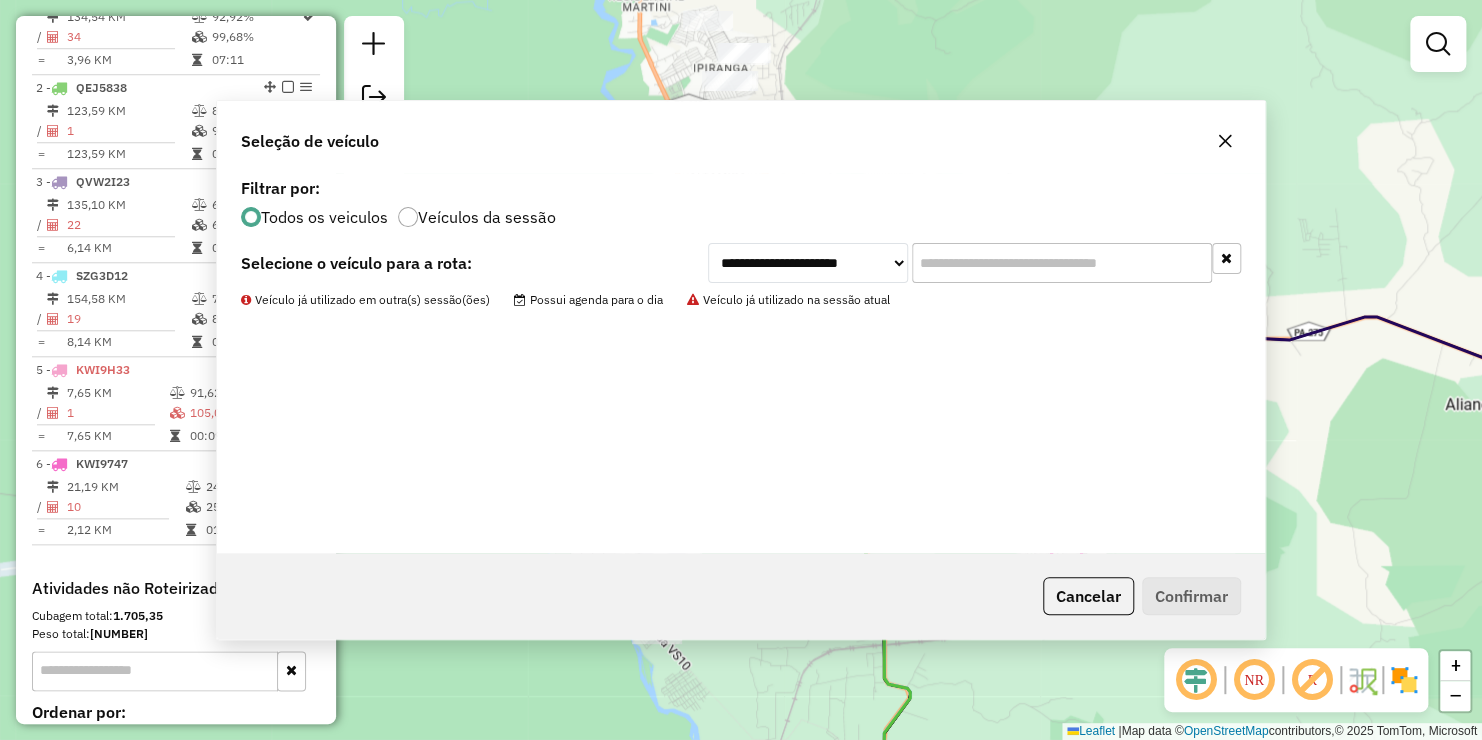 drag, startPoint x: 769, startPoint y: 314, endPoint x: 801, endPoint y: 321, distance: 32.75668 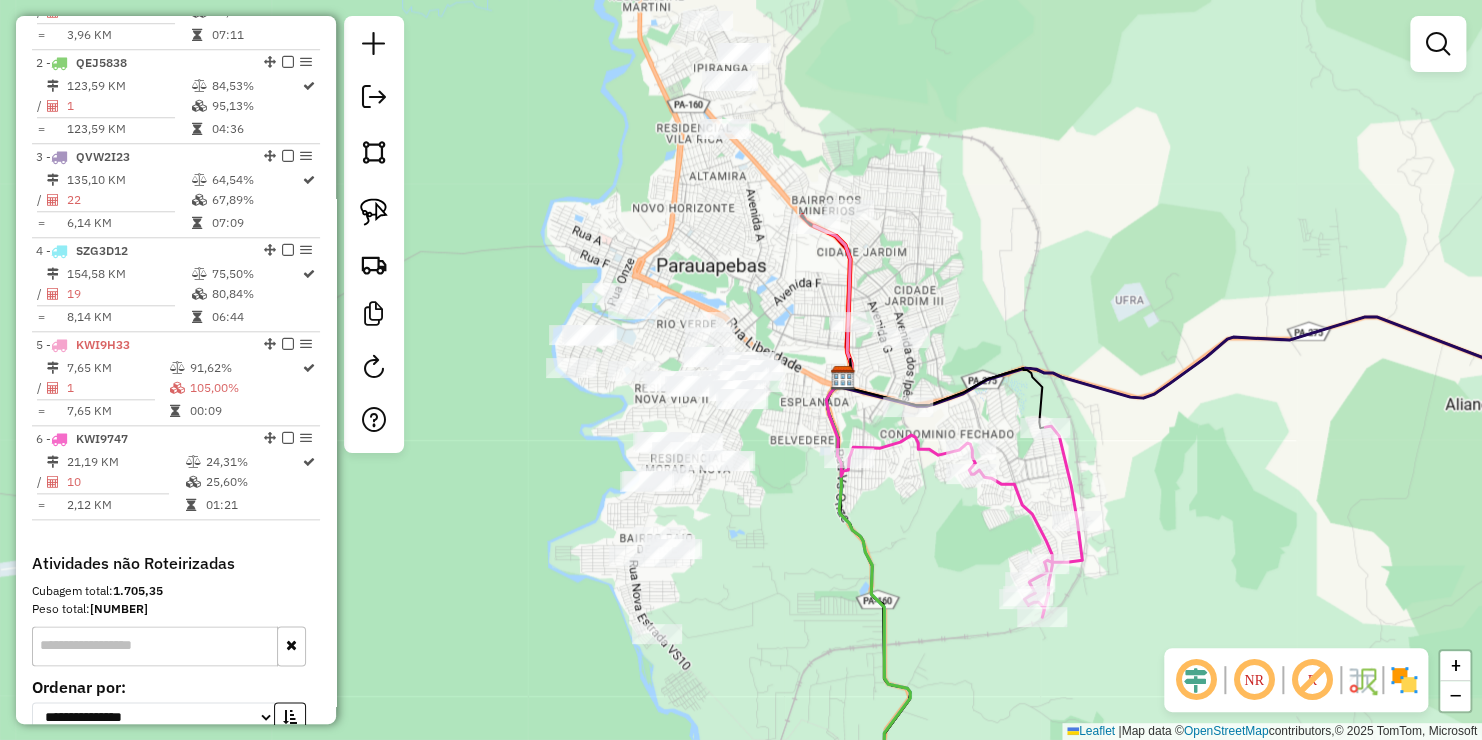 drag, startPoint x: 801, startPoint y: 321, endPoint x: 999, endPoint y: 183, distance: 241.34622 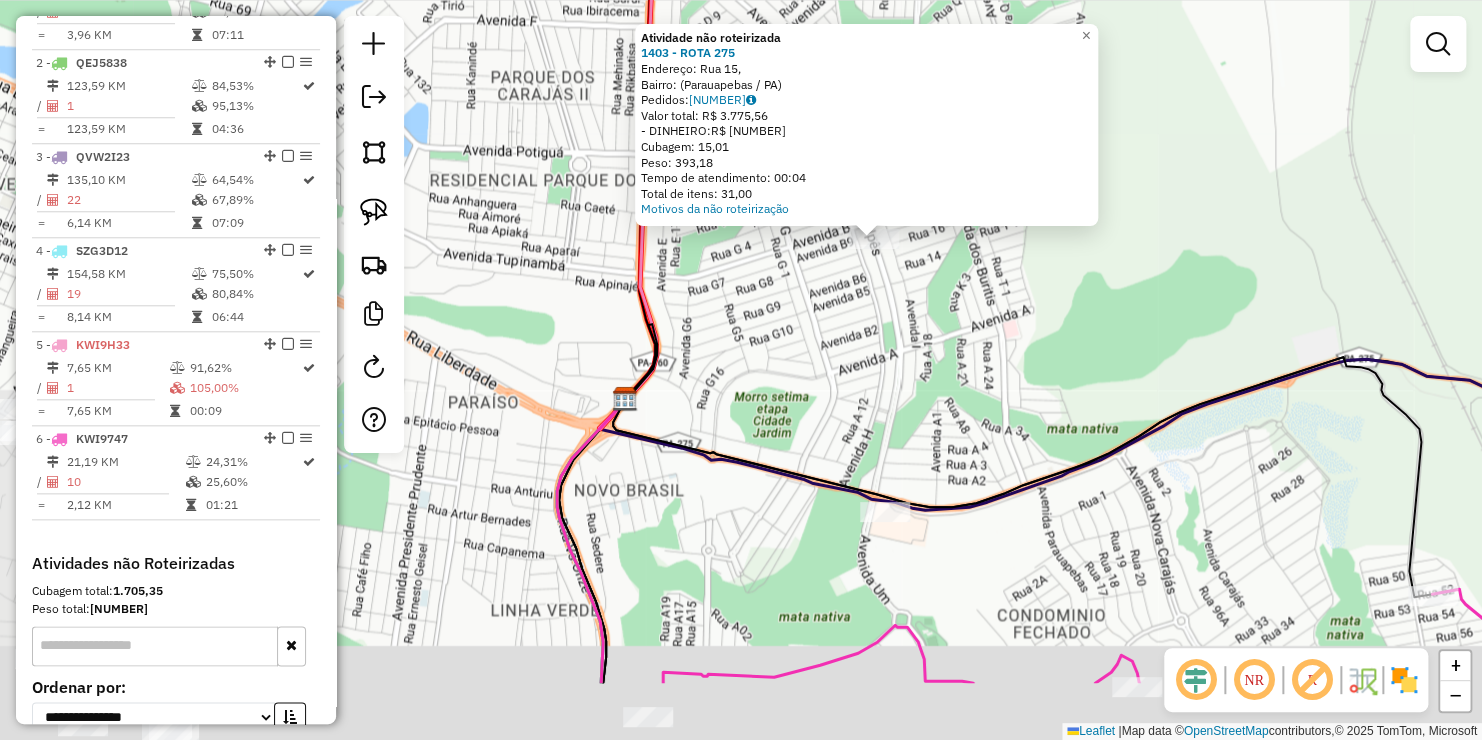 drag, startPoint x: 773, startPoint y: 386, endPoint x: 845, endPoint y: 328, distance: 92.45539 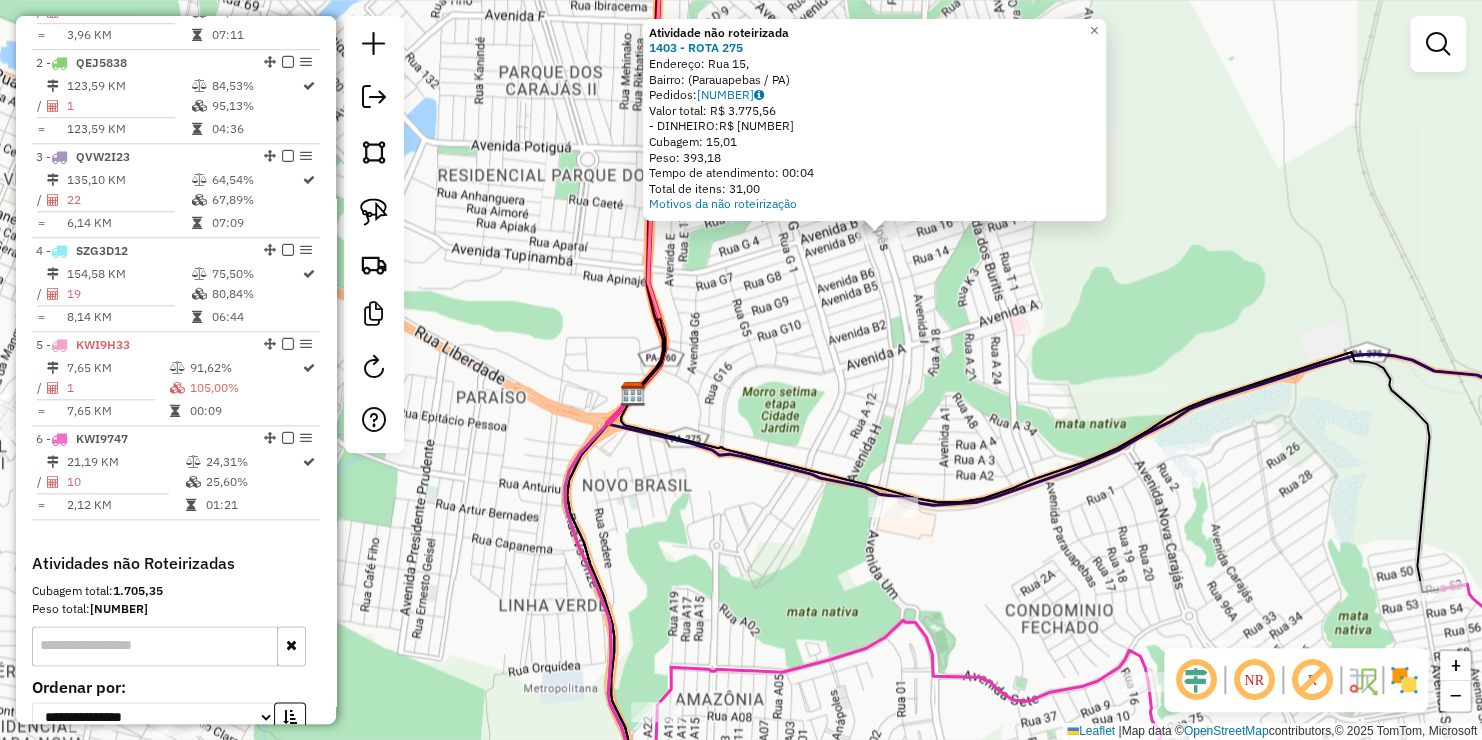 click on "Atividade não roteirizada [NUMBER] - ROTA [NUMBER]  Endereço: [STREET],    Bairro:  ([CITY] / [STATE])   Pedidos:  [ORDER_ID]   Valor total: [CURRENCY] [PRICE]   - DINHEIRO:  [CURRENCY] [PRICE]   Cubagem: [PRICE]   Peso: [PRICE]   Tempo de atendimento: [TIME]   Total de itens: [PRICE]  Motivos da não roteirização × Janela de atendimento Grade de atendimento Capacidade Transportadoras Veículos Cliente Pedidos  Rotas Selecione os dias de semana para filtrar as janelas de atendimento  Seg   Ter   Qua   Qui   Sex   Sáb   Dom  Informe o período da janela de atendimento: De: Até:  Filtrar exatamente a janela do cliente  Considerar janela de atendimento padrão  Selecione os dias de semana para filtrar as grades de atendimento  Seg   Ter   Qua   Qui   Sex   Sáb   Dom   Considerar clientes sem dia de atendimento cadastrado  Clientes fora do dia de atendimento selecionado Filtrar as atividades entre os valores definidos abaixo:  Peso mínimo:   Peso máximo:   Cubagem mínima:   Cubagem máxima:   De:   Até:   De:   Até:  Transportadora:" 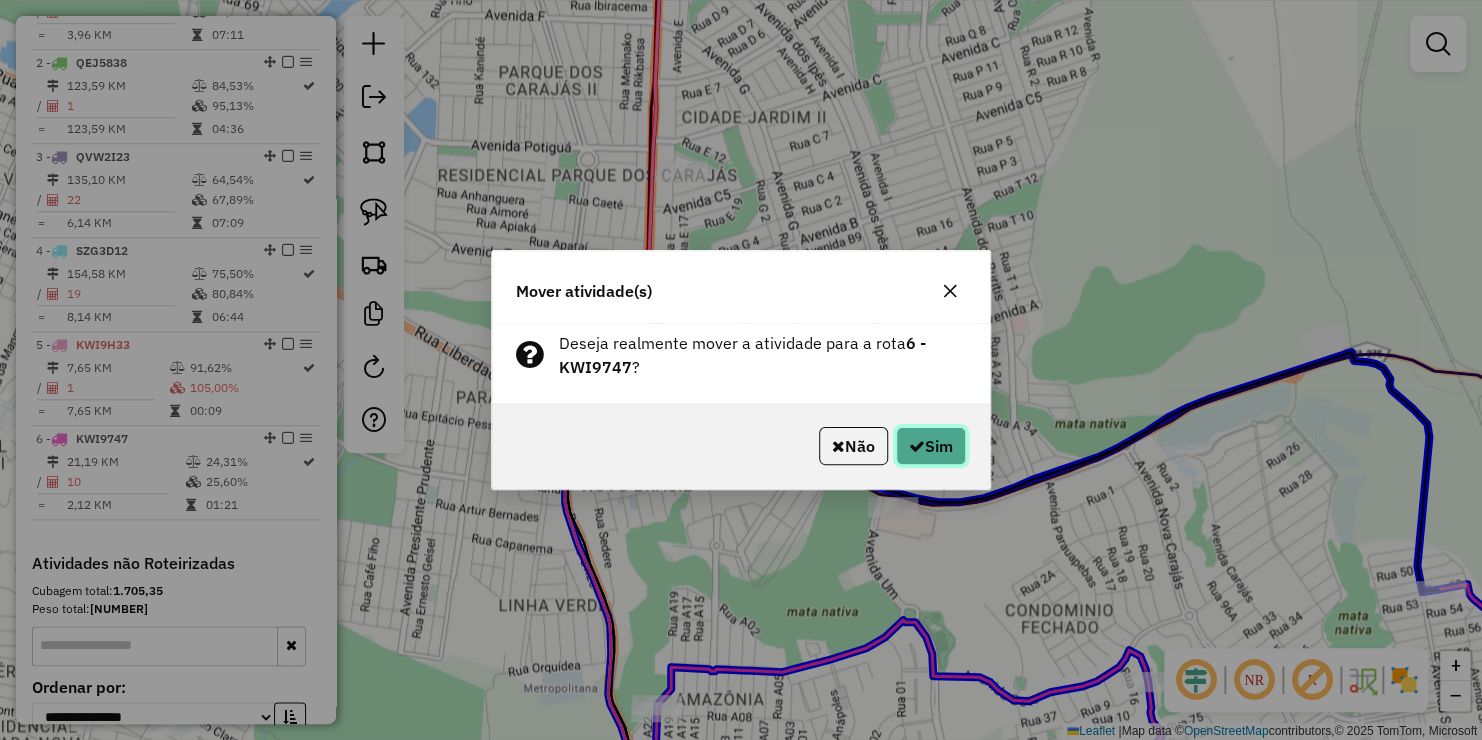 click on "Sim" 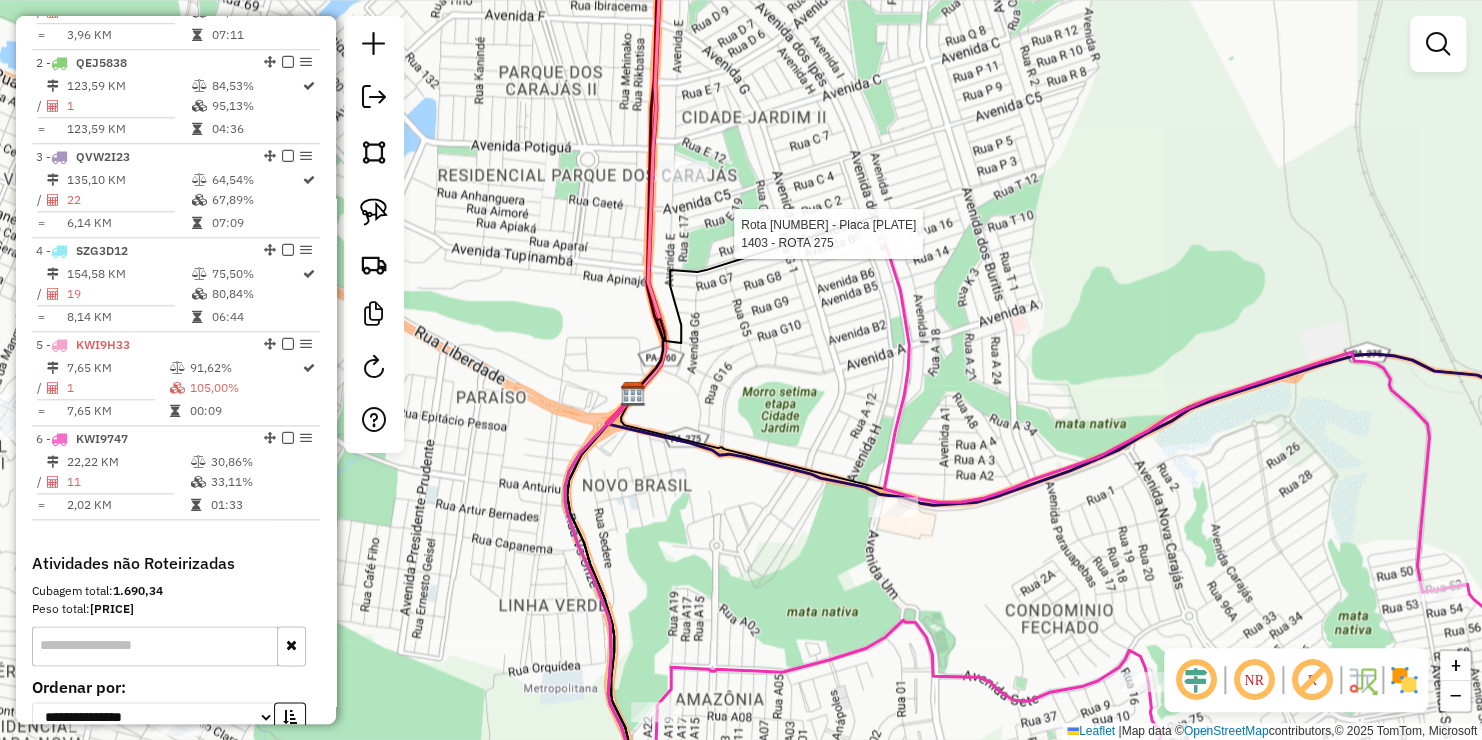 select on "**********" 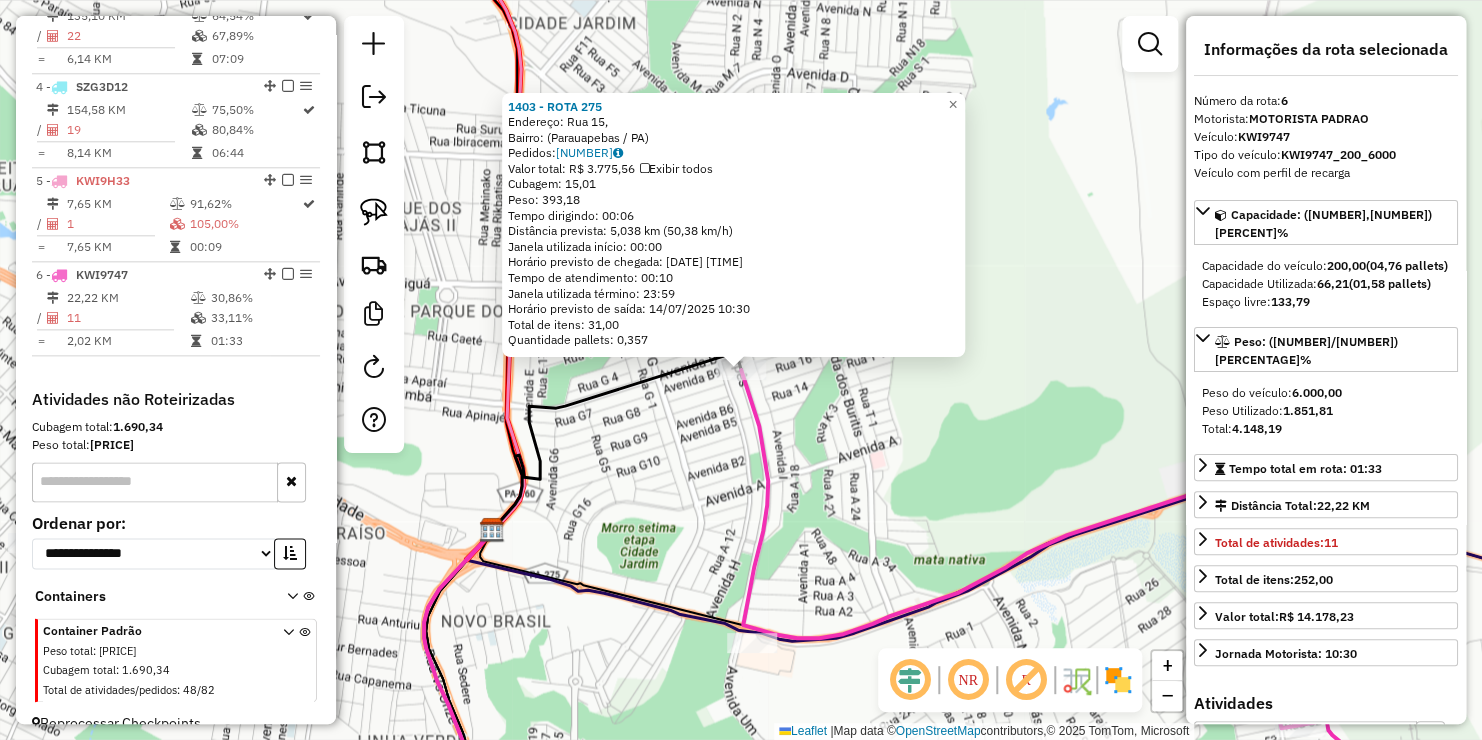 scroll, scrollTop: 1021, scrollLeft: 0, axis: vertical 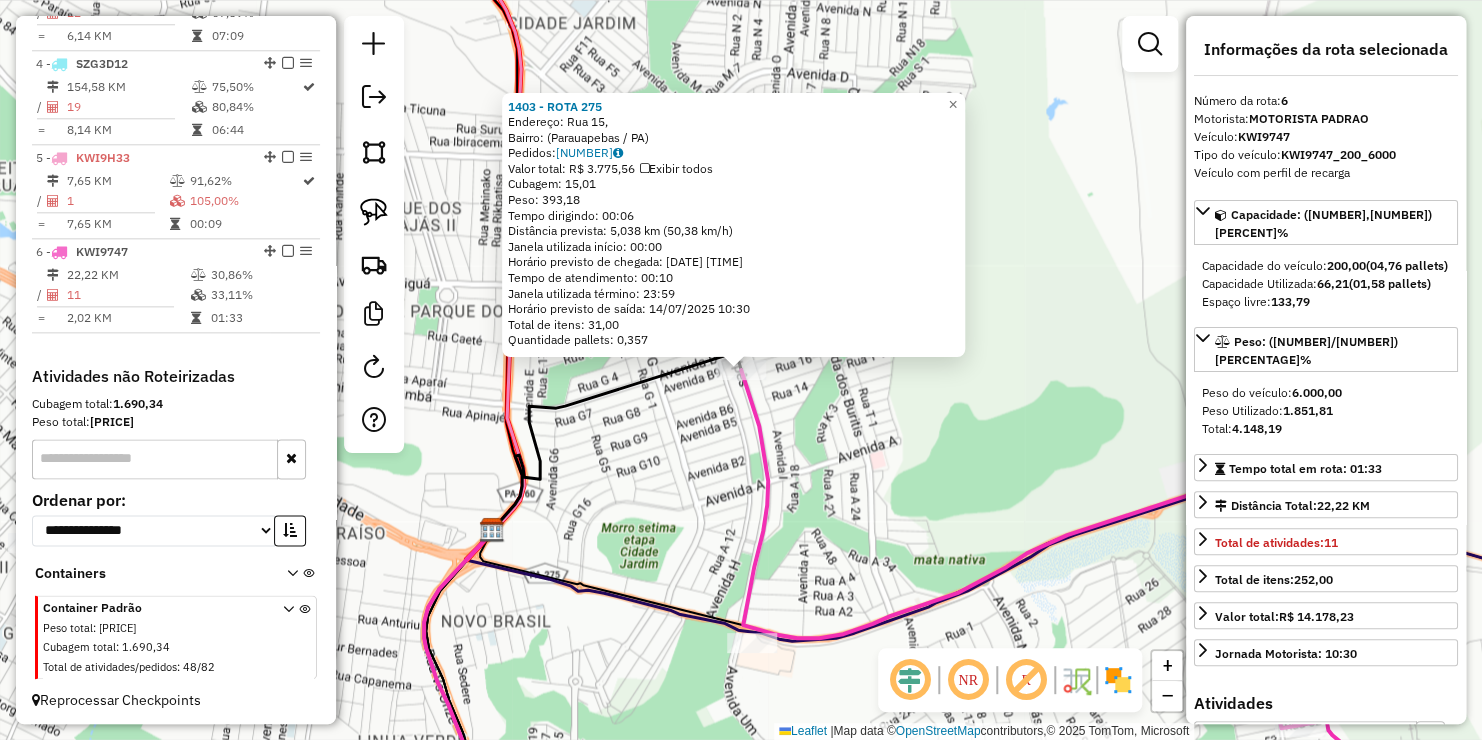 click on "1403 - ROTA [NUMBER]  Endereço: [STREET],    Bairro:  ([CITY] / [STATE])   Pedidos:  [ORDER_ID]   Valor total: [CURRENCY] [PRICE]   Exibir todos   Cubagem: [PRICE]  Peso: [PRICE]  Tempo dirigindo: [TIME]   Distância prevista: [DISTANCE] km ([SPEED] km/h)   Janela utilizada início: [TIME]   Horário previsto de chegada: [DATE] [TIME]   Tempo de atendimento: [TIME]   Janela utilizada término: [TIME]   Horário previsto de saída: [DATE] [TIME]   Total de itens: [PRICE]   Quantidade pallets: [PRICE]  × Janela de atendimento Grade de atendimento Capacidade Transportadoras Veículos Cliente Pedidos  Rotas Selecione os dias de semana para filtrar as janelas de atendimento  Seg   Ter   Qua   Qui   Sex   Sáb   Dom  Informe o período da janela de atendimento: De: Até:  Filtrar exatamente a janela do cliente  Considerar janela de atendimento padrão  Selecione os dias de semana para filtrar as grades de atendimento  Seg   Ter   Qua   Qui   Sex   Sáb   Dom   Considerar clientes sem dia de atendimento cadastrado  Peso mínimo:   De:   De:" 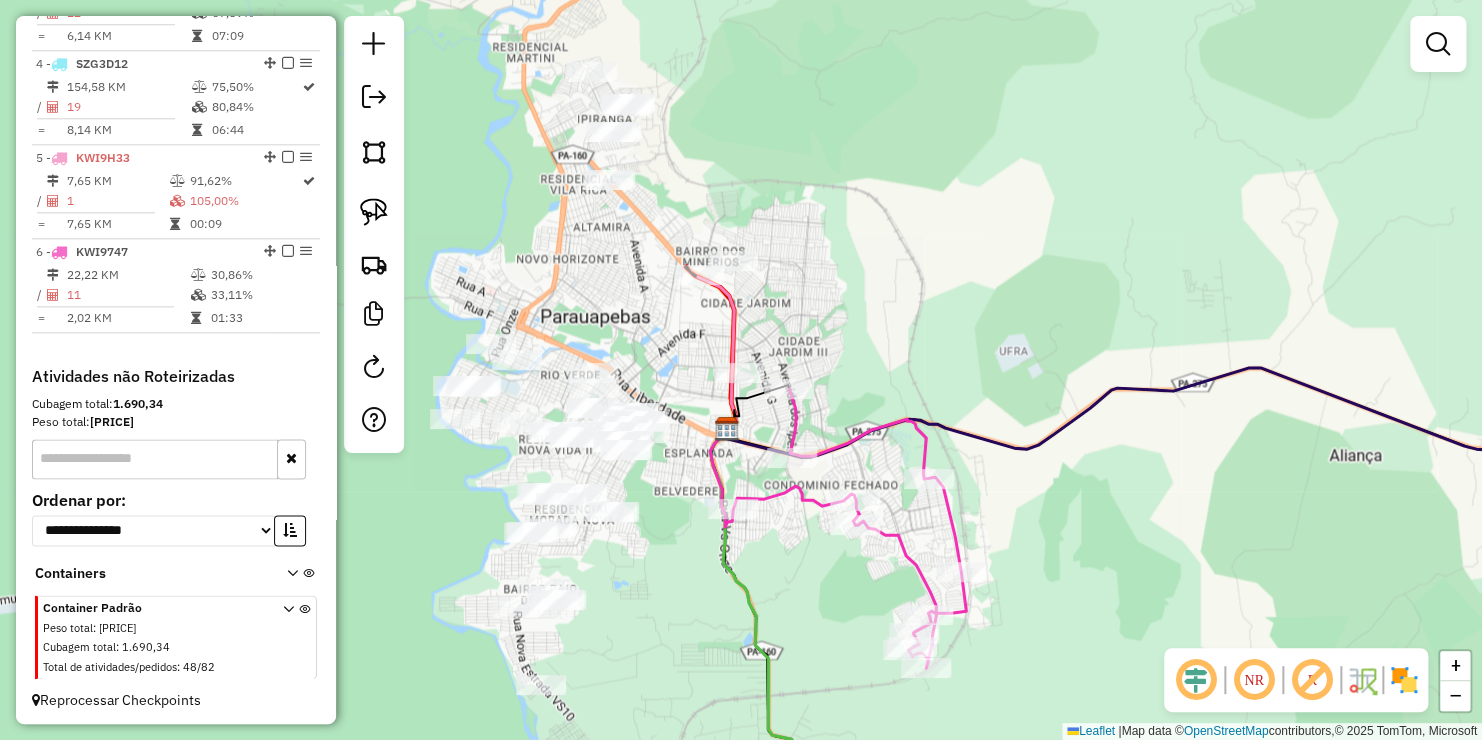 drag, startPoint x: 693, startPoint y: 440, endPoint x: 926, endPoint y: 417, distance: 234.13245 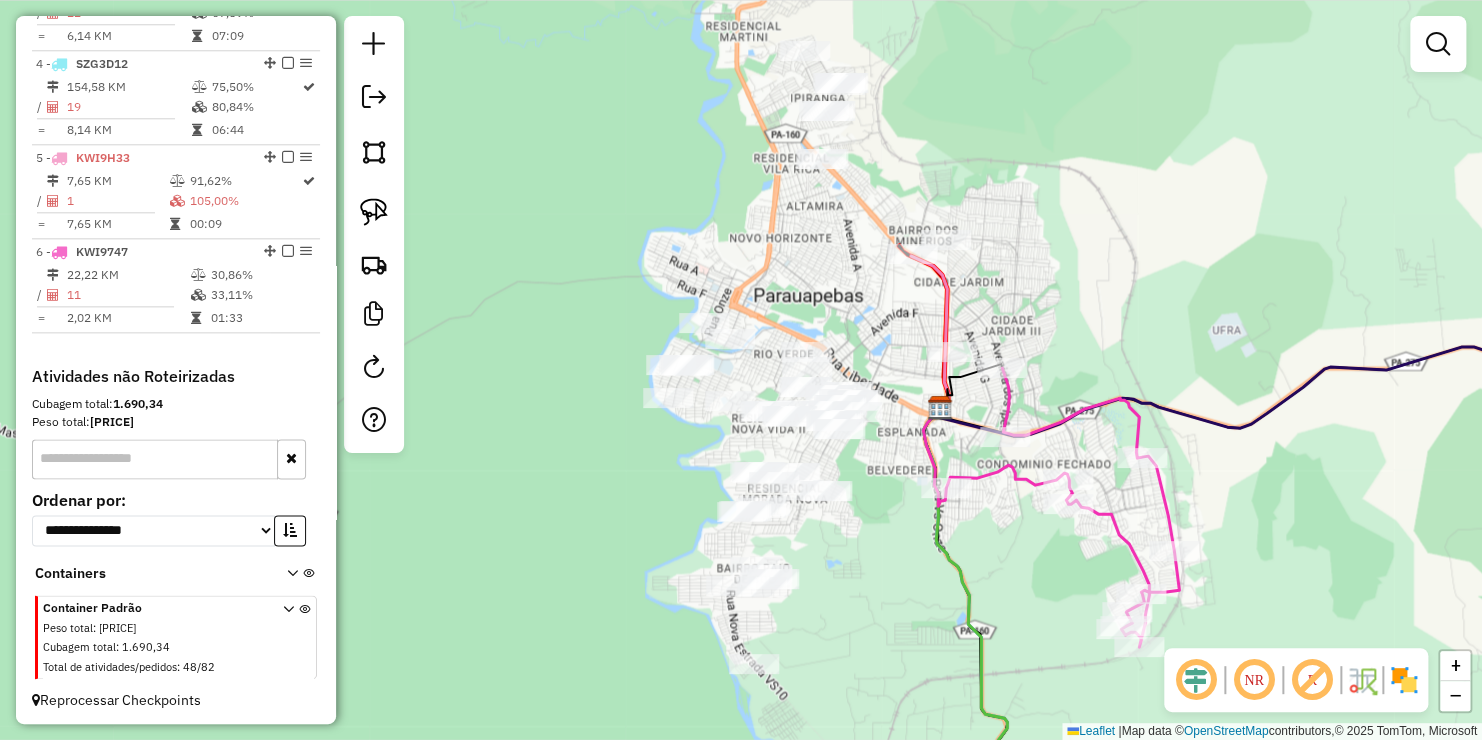 drag, startPoint x: 922, startPoint y: 392, endPoint x: 875, endPoint y: 356, distance: 59.20304 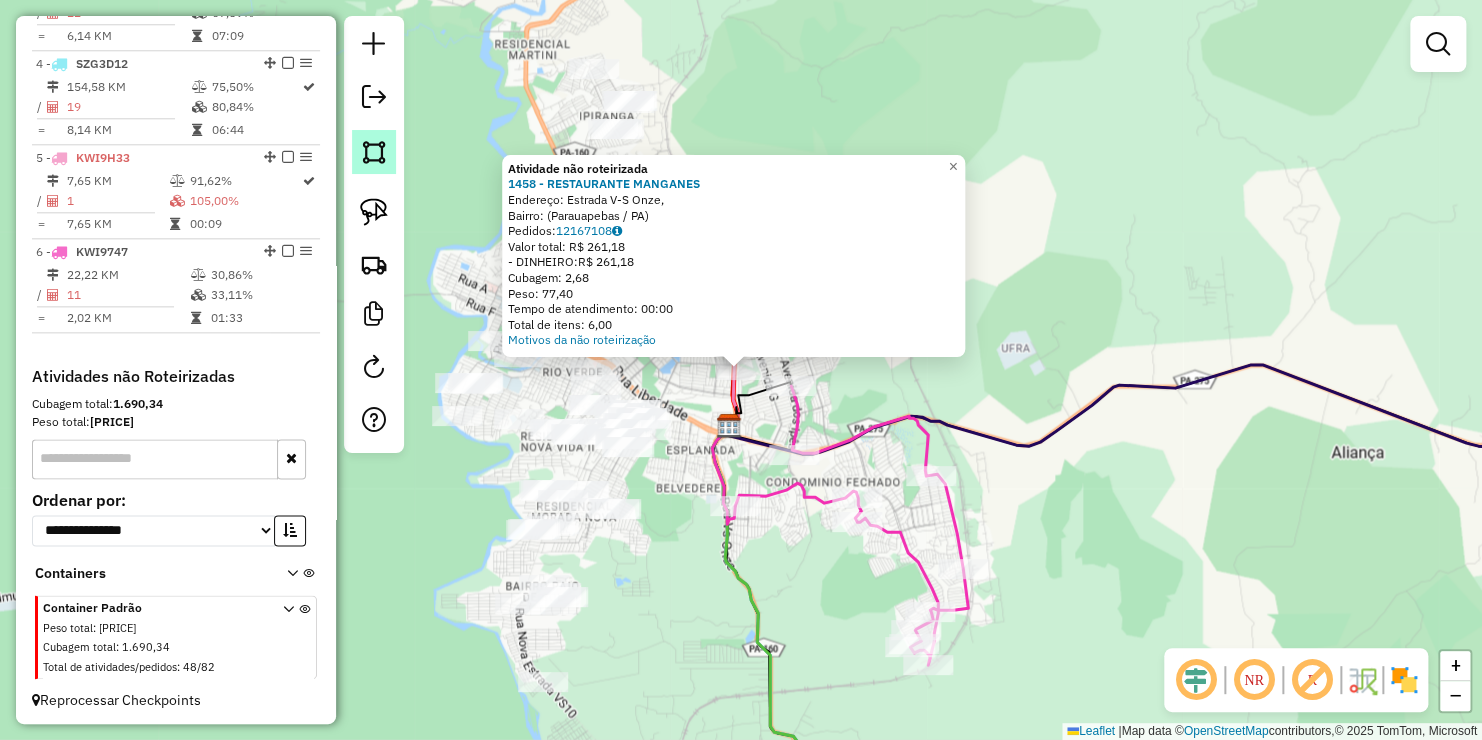 click 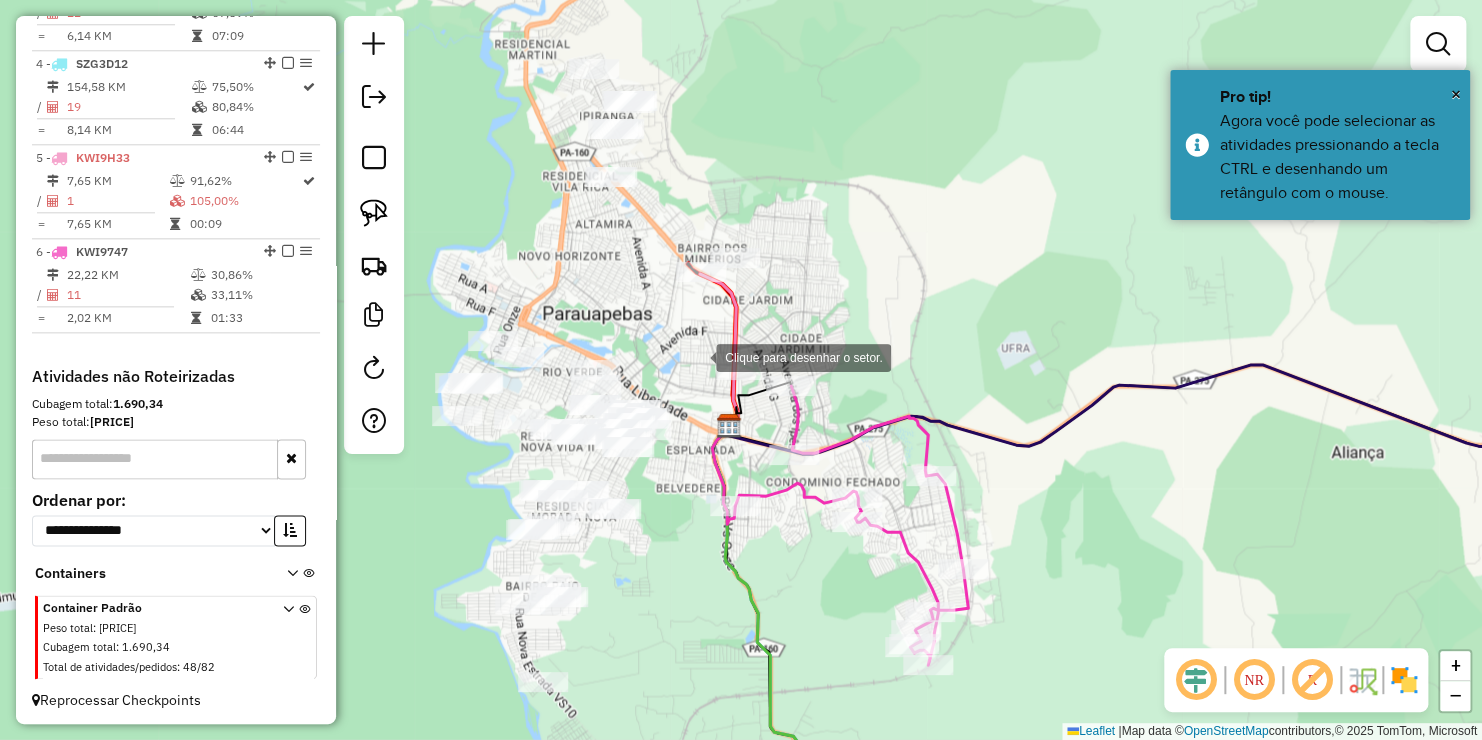 click 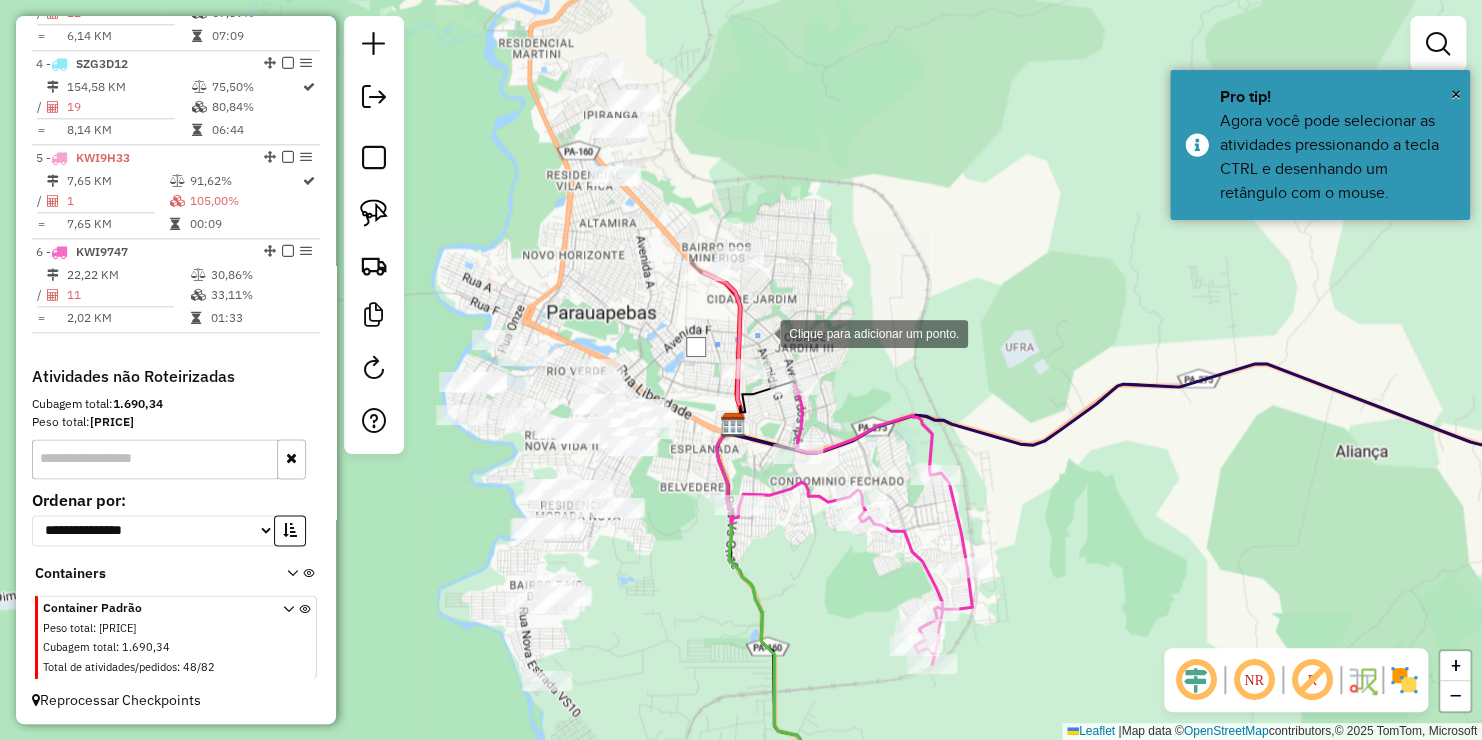 click 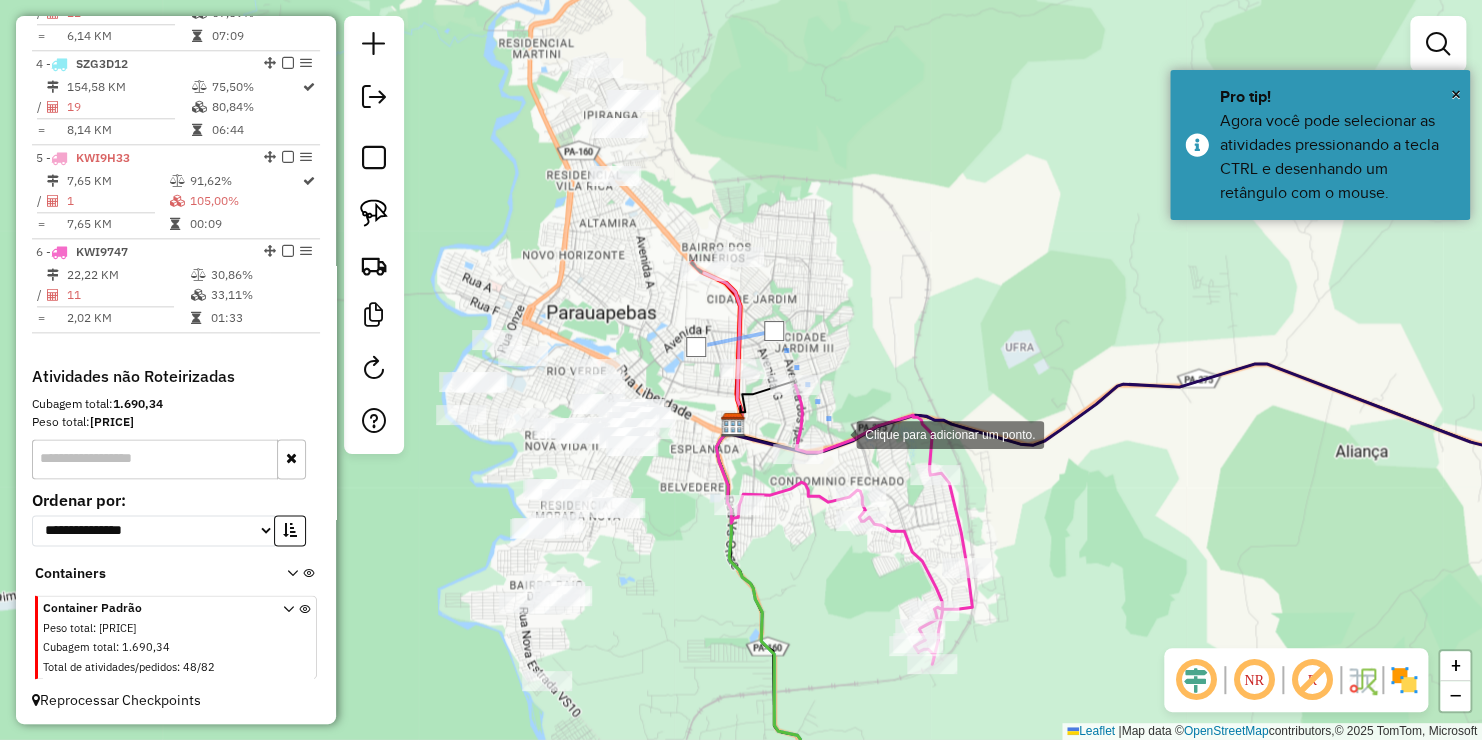 click 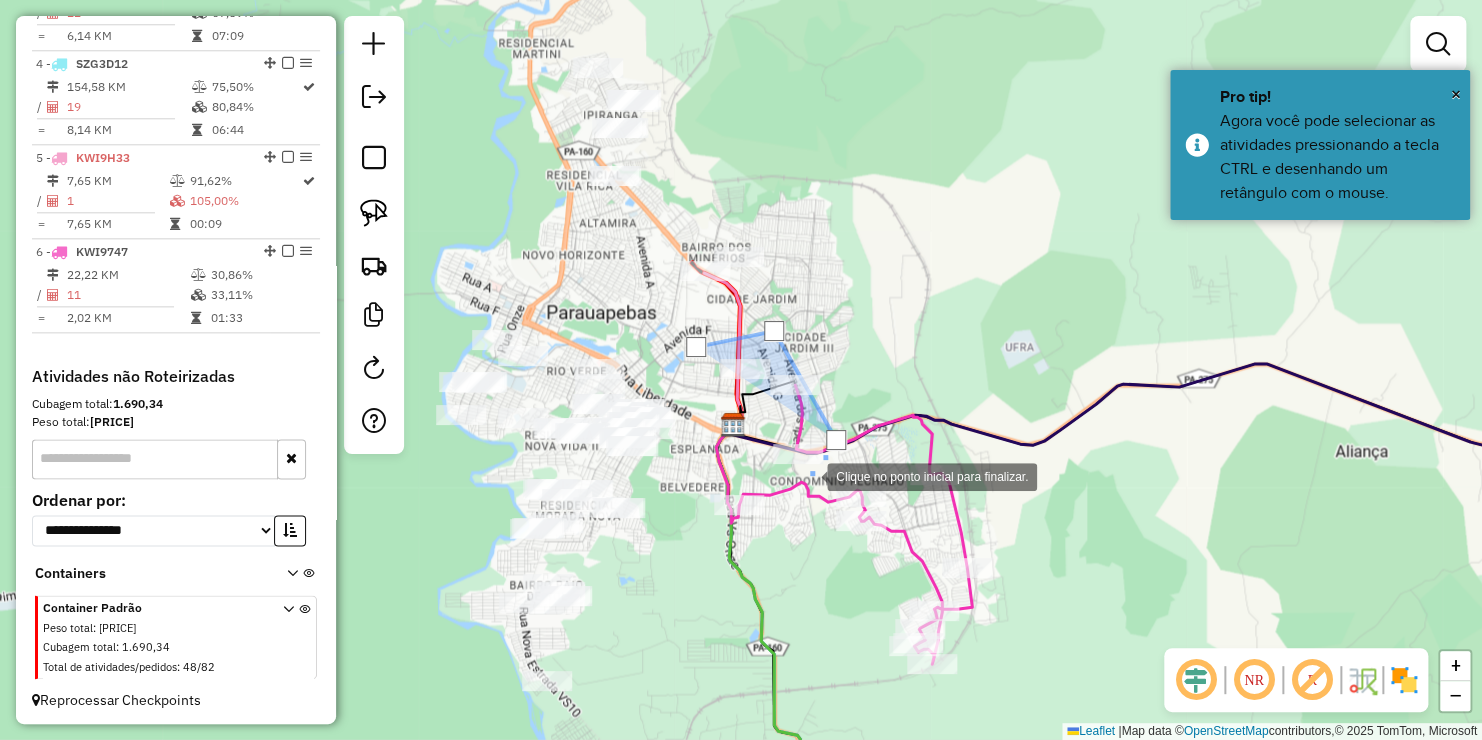 drag, startPoint x: 807, startPoint y: 475, endPoint x: 760, endPoint y: 465, distance: 48.052055 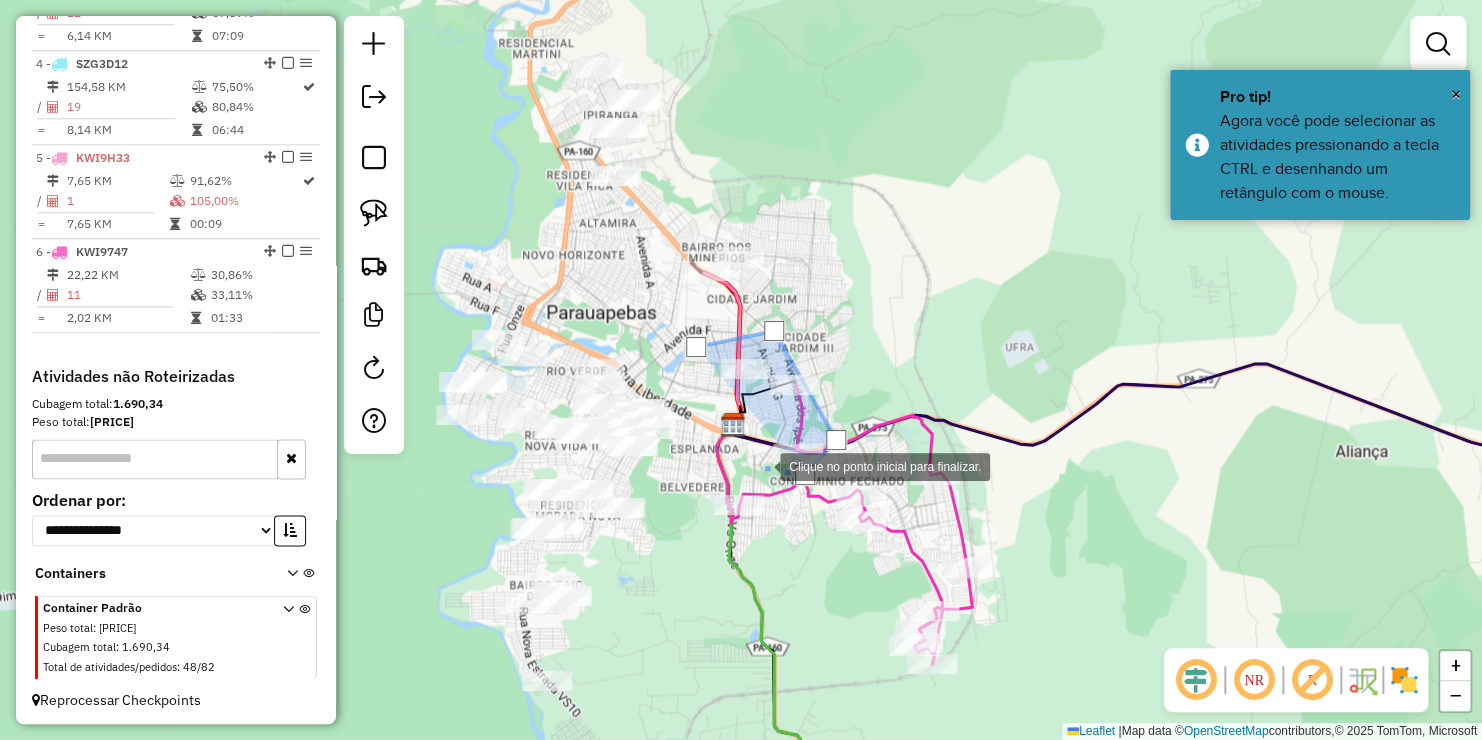 click 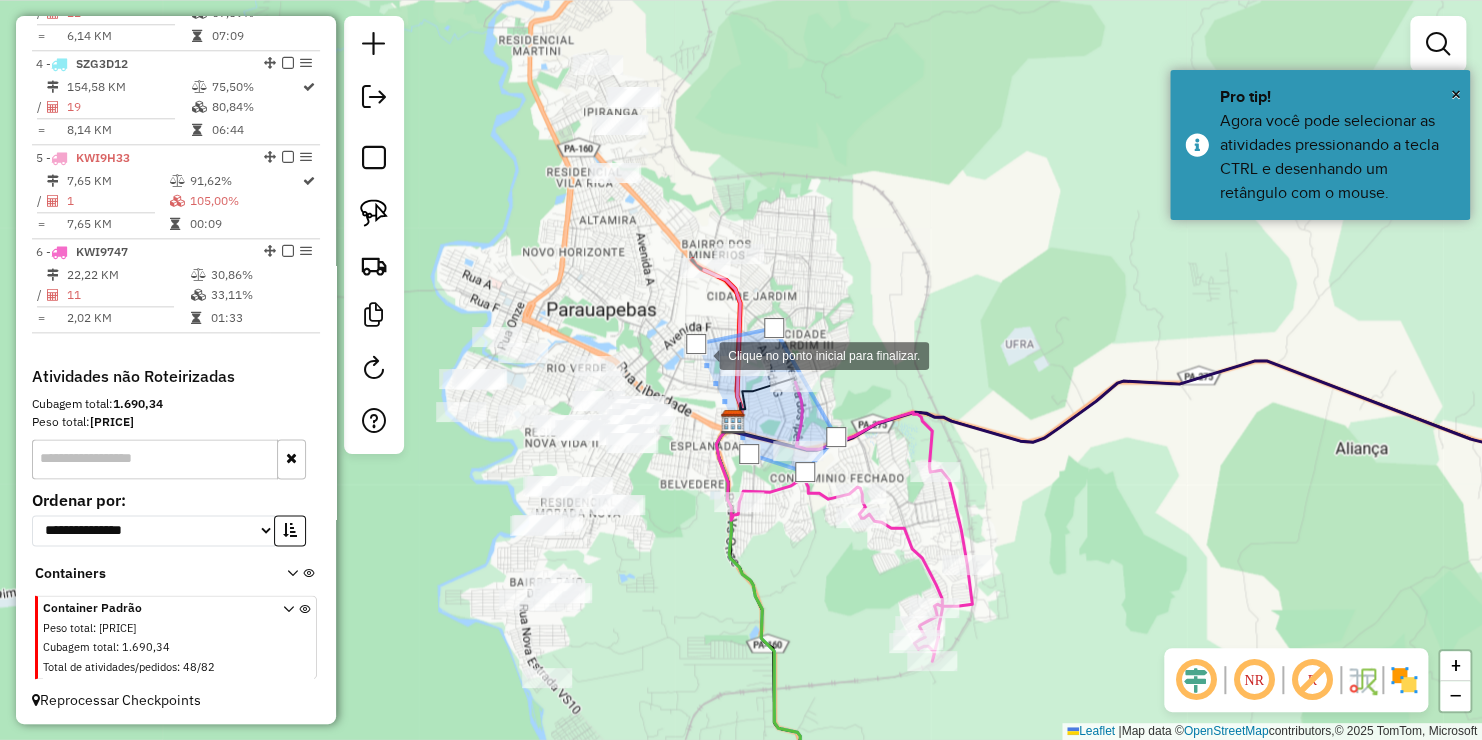 click 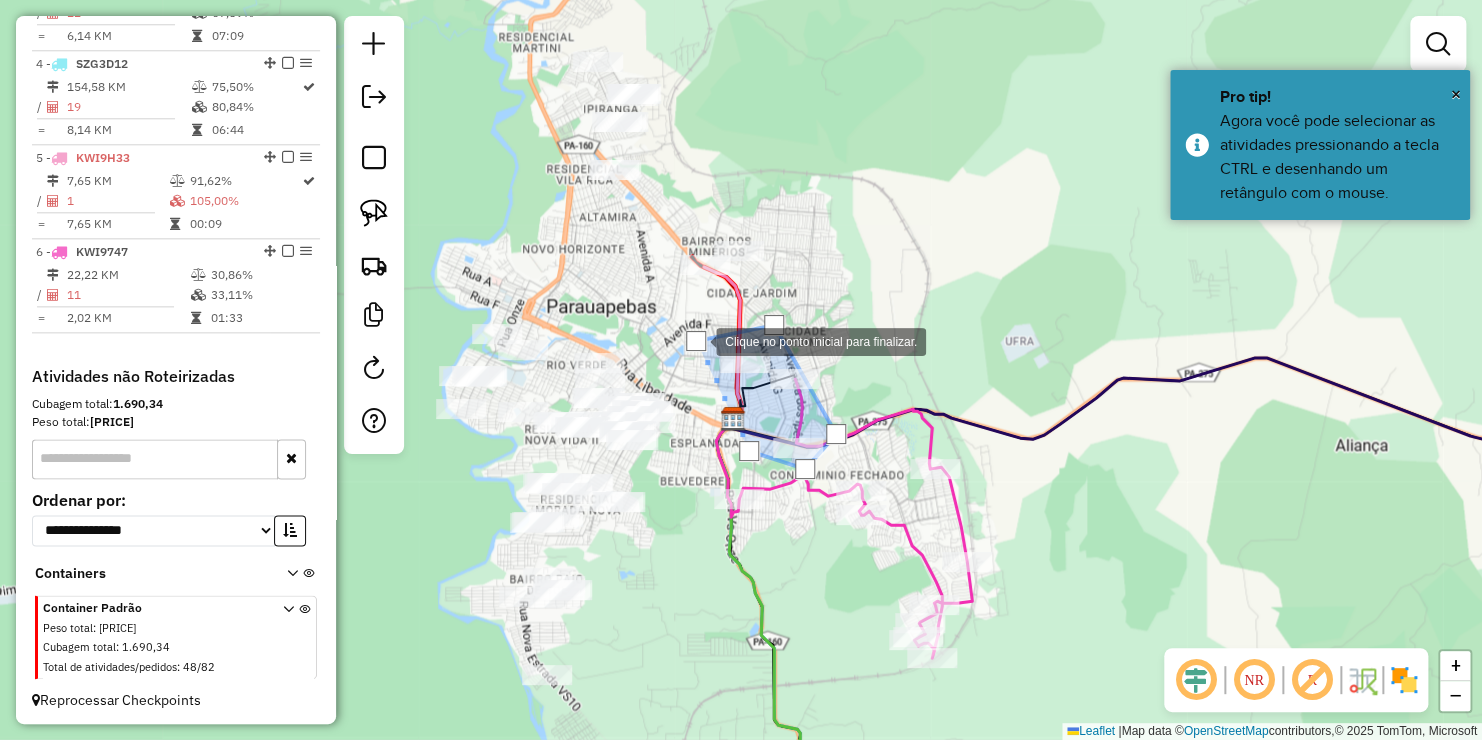 click 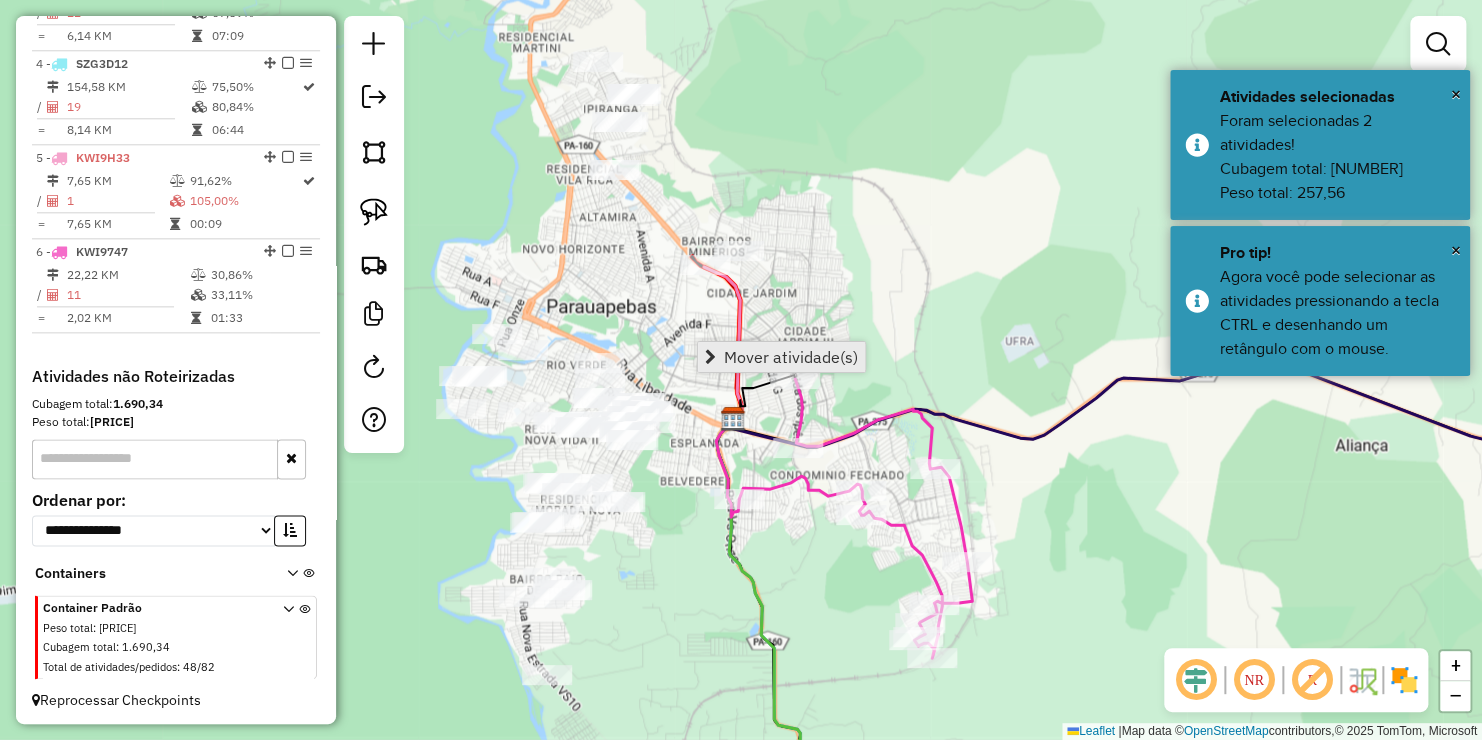 click on "Mover atividade(s)" at bounding box center (781, 357) 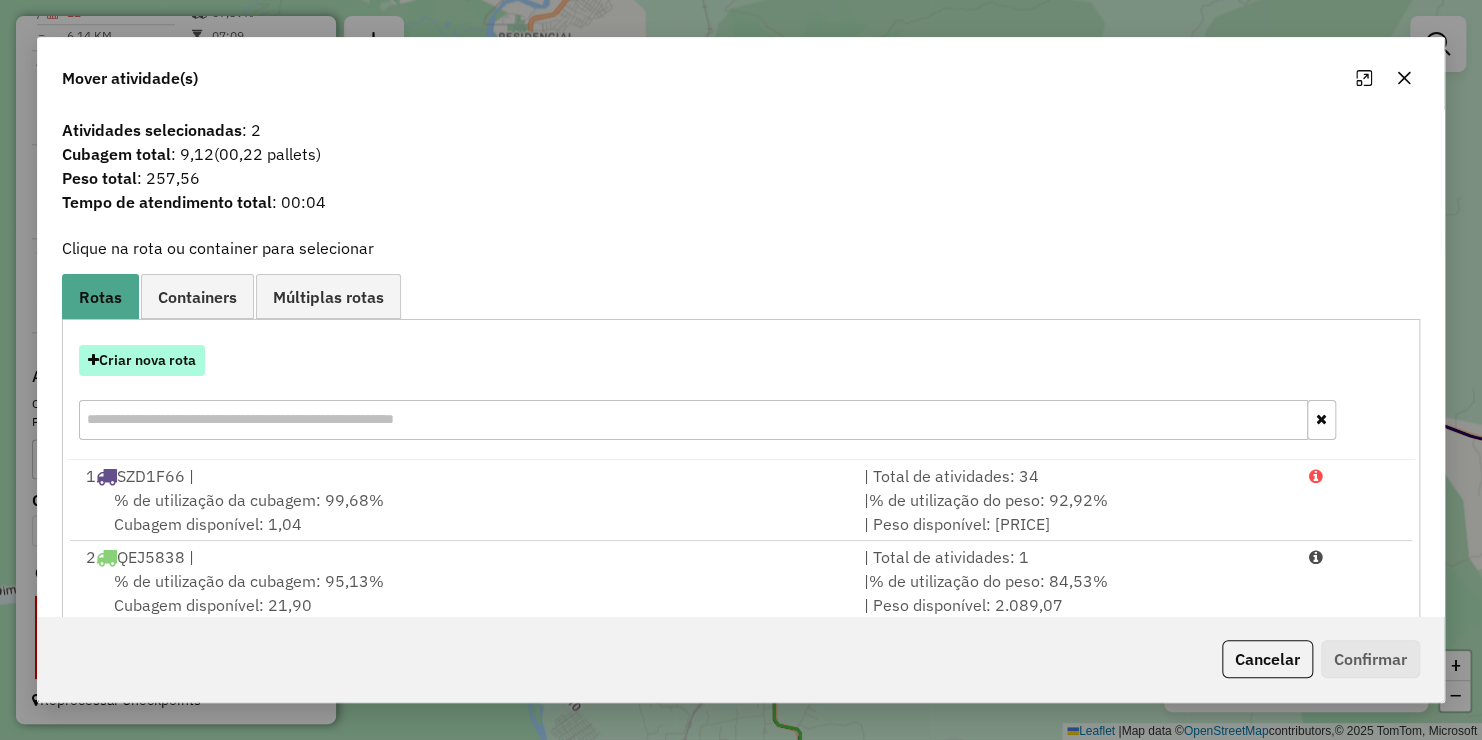 click on "Criar nova rota" at bounding box center (142, 360) 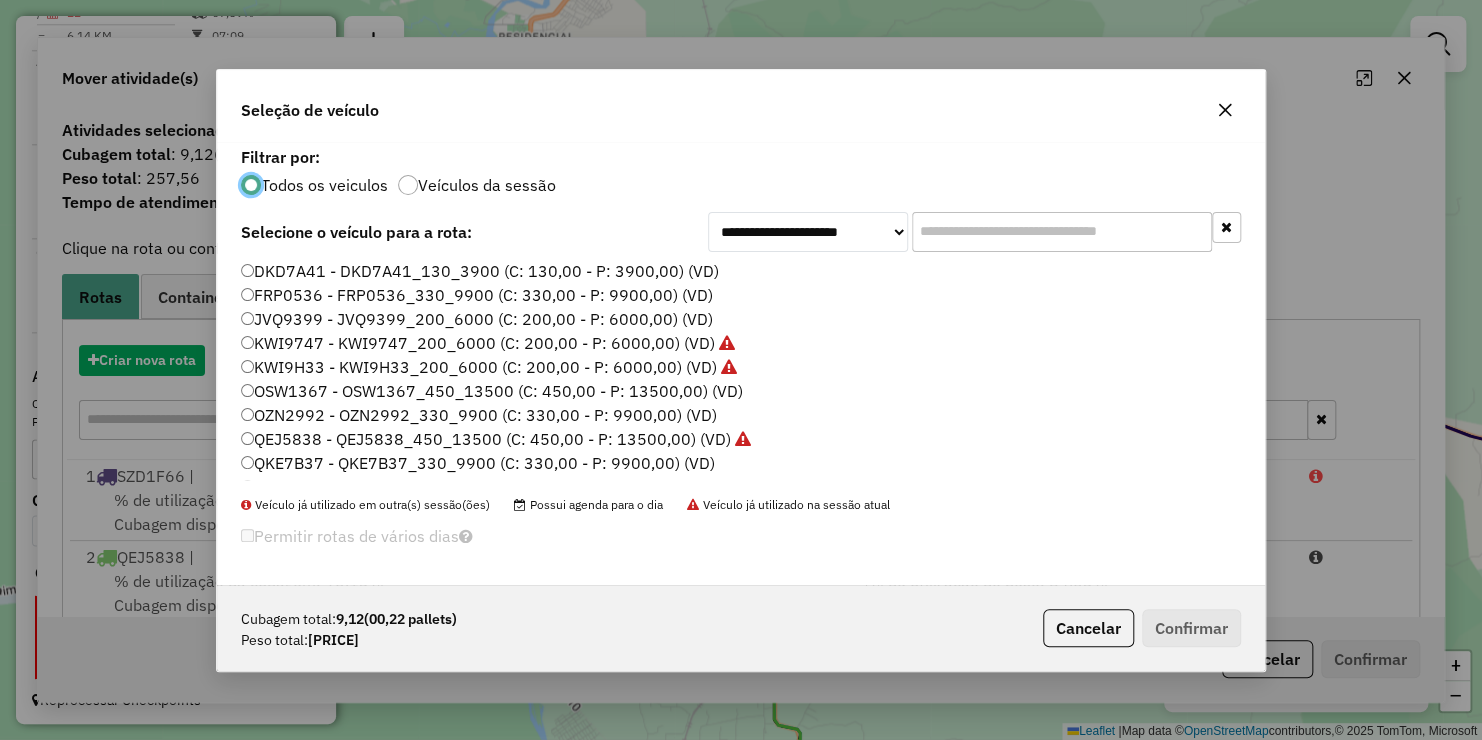 scroll, scrollTop: 10, scrollLeft: 6, axis: both 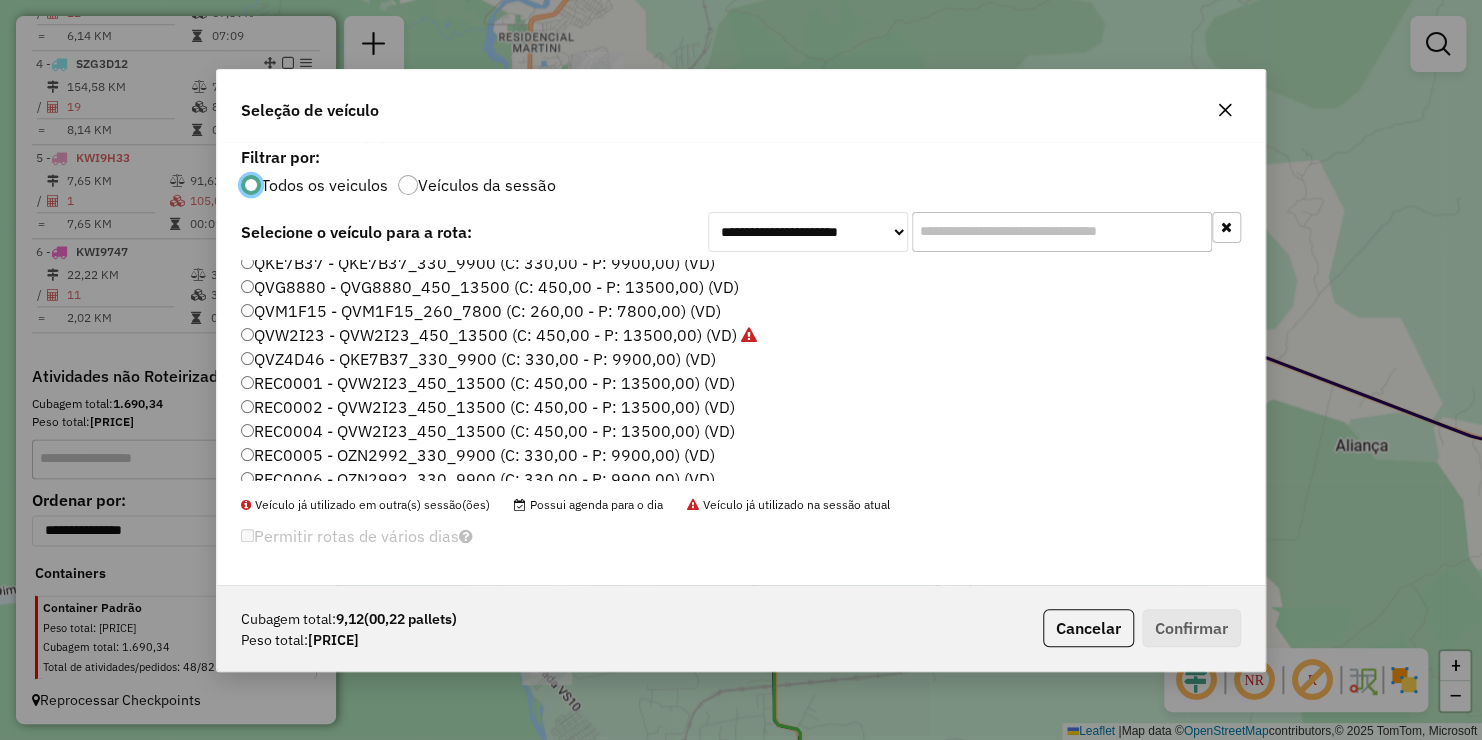 click on "QVG8880 - QVG8880_450_13500 (C: 450,00 - P: 13500,00) (VD)" 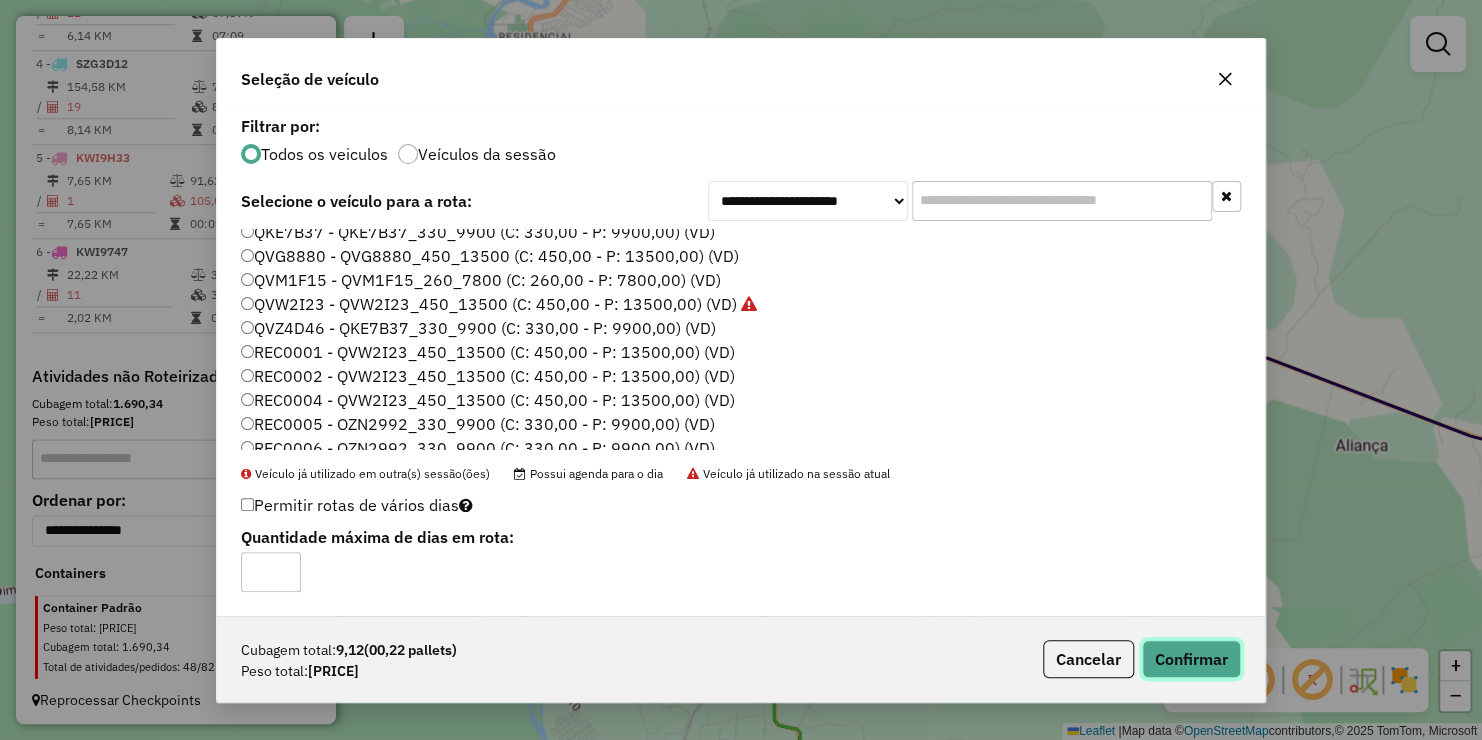click on "Confirmar" 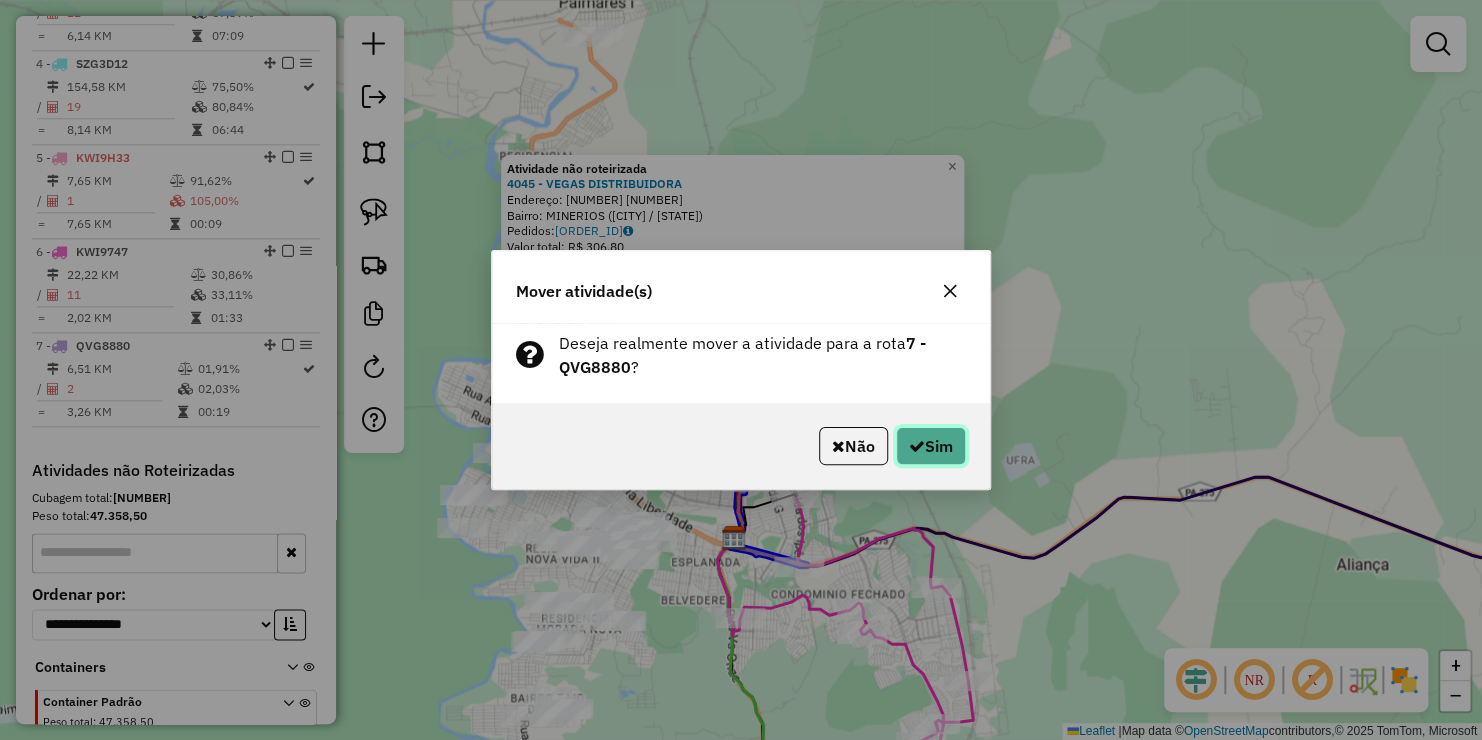 click on "Sim" 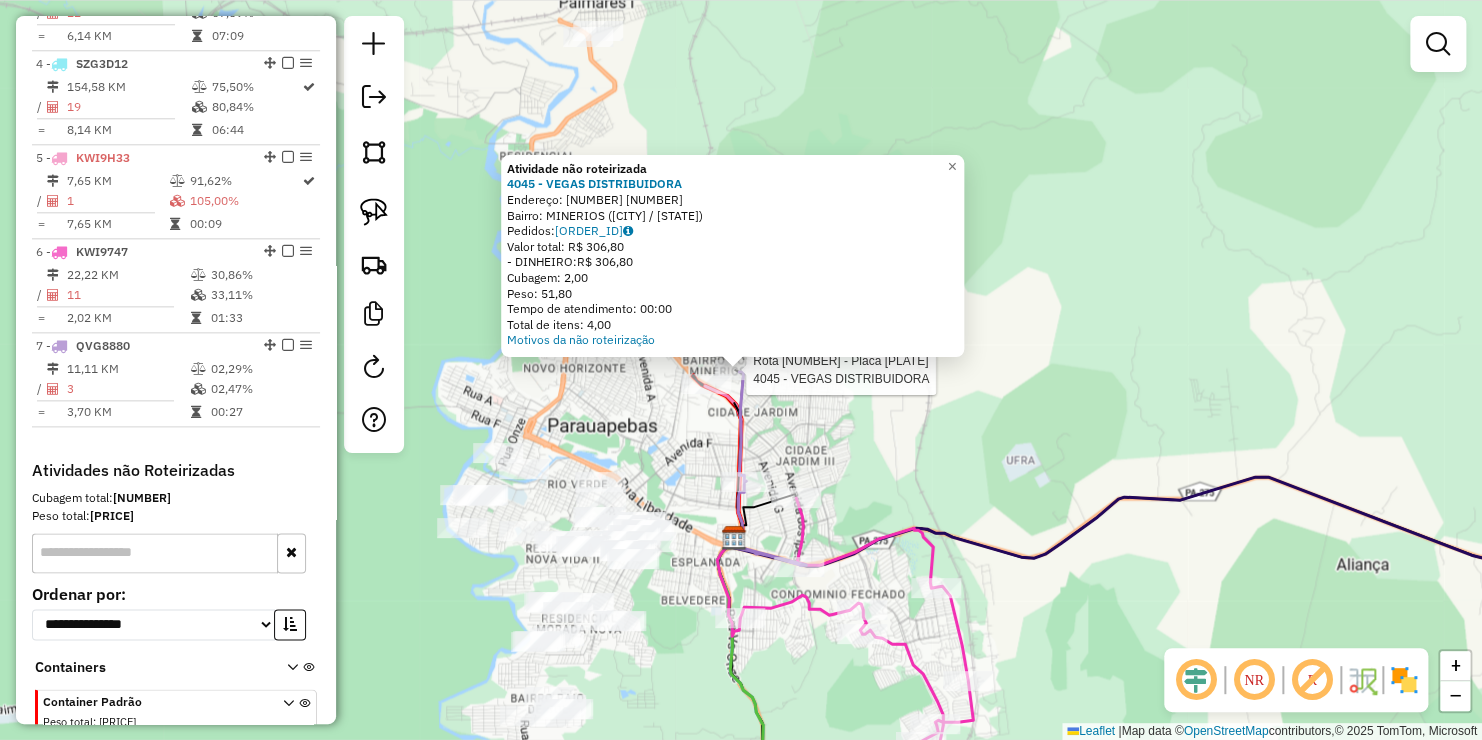 select on "**********" 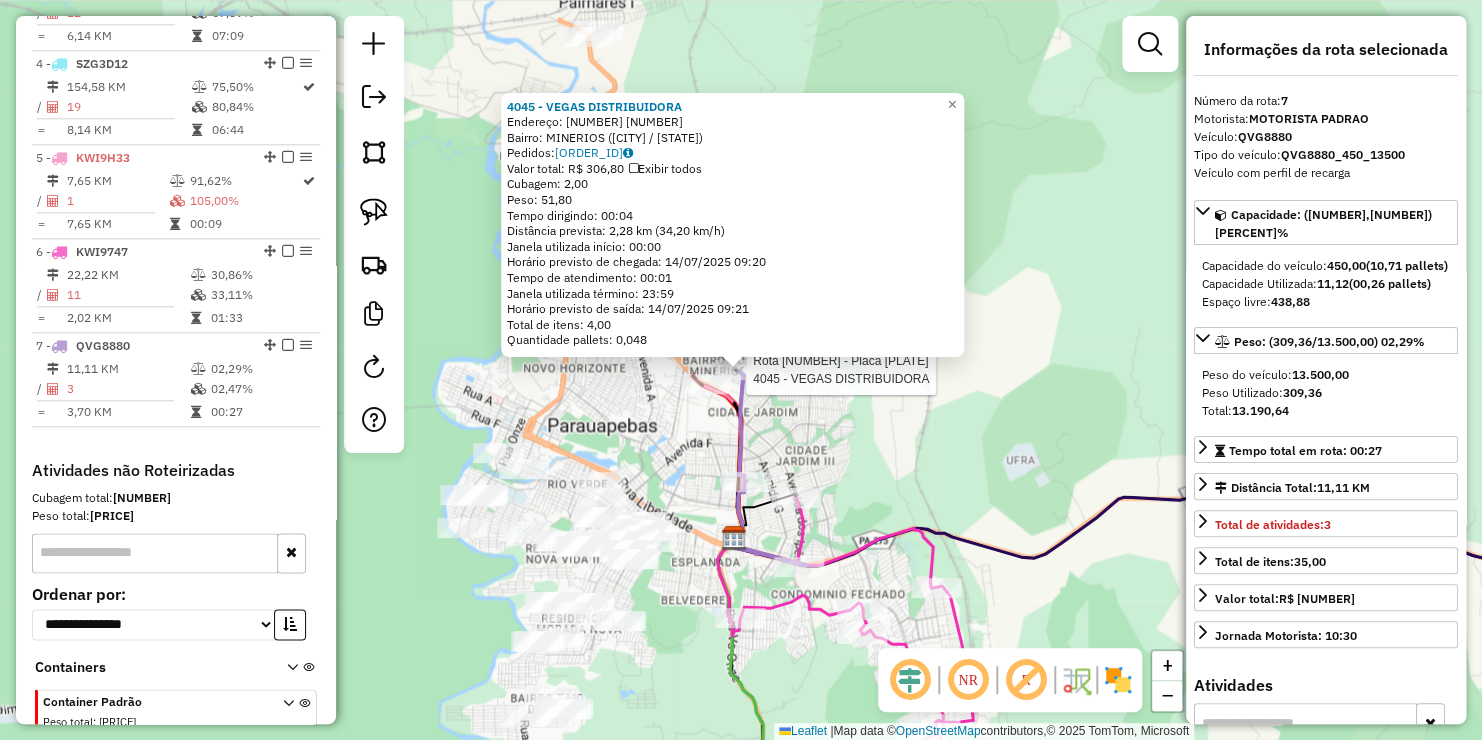 scroll, scrollTop: 1115, scrollLeft: 0, axis: vertical 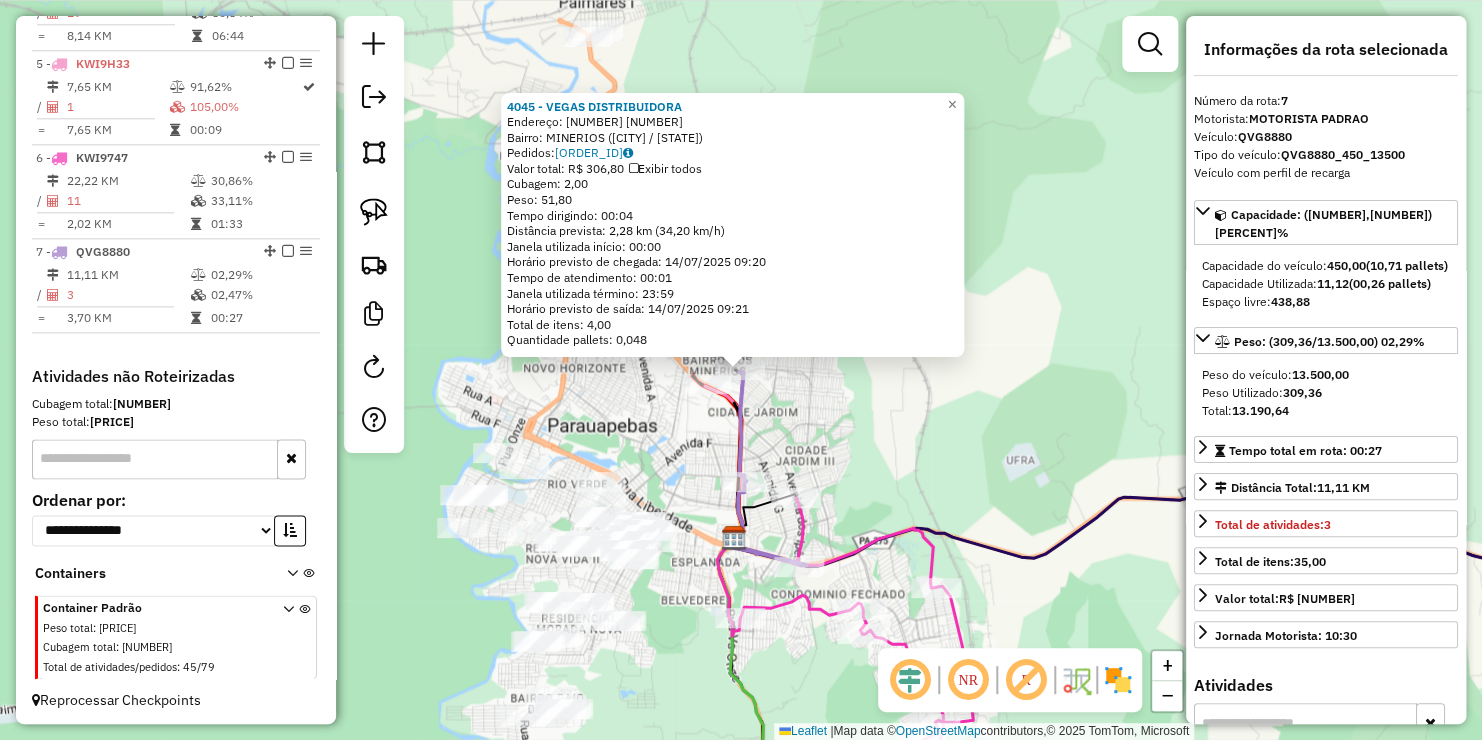 click on "4045 - VEGAS DISTRIBUIDORA Endereço: 01 1115 Bairro: MINERIOS ([CITY] / [STATE]) Pedidos: 12166997 Valor total: R$ 306,80 Exibir todos Cubagem: 2,00 Peso: 51,80 Tempo dirigindo: 00:04 Distância prevista: 2,28 km (34,20 km/h) Janela utilizada início: 00:00 Horário previsto de chegada: 14/07/2025 09:20 Tempo de atendimento: 00:01 Janela utilizada término: 23:59 Horário previsto de saída: 14/07/2025 09:21 Total de itens: 4,00 Quantidade pallets: 0,048 × Janela de atendimento Grade de atendimento Capacidade Transportadoras Veículos Cliente Pedidos Rotas Selecione os dias de semana para filtrar as janelas de atendimento Seg Ter Qua Qui Sex Sáb Dom Informe o período da janela de atendimento: De: Até: Filtrar exatamente a janela do cliente Considerar janela de atendimento padrão Selecione os dias de semana para filtrar as grades de atendimento Seg Ter Qua Qui Sex Sáb Dom Considerar clientes sem dia de atendimento cadastrado De: Até:" 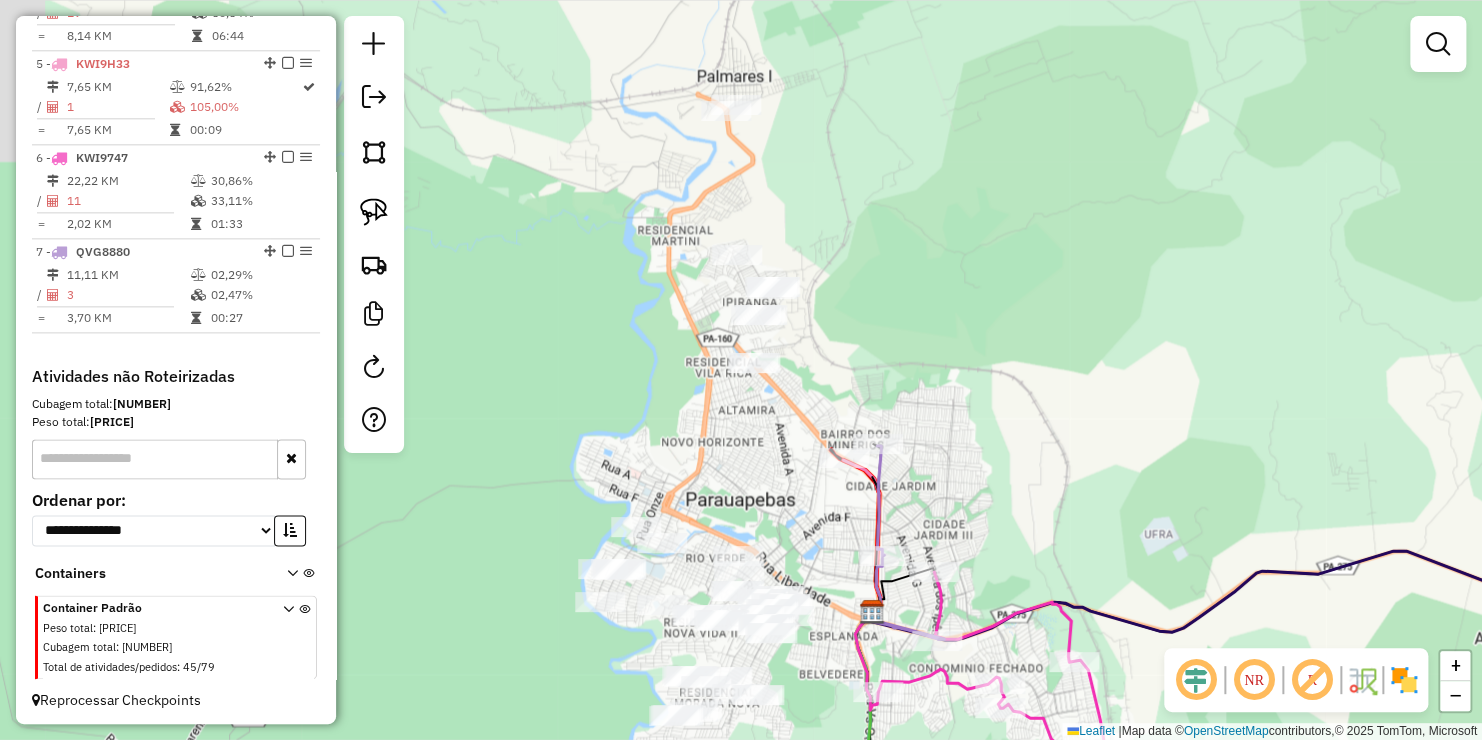 drag, startPoint x: 1009, startPoint y: 424, endPoint x: 1155, endPoint y: 485, distance: 158.23085 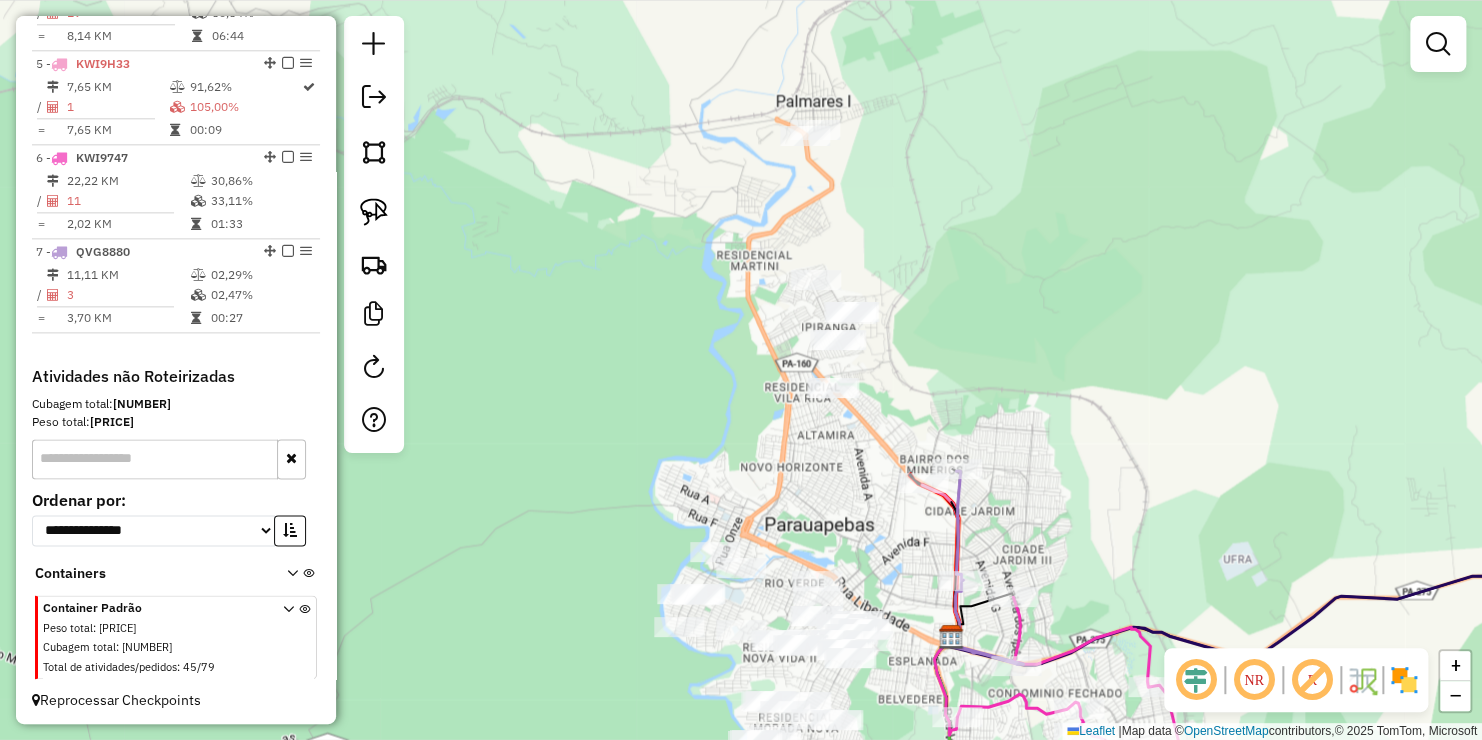 click on "Janela de atendimento Grade de atendimento Capacidade Transportadoras Veículos Cliente Pedidos  Rotas Selecione os dias de semana para filtrar as janelas de atendimento  Seg   Ter   Qua   Qui   Sex   Sáb   Dom  Informe o período da janela de atendimento: De: Até:  Filtrar exatamente a janela do cliente  Considerar janela de atendimento padrão  Selecione os dias de semana para filtrar as grades de atendimento  Seg   Ter   Qua   Qui   Sex   Sáb   Dom   Considerar clientes sem dia de atendimento cadastrado  Clientes fora do dia de atendimento selecionado Filtrar as atividades entre os valores definidos abaixo:  Peso mínimo:   Peso máximo:   Cubagem mínima:   Cubagem máxima:   De:   Até:  Filtrar as atividades entre o tempo de atendimento definido abaixo:  De:   Até:   Considerar capacidade total dos clientes não roteirizados Transportadora: Selecione um ou mais itens Tipo de veículo: Selecione um ou mais itens Veículo: Selecione um ou mais itens Motorista: Selecione um ou mais itens Nome: Rótulo:" 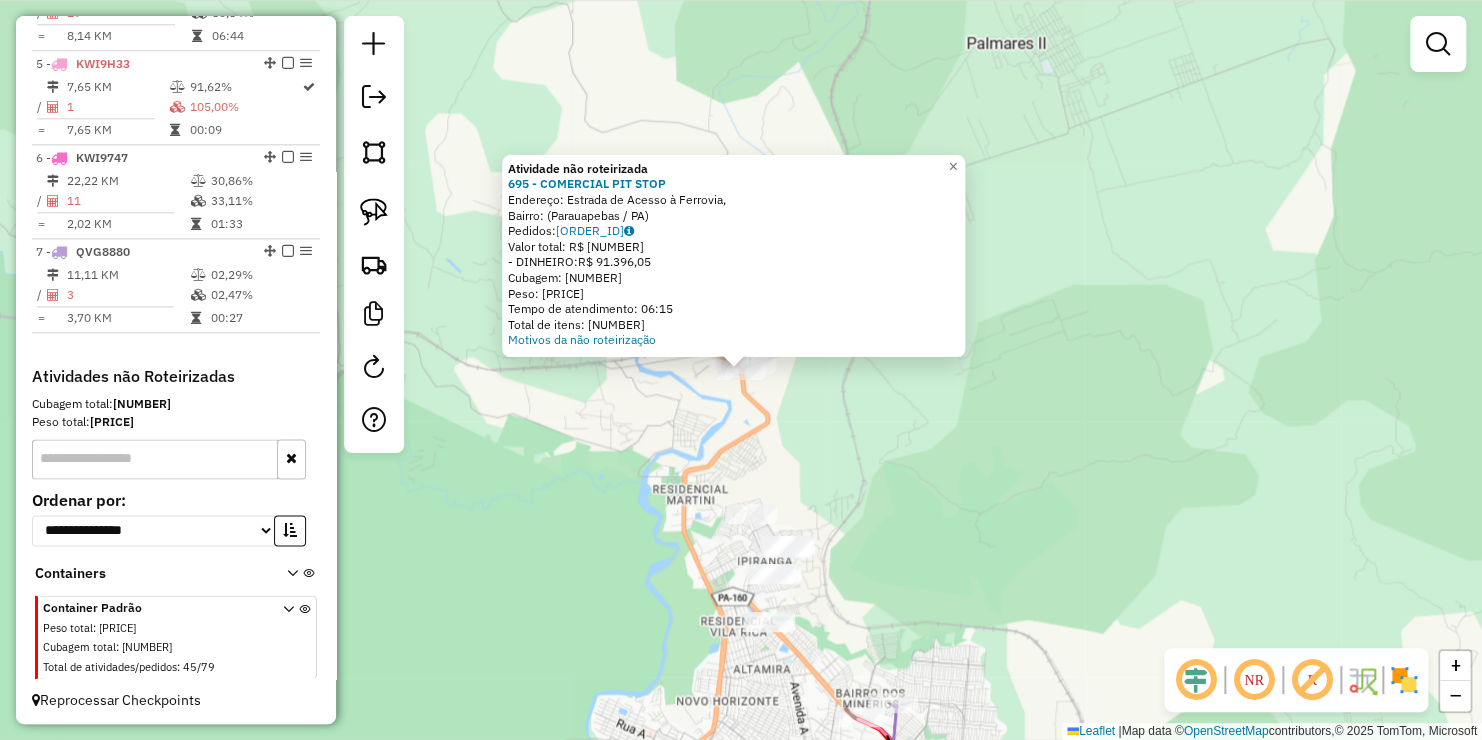 click on "Atividade não roteirizada 695 - COMERCIAL PIT STOP  Endereço: [STREET],    Bairro:  ([CITY] / [STATE])   Pedidos:  [NUMBER]   Valor total: [CURRENCY] [PRICE]   - DINHEIRO:  [CURRENCY] [PRICE]   Cubagem: [PRICE]   Peso: [PRICE]   Tempo de atendimento: [TIME]   Total de itens: [PRICE]  Motivos da não roteirização × Janela de atendimento Grade de atendimento Capacidade Transportadoras Veículos Cliente Pedidos  Rotas Selecione os dias de semana para filtrar as janelas de atendimento  Seg   Ter   Qua   Qui   Sex   Sáb   Dom  Informe o período da janela de atendimento: De: [TIME] Até: [TIME]  Filtrar exatamente a janela do cliente  Considerar janela de atendimento padrão  Selecione os dias de semana para filtrar as grades de atendimento  Seg   Ter   Qua   Qui   Sex   Sáb   Dom   Considerar clientes sem dia de atendimento cadastrado  Clientes fora do dia de atendimento selecionado Filtrar as atividades entre os valores definidos abaixo:  Peso mínimo:   Peso máximo:   Cubagem mínima:   Cubagem máxima:  +" 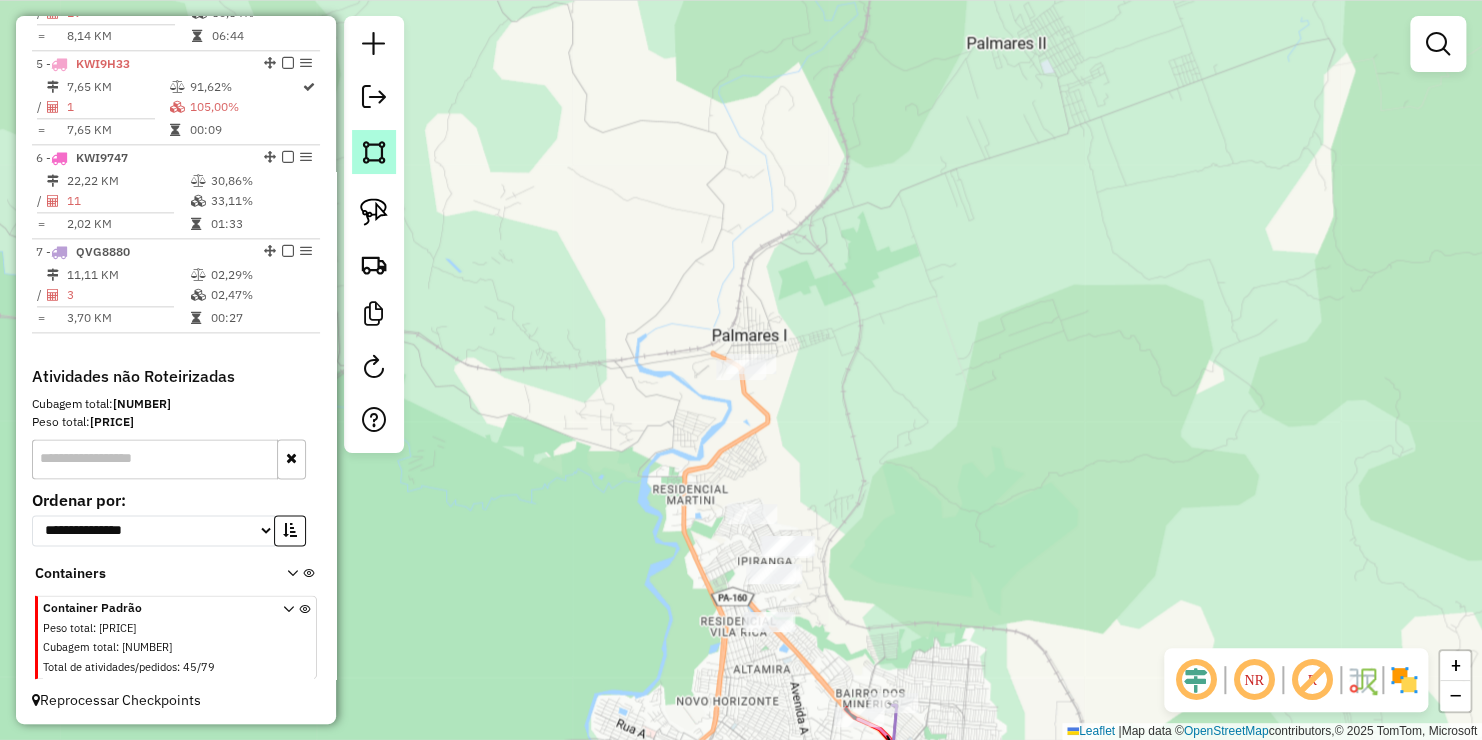 click 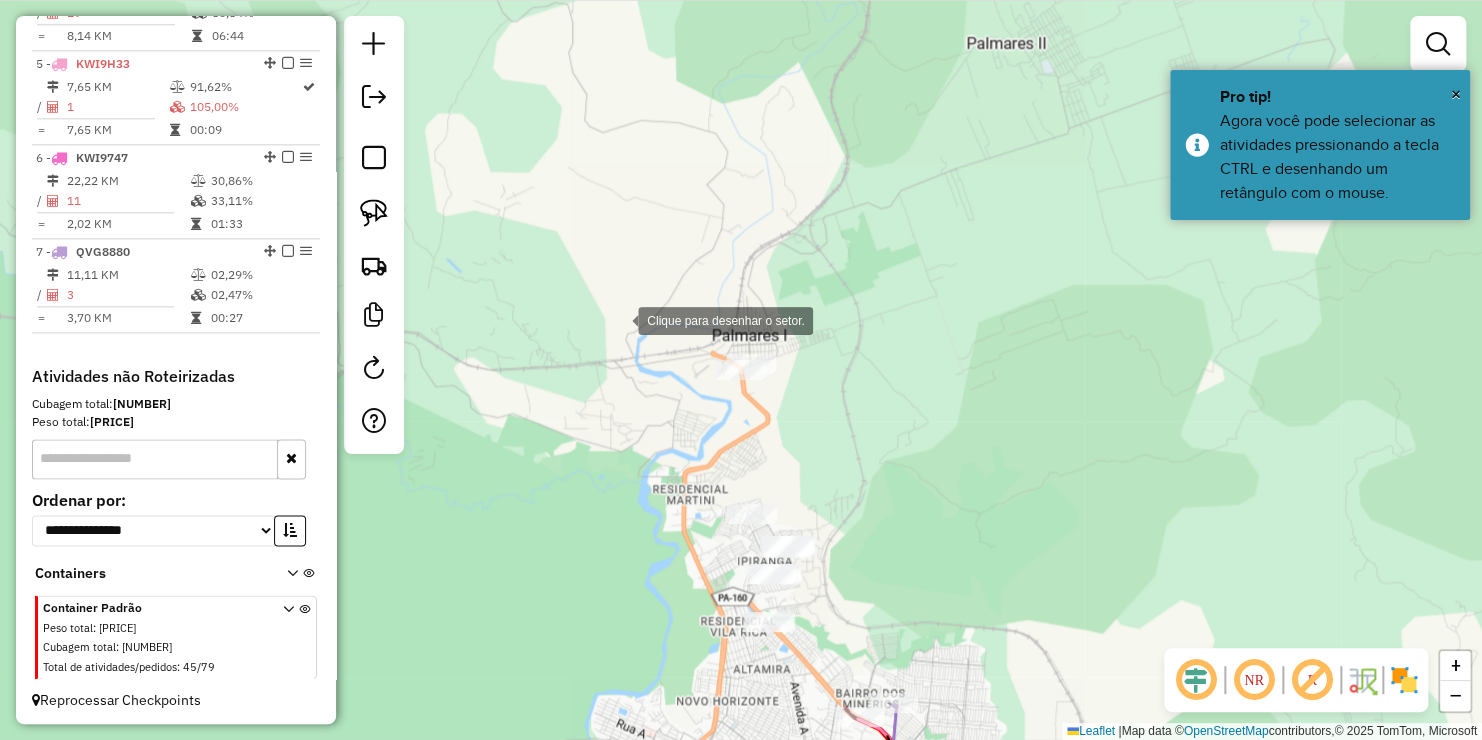 click 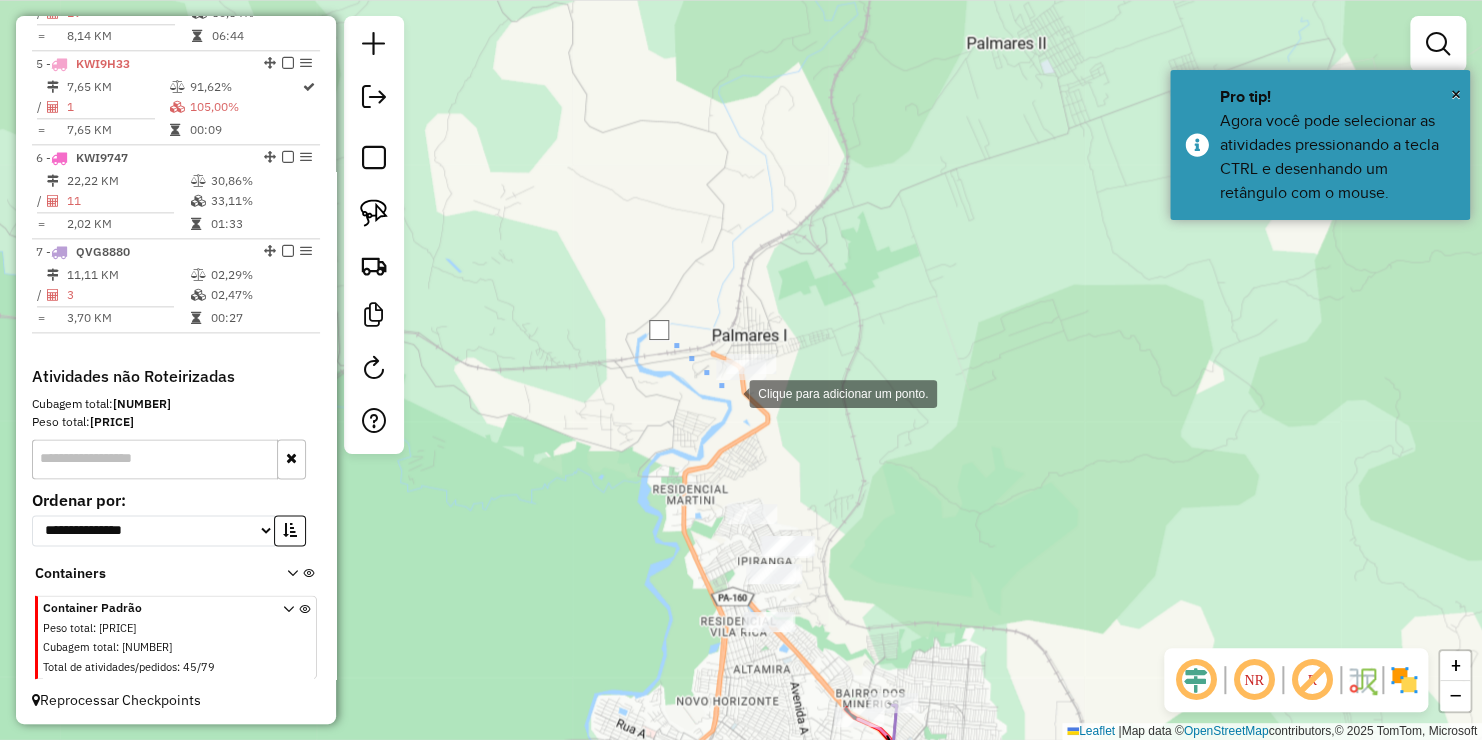 drag, startPoint x: 729, startPoint y: 392, endPoint x: 785, endPoint y: 392, distance: 56 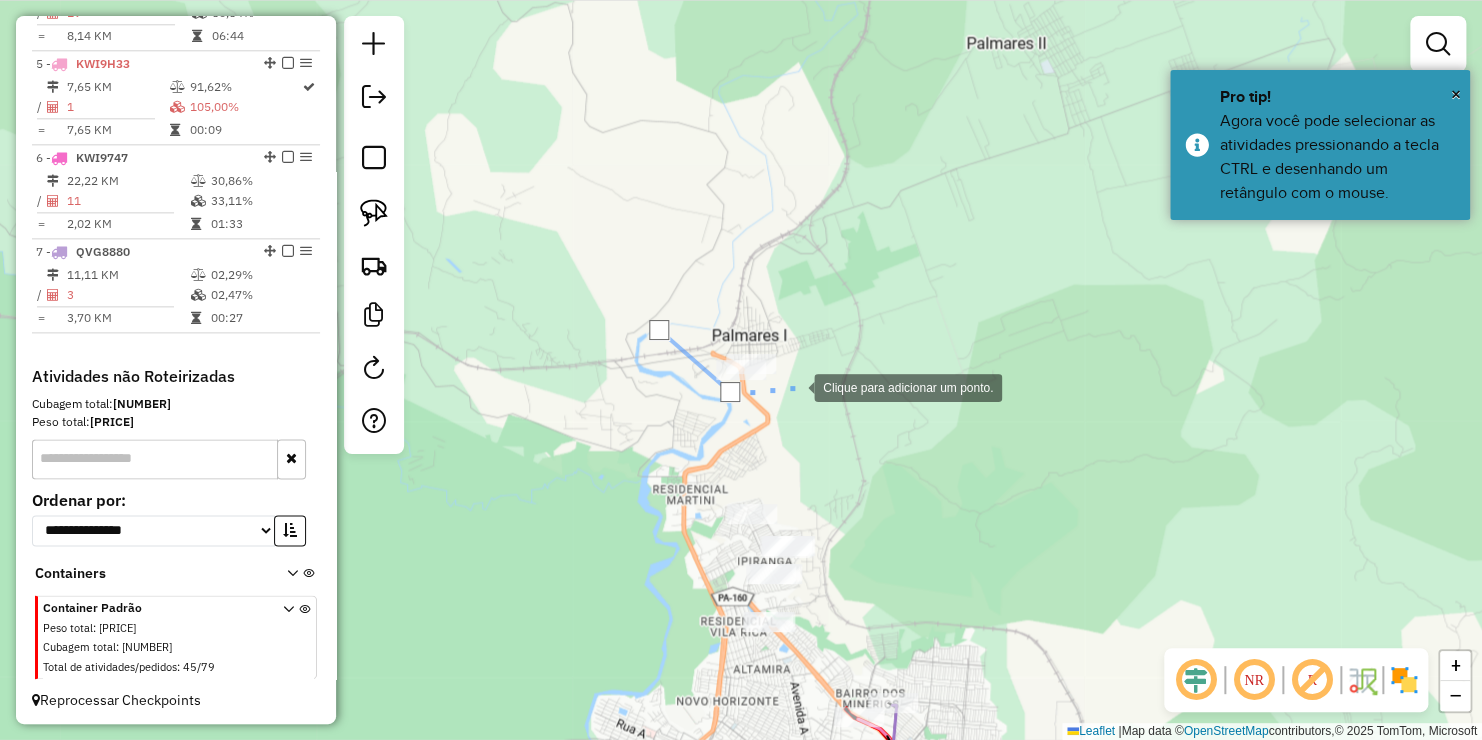 drag, startPoint x: 794, startPoint y: 375, endPoint x: 788, endPoint y: 332, distance: 43.416588 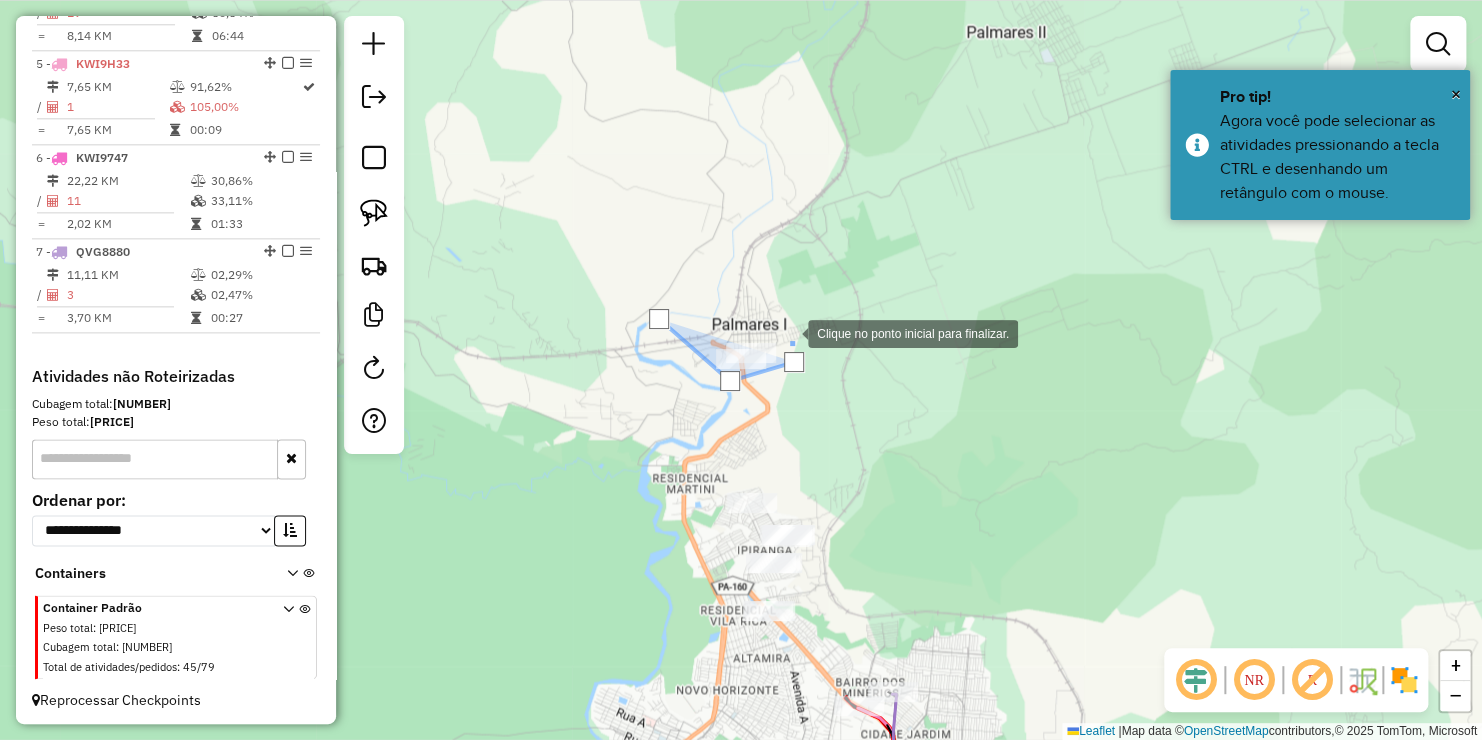 click 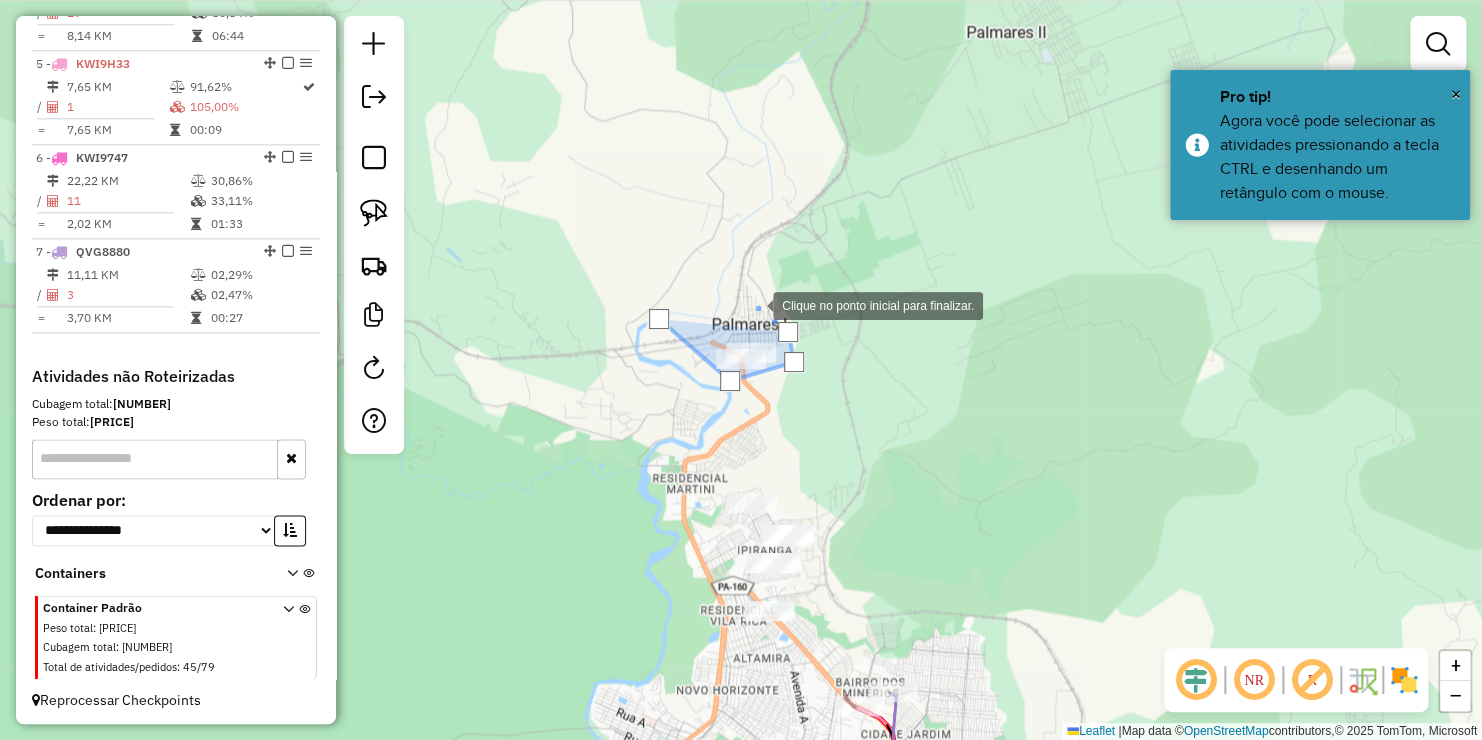 drag, startPoint x: 749, startPoint y: 304, endPoint x: 700, endPoint y: 316, distance: 50.447994 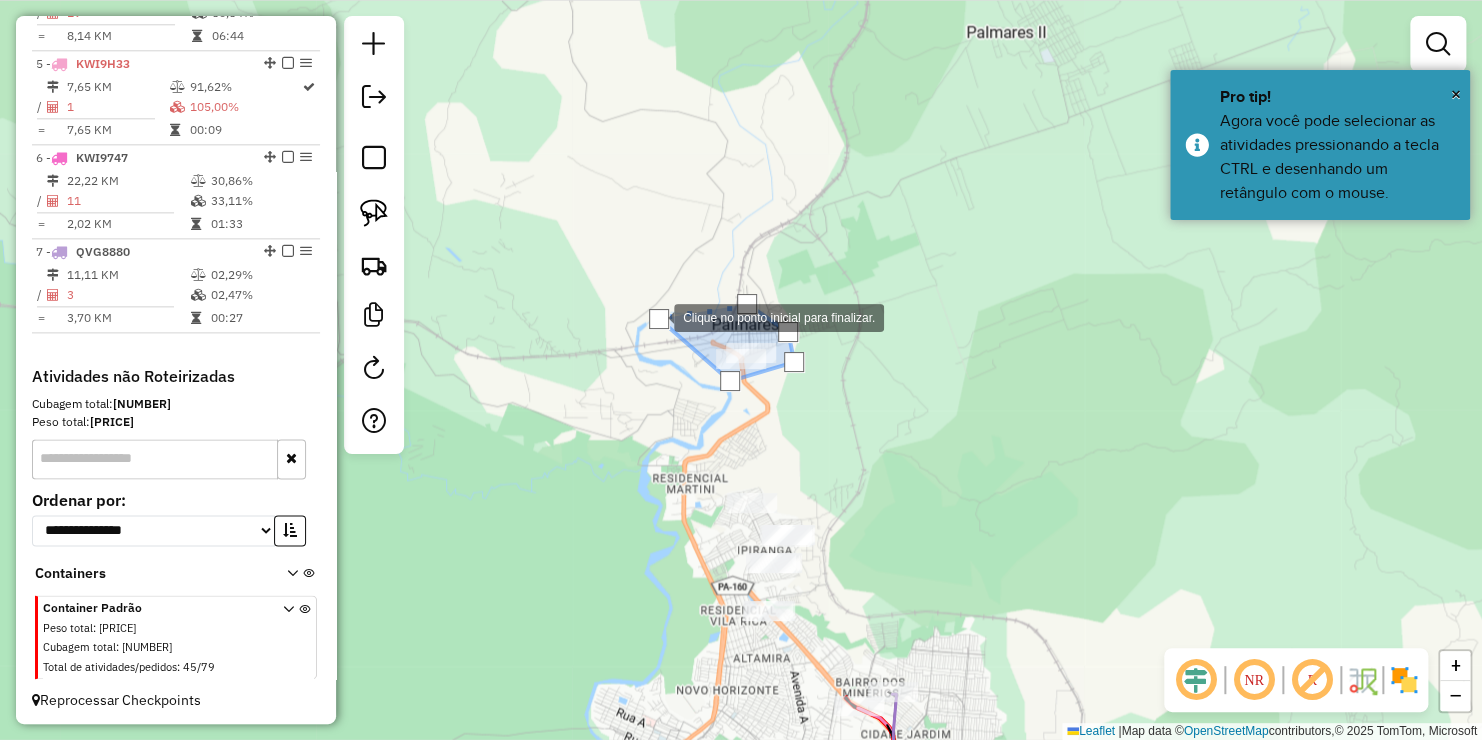 click 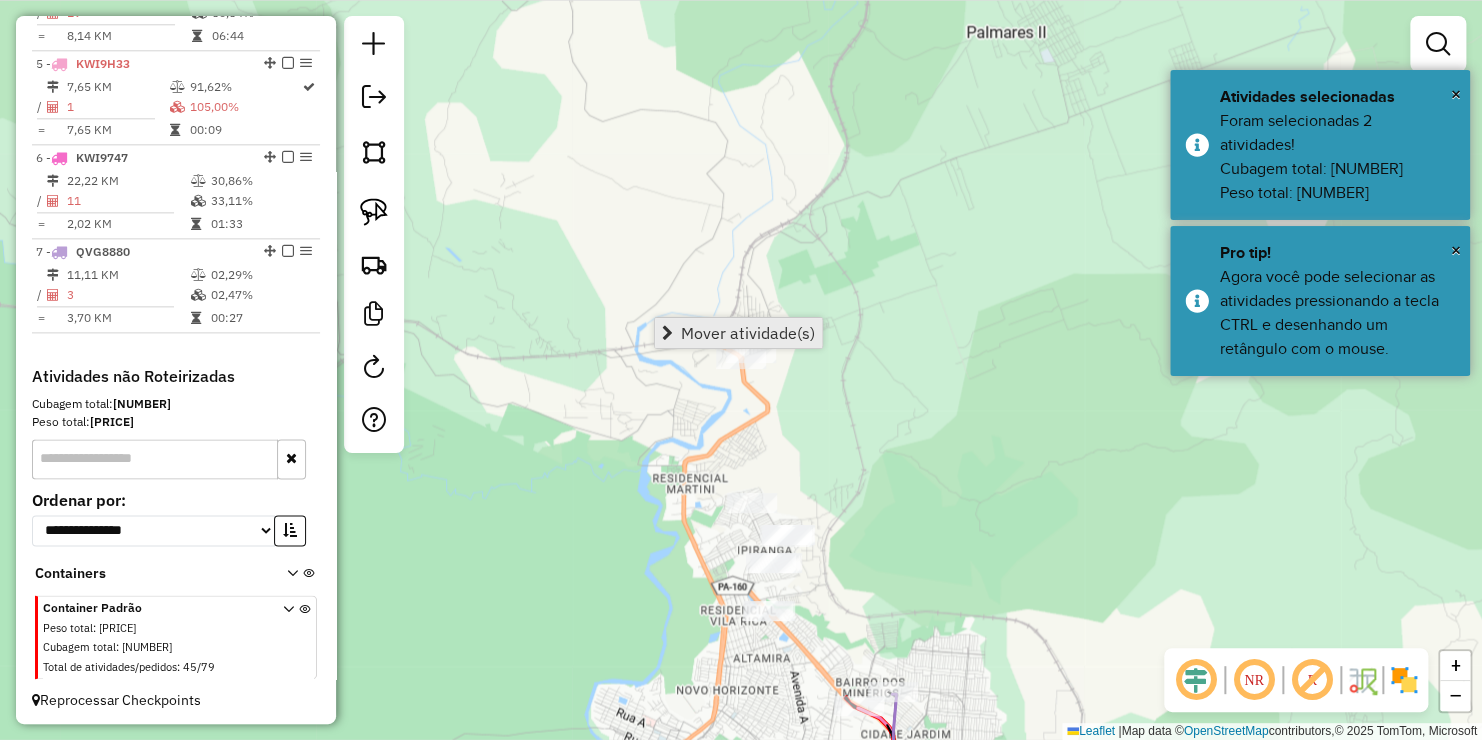click on "Mover atividade(s)" at bounding box center (738, 333) 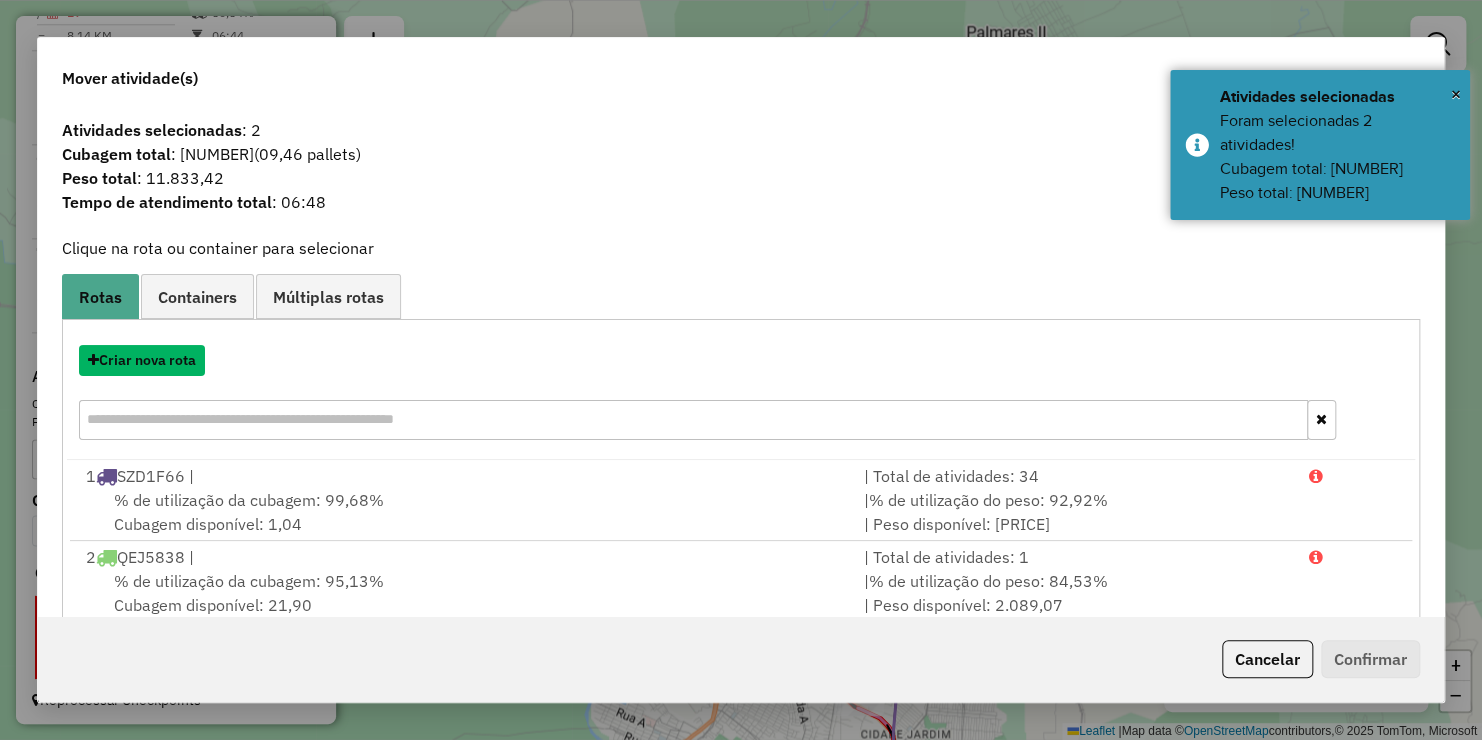 click on "Criar nova rota" at bounding box center (142, 360) 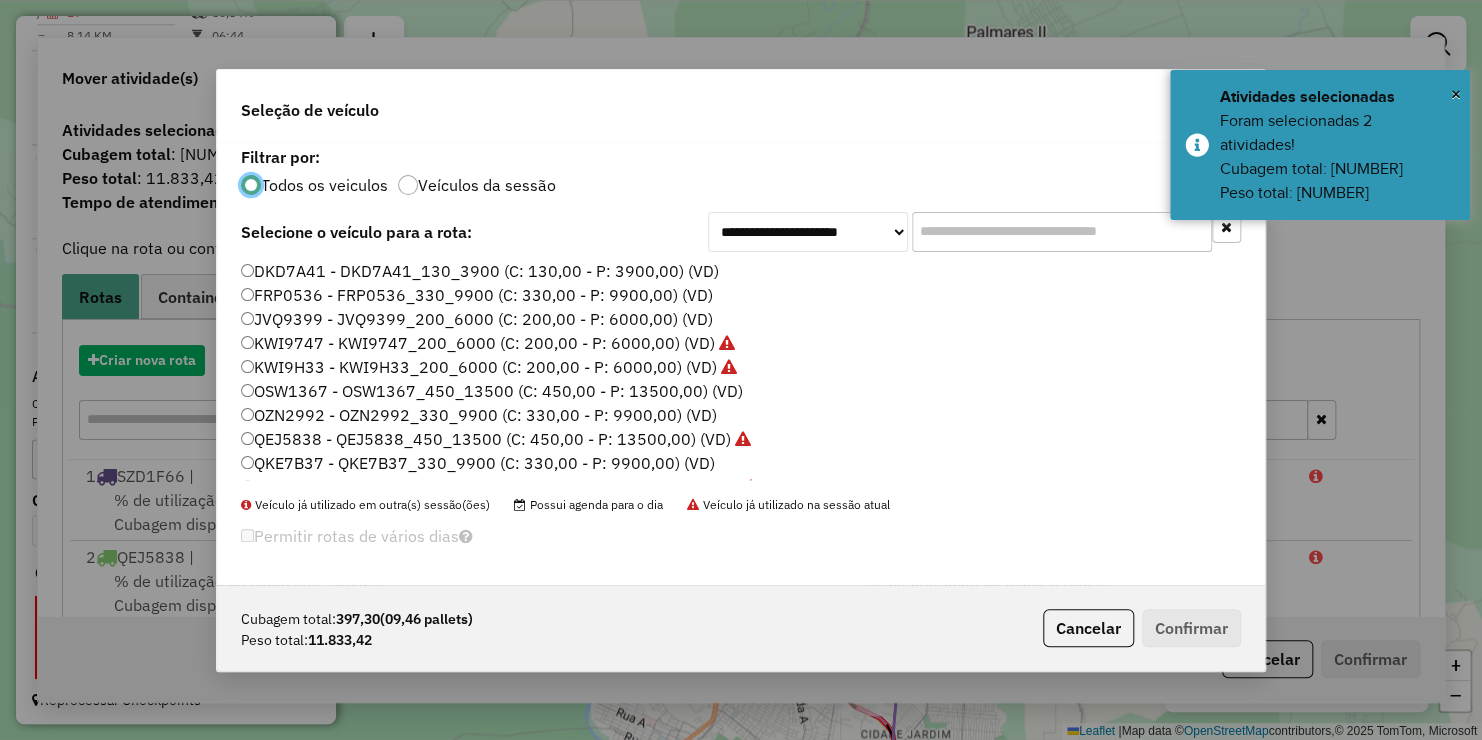 scroll, scrollTop: 10, scrollLeft: 6, axis: both 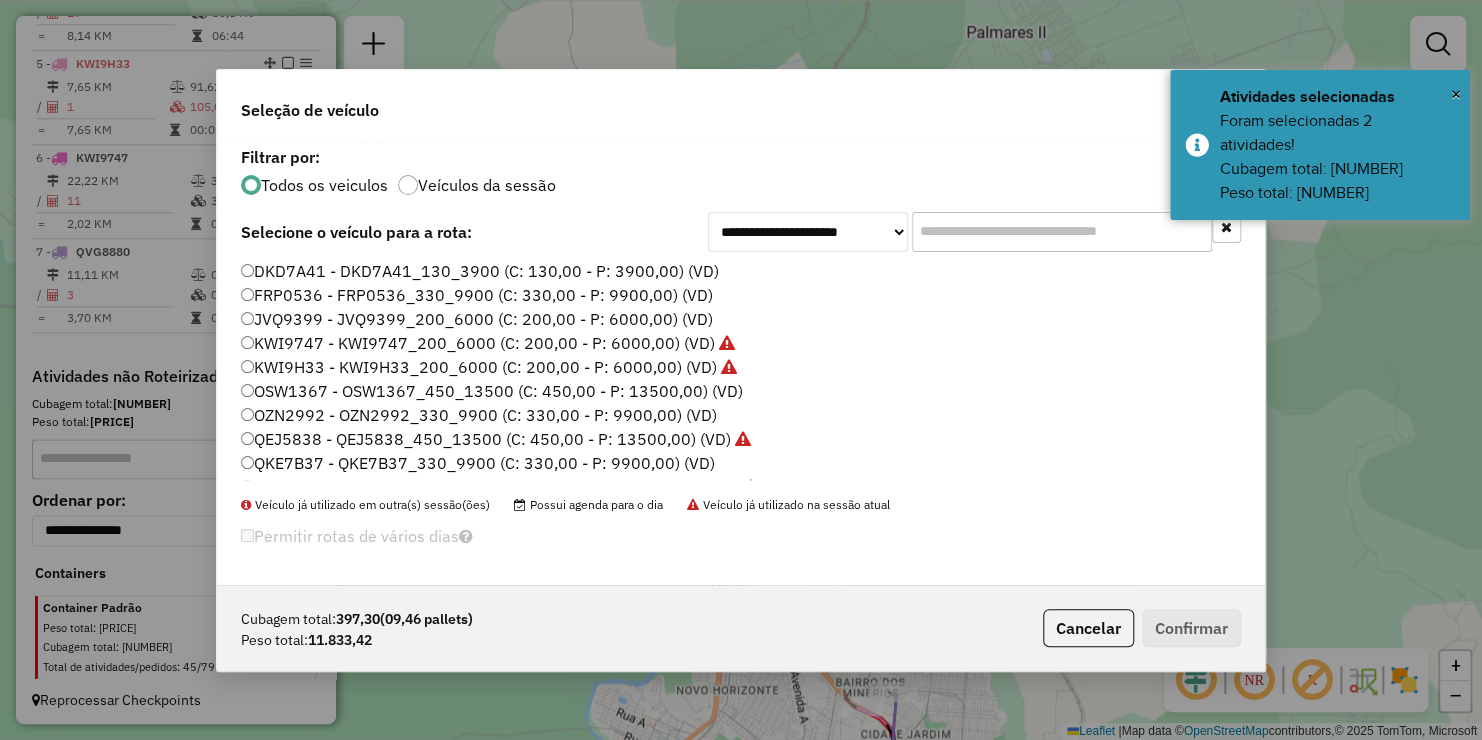 click on "FRP0536 - FRP0536_330_9900 (C: 330,00 - P: 9900,00) (VD)" 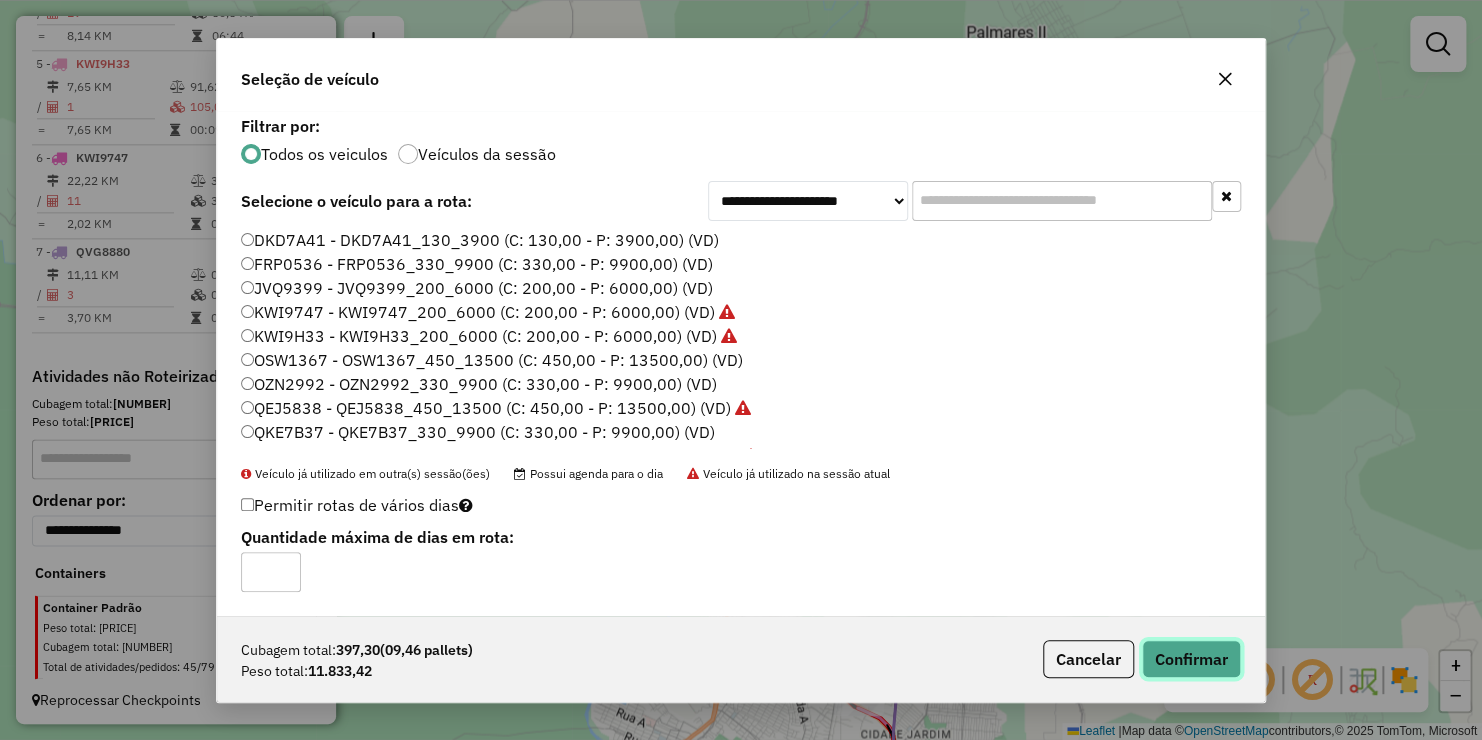 click on "Confirmar" 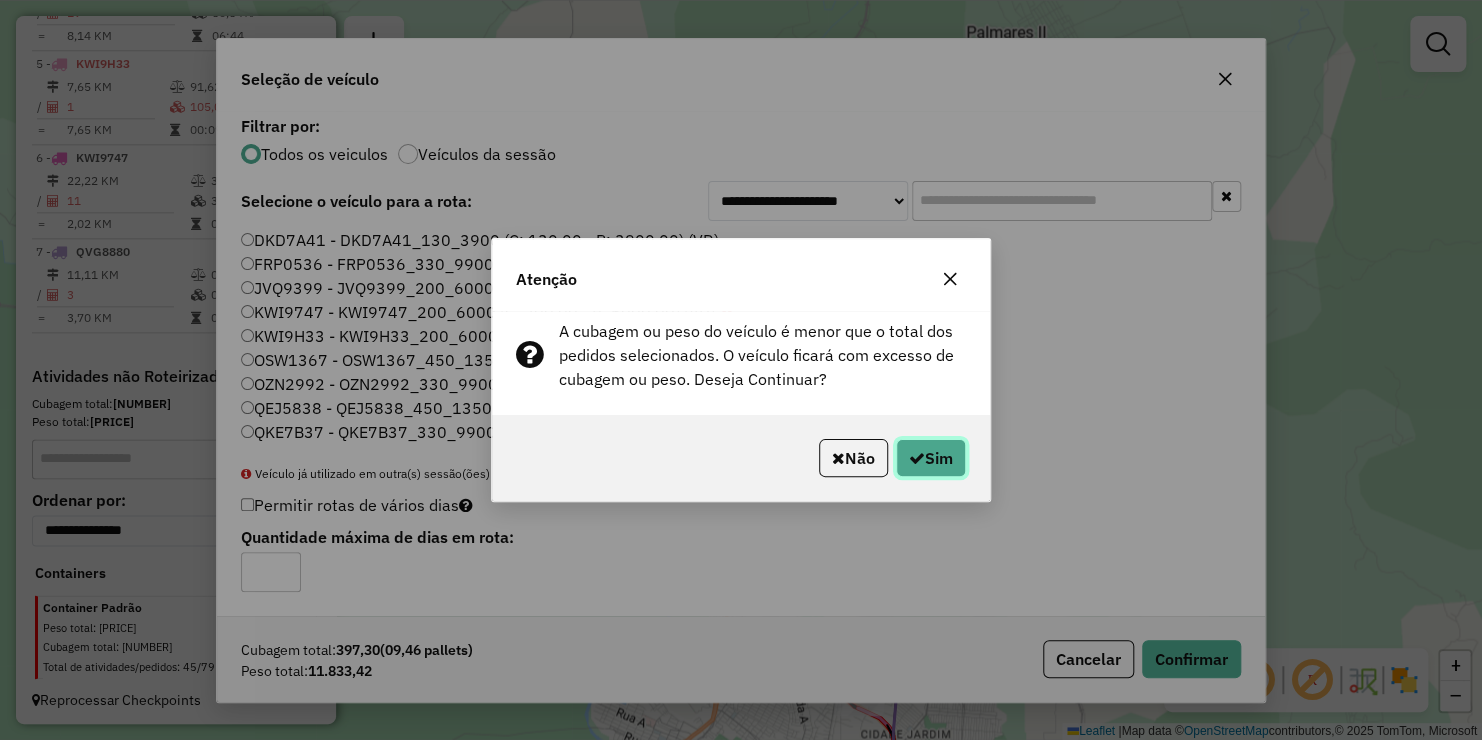 click on "Sim" 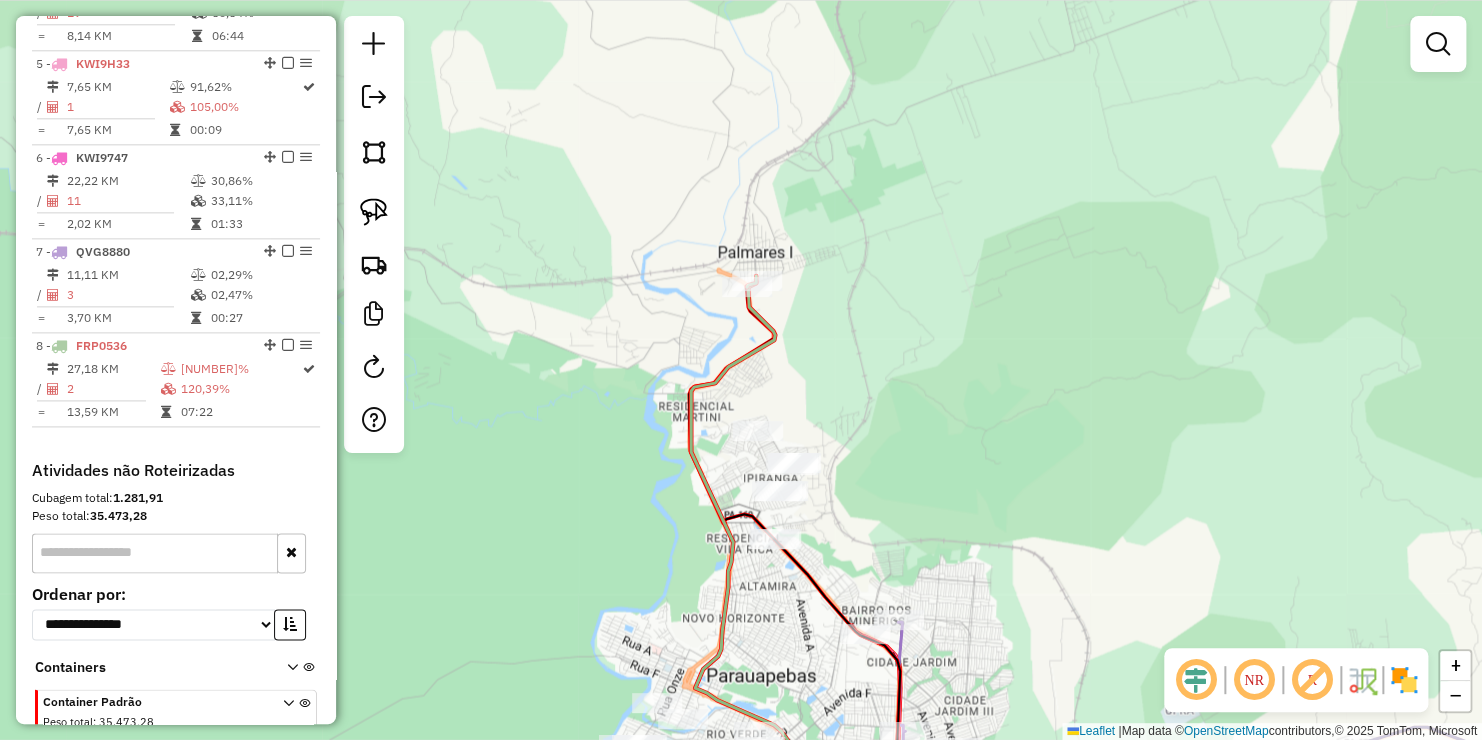 drag, startPoint x: 928, startPoint y: 349, endPoint x: 965, endPoint y: 170, distance: 182.78403 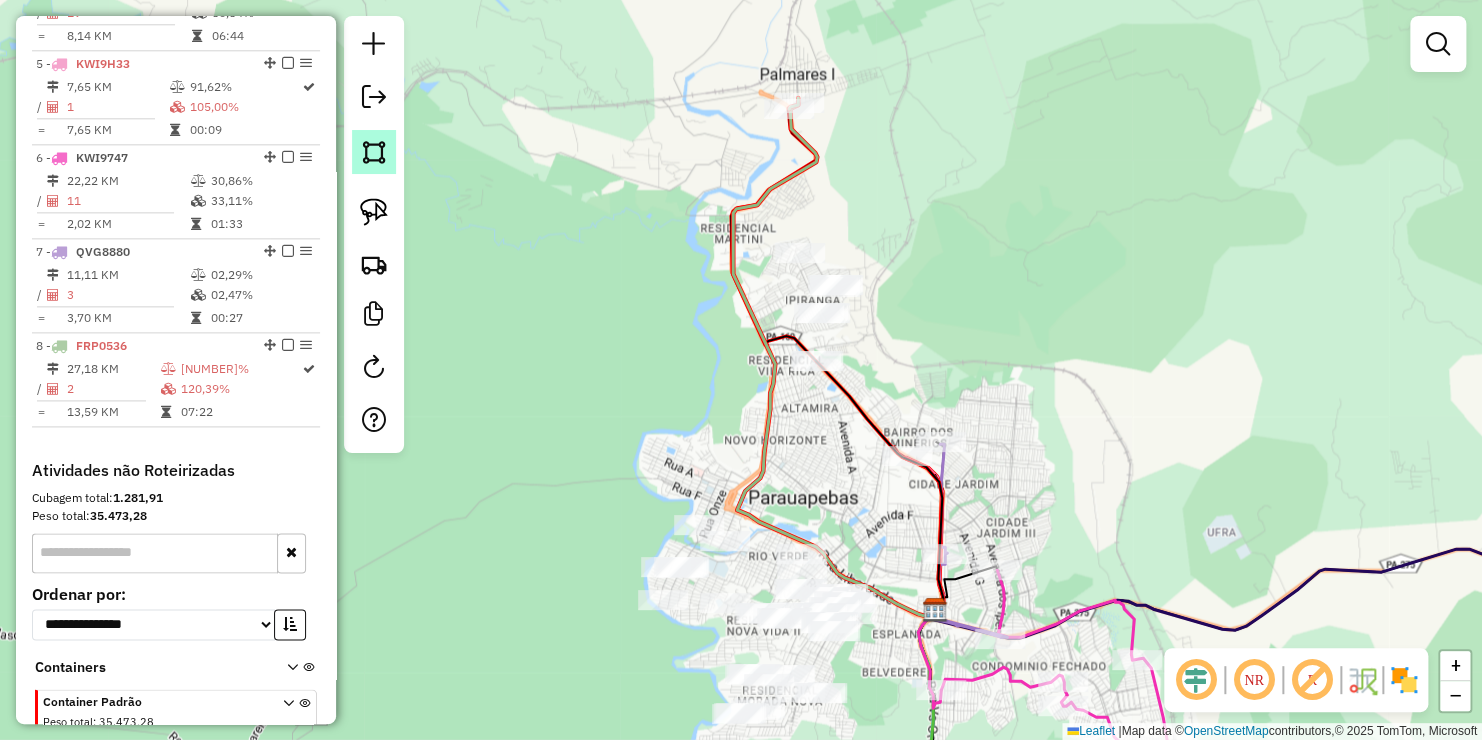 click 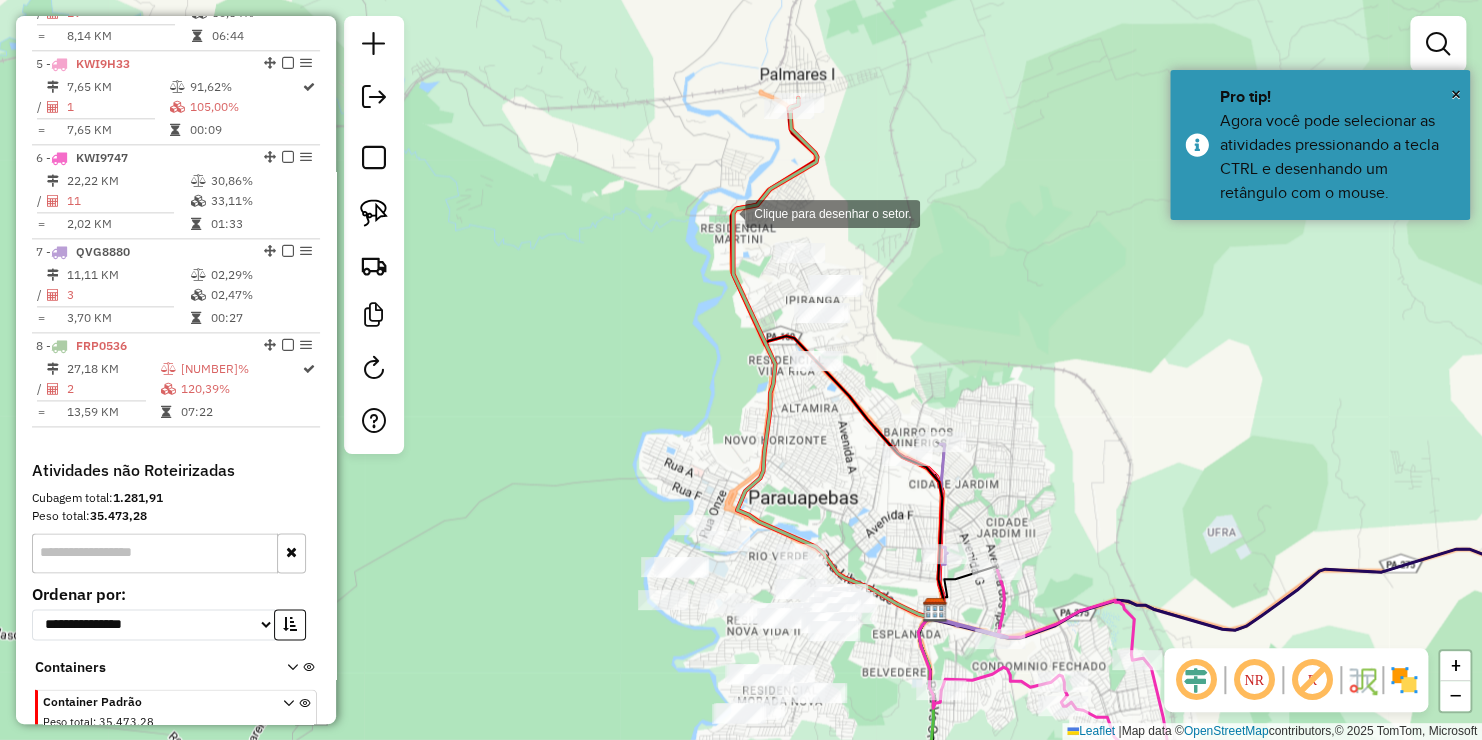drag, startPoint x: 725, startPoint y: 212, endPoint x: 816, endPoint y: 207, distance: 91.13726 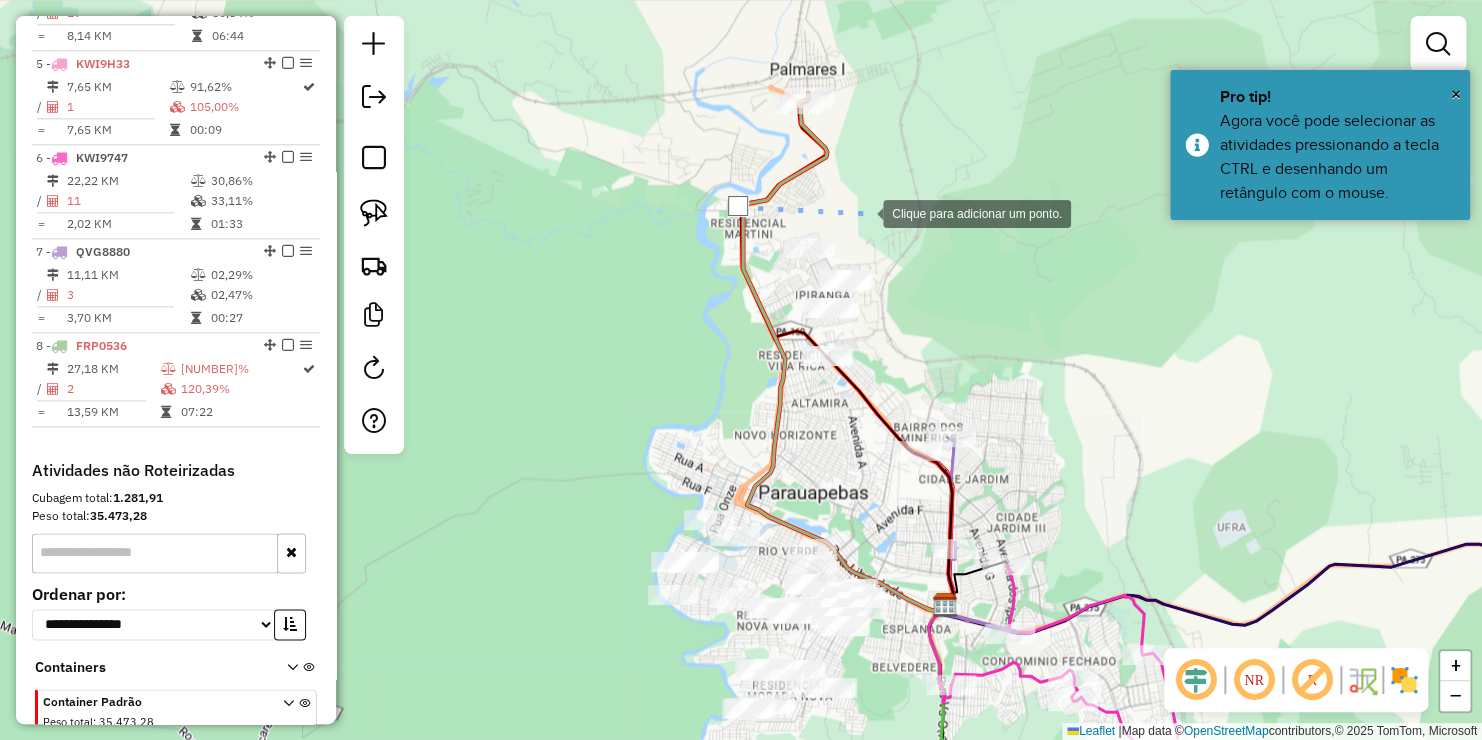 drag, startPoint x: 863, startPoint y: 212, endPoint x: 879, endPoint y: 284, distance: 73.756355 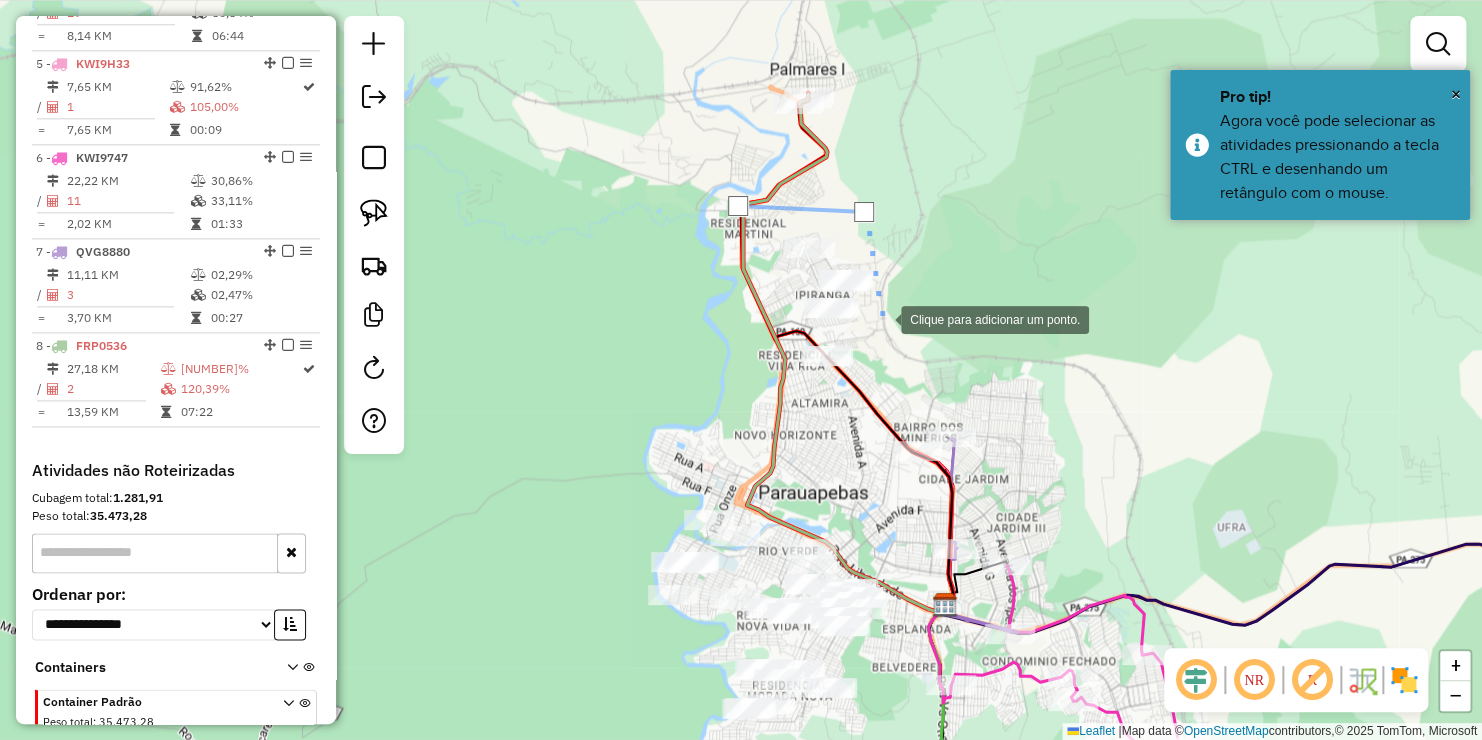 click 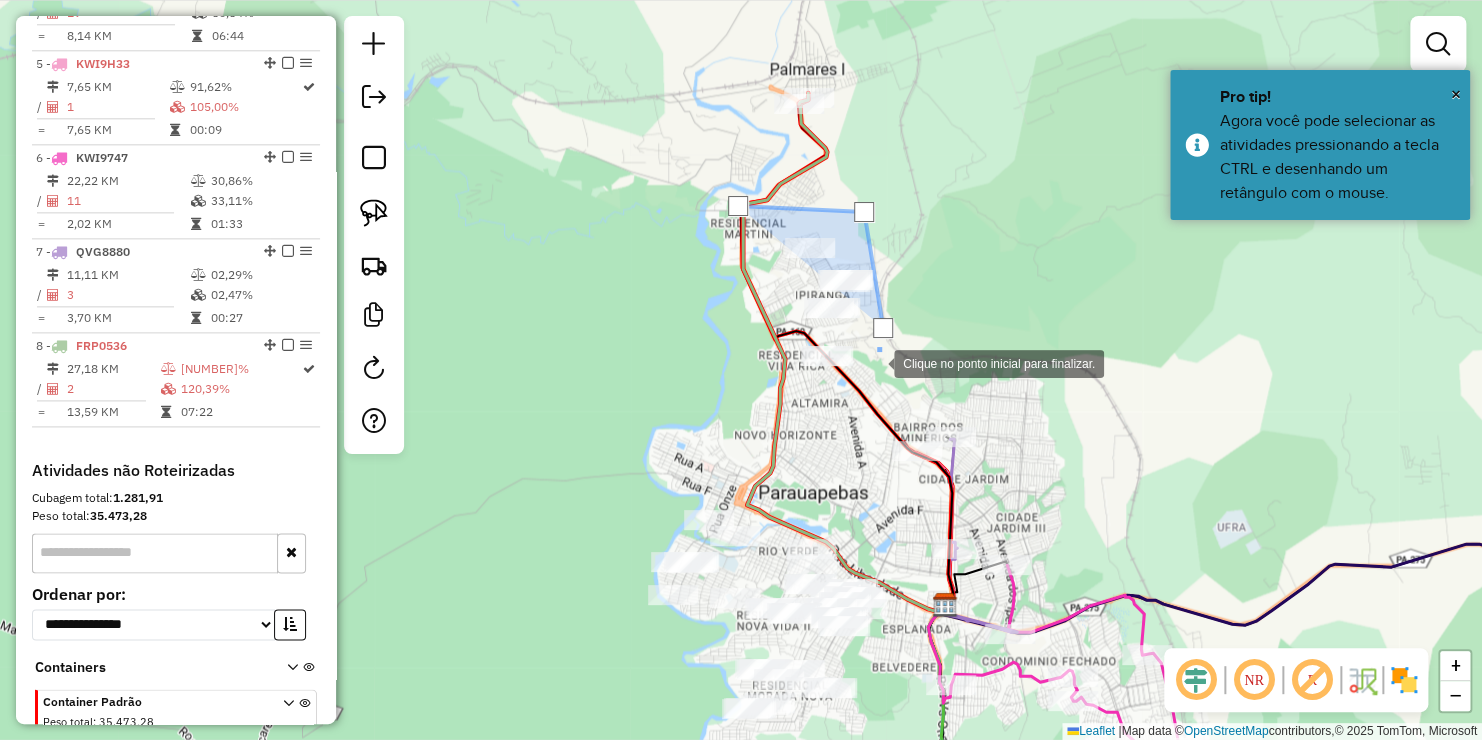 click 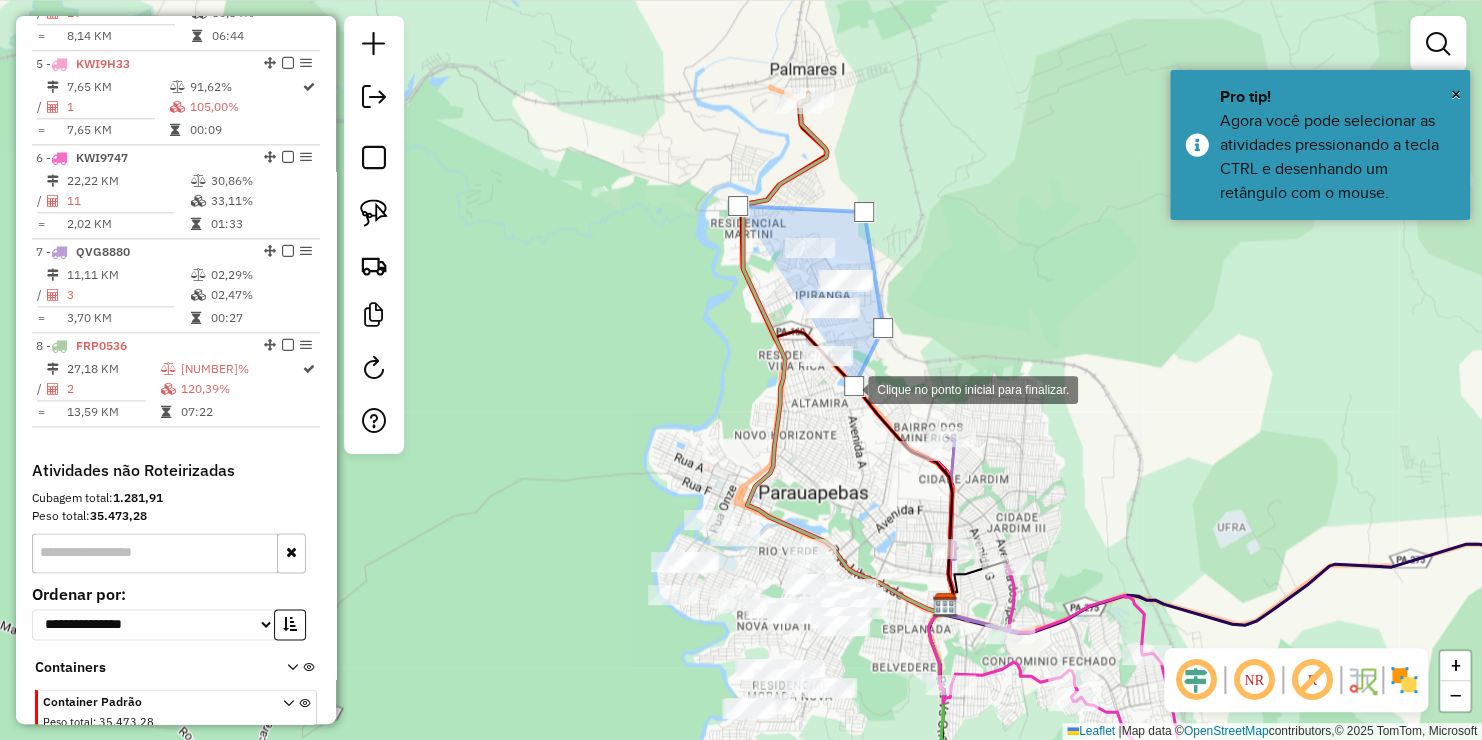 click 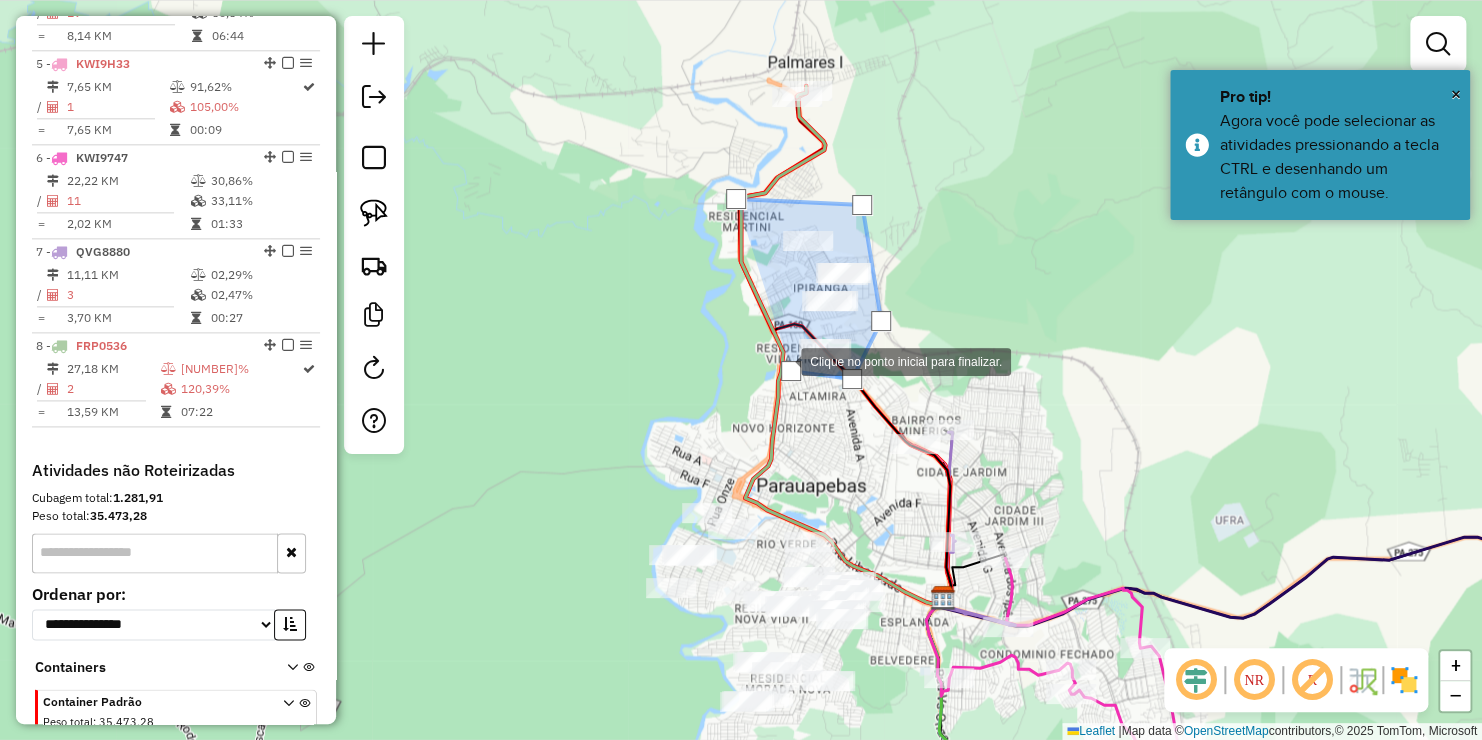 drag, startPoint x: 754, startPoint y: 308, endPoint x: 748, endPoint y: 282, distance: 26.683329 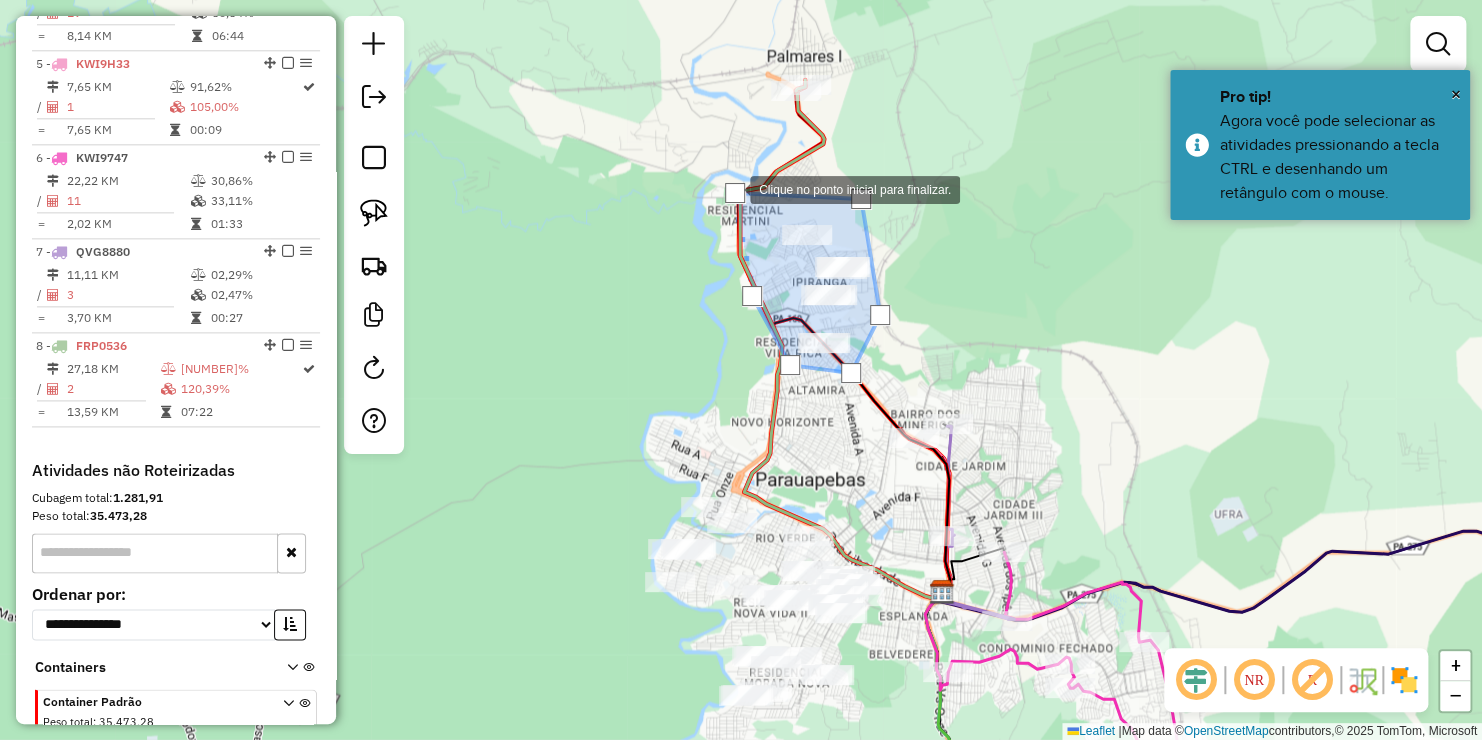 click 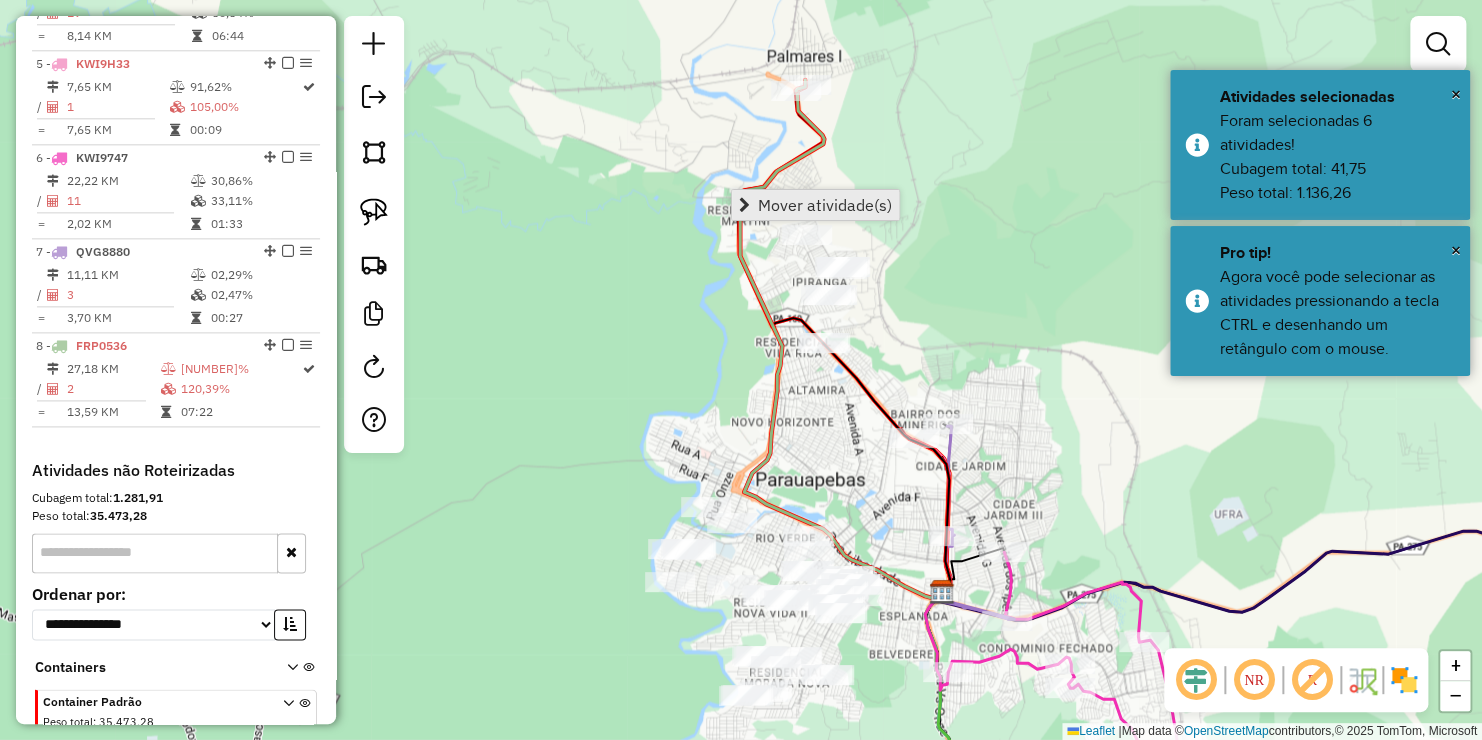 click on "Mover atividade(s)" at bounding box center [825, 205] 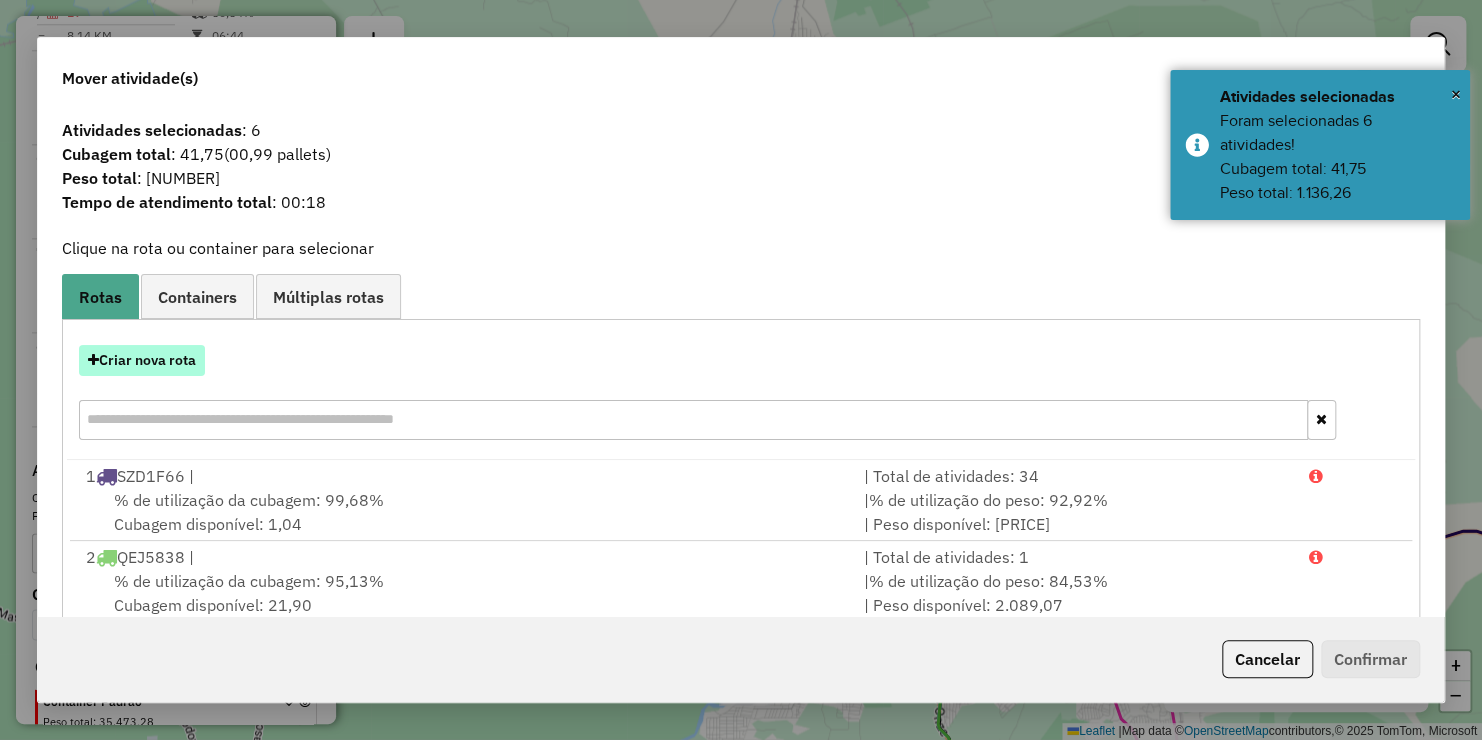 click on "Criar nova rota" at bounding box center (142, 360) 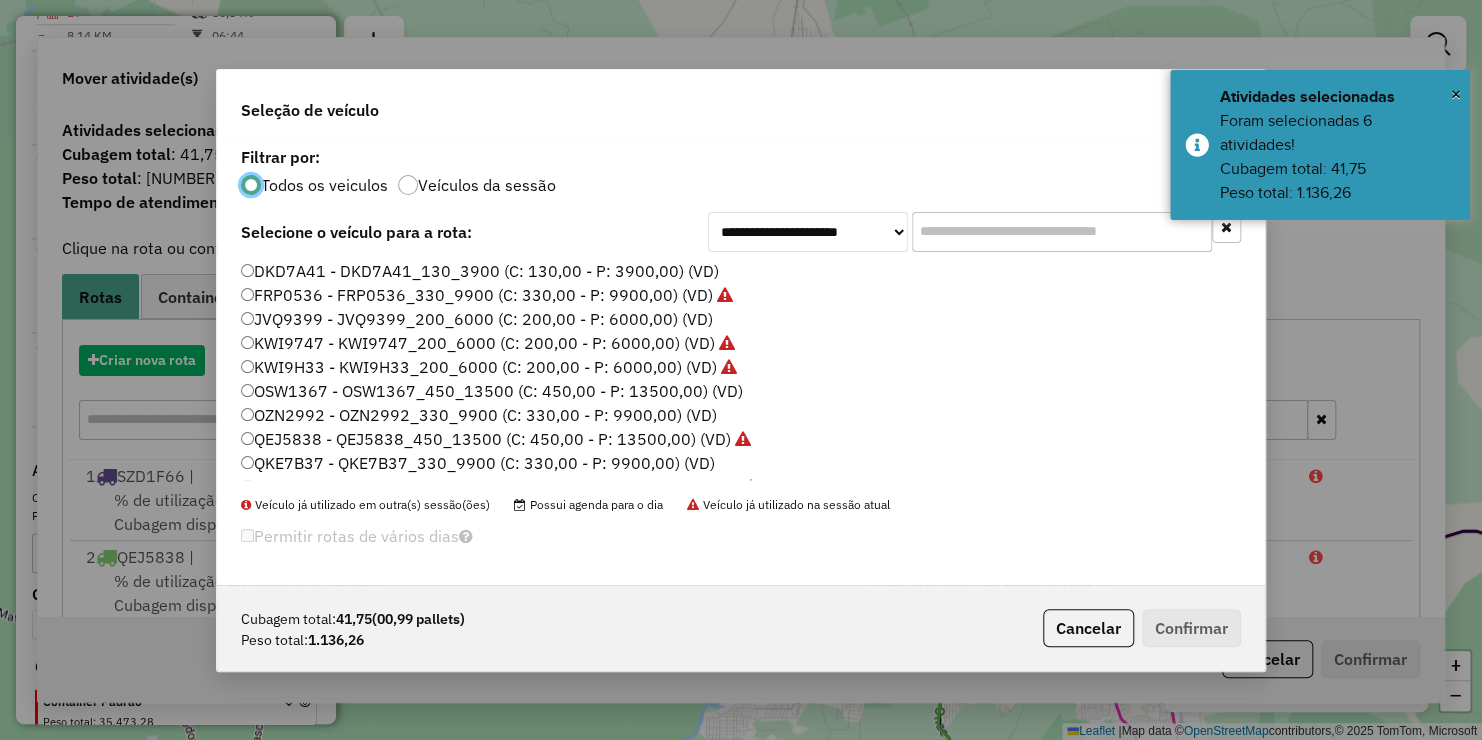 scroll, scrollTop: 10, scrollLeft: 6, axis: both 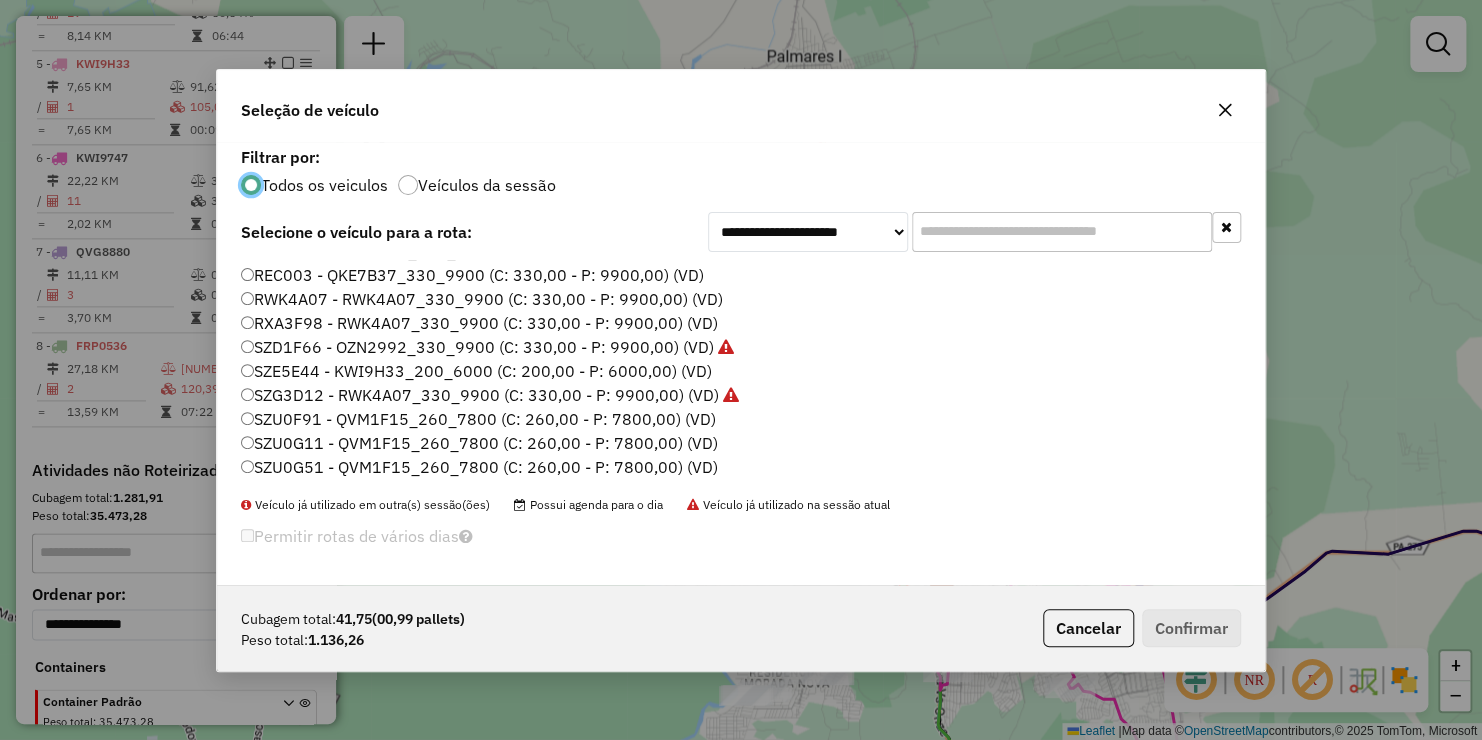 click on "SZE5E44 - KWI9H33_200_6000 (C: 200,00 - P: 6000,00) (VD)" 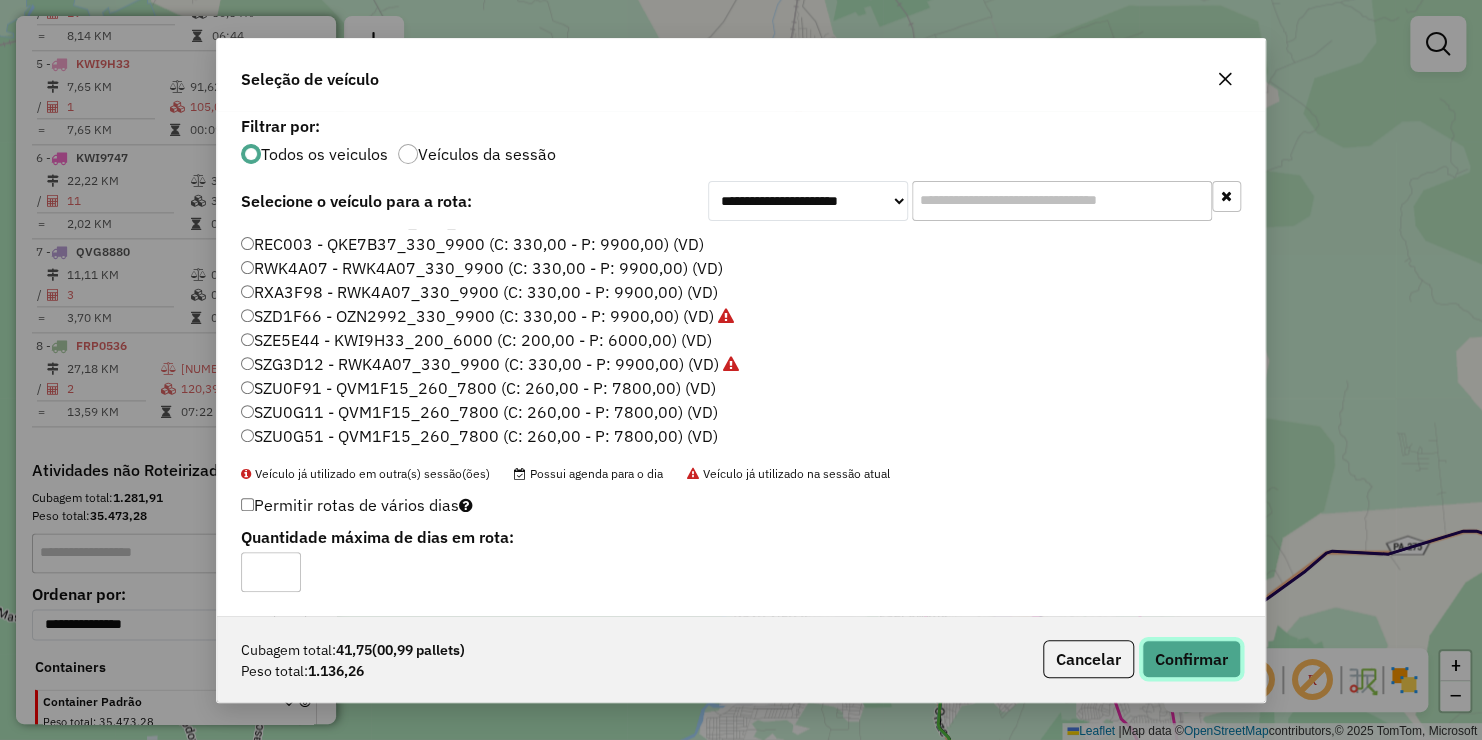 click on "Confirmar" 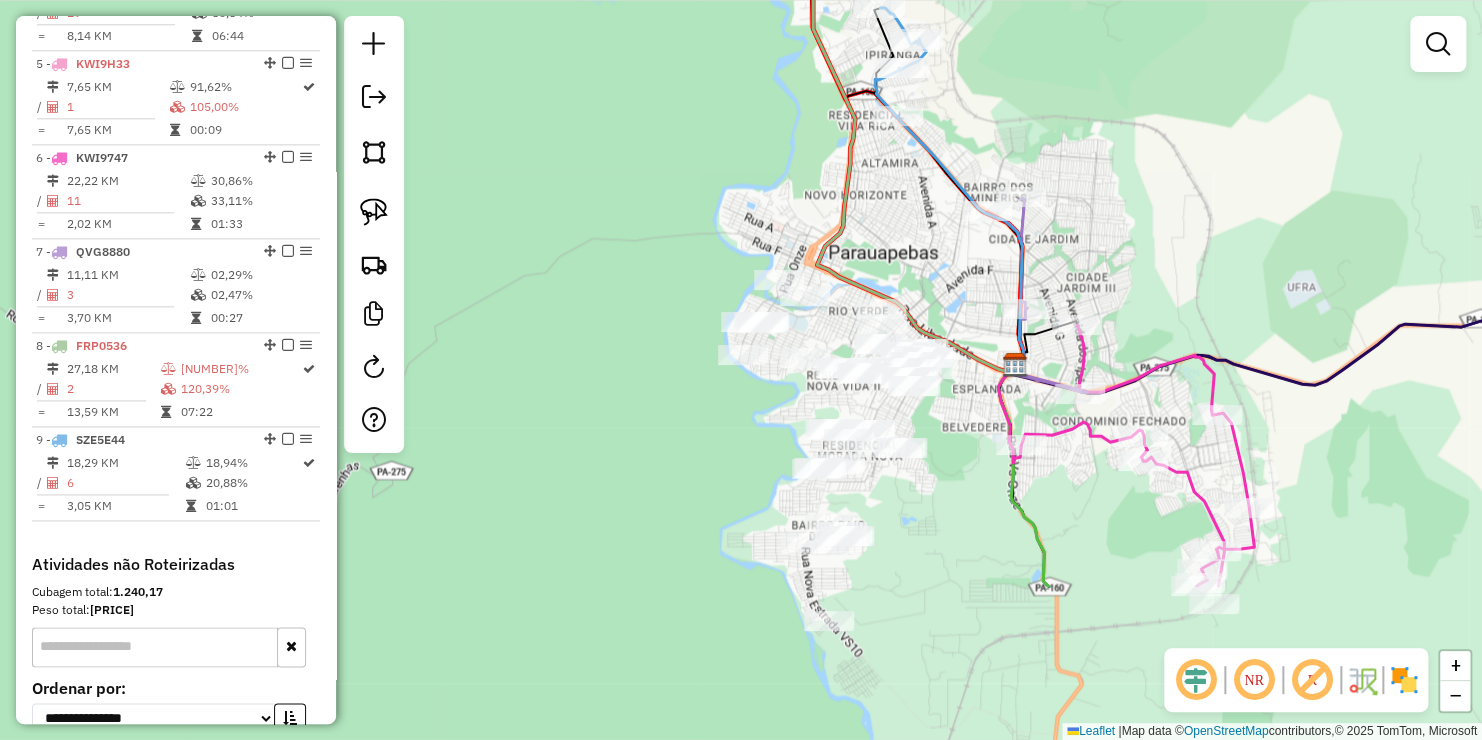 drag, startPoint x: 945, startPoint y: 471, endPoint x: 989, endPoint y: 206, distance: 268.628 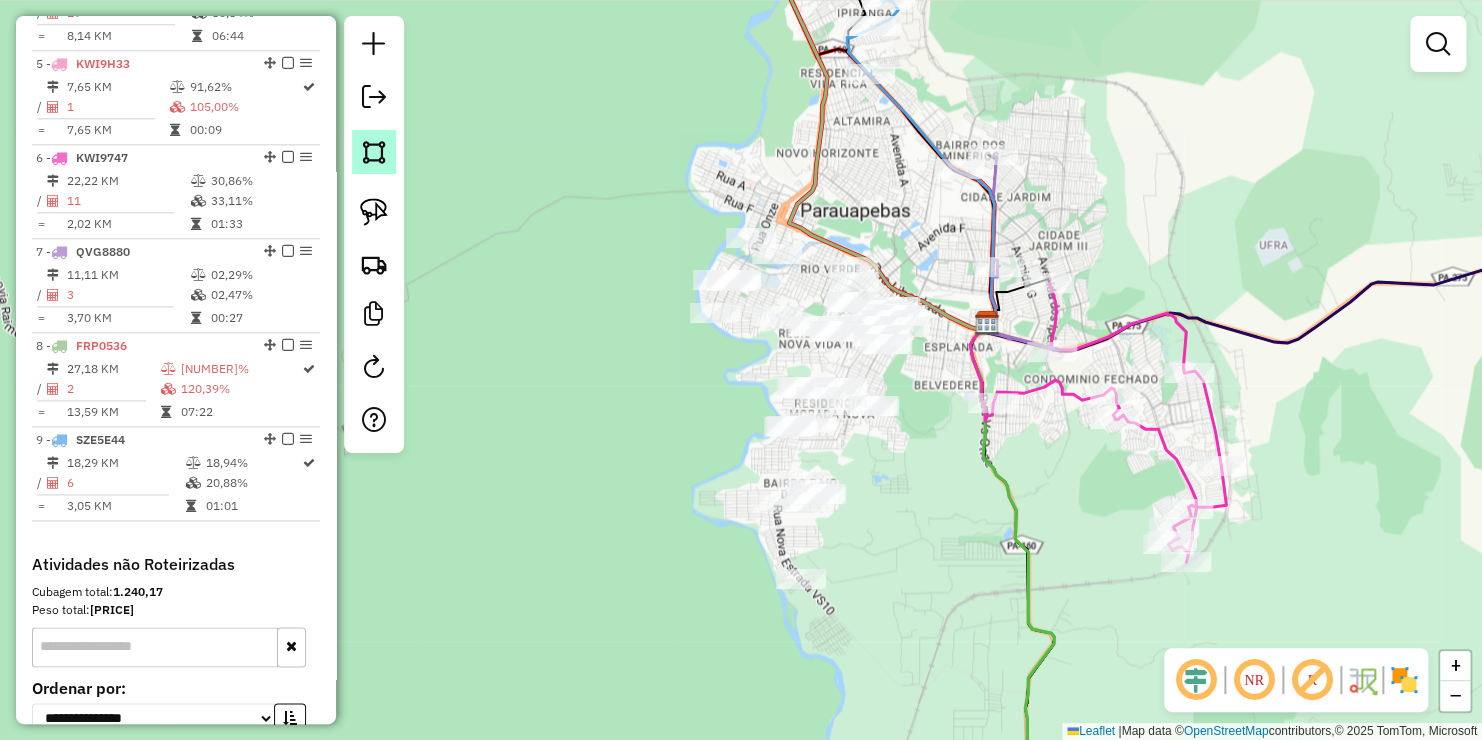 click 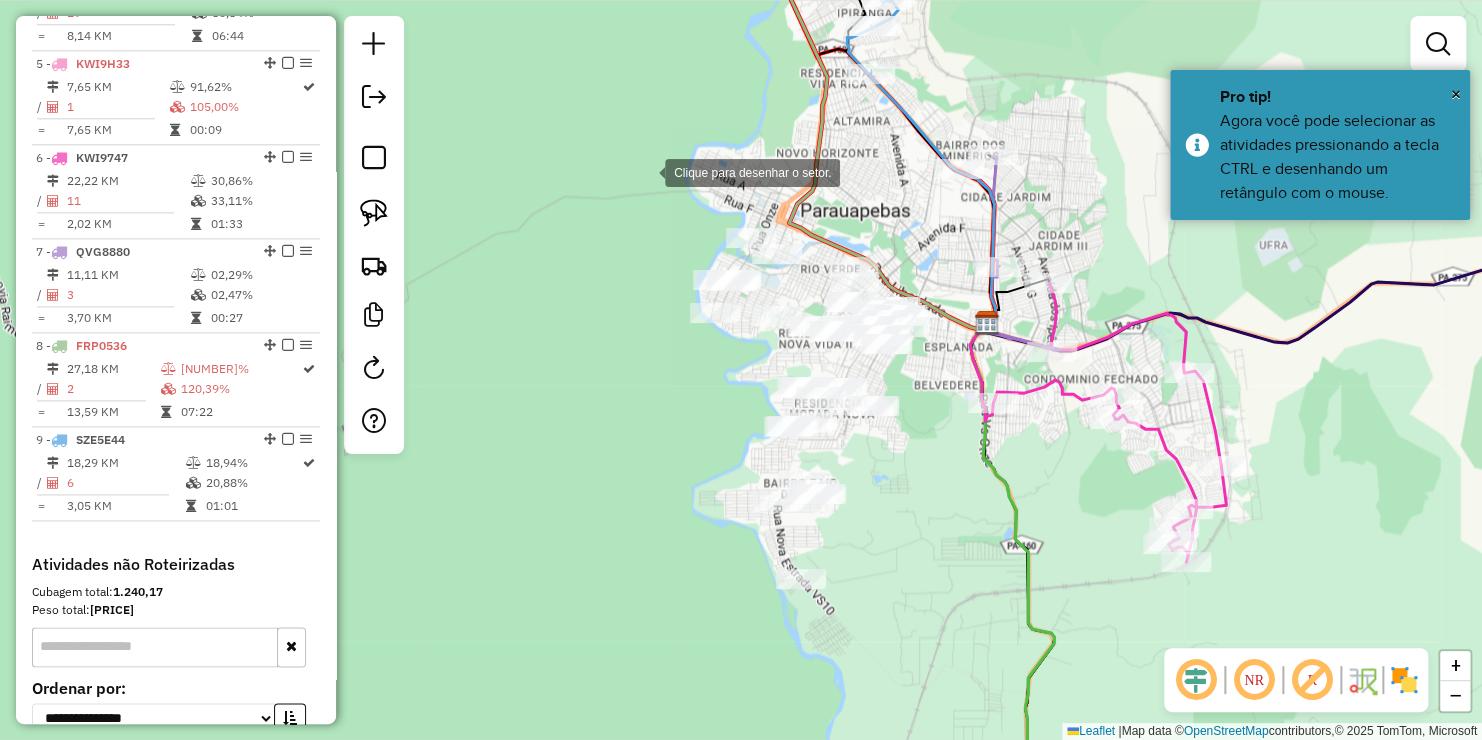 drag, startPoint x: 645, startPoint y: 171, endPoint x: 657, endPoint y: 171, distance: 12 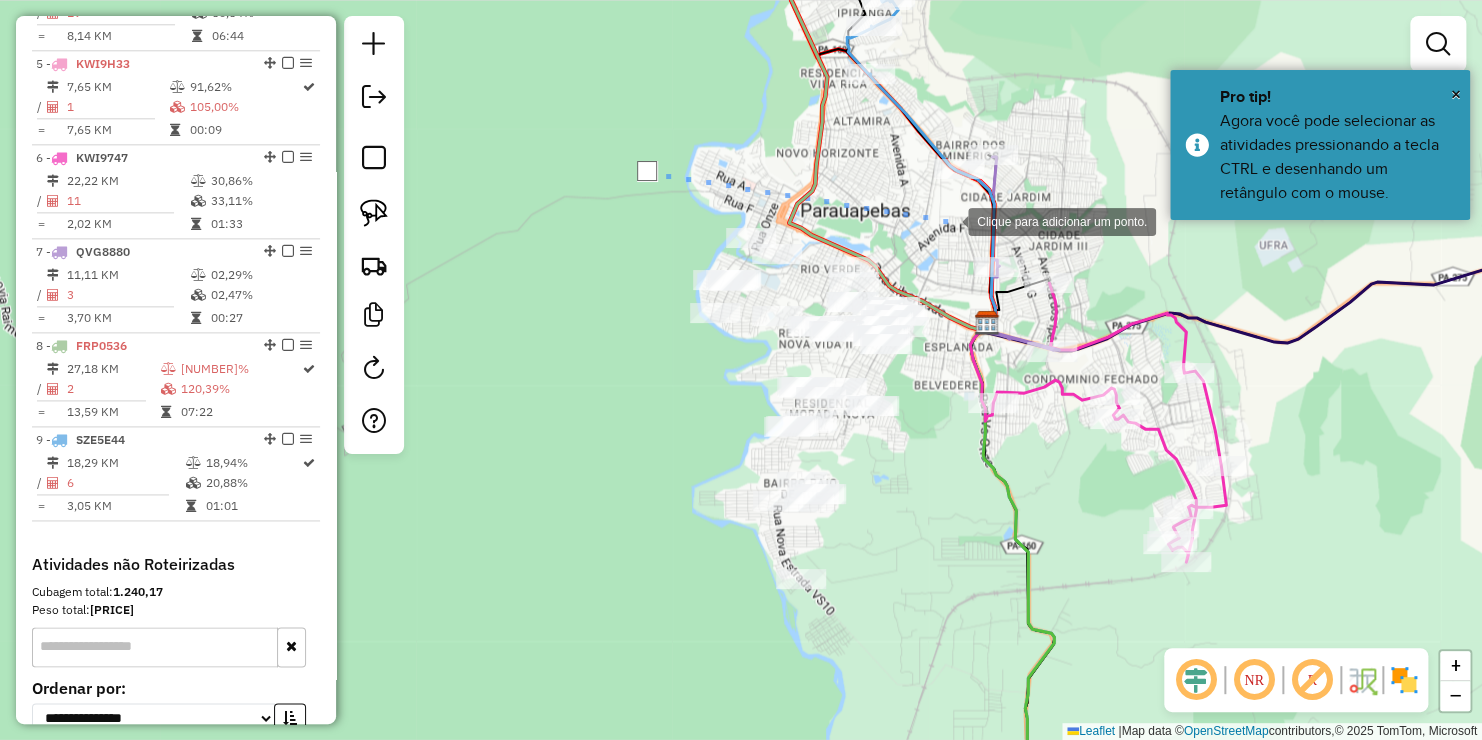 drag, startPoint x: 948, startPoint y: 220, endPoint x: 933, endPoint y: 246, distance: 30.016663 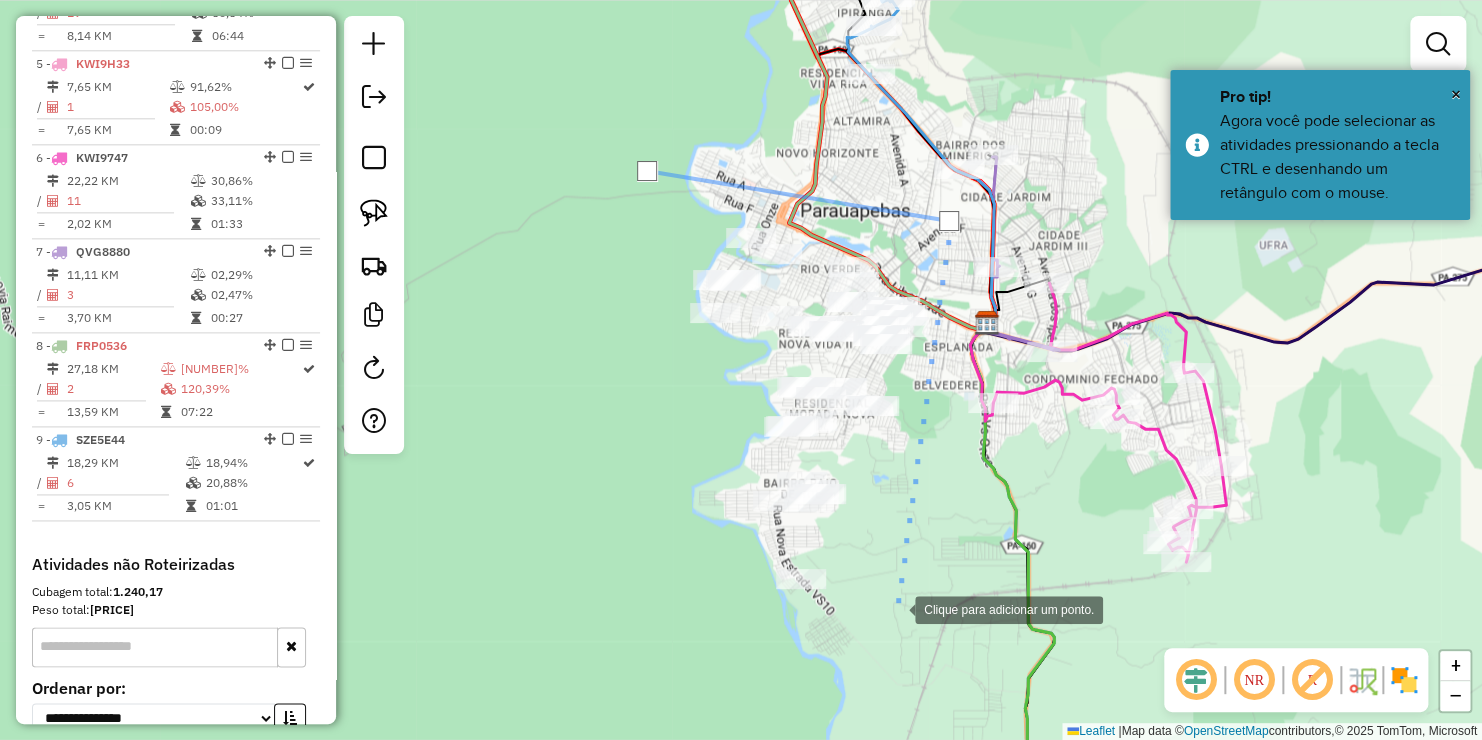 click 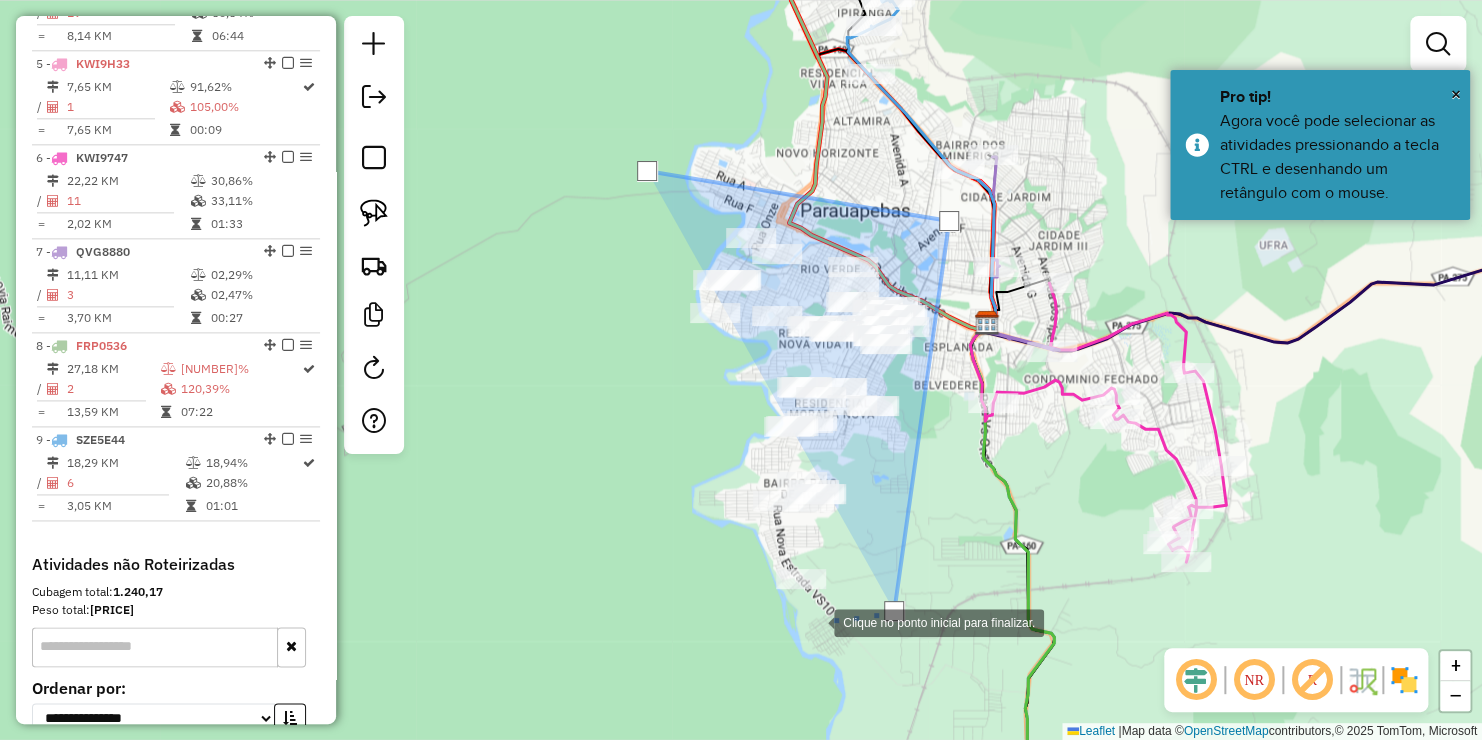 click 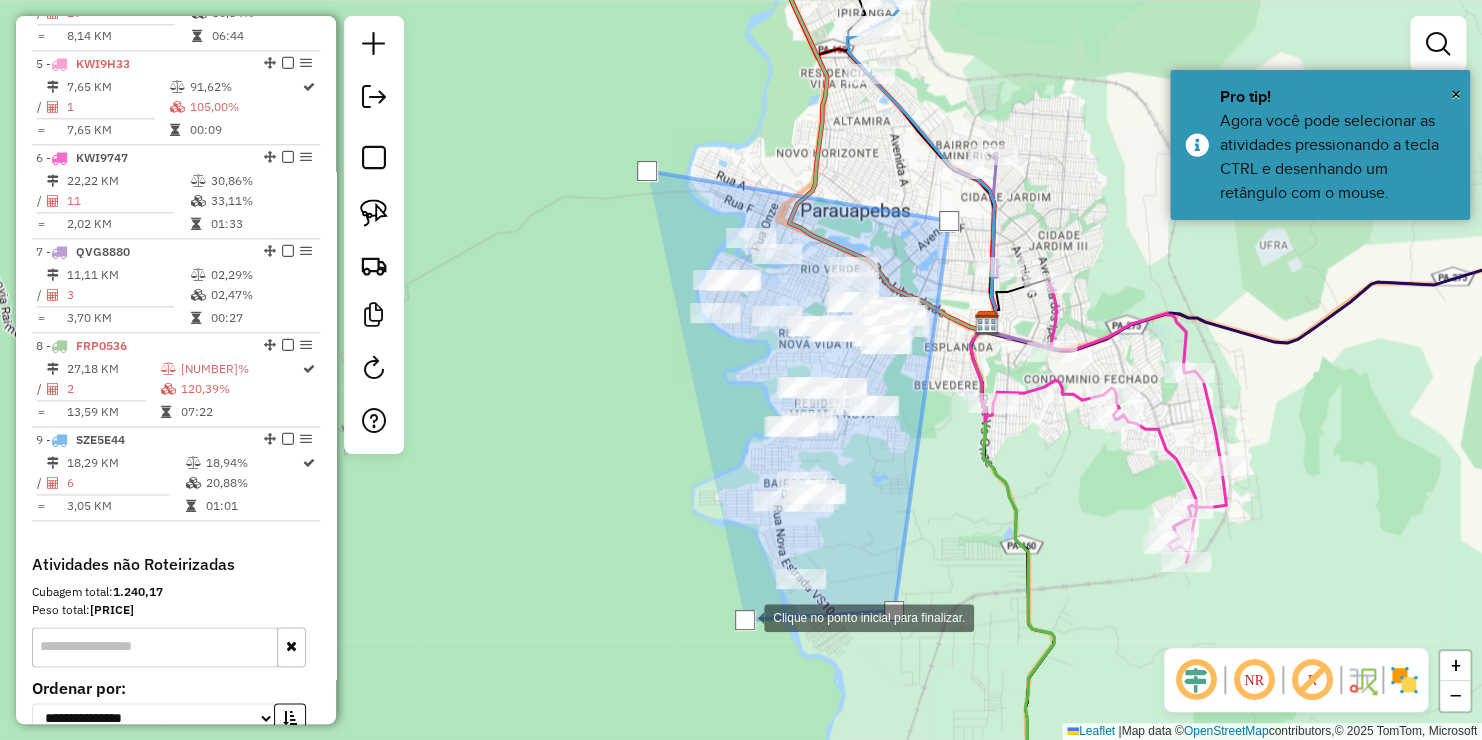 drag, startPoint x: 678, startPoint y: 517, endPoint x: 676, endPoint y: 491, distance: 26.076809 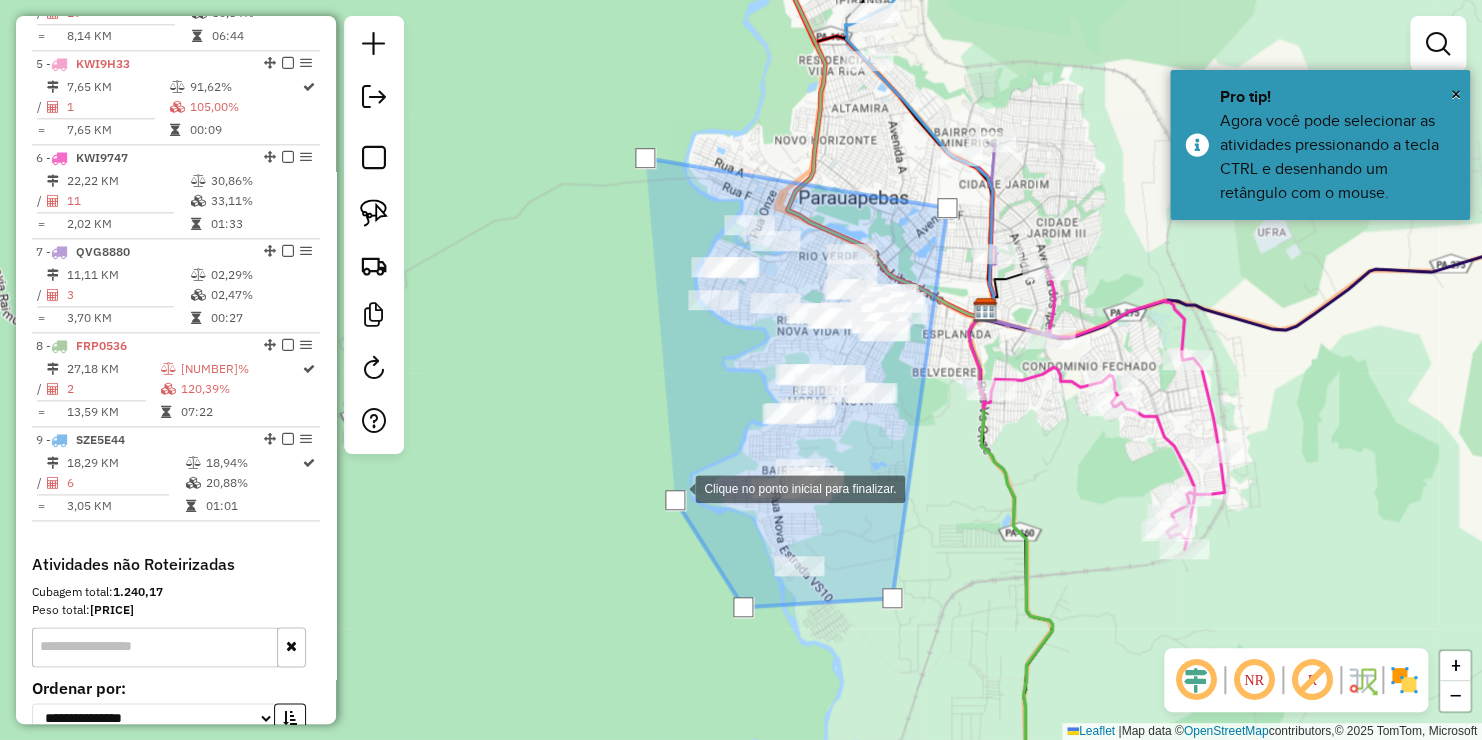 click 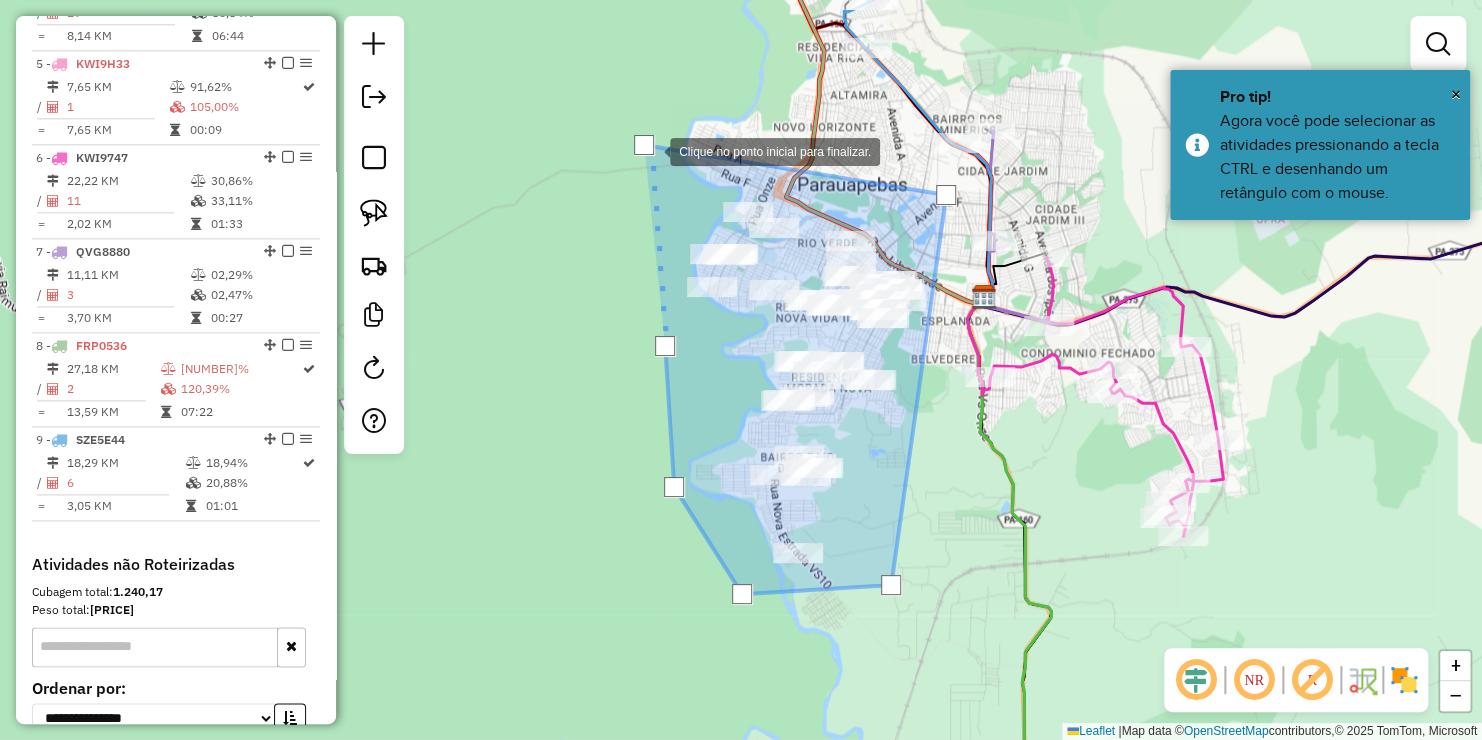 click 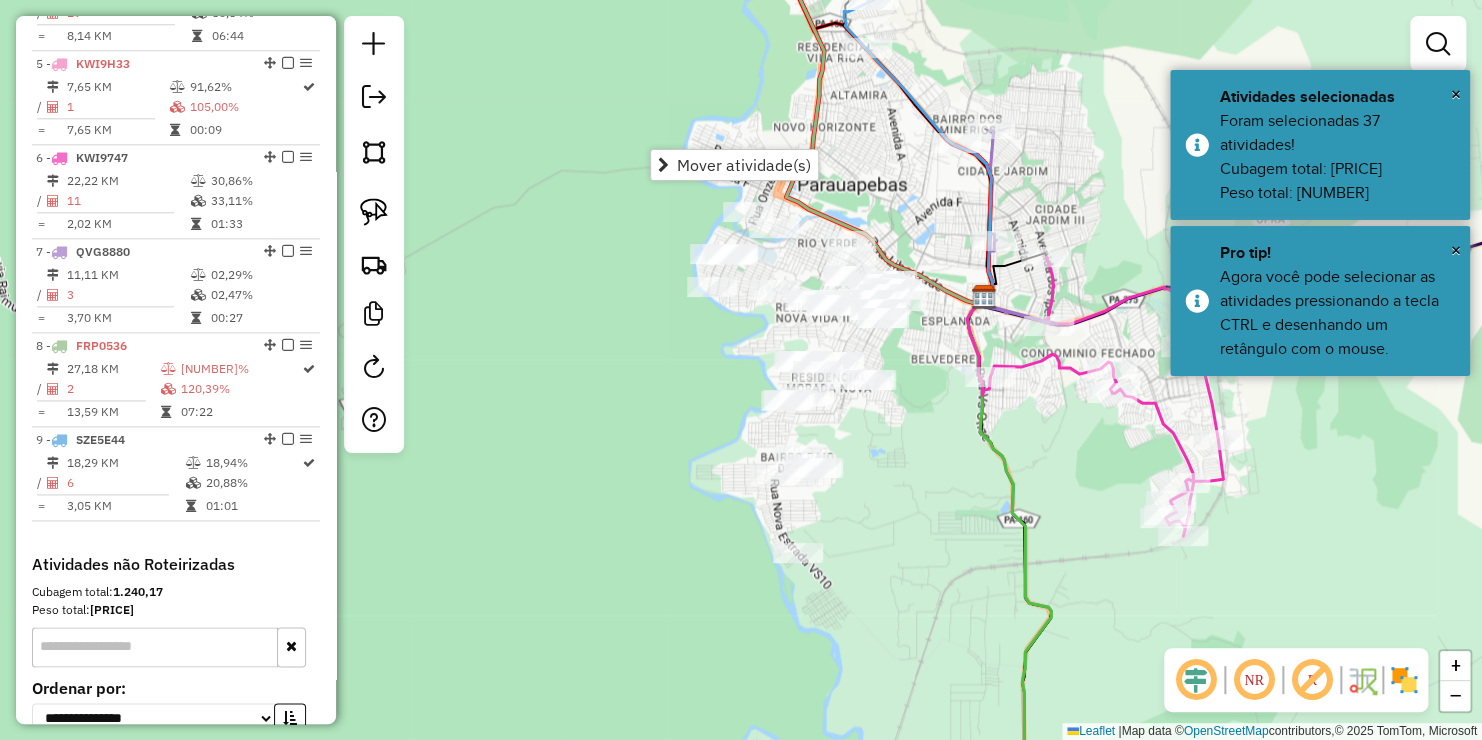 drag, startPoint x: 373, startPoint y: 156, endPoint x: 573, endPoint y: 226, distance: 211.8962 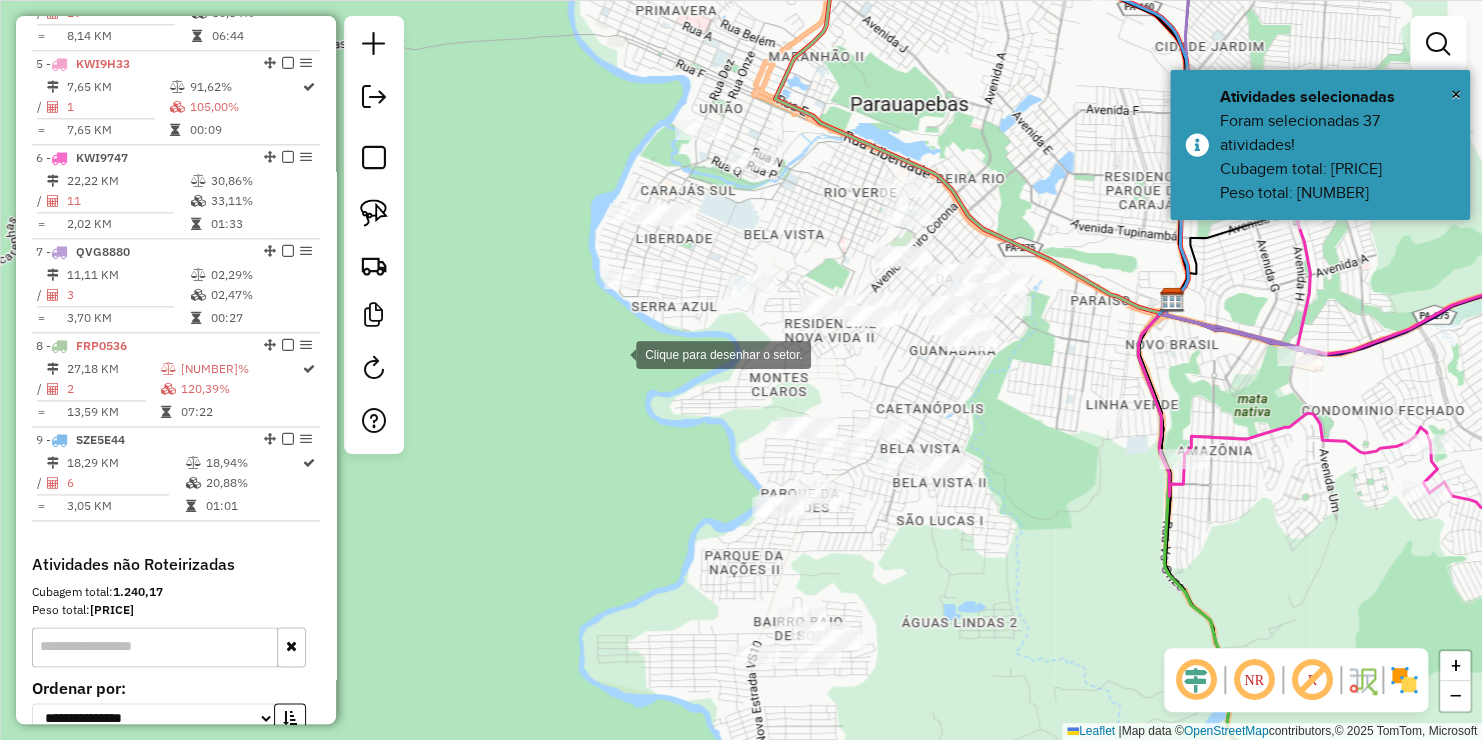 click 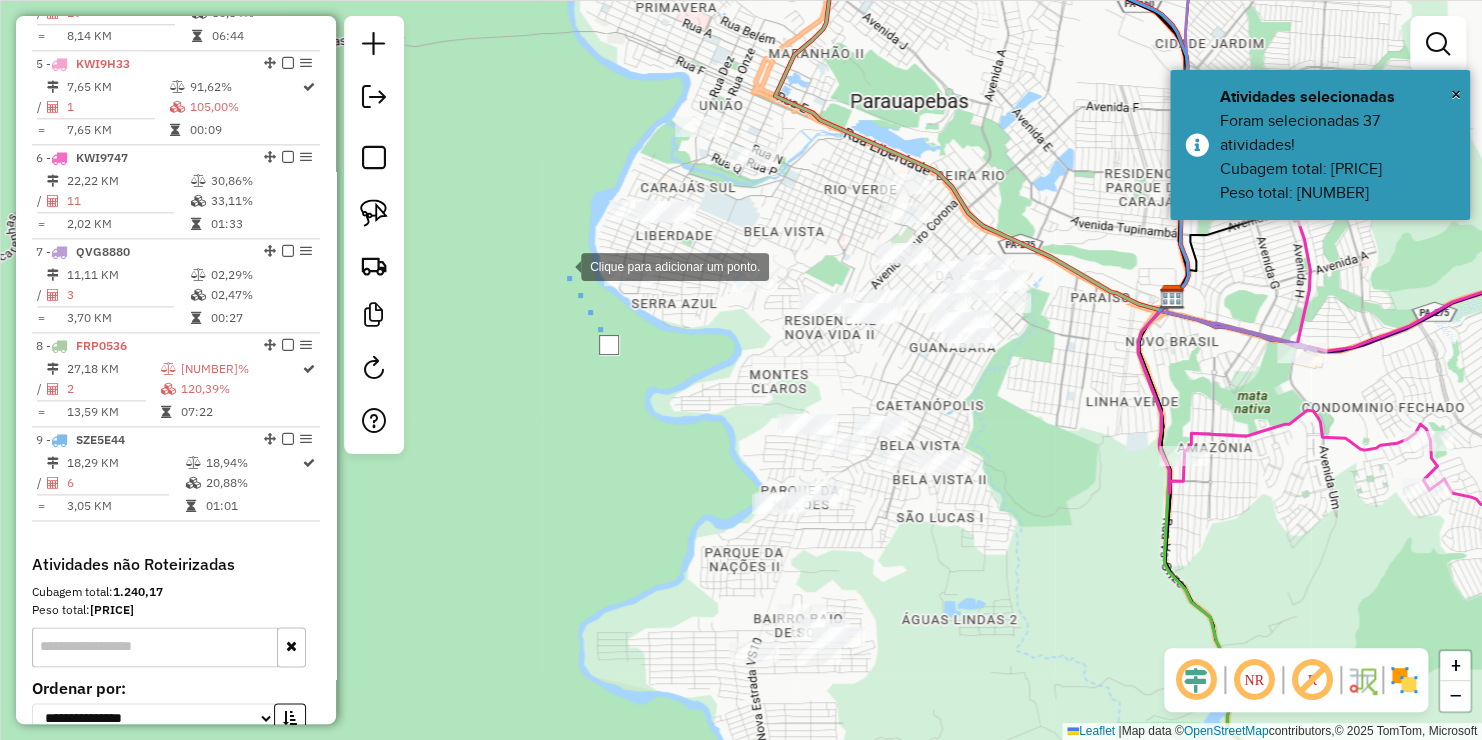 click 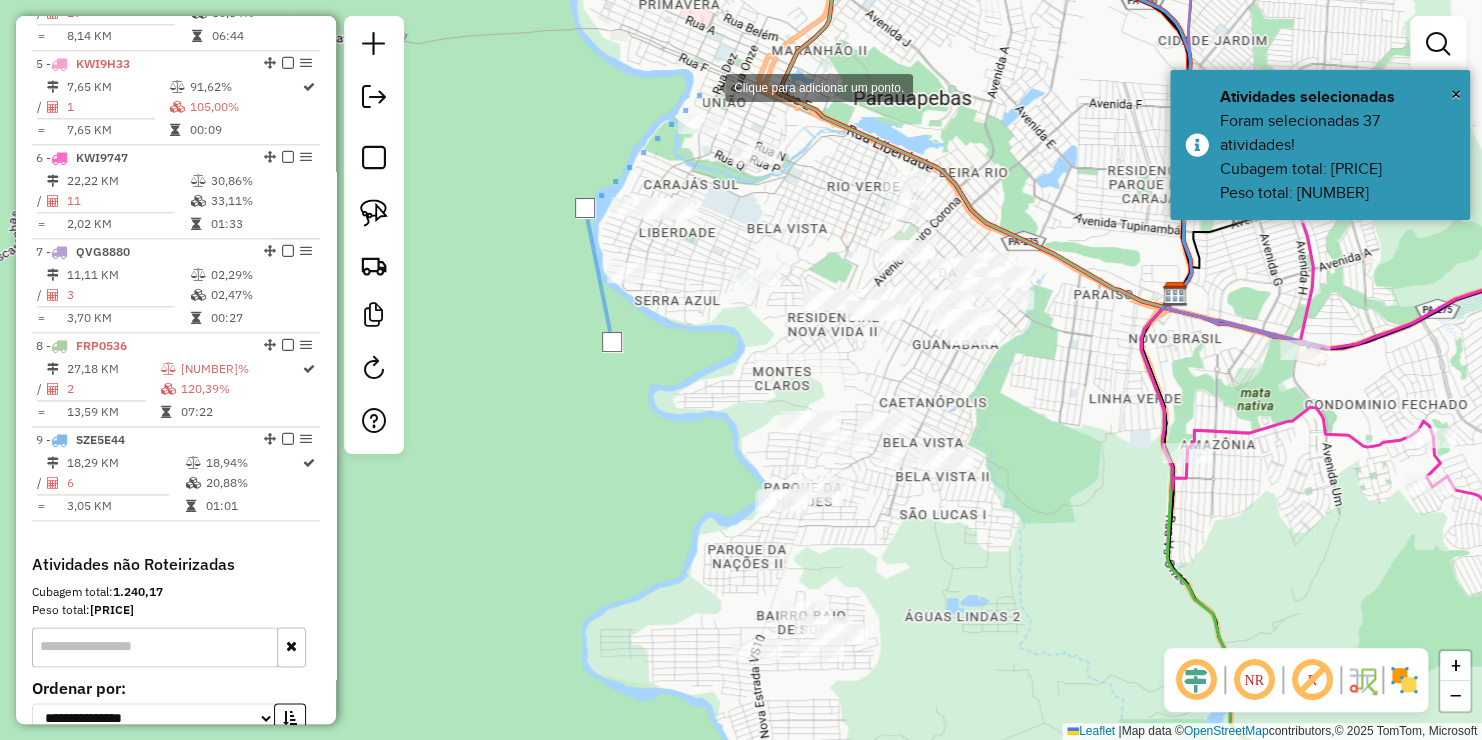 drag, startPoint x: 705, startPoint y: 86, endPoint x: 831, endPoint y: 108, distance: 127.90621 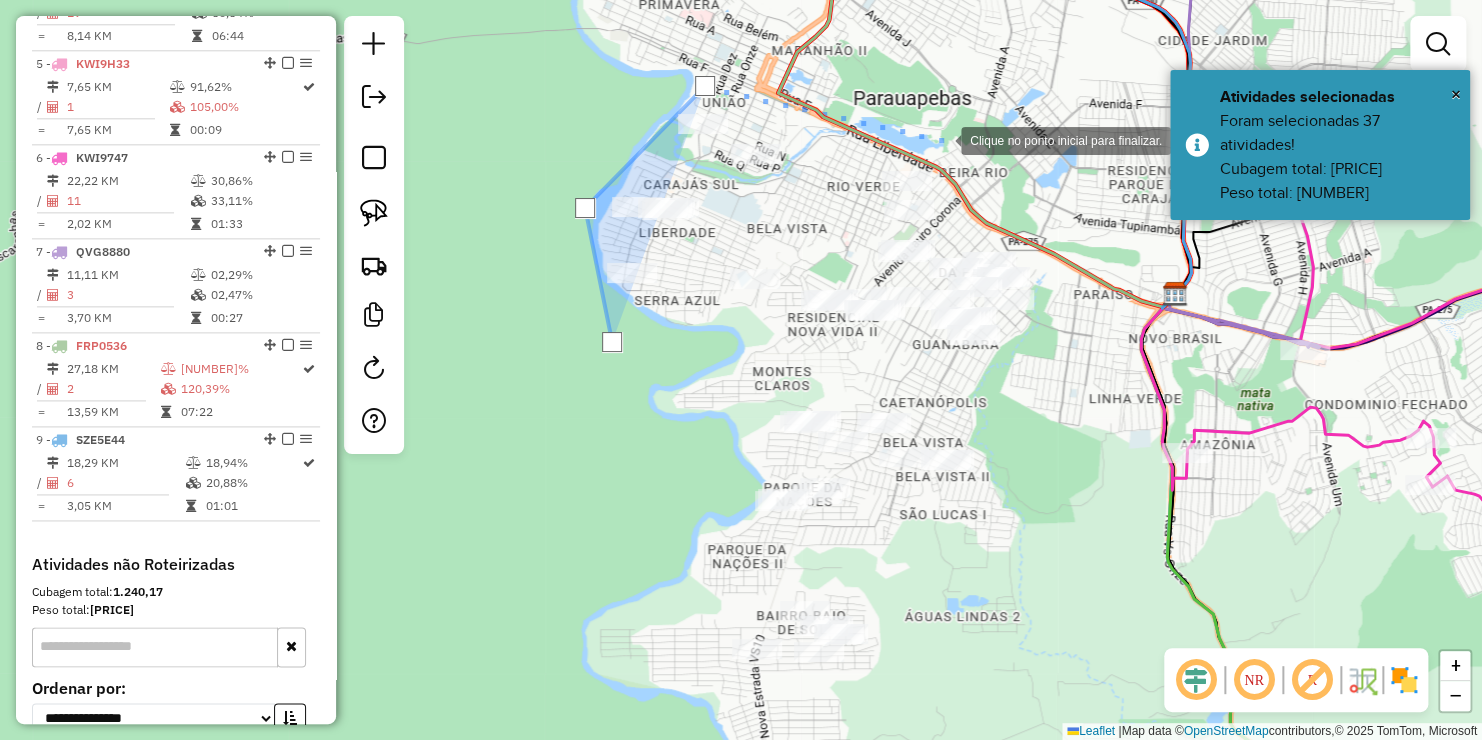 drag, startPoint x: 941, startPoint y: 139, endPoint x: 942, endPoint y: 176, distance: 37.01351 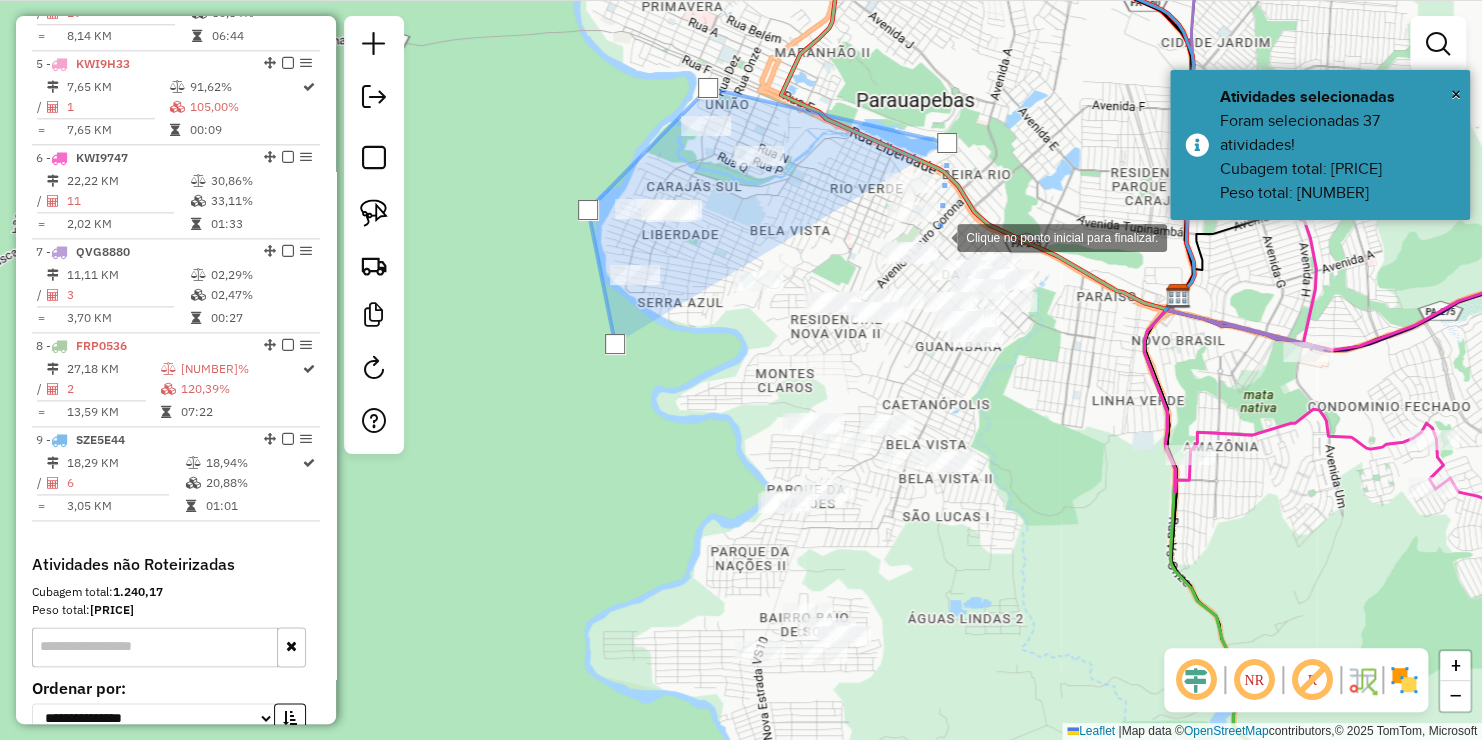 click 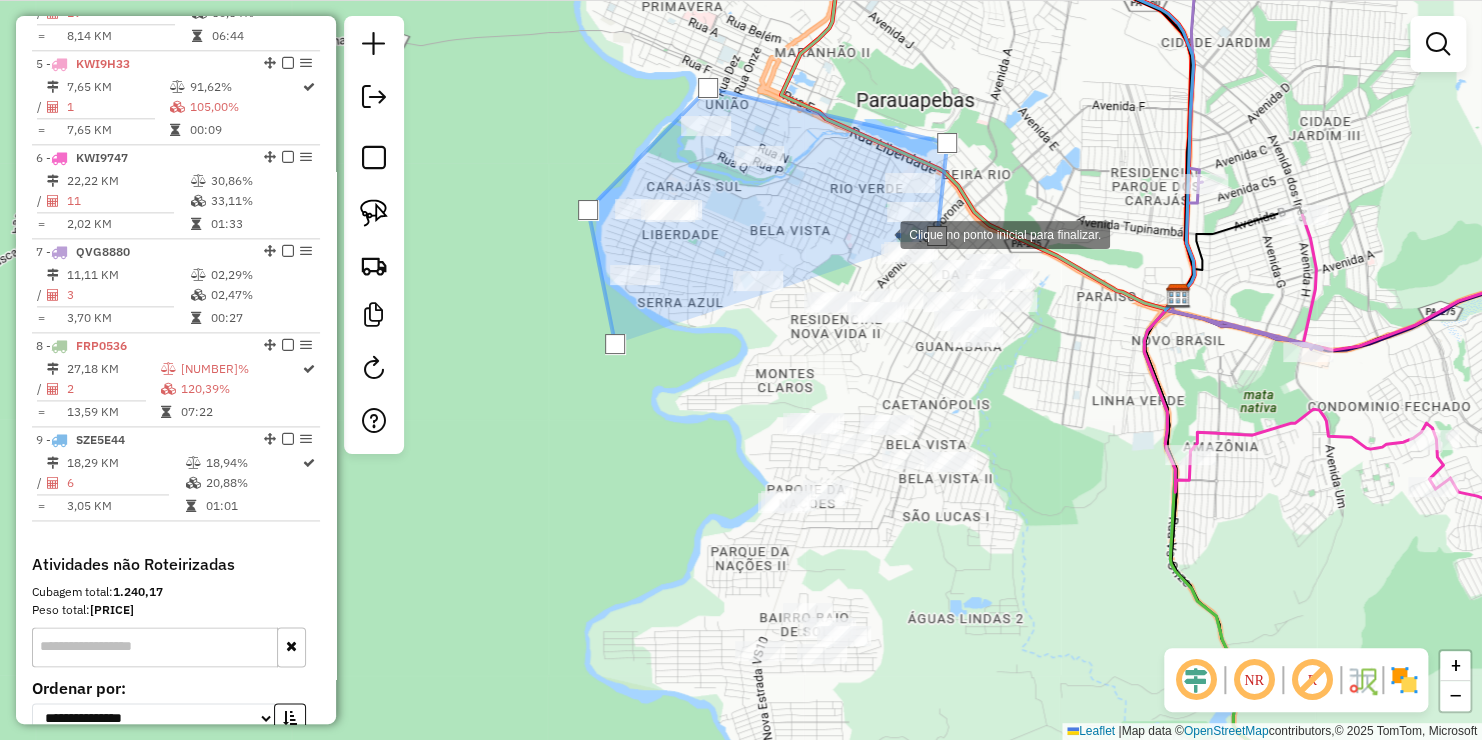 click 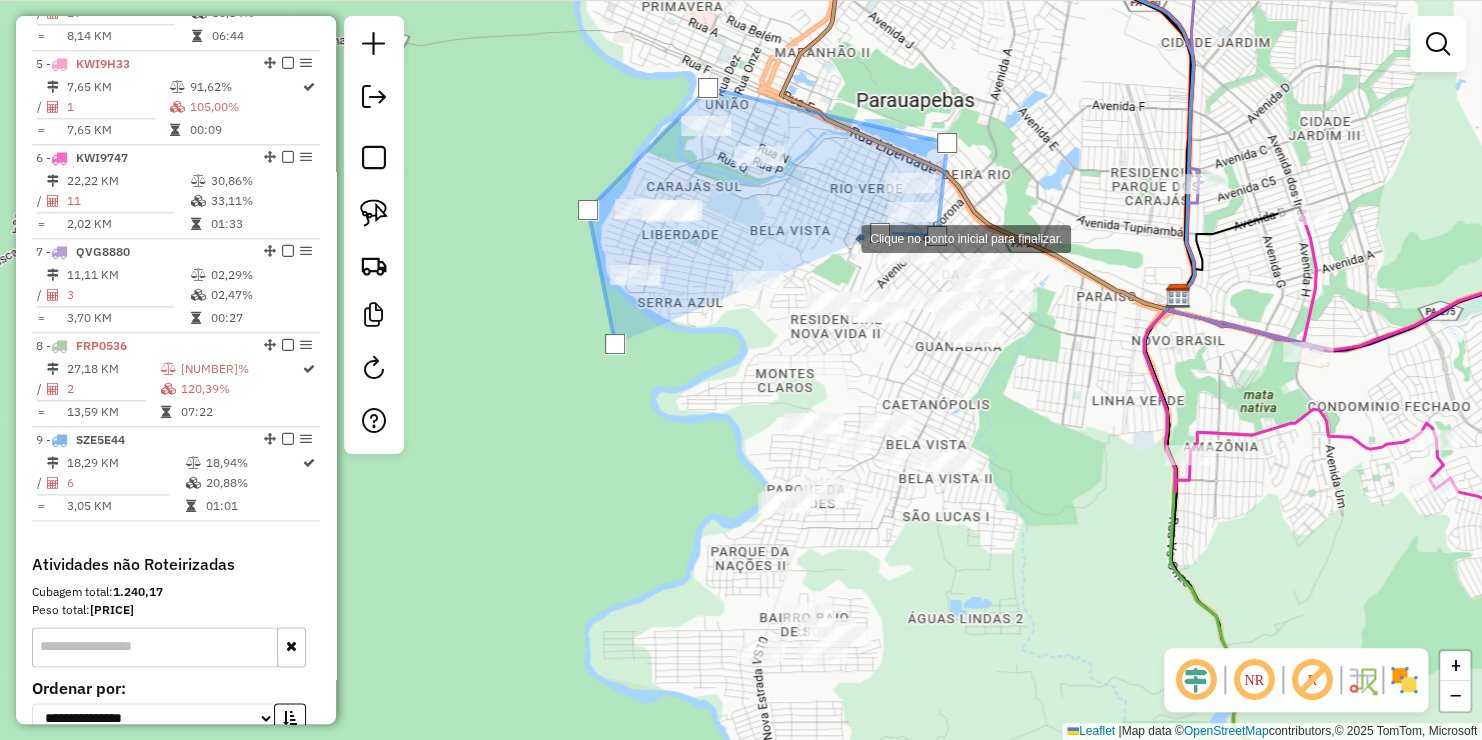 drag, startPoint x: 842, startPoint y: 242, endPoint x: 782, endPoint y: 298, distance: 82.073135 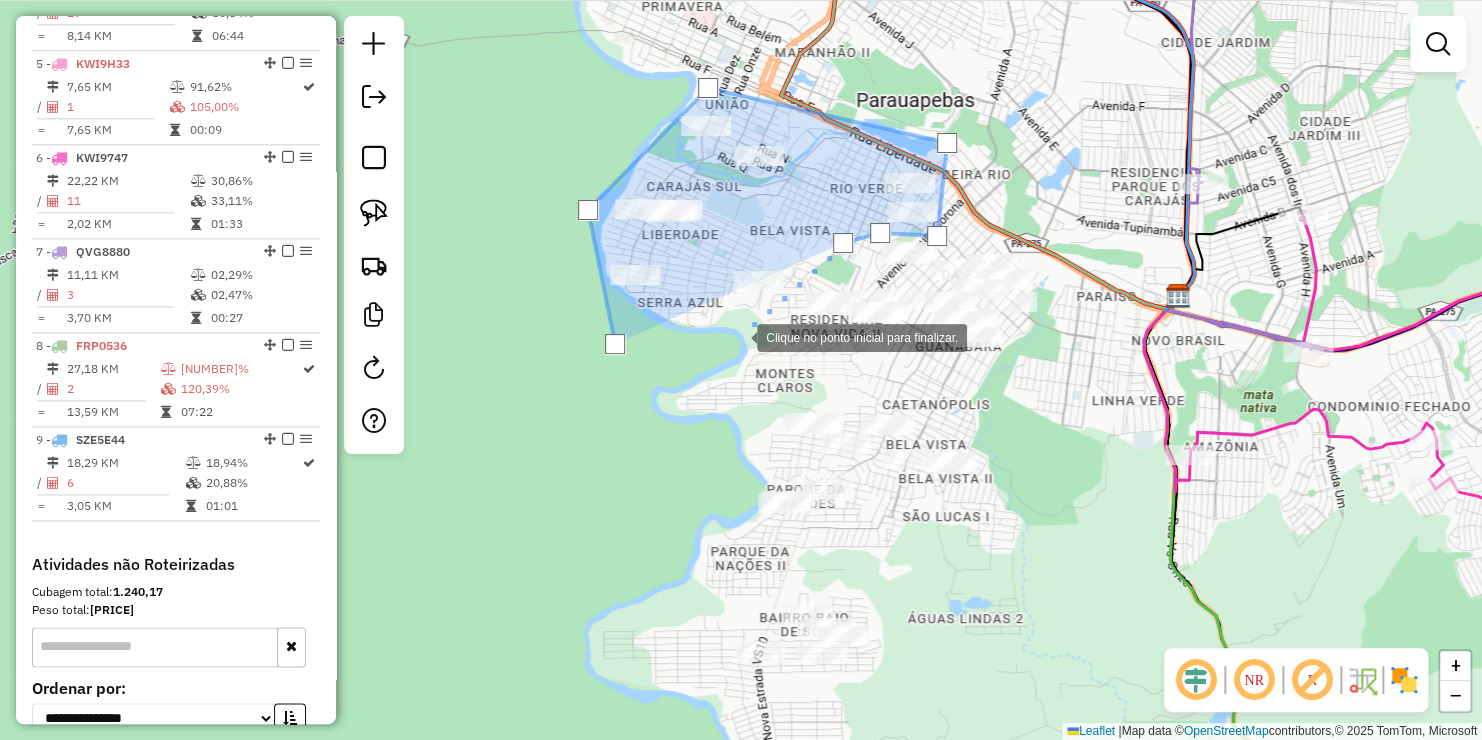click 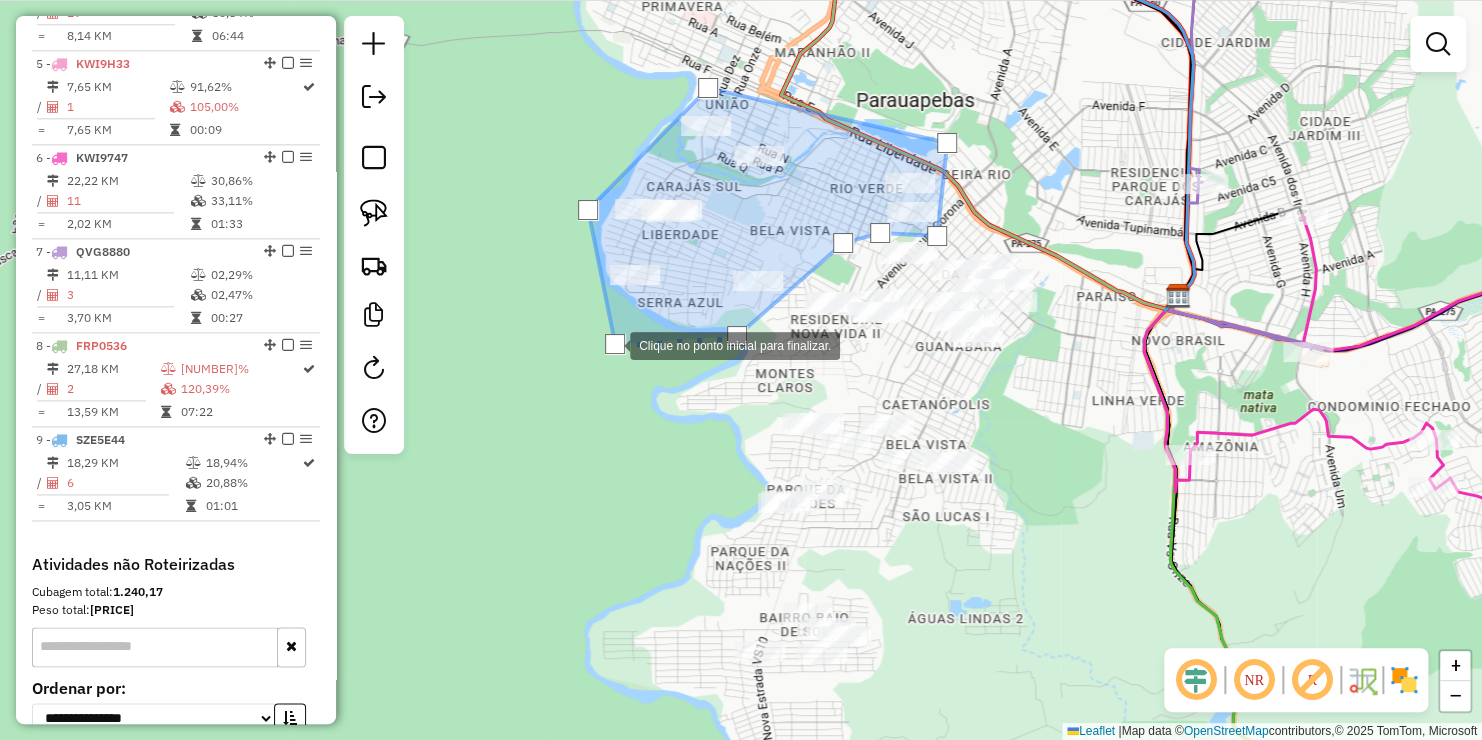 click 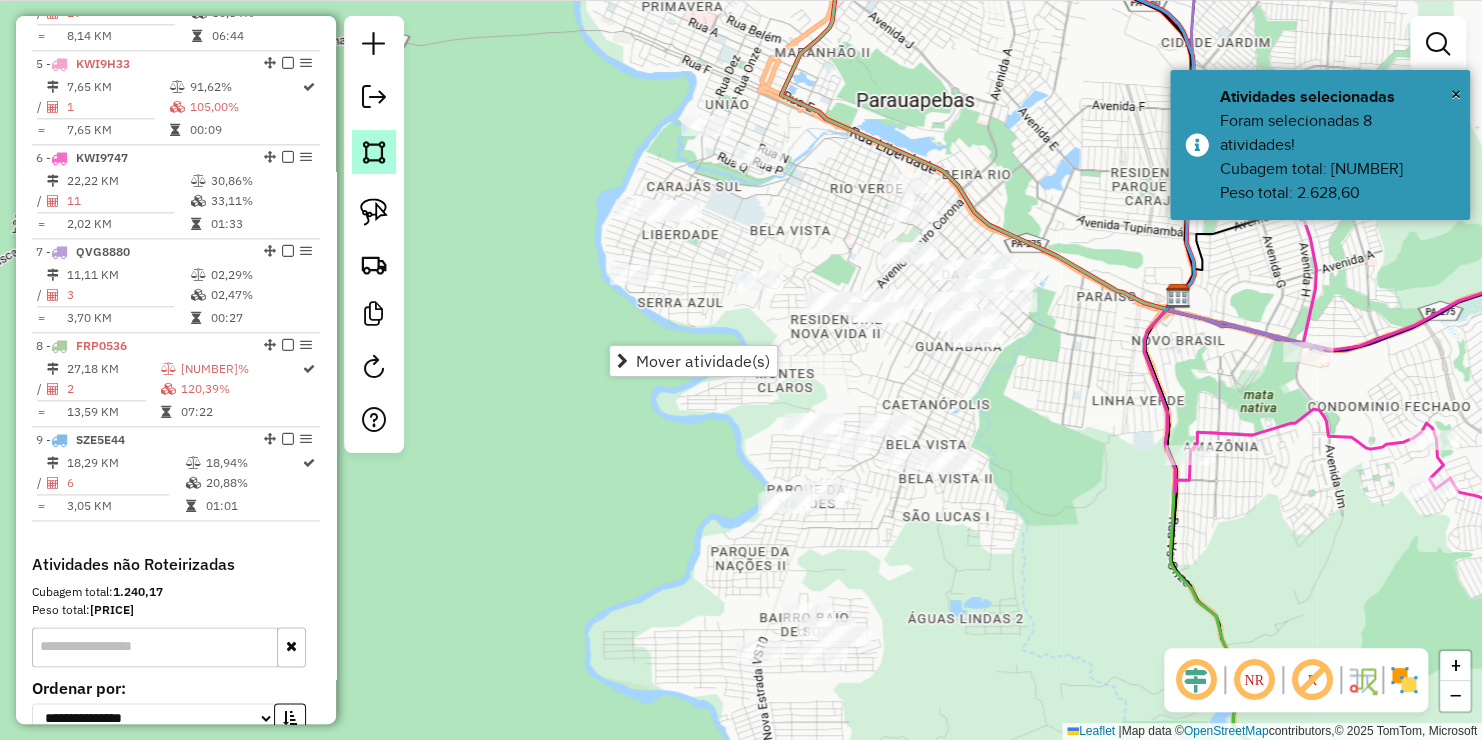 drag, startPoint x: 382, startPoint y: 151, endPoint x: 402, endPoint y: 161, distance: 22.36068 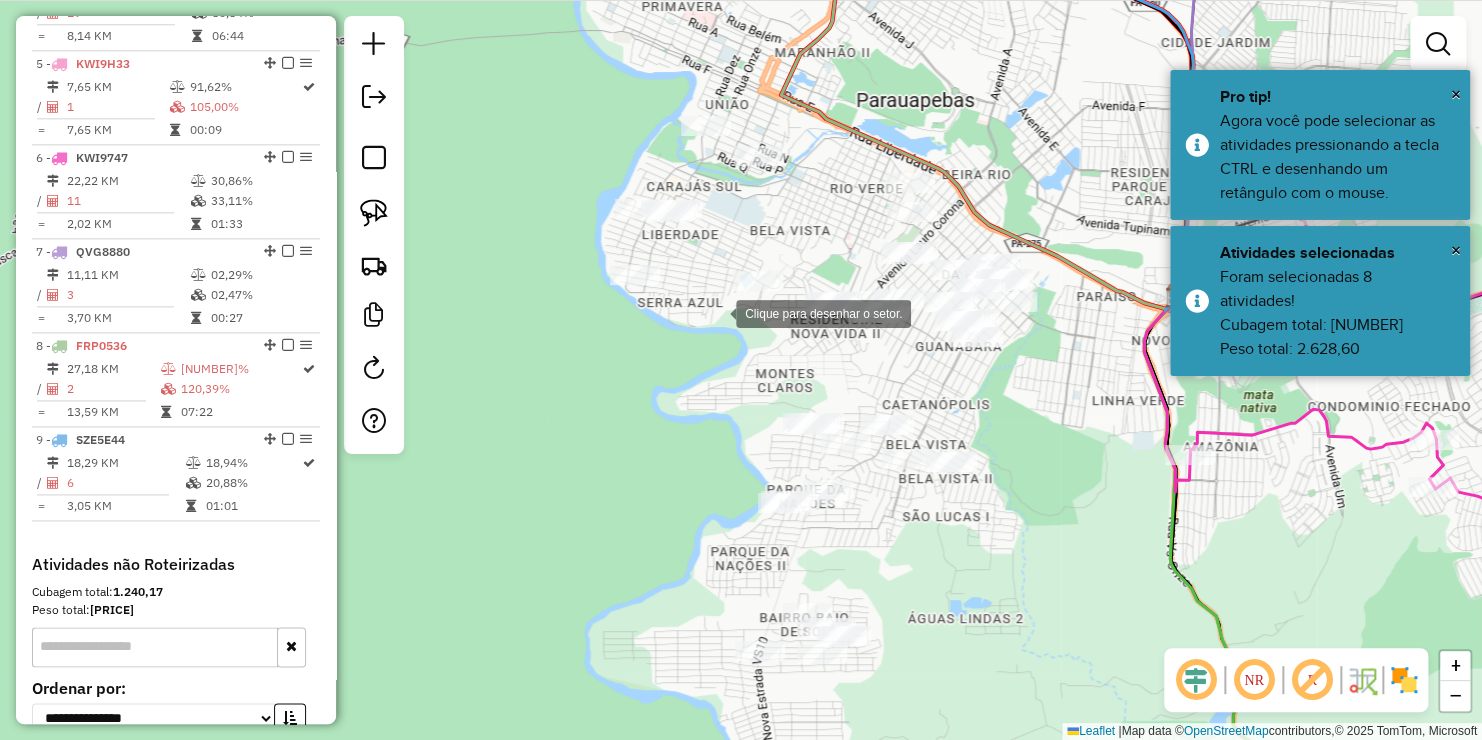 click 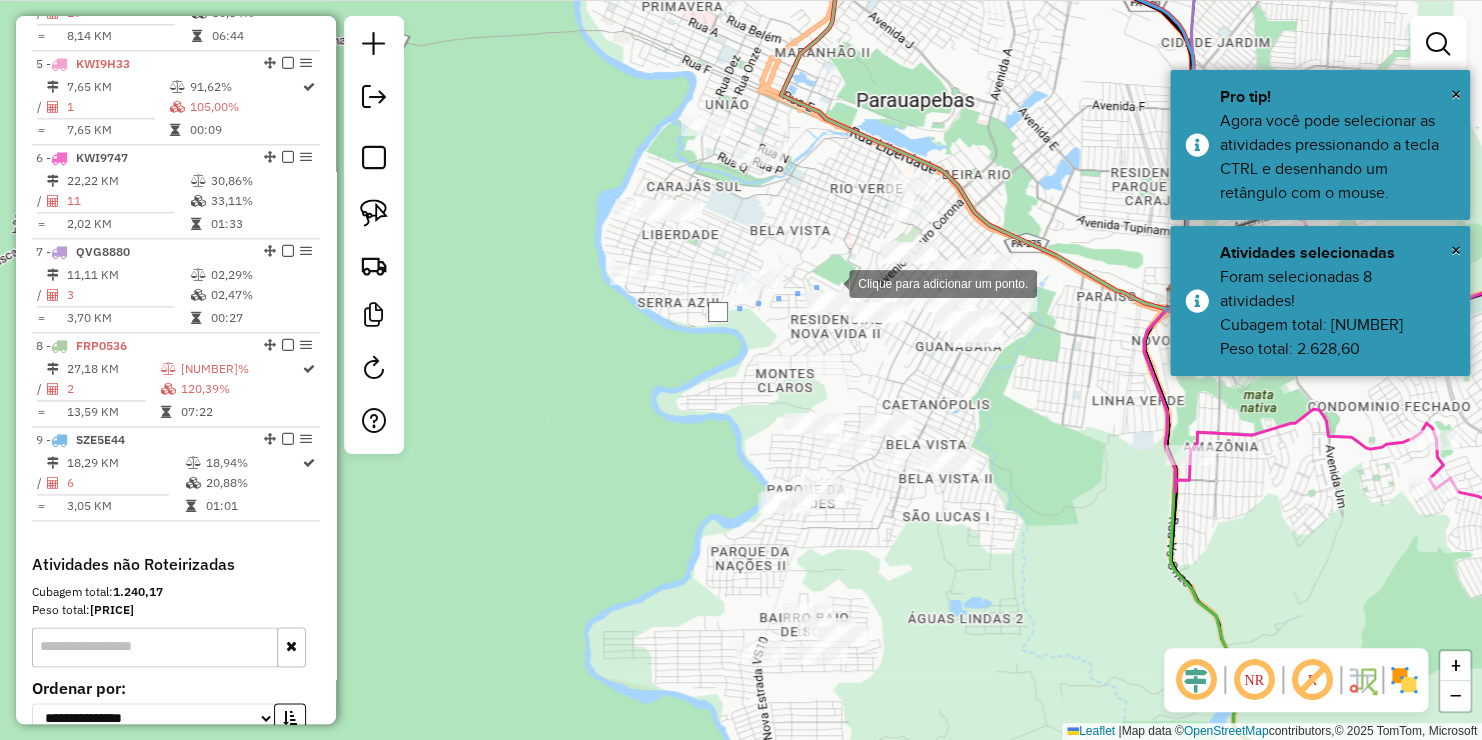 click 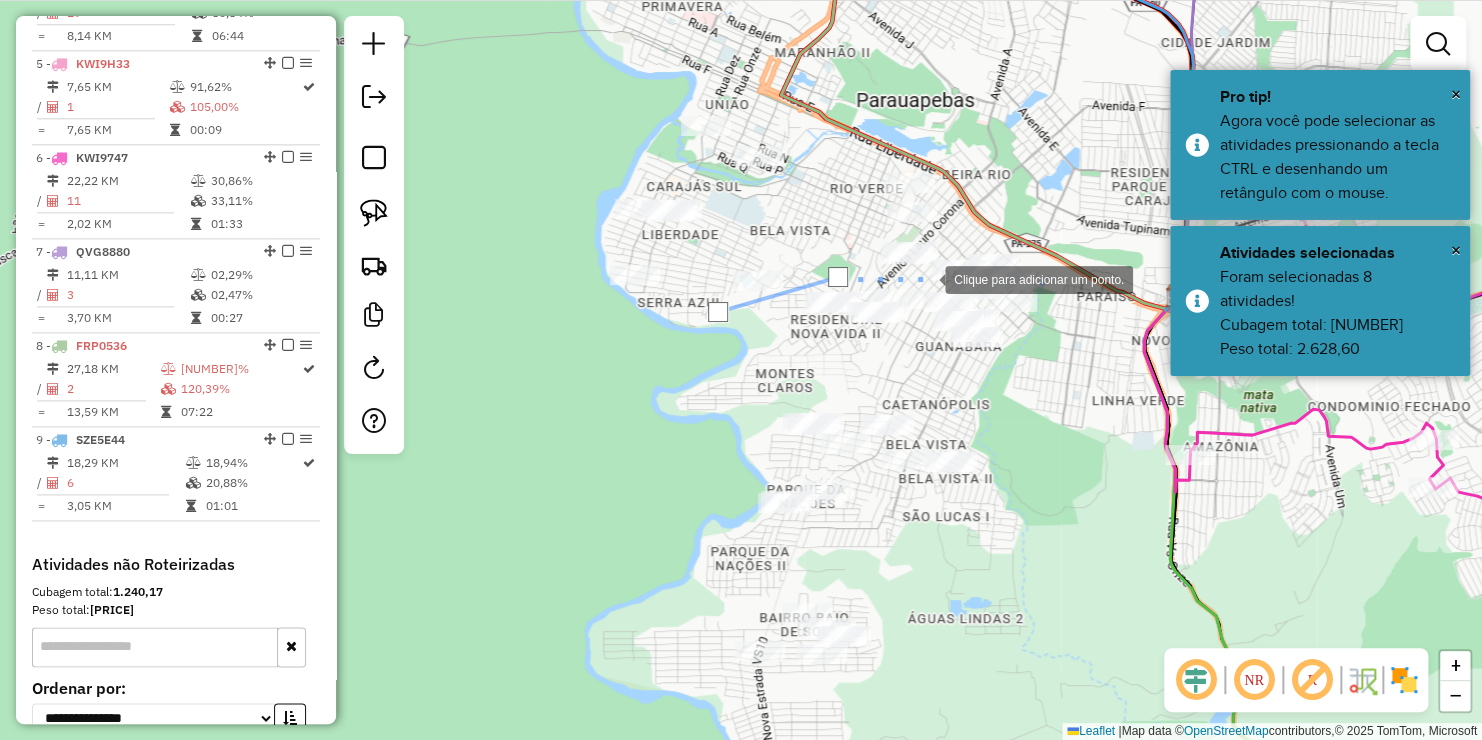 click 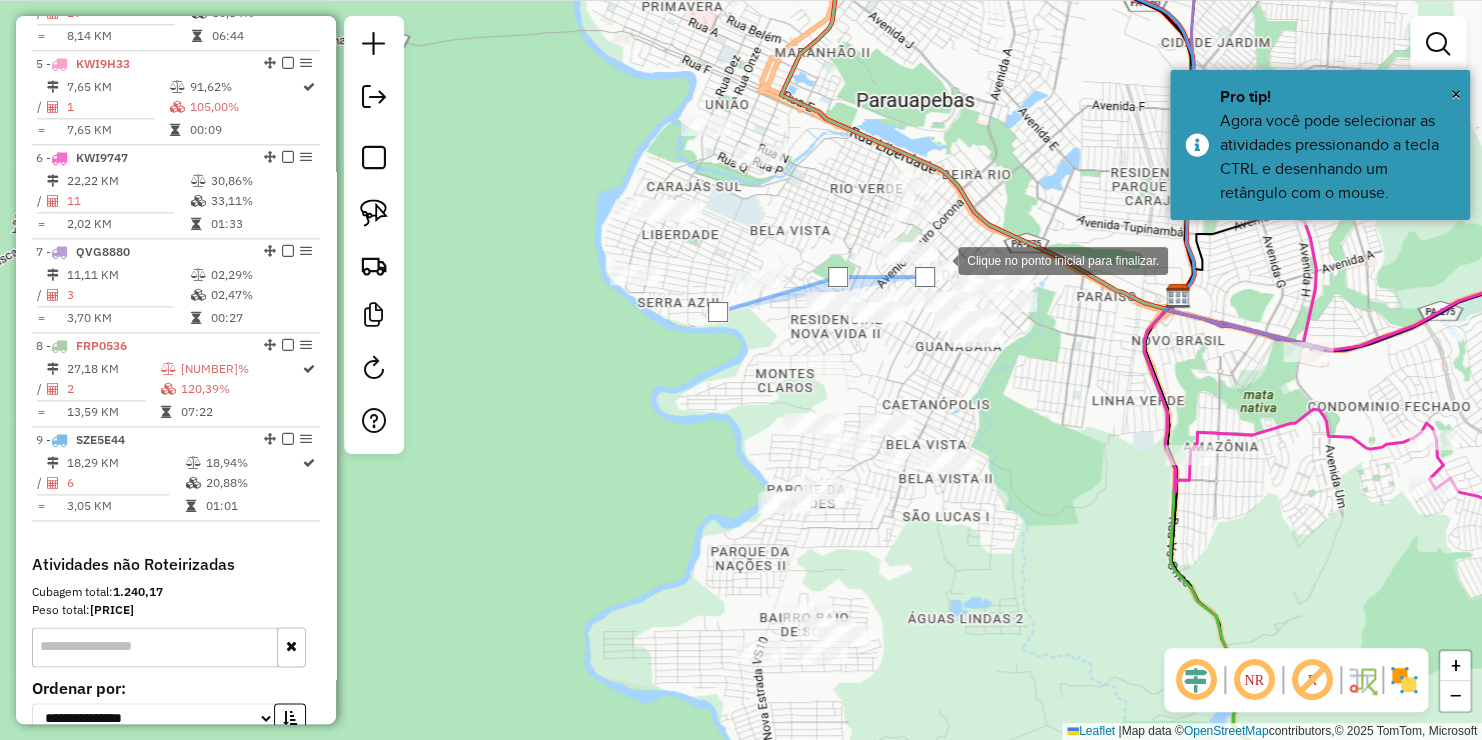 click 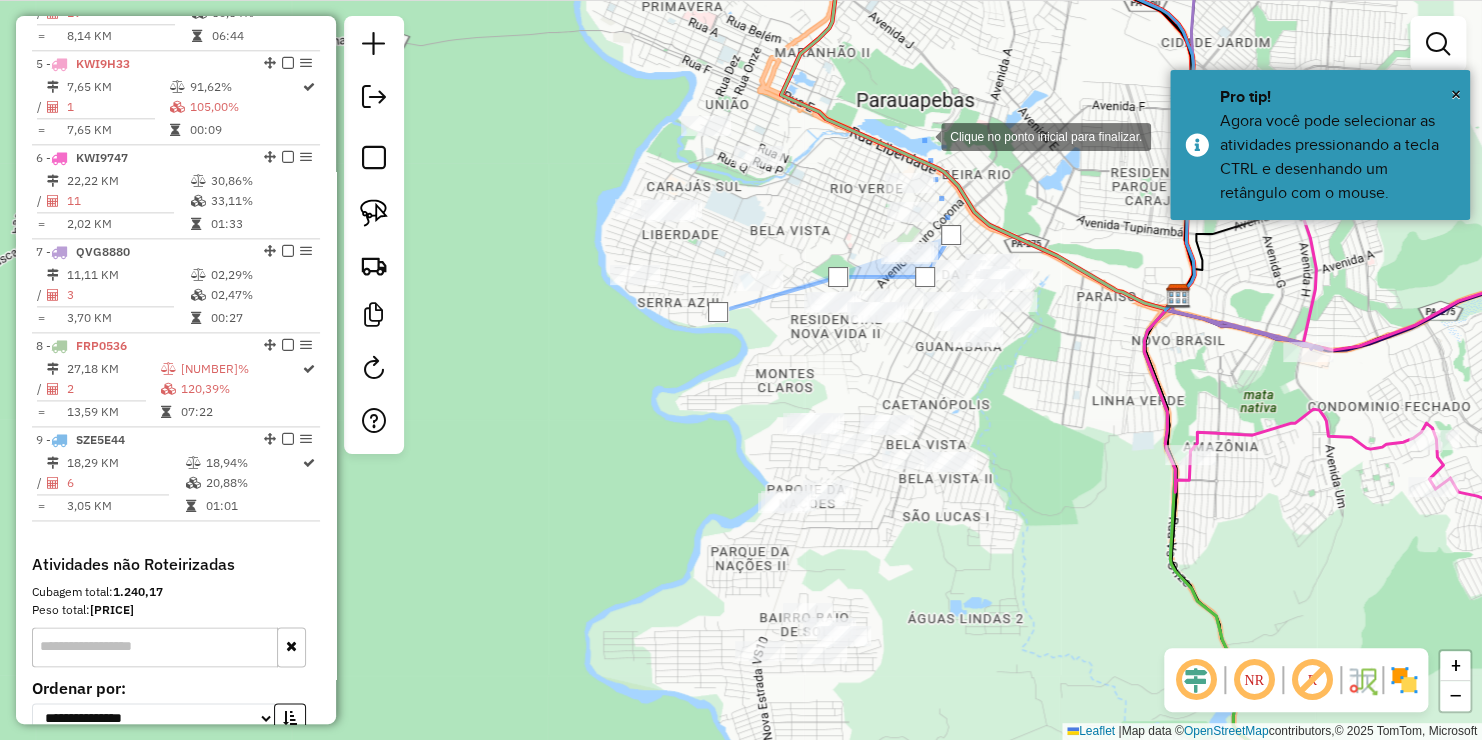 drag, startPoint x: 921, startPoint y: 133, endPoint x: 805, endPoint y: 124, distance: 116.34862 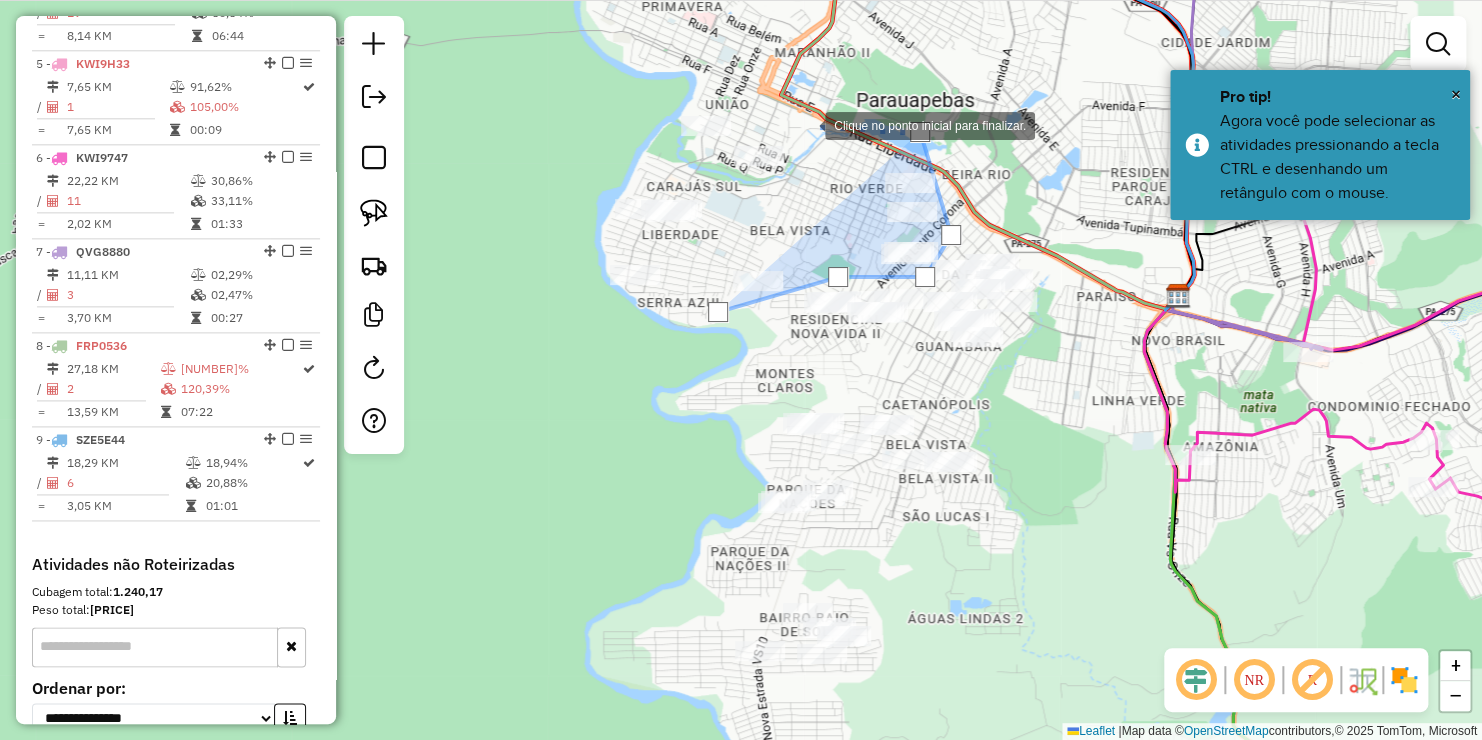 drag, startPoint x: 799, startPoint y: 124, endPoint x: 755, endPoint y: 123, distance: 44.011364 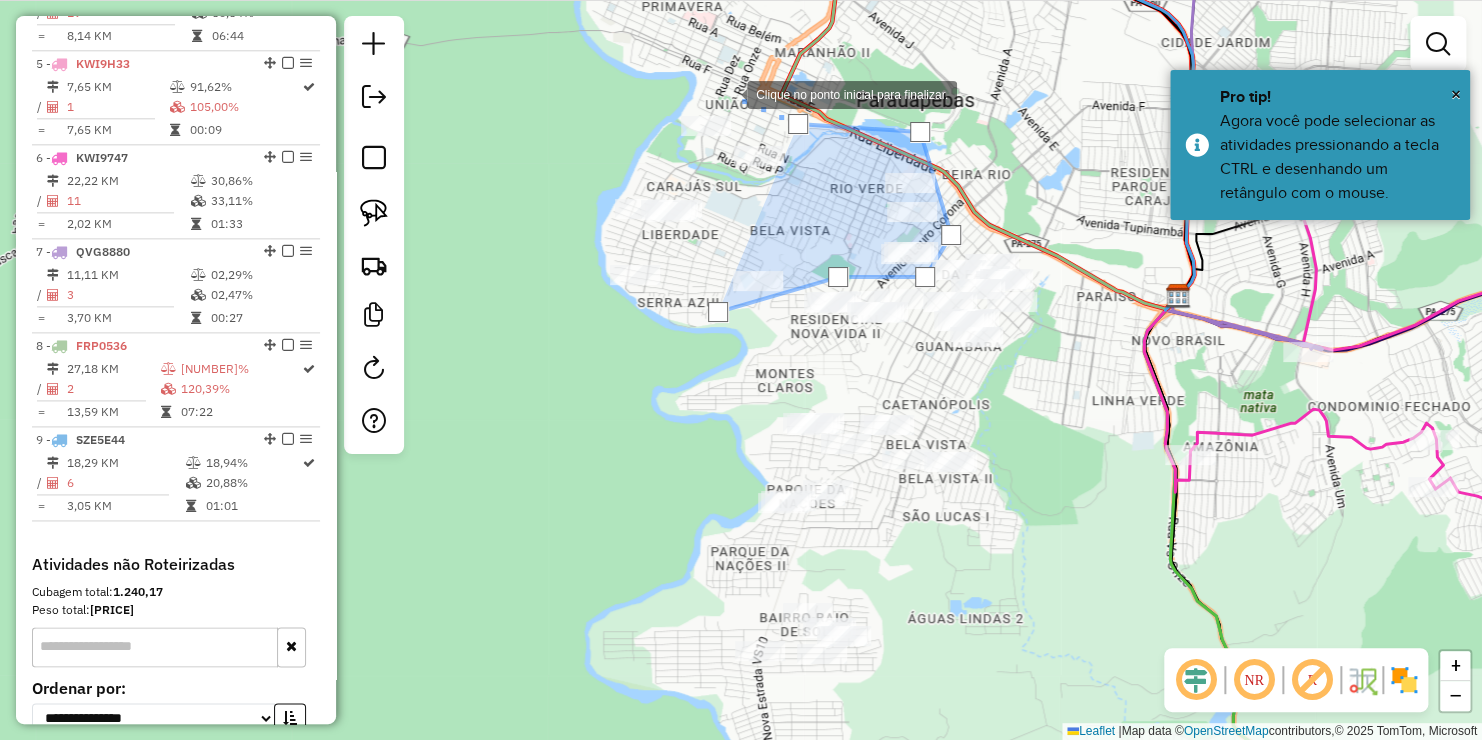 click 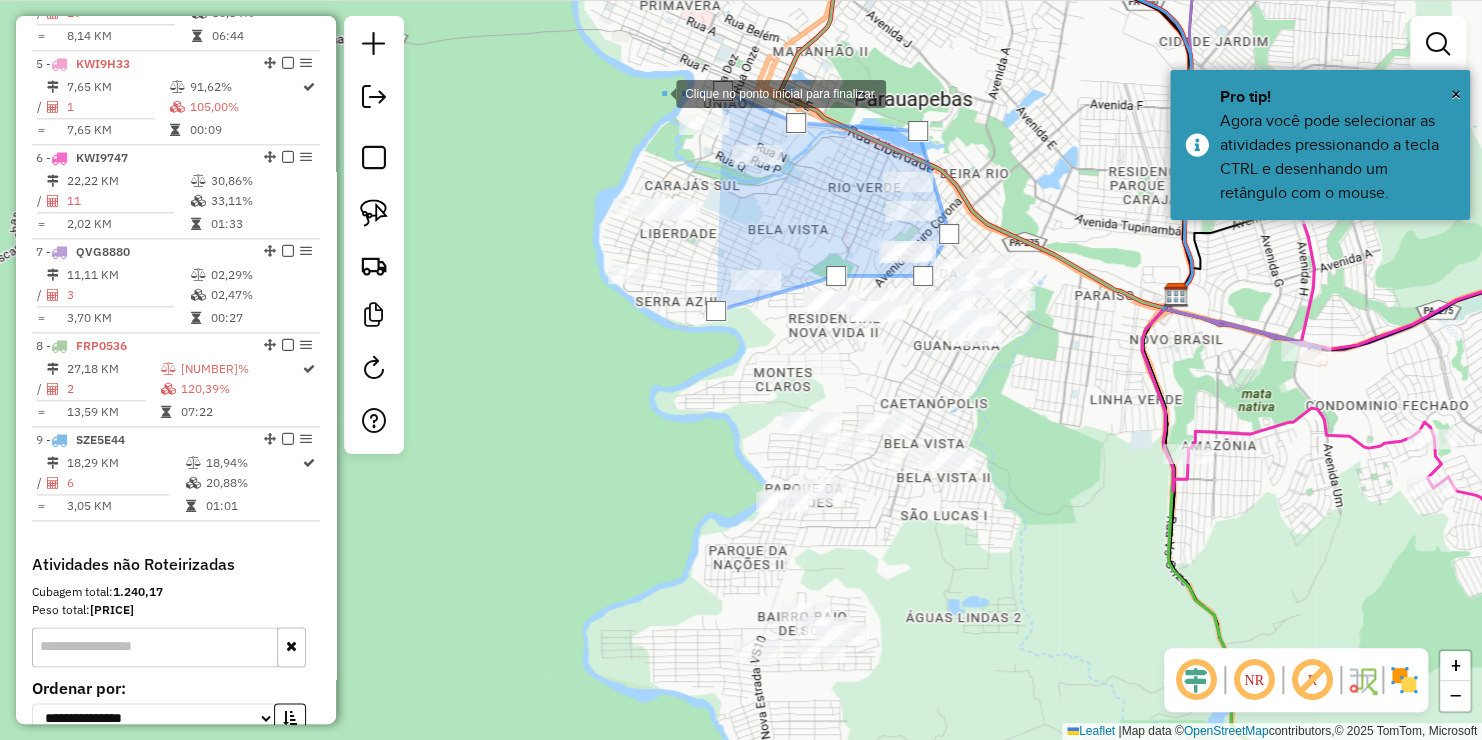 click 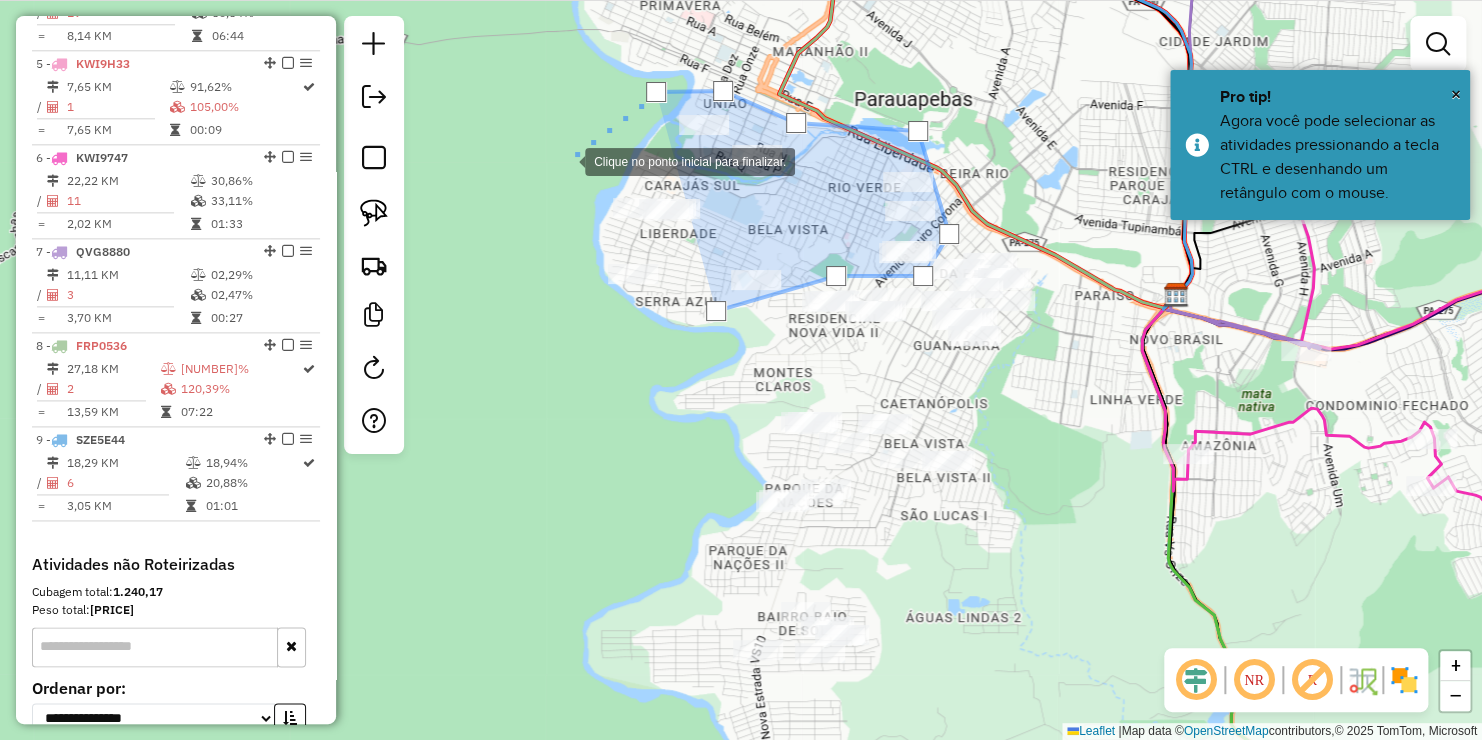 click 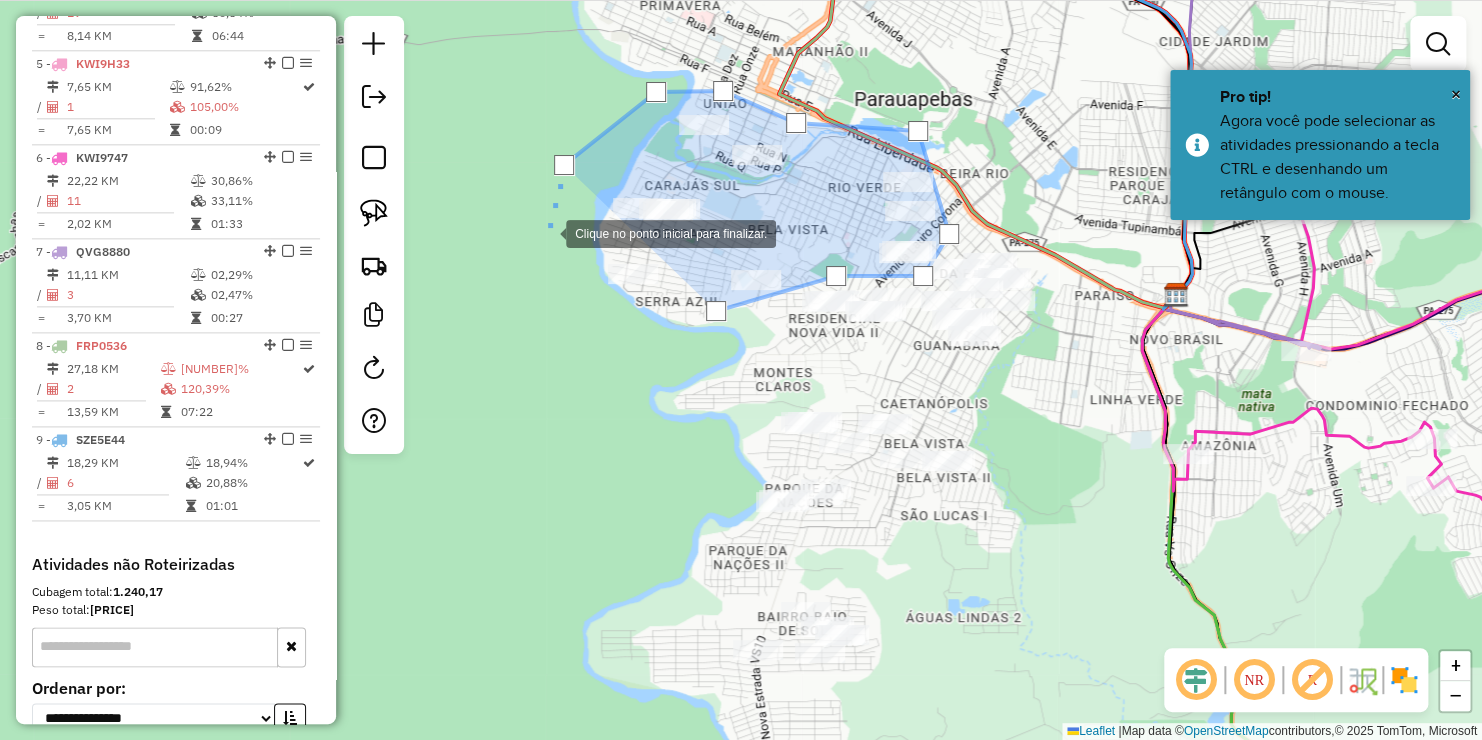 click 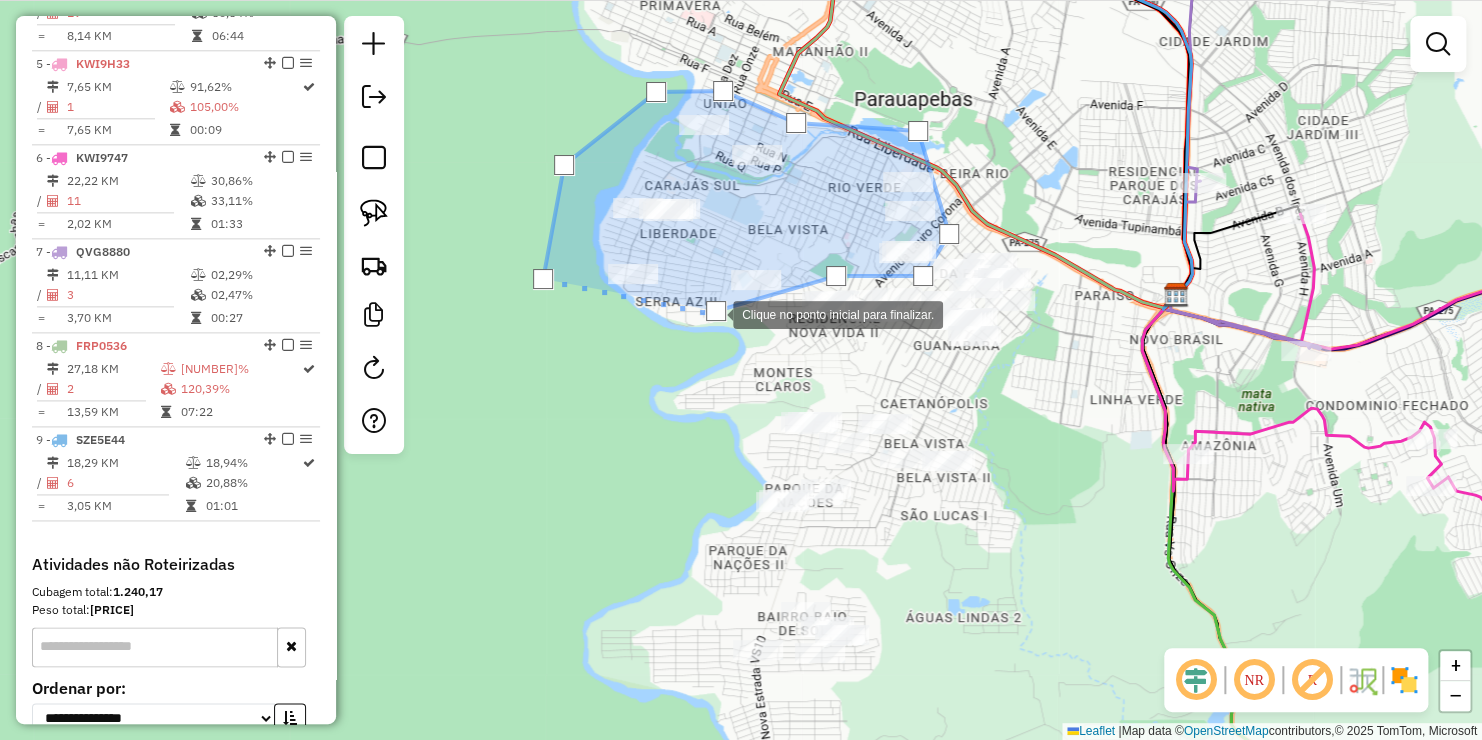 click 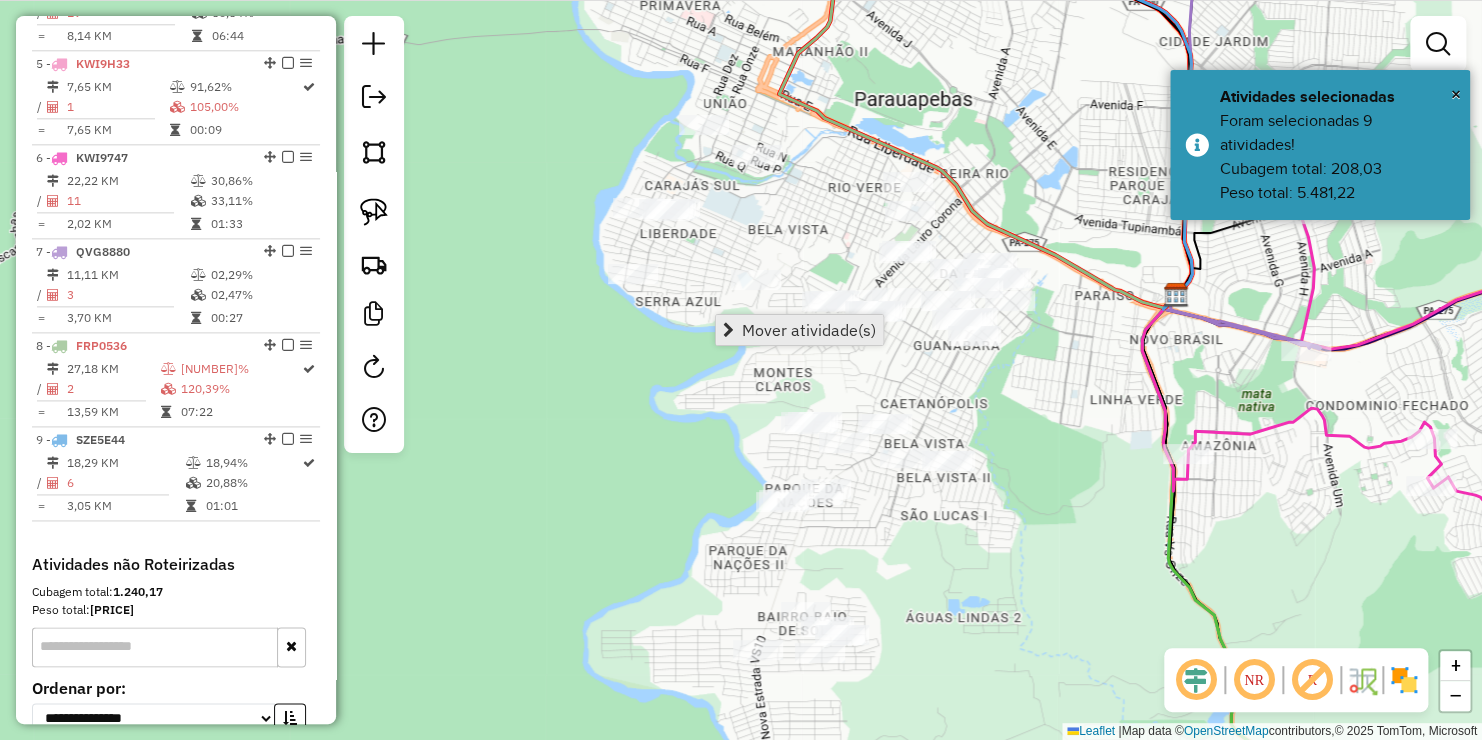 click on "Mover atividade(s)" at bounding box center [809, 330] 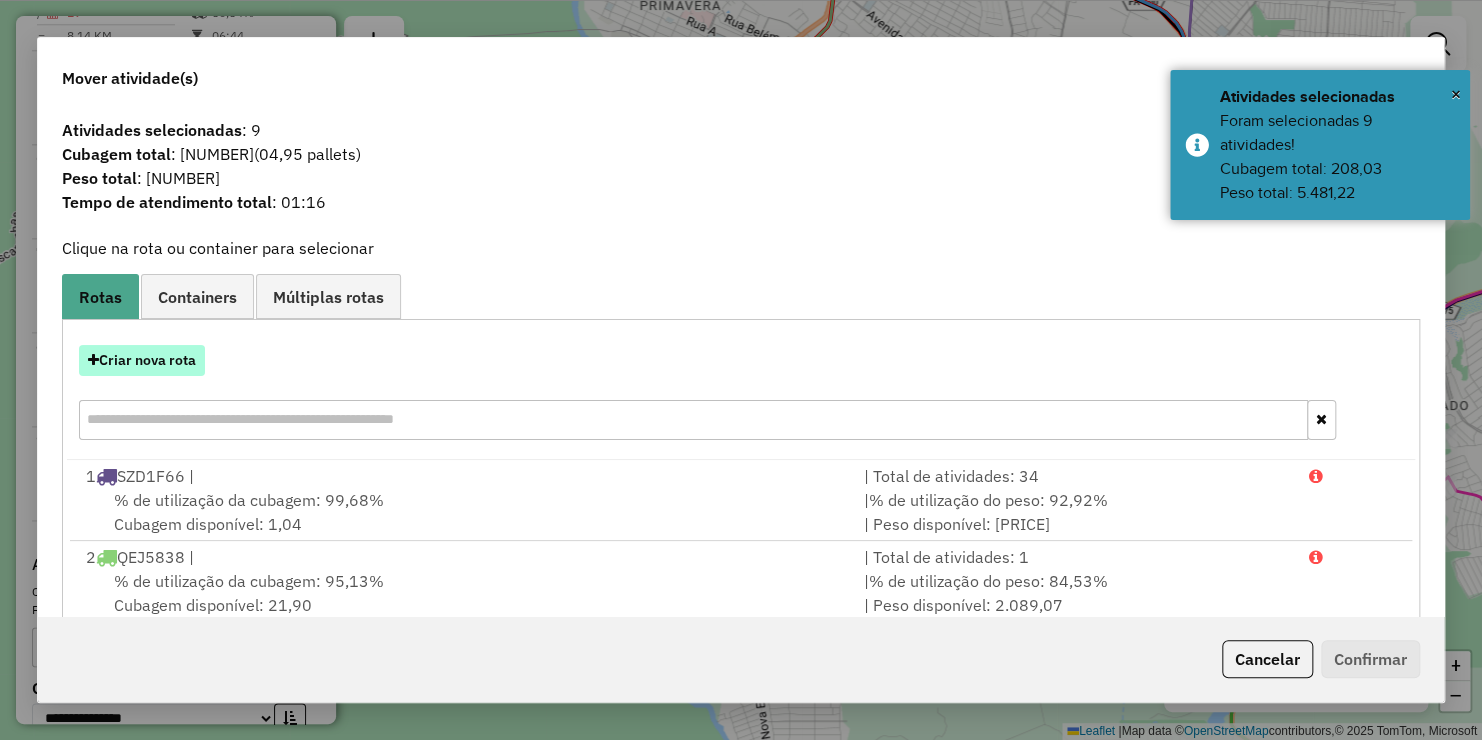 click on "Criar nova rota" at bounding box center [142, 360] 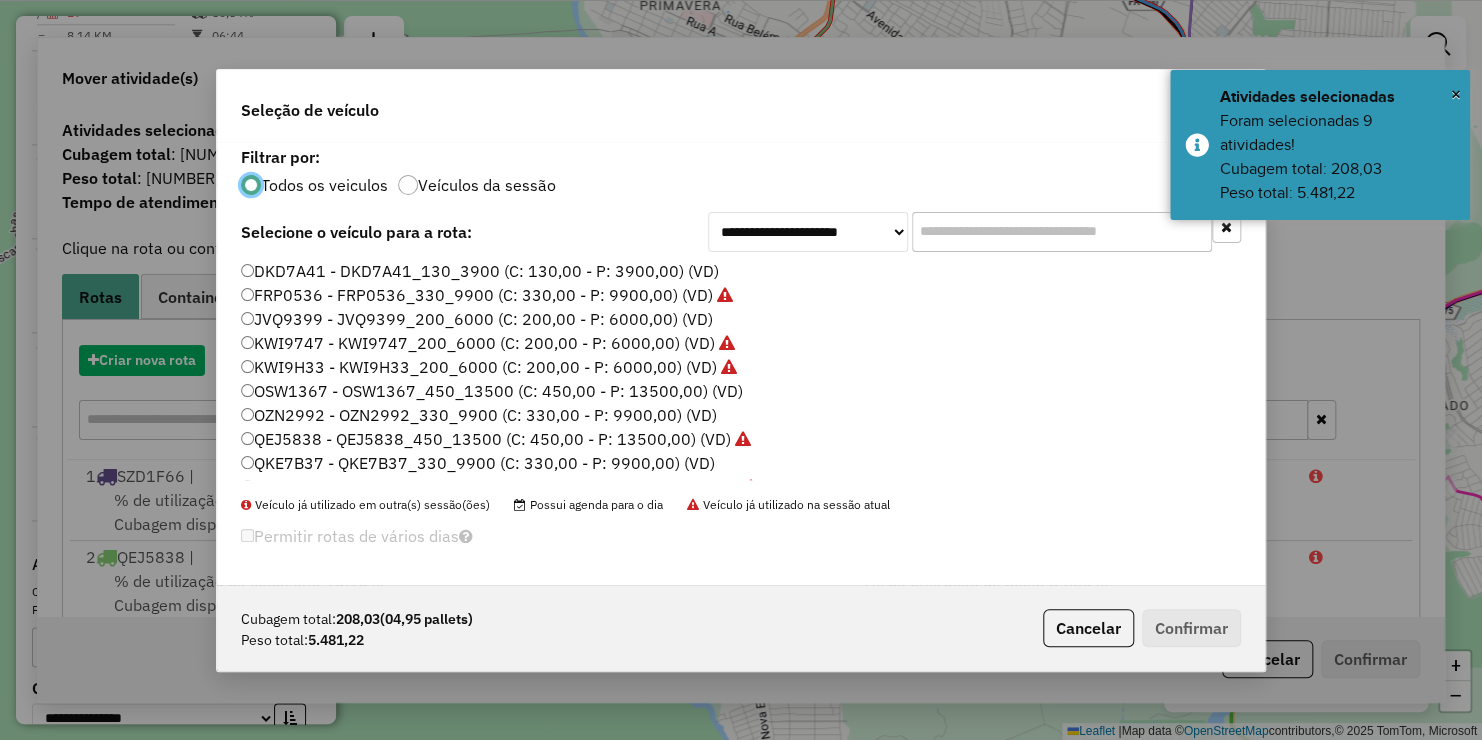 scroll, scrollTop: 10, scrollLeft: 6, axis: both 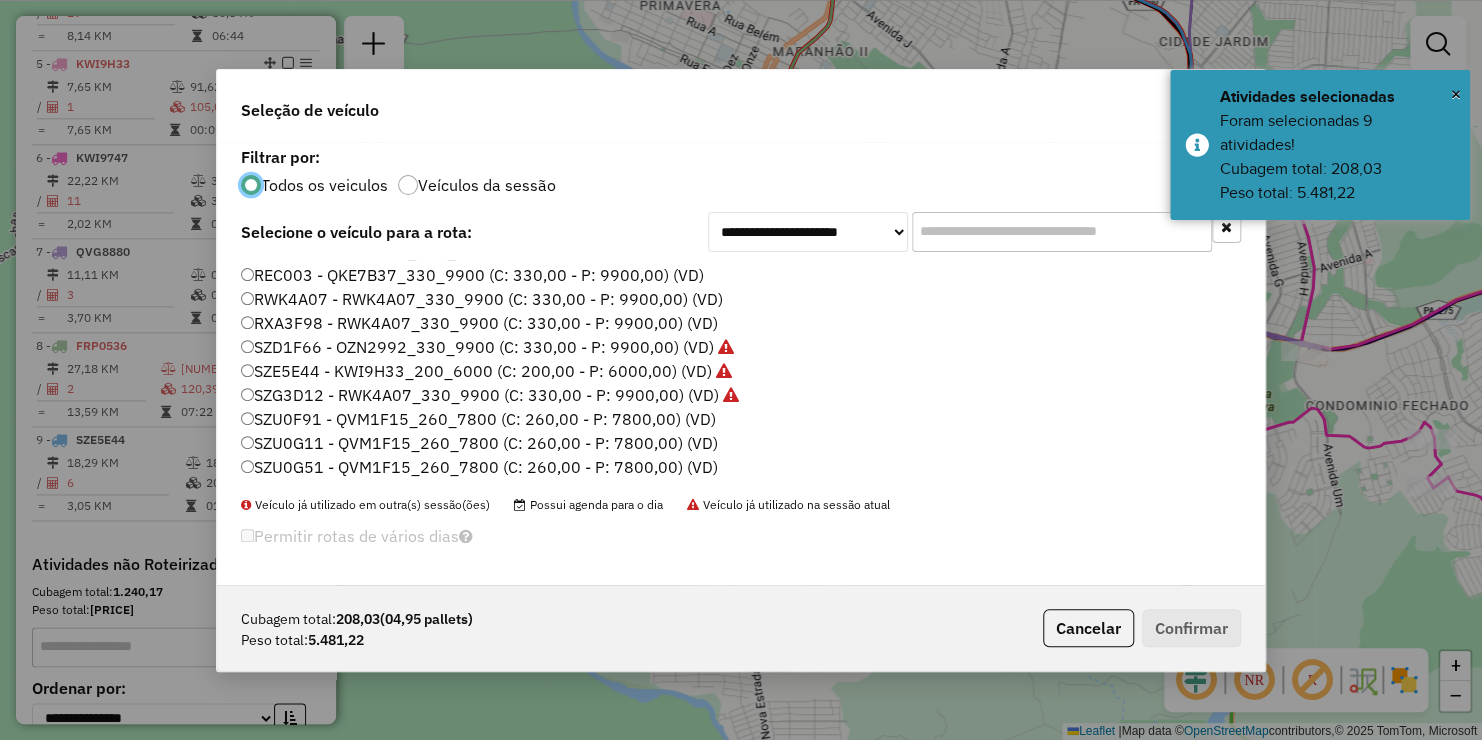 click on "SZU0F91 - QVM1F15_260_7800 (C: 260,00 - P: 7800,00) (VD)" 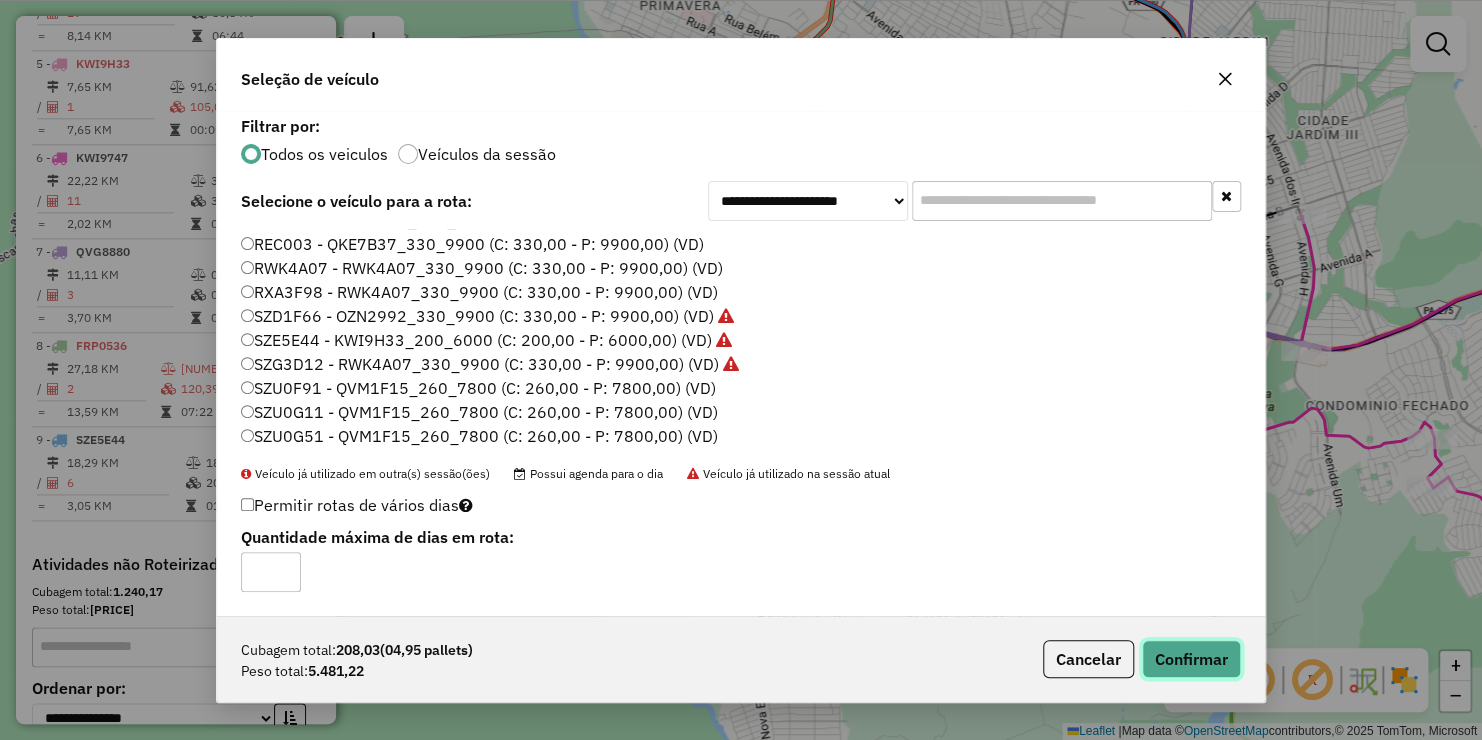 click on "Confirmar" 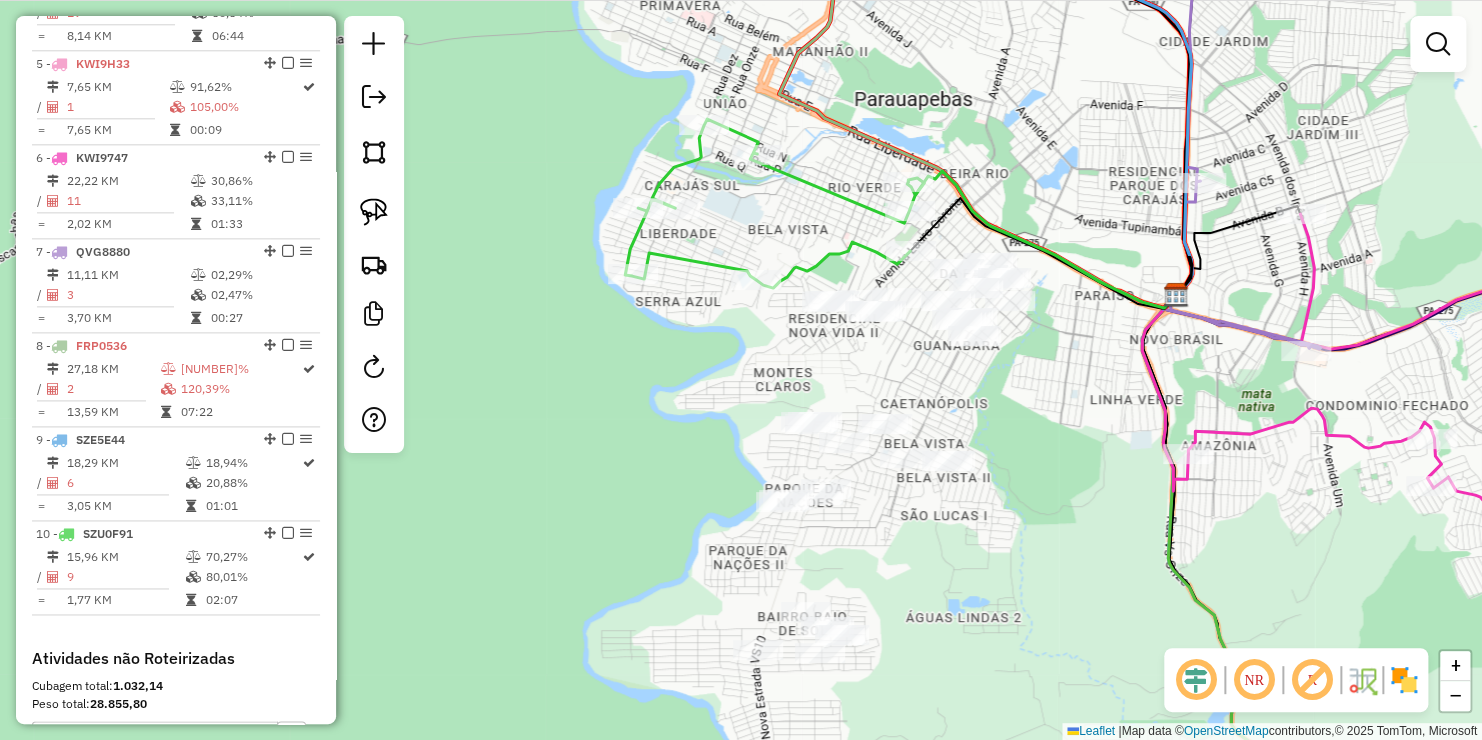 drag, startPoint x: 369, startPoint y: 165, endPoint x: 559, endPoint y: 224, distance: 198.94974 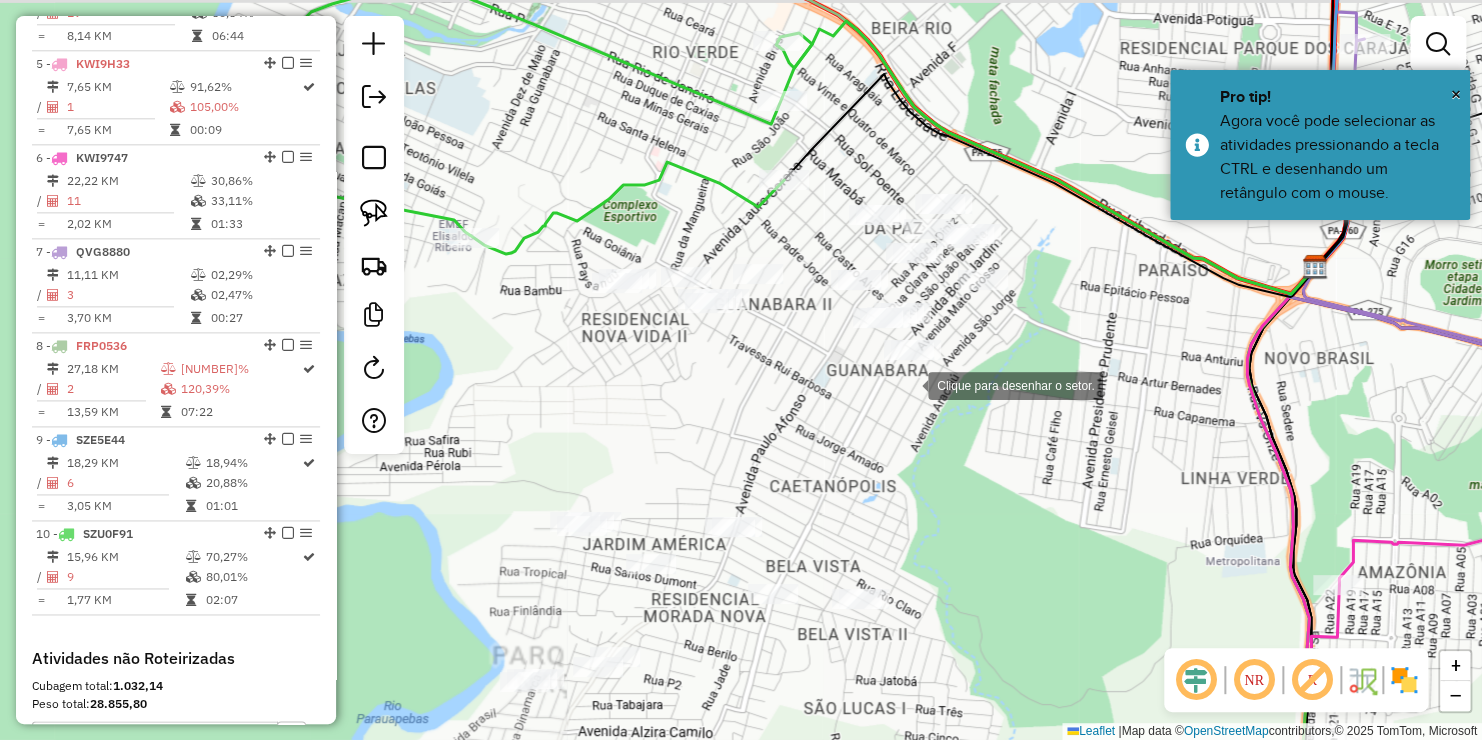 drag, startPoint x: 891, startPoint y: 358, endPoint x: 925, endPoint y: 463, distance: 110.36757 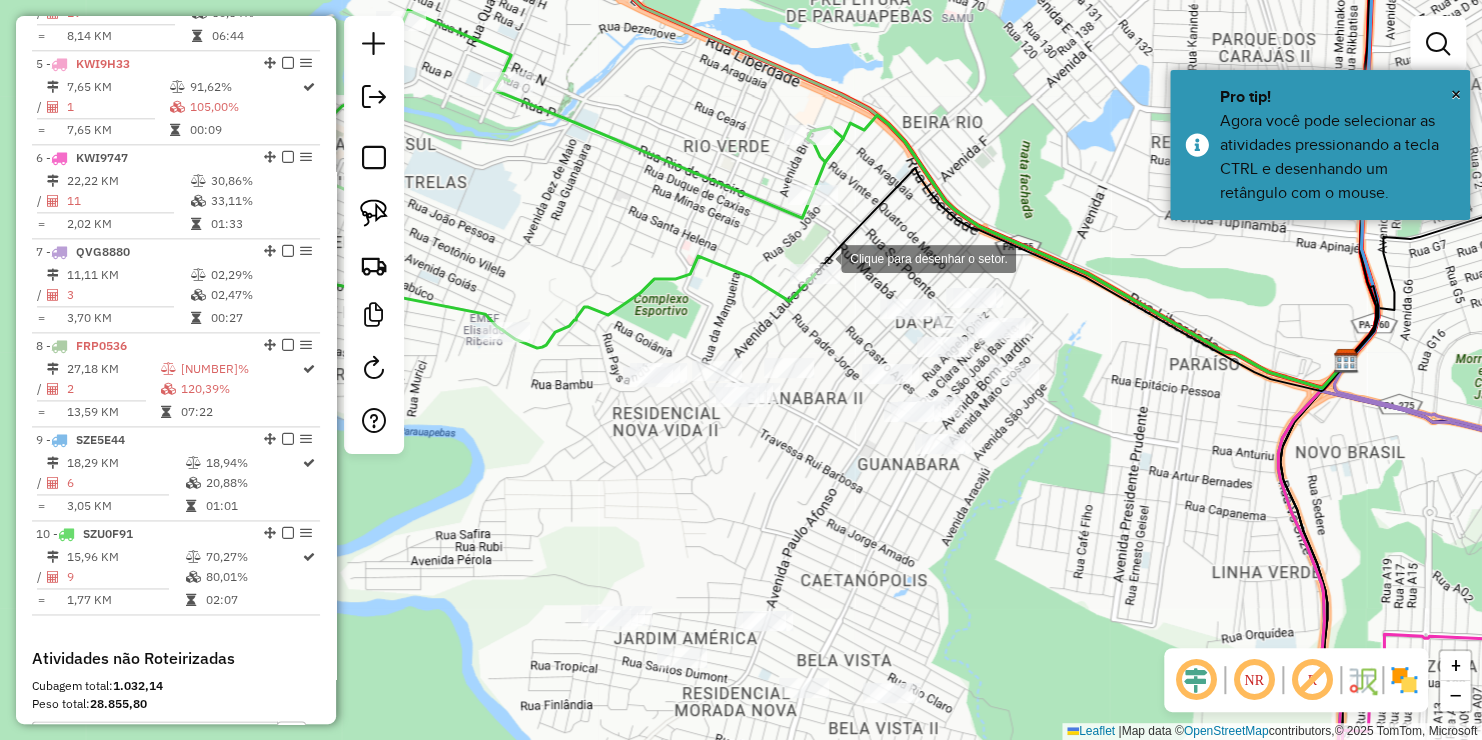 click 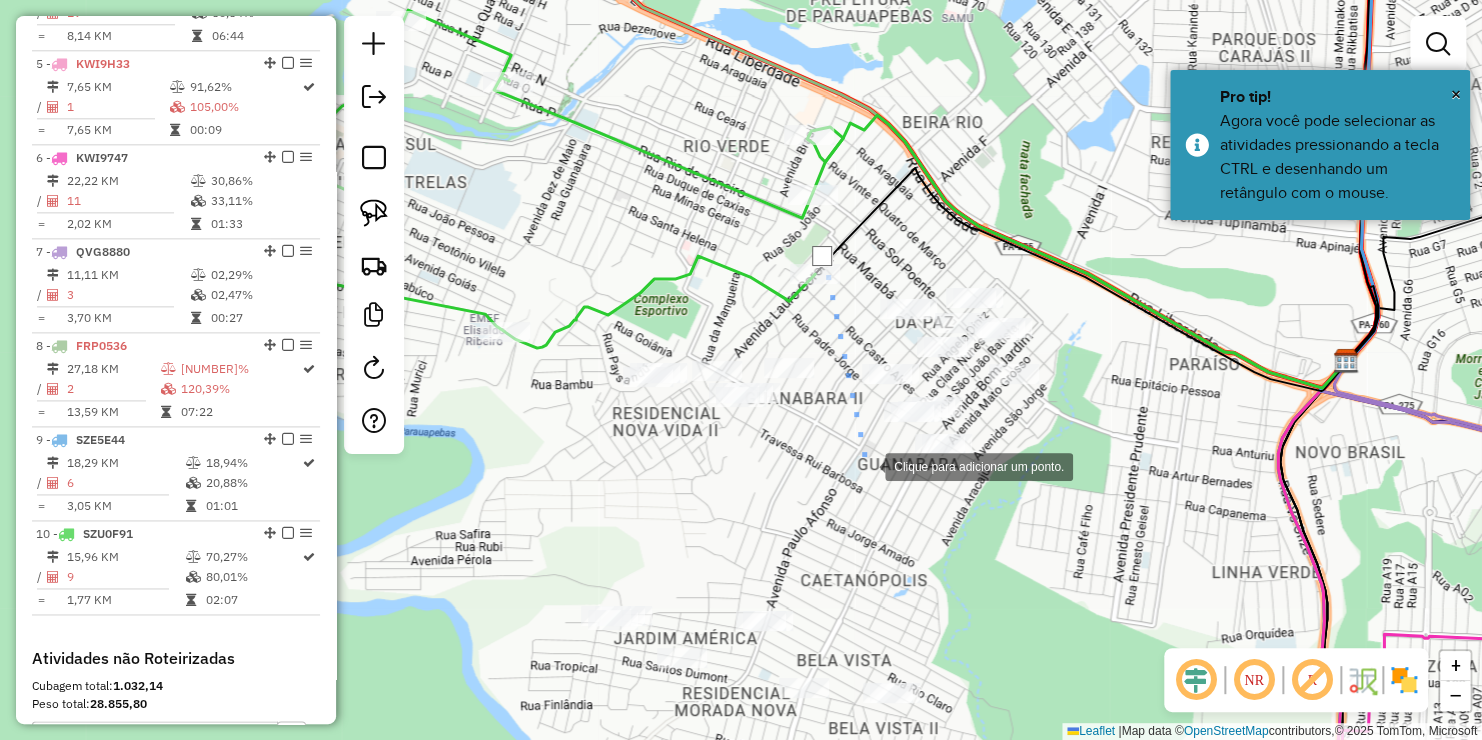 click 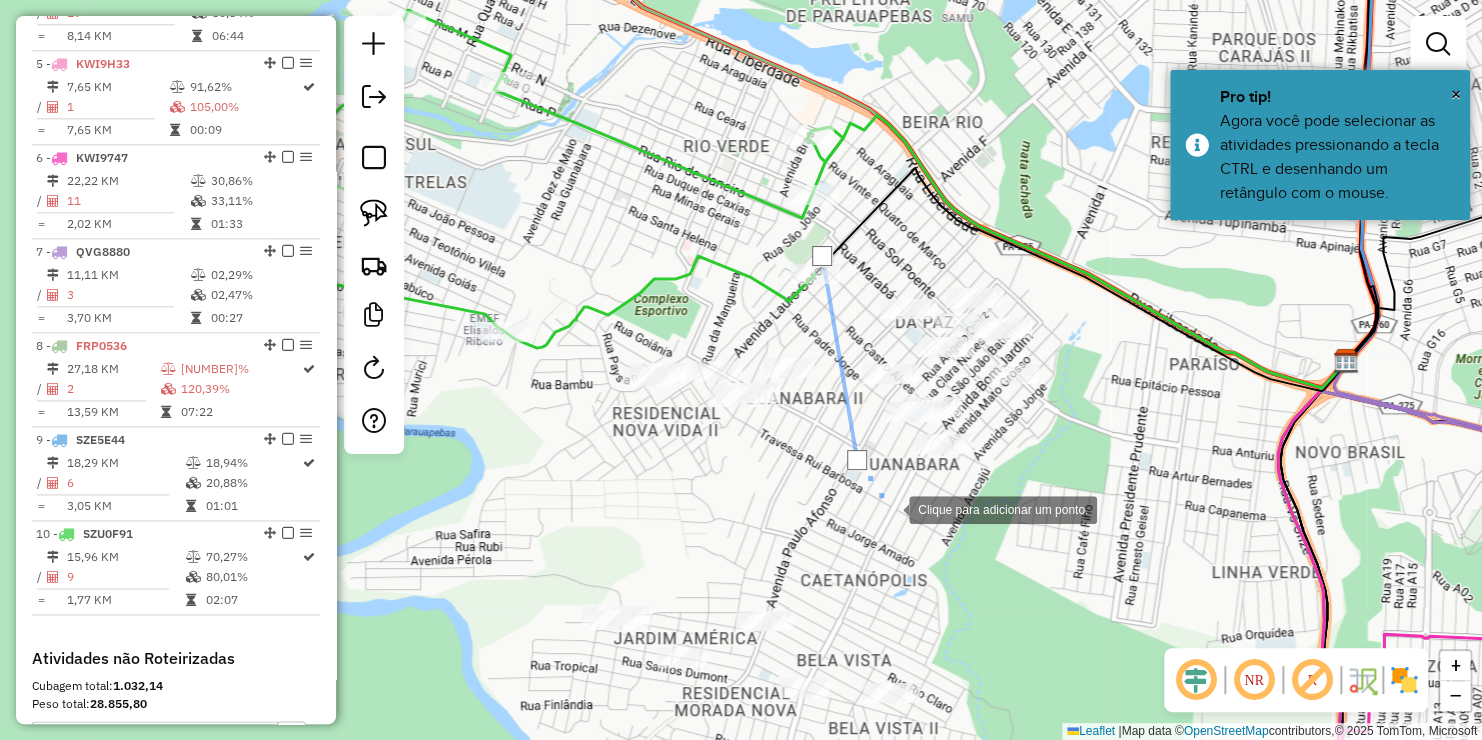 drag, startPoint x: 905, startPoint y: 507, endPoint x: 934, endPoint y: 503, distance: 29.274563 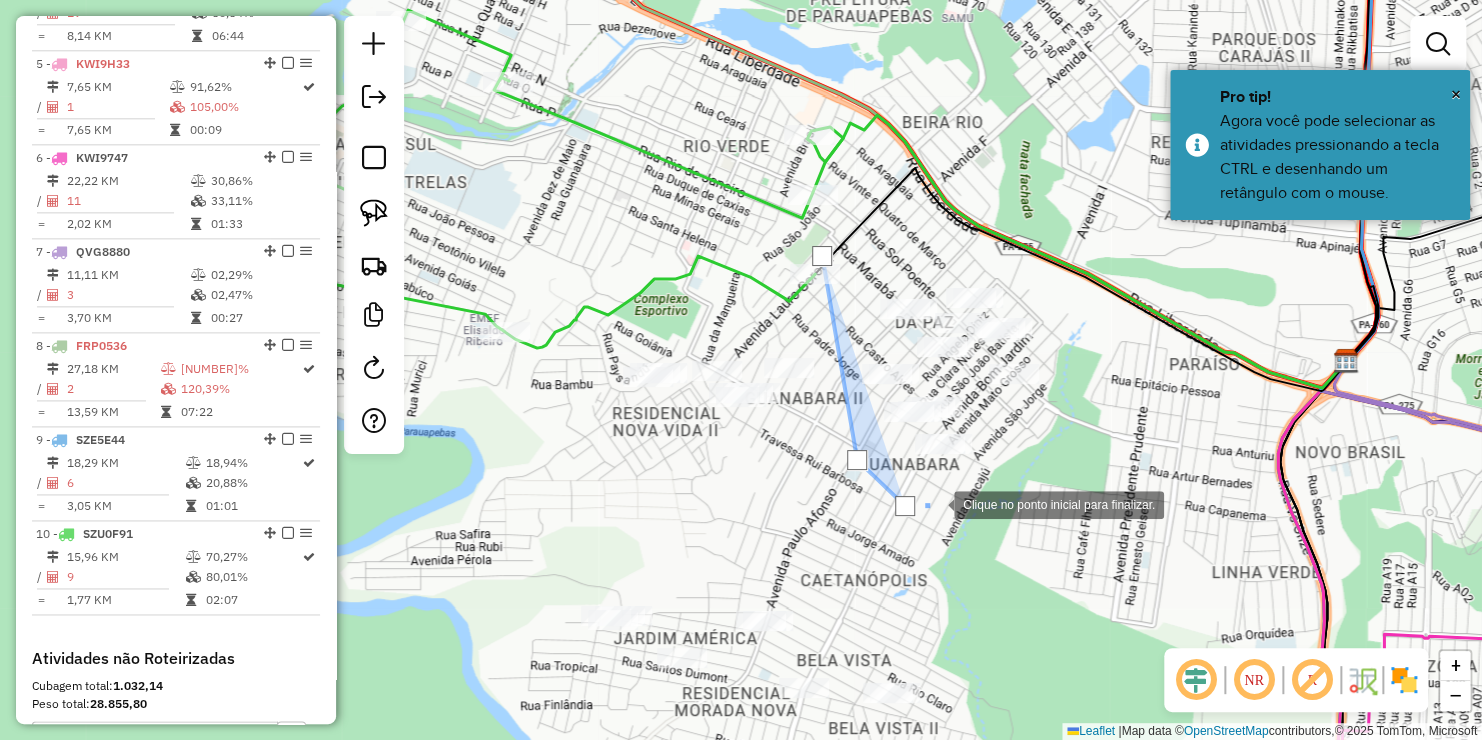 click 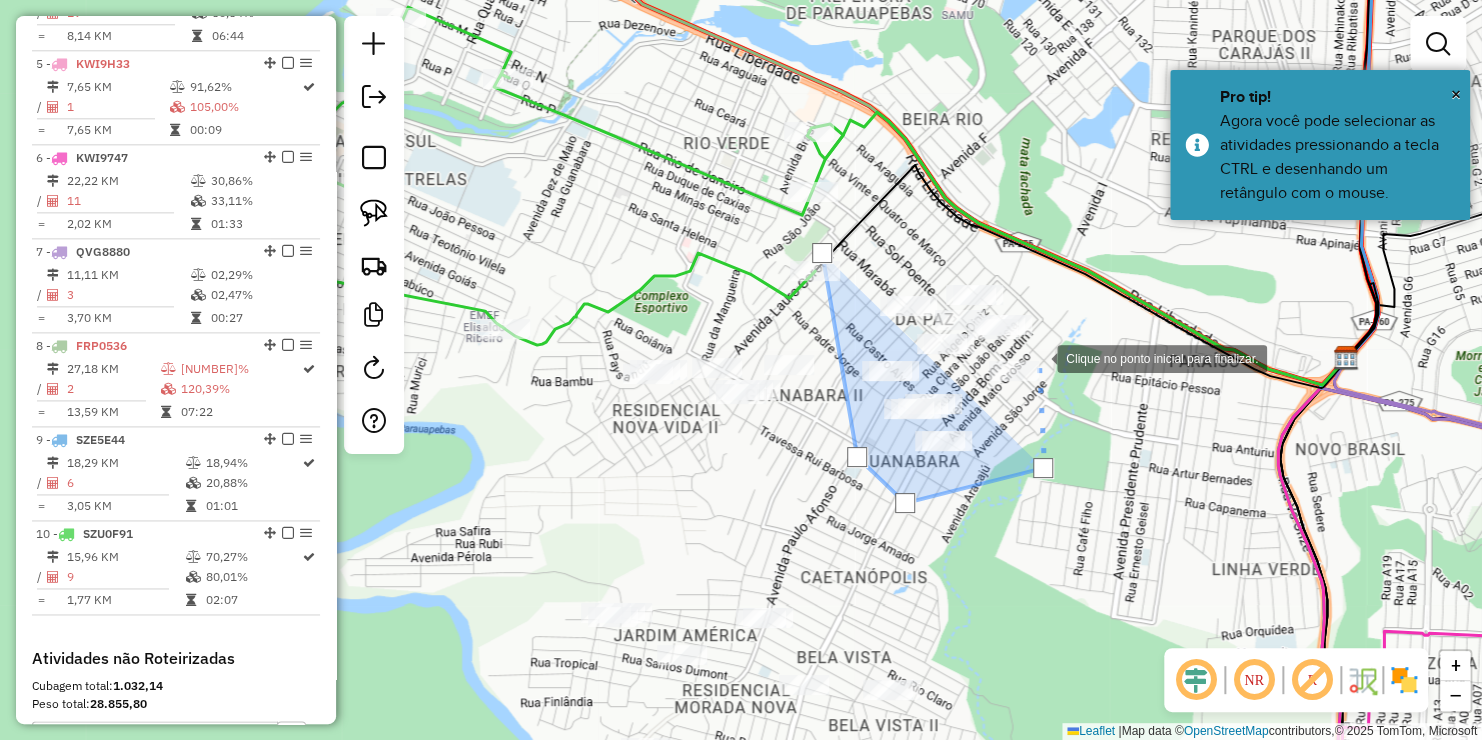 click 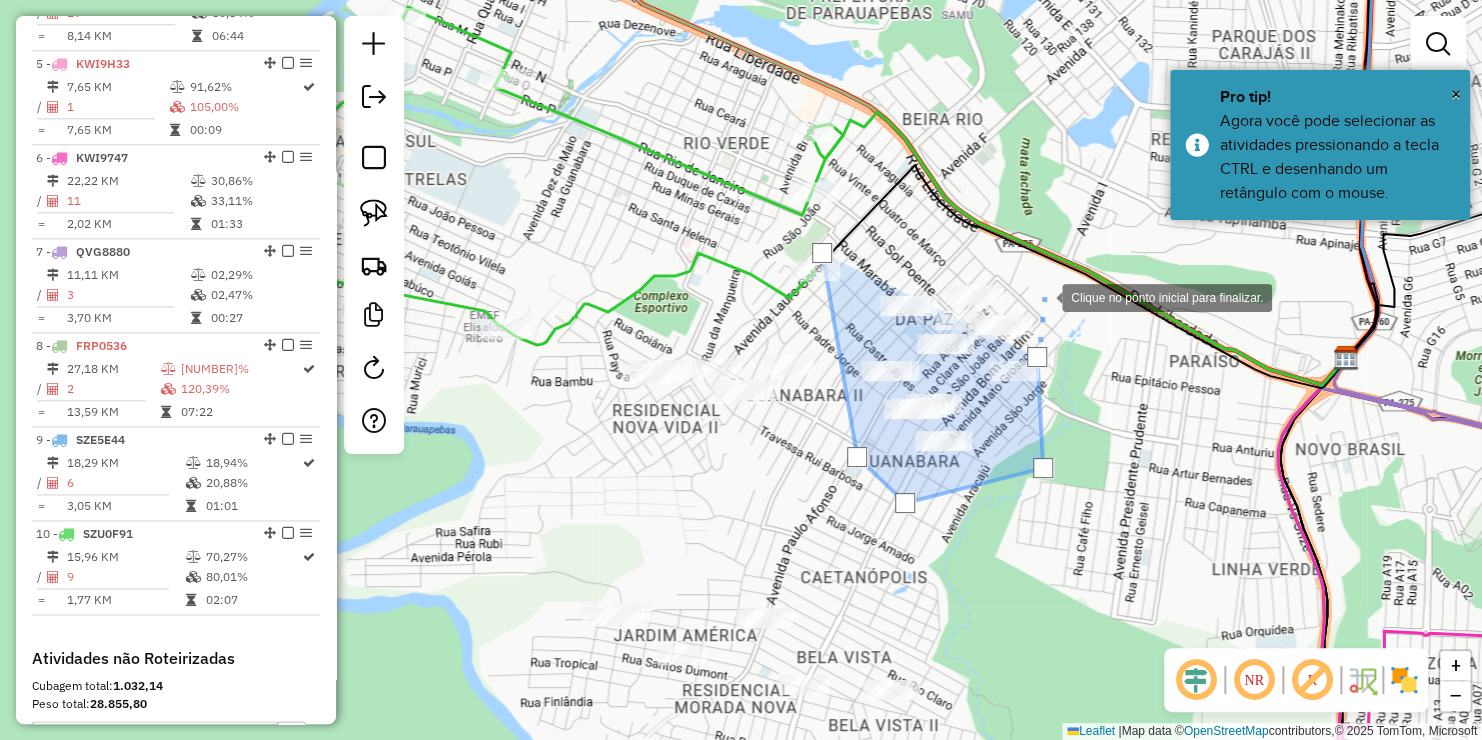 click 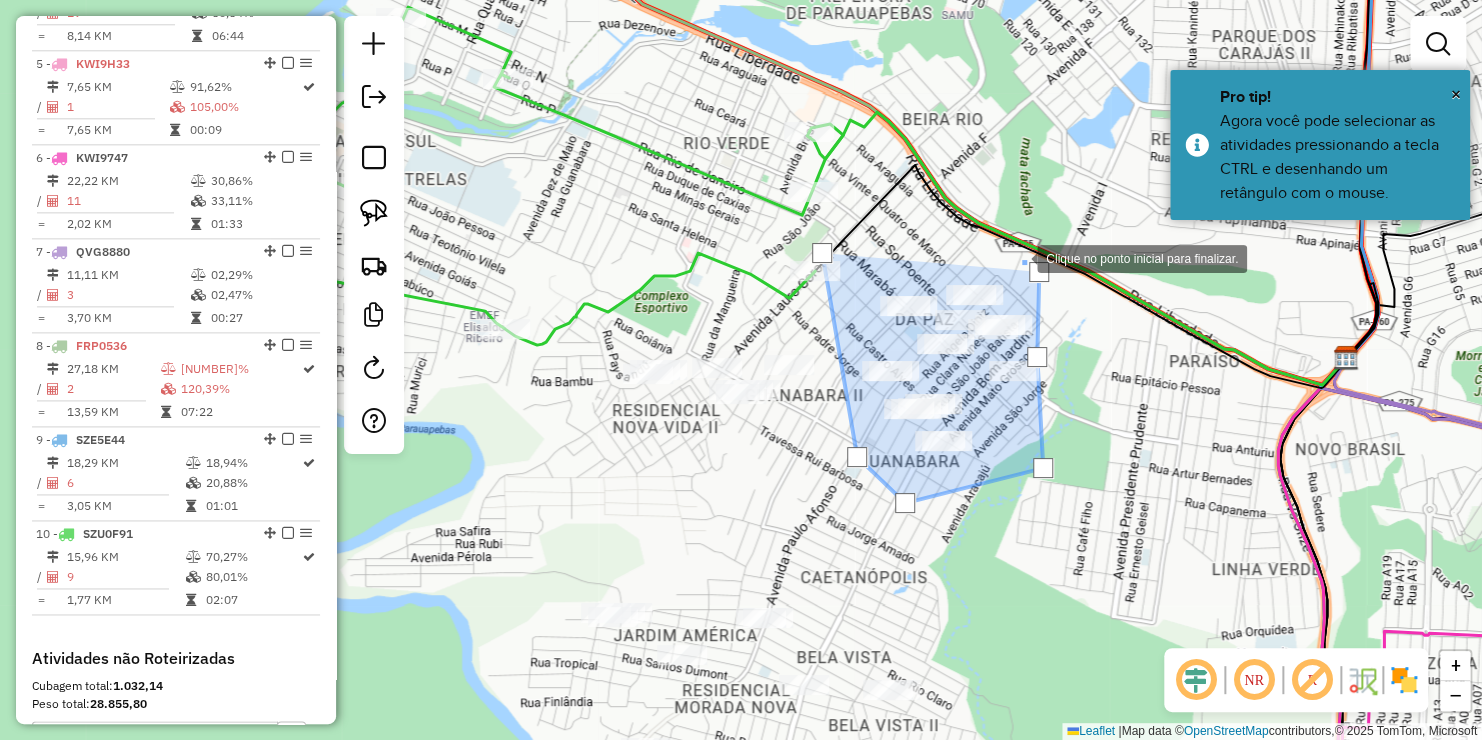drag, startPoint x: 968, startPoint y: 227, endPoint x: 939, endPoint y: 231, distance: 29.274563 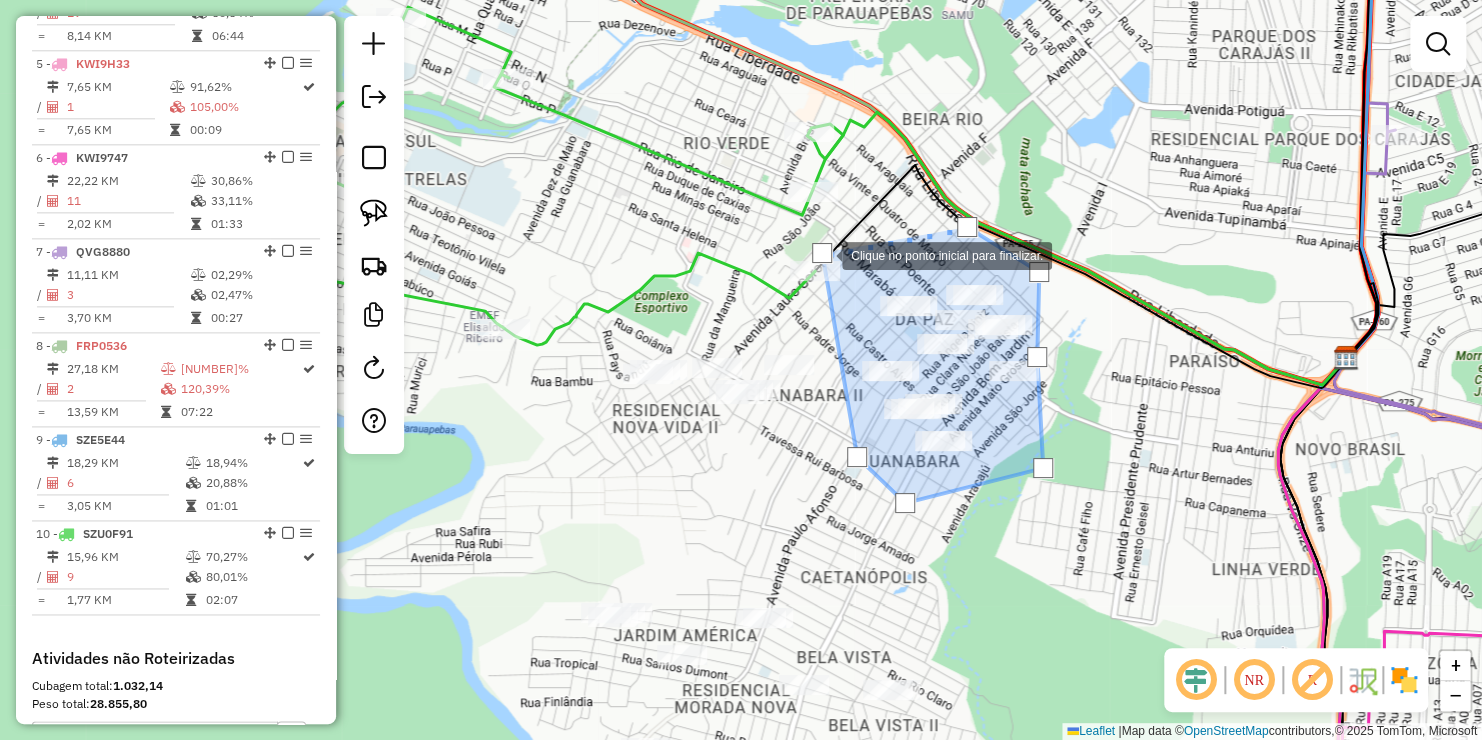 click 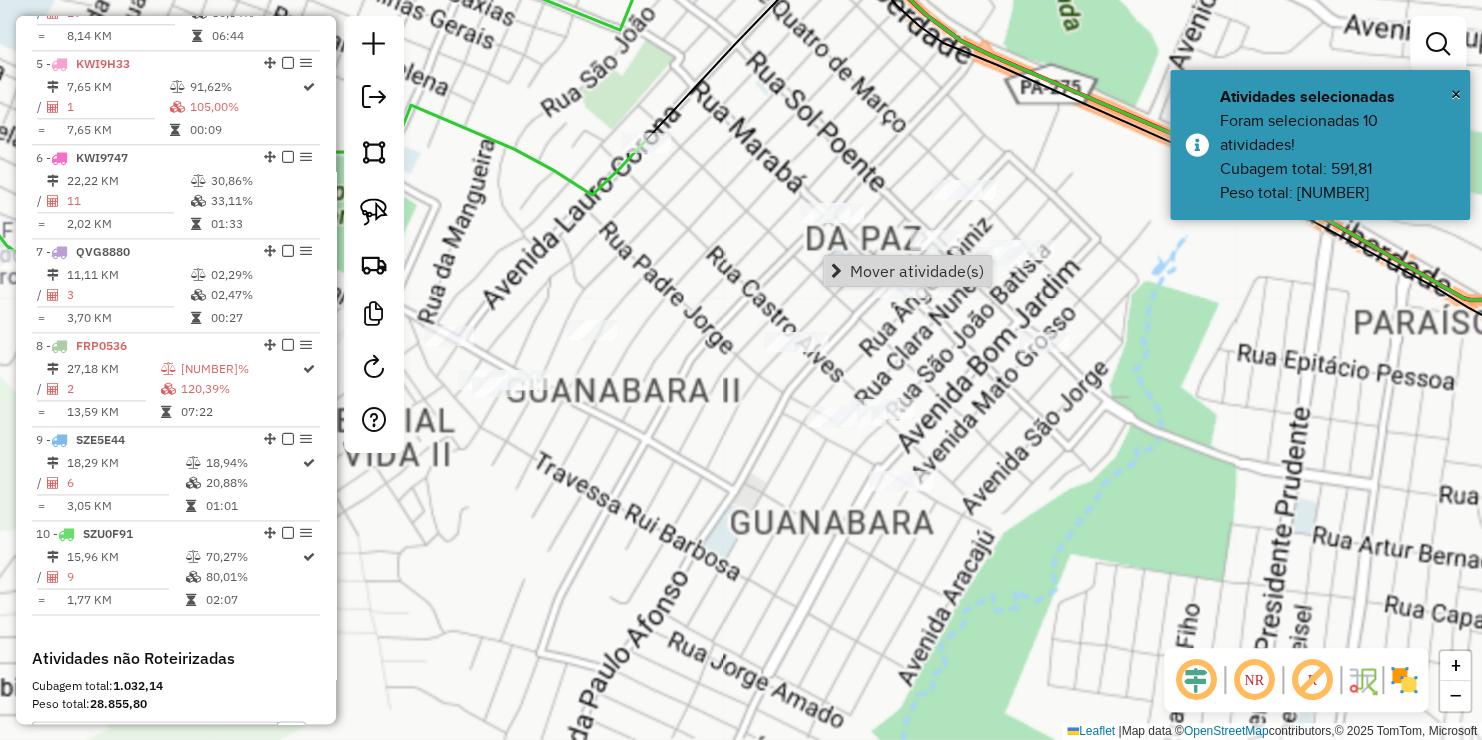 click on "Janela de atendimento Grade de atendimento Capacidade Transportadoras Veículos Cliente Pedidos  Rotas Selecione os dias de semana para filtrar as janelas de atendimento  Seg   Ter   Qua   Qui   Sex   Sáb   Dom  Informe o período da janela de atendimento: De: Até:  Filtrar exatamente a janela do cliente  Considerar janela de atendimento padrão  Selecione os dias de semana para filtrar as grades de atendimento  Seg   Ter   Qua   Qui   Sex   Sáb   Dom   Considerar clientes sem dia de atendimento cadastrado  Clientes fora do dia de atendimento selecionado Filtrar as atividades entre os valores definidos abaixo:  Peso mínimo:   Peso máximo:   Cubagem mínima:   Cubagem máxima:   De:   Até:  Filtrar as atividades entre o tempo de atendimento definido abaixo:  De:   Até:   Considerar capacidade total dos clientes não roteirizados Transportadora: Selecione um ou mais itens Tipo de veículo: Selecione um ou mais itens Veículo: Selecione um ou mais itens Motorista: Selecione um ou mais itens Nome: Rótulo:" 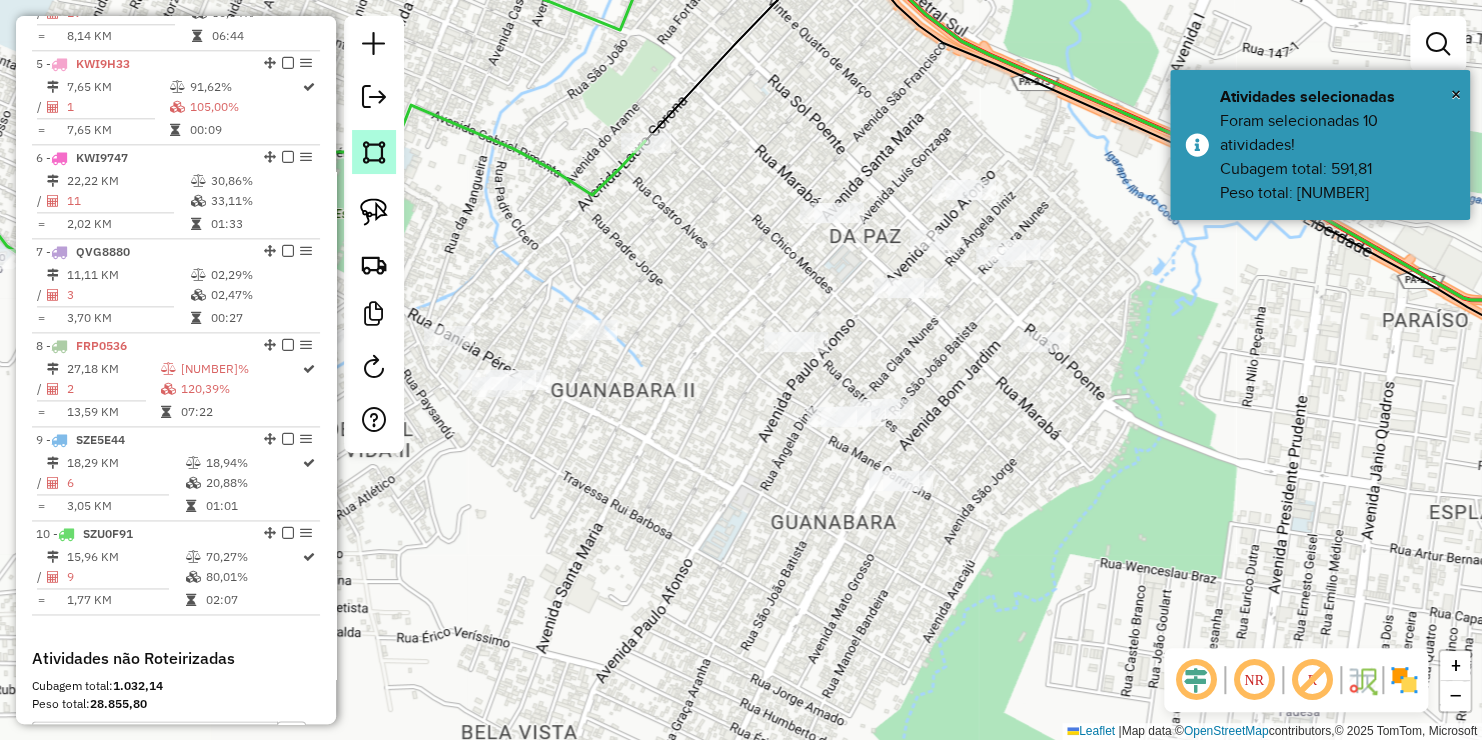 click 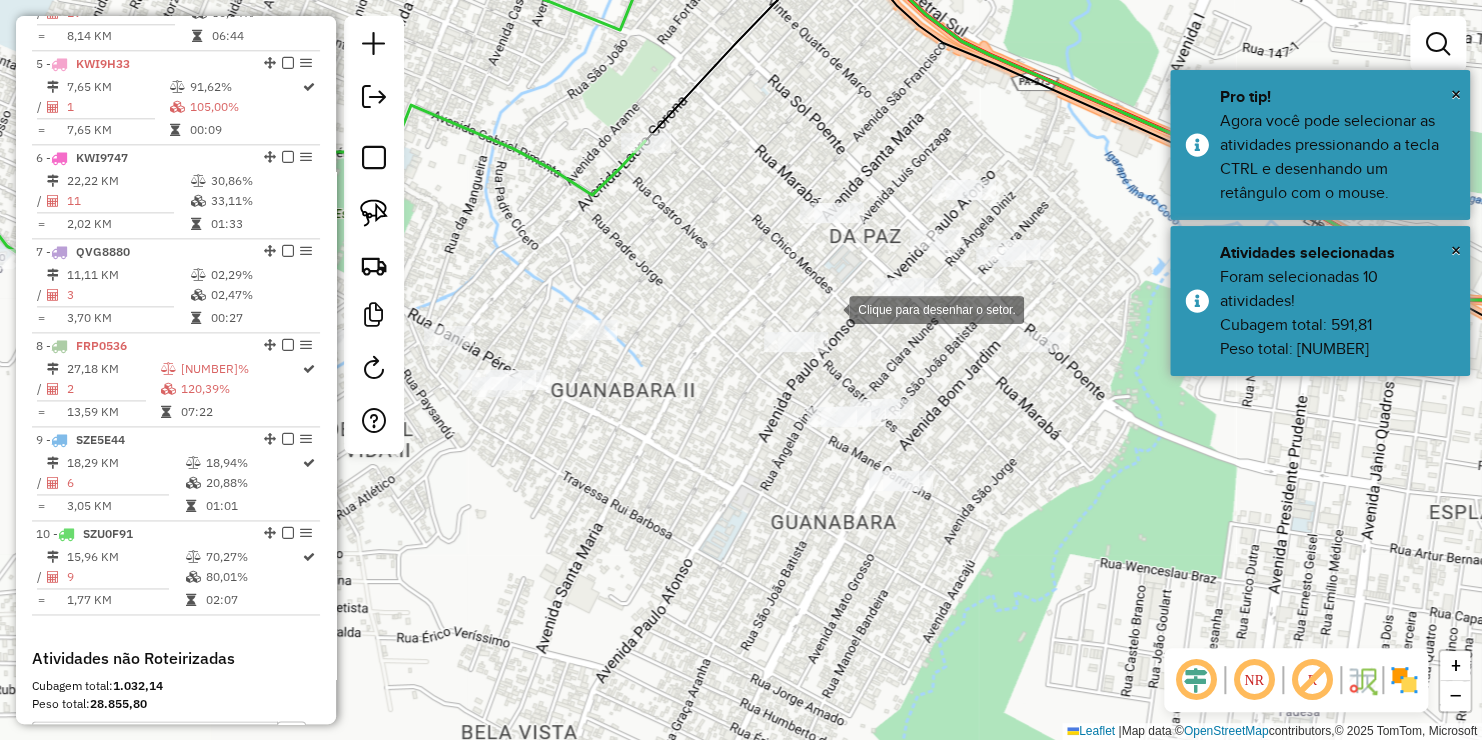 click 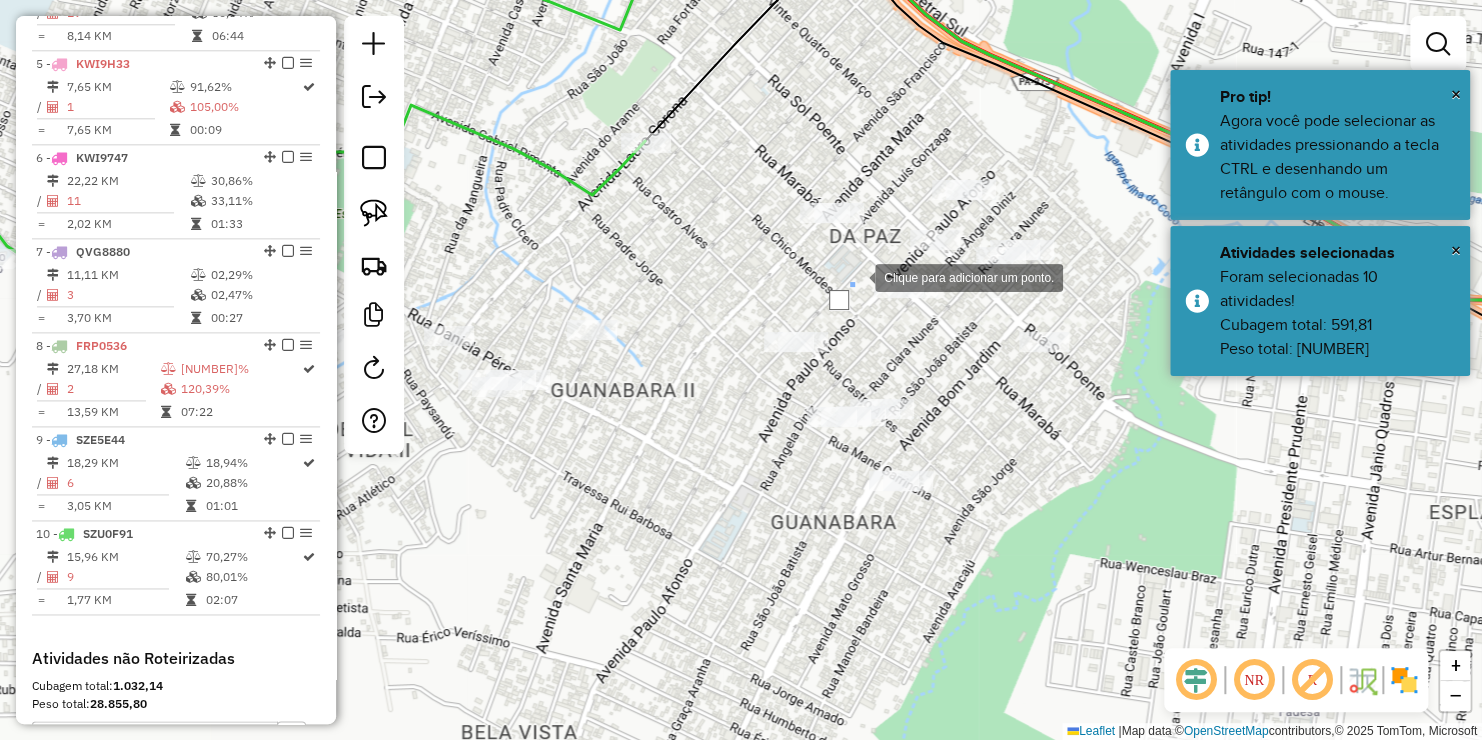 click 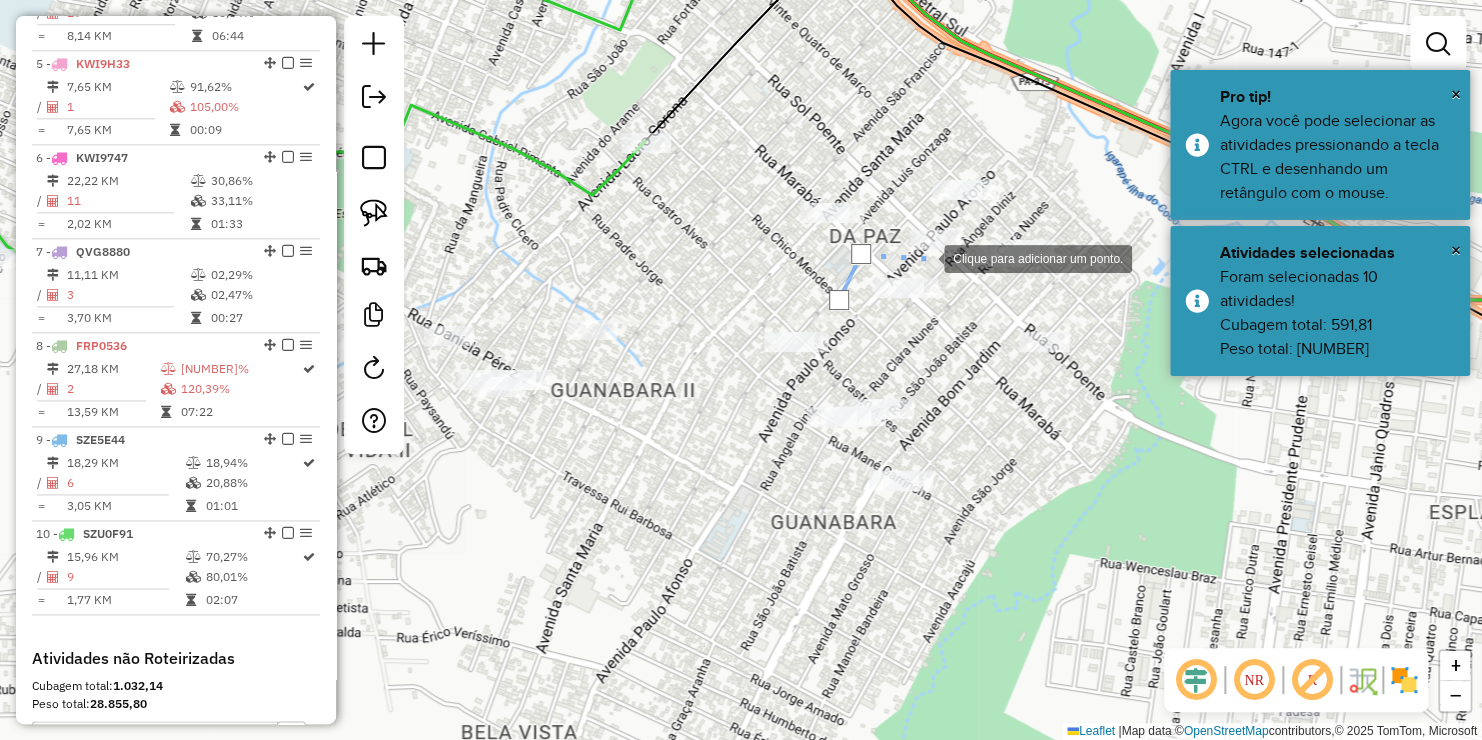 drag, startPoint x: 927, startPoint y: 258, endPoint x: 928, endPoint y: 284, distance: 26.019224 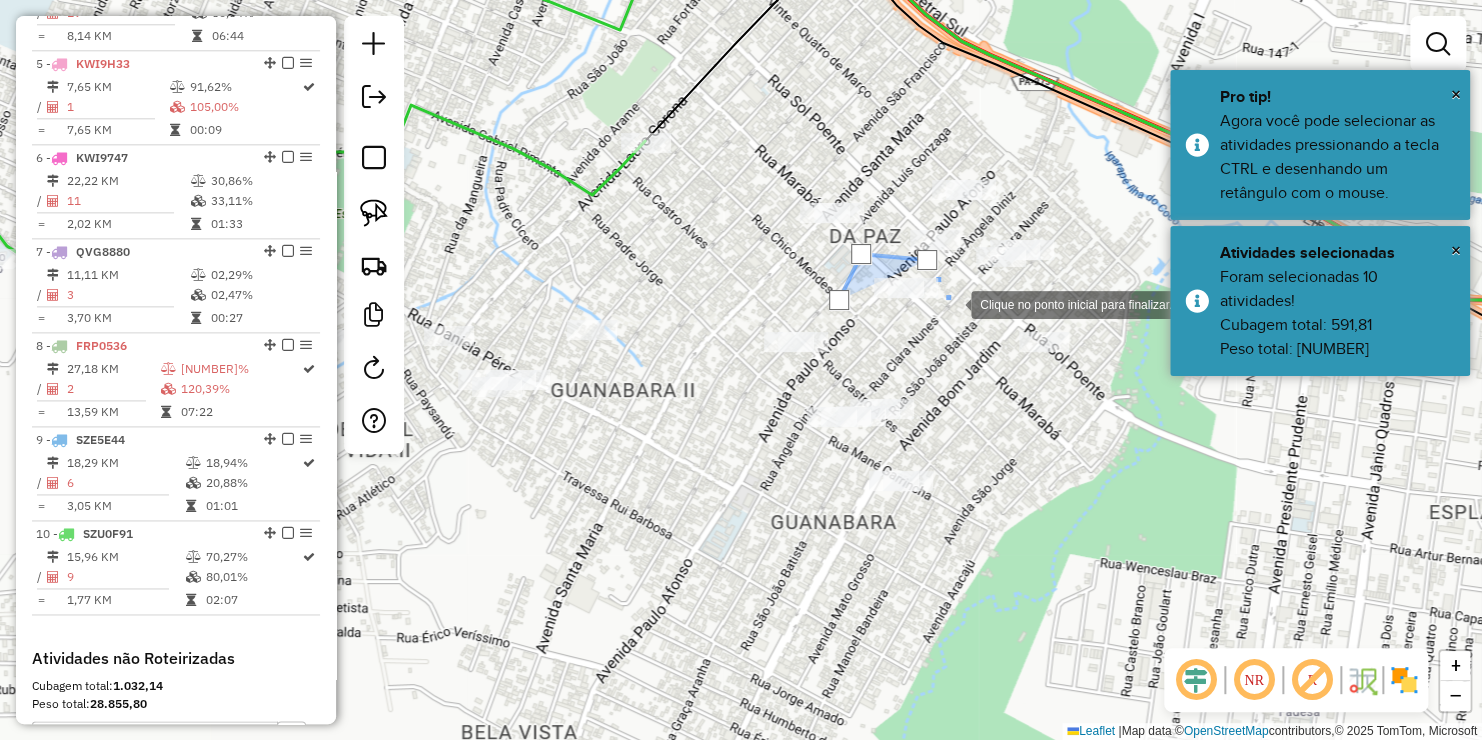 drag, startPoint x: 951, startPoint y: 304, endPoint x: 926, endPoint y: 320, distance: 29.681644 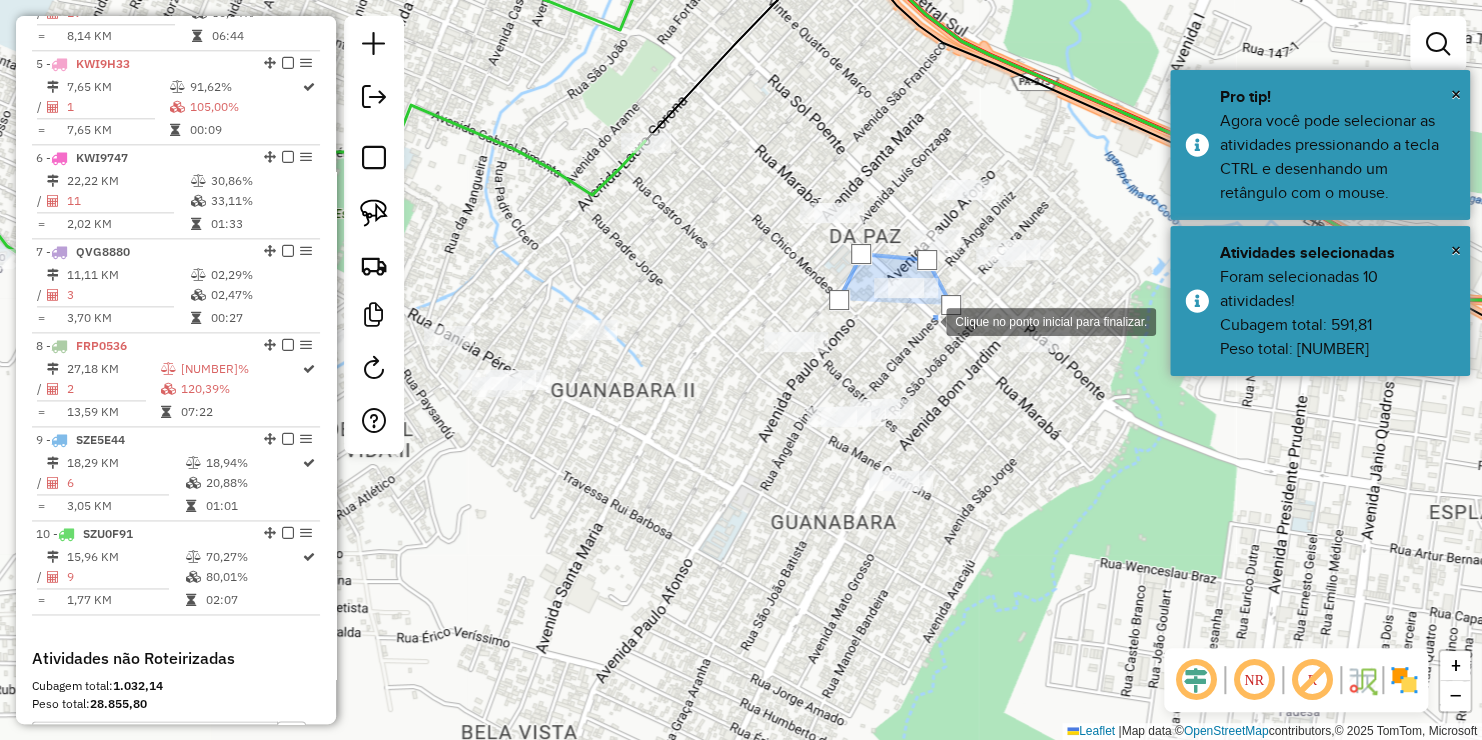 click 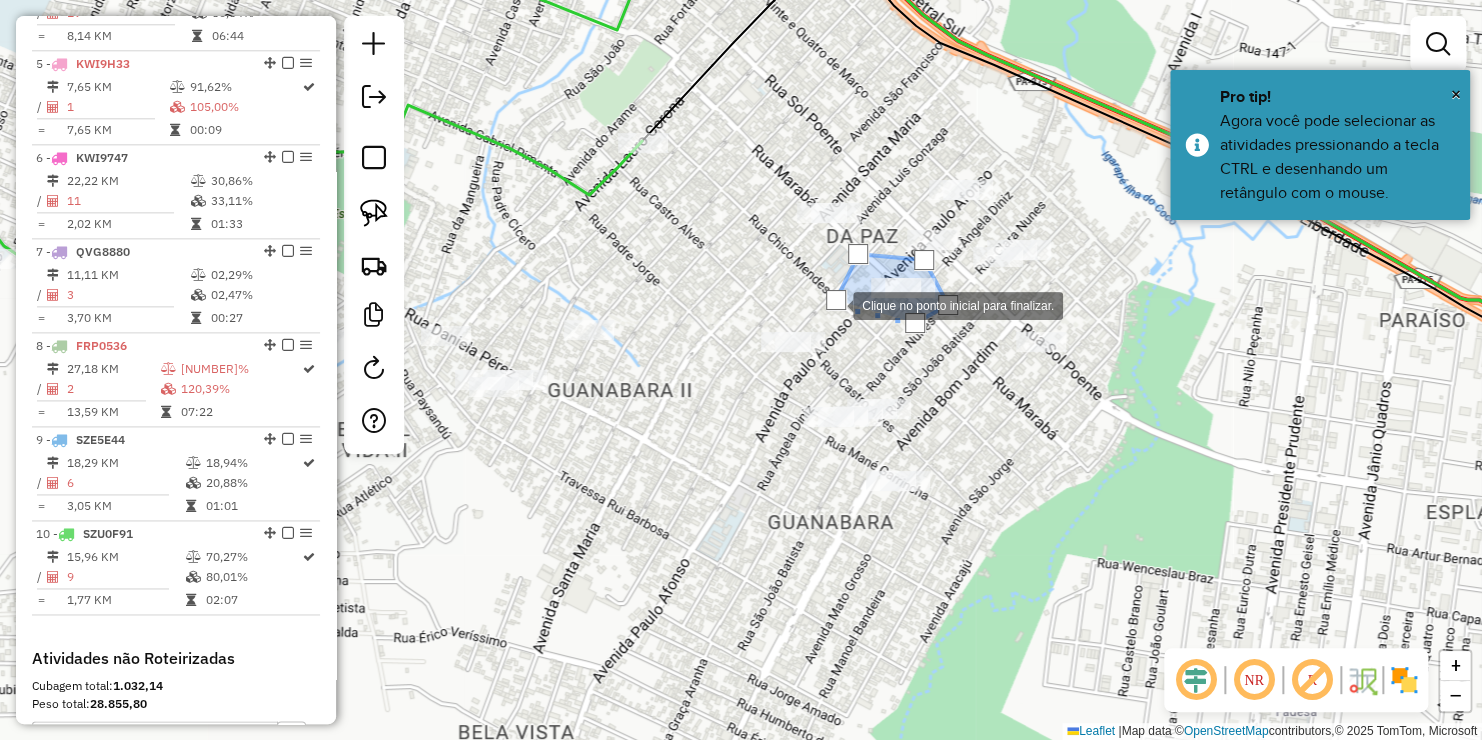 click 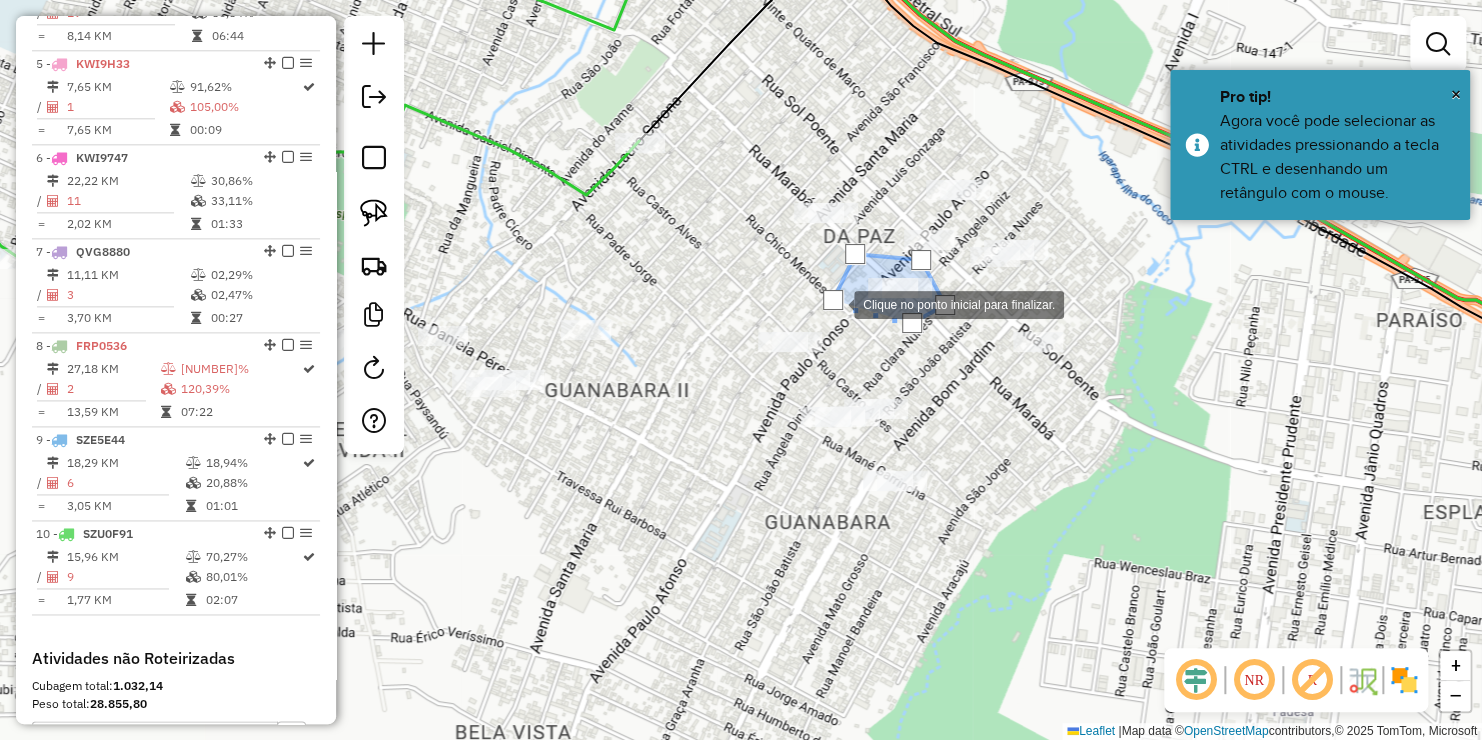 click 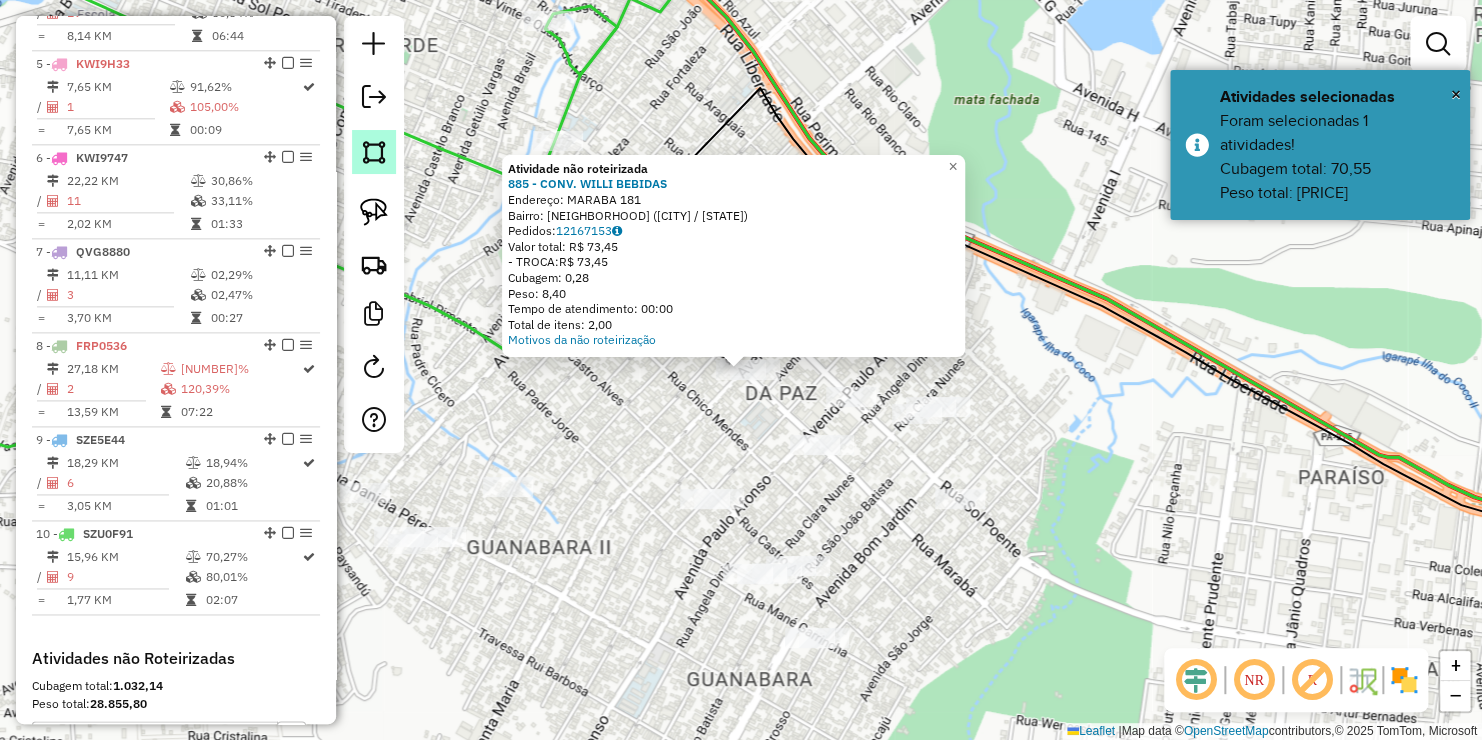 click 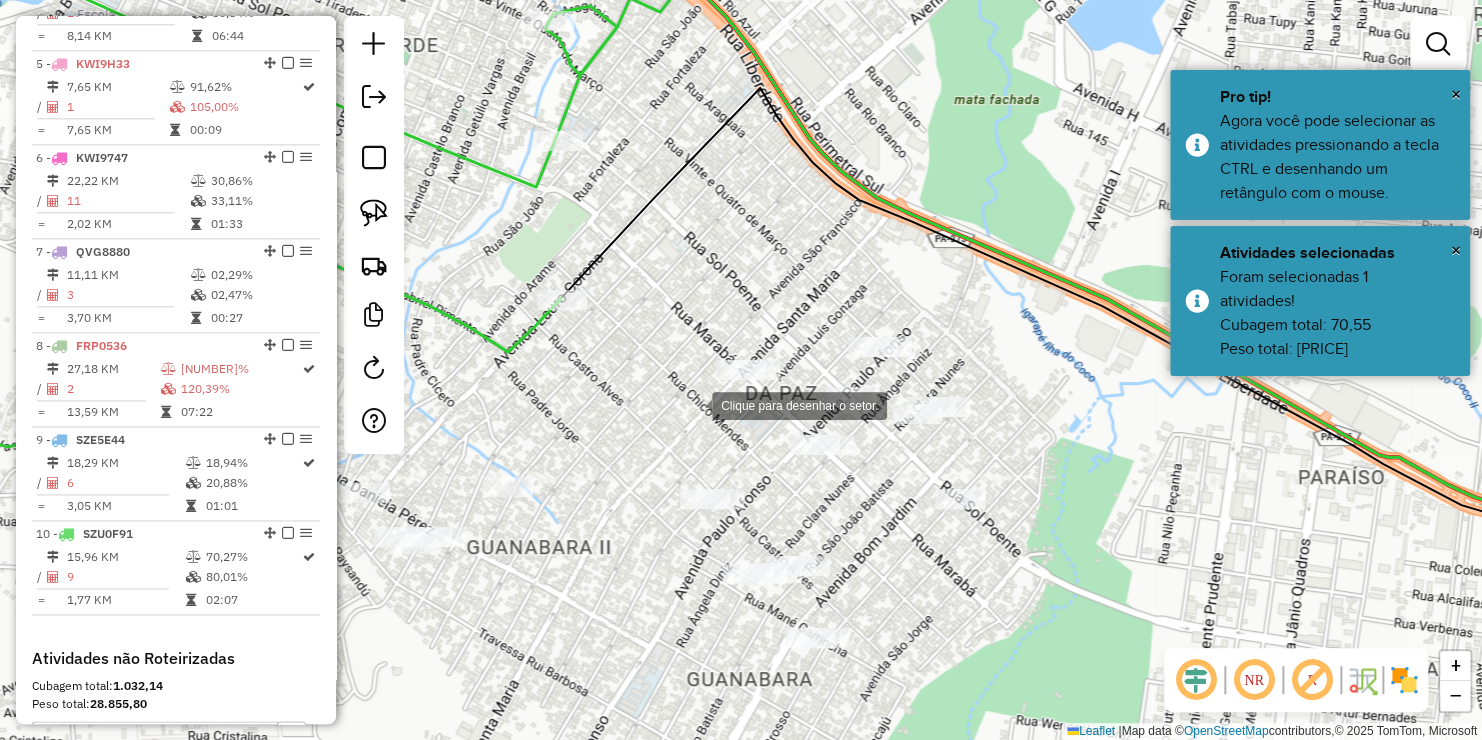 drag, startPoint x: 692, startPoint y: 404, endPoint x: 709, endPoint y: 346, distance: 60.440052 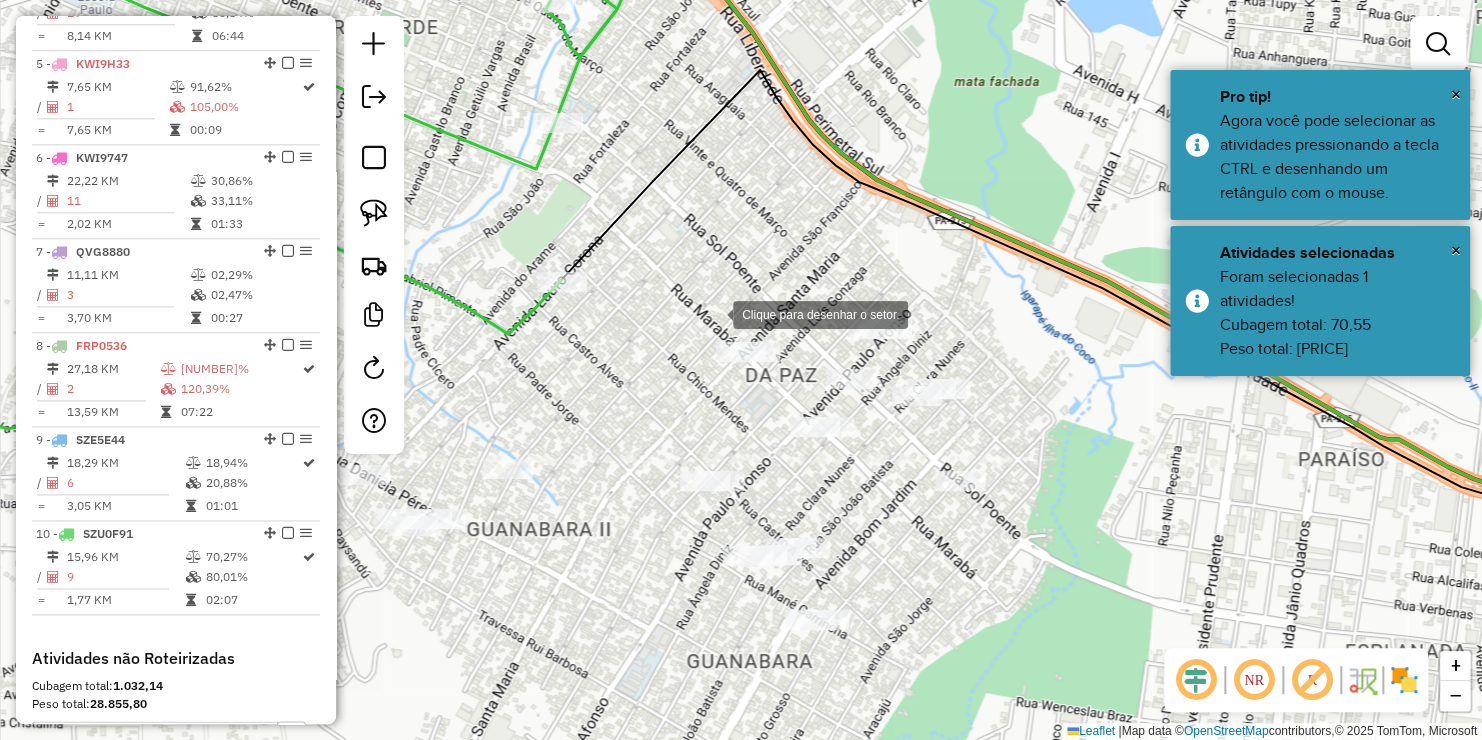 click 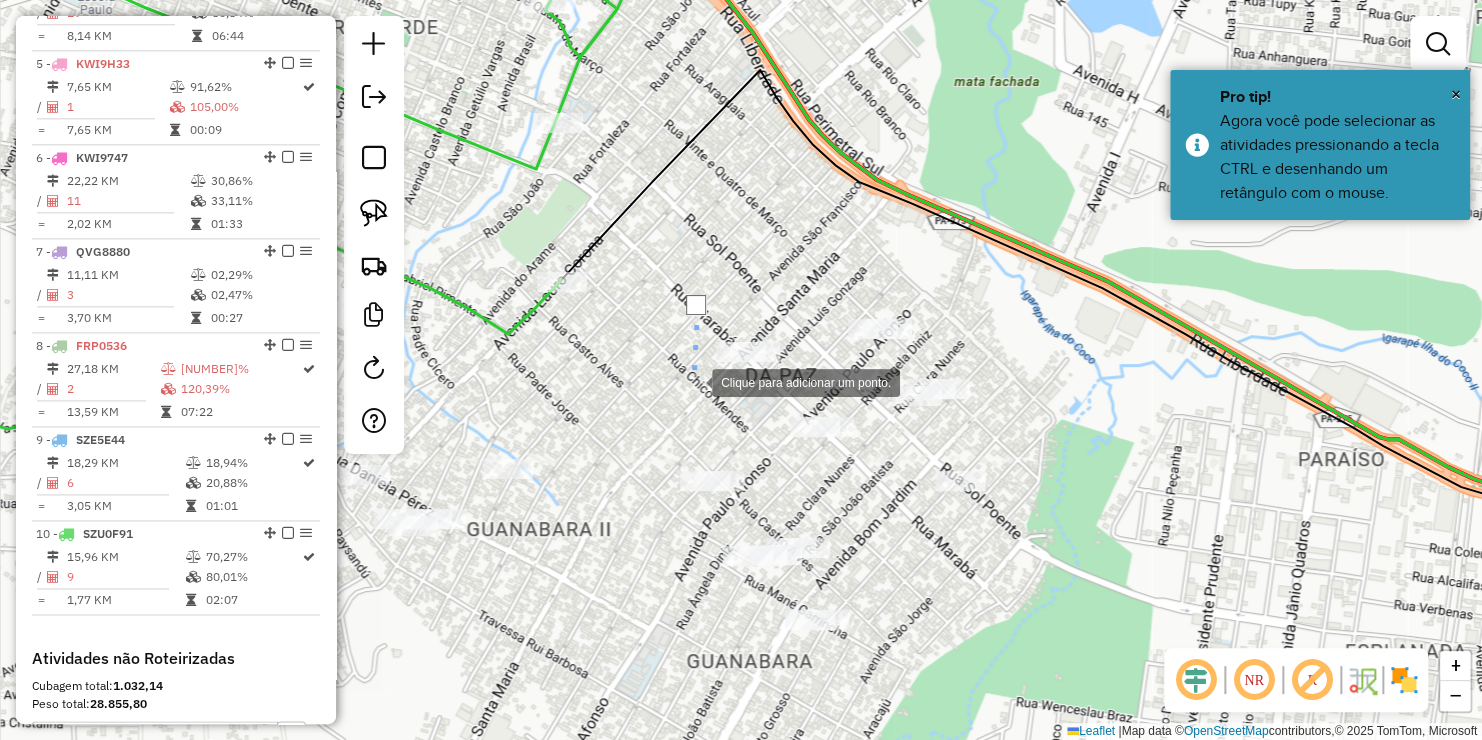 click 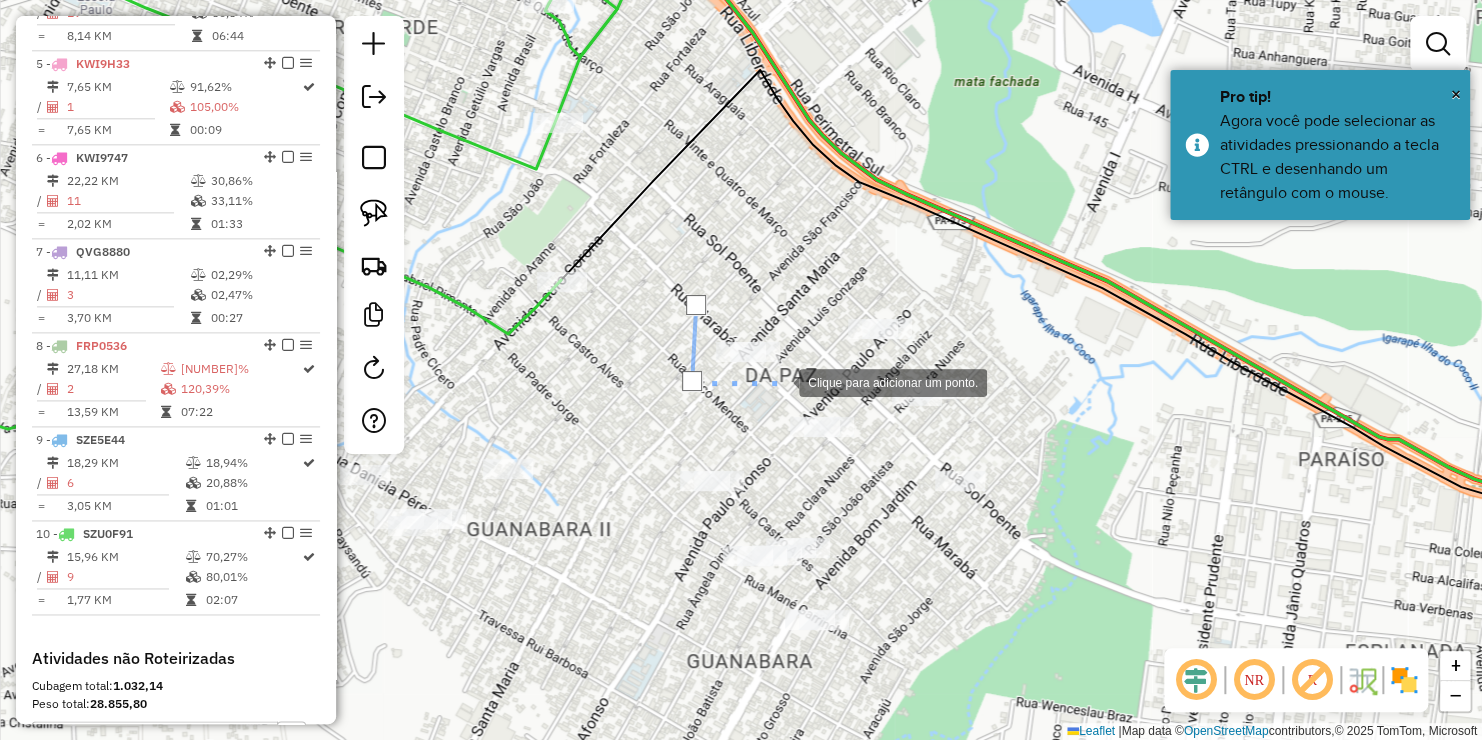 click 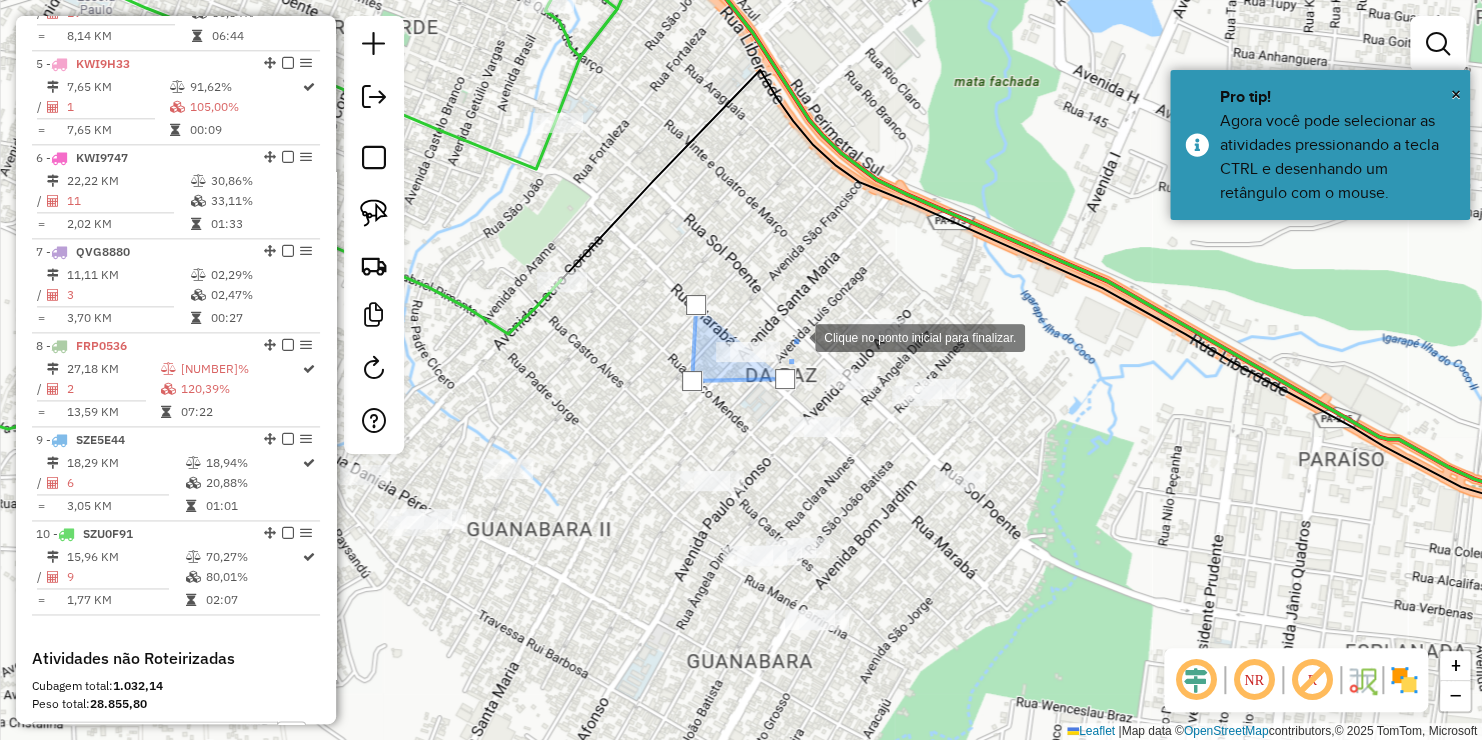 drag, startPoint x: 787, startPoint y: 327, endPoint x: 766, endPoint y: 315, distance: 24.186773 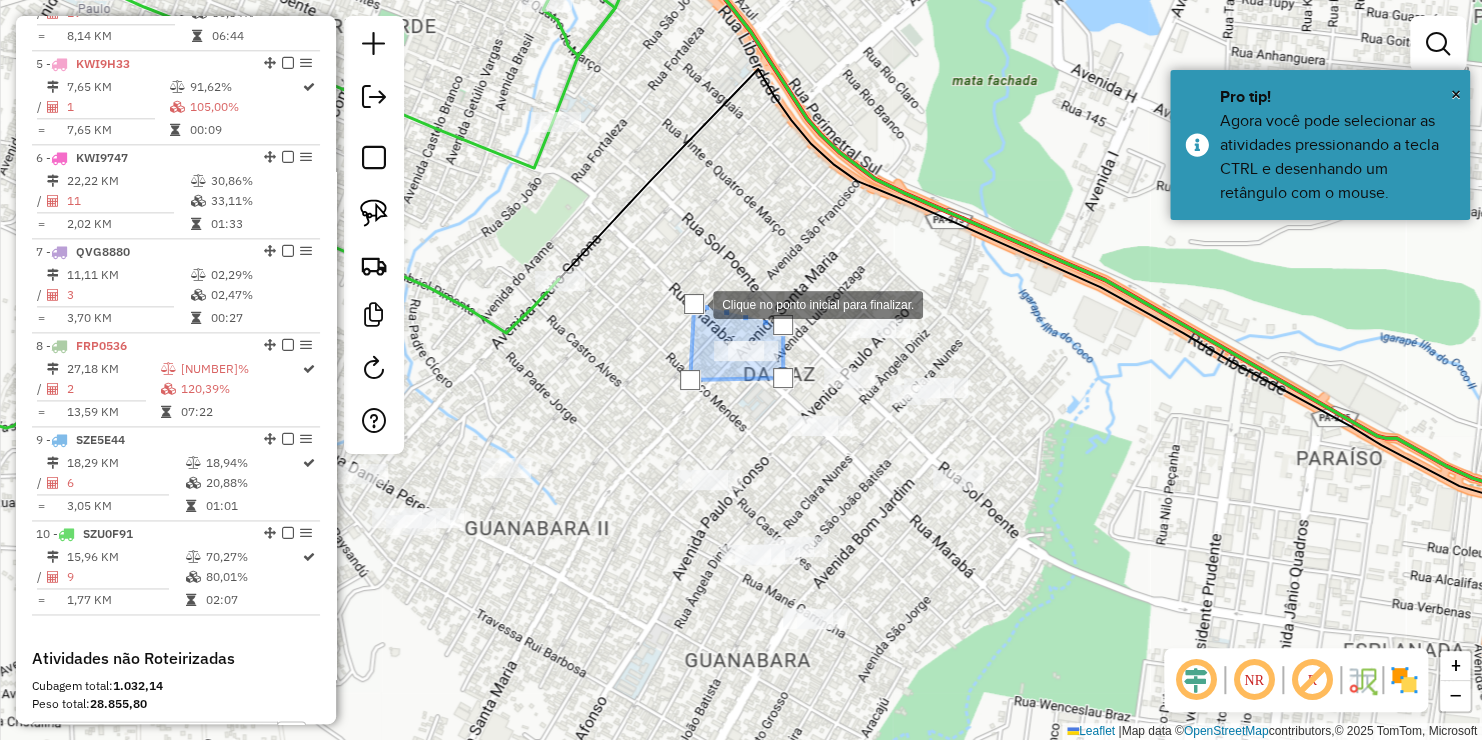 click 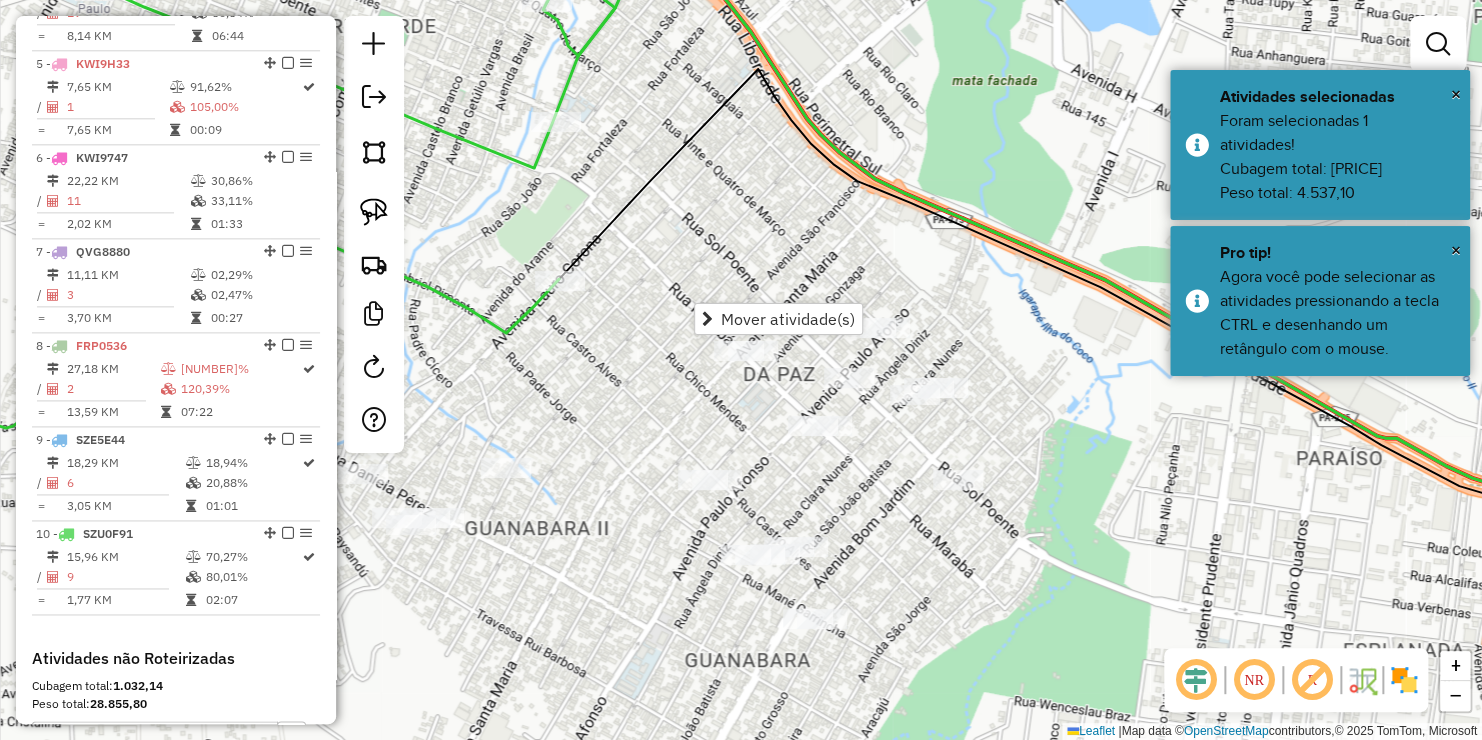 click on "Janela de atendimento Grade de atendimento Capacidade Transportadoras Veículos Cliente Pedidos  Rotas Selecione os dias de semana para filtrar as janelas de atendimento  Seg   Ter   Qua   Qui   Sex   Sáb   Dom  Informe o período da janela de atendimento: De: Até:  Filtrar exatamente a janela do cliente  Considerar janela de atendimento padrão  Selecione os dias de semana para filtrar as grades de atendimento  Seg   Ter   Qua   Qui   Sex   Sáb   Dom   Considerar clientes sem dia de atendimento cadastrado  Clientes fora do dia de atendimento selecionado Filtrar as atividades entre os valores definidos abaixo:  Peso mínimo:   Peso máximo:   Cubagem mínima:   Cubagem máxima:   De:   Até:  Filtrar as atividades entre o tempo de atendimento definido abaixo:  De:   Até:   Considerar capacidade total dos clientes não roteirizados Transportadora: Selecione um ou mais itens Tipo de veículo: Selecione um ou mais itens Veículo: Selecione um ou mais itens Motorista: Selecione um ou mais itens Nome: Rótulo:" 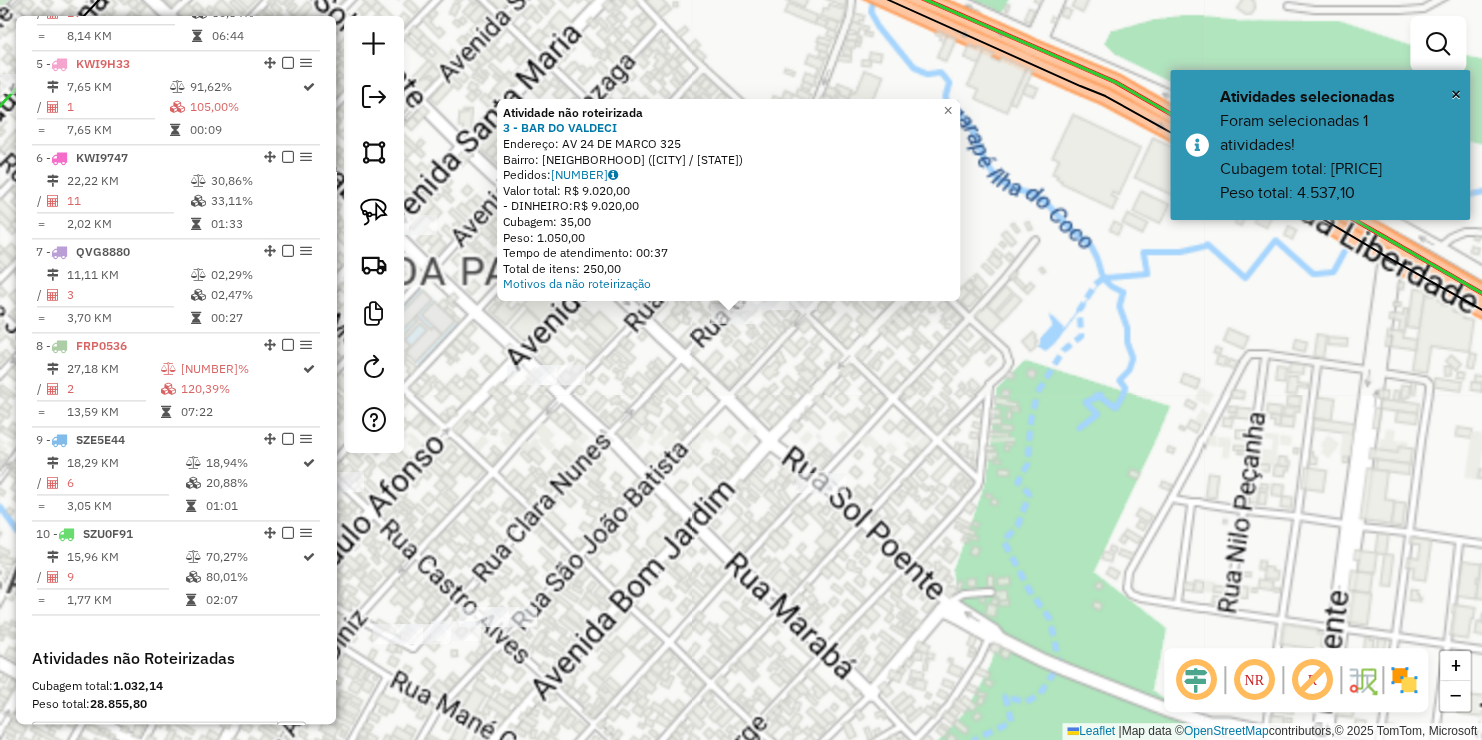 click on "Atividade não roteirizada [NUMBER] - [BUSINESS_NAME]  Endereço:  [STREET_NAME] [NUMBER]   Bairro: [Bairro] ([CITY] / [STATE])   Pedidos:  [ORDER_ID]   Valor total: [CURRENCY] [PRICE]   - DINHEIRO:  [CURRENCY] [PRICE]   Cubagem: [PRICE]   Peso: [PRICE]   Tempo de atendimento: [TIME]   Total de itens: [PRICE]  Motivos da não roteirização × Janela de atendimento Grade de atendimento Capacidade Transportadoras Veículos Cliente Pedidos  Rotas Selecione os dias de semana para filtrar as janelas de atendimento  Seg   Ter   Qua   Qui   Sex   Sáb   Dom  Informe o período da janela de atendimento: De: Até:  Filtrar exatamente a janela do cliente  Considerar janela de atendimento padrão  Selecione os dias de semana para filtrar as grades de atendimento  Seg   Ter   Qua   Qui   Sex   Sáb   Dom   Considerar clientes sem dia de atendimento cadastrado  Clientes fora do dia de atendimento selecionado Filtrar as atividades entre os valores definidos abaixo:  Peso mínimo:   Peso máximo:   Cubagem mínima:   Cubagem máxima:   De:   Até:   De:" 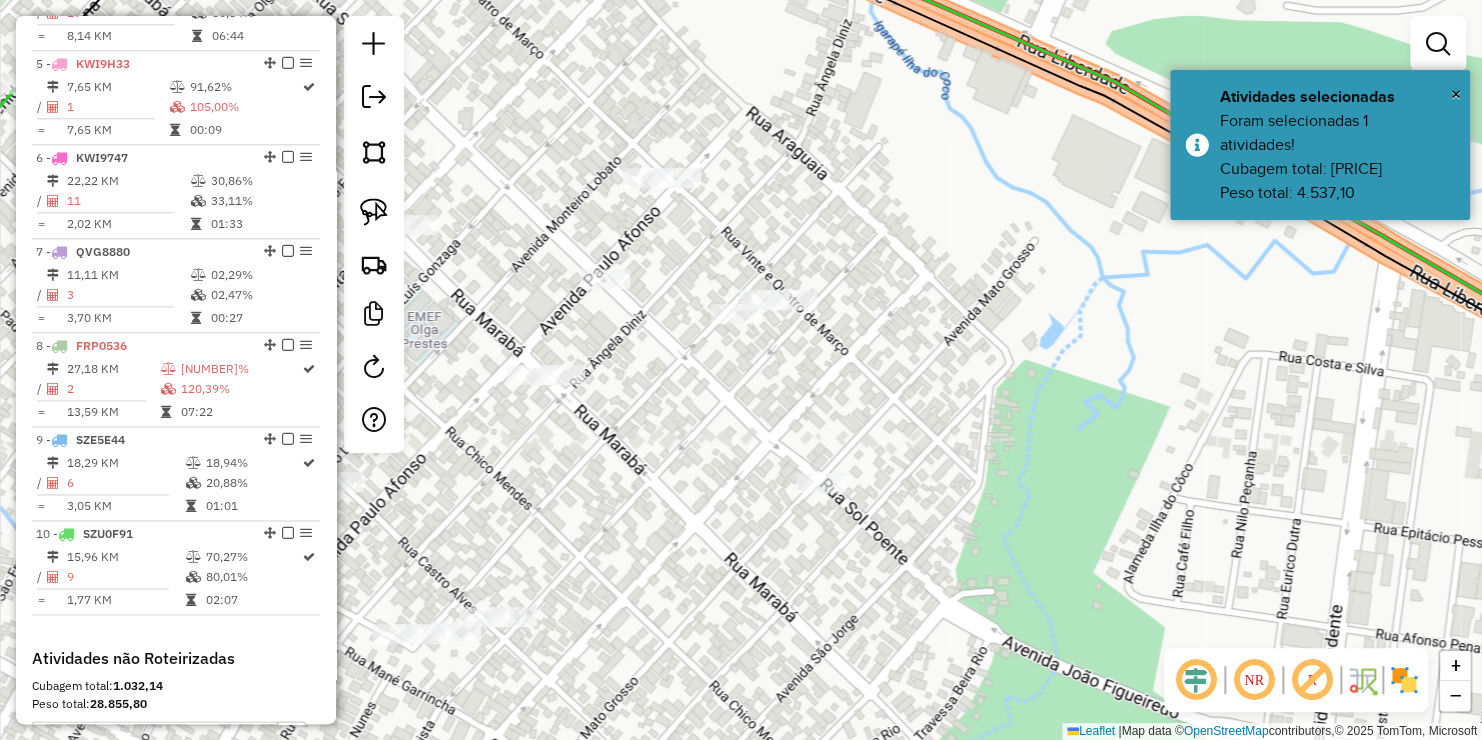 drag, startPoint x: 384, startPoint y: 161, endPoint x: 478, endPoint y: 202, distance: 102.55243 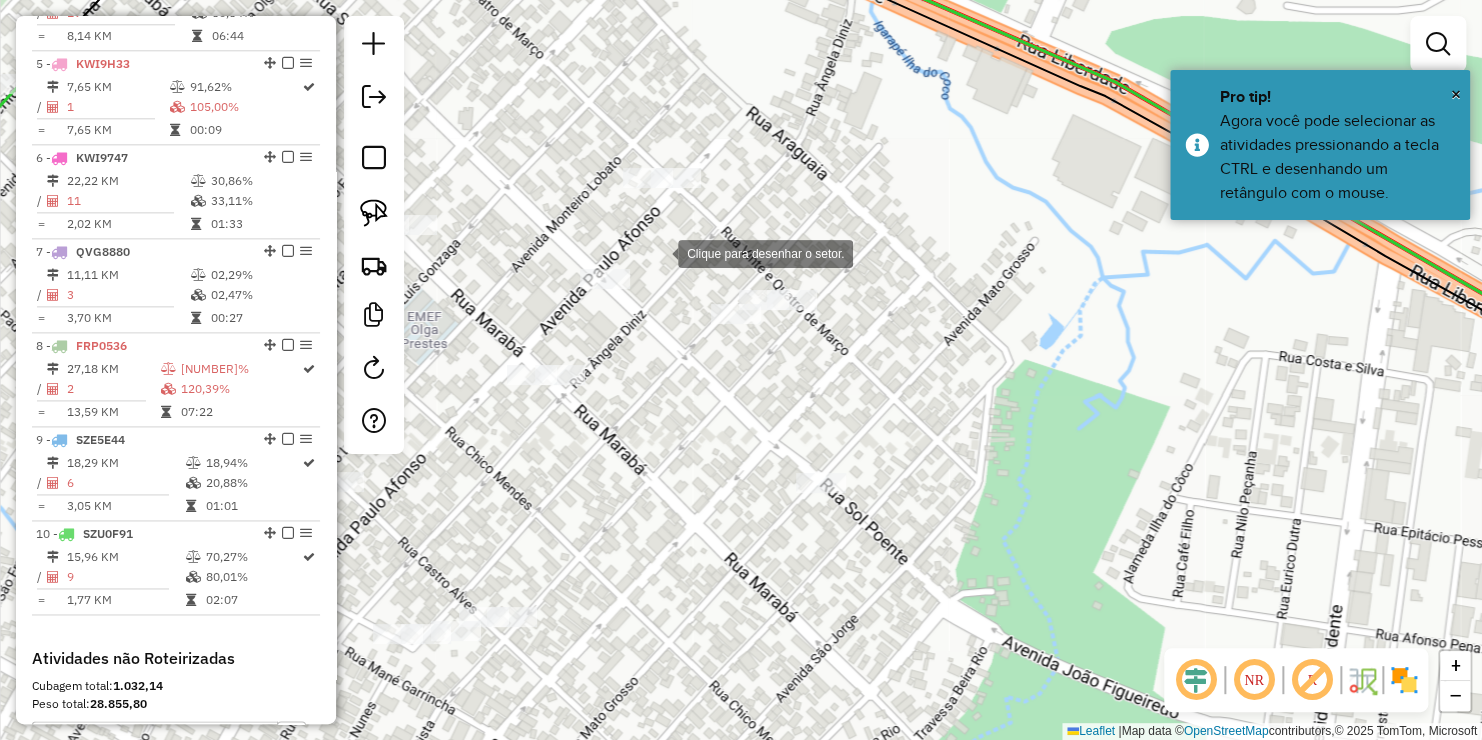 click 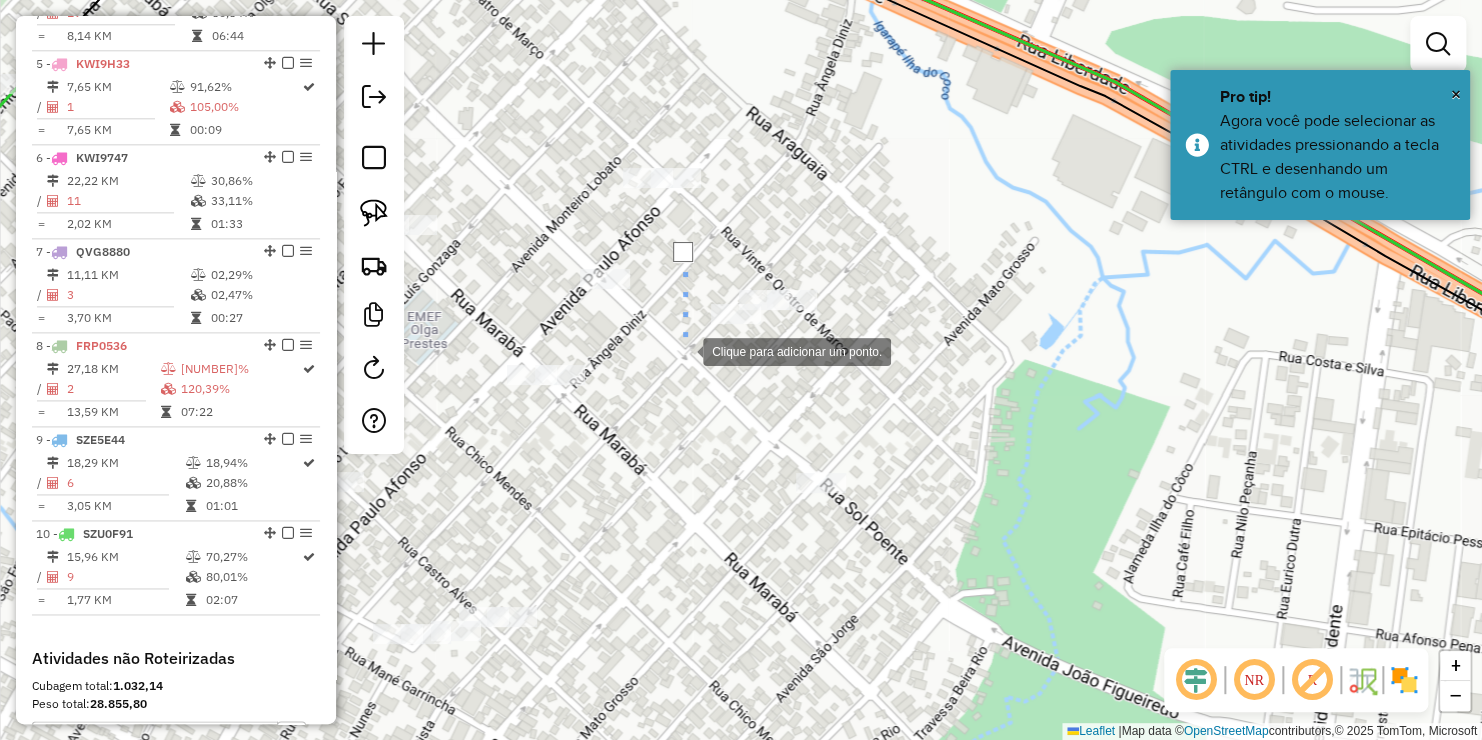 click 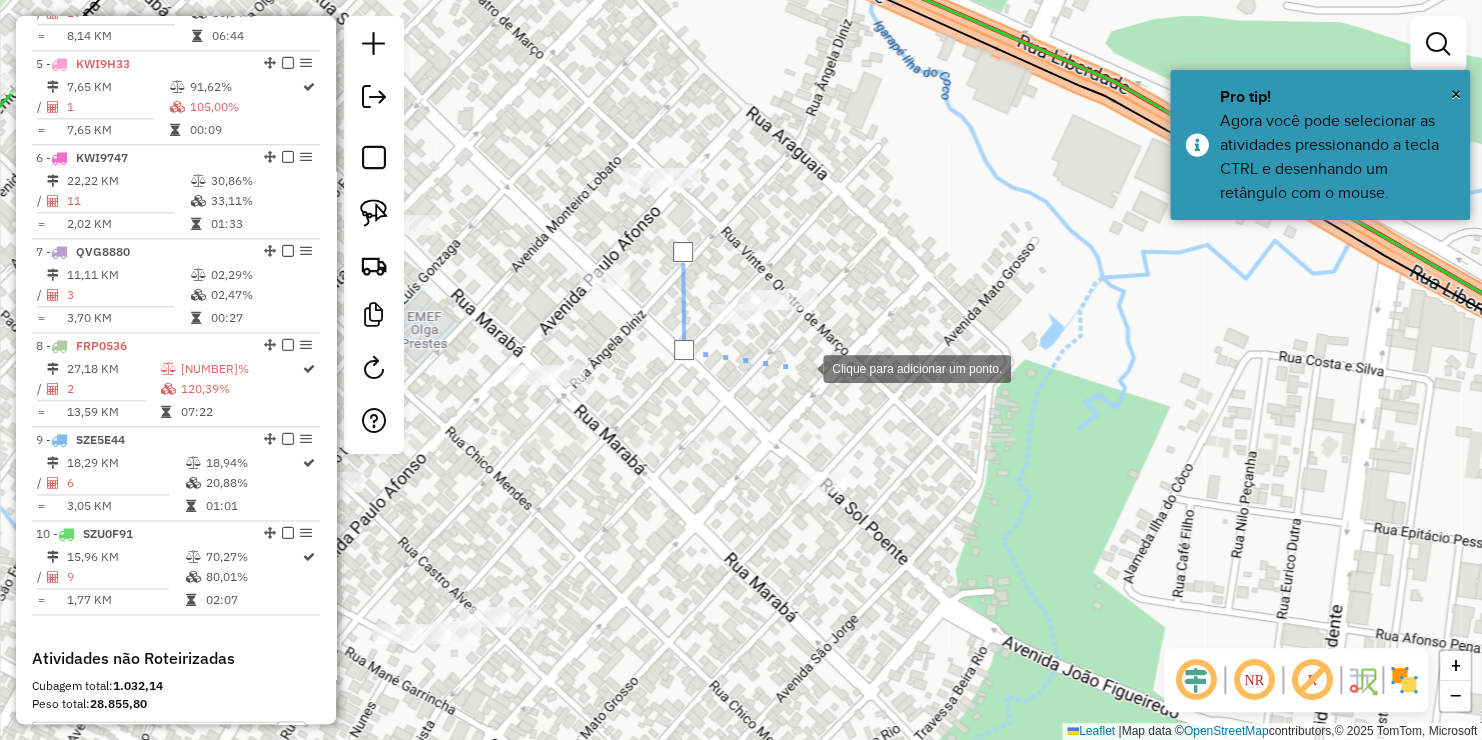 drag, startPoint x: 803, startPoint y: 367, endPoint x: 846, endPoint y: 334, distance: 54.20332 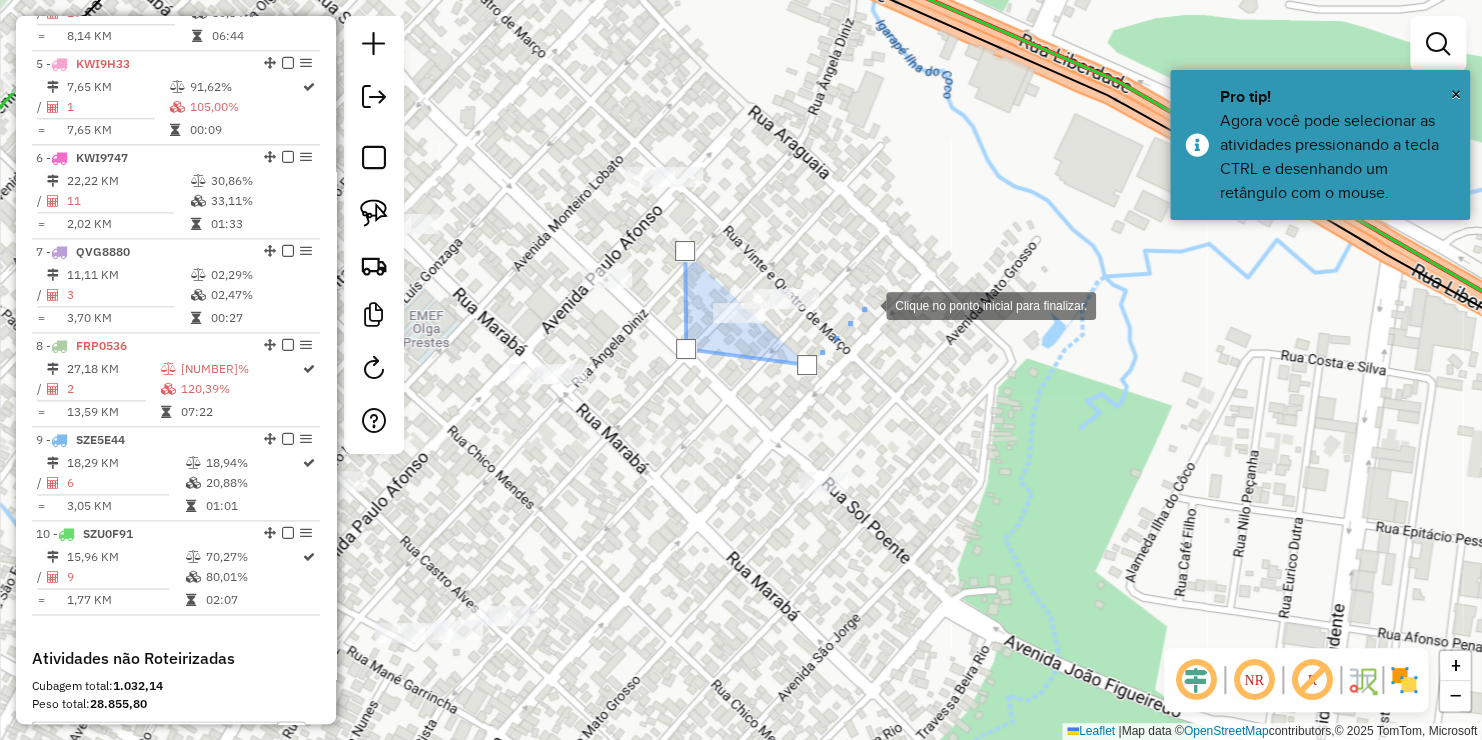 drag, startPoint x: 866, startPoint y: 304, endPoint x: 821, endPoint y: 231, distance: 85.75546 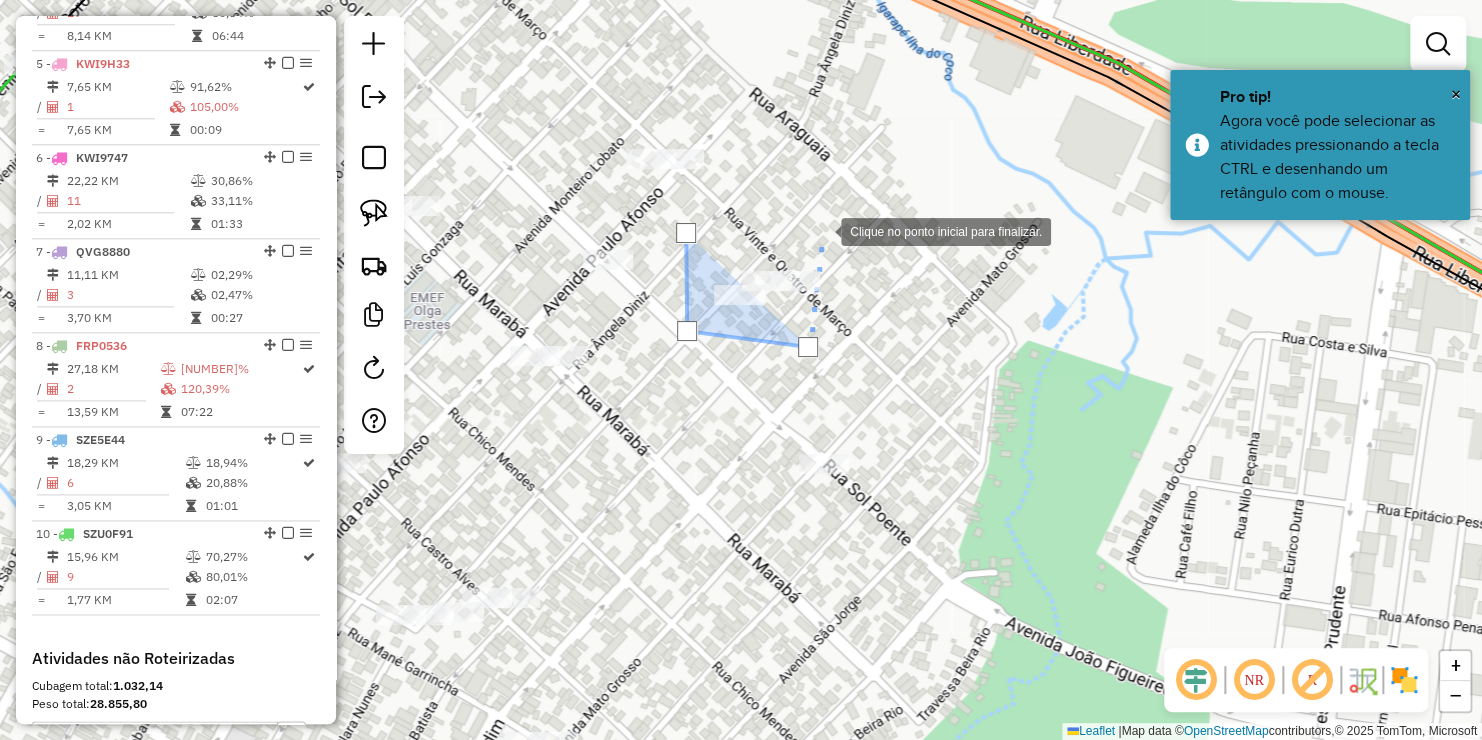 click 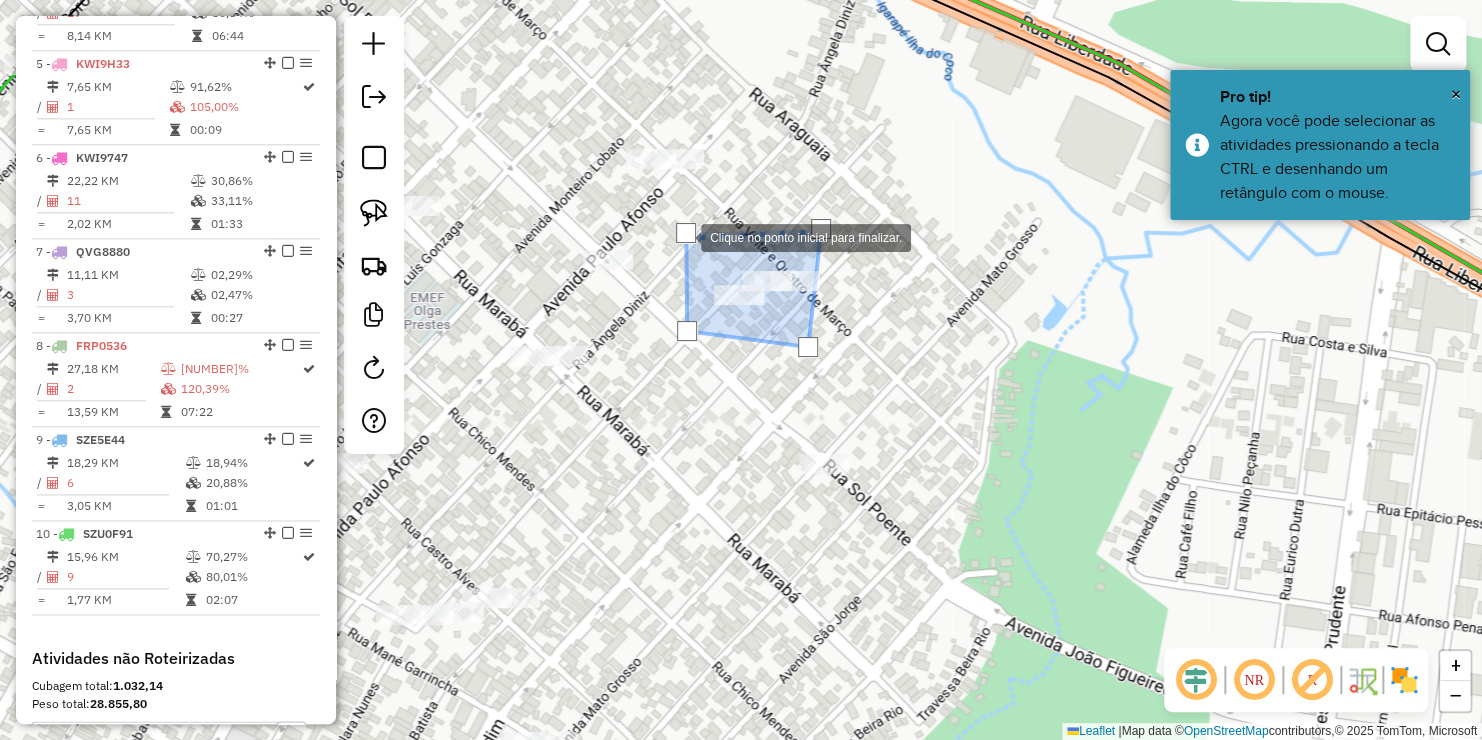 click 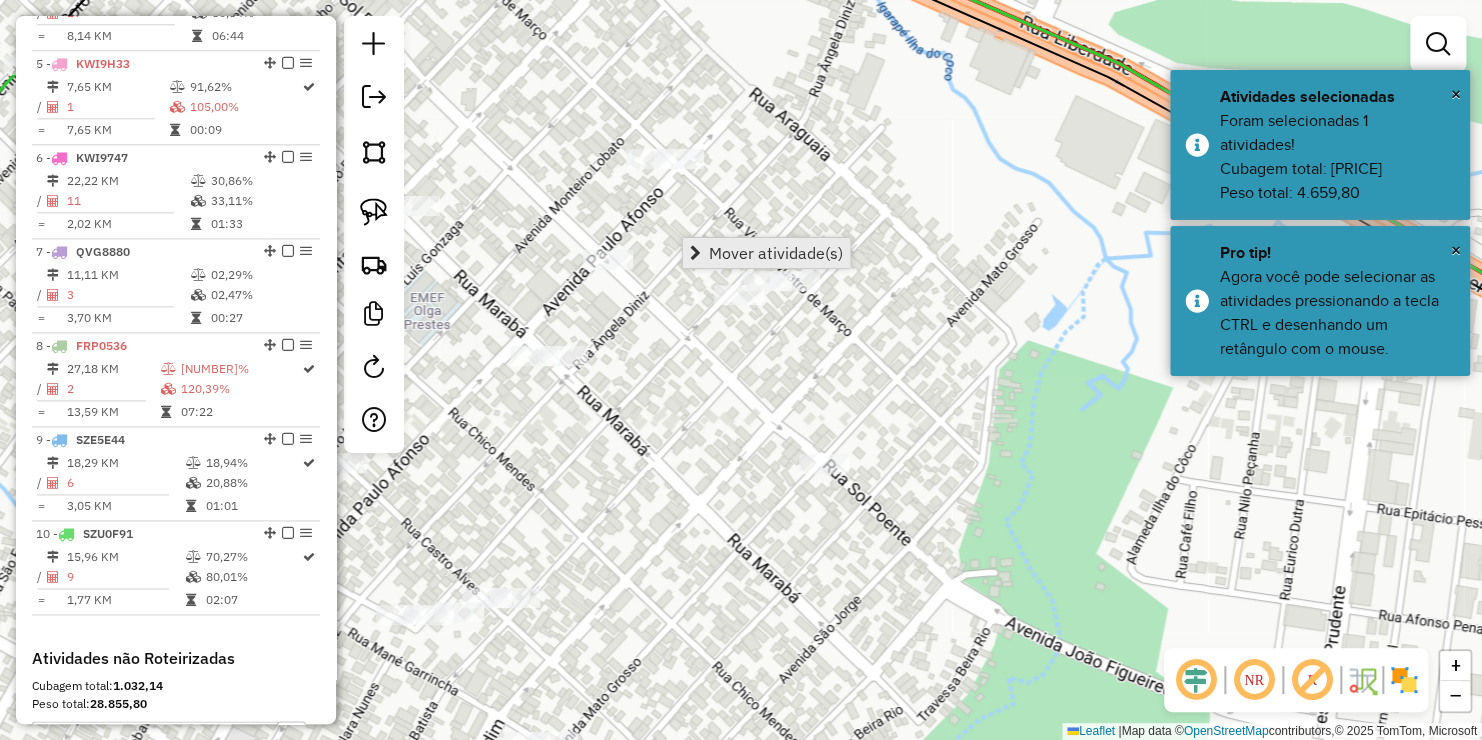 click on "Mover atividade(s)" at bounding box center (776, 253) 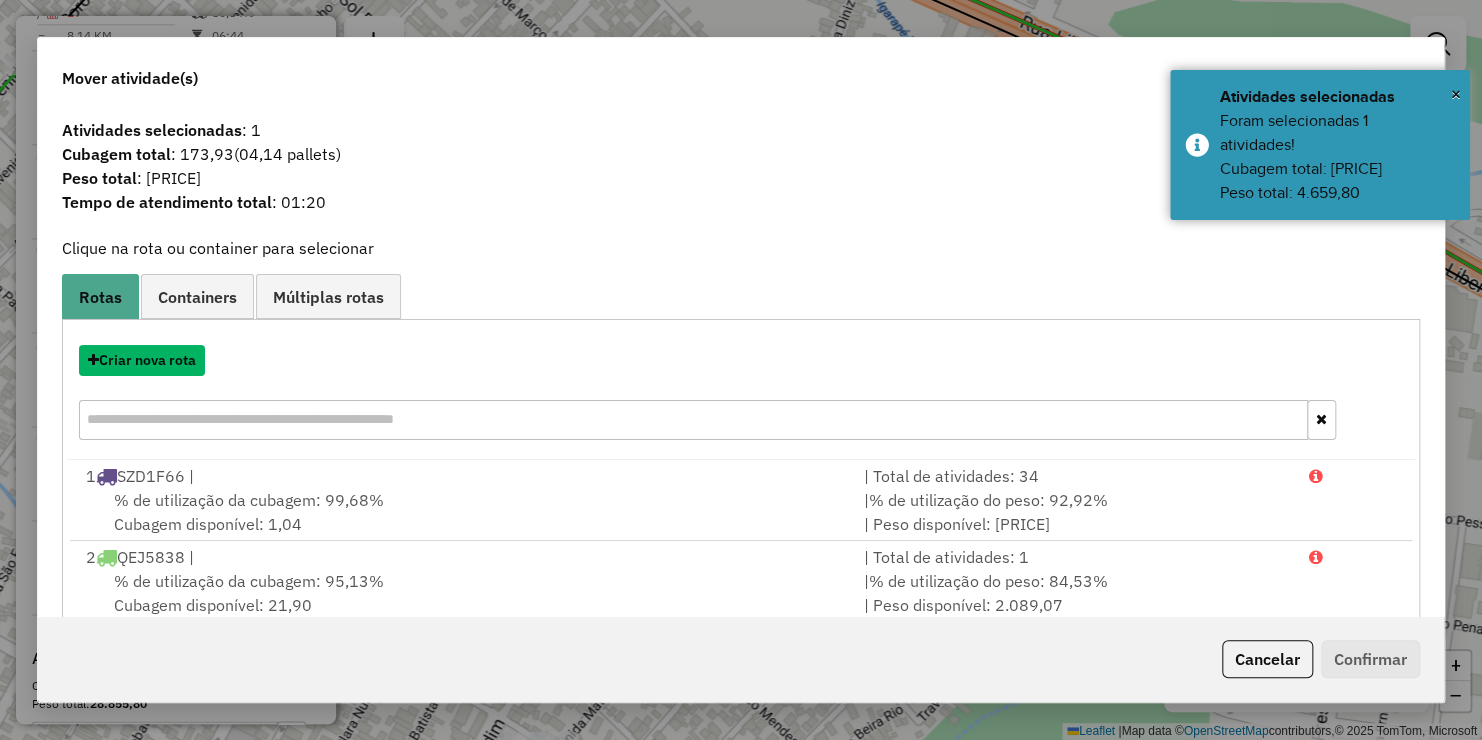 click on "Criar nova rota" at bounding box center (142, 360) 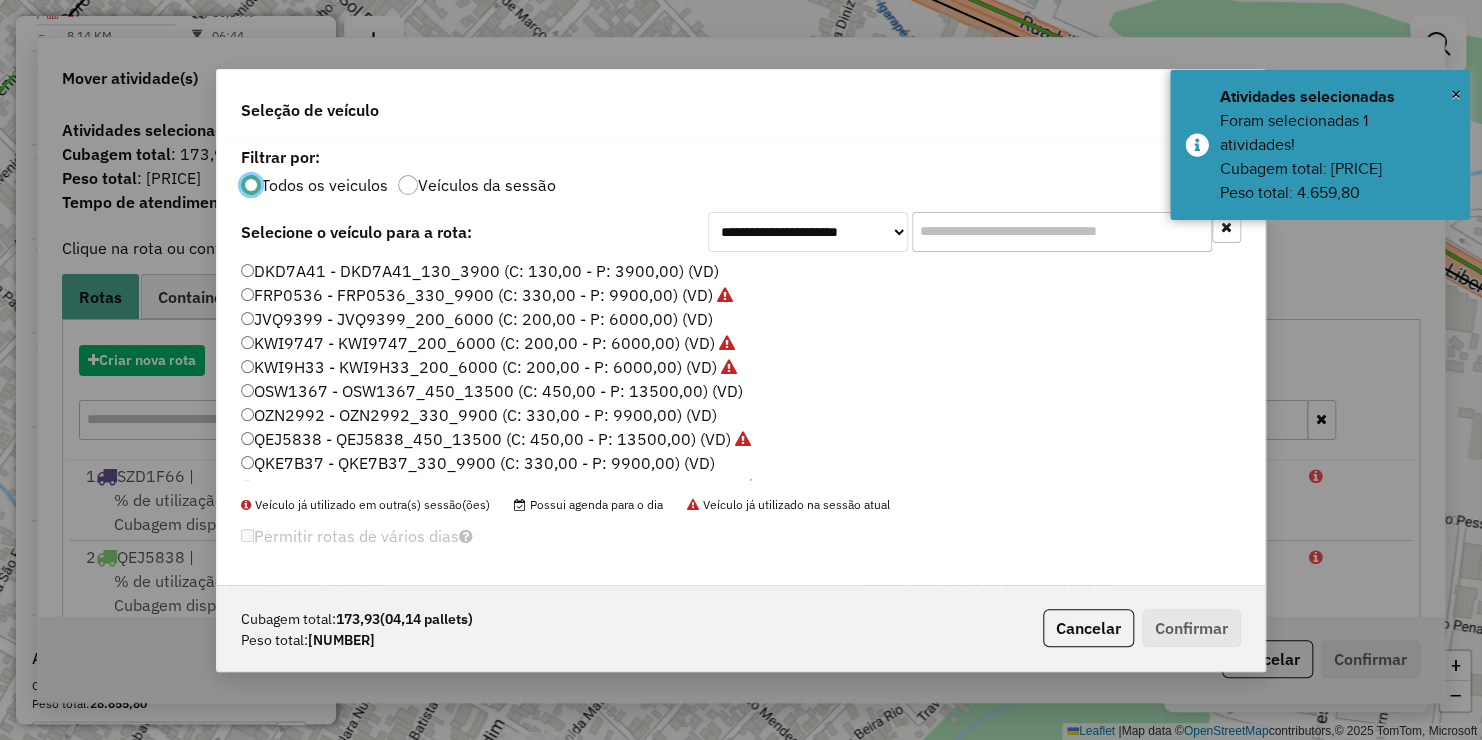 scroll, scrollTop: 10, scrollLeft: 6, axis: both 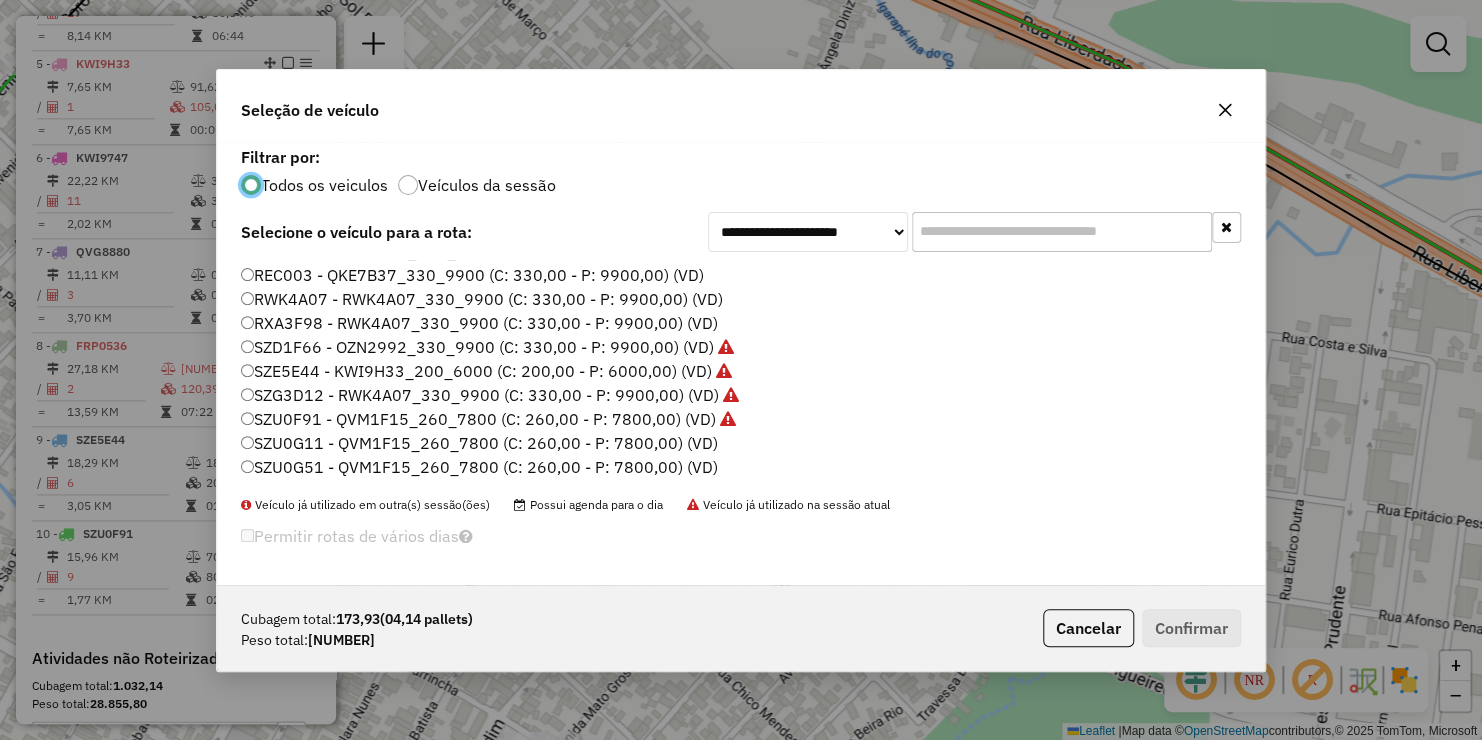 click on "SZU0G11 - QVM1F15_260_7800 (C: 260,00 - P: 7800,00) (VD)" 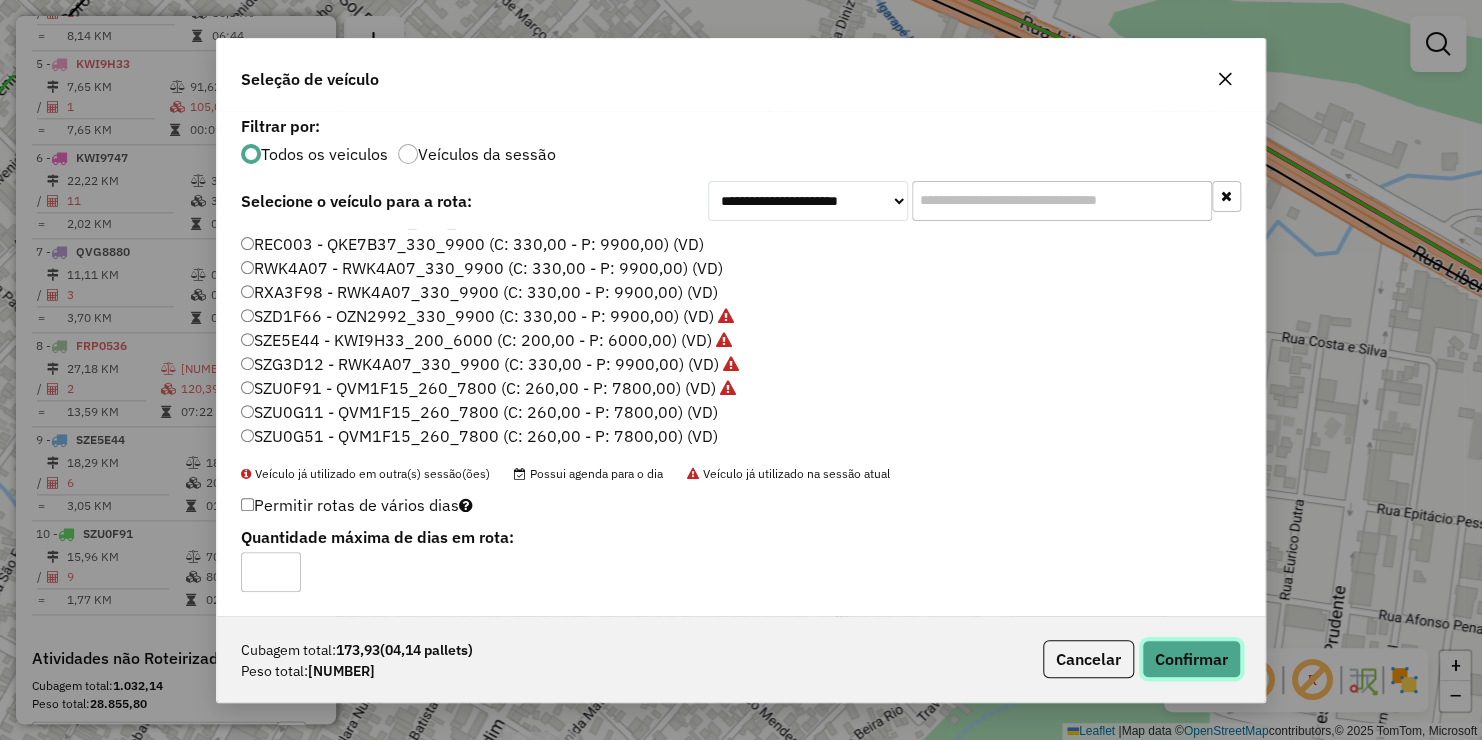 drag, startPoint x: 1218, startPoint y: 649, endPoint x: 1091, endPoint y: 600, distance: 136.12494 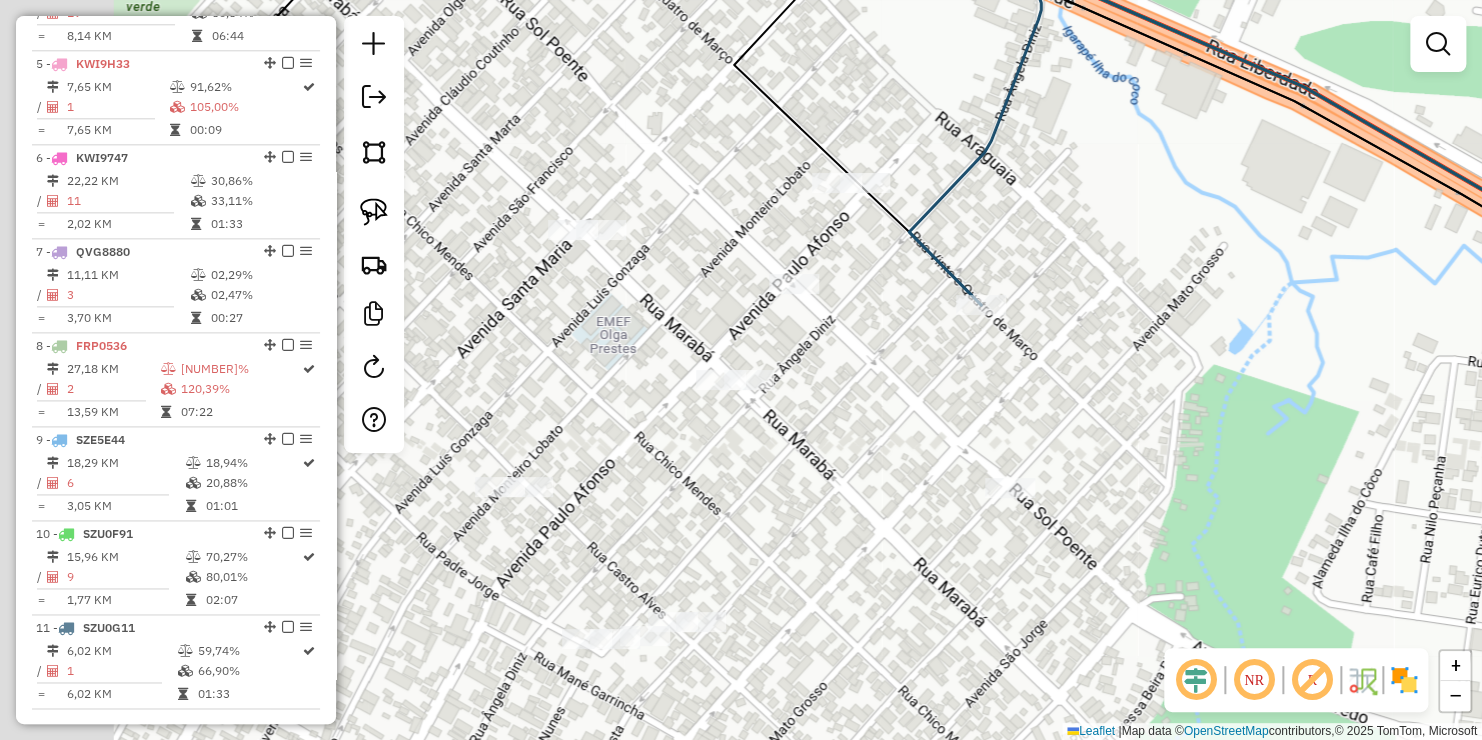 drag, startPoint x: 990, startPoint y: 378, endPoint x: 1095, endPoint y: 389, distance: 105.574615 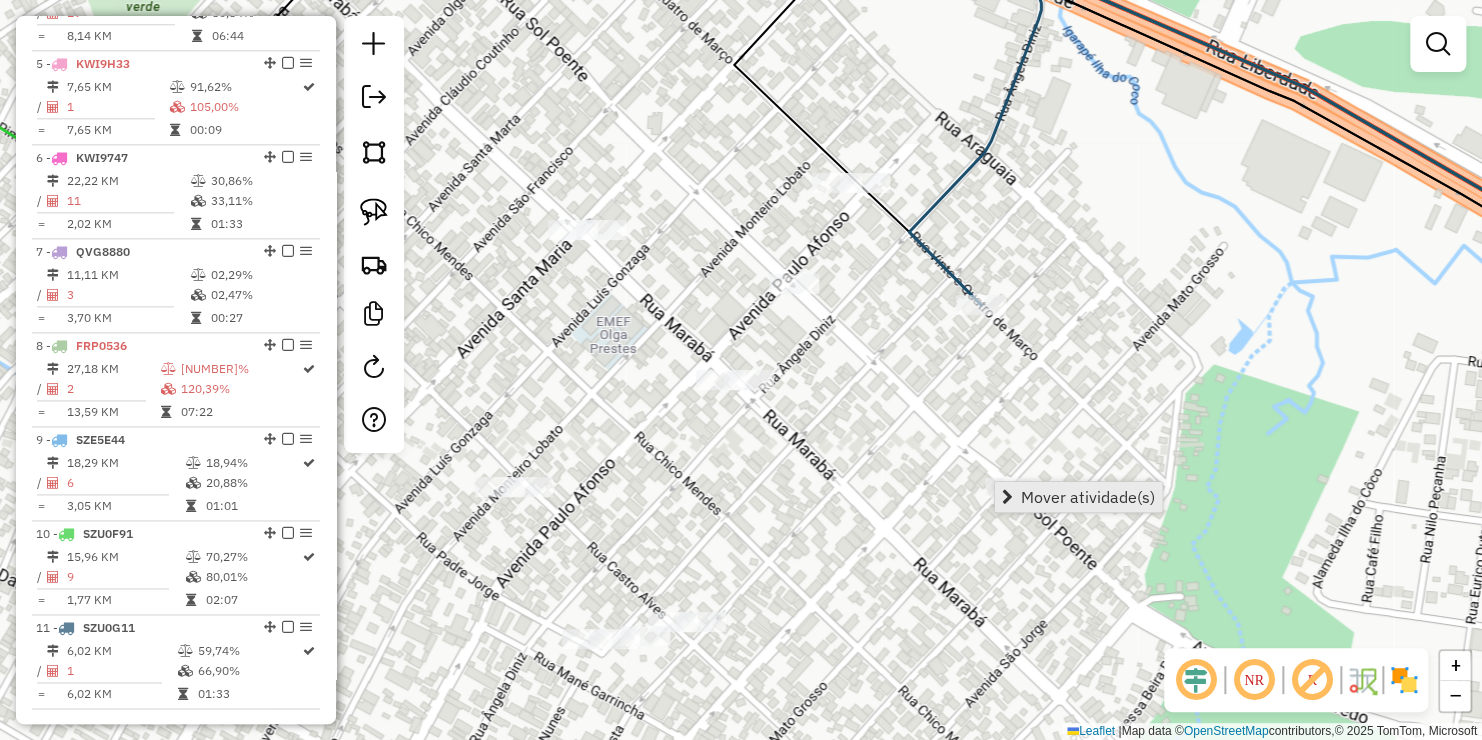 drag, startPoint x: 1017, startPoint y: 492, endPoint x: 997, endPoint y: 488, distance: 20.396078 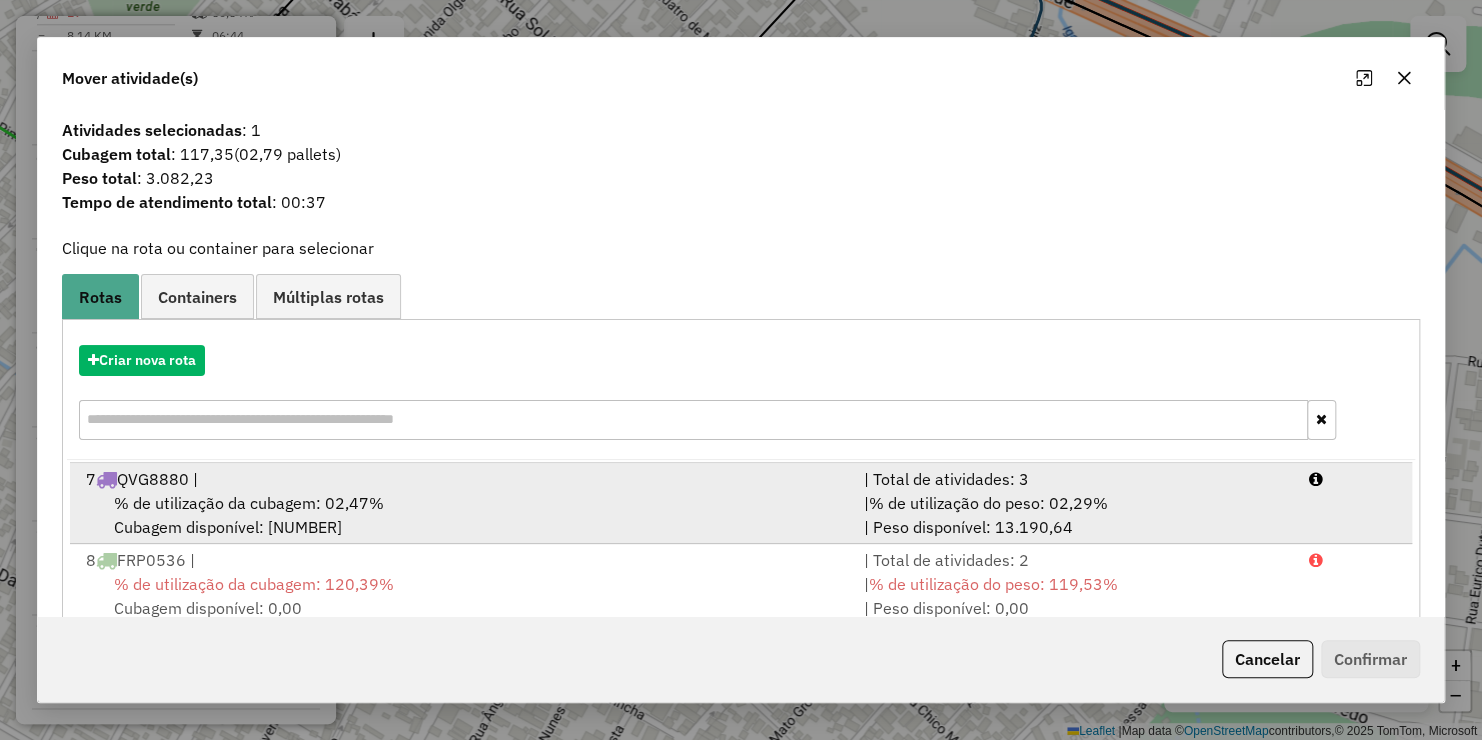 scroll, scrollTop: 488, scrollLeft: 0, axis: vertical 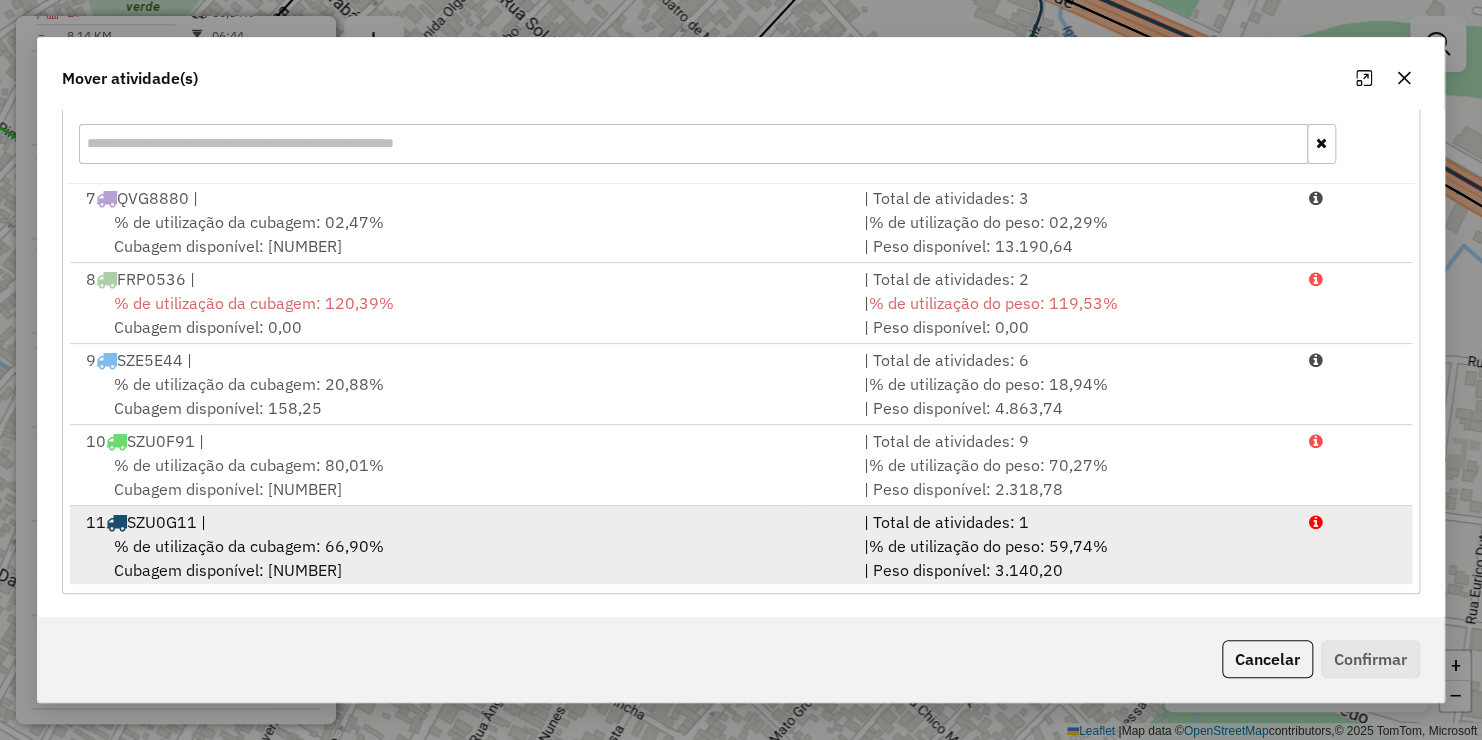 click on "[NUMBER] [PLATE] |" at bounding box center [463, 522] 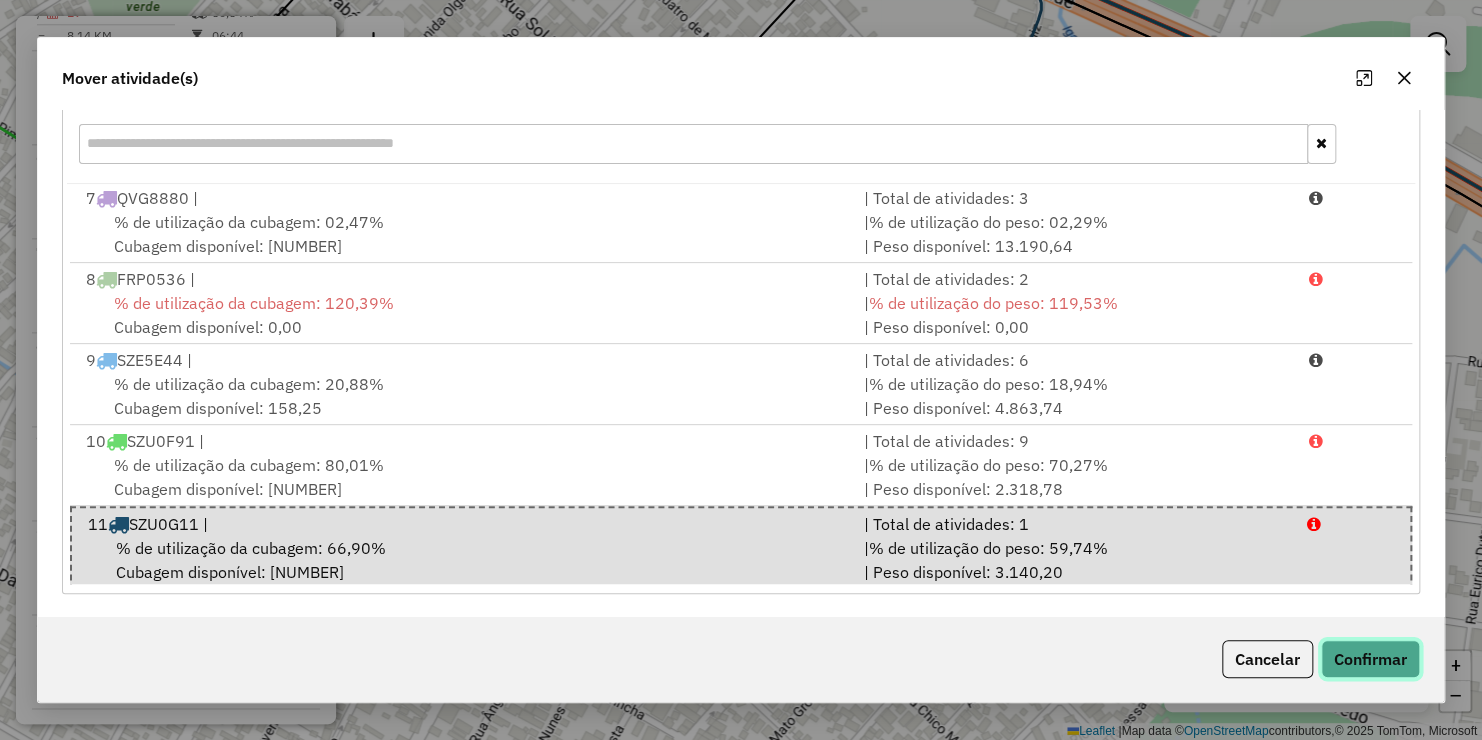 click on "Confirmar" 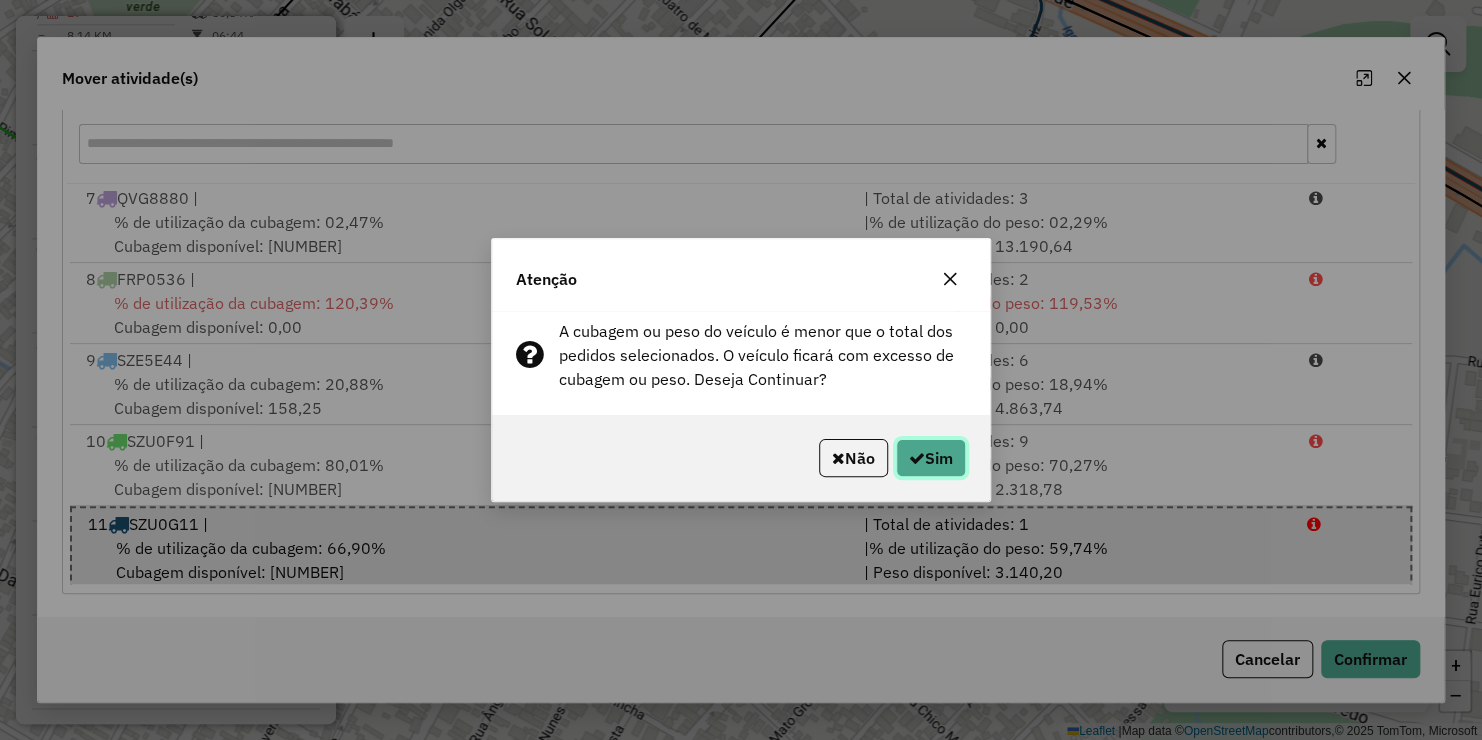 click on "Sim" 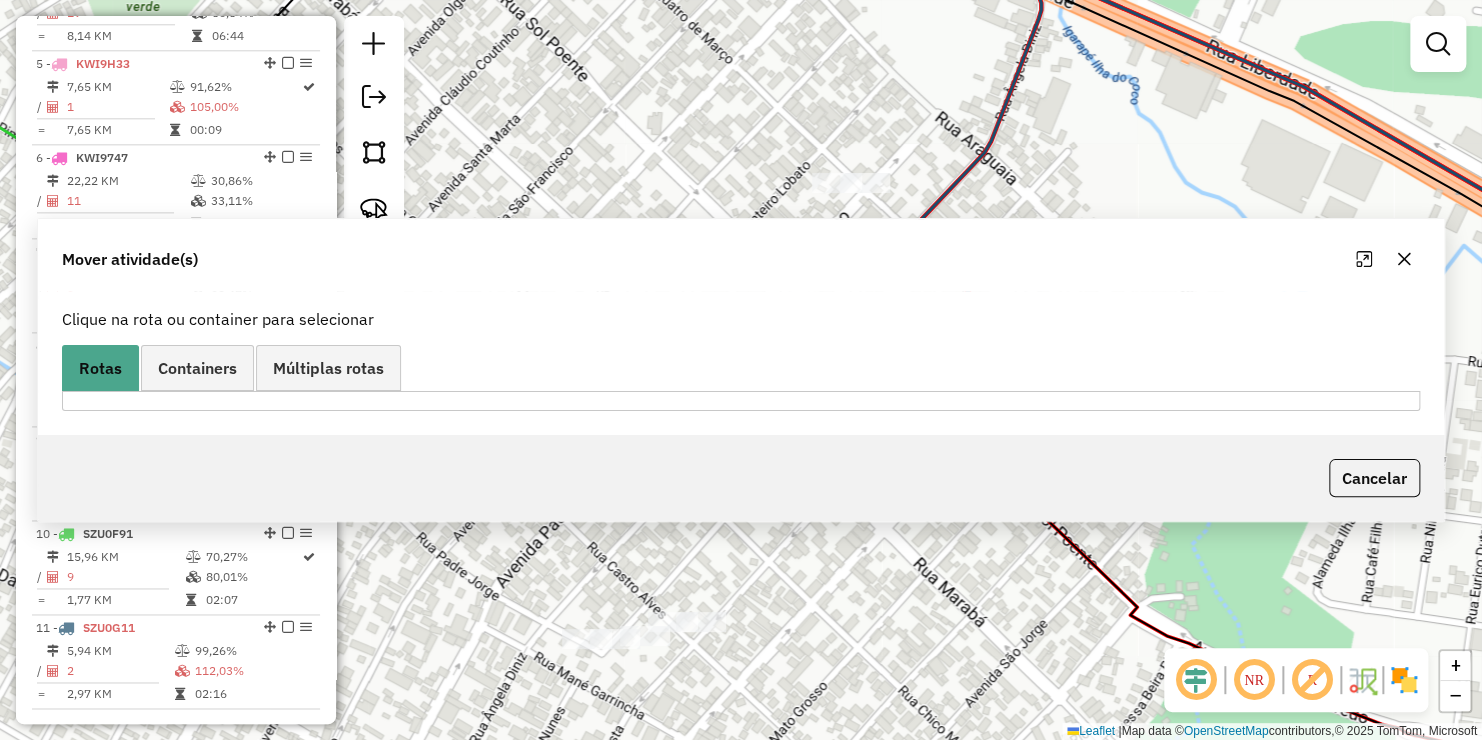 scroll, scrollTop: 0, scrollLeft: 0, axis: both 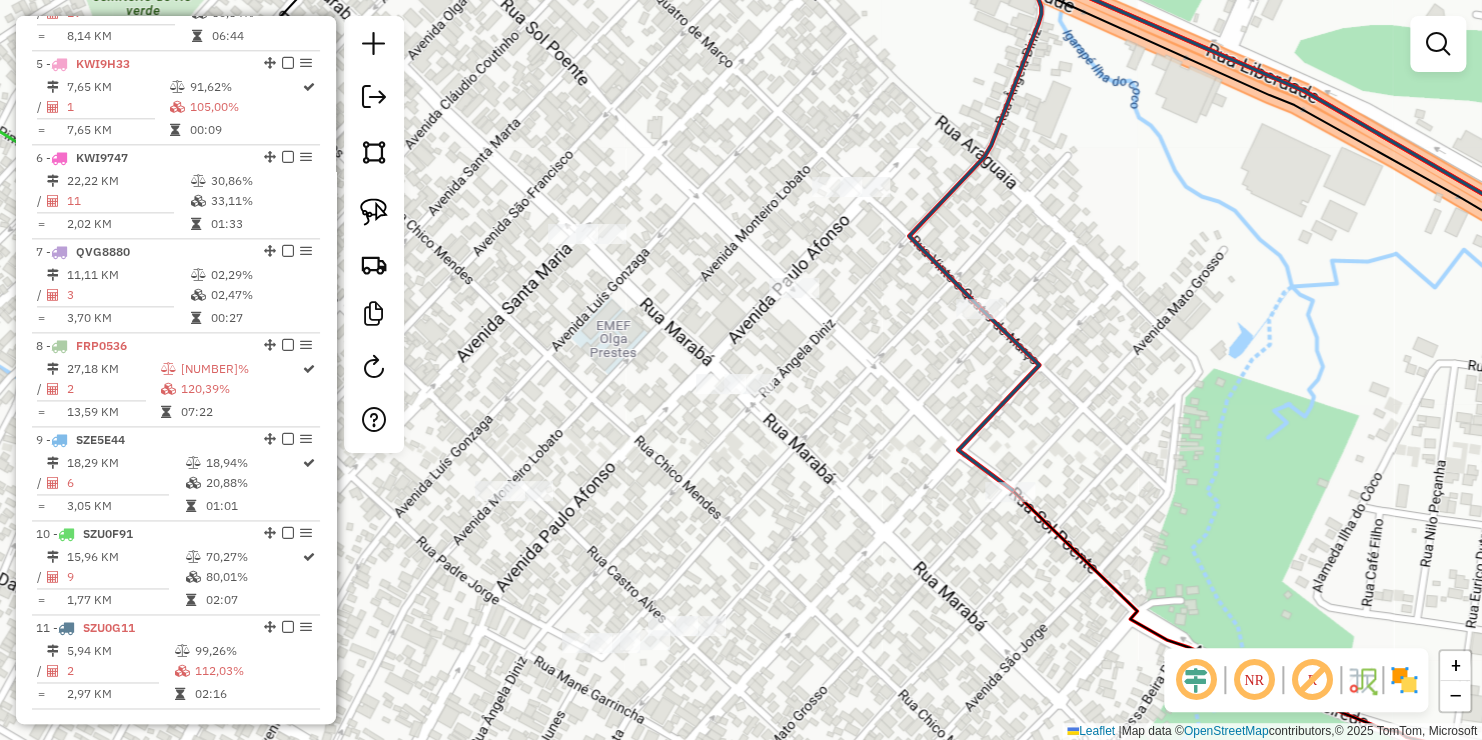 drag, startPoint x: 865, startPoint y: 340, endPoint x: 897, endPoint y: 399, distance: 67.11929 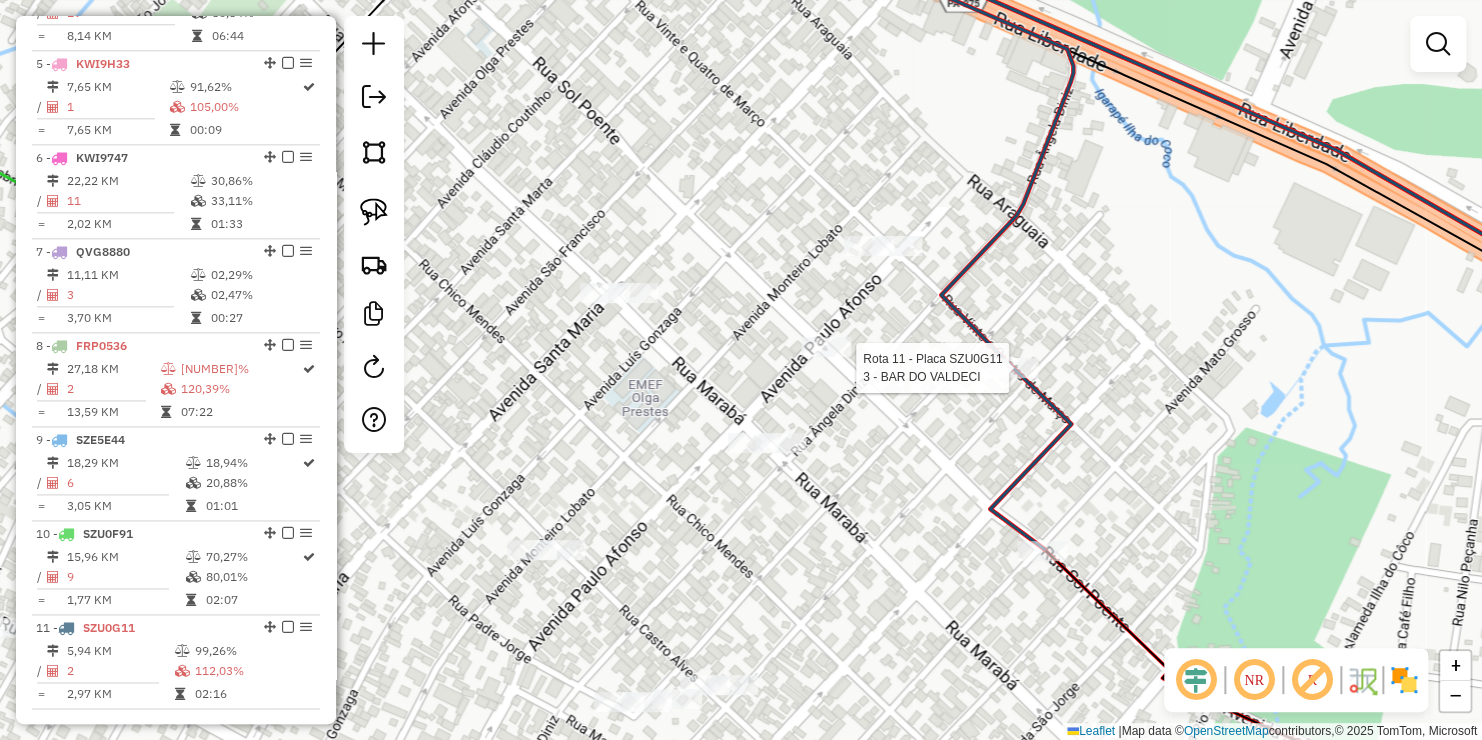 select on "**********" 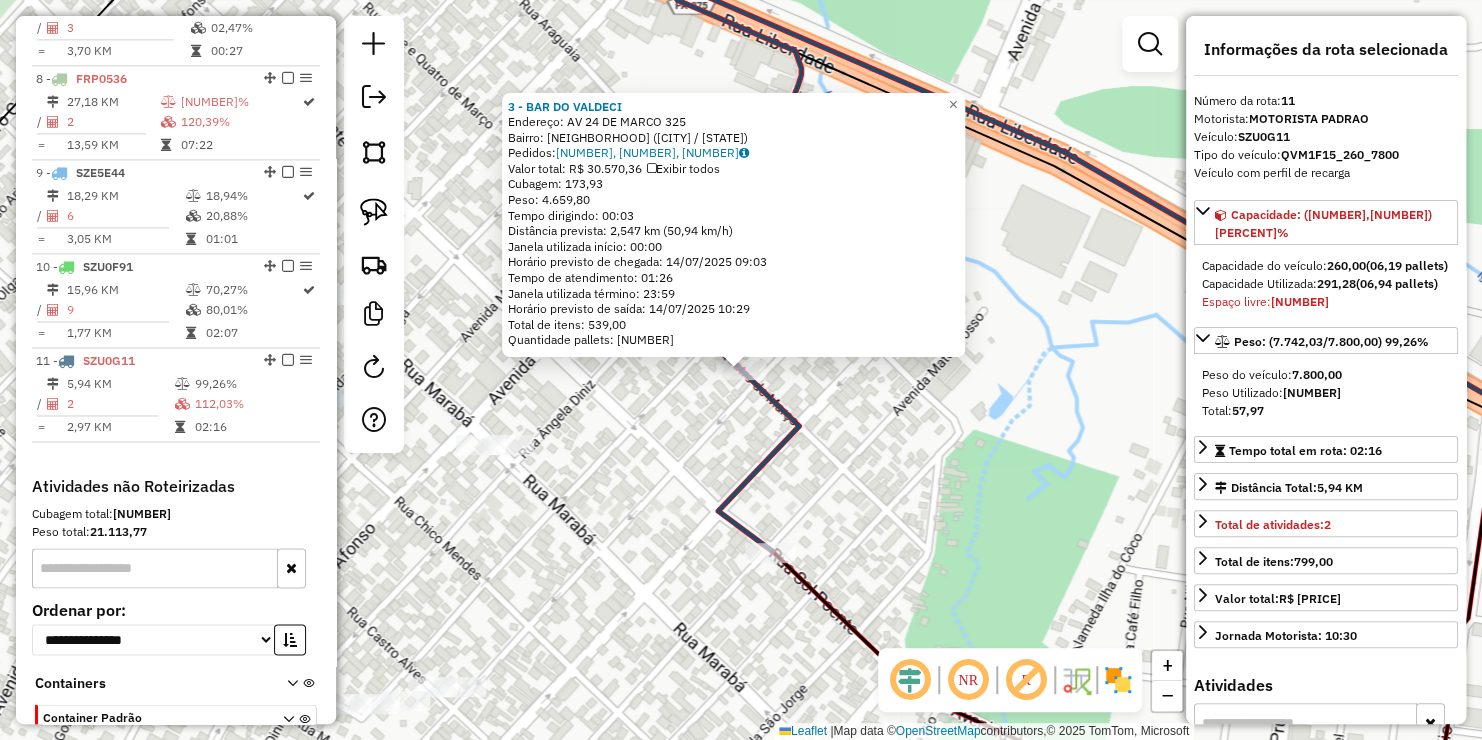 scroll, scrollTop: 1490, scrollLeft: 0, axis: vertical 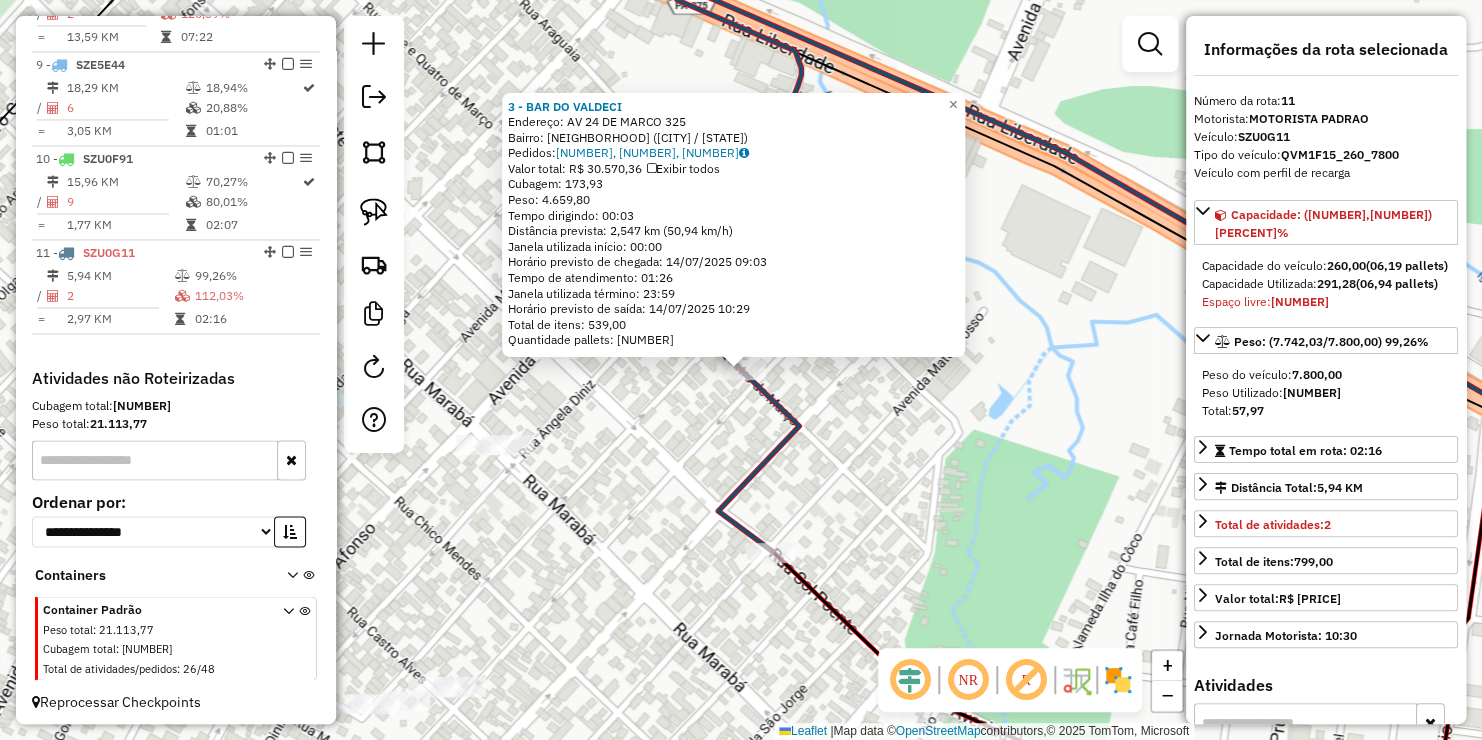 click on "[NUMBER] - BAR DO VALDECI Endereço: AV 24 DE MARCO [NUMBER] Bairro: DA PAZ ([CITY] / [STATE]) Pedidos: [NUMBER], [NUMBER], [NUMBER] Valor total: R$ [PRICE] Exibir todos Cubagem: [NUMBER] Peso: [NUMBER] Tempo dirigindo: [TIME] Distância prevista: [DISTANCE] km ([SPEED] km/h) Janela utilizada início: [TIME] Horário previsto de chegada: [DATE] [TIME] Tempo de atendimento: [TIME] Janela utilizada término: [TIME] Horário previsto de saída: [DATE] [TIME] Total de itens: [NUMBER] Quantidade pallets: [NUMBER] × Janela de atendimento Grade de atendimento Capacidade Transportadoras Veículos Cliente Pedidos Rotas Selecione os dias de semana para filtrar as janelas de atendimento Seg Ter Qua Qui Sex Sáb Dom Informe o período da janela de atendimento: De: Até: Filtrar exatamente a janela do cliente Considerar janela de atendimento padrão Selecione os dias de semana para filtrar as grades de atendimento Seg Ter Qua Qui Sex Sáb Dom Peso mínimo: Peso máximo: De:" 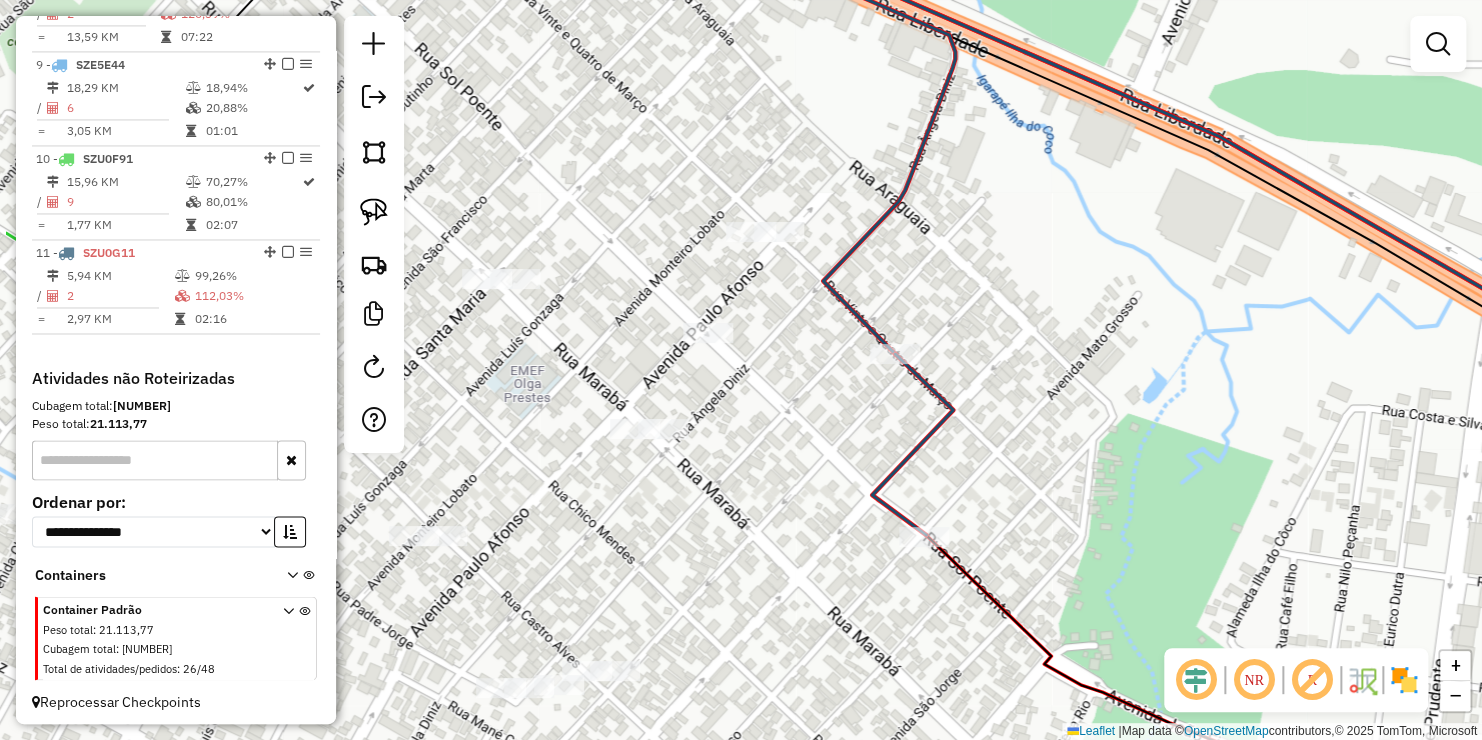 drag, startPoint x: 714, startPoint y: 446, endPoint x: 1098, endPoint y: 407, distance: 385.9754 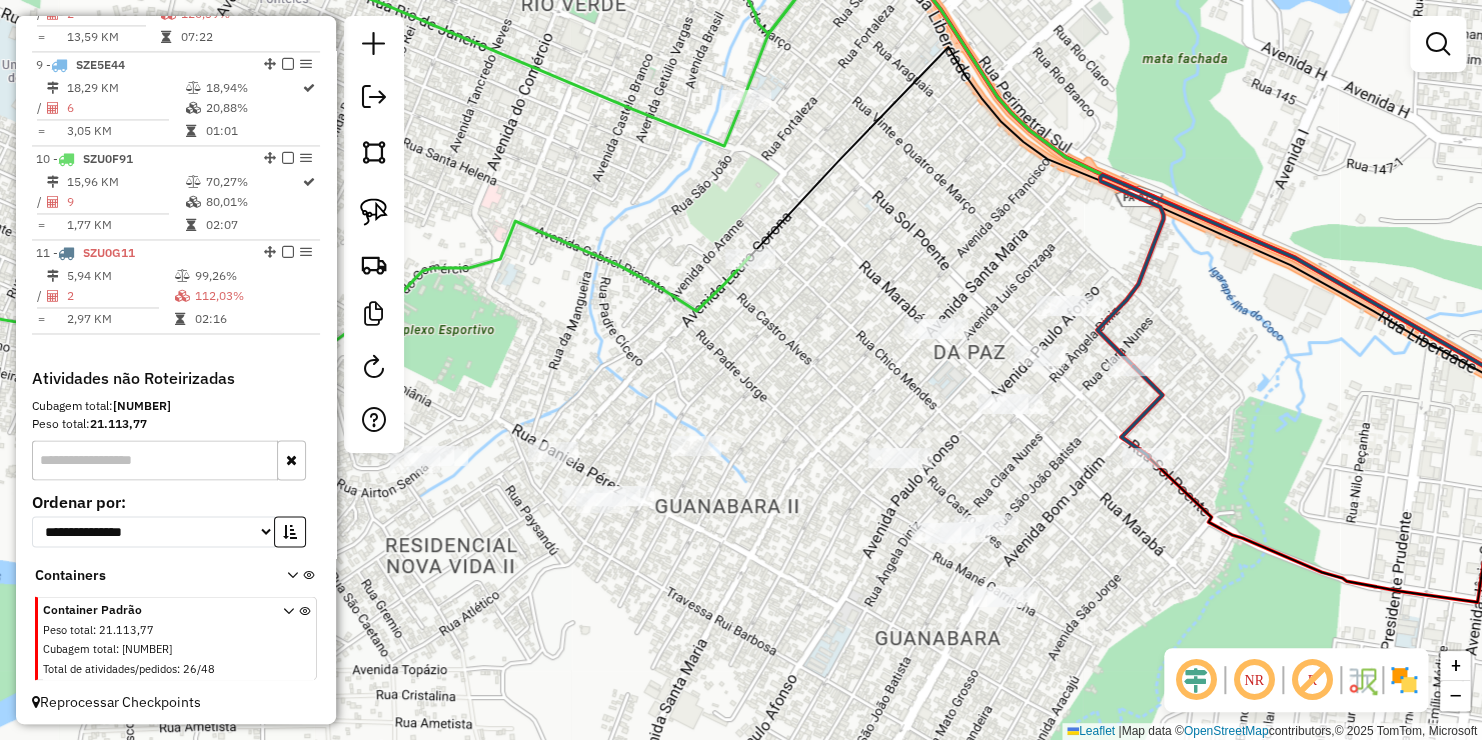 drag, startPoint x: 381, startPoint y: 160, endPoint x: 409, endPoint y: 176, distance: 32.24903 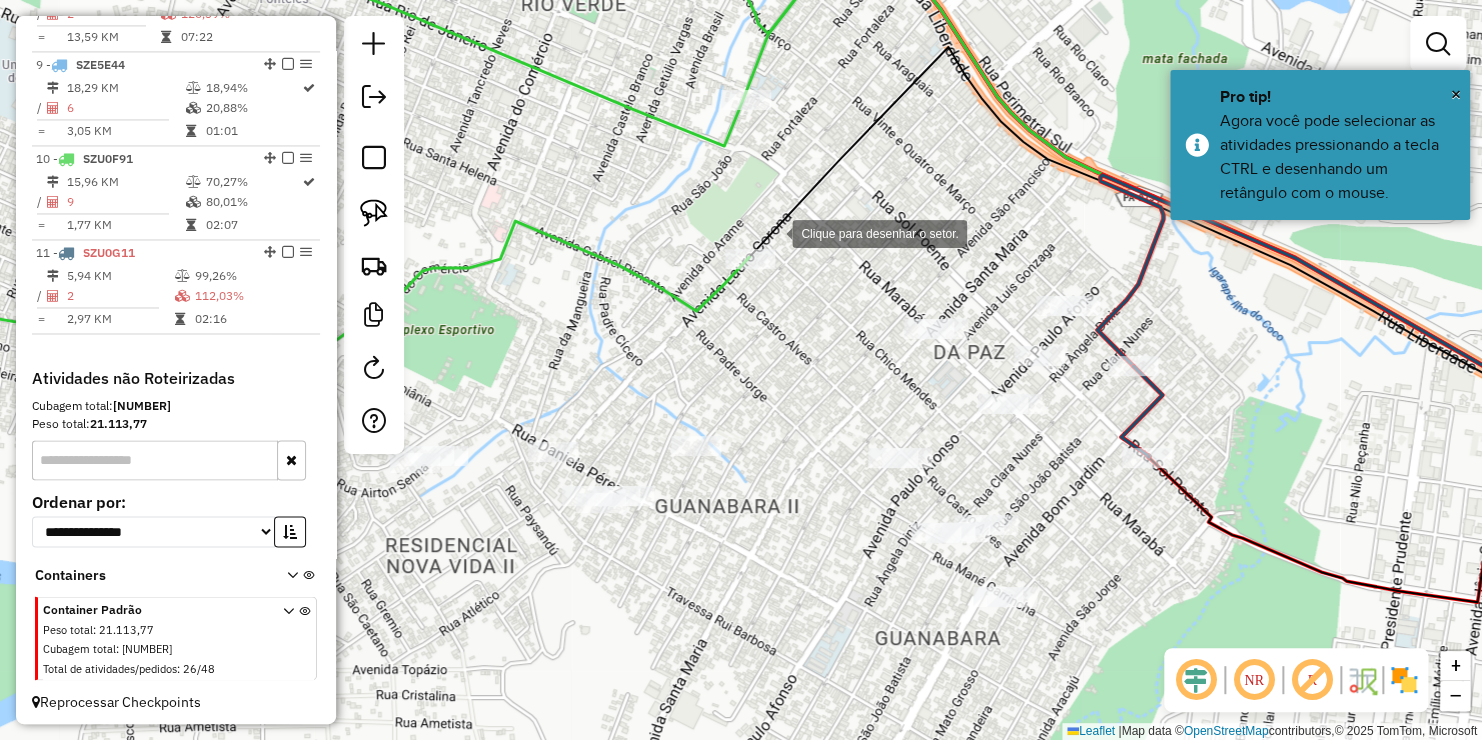 click 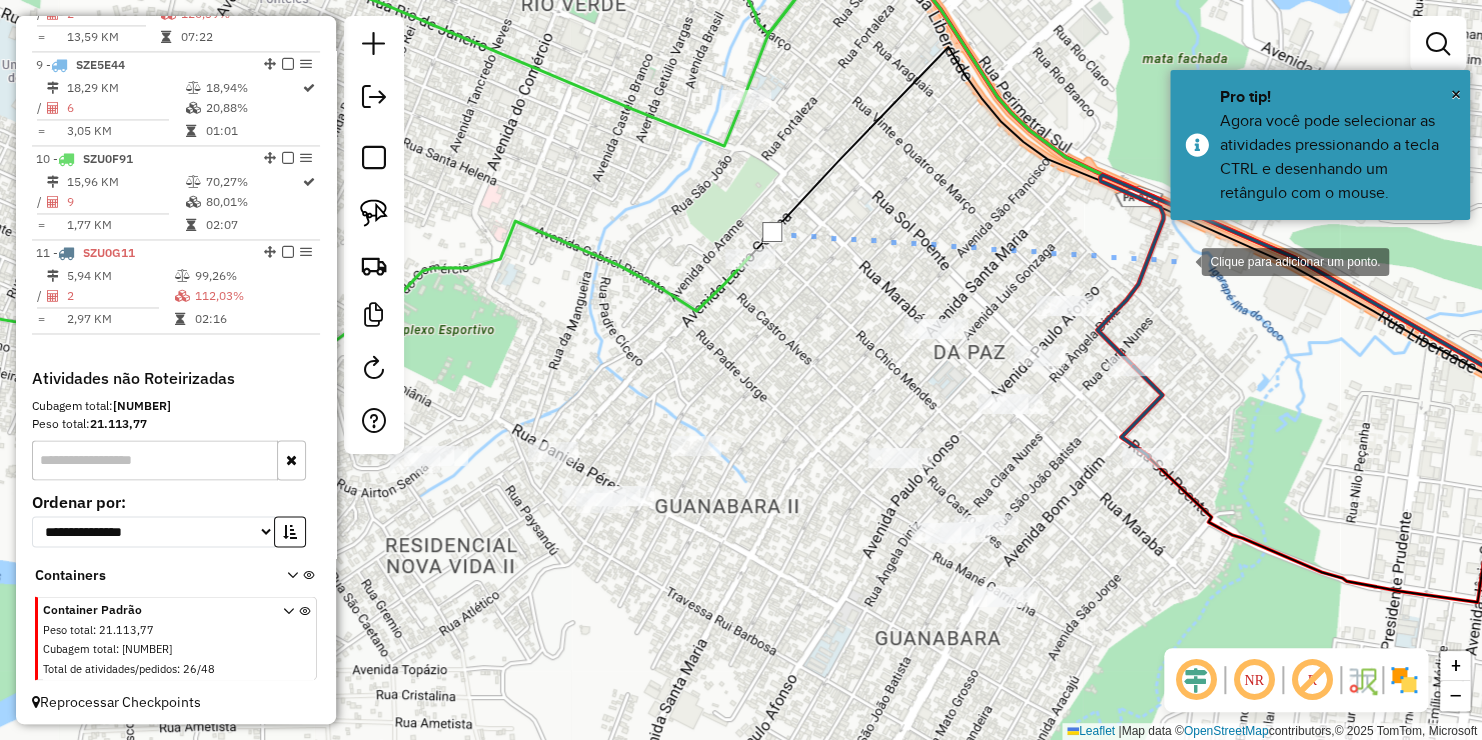 drag, startPoint x: 1181, startPoint y: 260, endPoint x: 1194, endPoint y: 365, distance: 105.801704 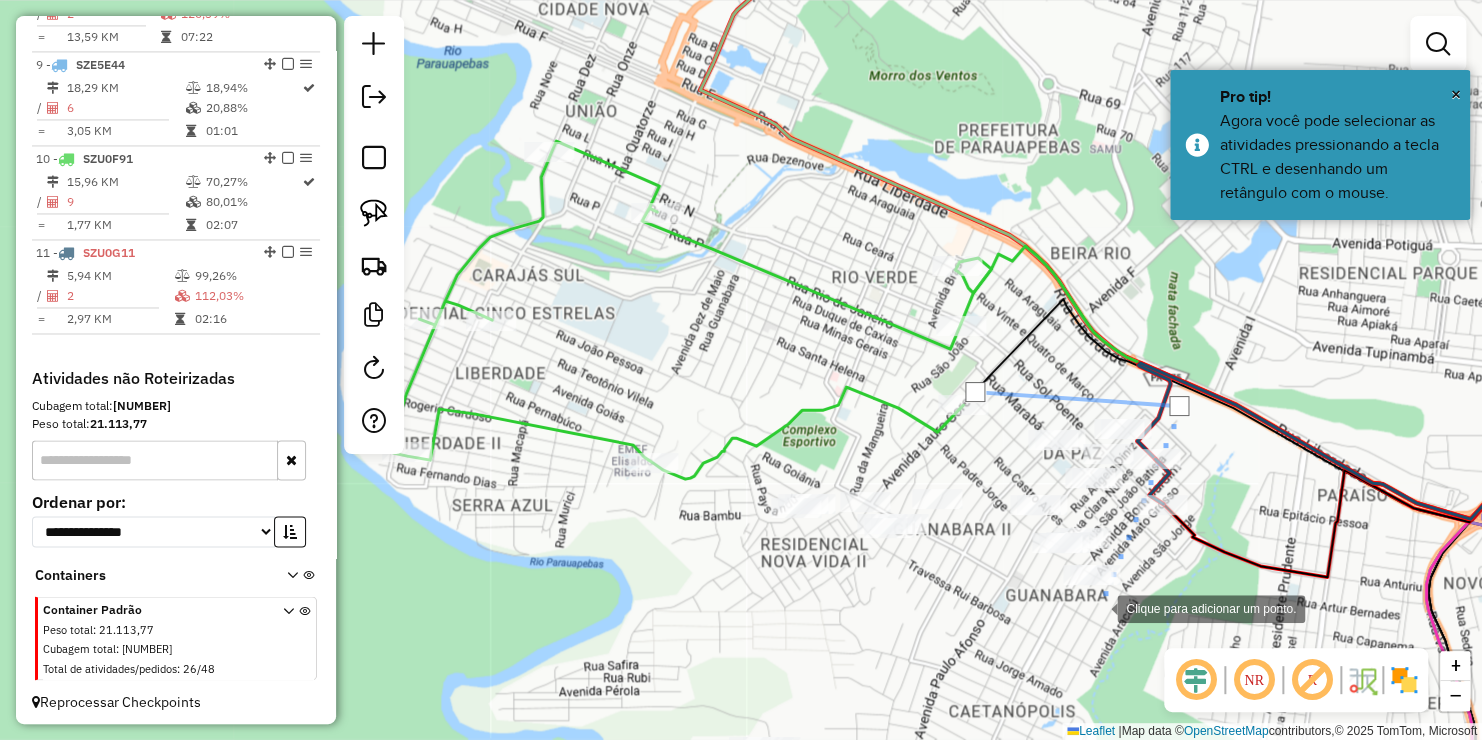 click 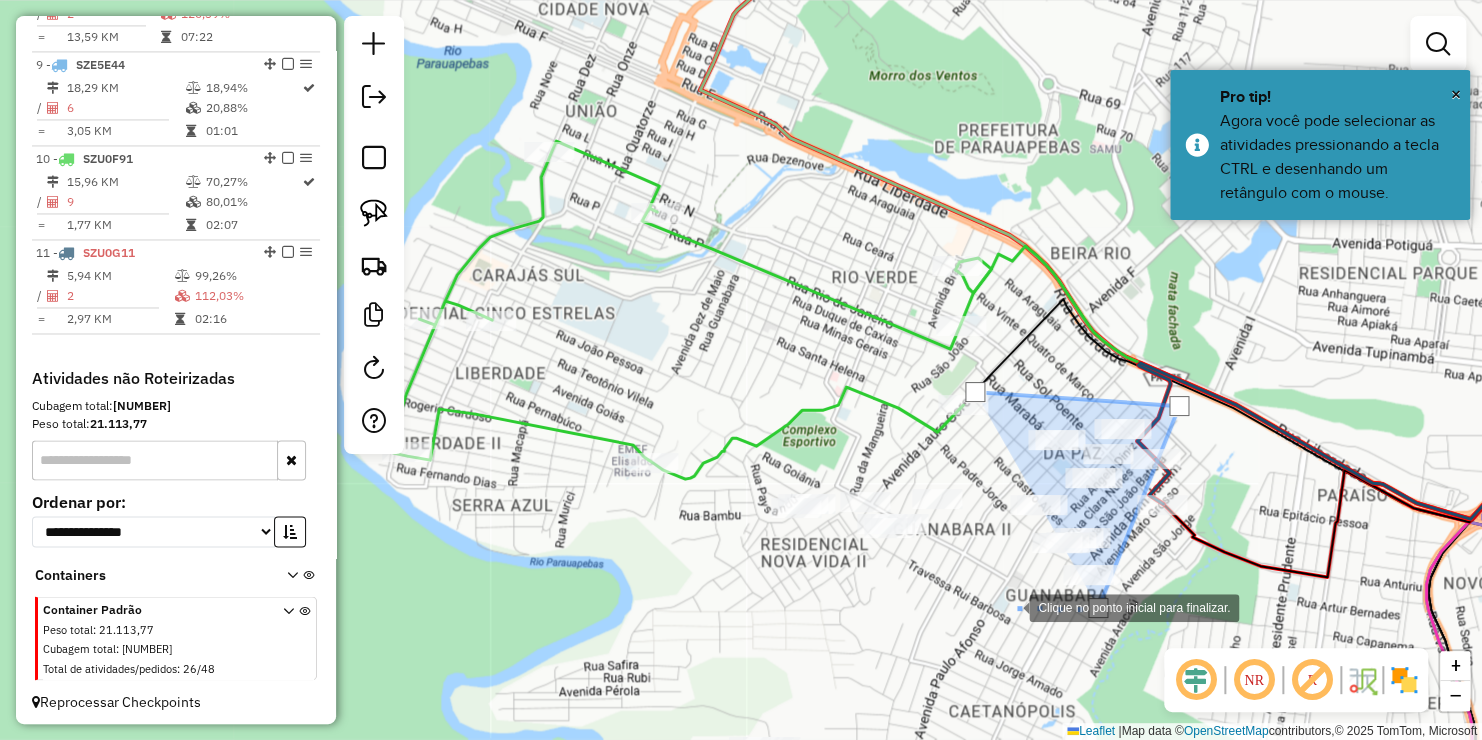 click 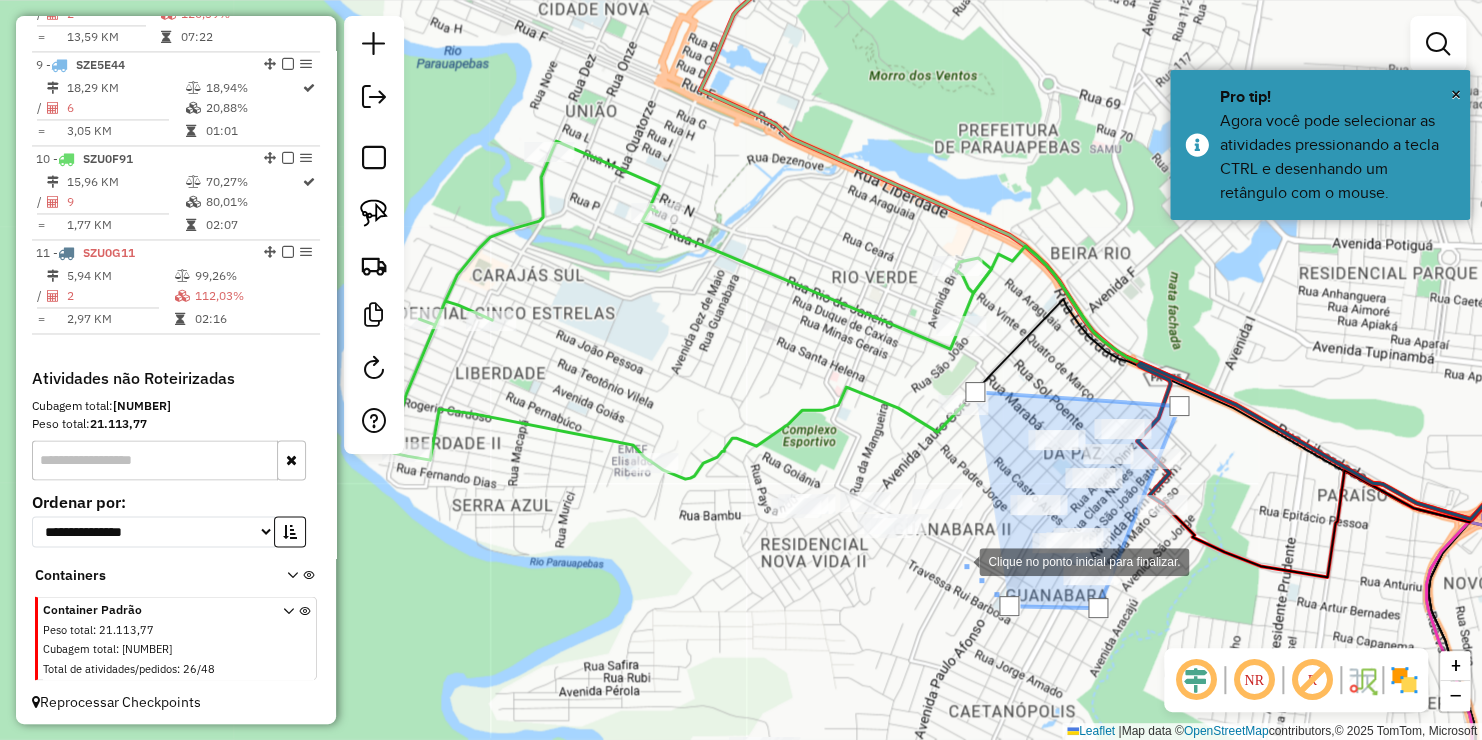 drag, startPoint x: 960, startPoint y: 554, endPoint x: 961, endPoint y: 500, distance: 54.00926 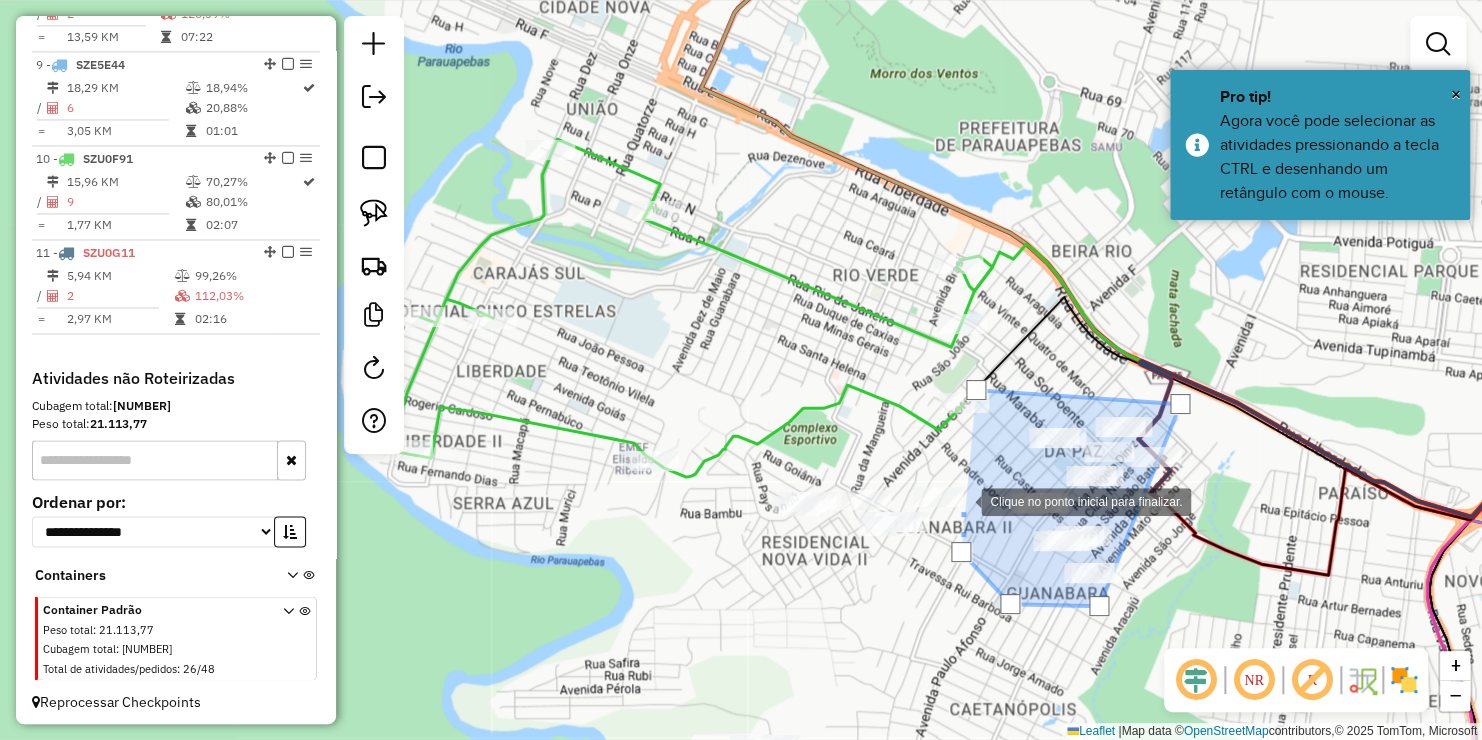 click 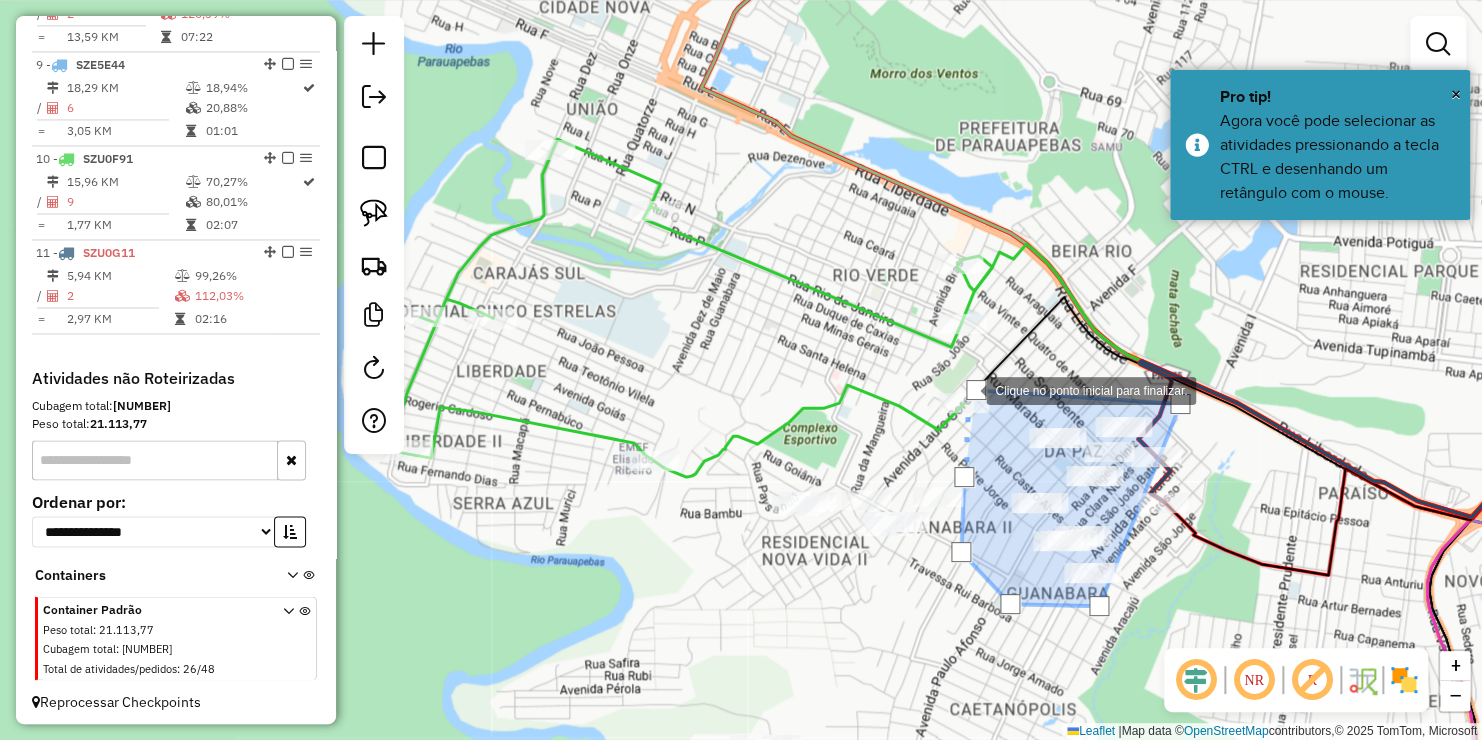 click 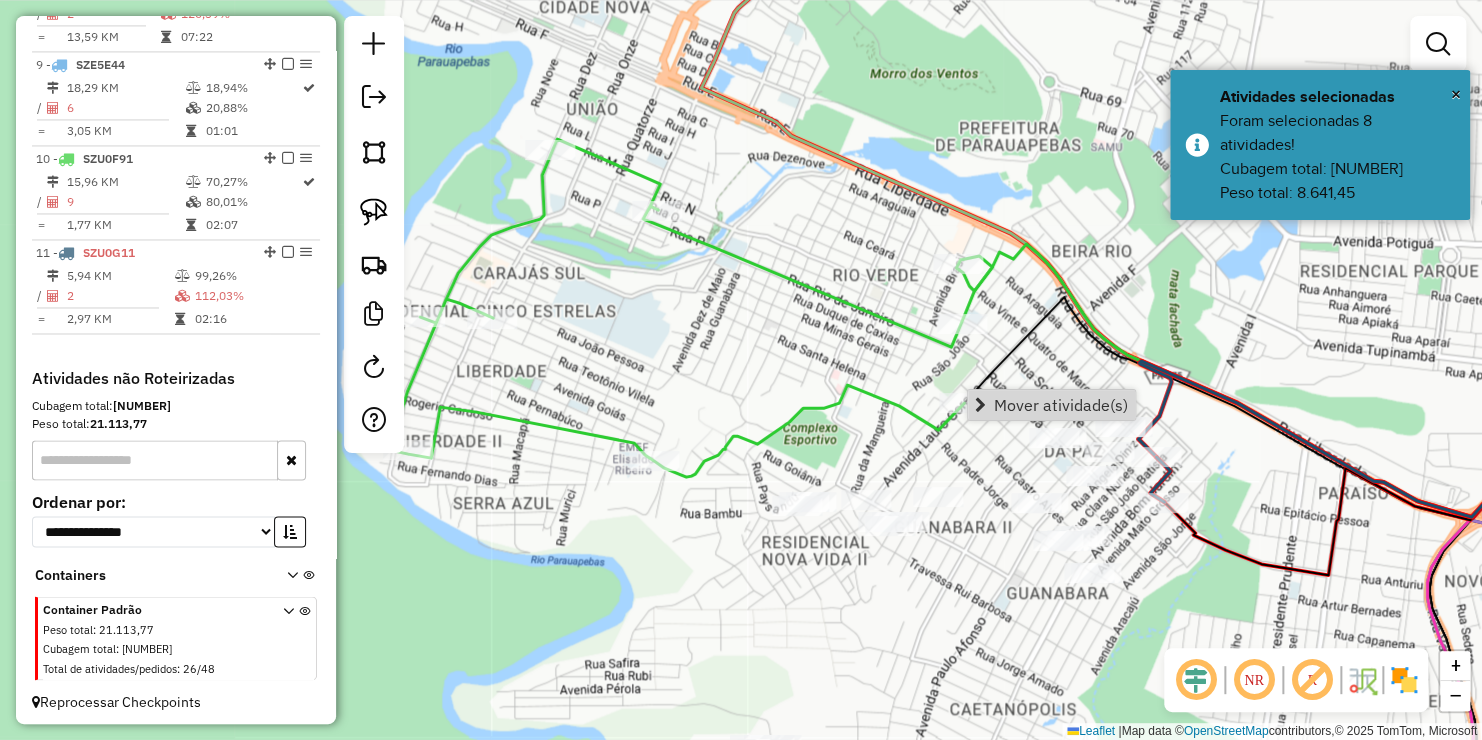 click on "Janela de atendimento Grade de atendimento Capacidade Transportadoras Veículos Cliente Pedidos  Rotas Selecione os dias de semana para filtrar as janelas de atendimento  Seg   Ter   Qua   Qui   Sex   Sáb   Dom  Informe o período da janela de atendimento: De: Até:  Filtrar exatamente a janela do cliente  Considerar janela de atendimento padrão  Selecione os dias de semana para filtrar as grades de atendimento  Seg   Ter   Qua   Qui   Sex   Sáb   Dom   Considerar clientes sem dia de atendimento cadastrado  Clientes fora do dia de atendimento selecionado Filtrar as atividades entre os valores definidos abaixo:  Peso mínimo:   Peso máximo:   Cubagem mínima:   Cubagem máxima:   De:   Até:  Filtrar as atividades entre o tempo de atendimento definido abaixo:  De:   Até:   Considerar capacidade total dos clientes não roteirizados Transportadora: Selecione um ou mais itens Tipo de veículo: Selecione um ou mais itens Veículo: Selecione um ou mais itens Motorista: Selecione um ou mais itens Nome: Rótulo:" 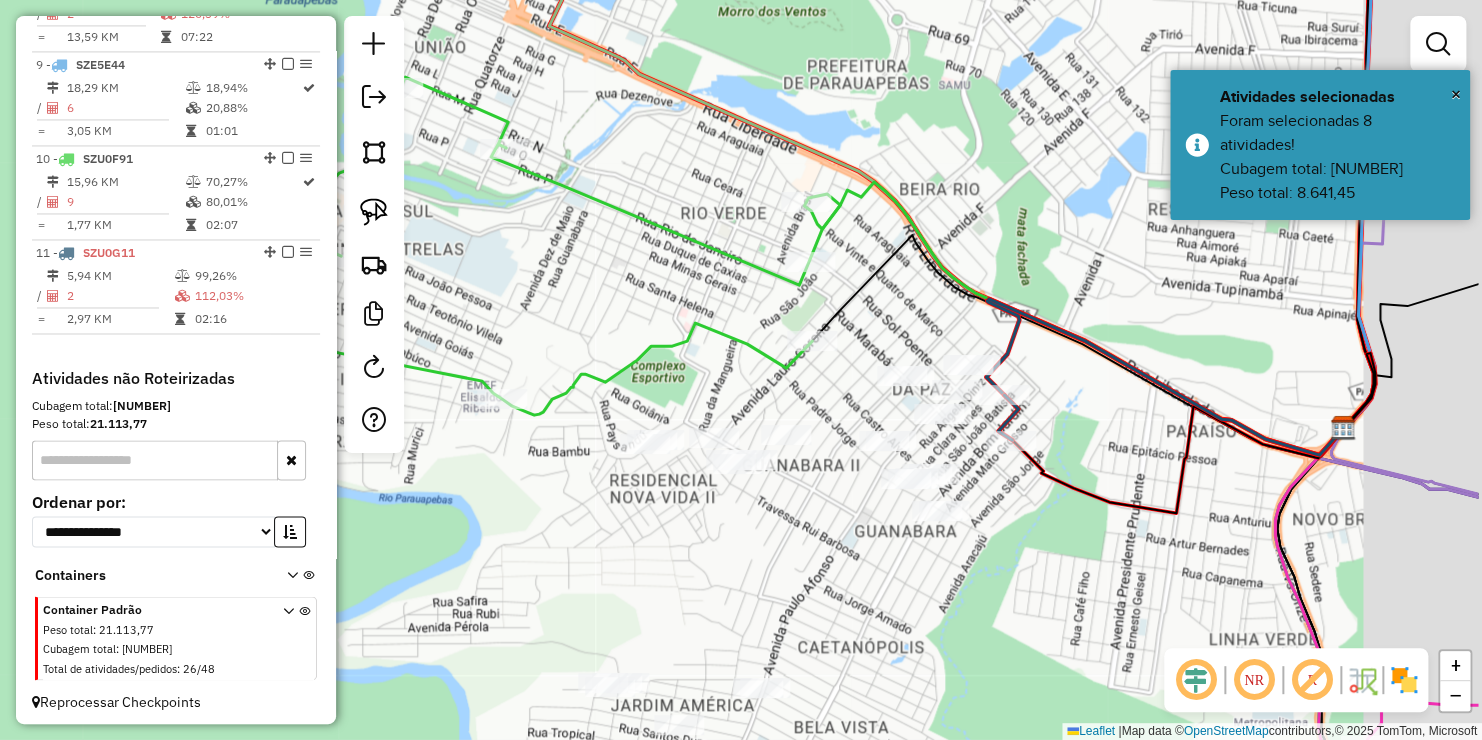 drag, startPoint x: 864, startPoint y: 406, endPoint x: 792, endPoint y: 359, distance: 85.98256 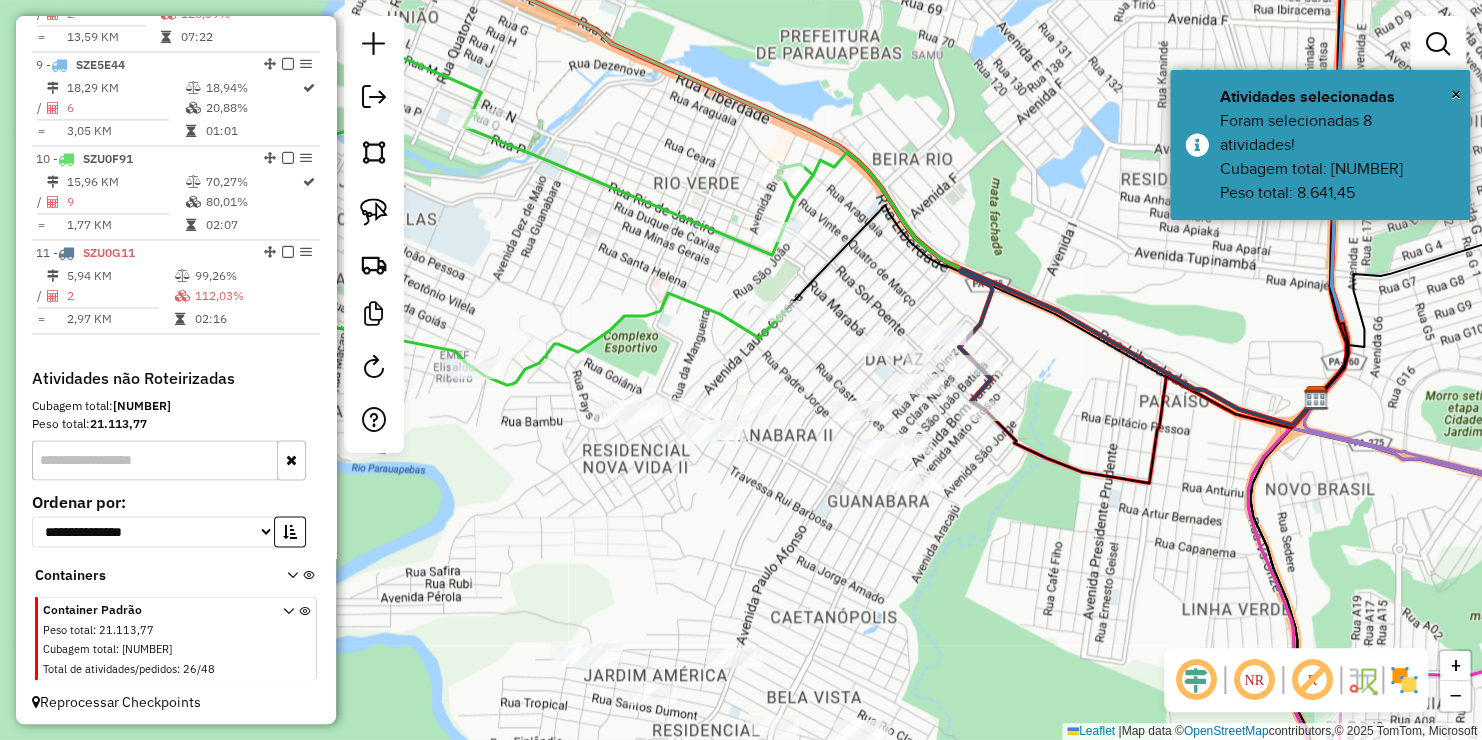 drag, startPoint x: 385, startPoint y: 164, endPoint x: 655, endPoint y: 261, distance: 286.89545 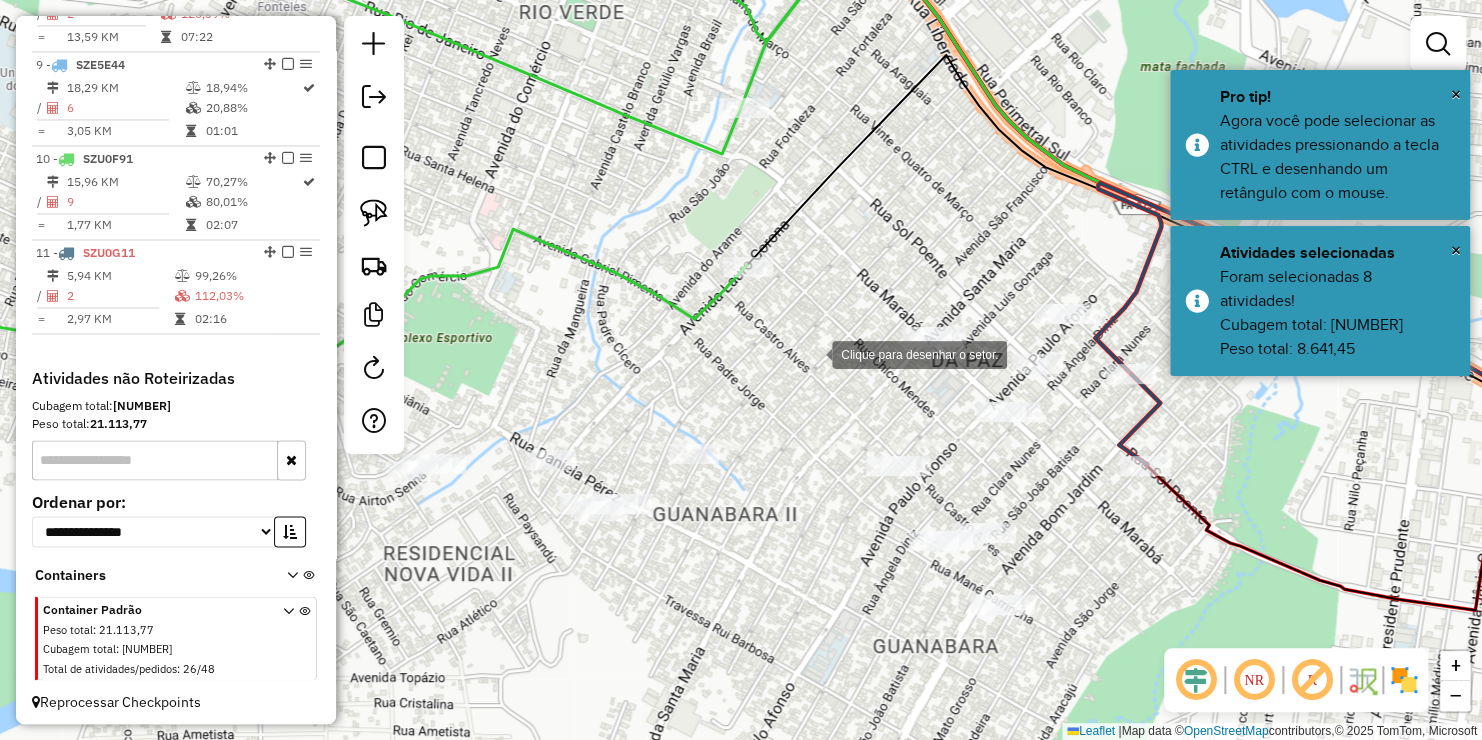 click 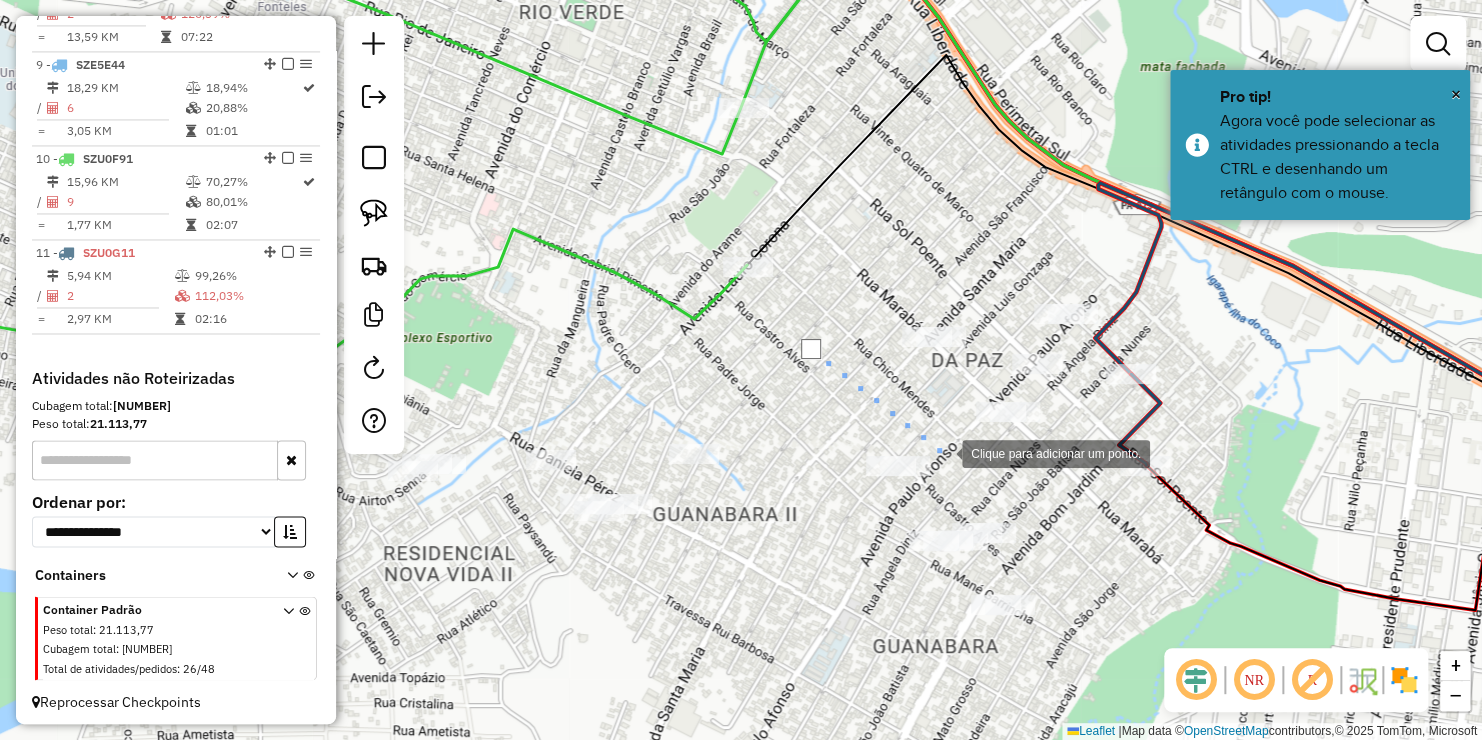 click 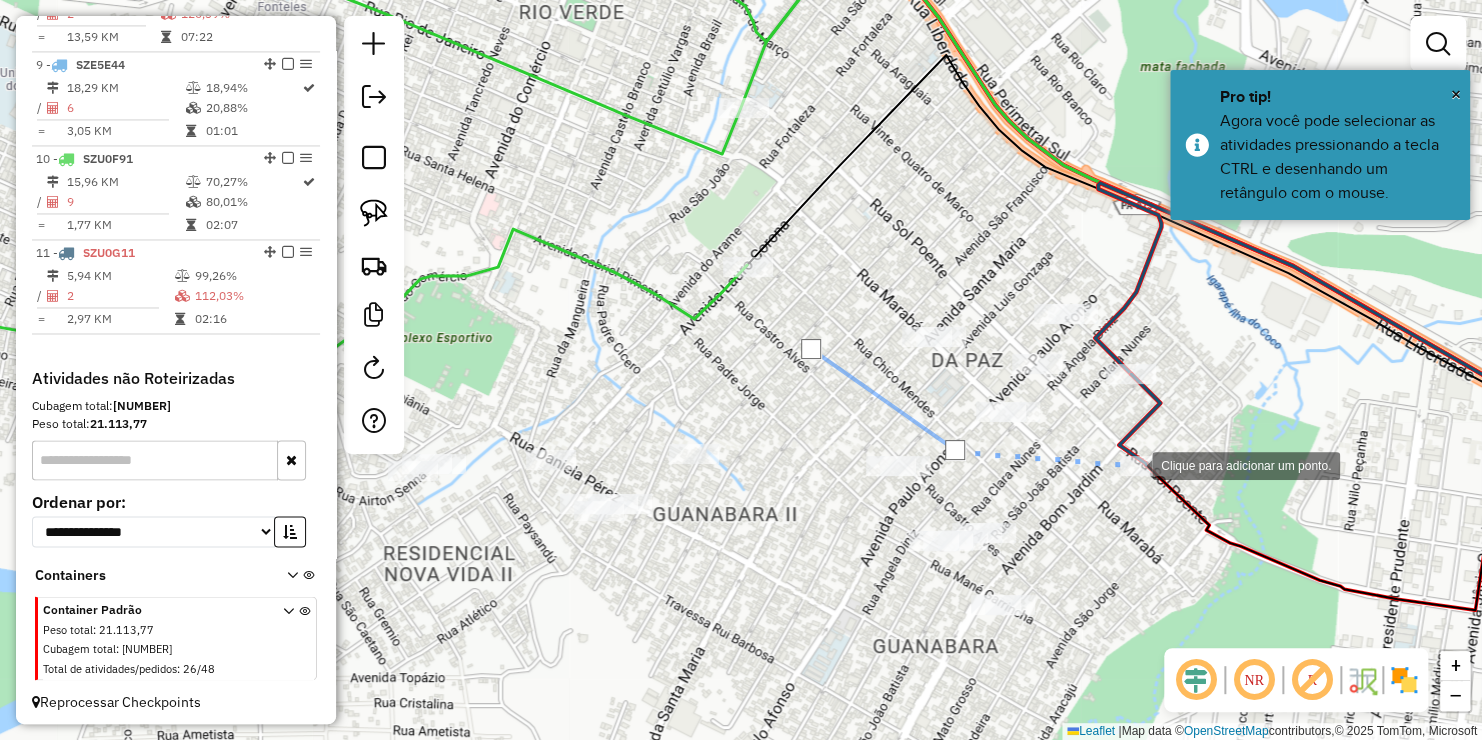 click 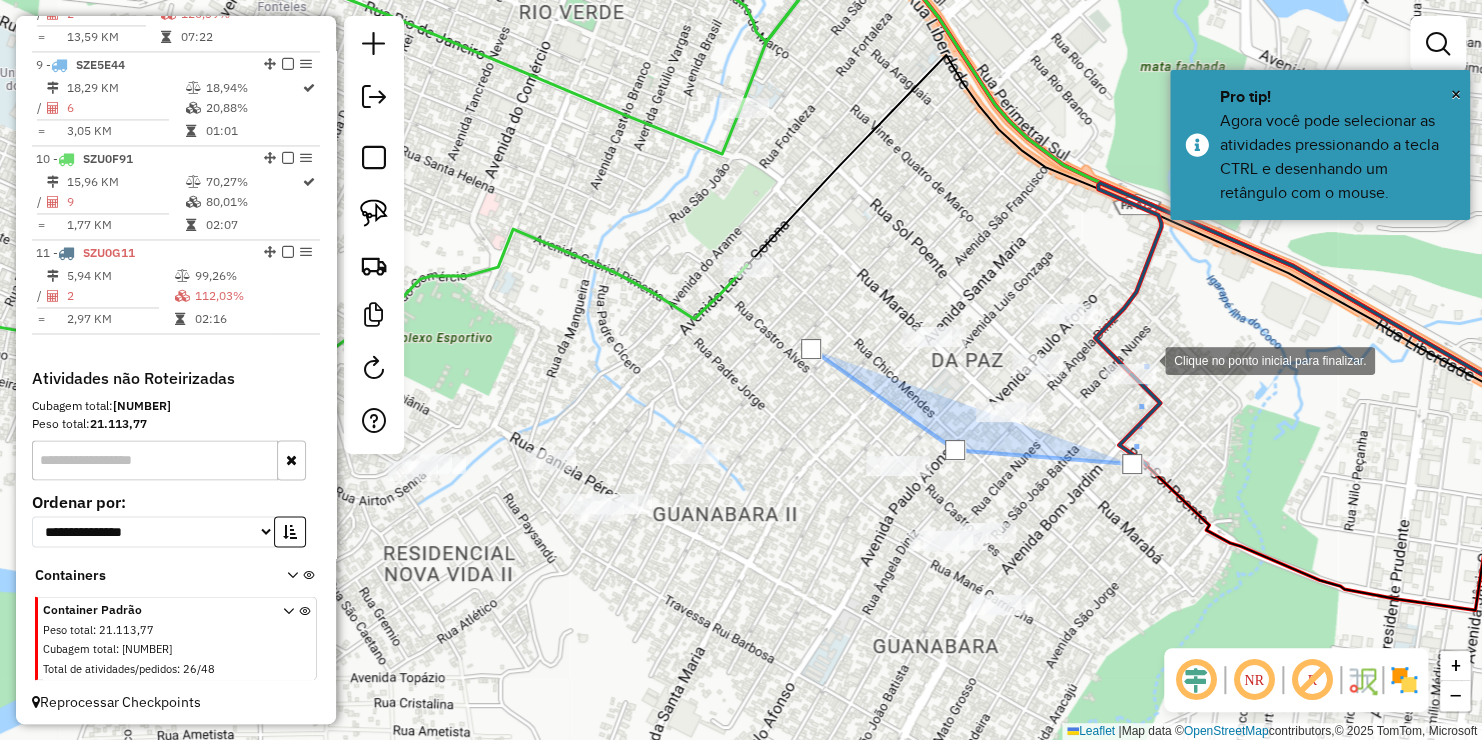 click 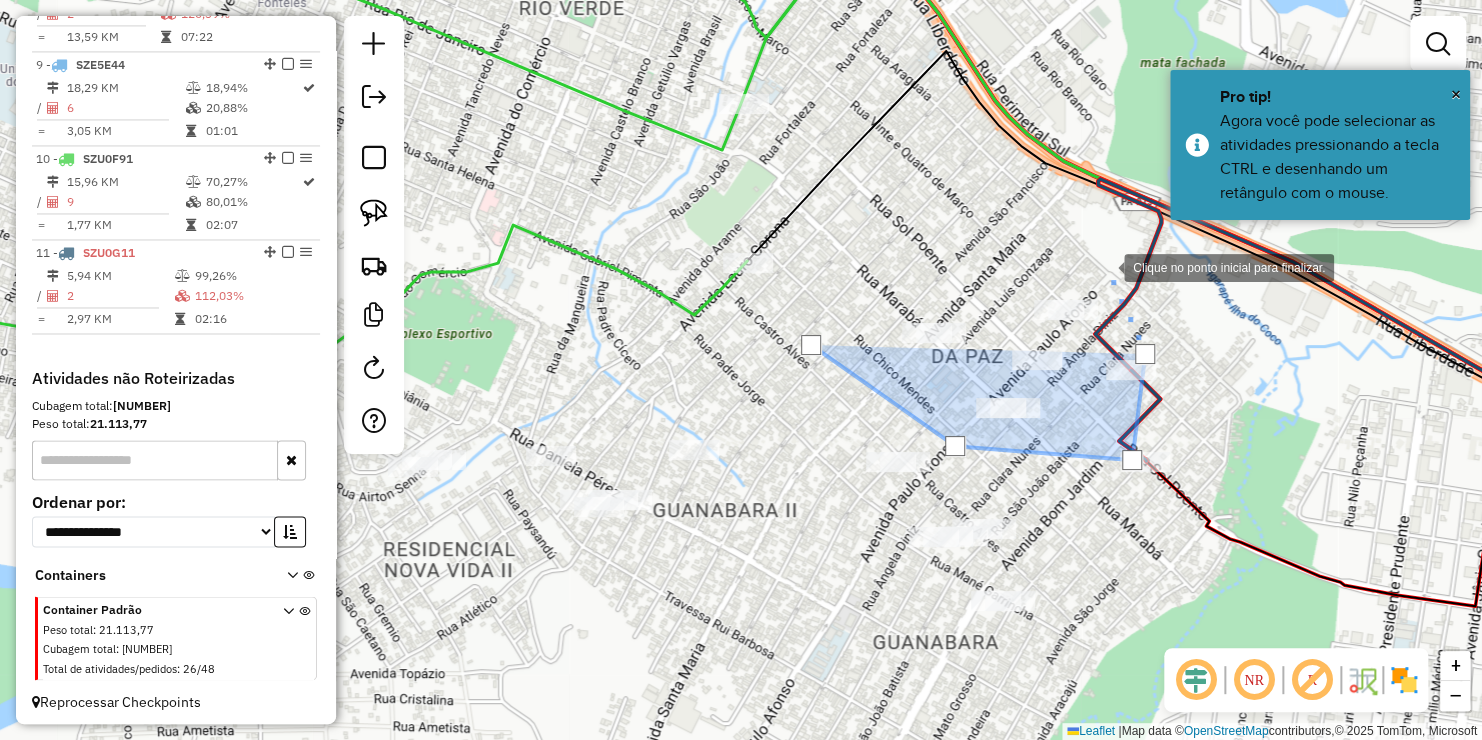click 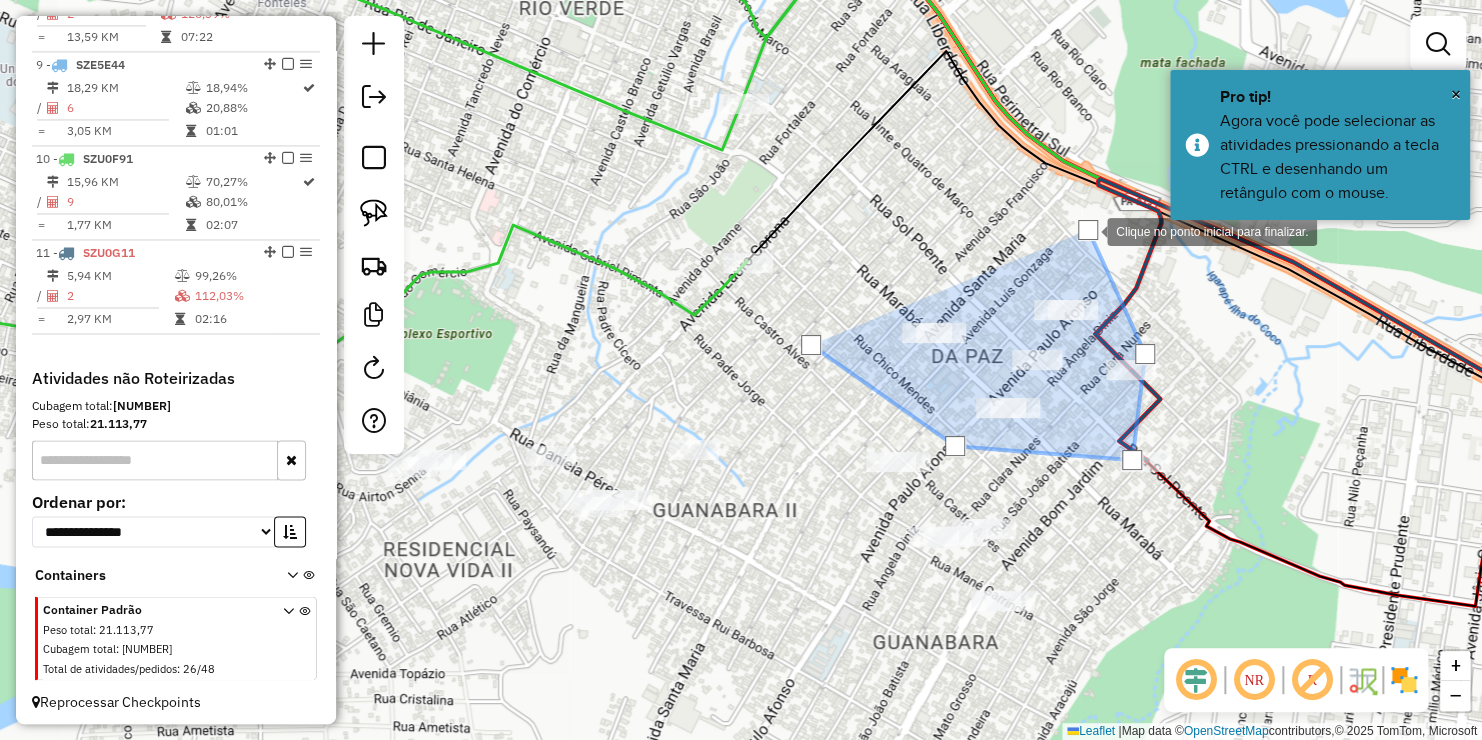 drag, startPoint x: 1004, startPoint y: 226, endPoint x: 989, endPoint y: 232, distance: 16.155495 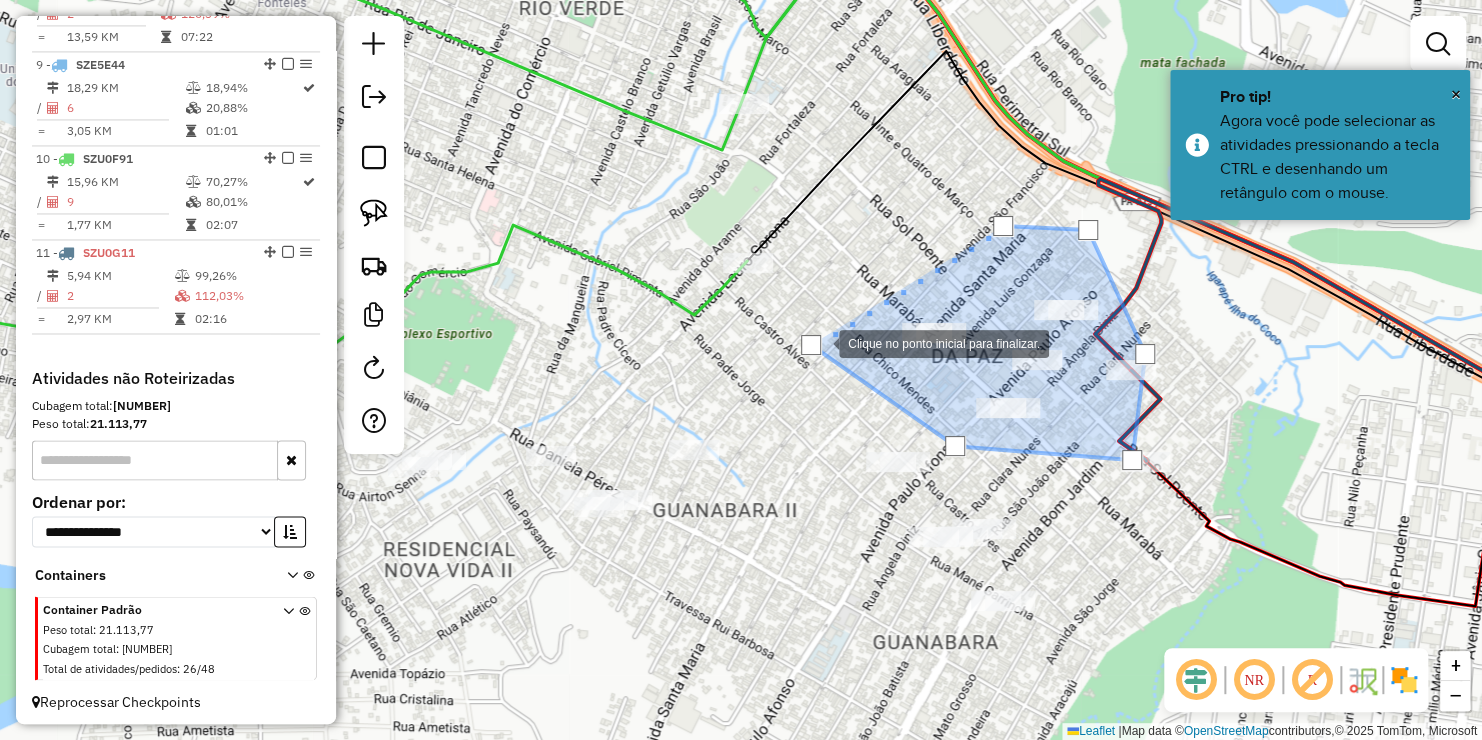 click 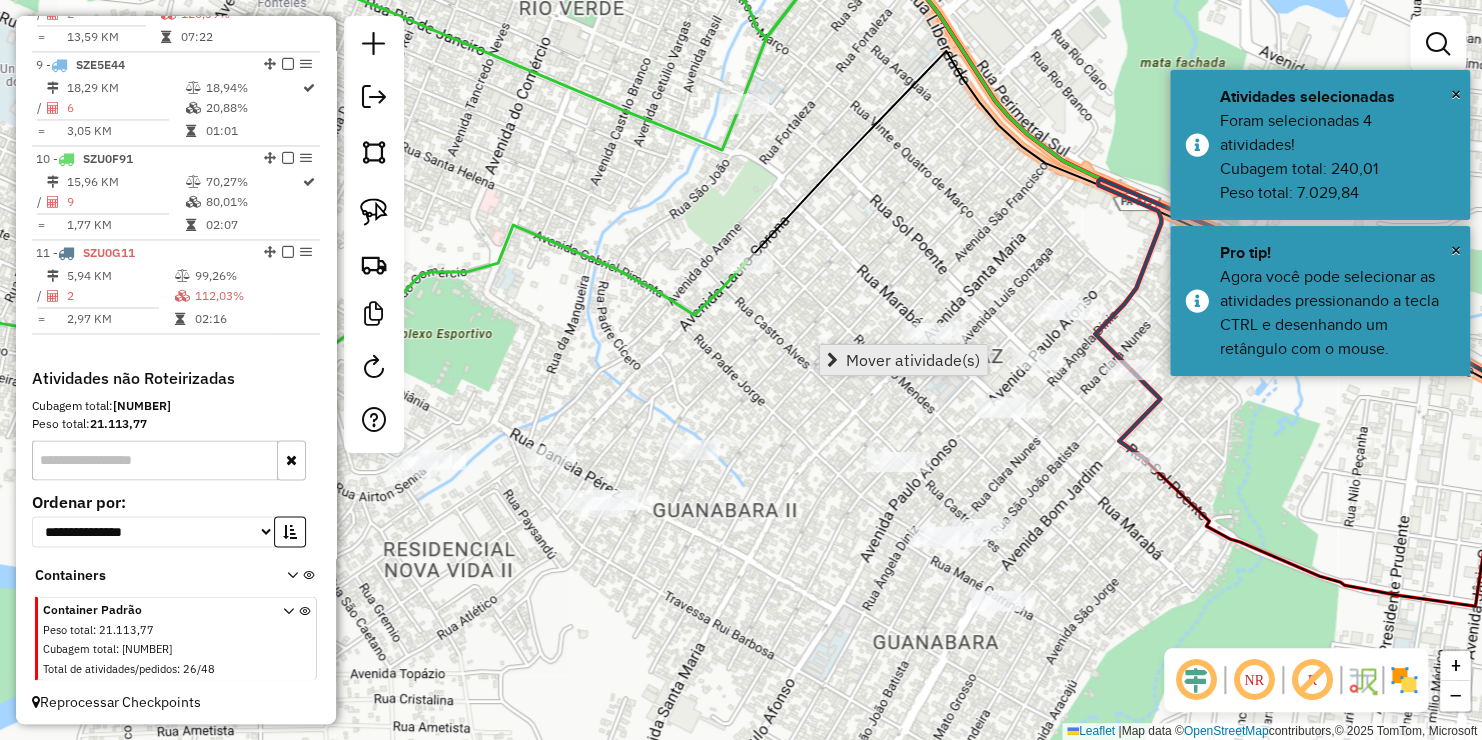 click on "Mover atividade(s)" at bounding box center (913, 360) 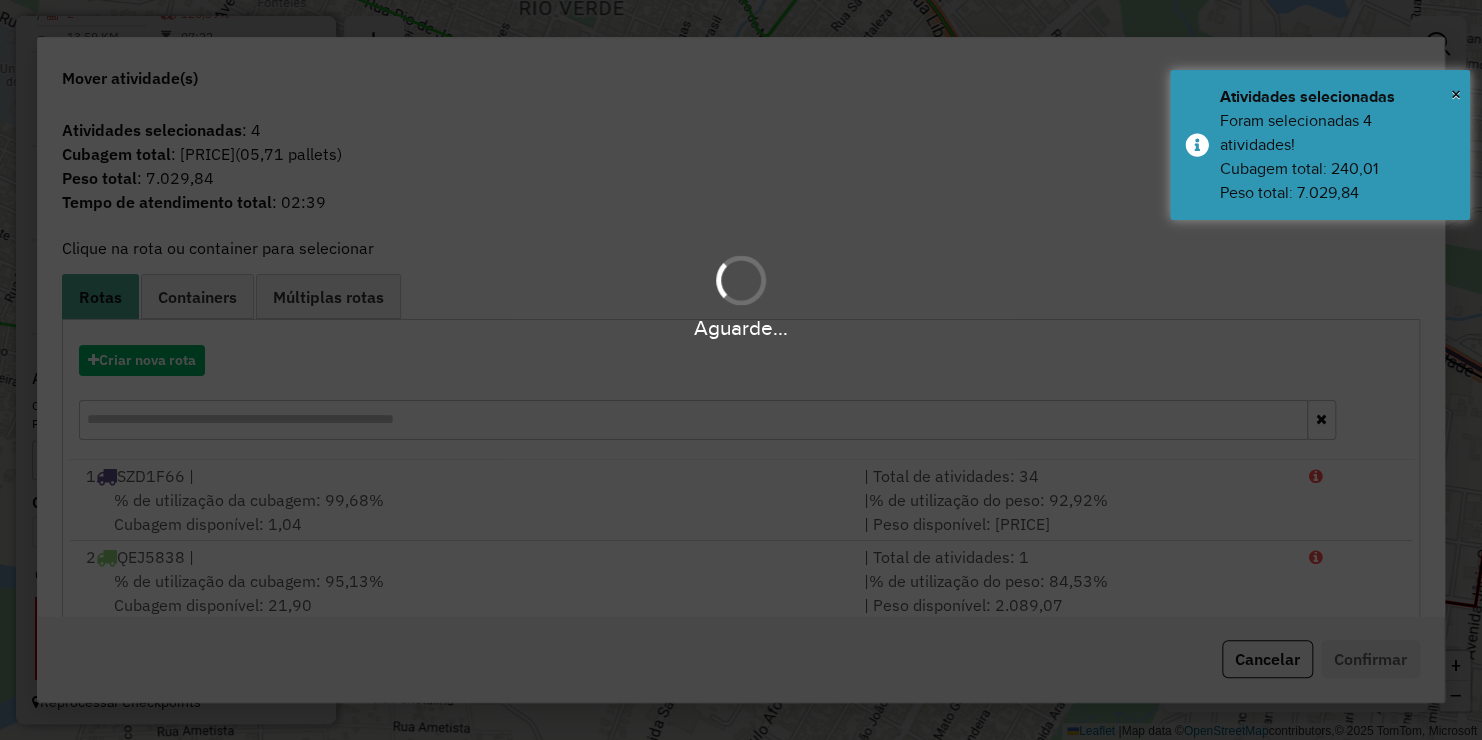 click on "Aguarde..." at bounding box center (741, 370) 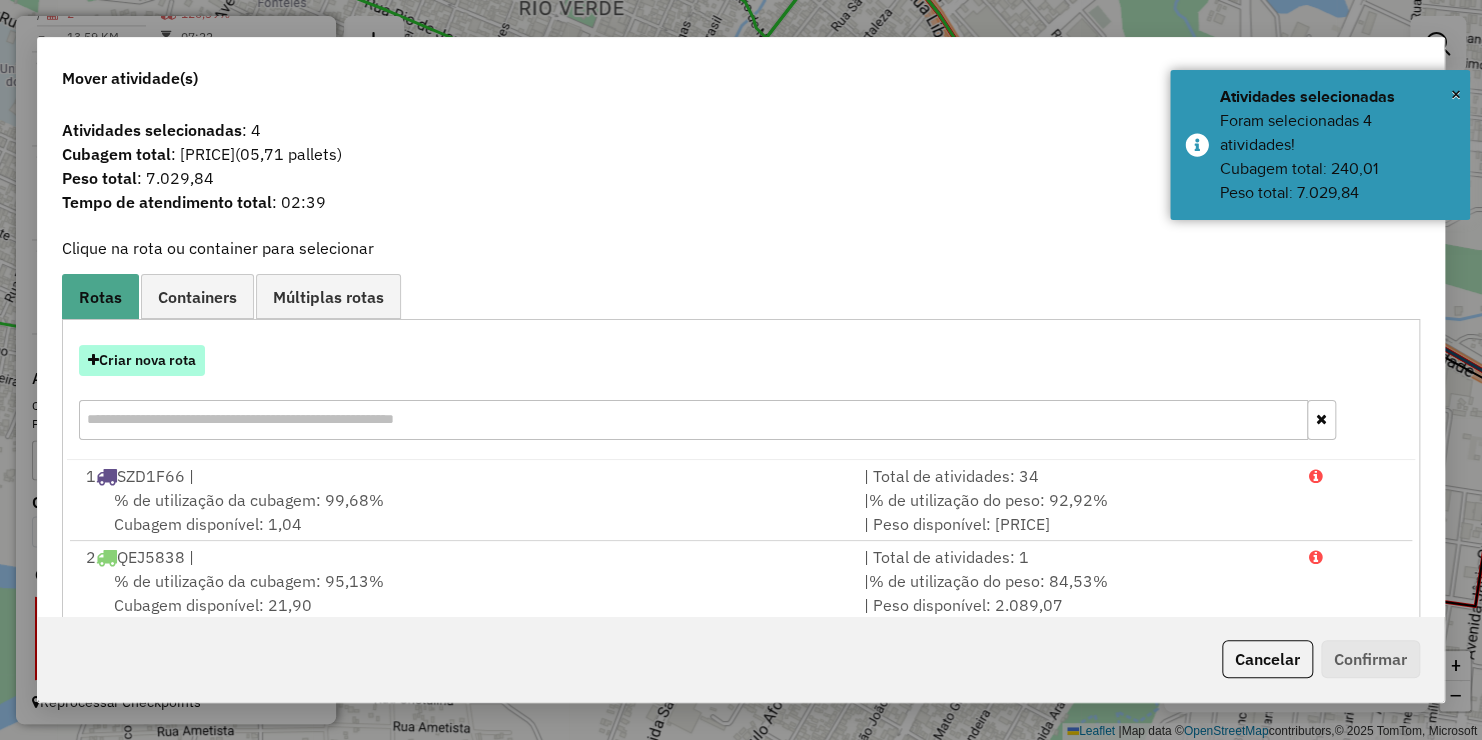 click on "Criar nova rota" at bounding box center [142, 360] 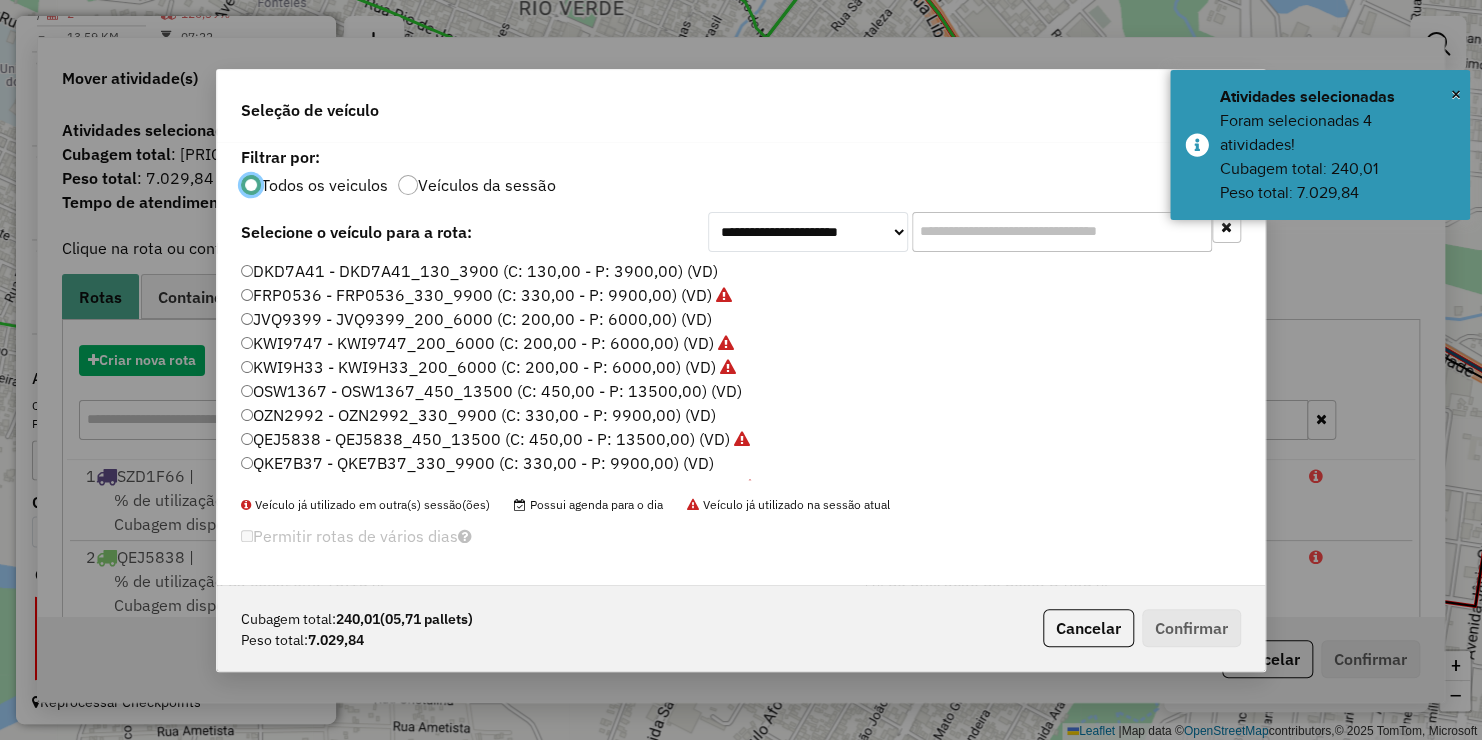 scroll, scrollTop: 10, scrollLeft: 6, axis: both 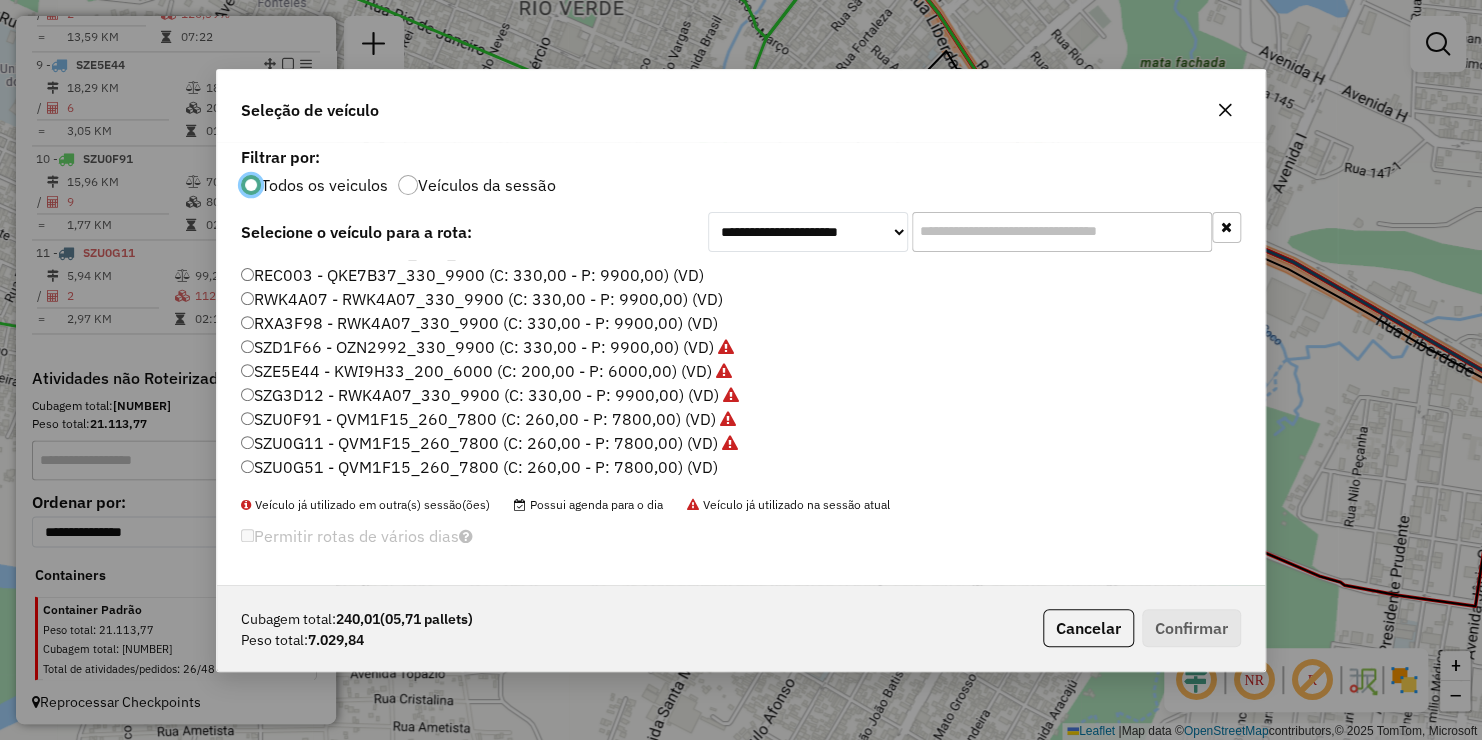 click on "RWK4A07 - RWK4A07_330_9900 (C: 330,00 - P: 9900,00) (VD)" 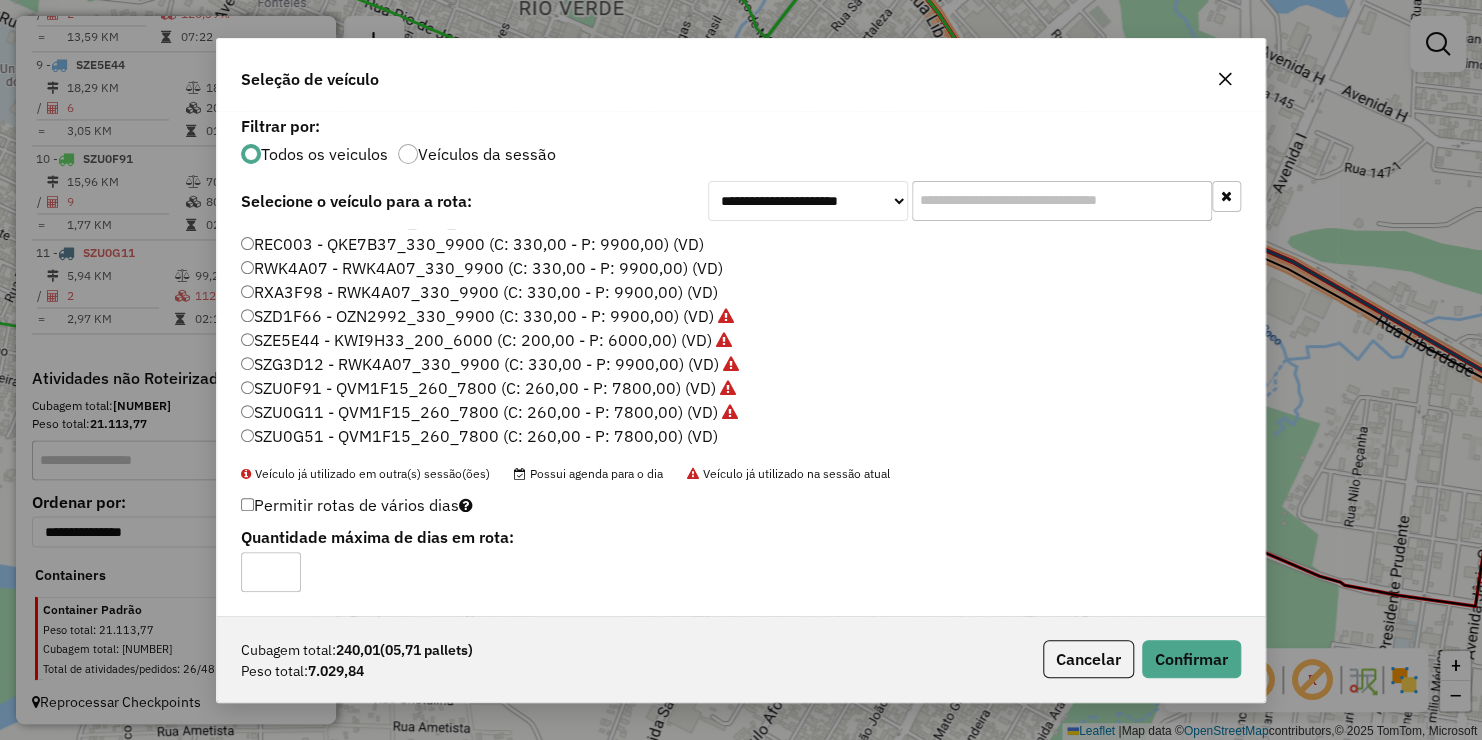 click on "Cubagem total: 240,01 (05,71 pallets) Peso total: 7.029,84 Cancelar Confirmar" 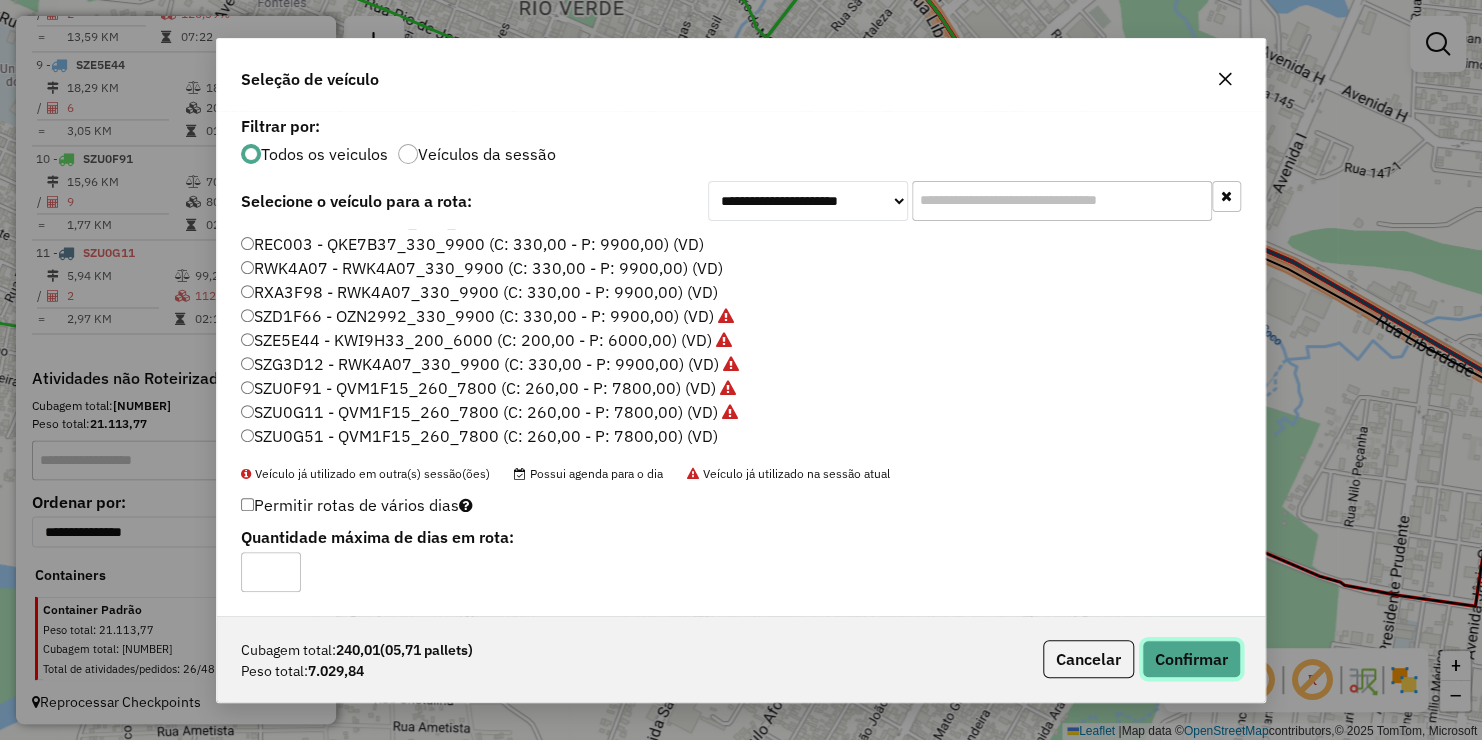 click on "Confirmar" 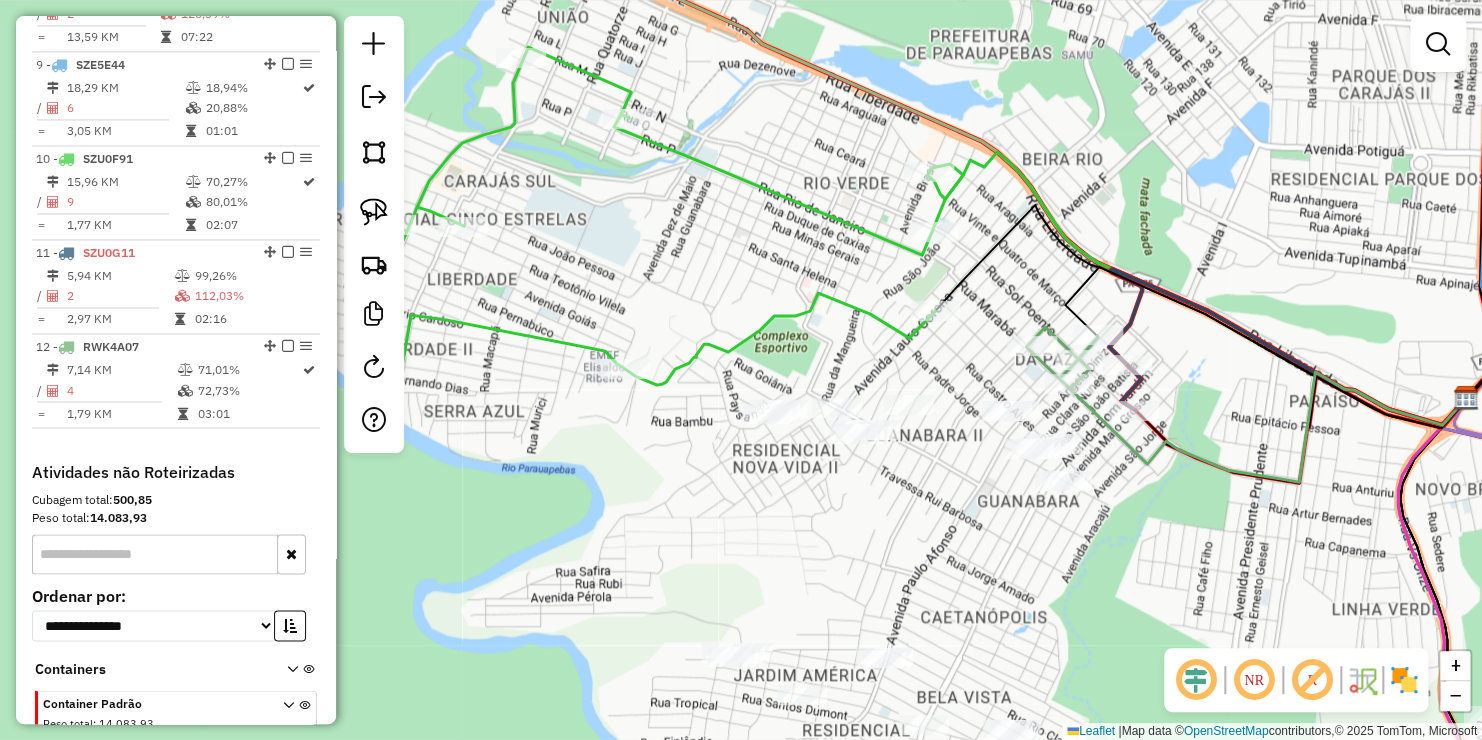 drag, startPoint x: 1114, startPoint y: 496, endPoint x: 584, endPoint y: 251, distance: 583.8878 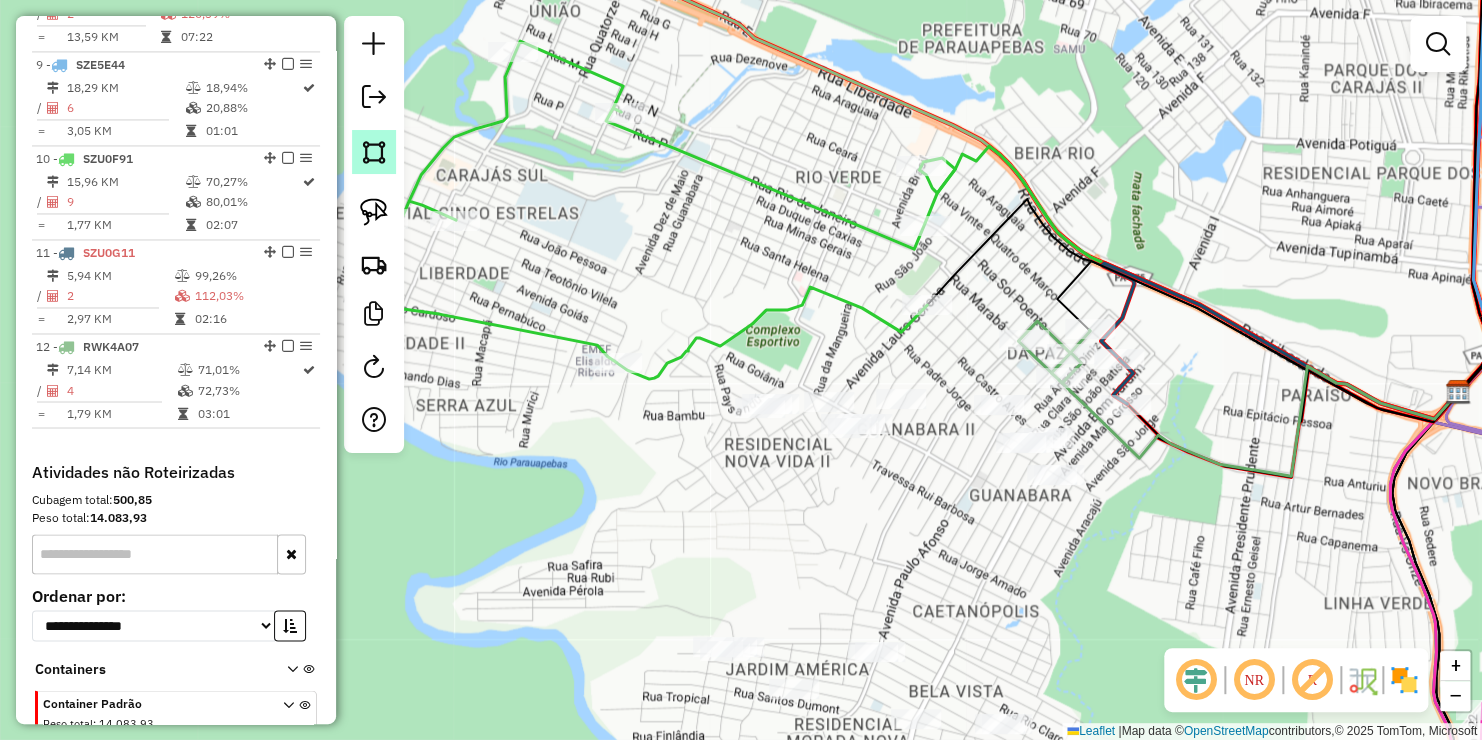 click 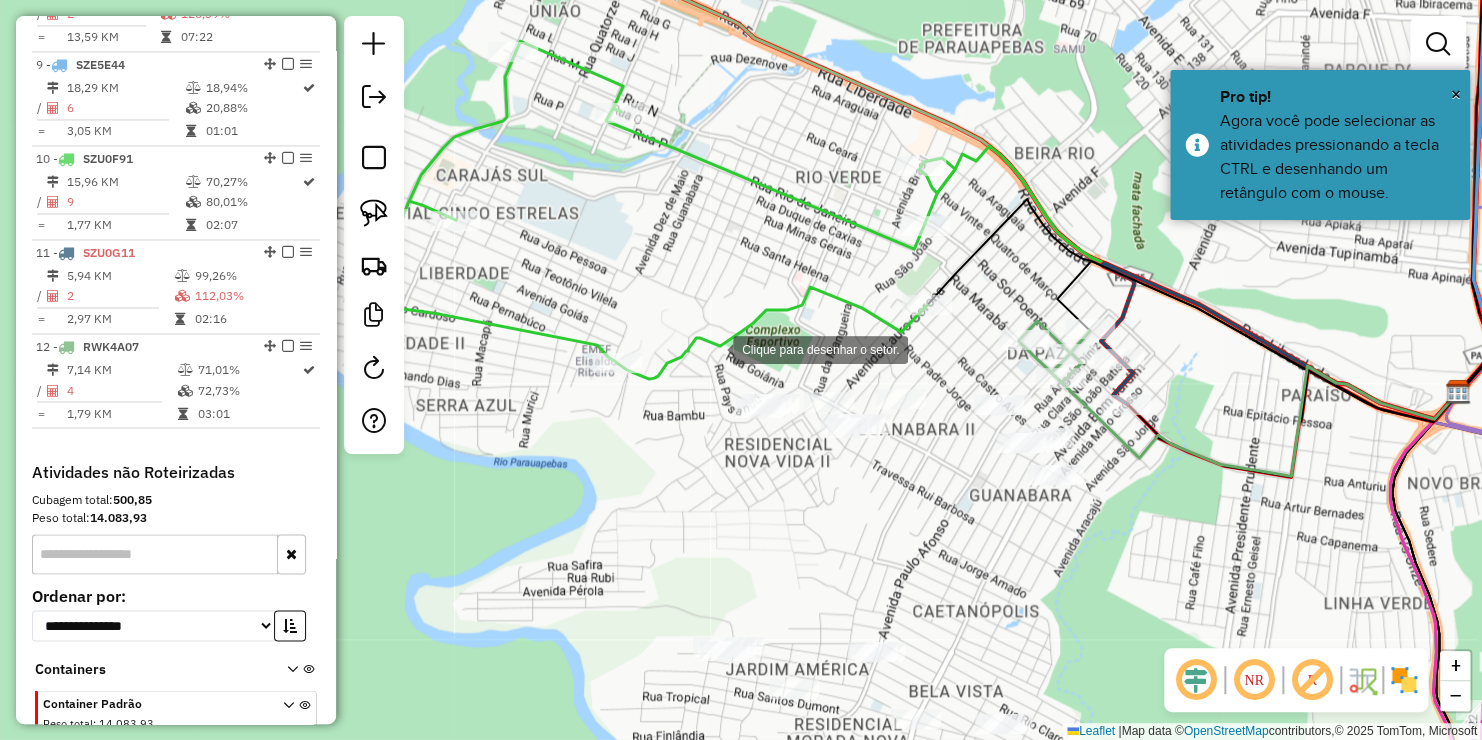 drag, startPoint x: 713, startPoint y: 348, endPoint x: 717, endPoint y: 408, distance: 60.133186 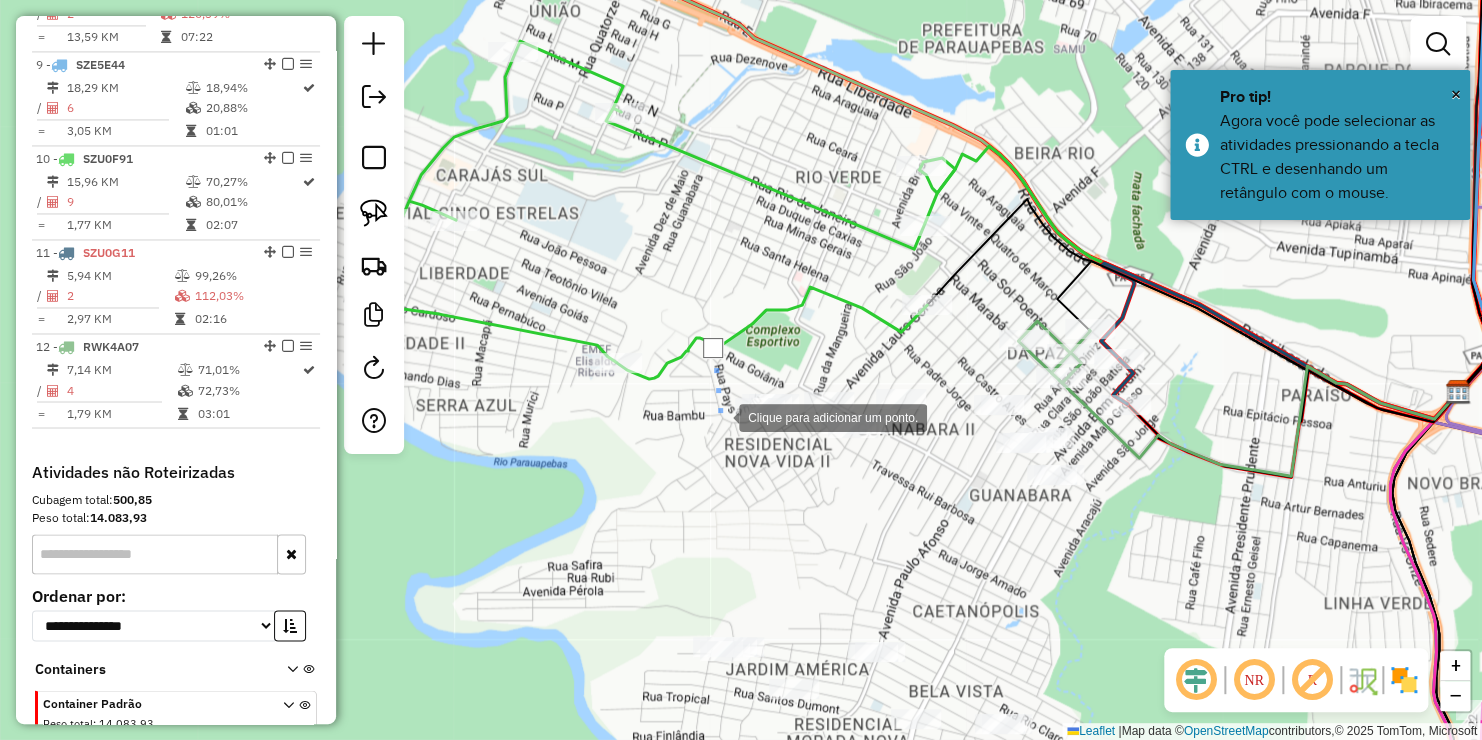 click 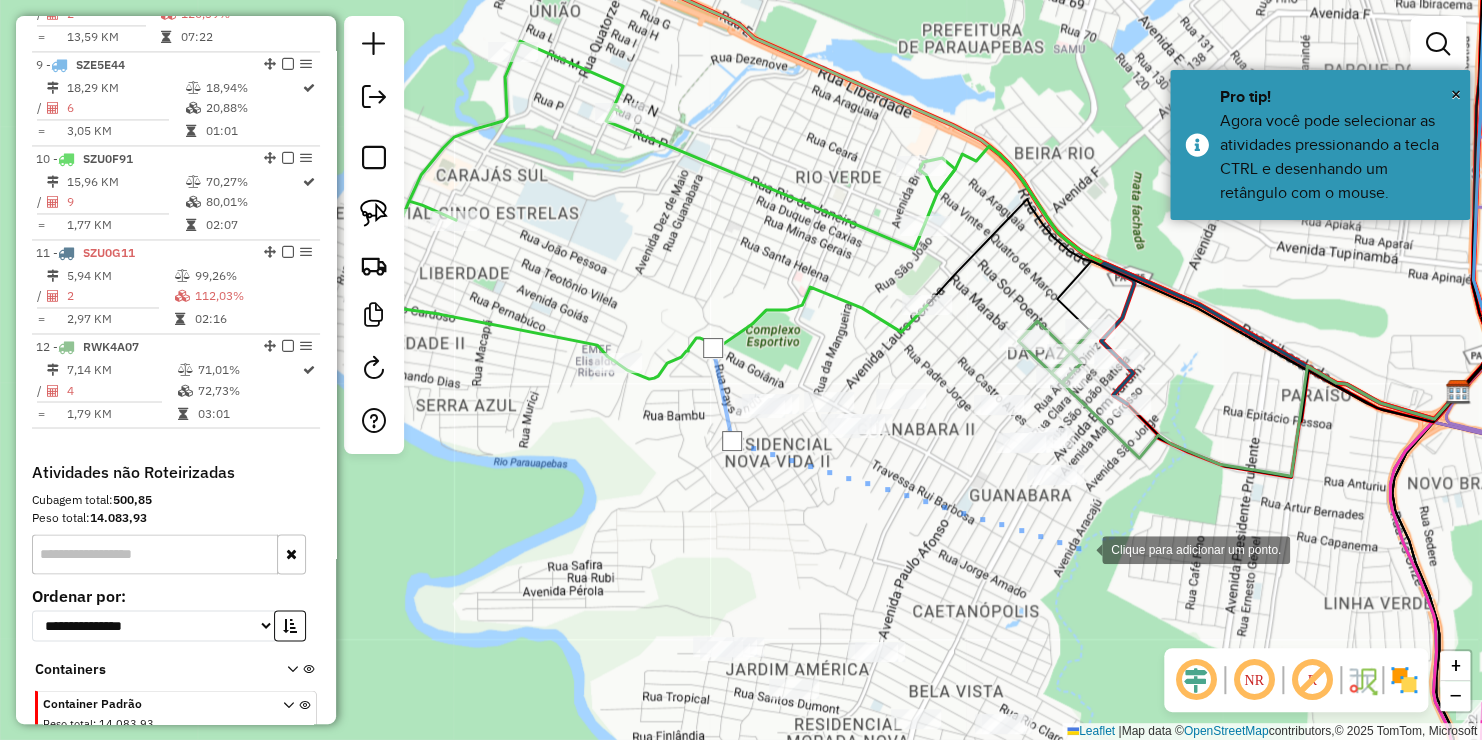 drag, startPoint x: 1081, startPoint y: 548, endPoint x: 1105, endPoint y: 500, distance: 53.66563 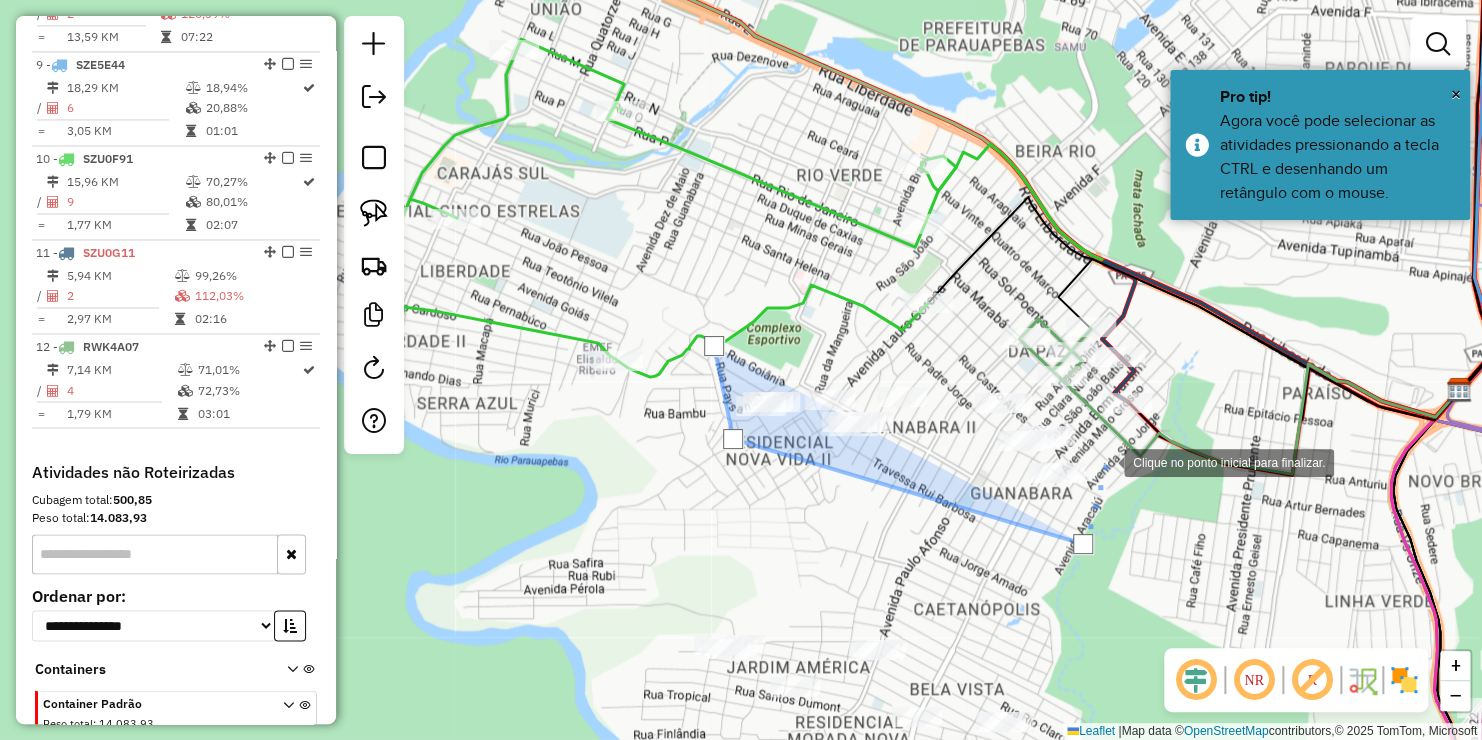 drag, startPoint x: 1104, startPoint y: 461, endPoint x: 1078, endPoint y: 380, distance: 85.07056 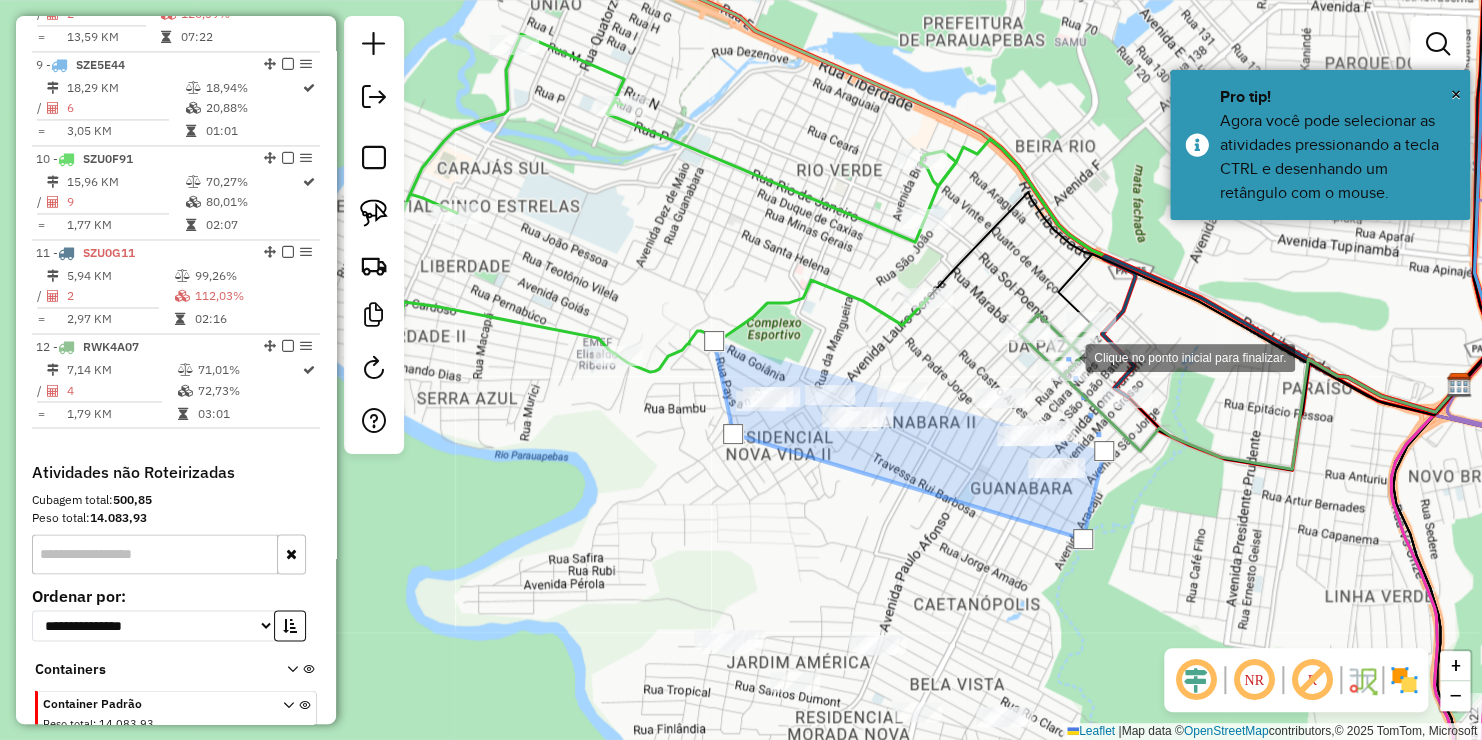 drag, startPoint x: 1049, startPoint y: 324, endPoint x: 1031, endPoint y: 317, distance: 19.313208 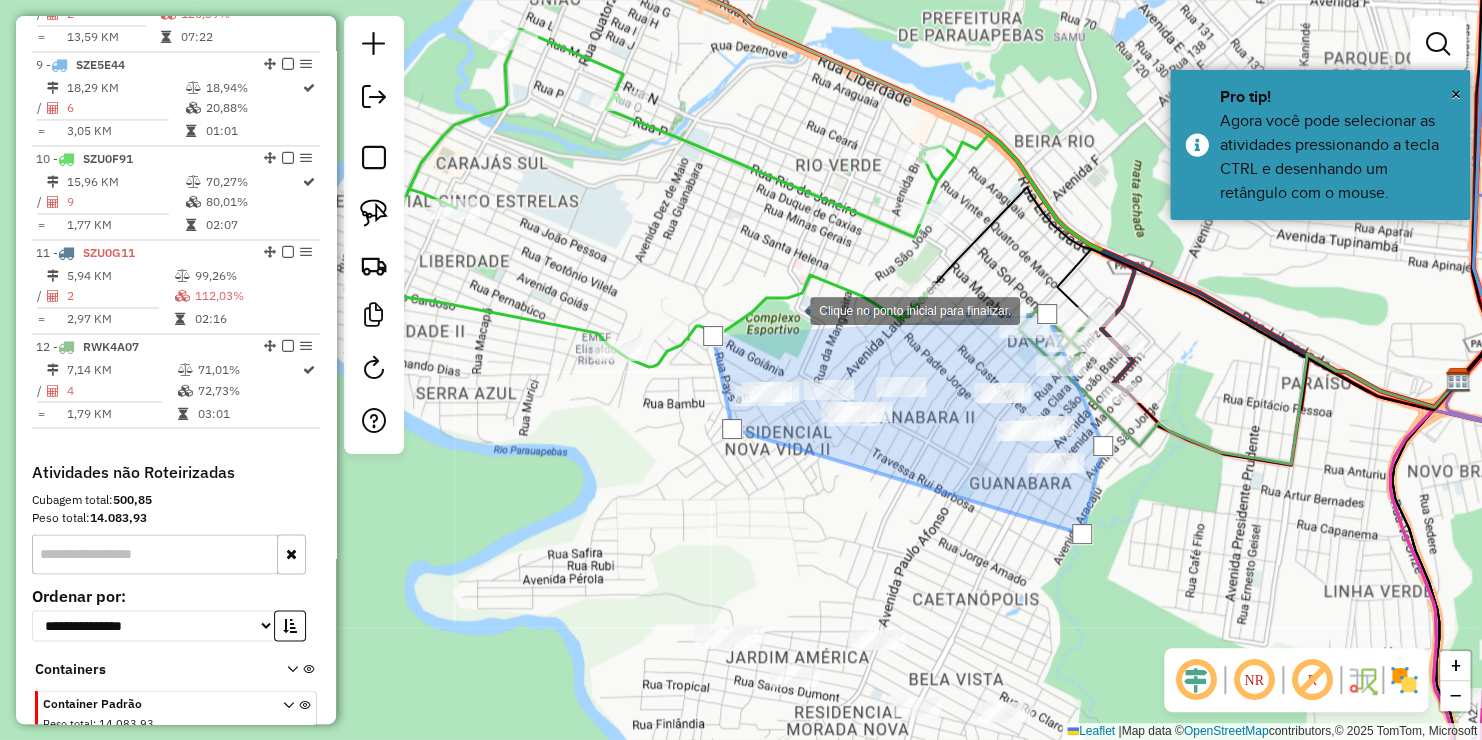 drag, startPoint x: 790, startPoint y: 309, endPoint x: 735, endPoint y: 329, distance: 58.5235 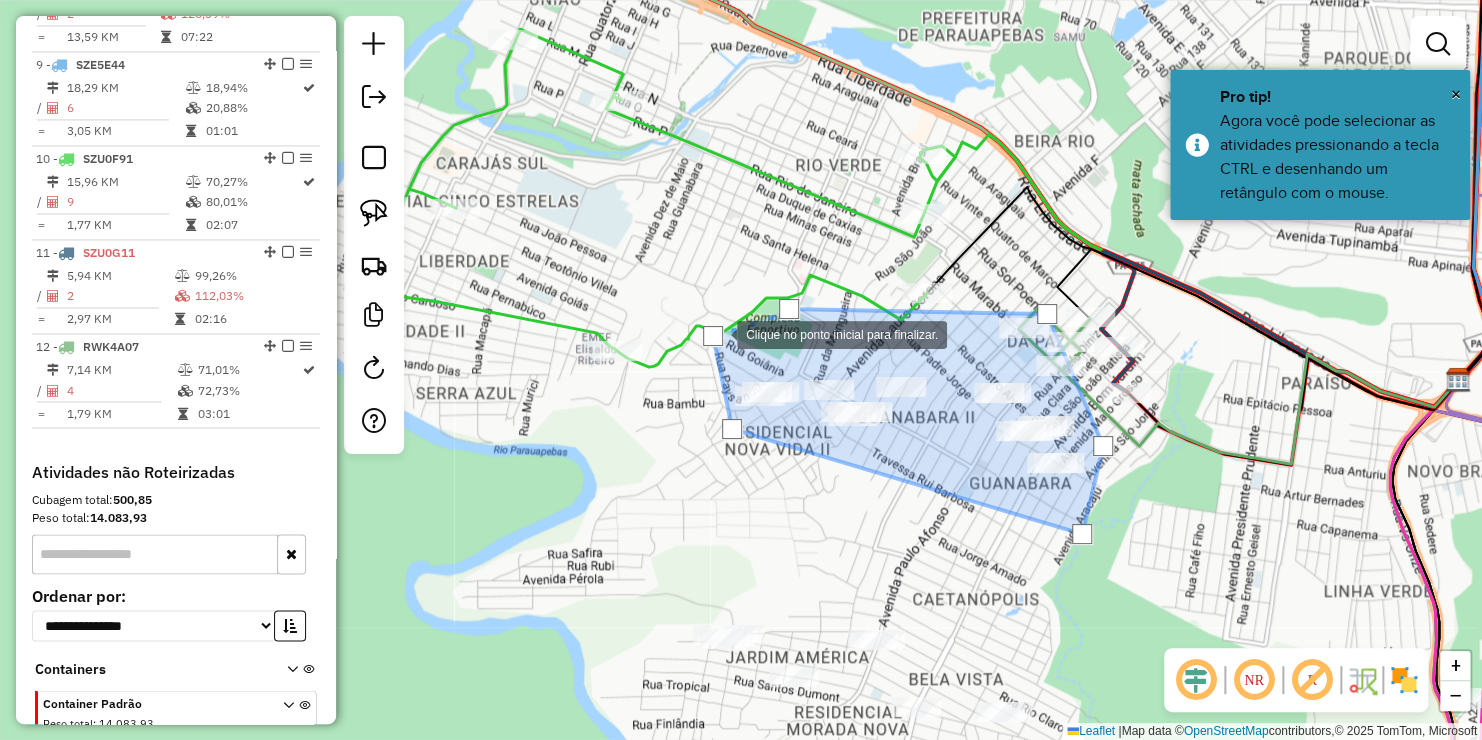 click 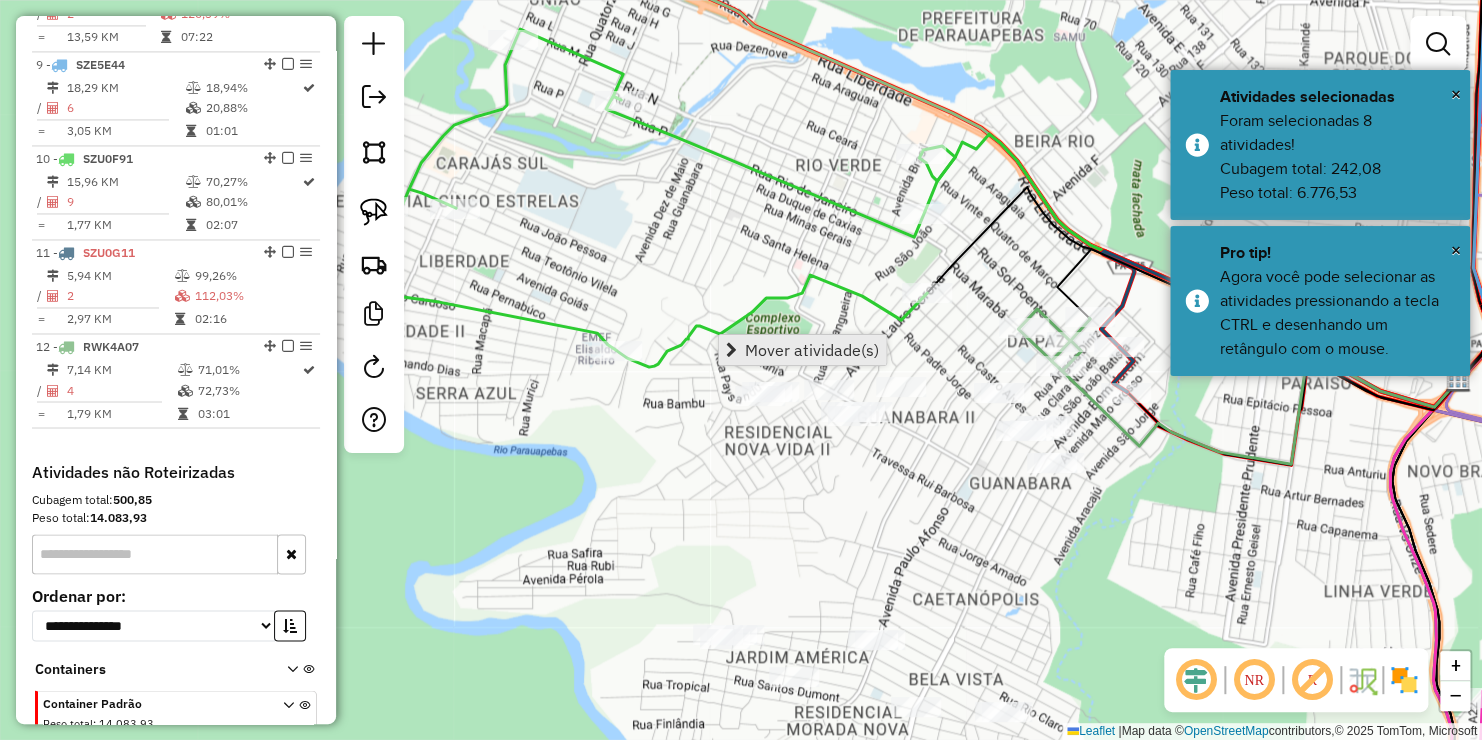 click on "Mover atividade(s)" at bounding box center (812, 350) 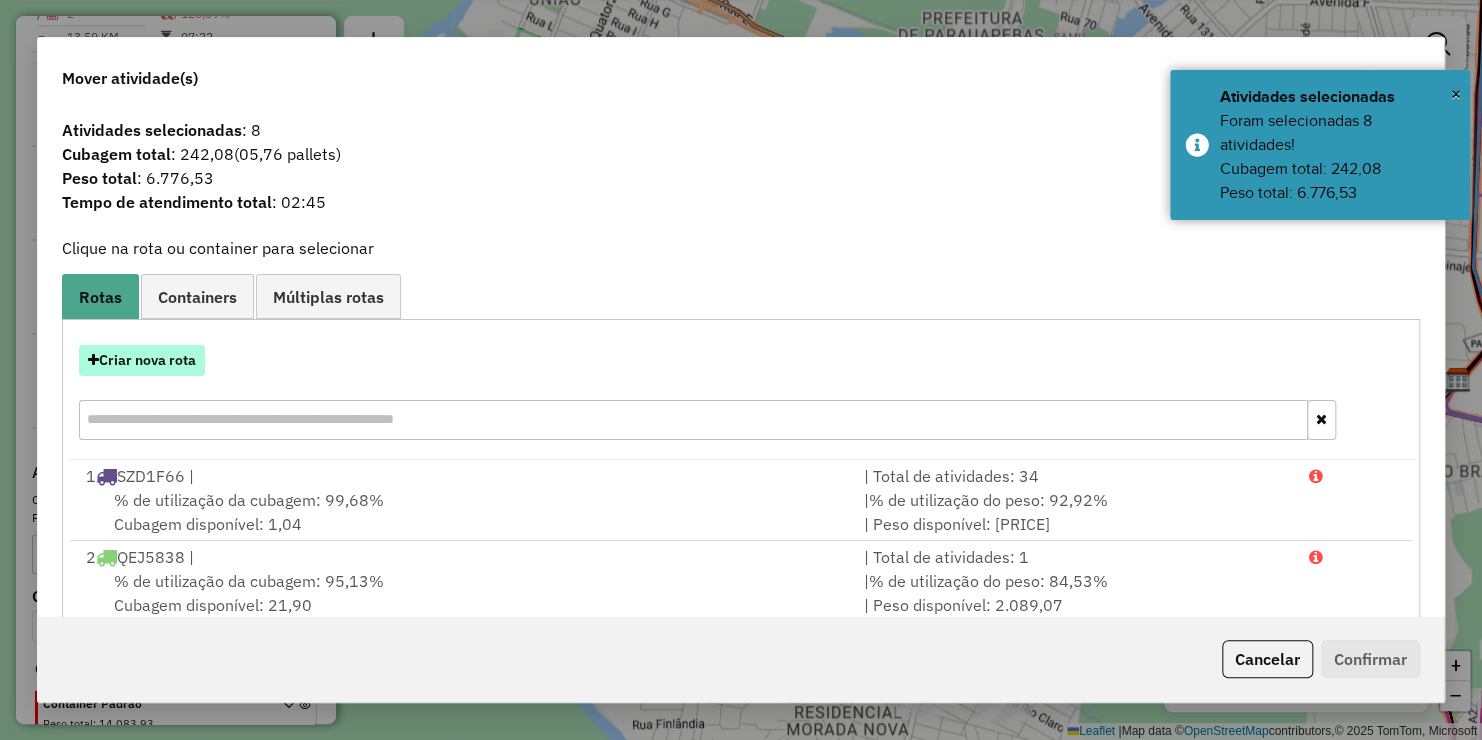 click on "Criar nova rota" at bounding box center [142, 360] 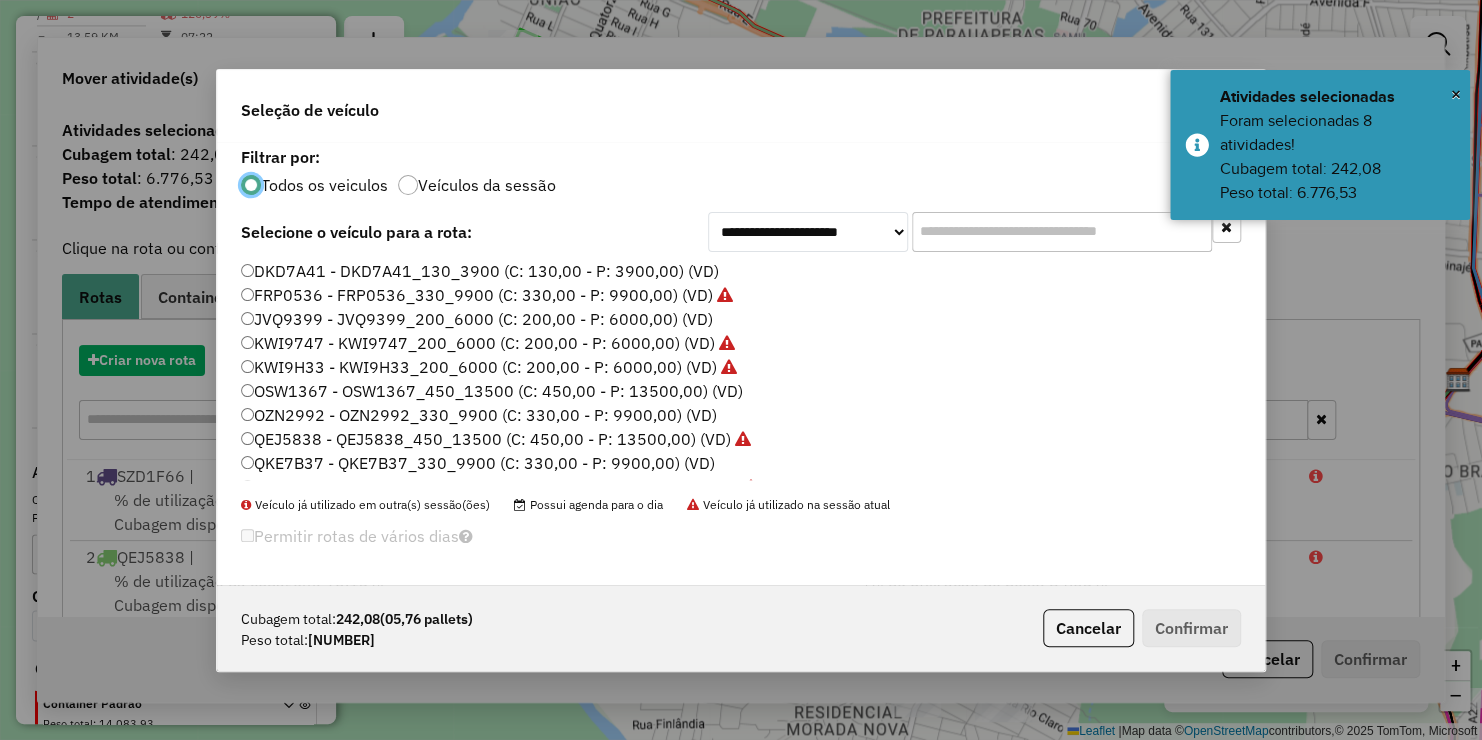 scroll, scrollTop: 10, scrollLeft: 6, axis: both 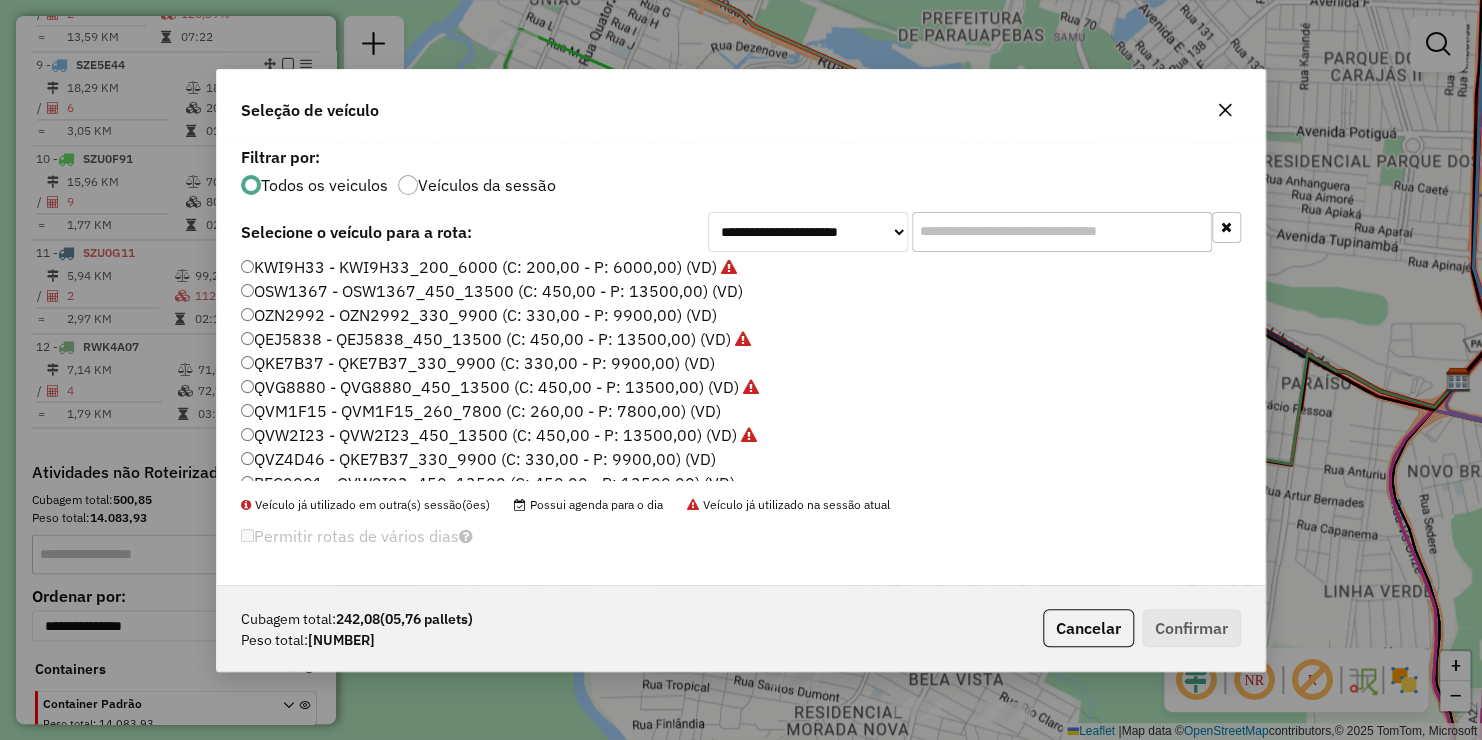click on "OZN2992 - OZN2992_330_9900 (C: 330,00 - P: 9900,00) (VD)" 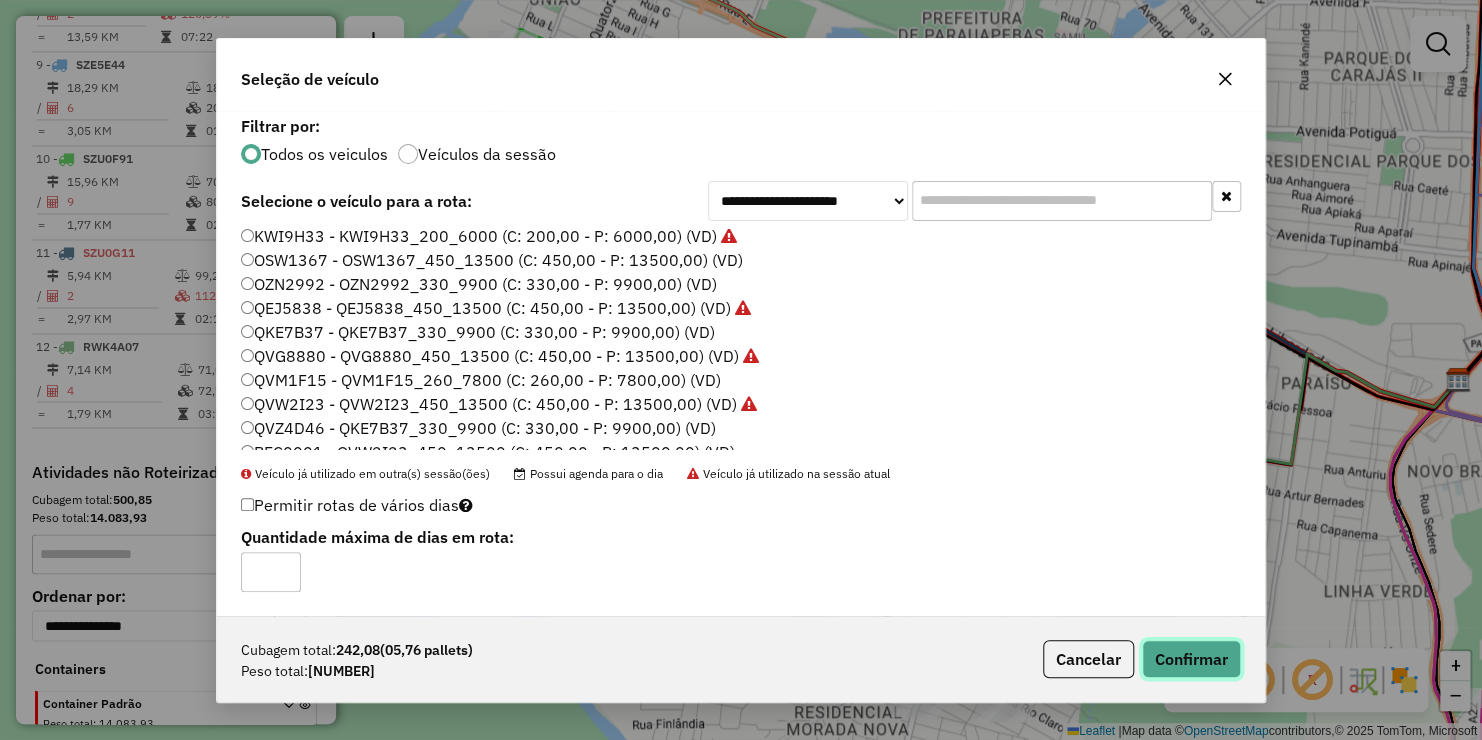drag, startPoint x: 1188, startPoint y: 656, endPoint x: 1175, endPoint y: 645, distance: 17.029387 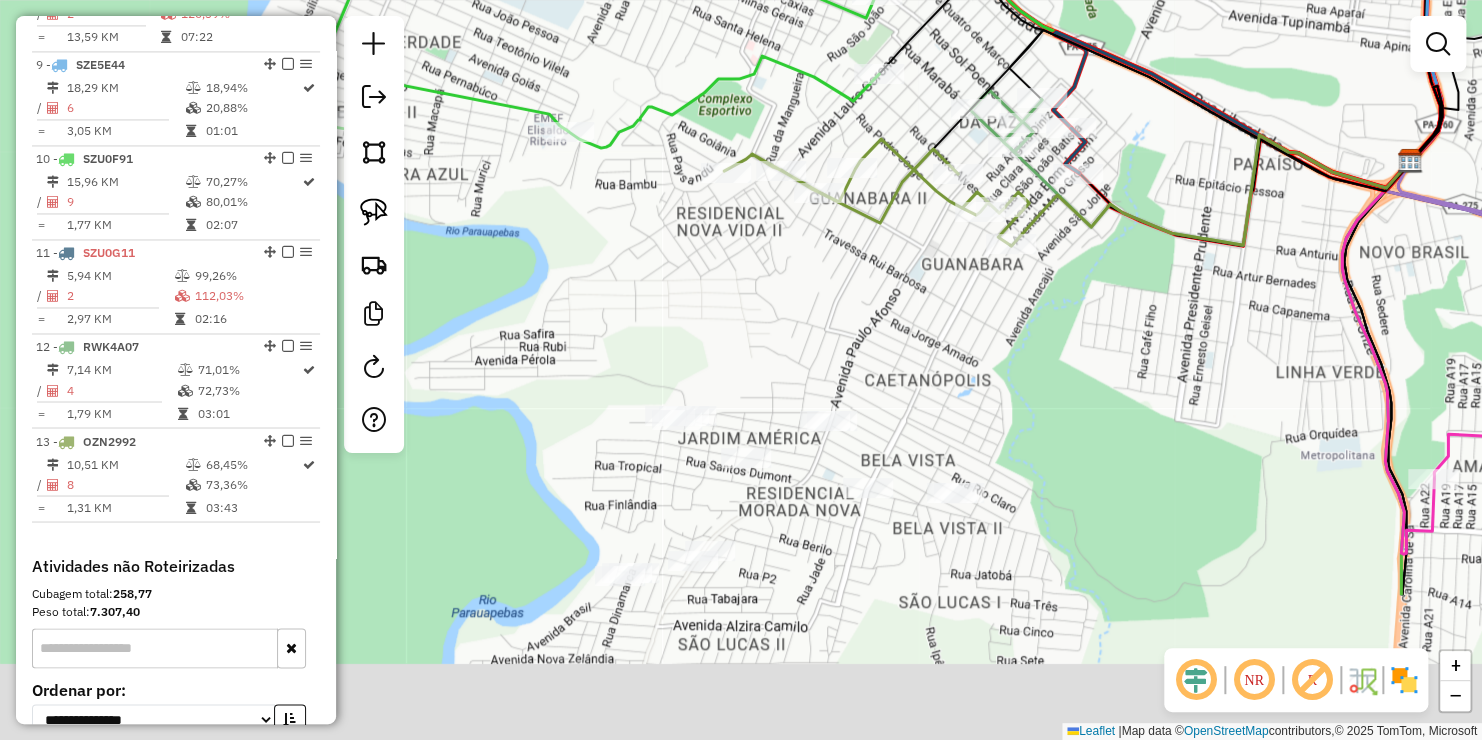 drag, startPoint x: 1012, startPoint y: 384, endPoint x: 1001, endPoint y: 312, distance: 72.835434 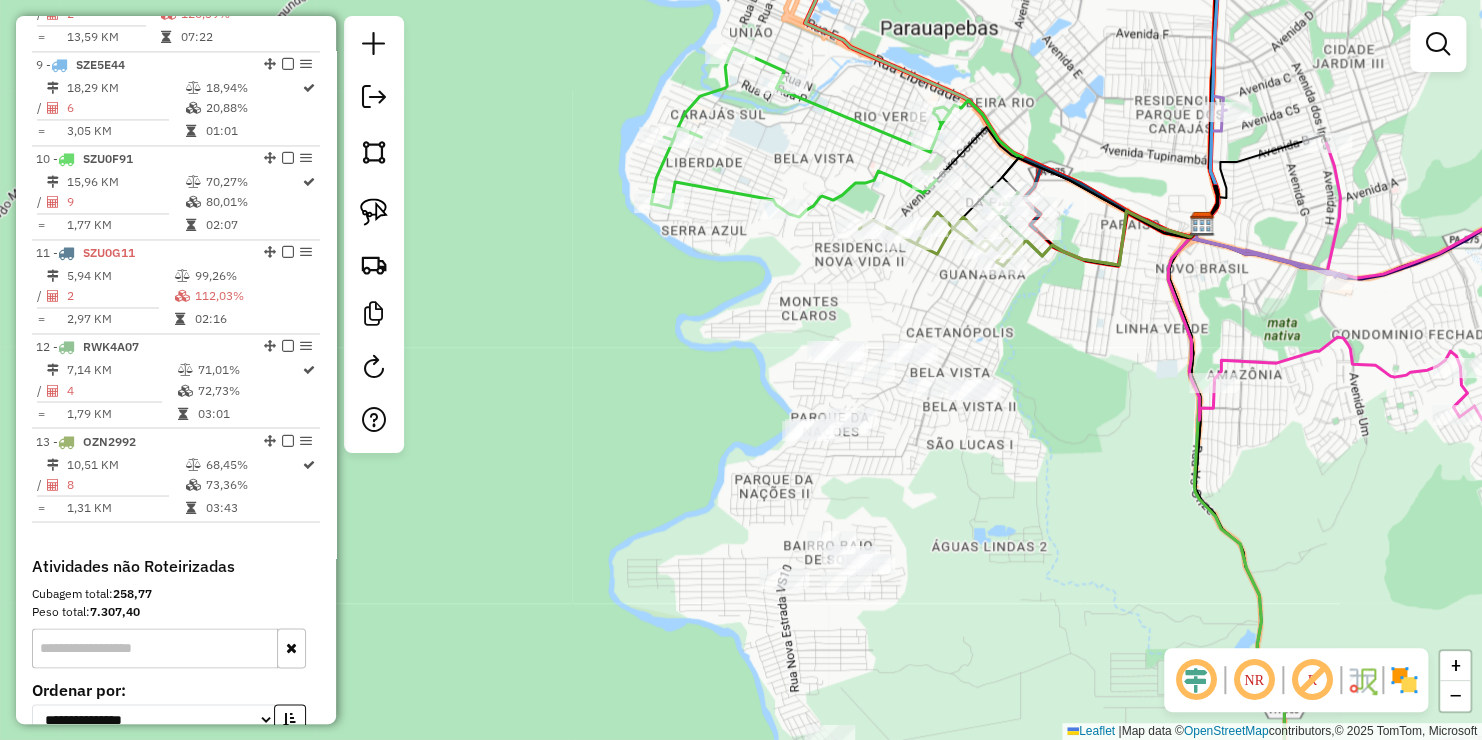 click on "Janela de atendimento Grade de atendimento Capacidade Transportadoras Veículos Cliente Pedidos  Rotas Selecione os dias de semana para filtrar as janelas de atendimento  Seg   Ter   Qua   Qui   Sex   Sáb   Dom  Informe o período da janela de atendimento: De: Até:  Filtrar exatamente a janela do cliente  Considerar janela de atendimento padrão  Selecione os dias de semana para filtrar as grades de atendimento  Seg   Ter   Qua   Qui   Sex   Sáb   Dom   Considerar clientes sem dia de atendimento cadastrado  Clientes fora do dia de atendimento selecionado Filtrar as atividades entre os valores definidos abaixo:  Peso mínimo:   Peso máximo:   Cubagem mínima:   Cubagem máxima:   De:   Até:  Filtrar as atividades entre o tempo de atendimento definido abaixo:  De:   Até:   Considerar capacidade total dos clientes não roteirizados Transportadora: Selecione um ou mais itens Tipo de veículo: Selecione um ou mais itens Veículo: Selecione um ou mais itens Motorista: Selecione um ou mais itens Nome: Rótulo:" 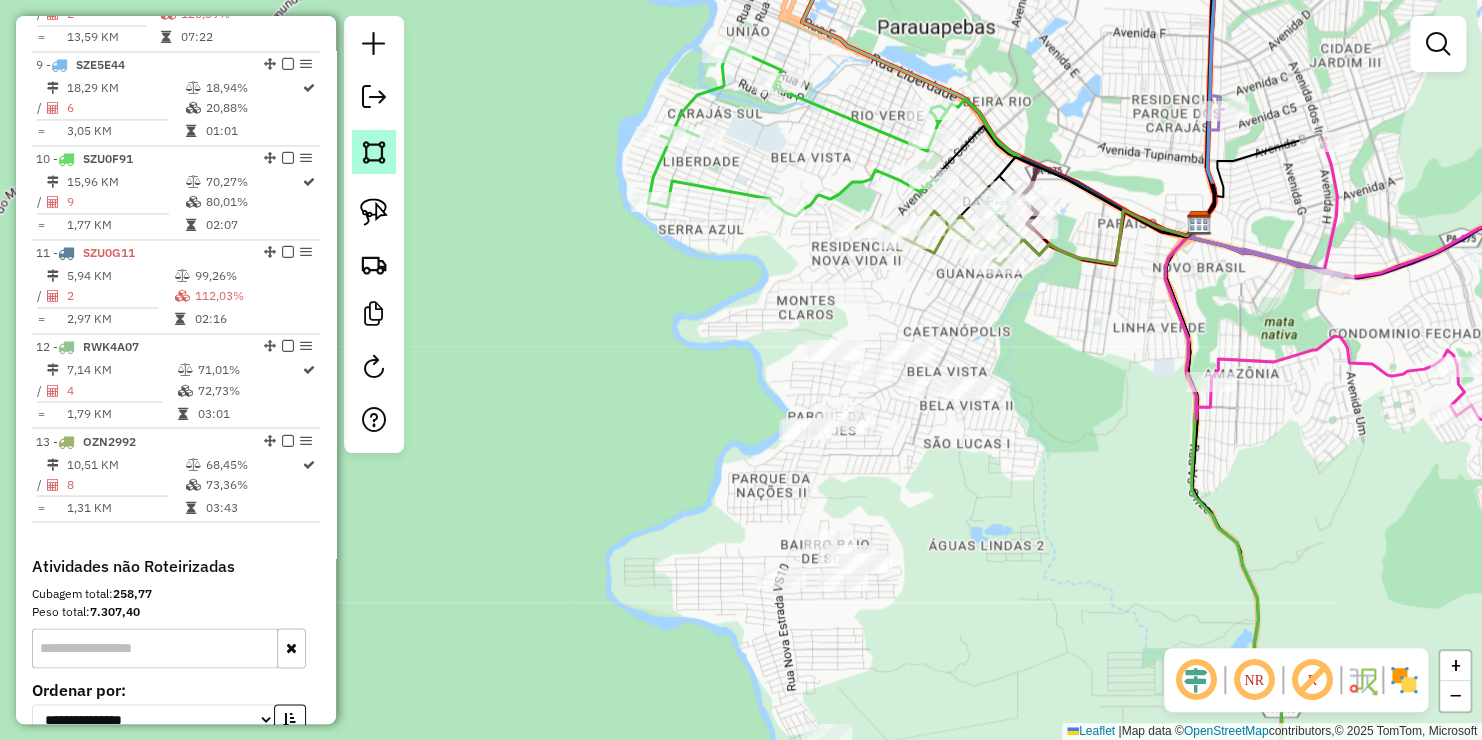 click 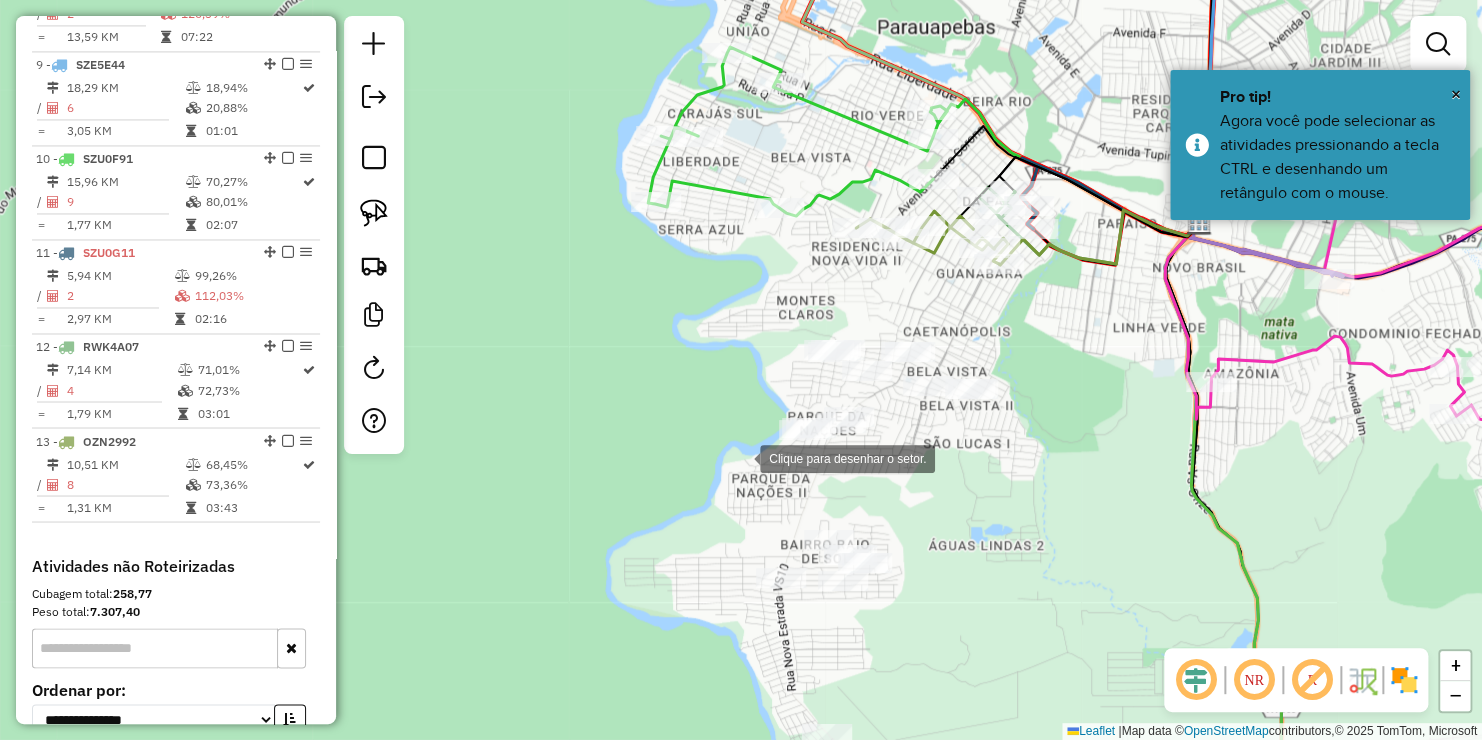 click 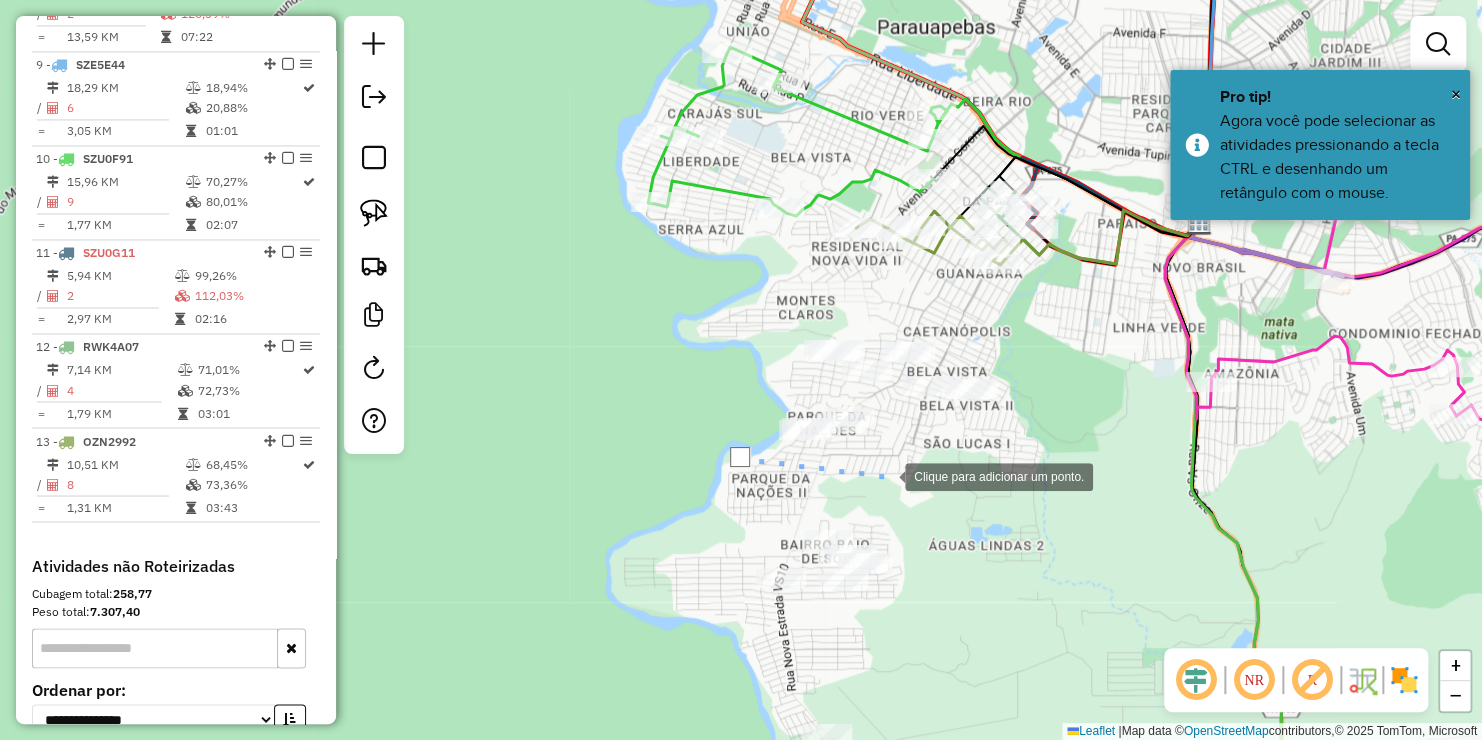 click 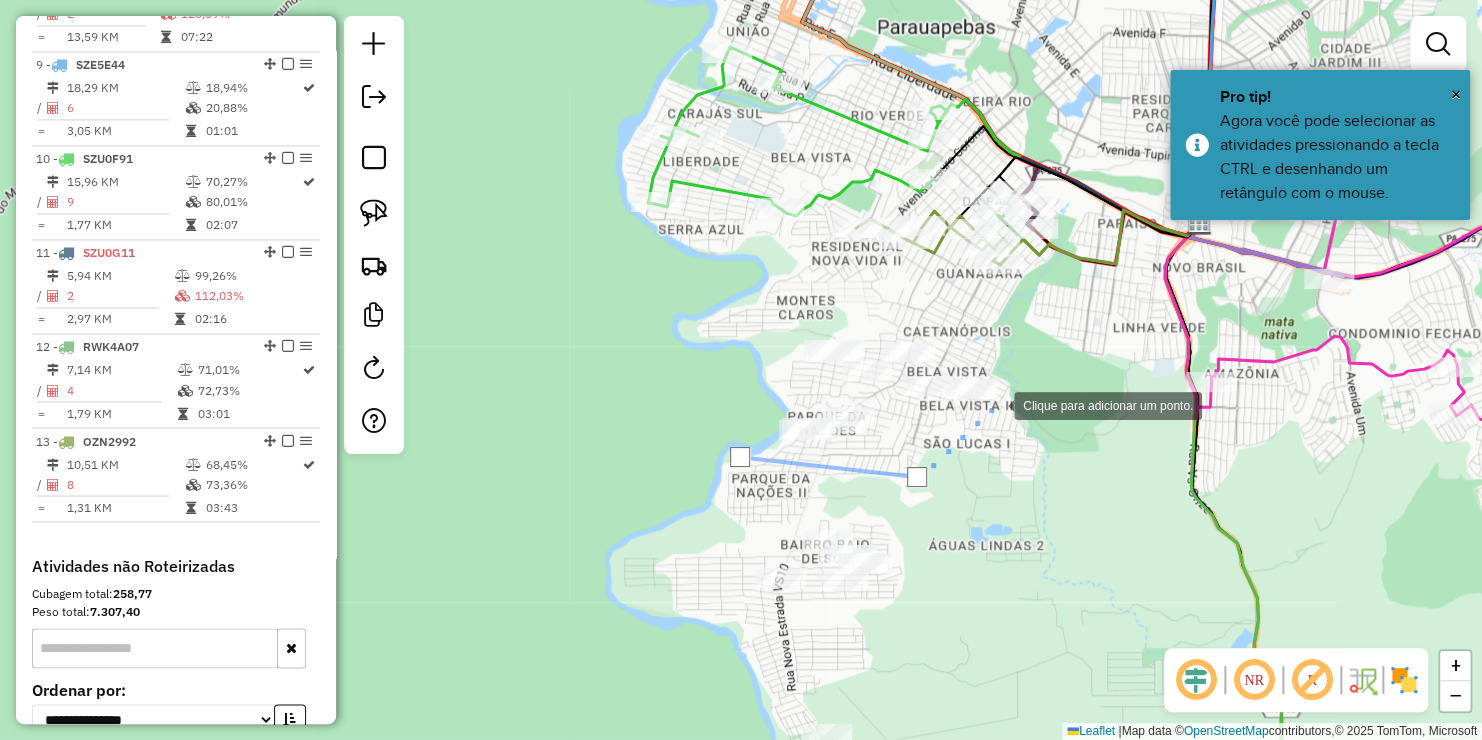 click 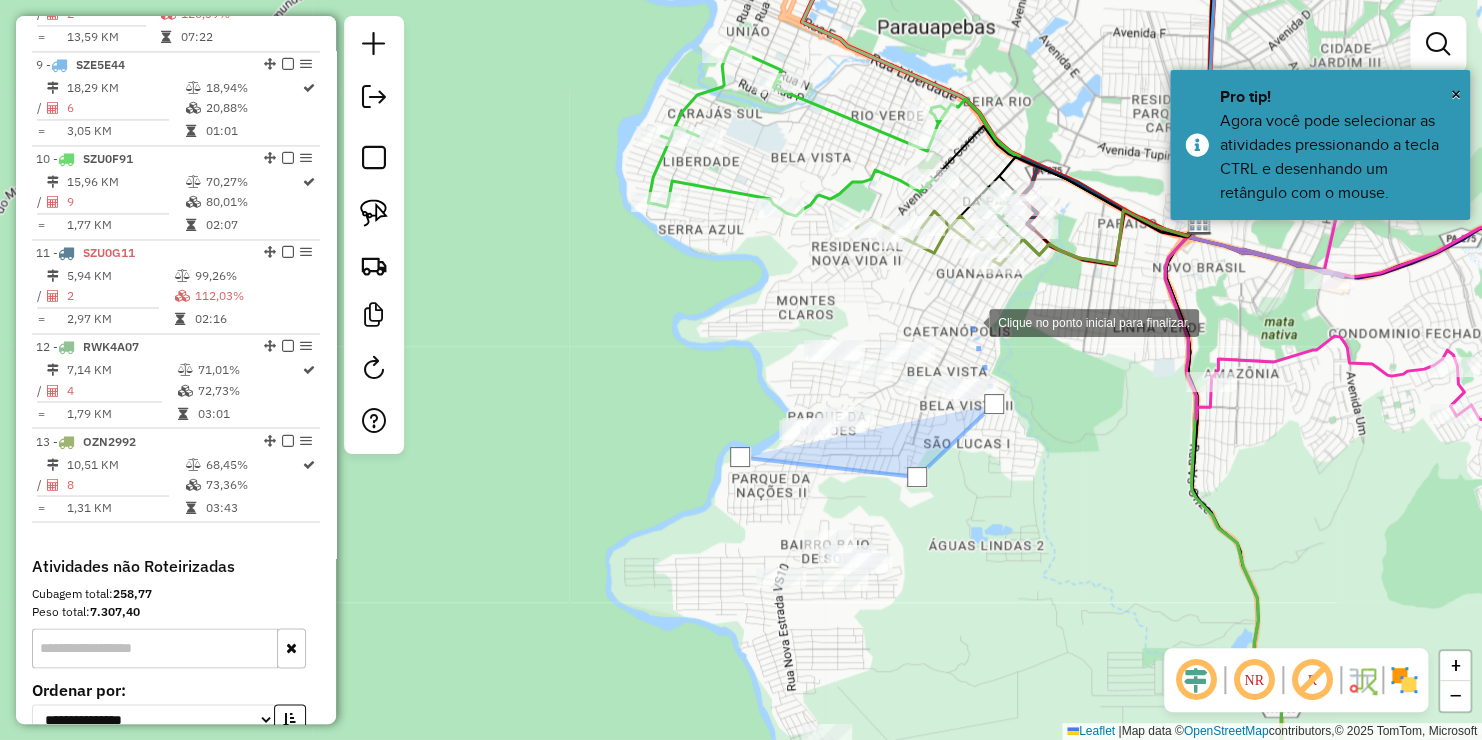 drag, startPoint x: 969, startPoint y: 321, endPoint x: 909, endPoint y: 287, distance: 68.96376 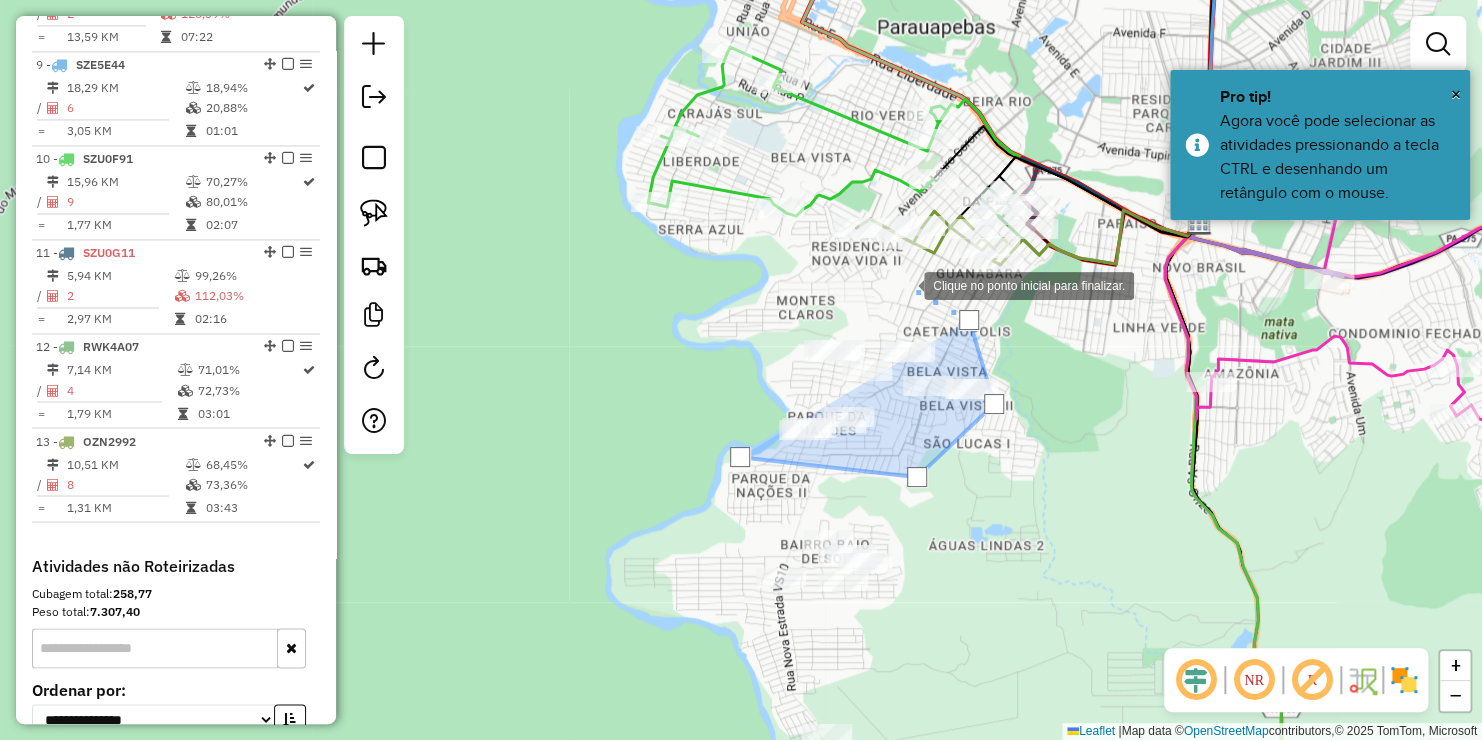 click 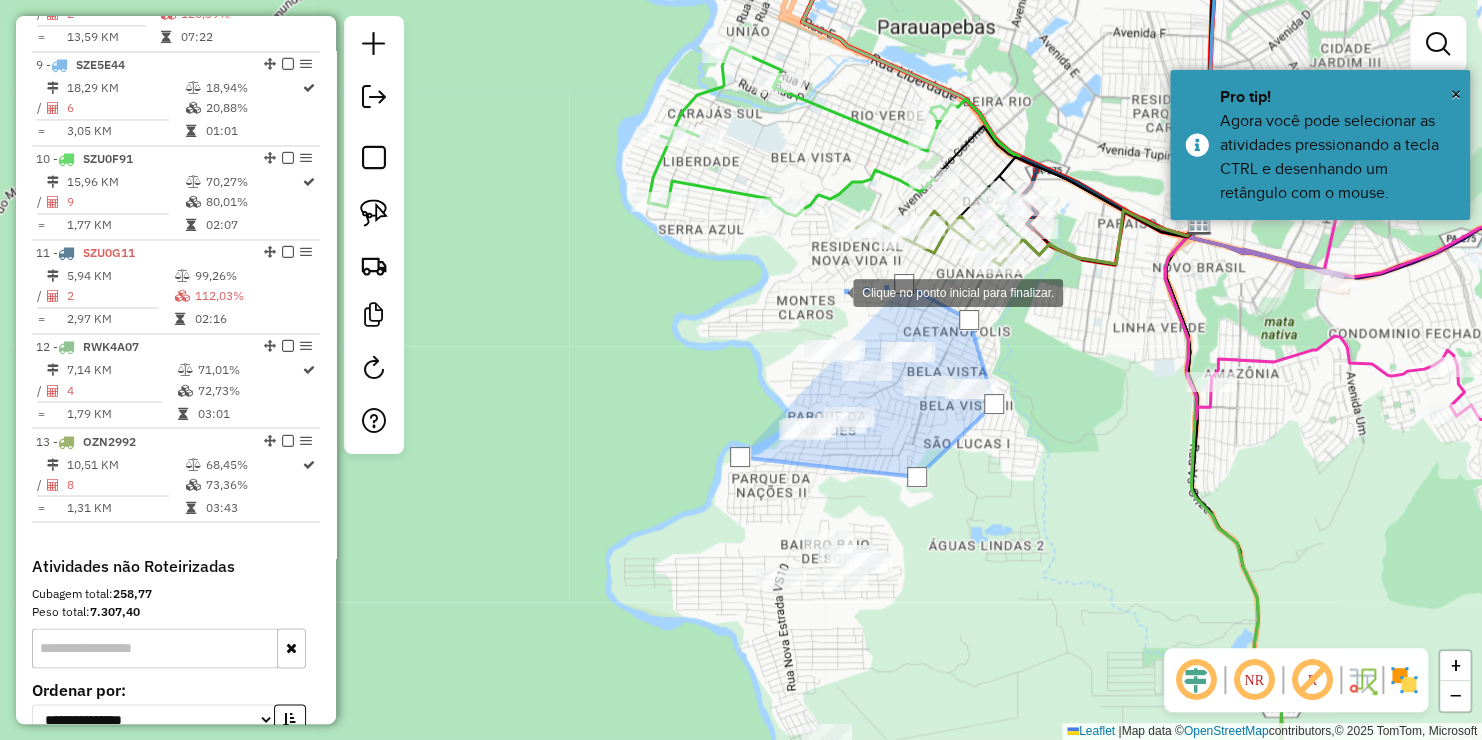 drag, startPoint x: 801, startPoint y: 293, endPoint x: 777, endPoint y: 325, distance: 40 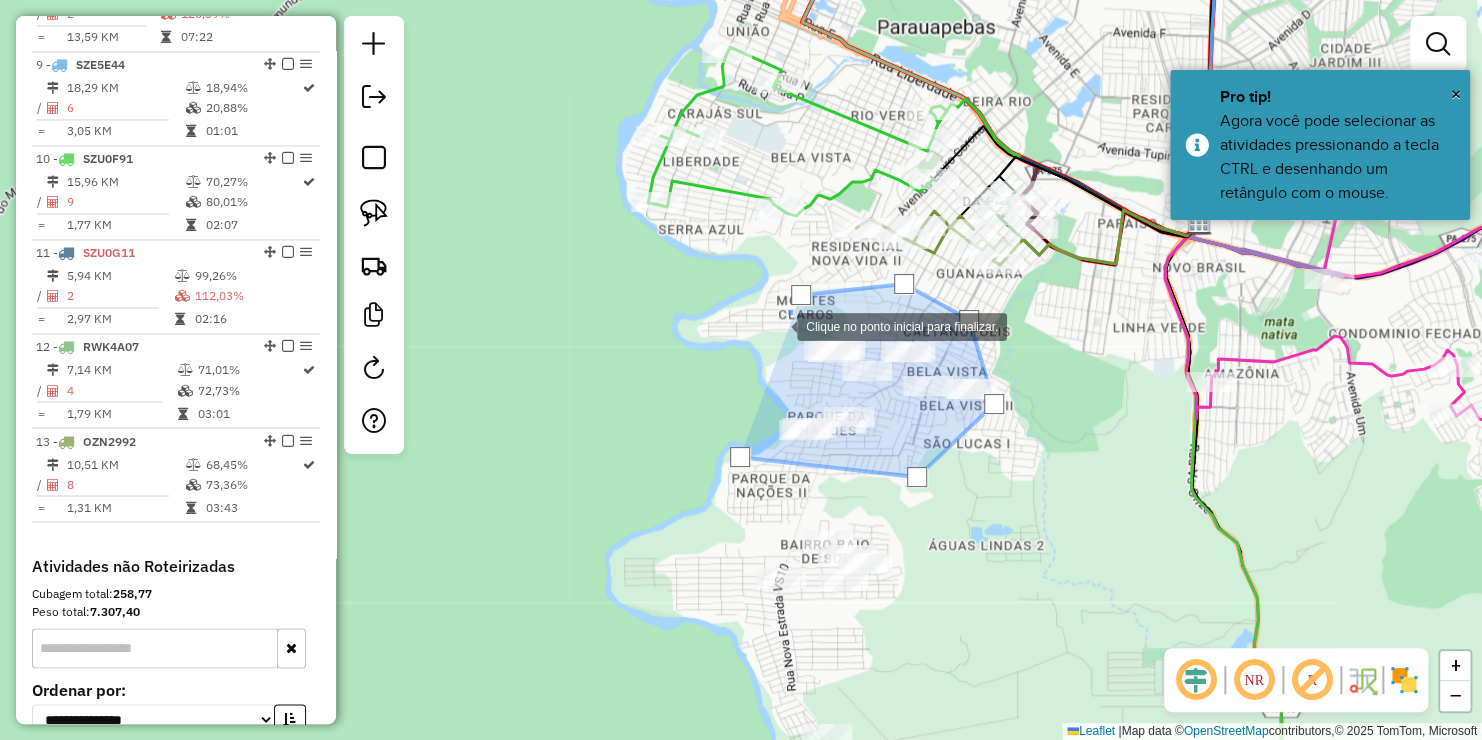 click 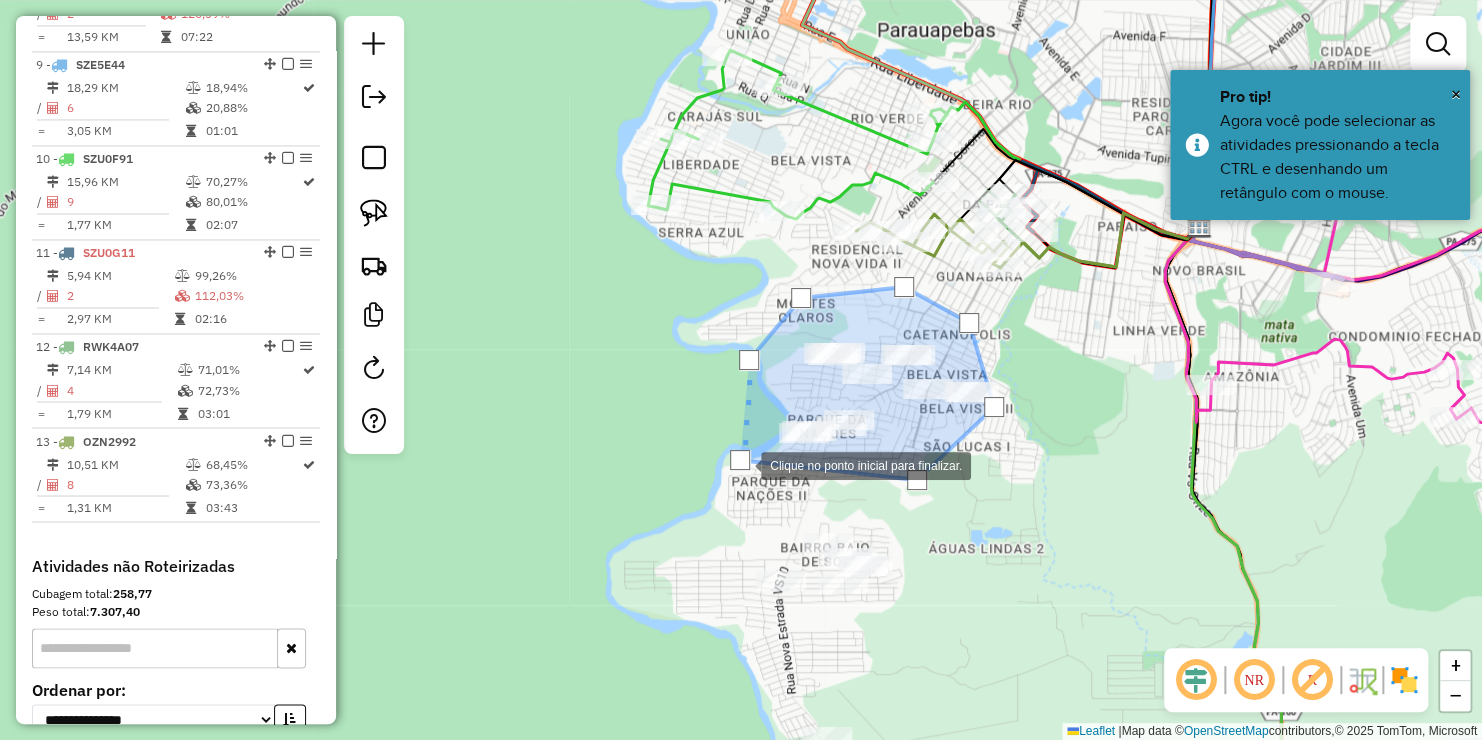 click 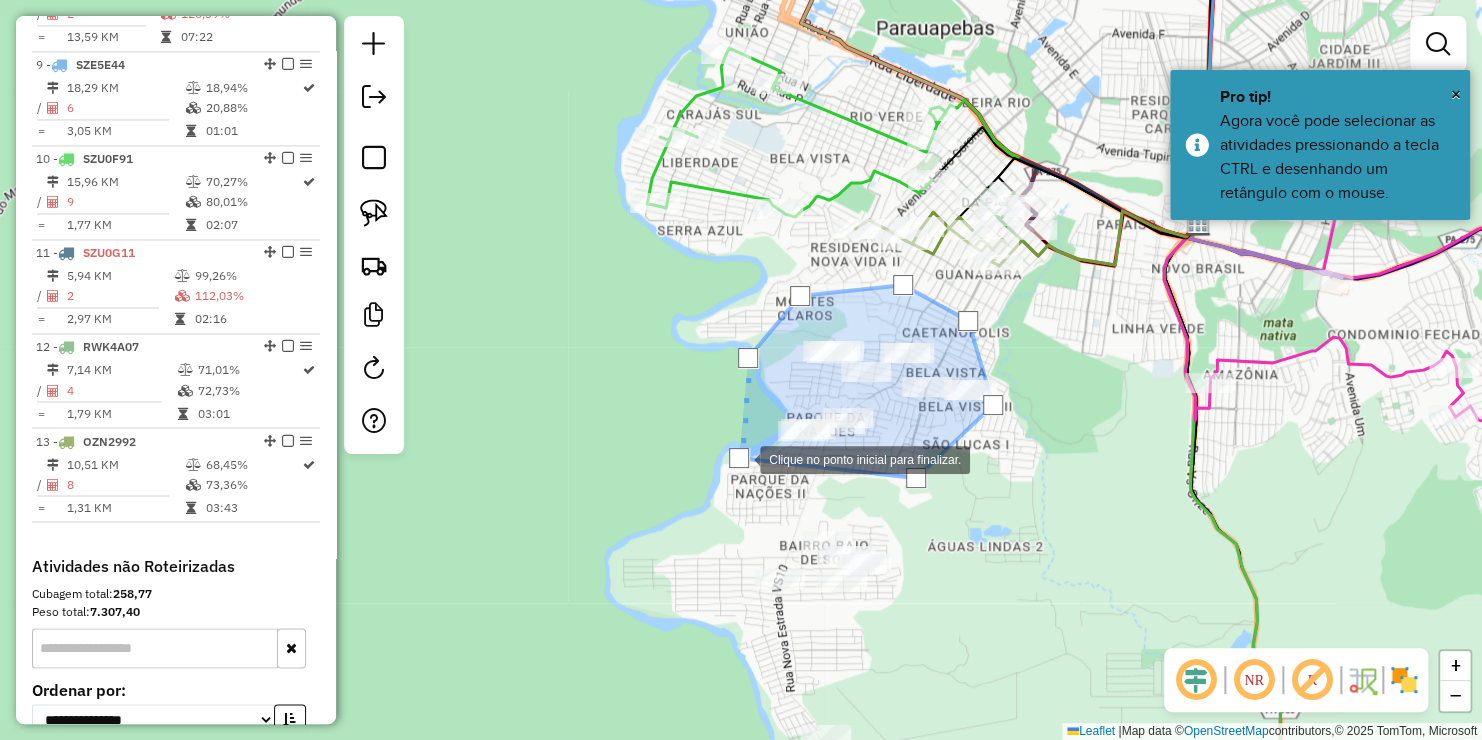 click 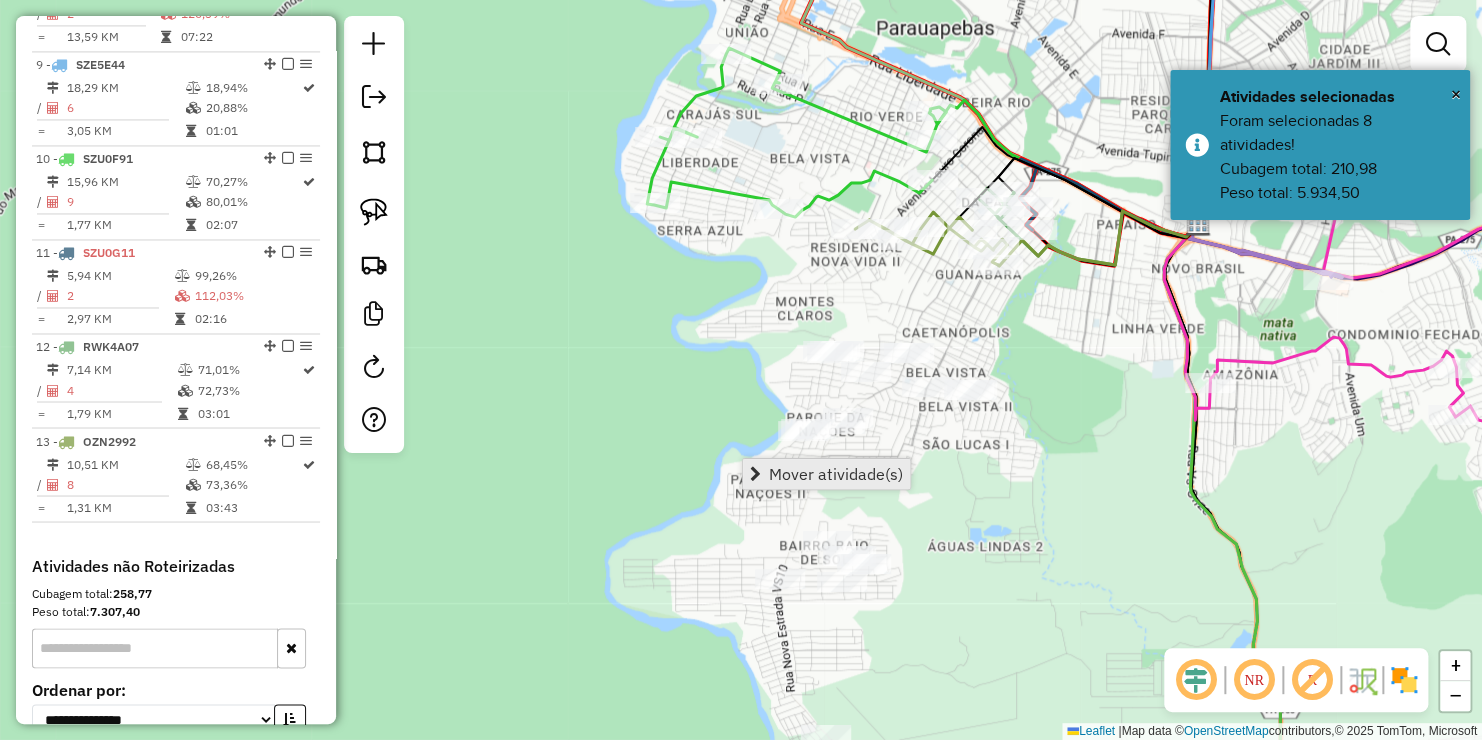 click on "Mover atividade(s)" at bounding box center (836, 474) 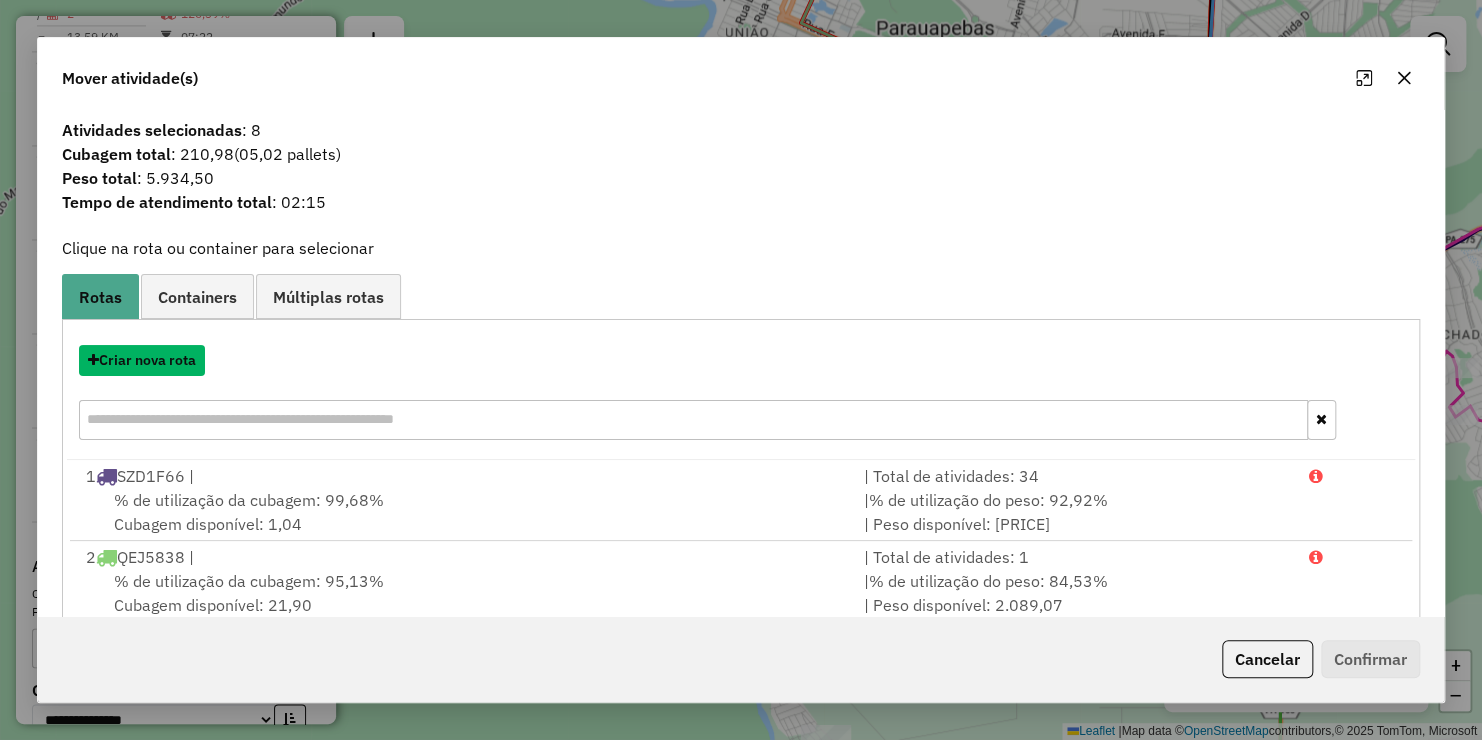 click on "Criar nova rota" at bounding box center (142, 360) 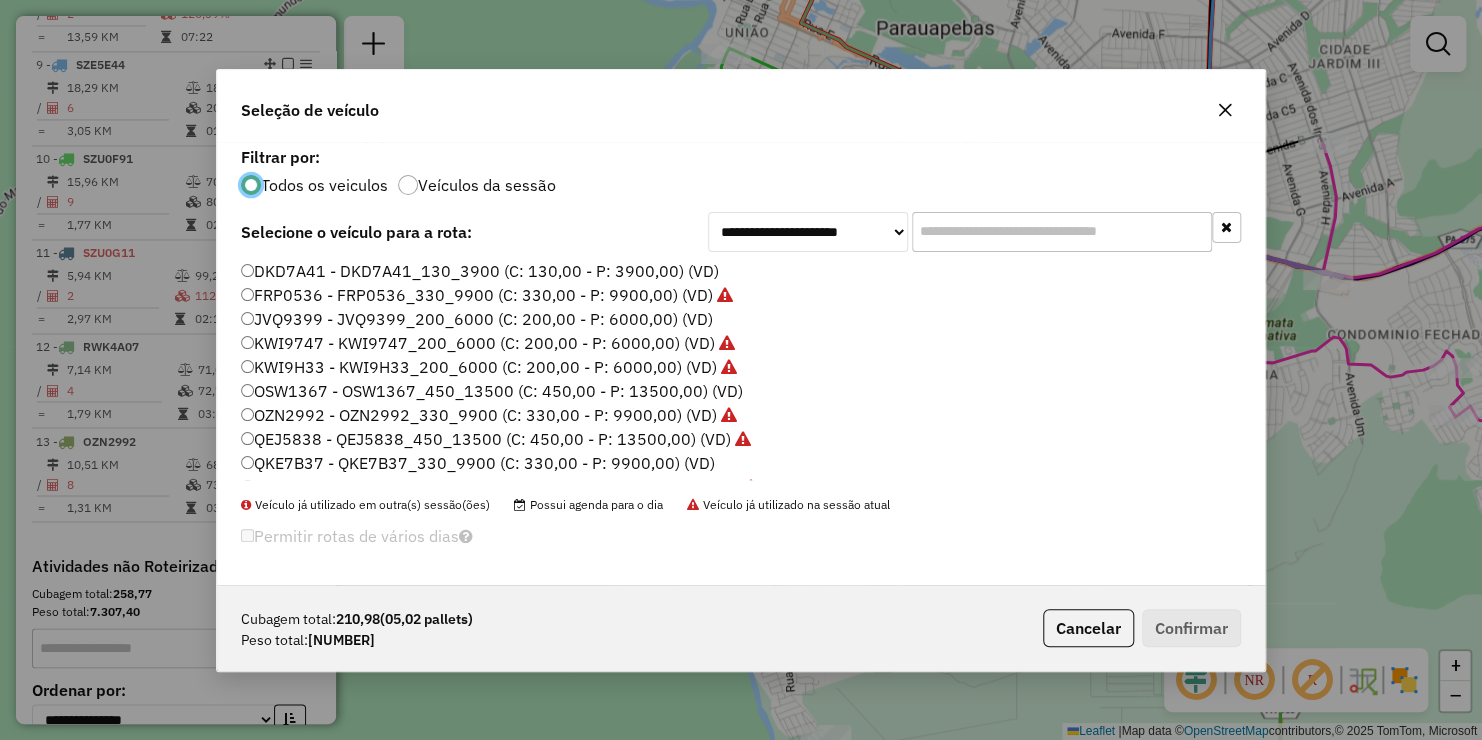 scroll, scrollTop: 10, scrollLeft: 6, axis: both 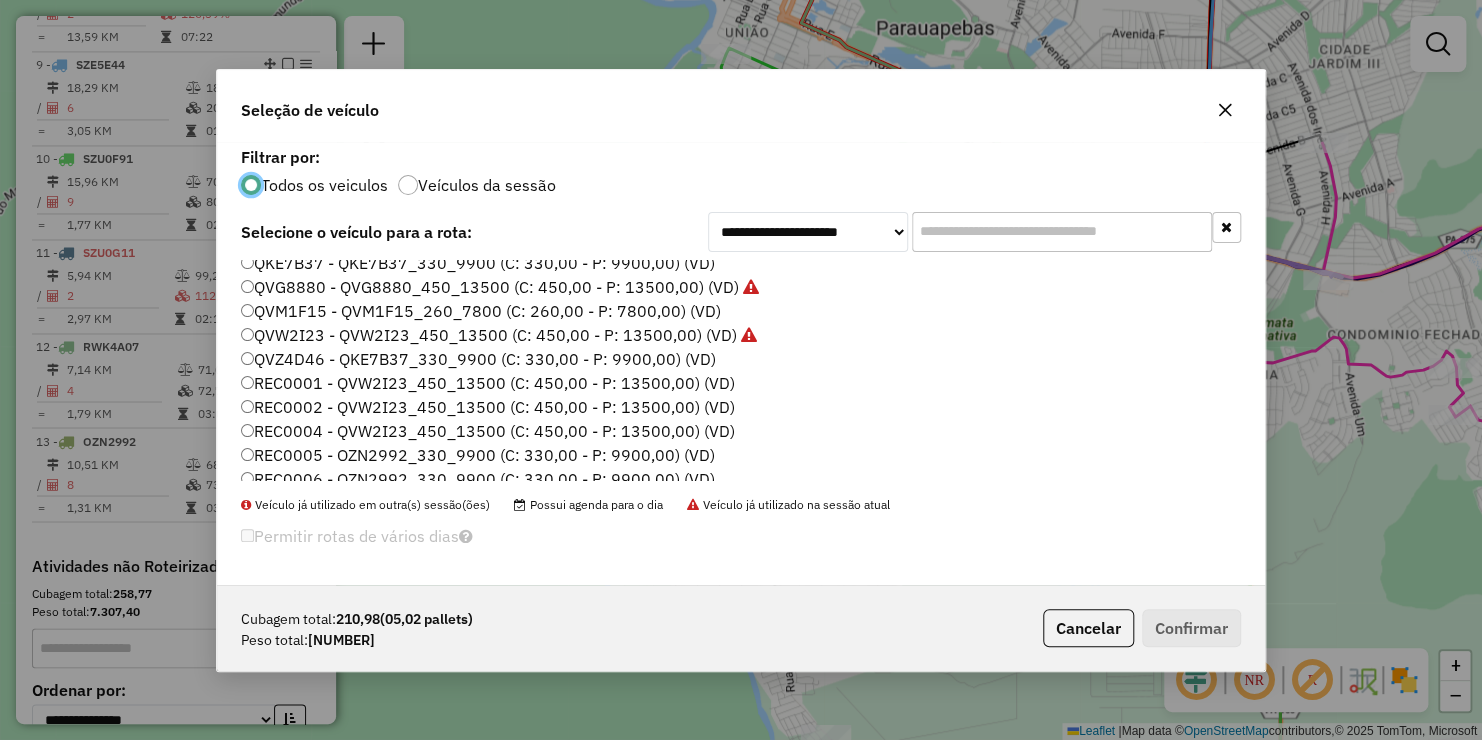 click on "QVM1F15 - QVM1F15_260_7800 (C: 260,00 - P: 7800,00) (VD)" 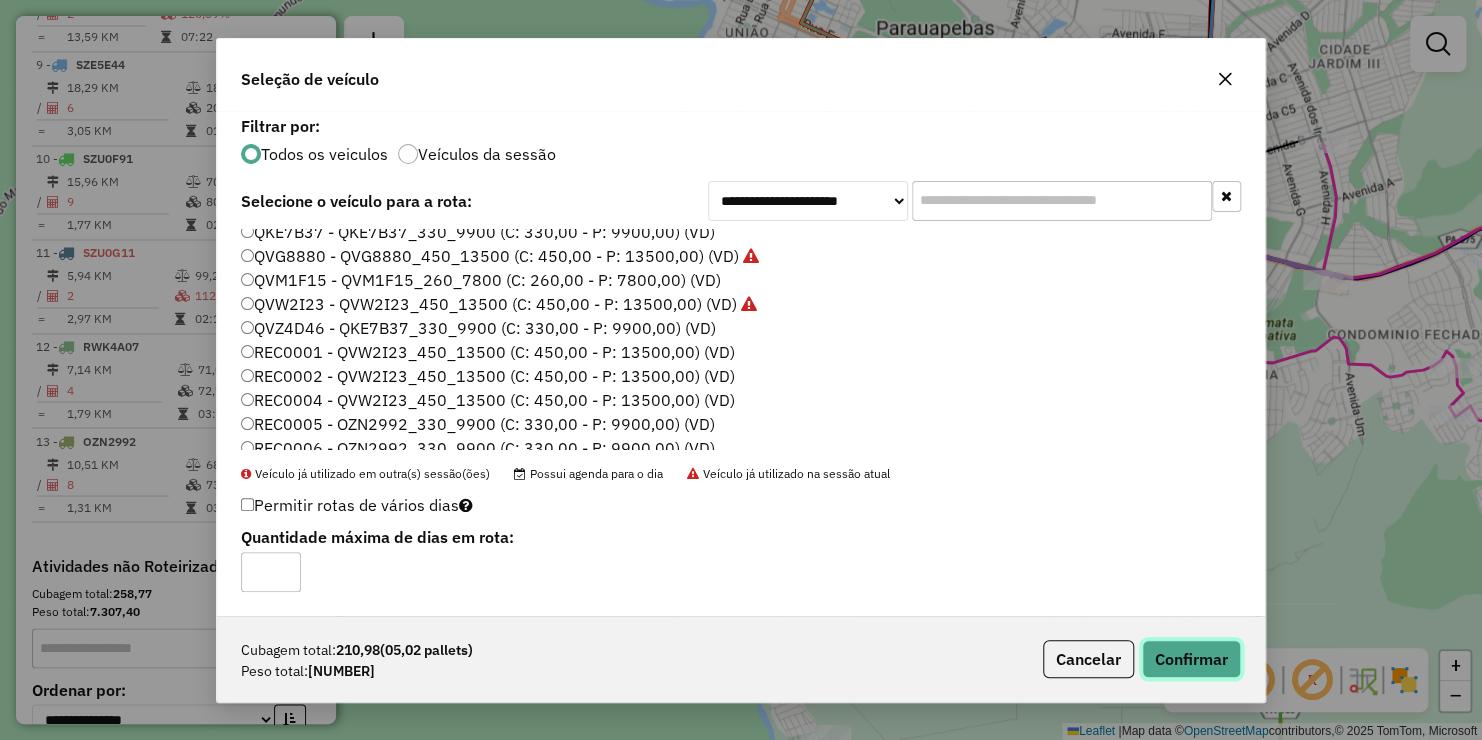 click on "Confirmar" 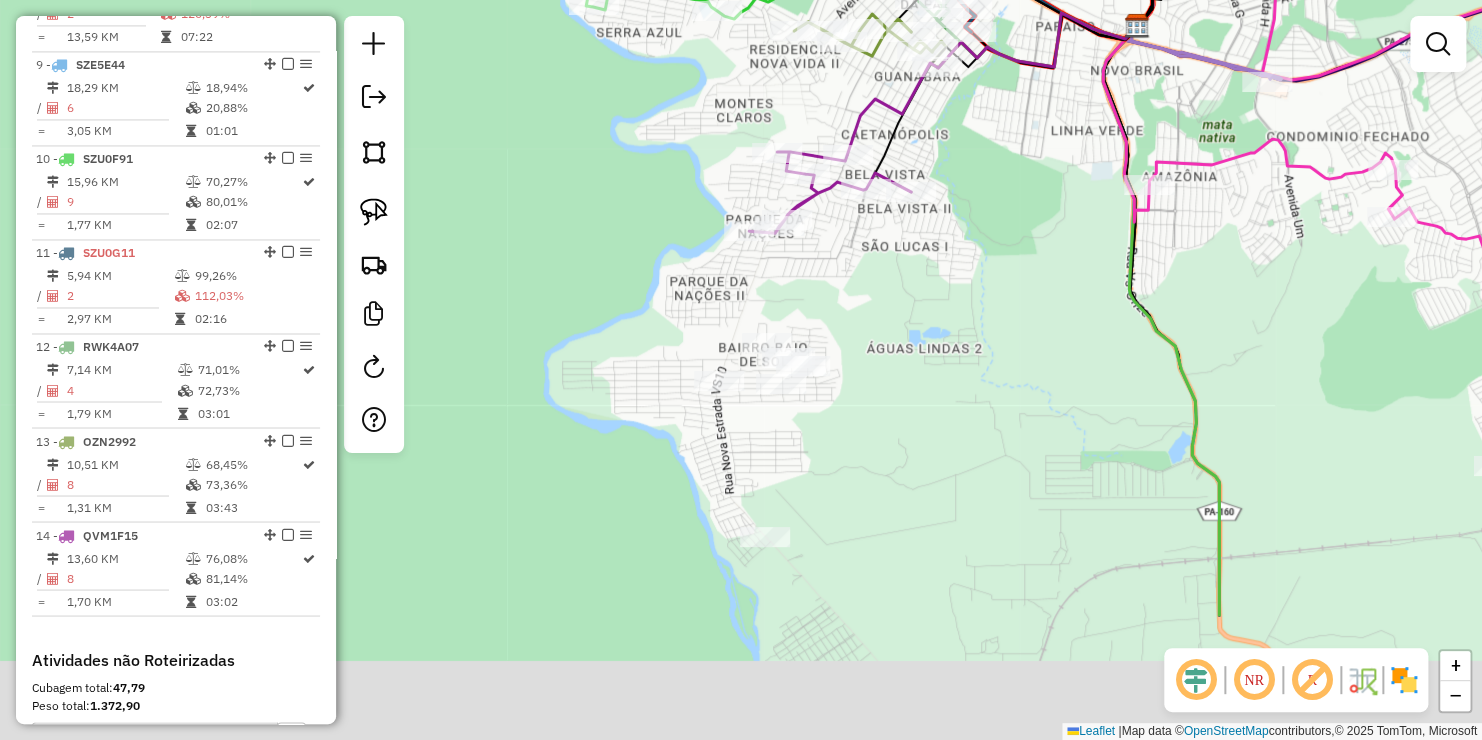 drag, startPoint x: 905, startPoint y: 392, endPoint x: 862, endPoint y: 219, distance: 178.26385 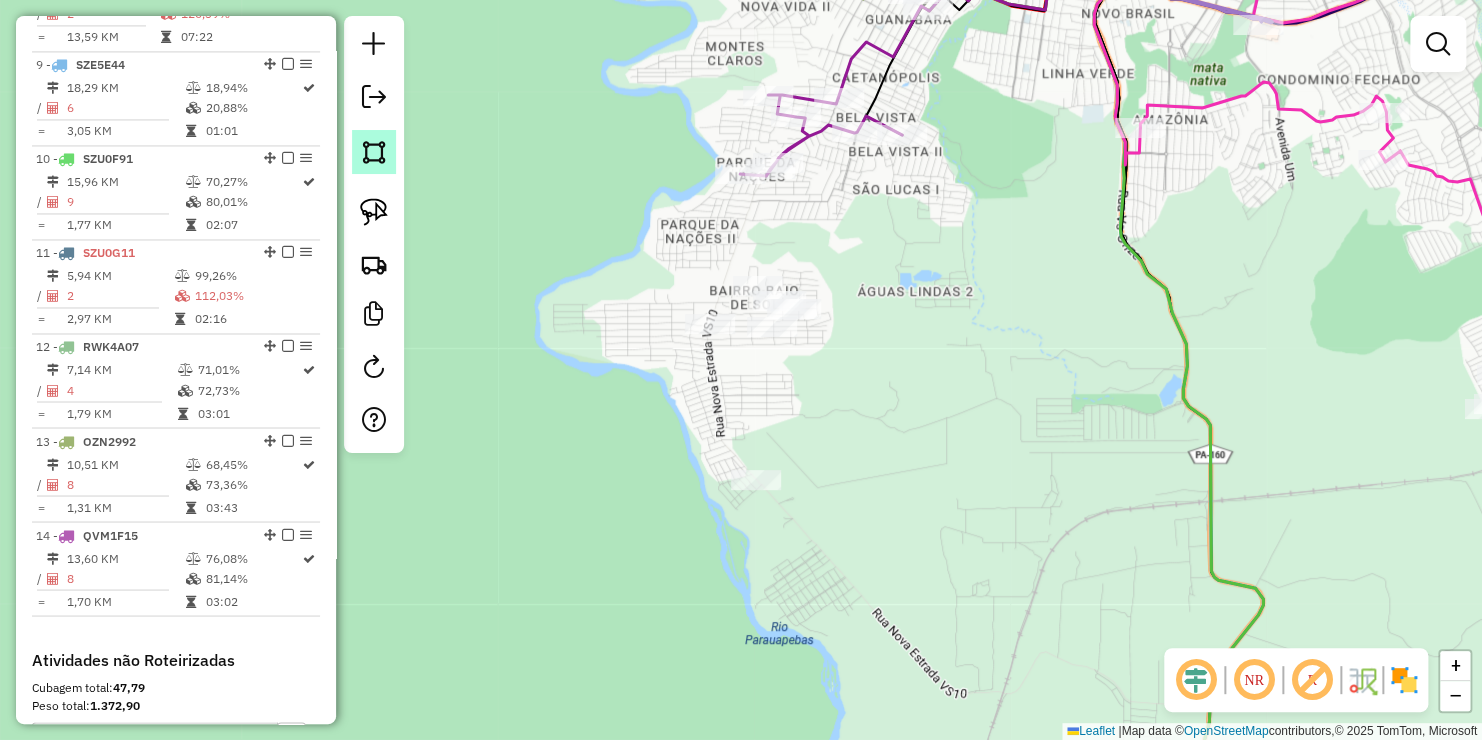 drag, startPoint x: 396, startPoint y: 160, endPoint x: 382, endPoint y: 160, distance: 14 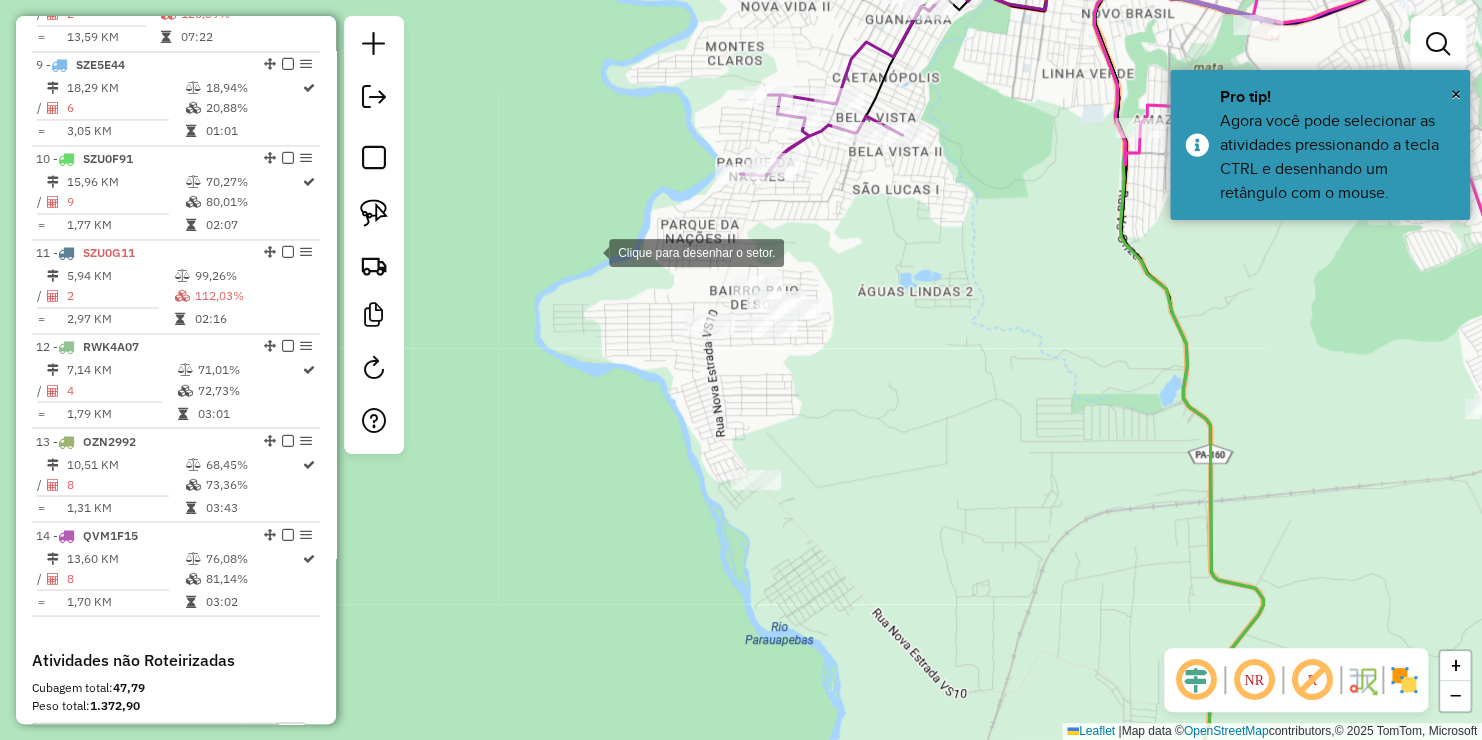 click 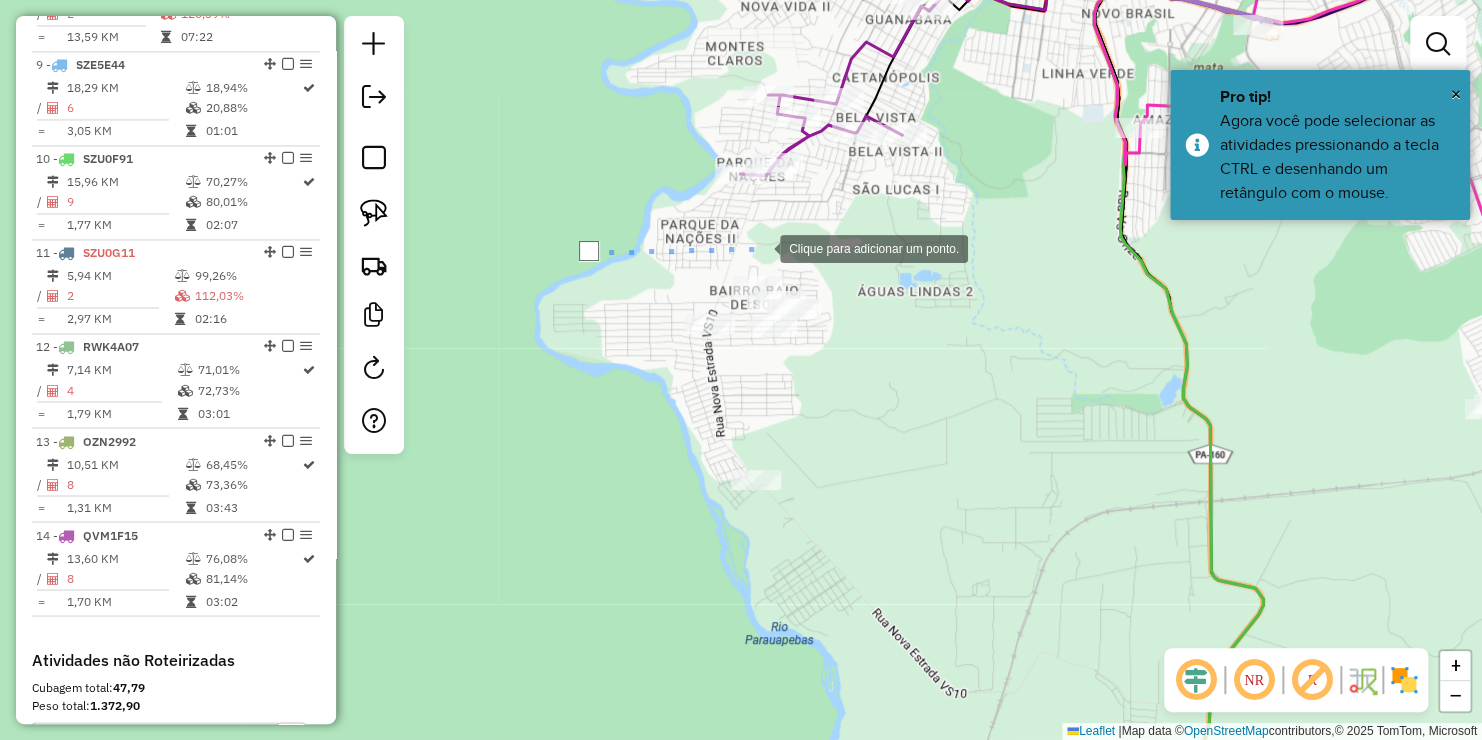 click 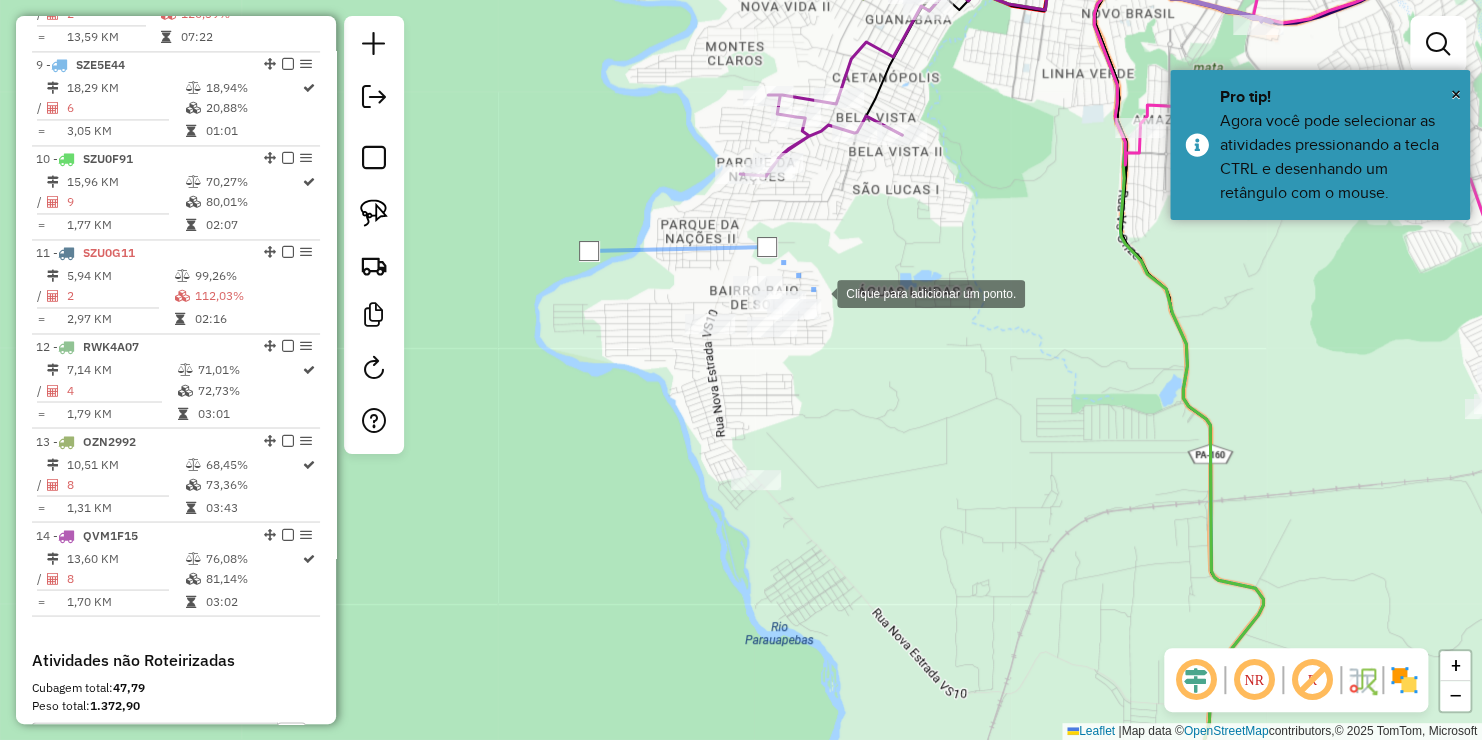 click 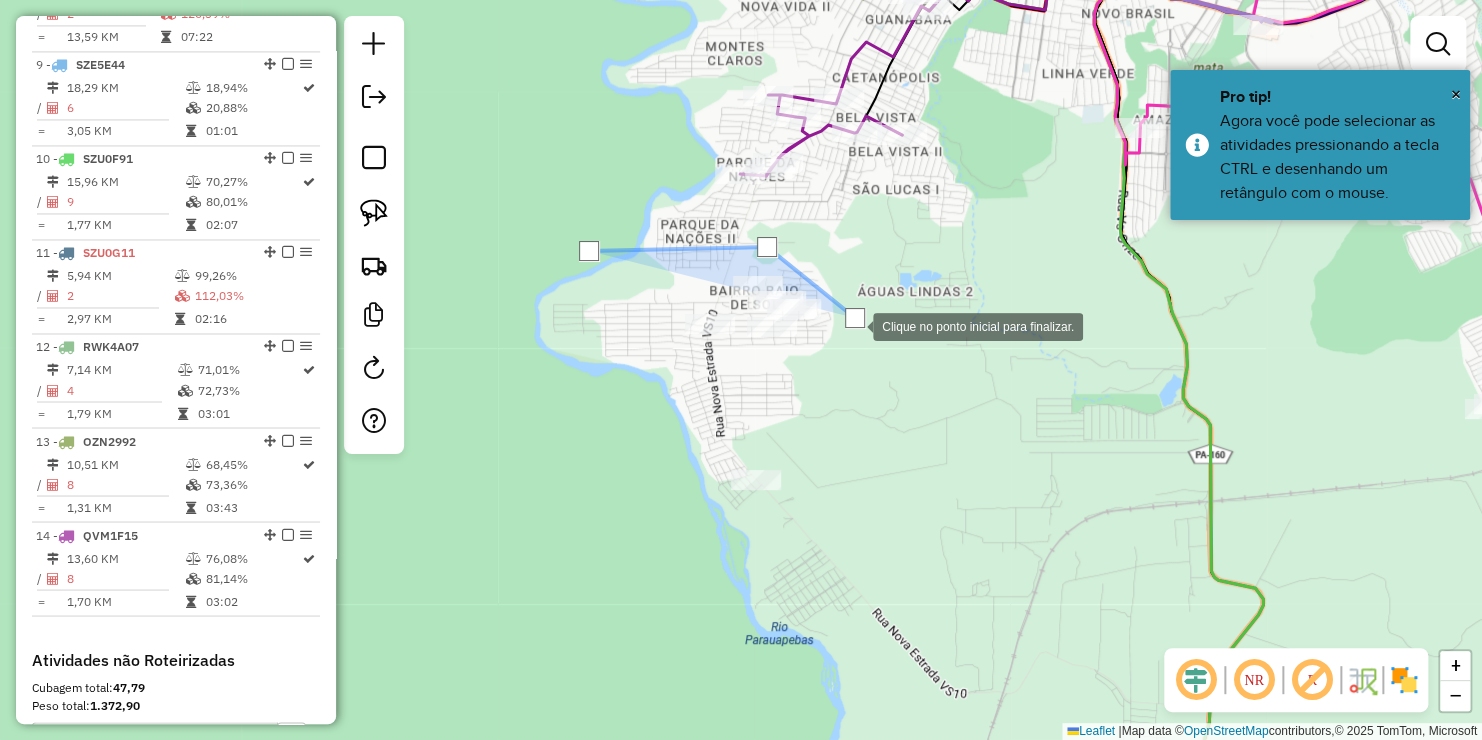 click 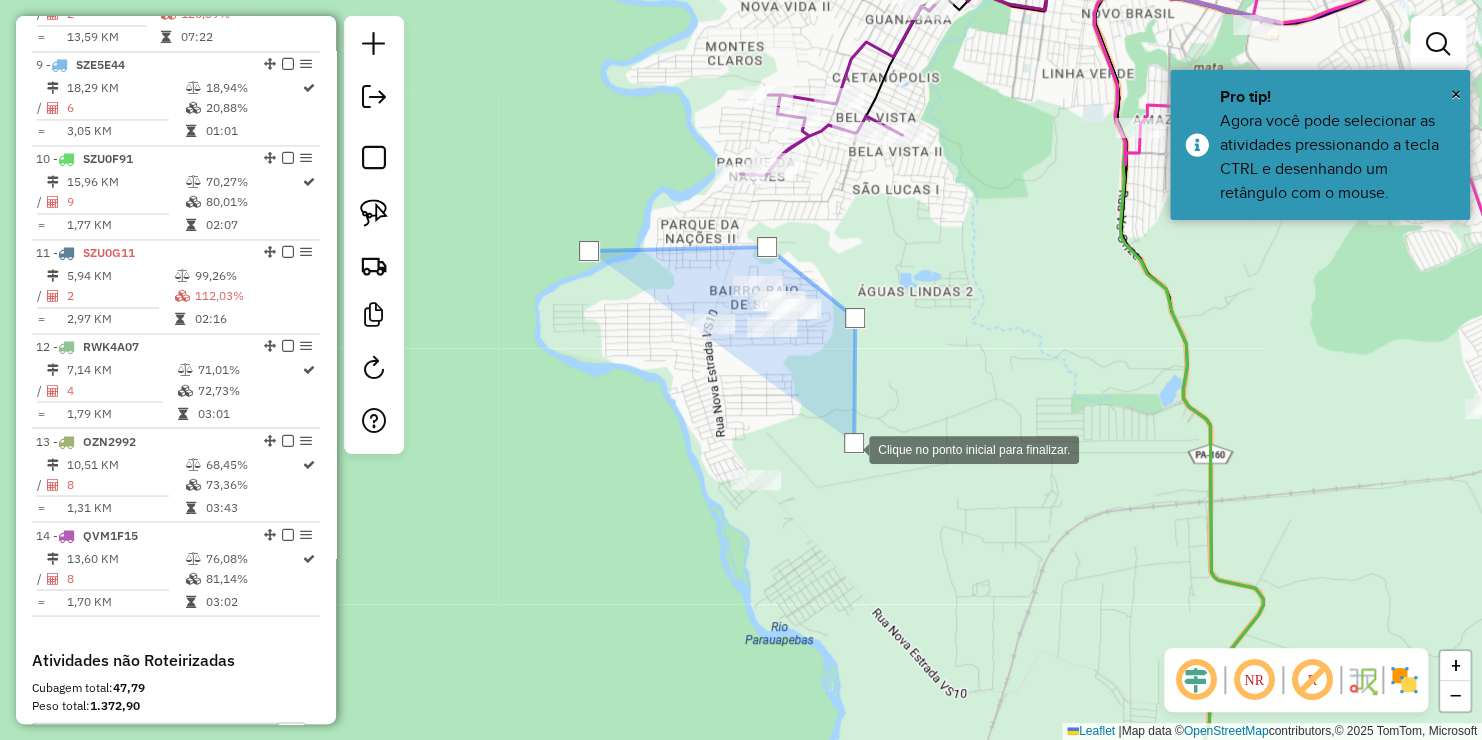 click 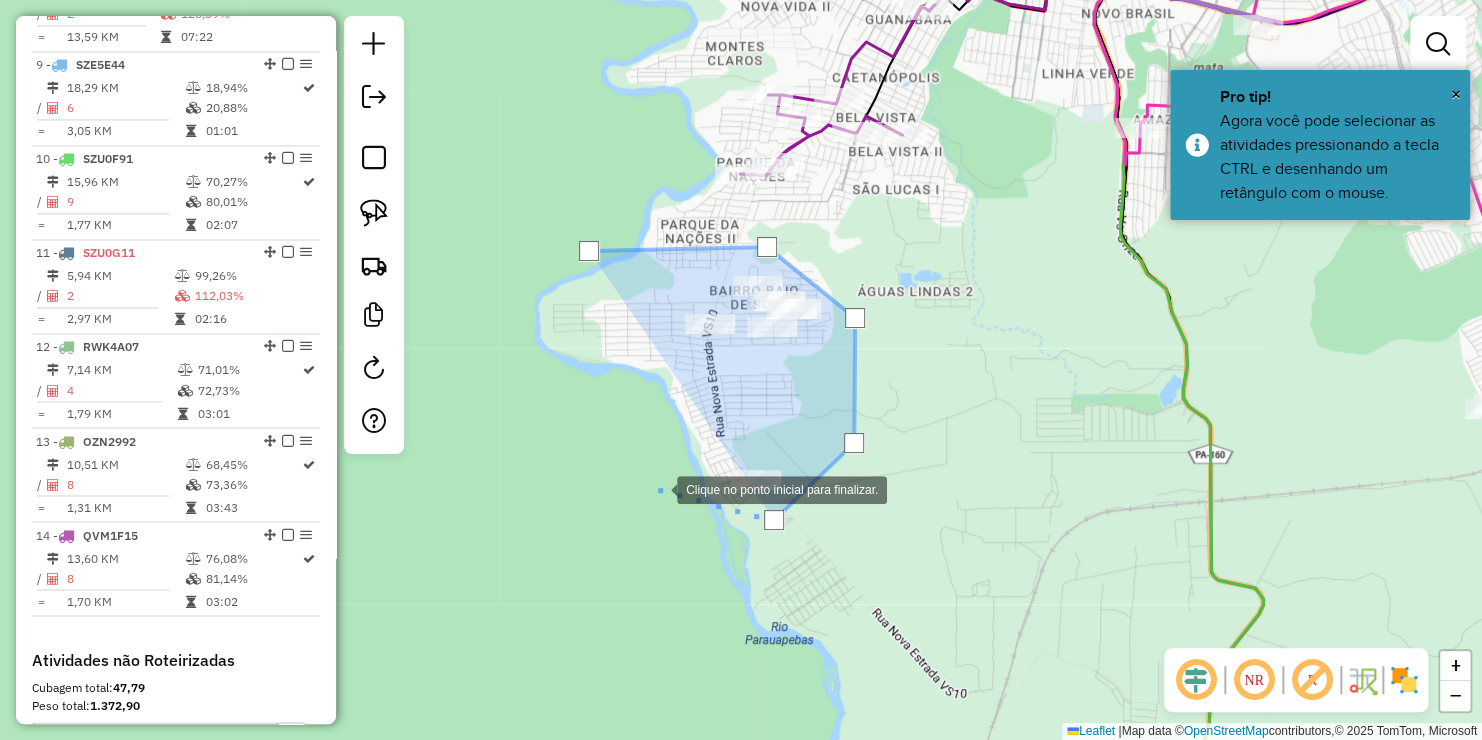 click 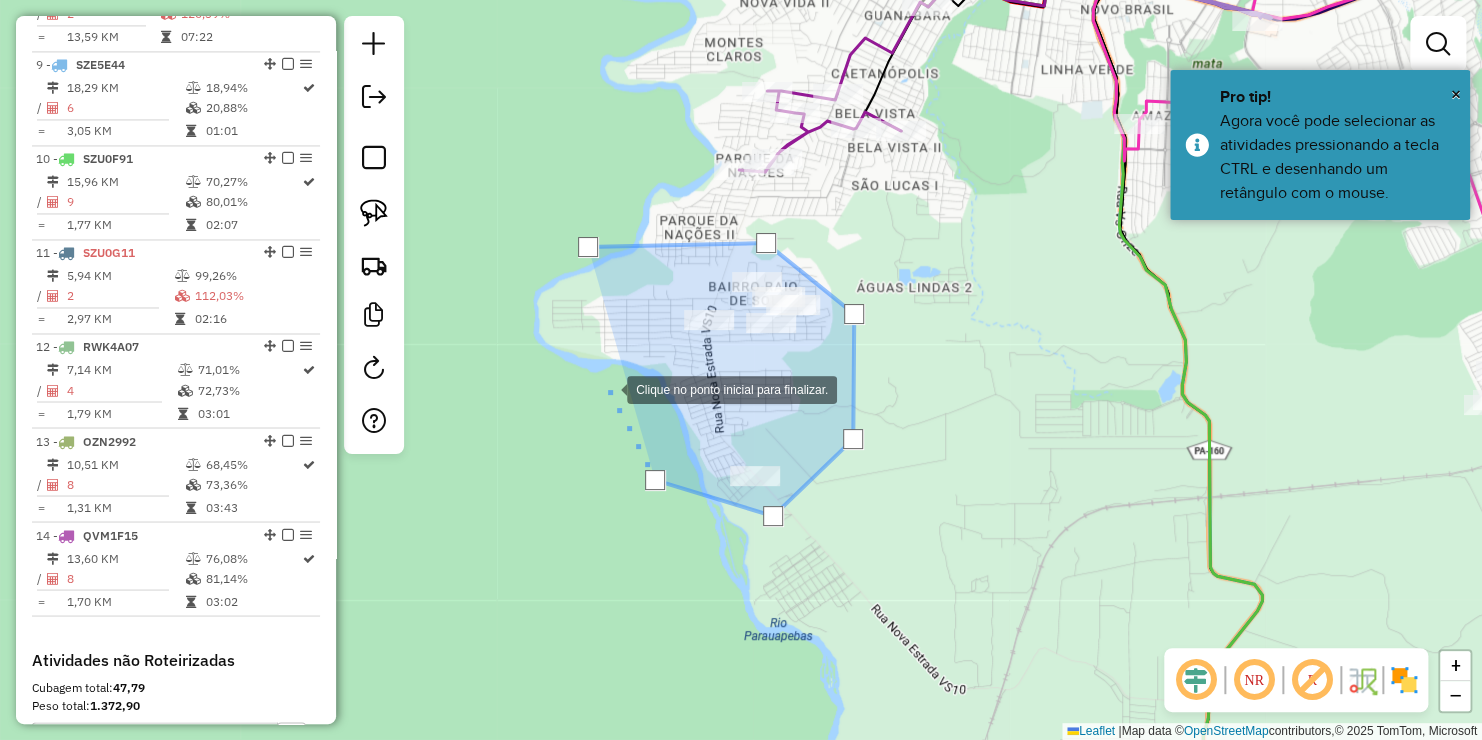drag, startPoint x: 607, startPoint y: 390, endPoint x: 597, endPoint y: 307, distance: 83.60024 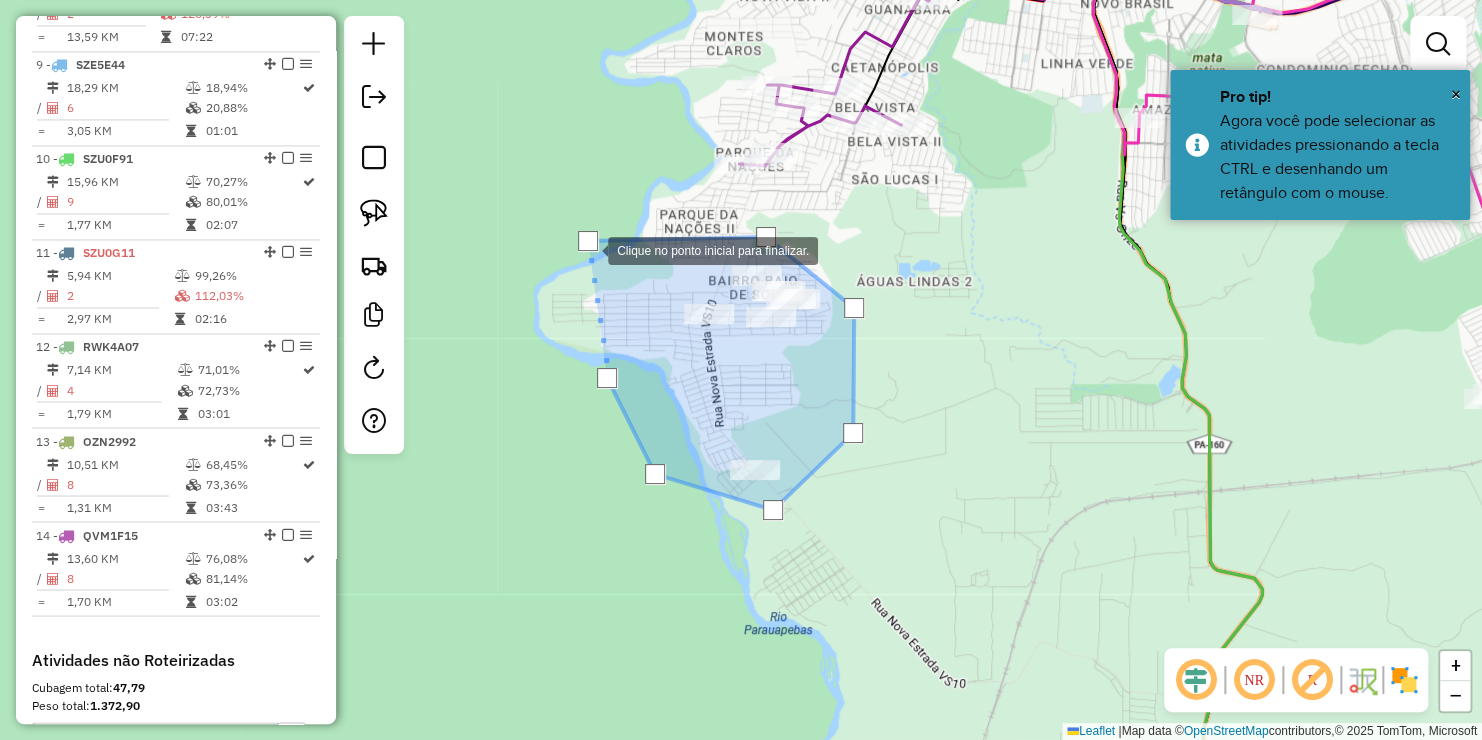 click 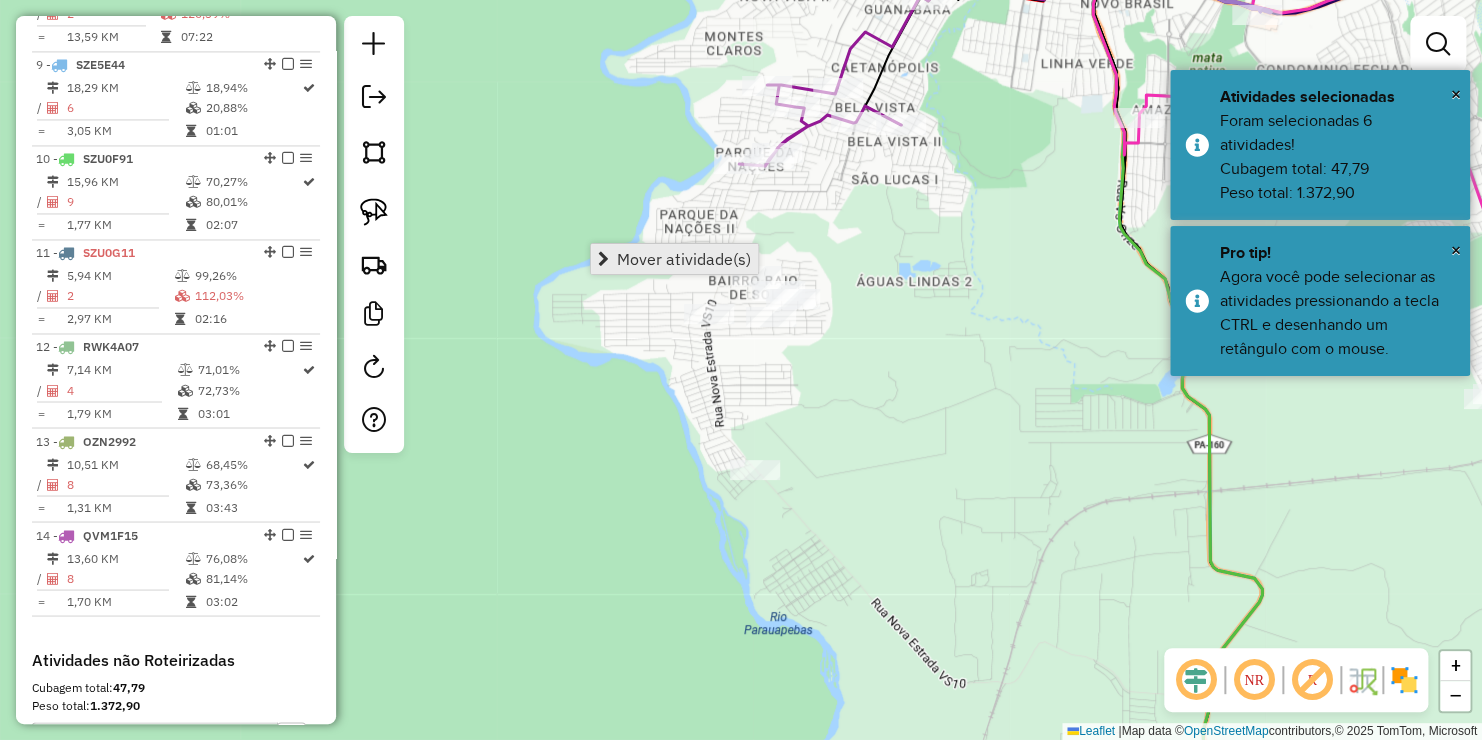 click on "Mover atividade(s)" at bounding box center [684, 259] 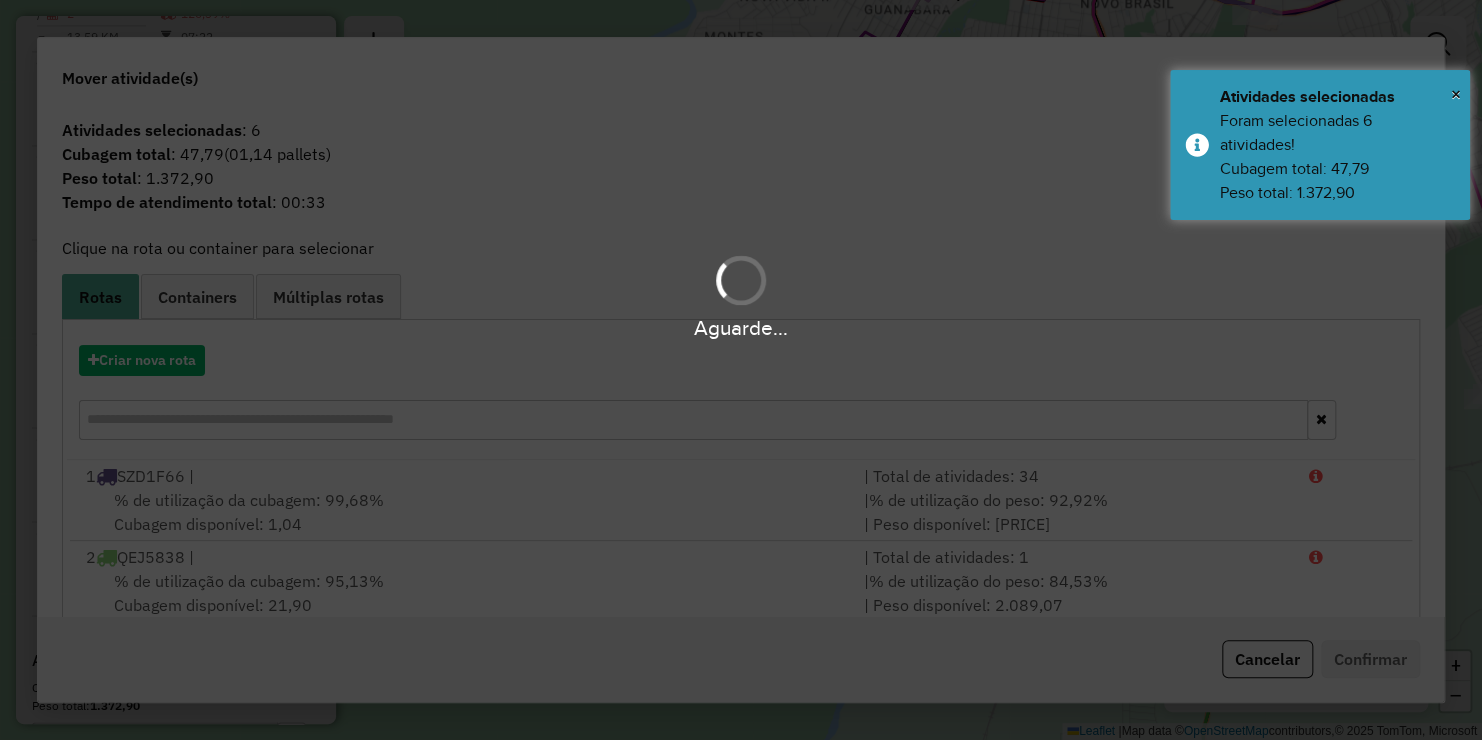 click on "Aguarde..." at bounding box center (741, 370) 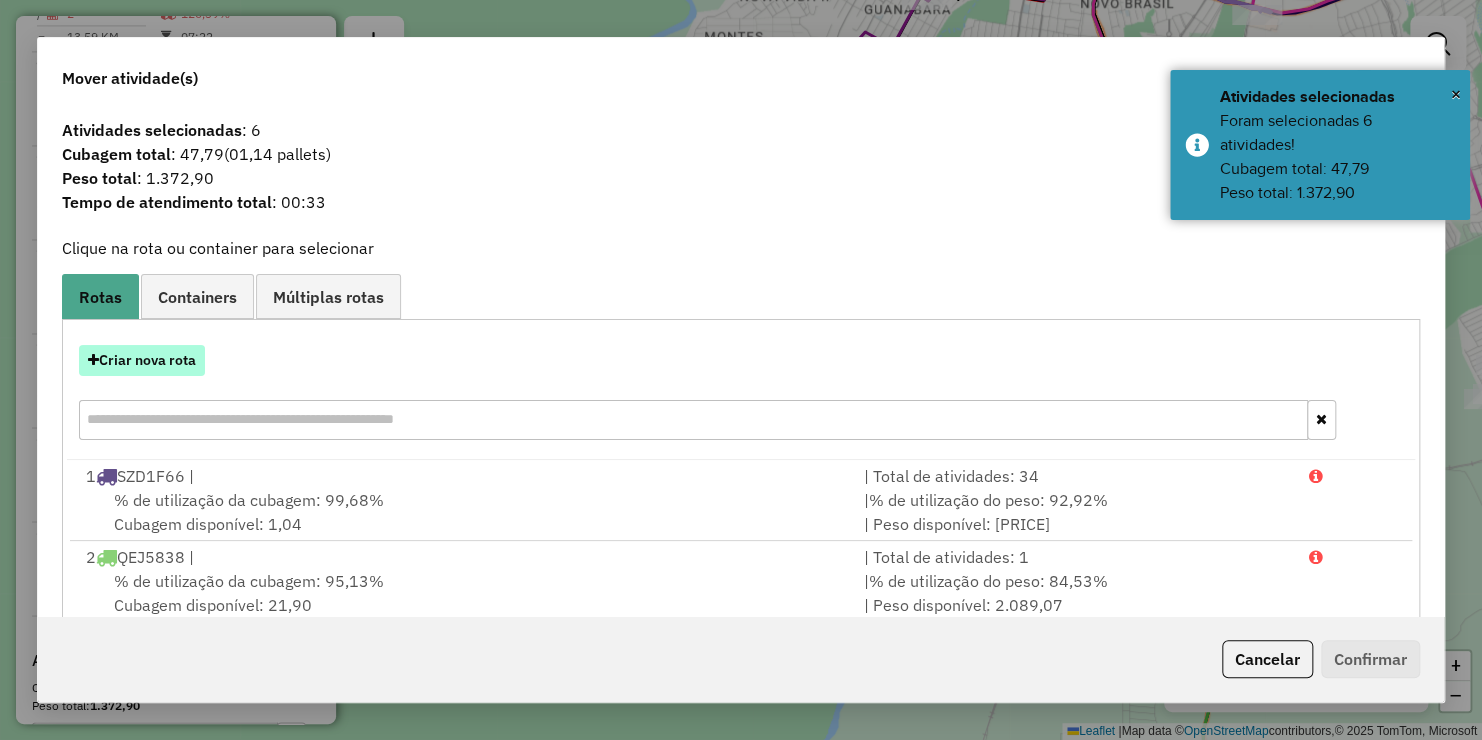 click on "Criar nova rota" at bounding box center [142, 360] 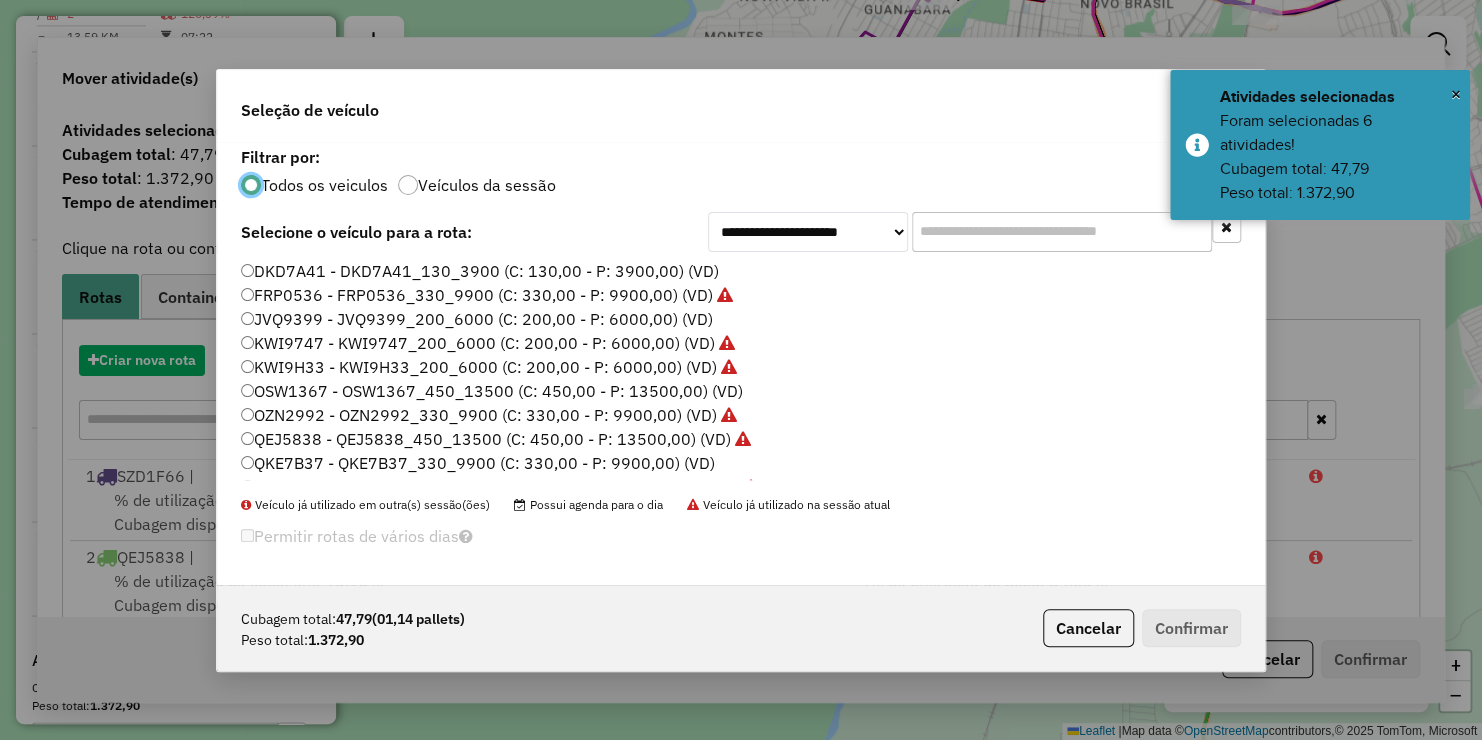 scroll, scrollTop: 10, scrollLeft: 6, axis: both 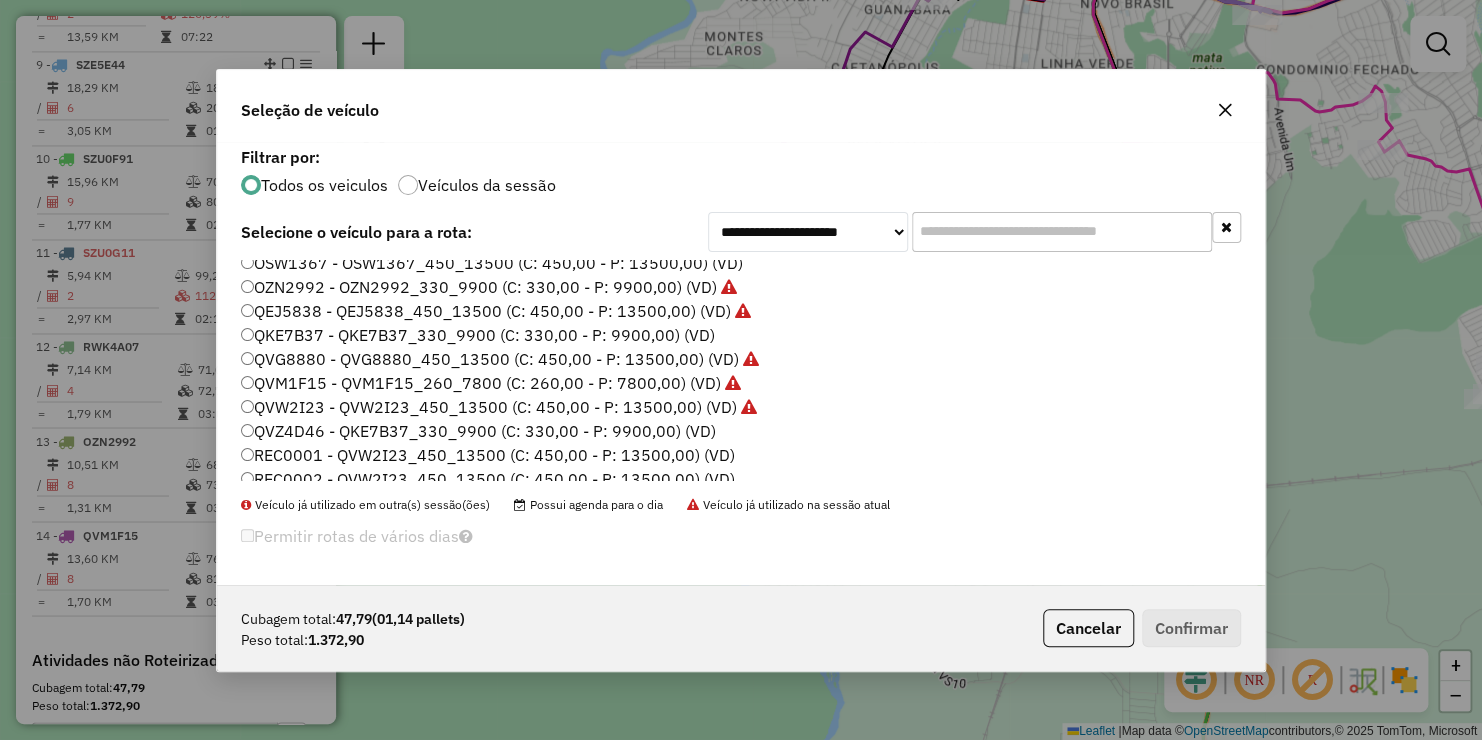 drag, startPoint x: 637, startPoint y: 396, endPoint x: 439, endPoint y: 356, distance: 202 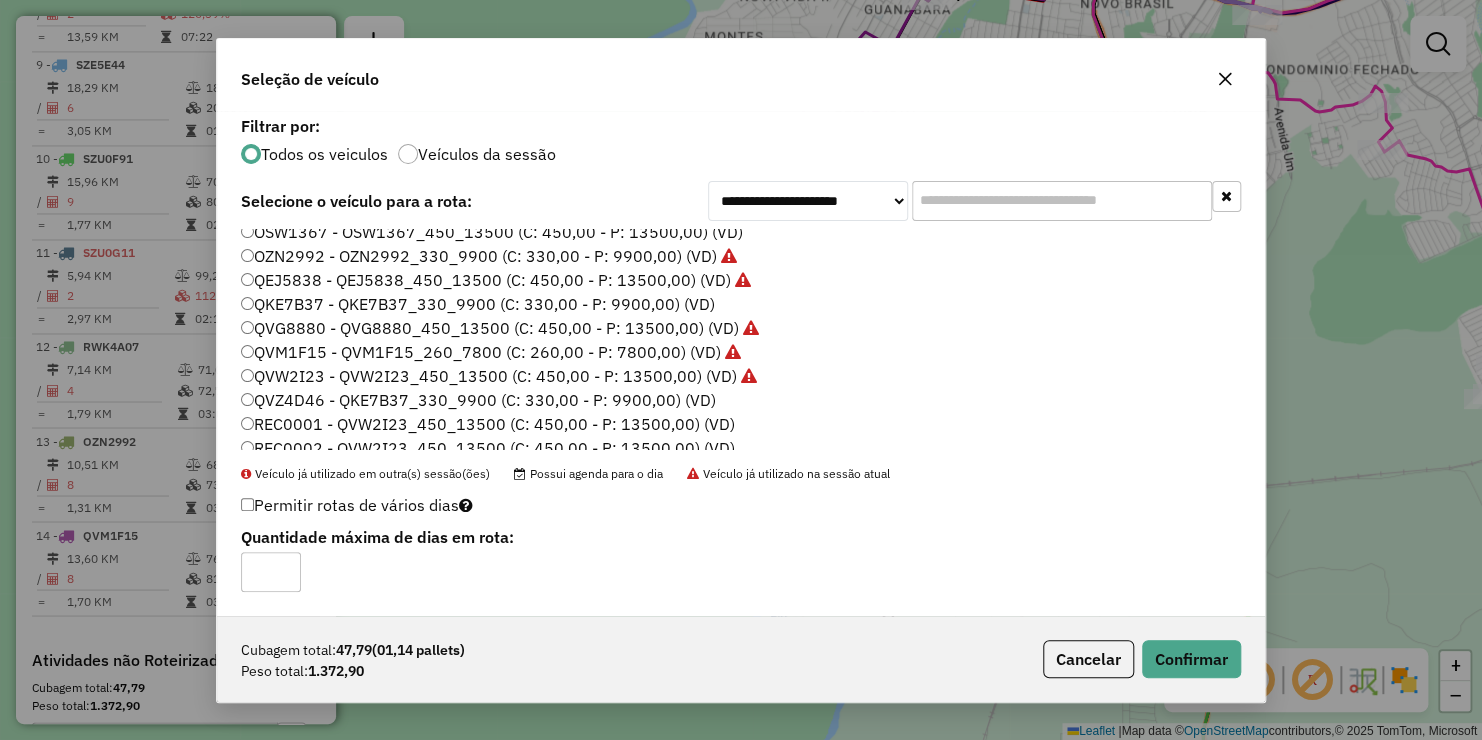click on "QVZ4D46 - QKE7B37_330_9900 (C: 330,00 - P: 9900,00) (VD)" 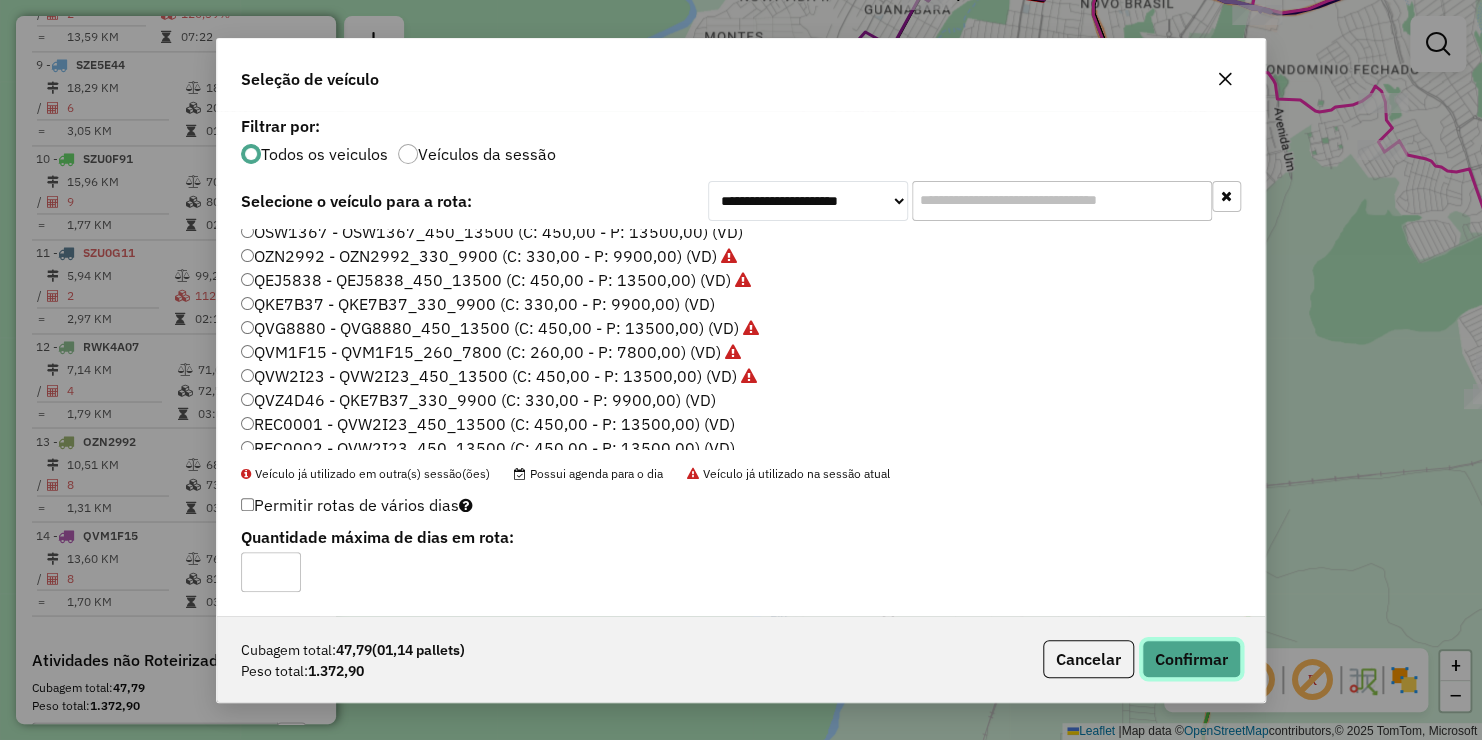 click on "Confirmar" 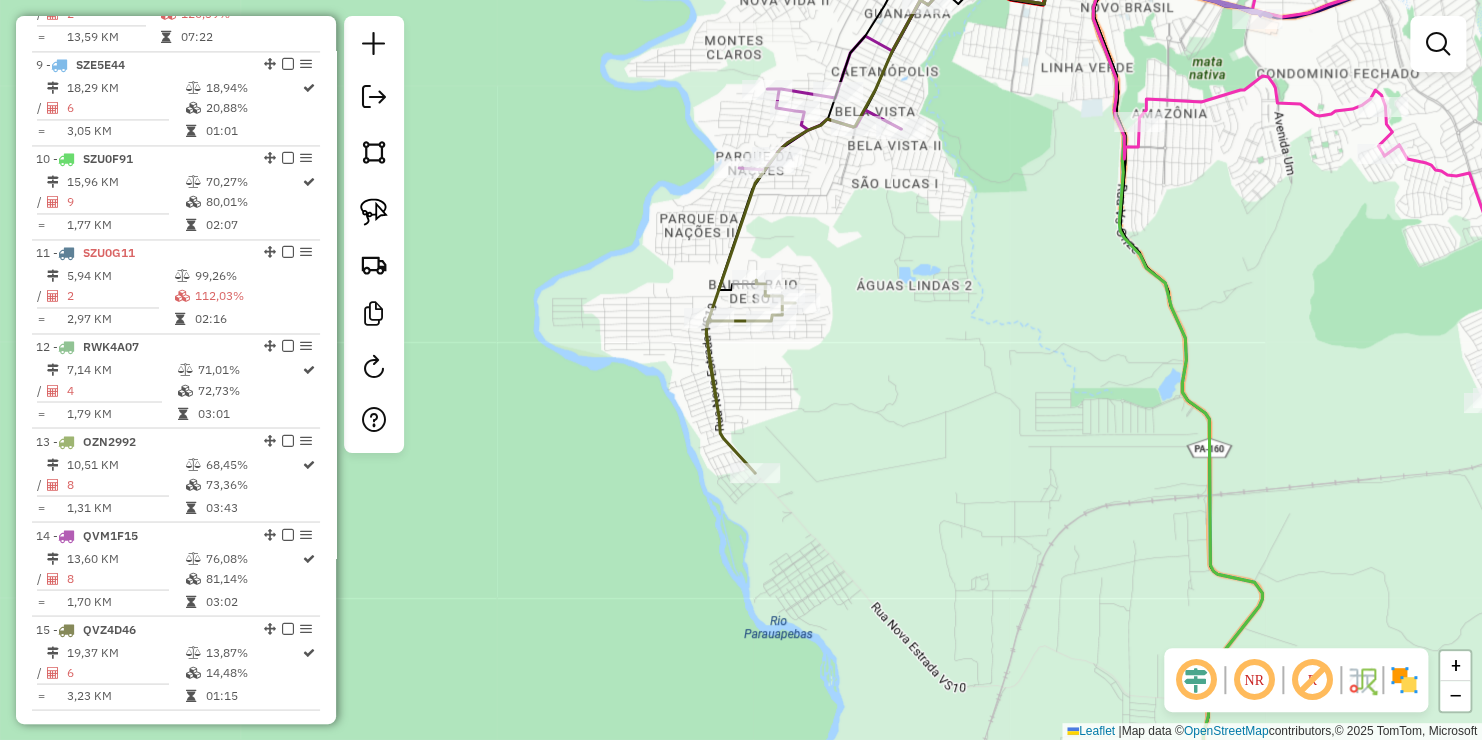 drag, startPoint x: 831, startPoint y: 400, endPoint x: 796, endPoint y: 428, distance: 44.82187 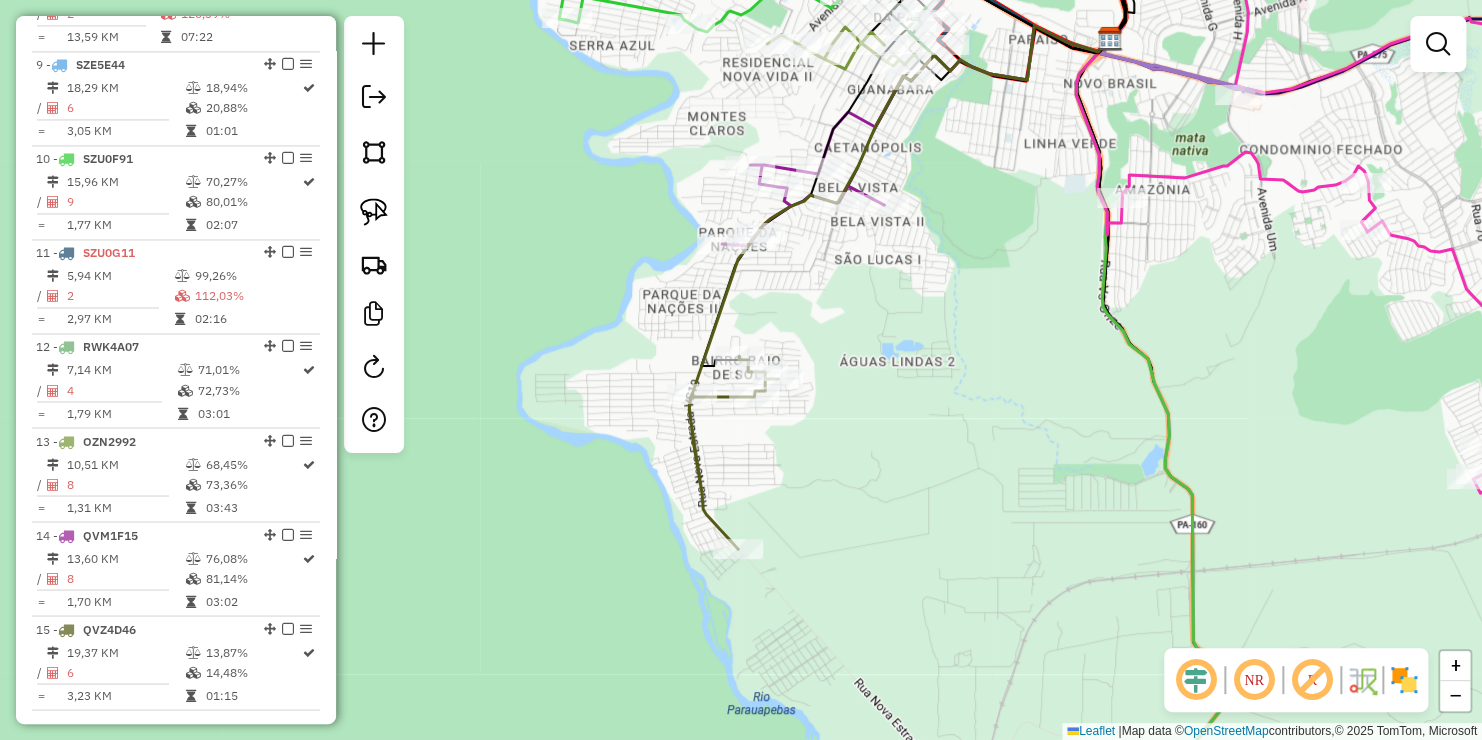 drag, startPoint x: 842, startPoint y: 338, endPoint x: 801, endPoint y: 491, distance: 158.39824 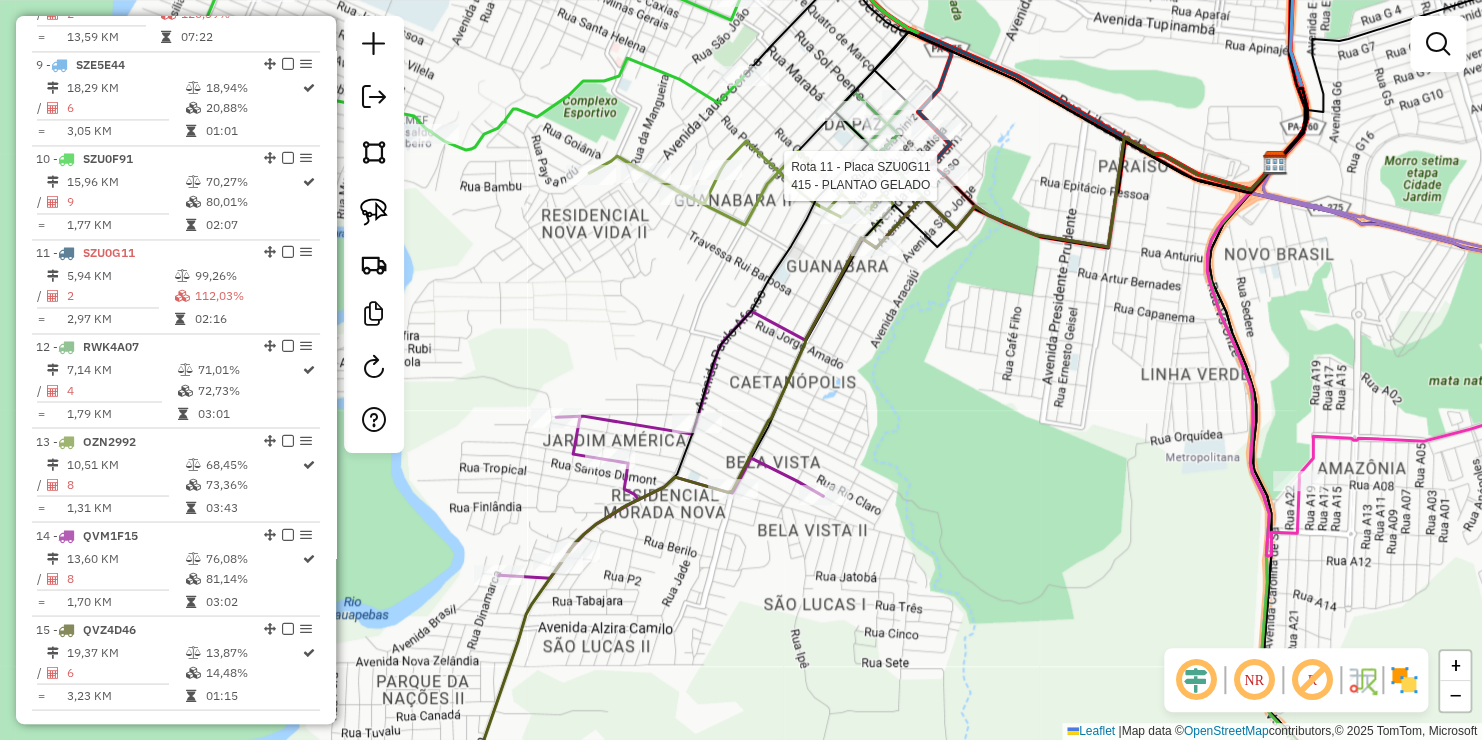 scroll, scrollTop: 1552, scrollLeft: 0, axis: vertical 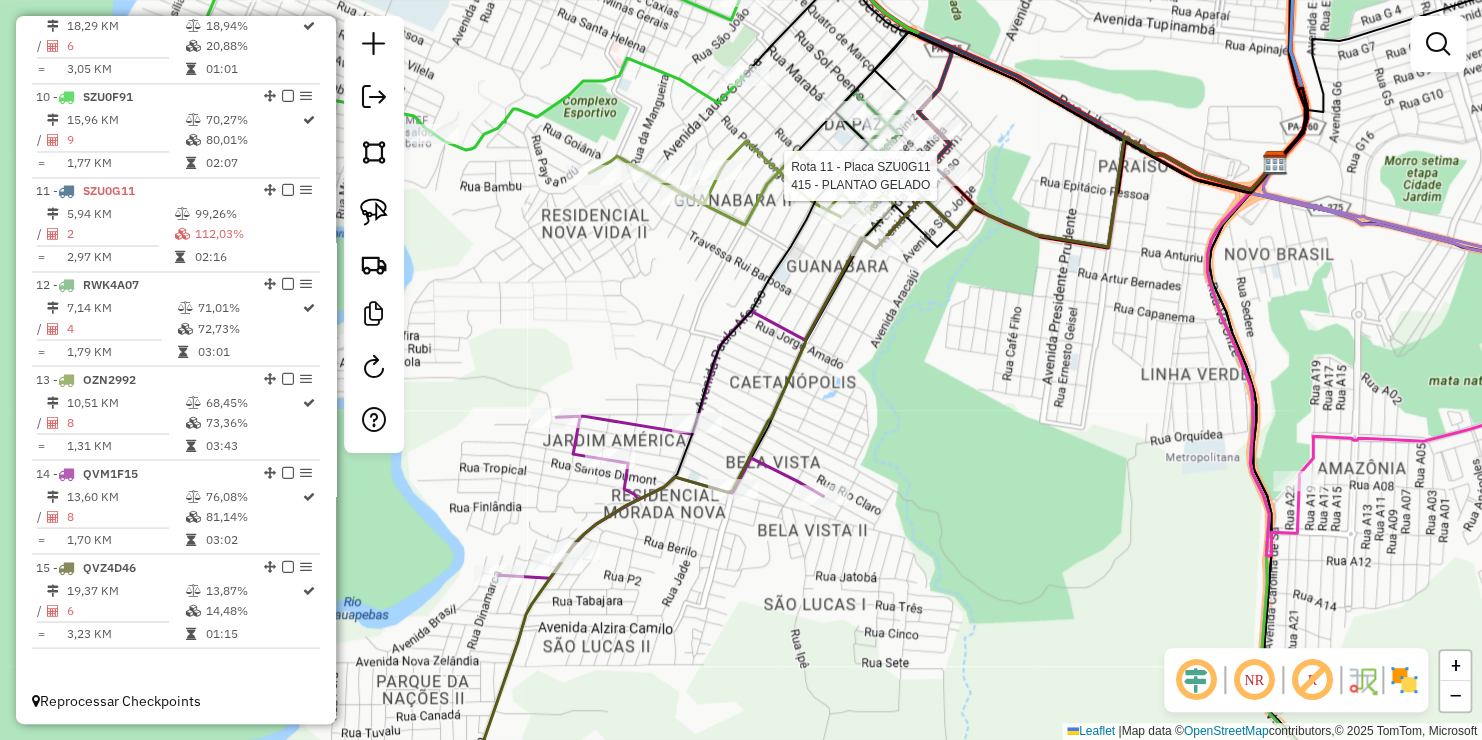 select on "**********" 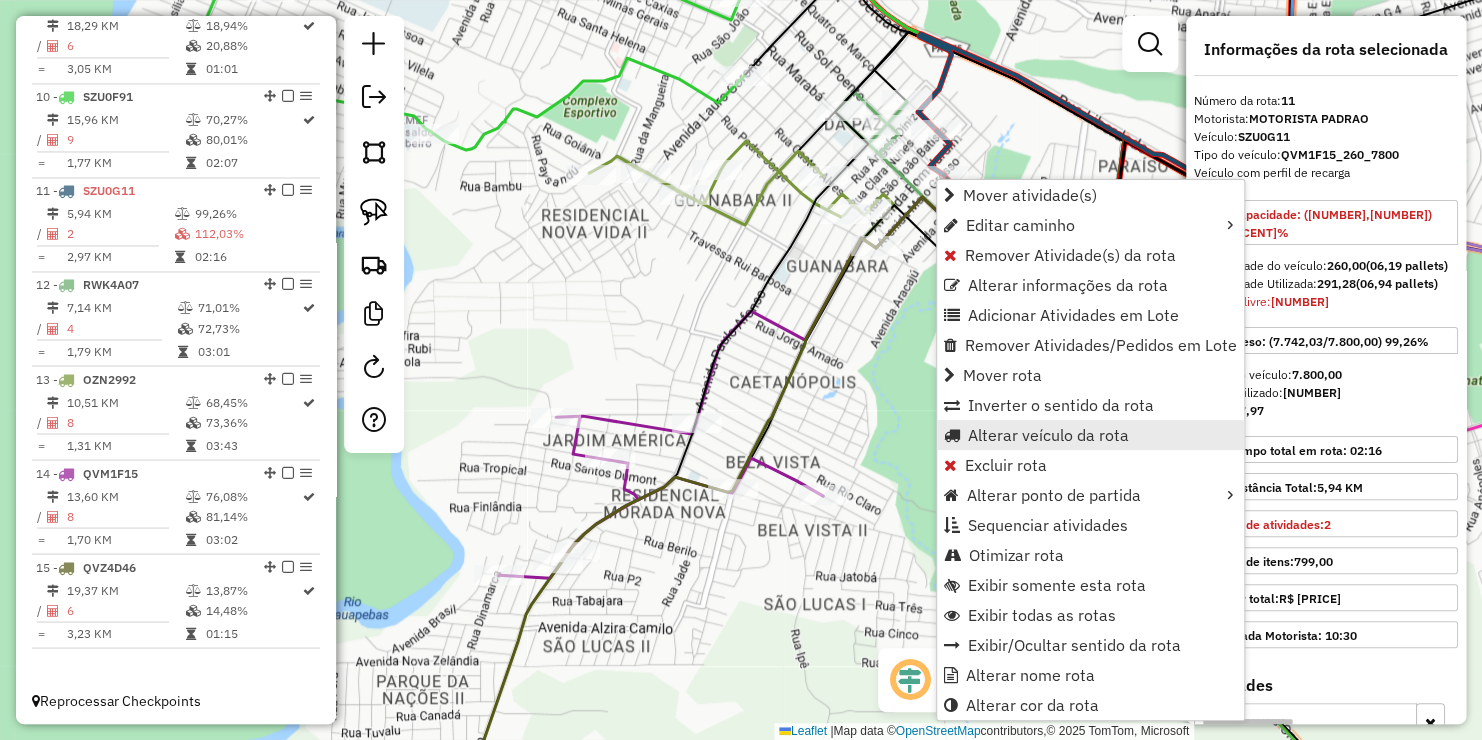 click on "Alterar veículo da rota" at bounding box center (1048, 435) 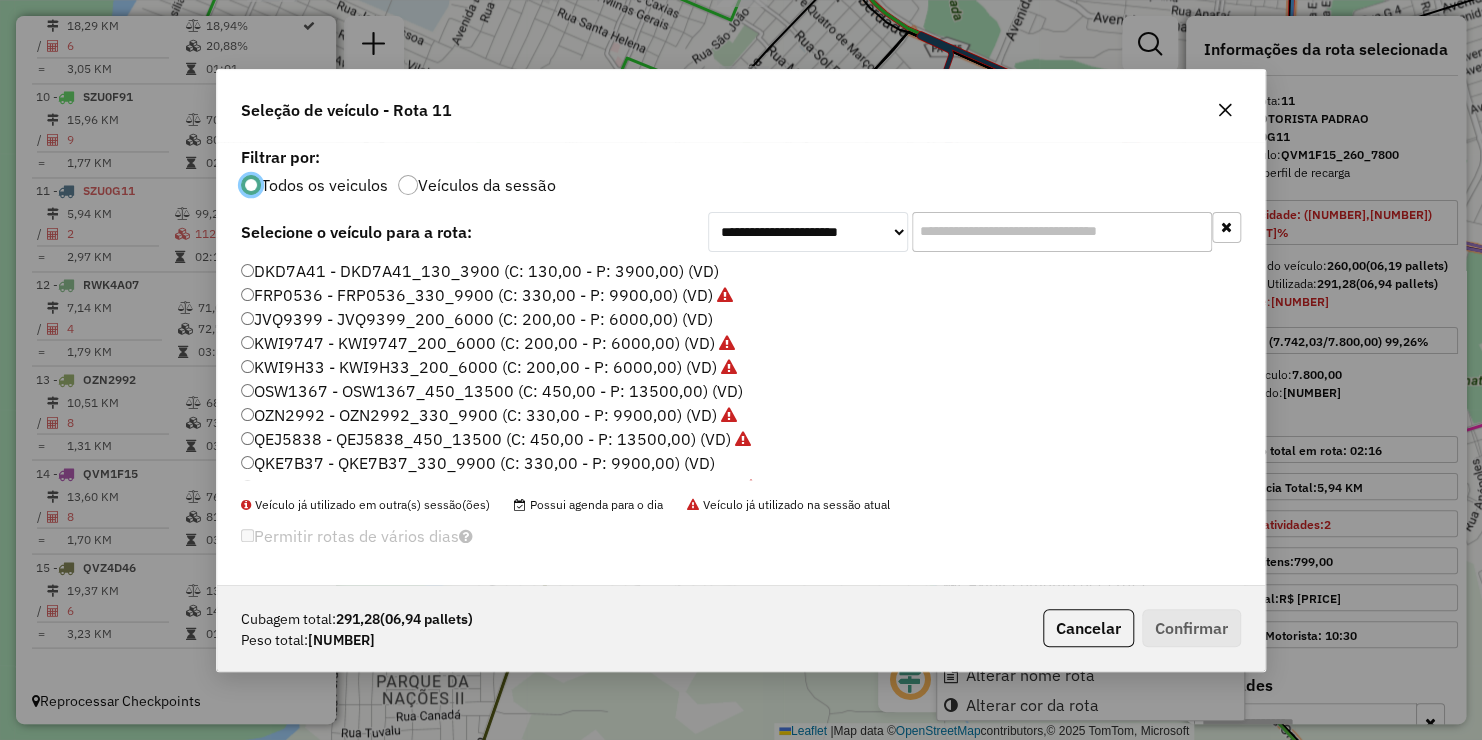 scroll, scrollTop: 10, scrollLeft: 6, axis: both 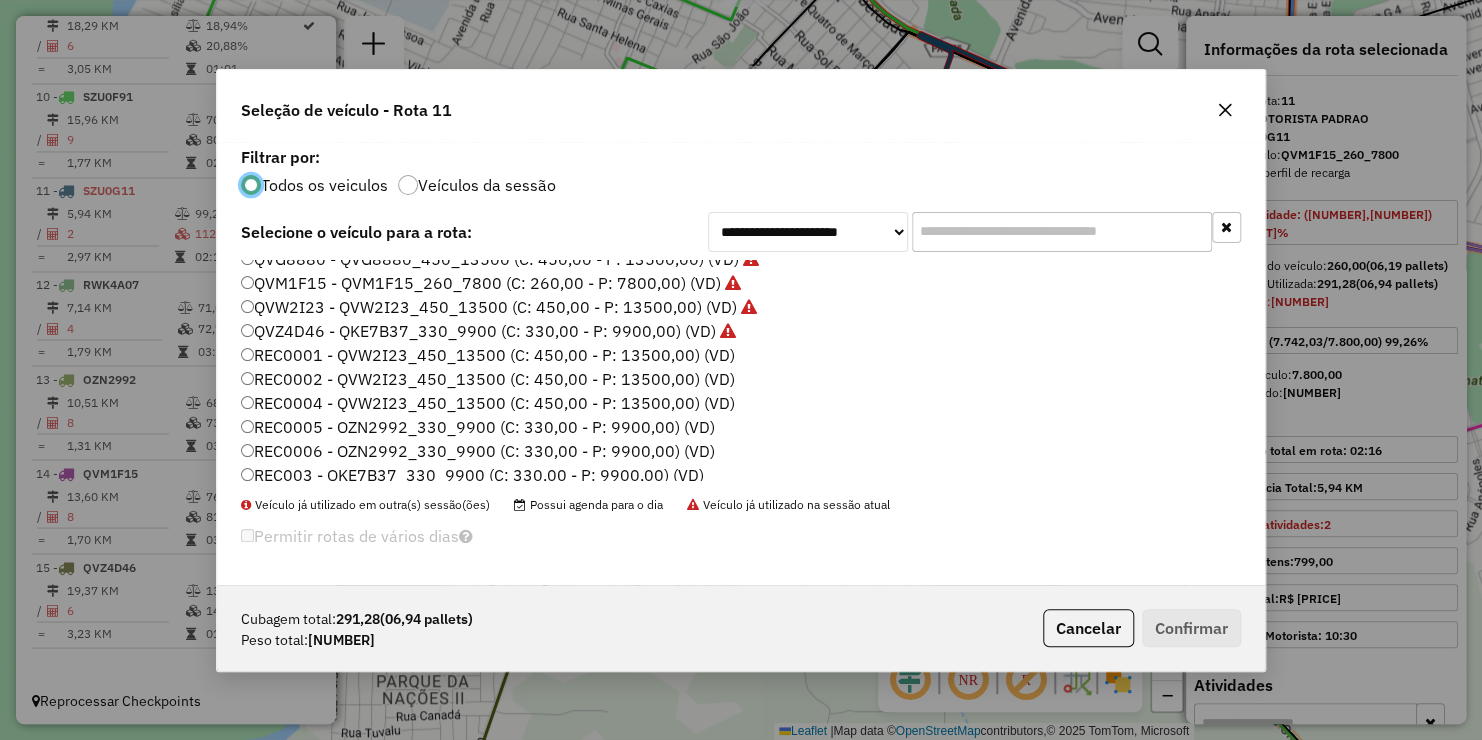 click on "QVZ4D46 - QKE7B37_330_9900 (C: 330,00 - P: 9900,00) (VD)" 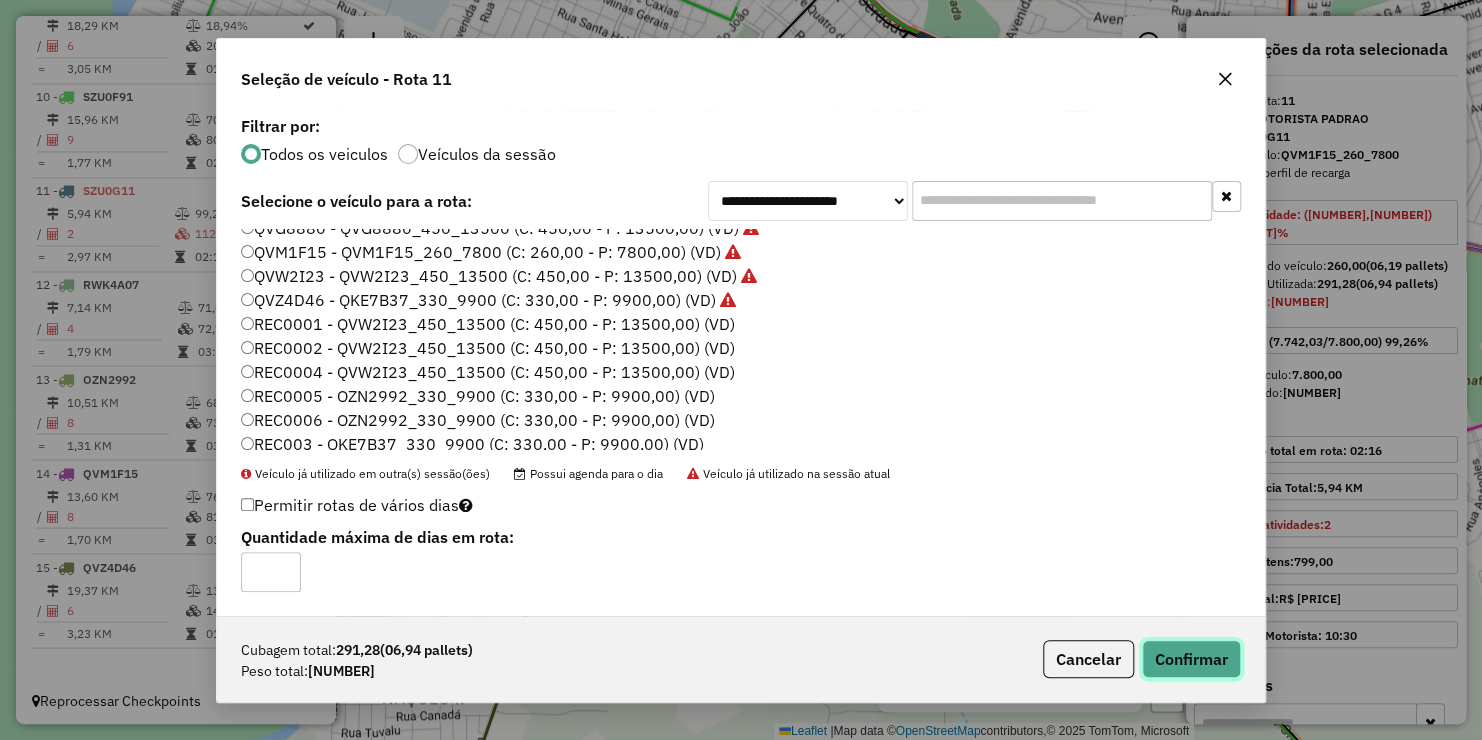 click on "Confirmar" 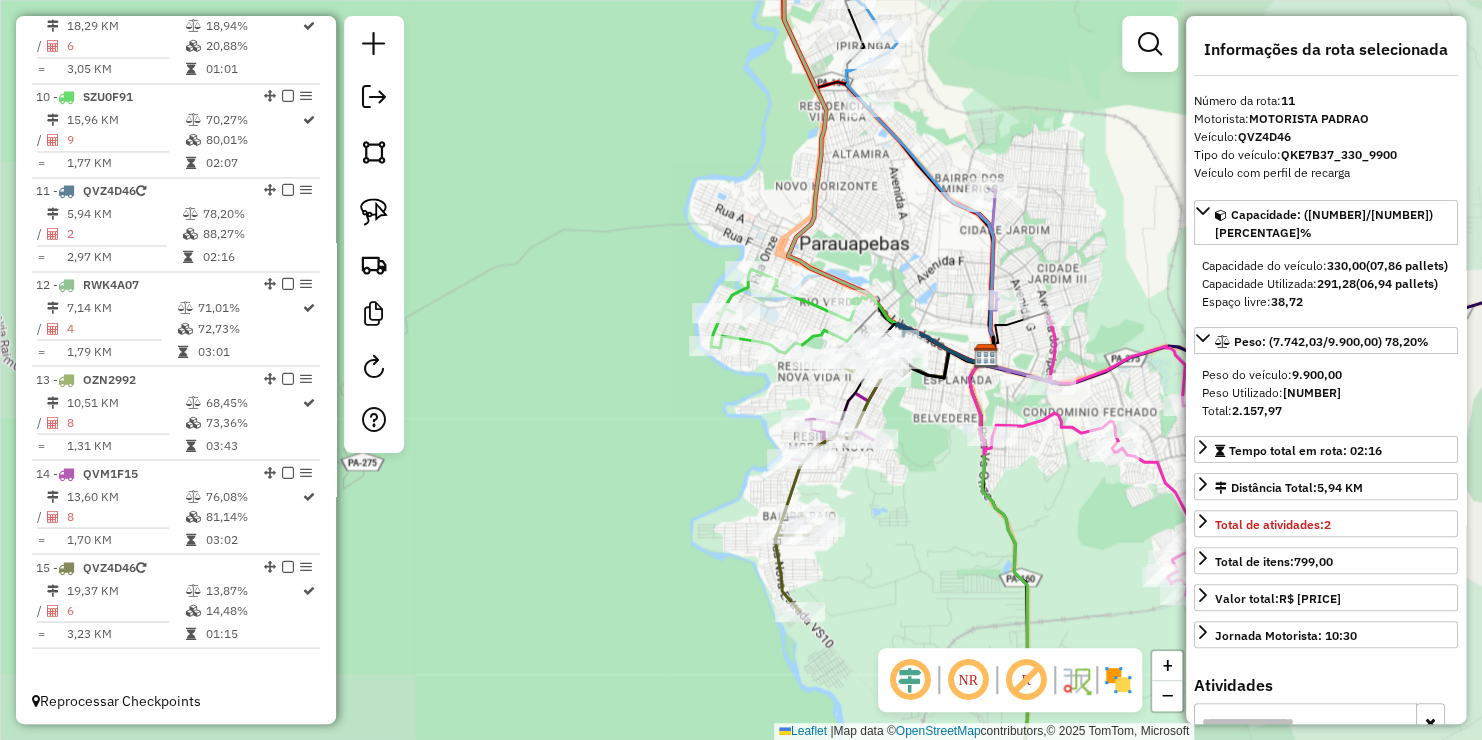drag, startPoint x: 899, startPoint y: 516, endPoint x: 868, endPoint y: 432, distance: 89.537704 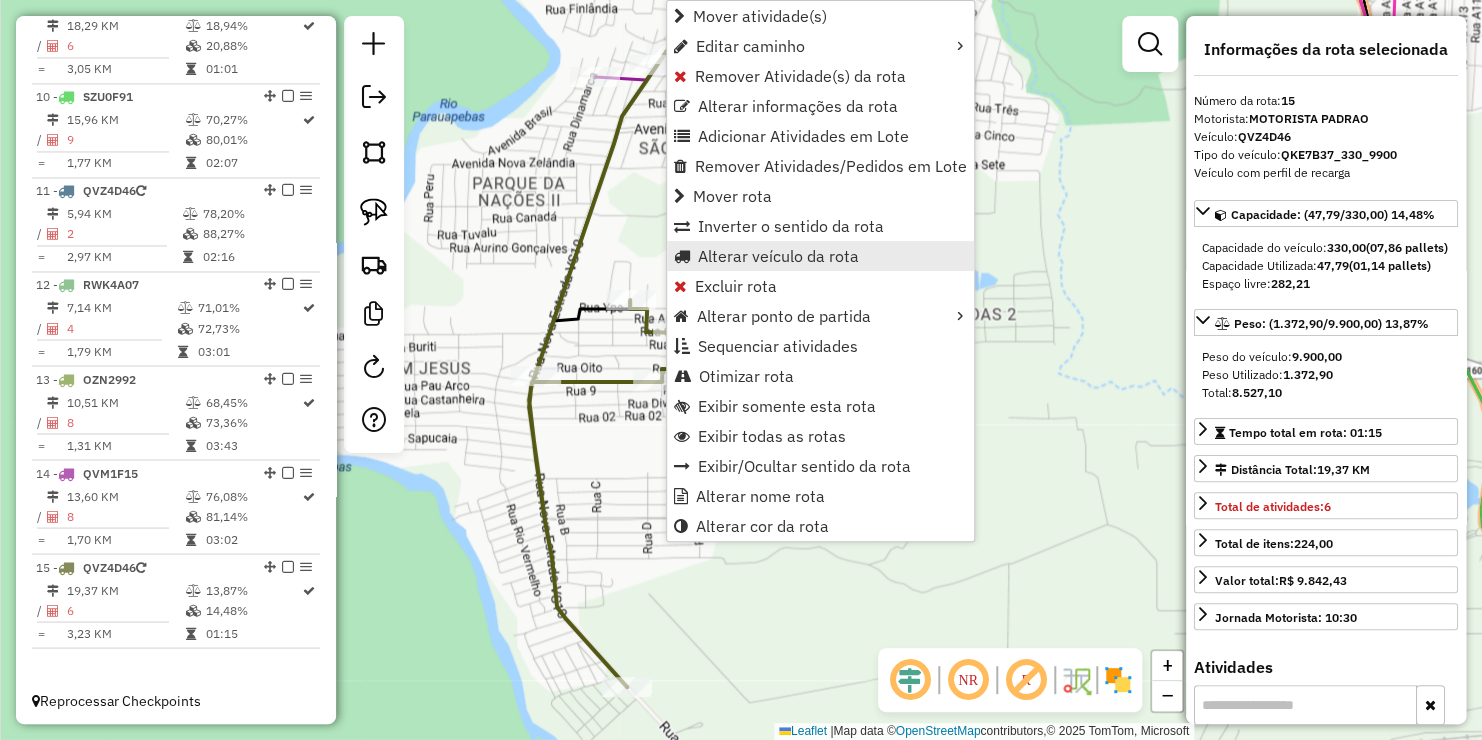 click on "Alterar veículo da rota" at bounding box center (778, 256) 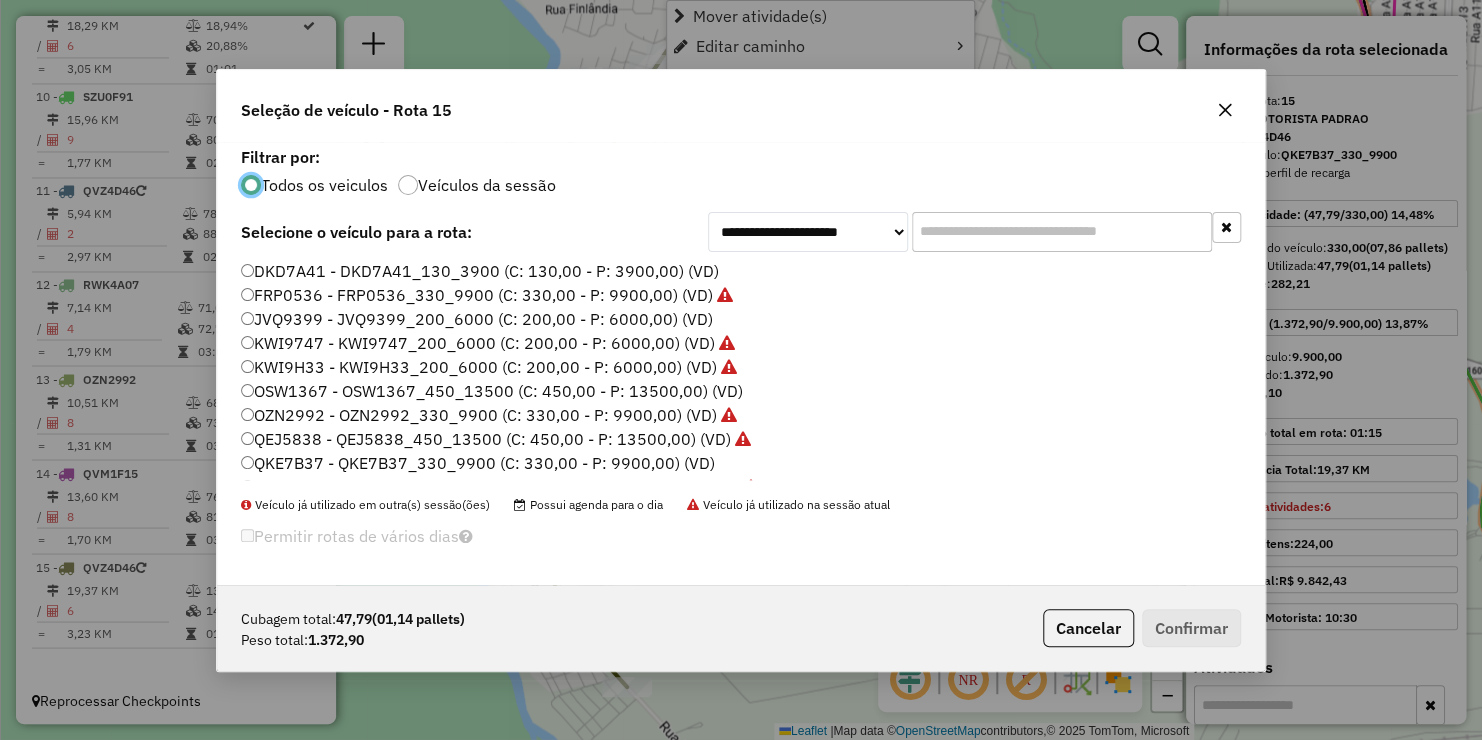 scroll, scrollTop: 10, scrollLeft: 6, axis: both 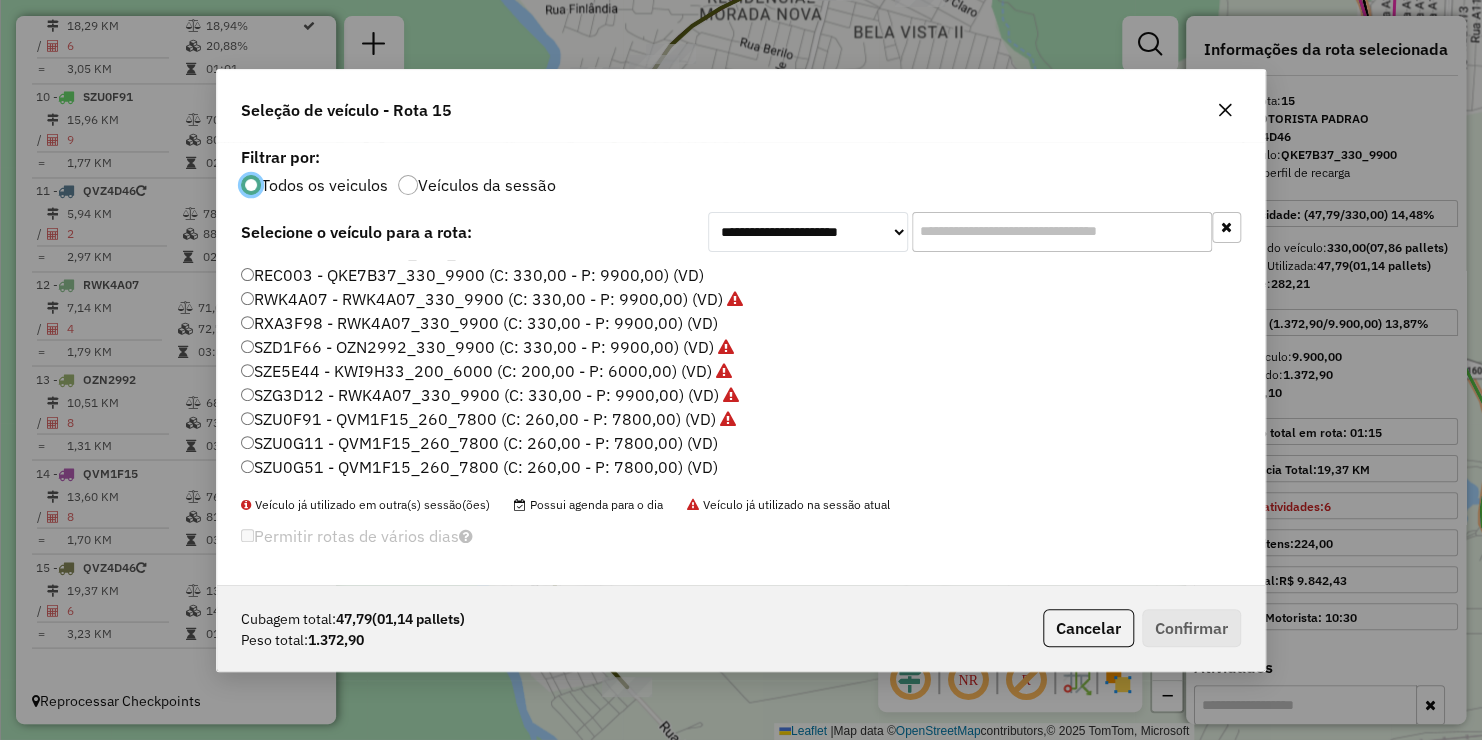 click on "SZU0F91 - QVM1F15_260_7800 (C: 260,00 - P: 7800,00) (VD)" 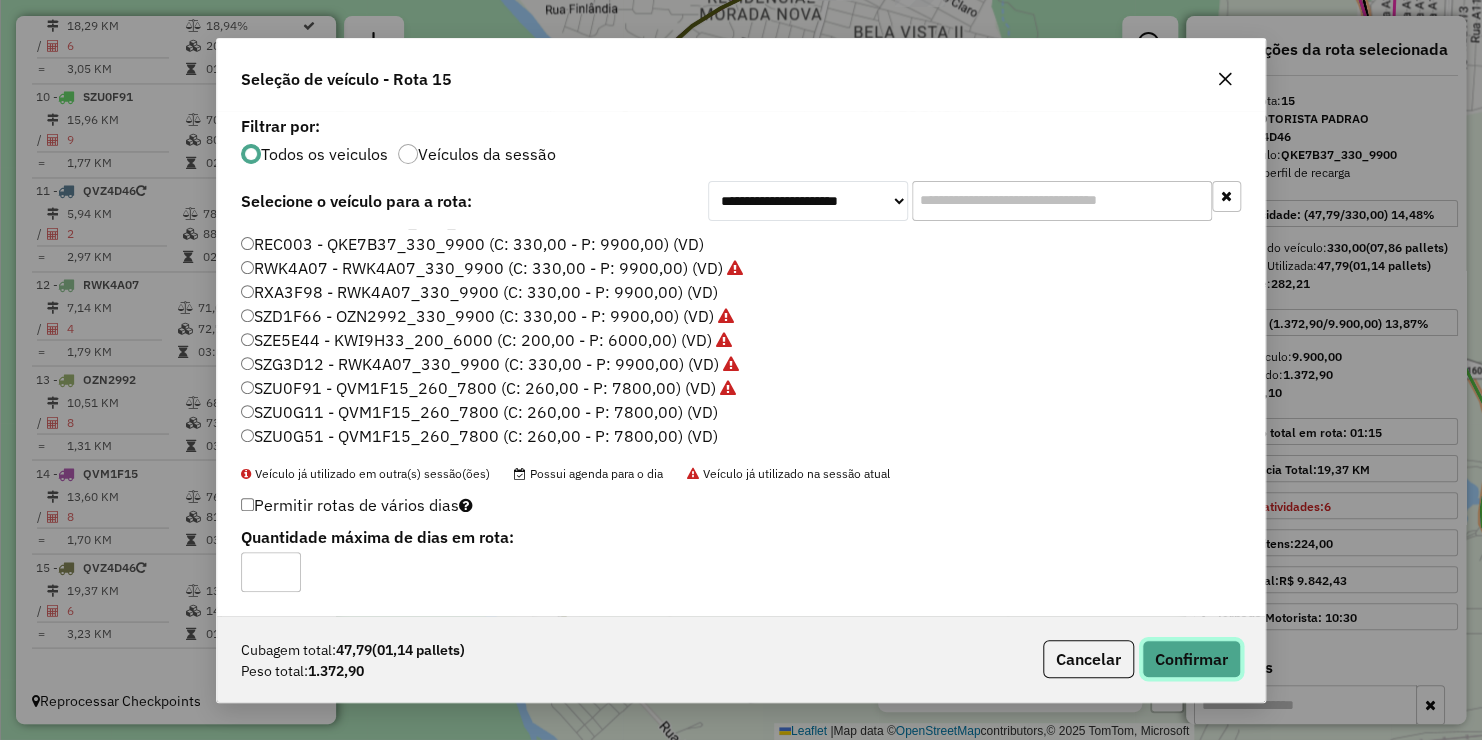 click on "Confirmar" 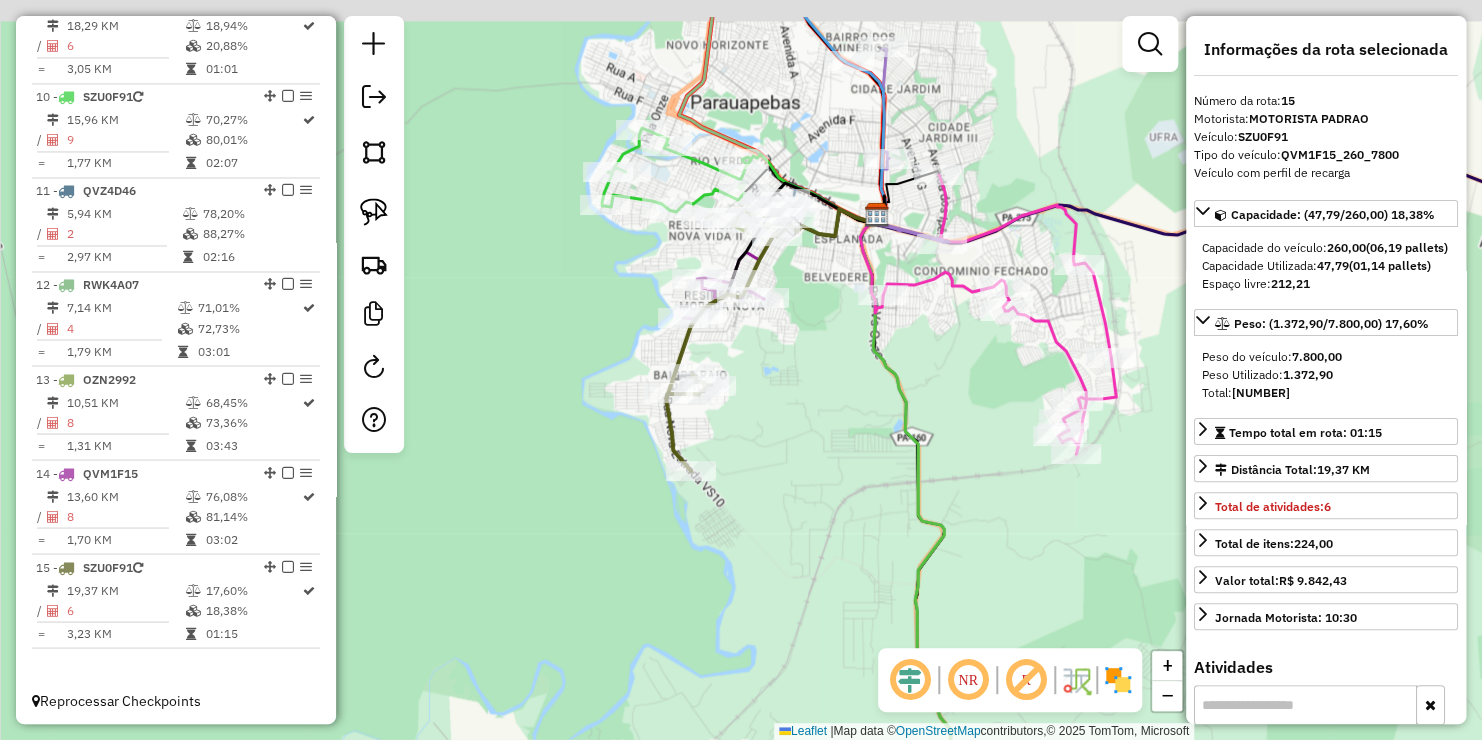 drag, startPoint x: 974, startPoint y: 256, endPoint x: 750, endPoint y: 413, distance: 273.5416 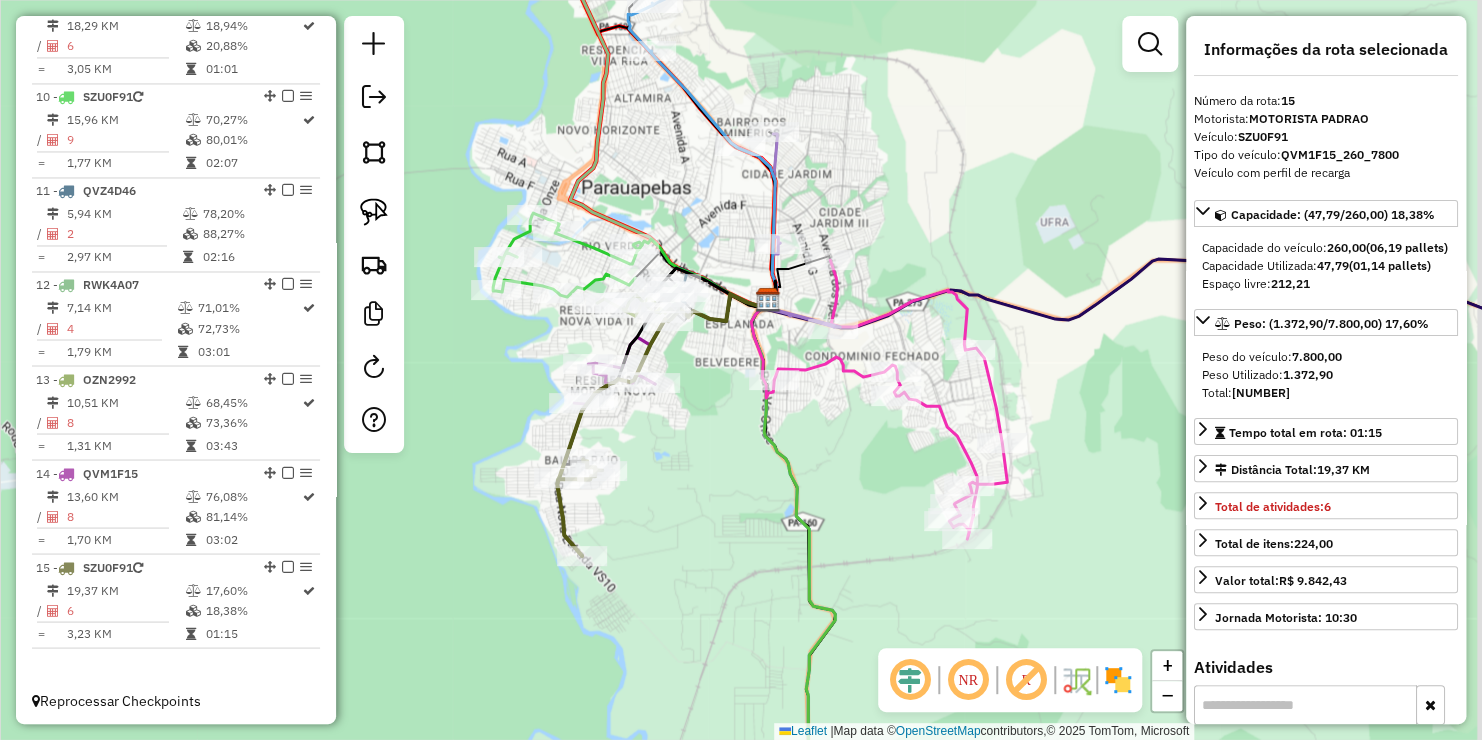 drag, startPoint x: 1098, startPoint y: 335, endPoint x: 1016, endPoint y: 415, distance: 114.56003 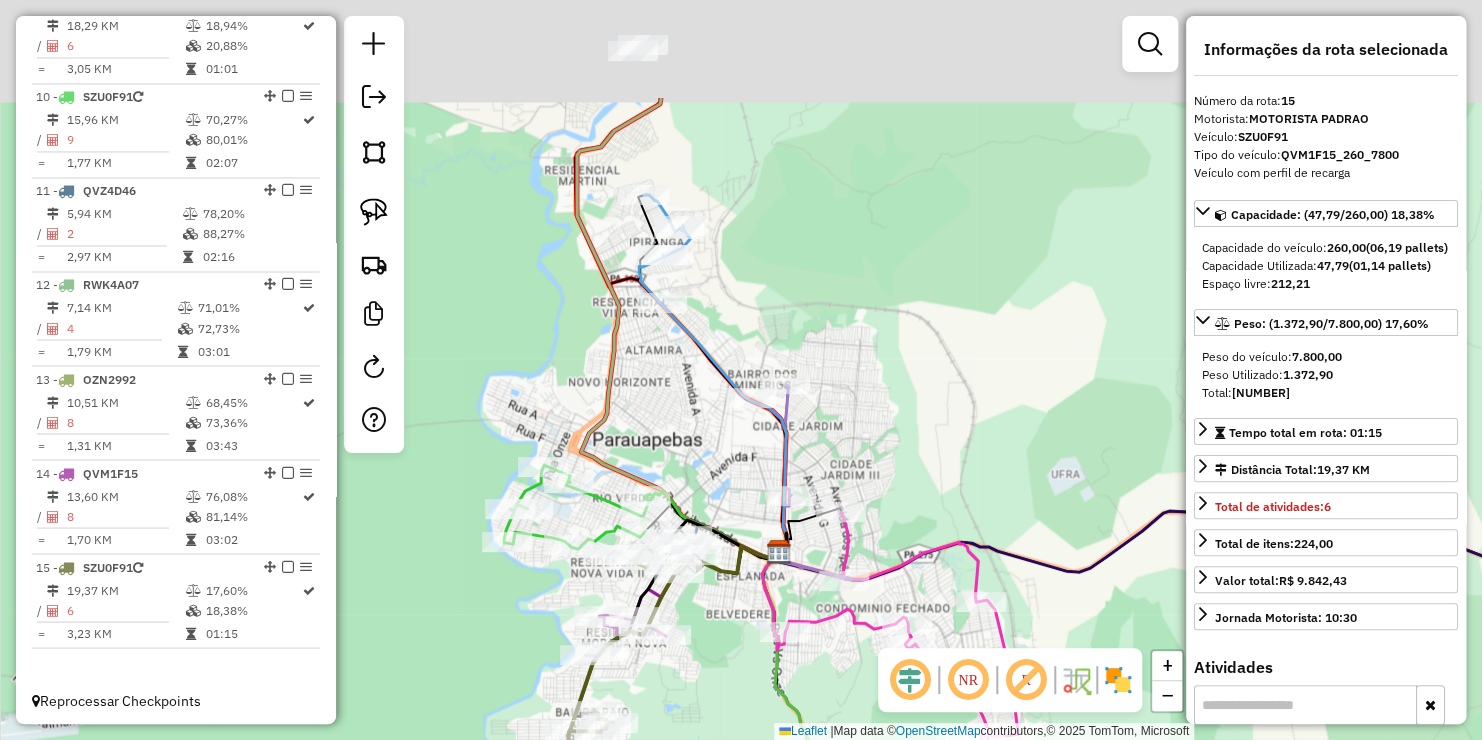 drag, startPoint x: 817, startPoint y: 240, endPoint x: 909, endPoint y: 423, distance: 204.82431 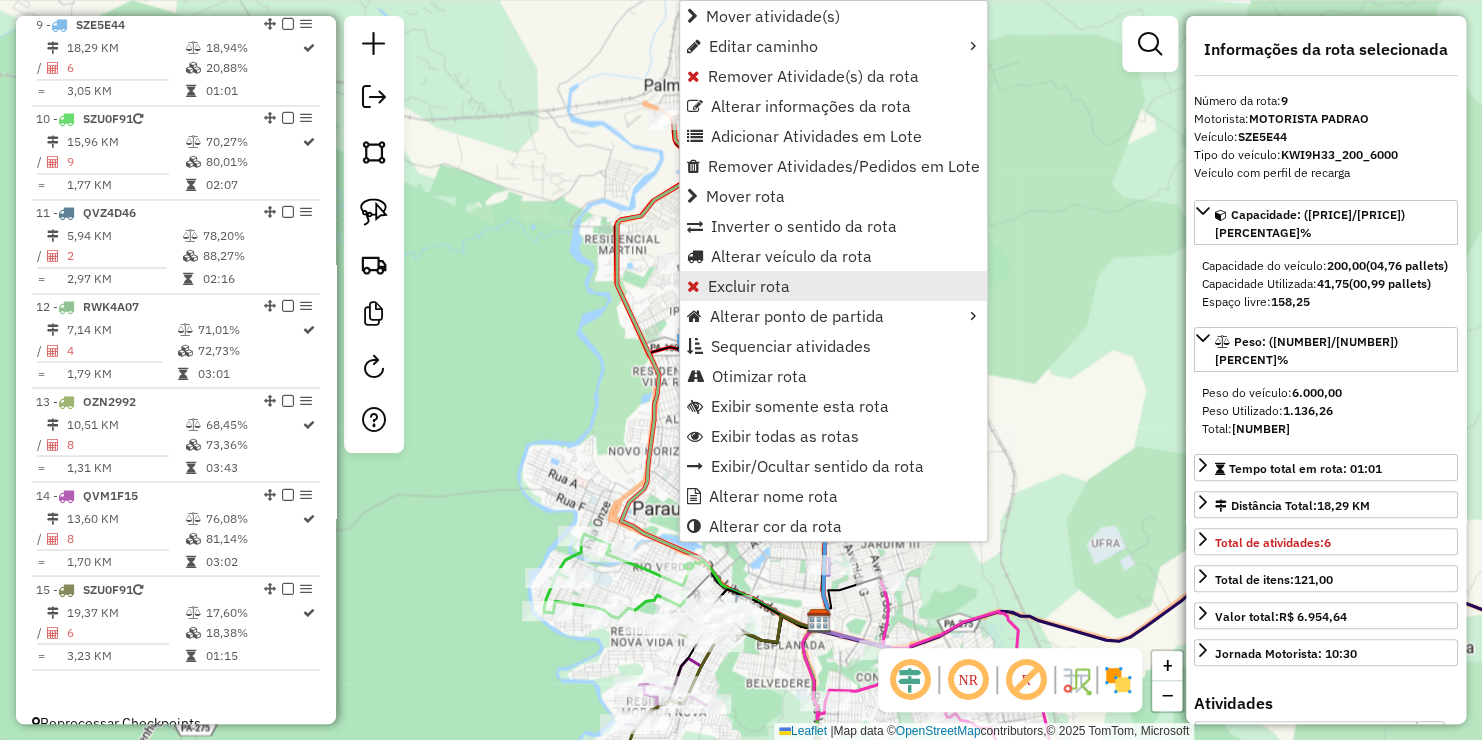 scroll, scrollTop: 1524, scrollLeft: 0, axis: vertical 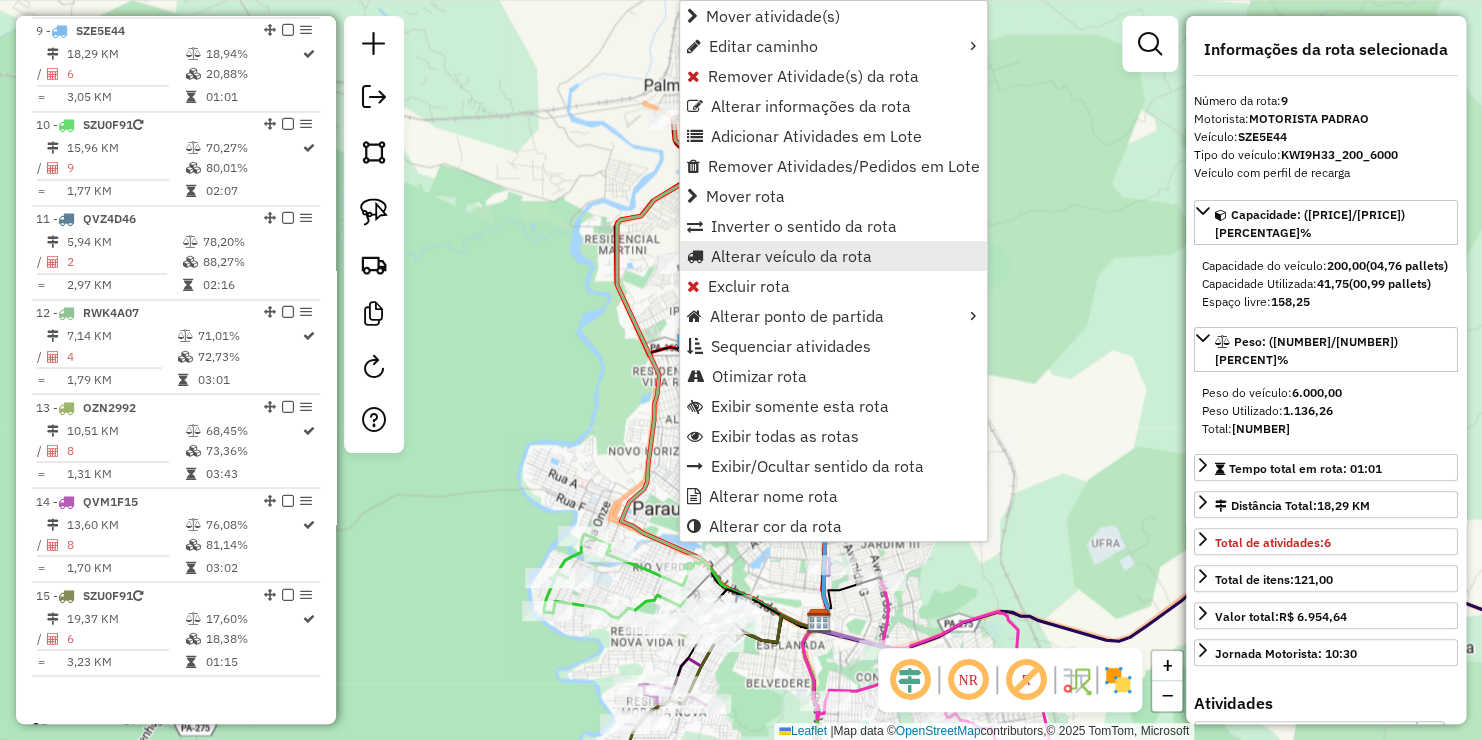 click on "Alterar veículo da rota" at bounding box center [791, 256] 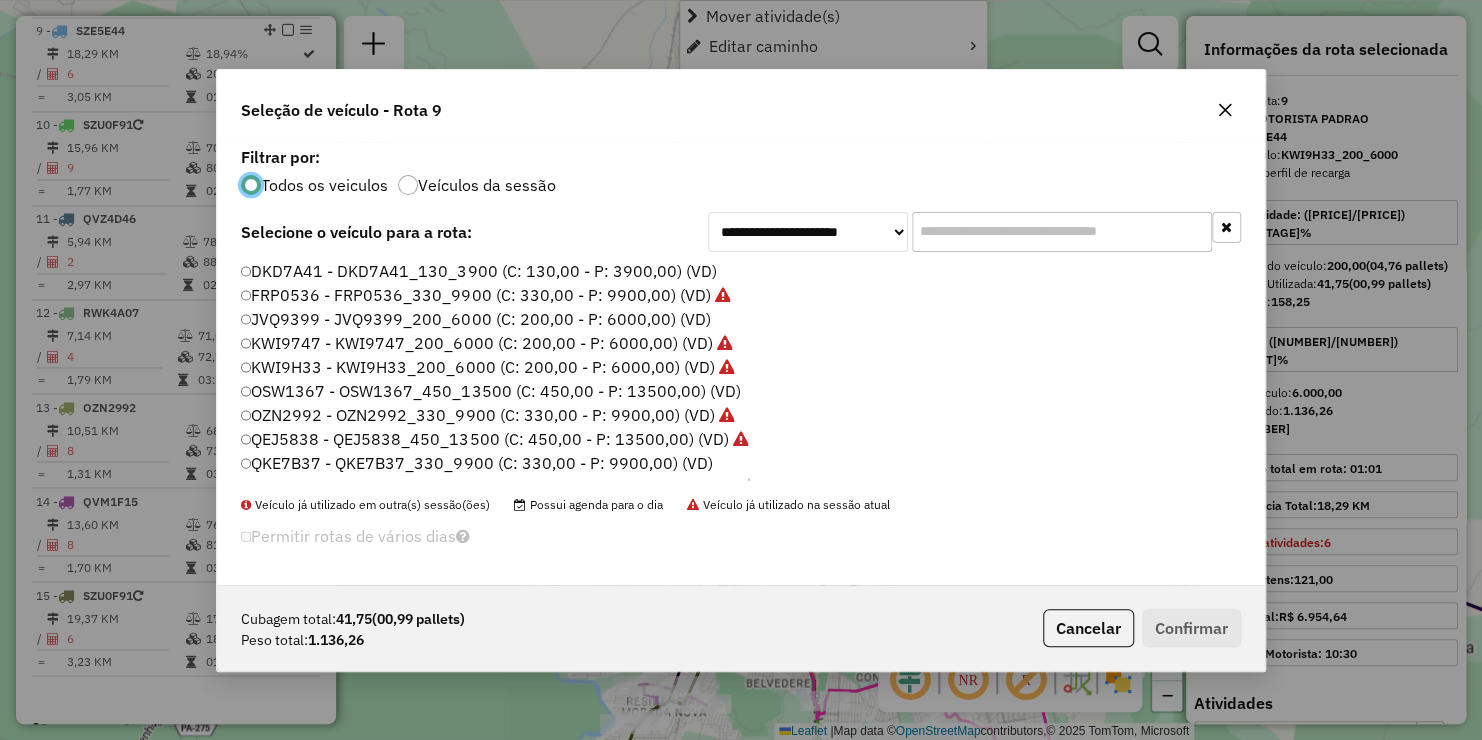 scroll, scrollTop: 10, scrollLeft: 6, axis: both 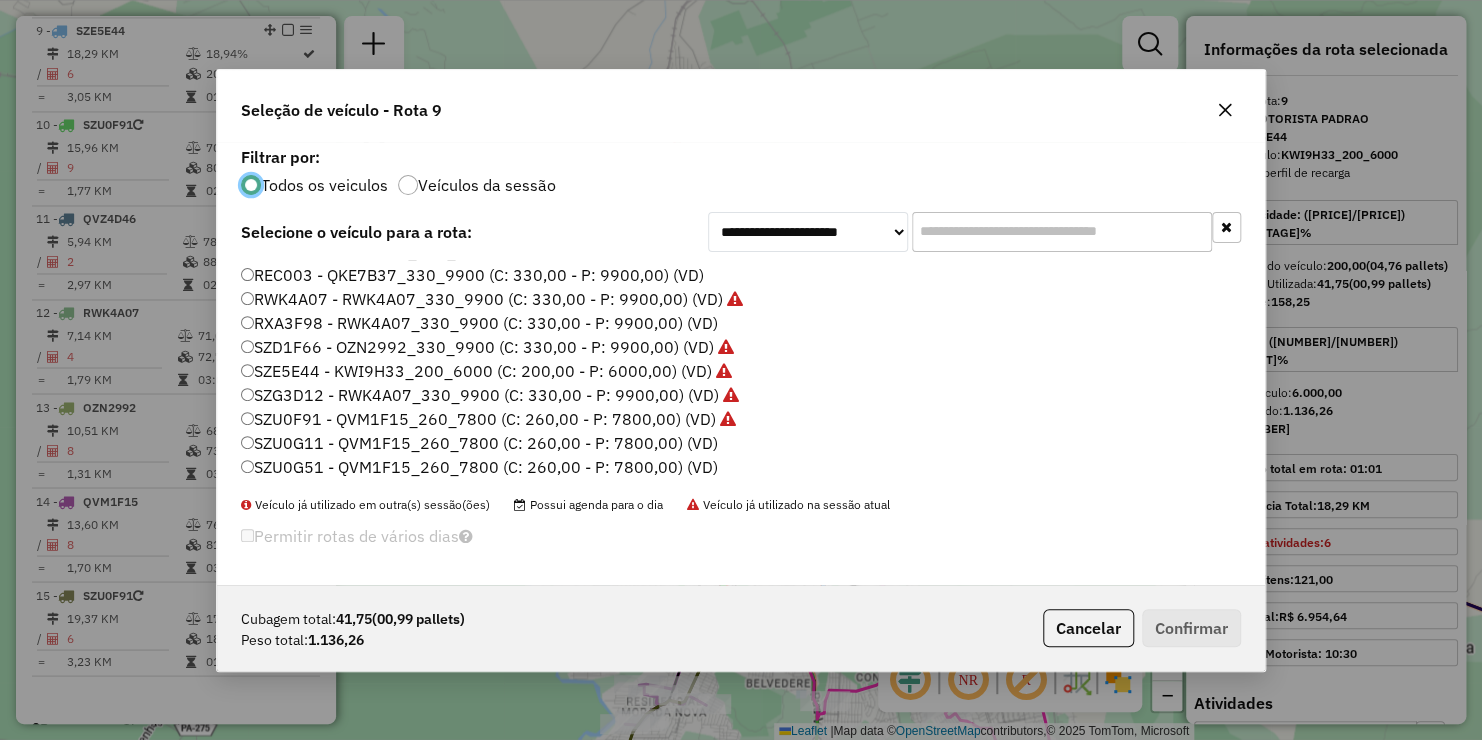 click 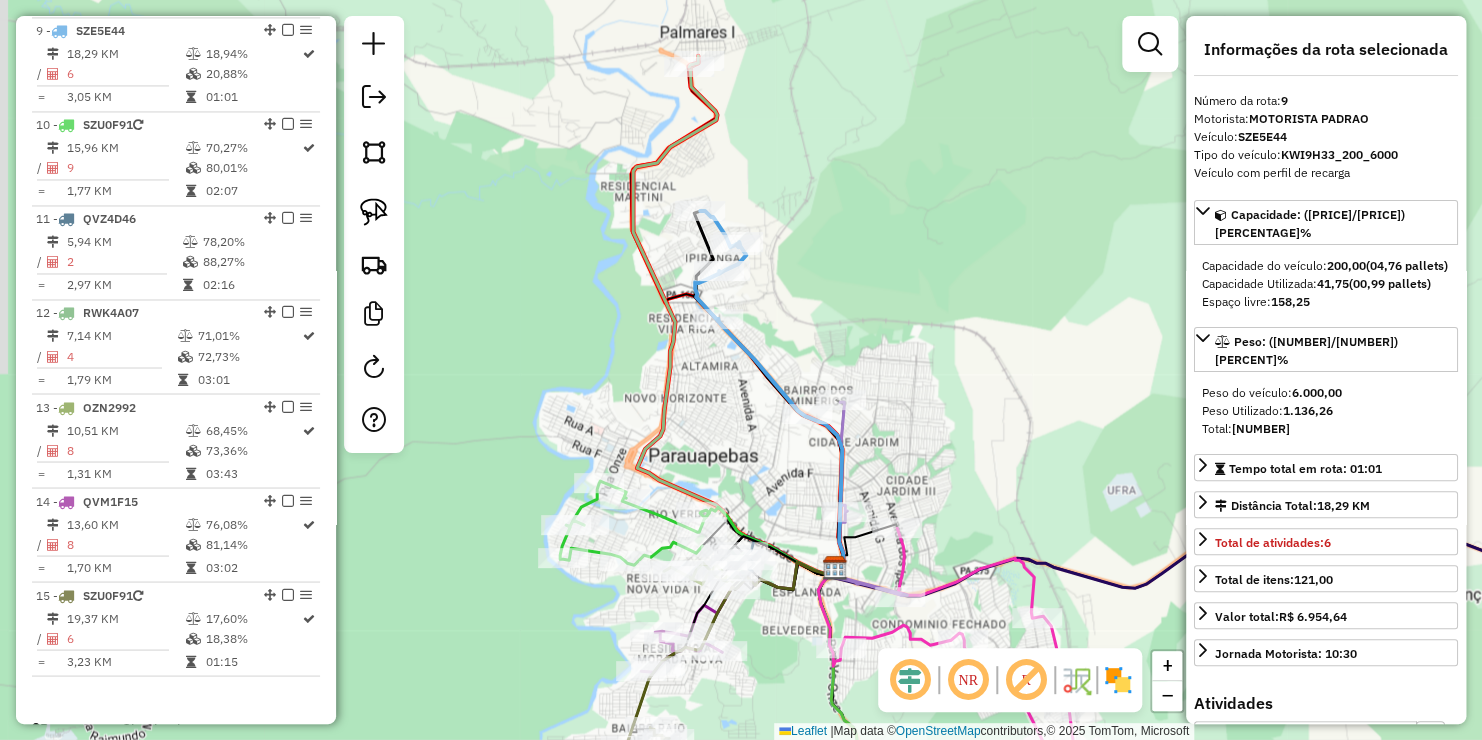 drag, startPoint x: 961, startPoint y: 340, endPoint x: 978, endPoint y: 170, distance: 170.84789 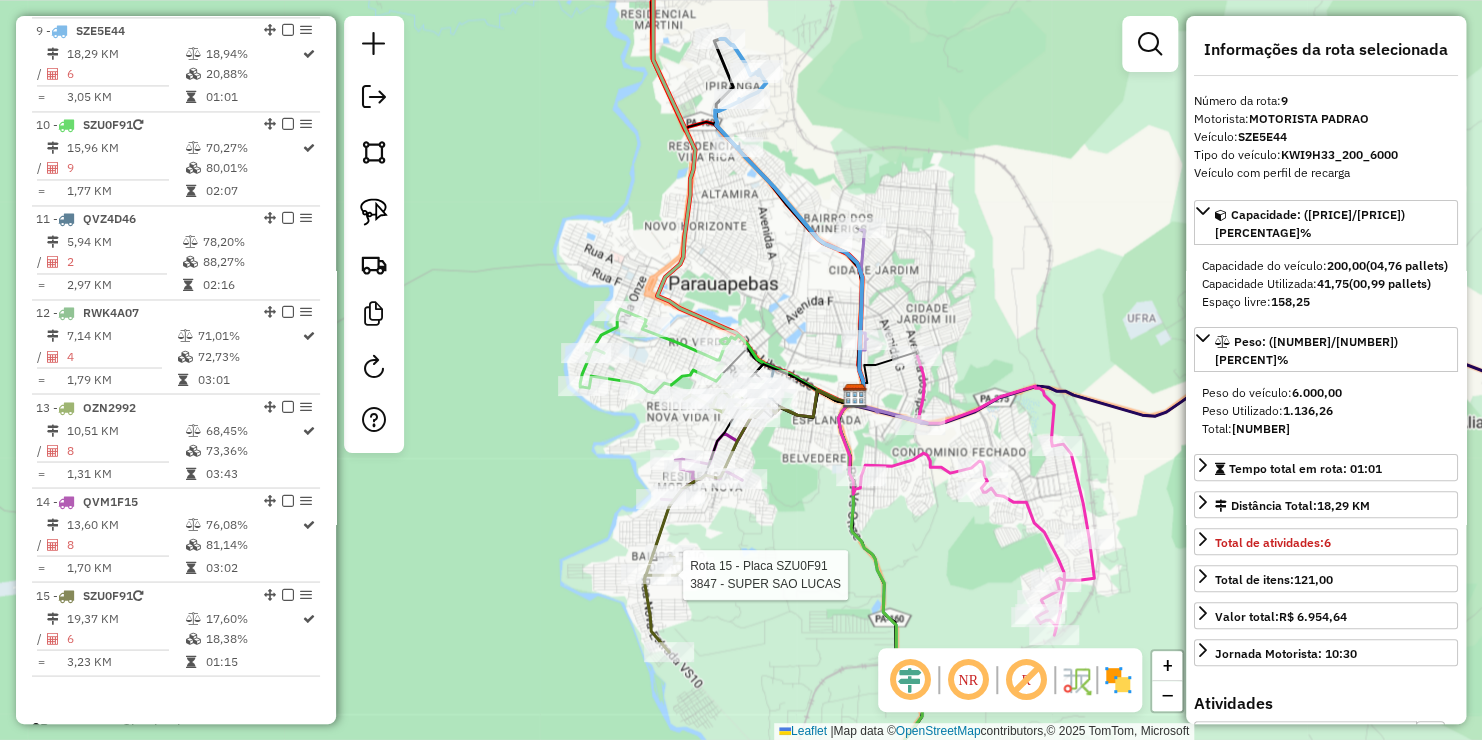 scroll, scrollTop: 1552, scrollLeft: 0, axis: vertical 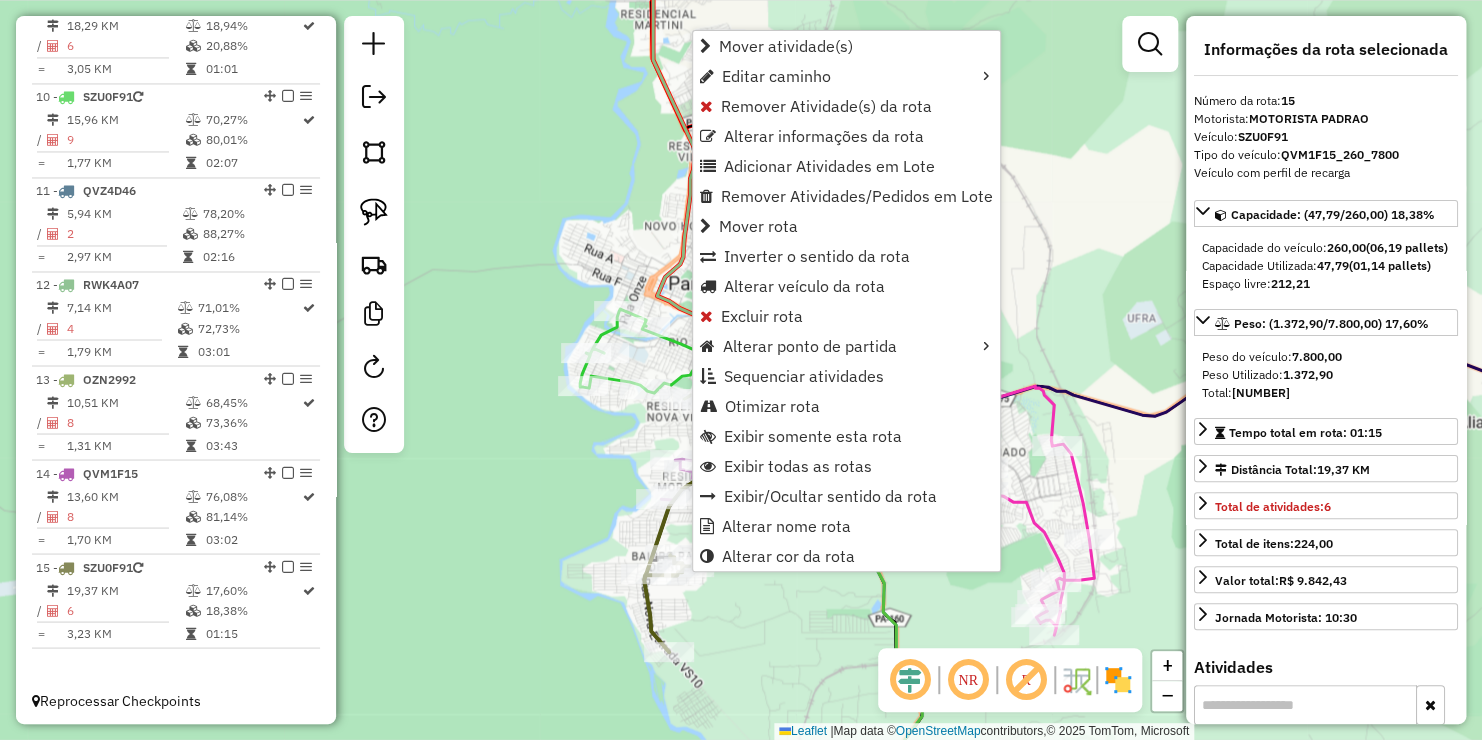 click on "Rota [NUMBER] - Placa [PLATE] [NUMBER] - SUPER SAO LUCAS Janela de atendimento Grade de atendimento Capacidade Transportadoras Veículos Cliente Pedidos Rotas Selecione os dias de semana para filtrar as janelas de atendimento Seg Ter Qua Qui Sex Sáb Dom Informe o período da janela de atendimento: De: Até: Filtrar exatamente a janela do cliente Considerar janela de atendimento padrão Selecione os dias de semana para filtrar as grades de atendimento Seg Ter Qua Qui Sex Sáb Dom Considerar clientes sem dia de atendimento cadastrado Clientes fora do dia de atendimento selecionado Filtrar as atividades entre os valores definidos abaixo: Peso mínimo: Peso máximo: Cubagem mínima: Cubagem máxima: De: Até: Filtrar as atividades entre o tempo de atendimento definido abaixo: De: Até: Considerar capacidade total dos clientes não roteirizados Transportadora: Selecione um ou mais itens Tipo de veículo: Selecione um ou mais itens Veículo: Selecione um ou mais itens De:" 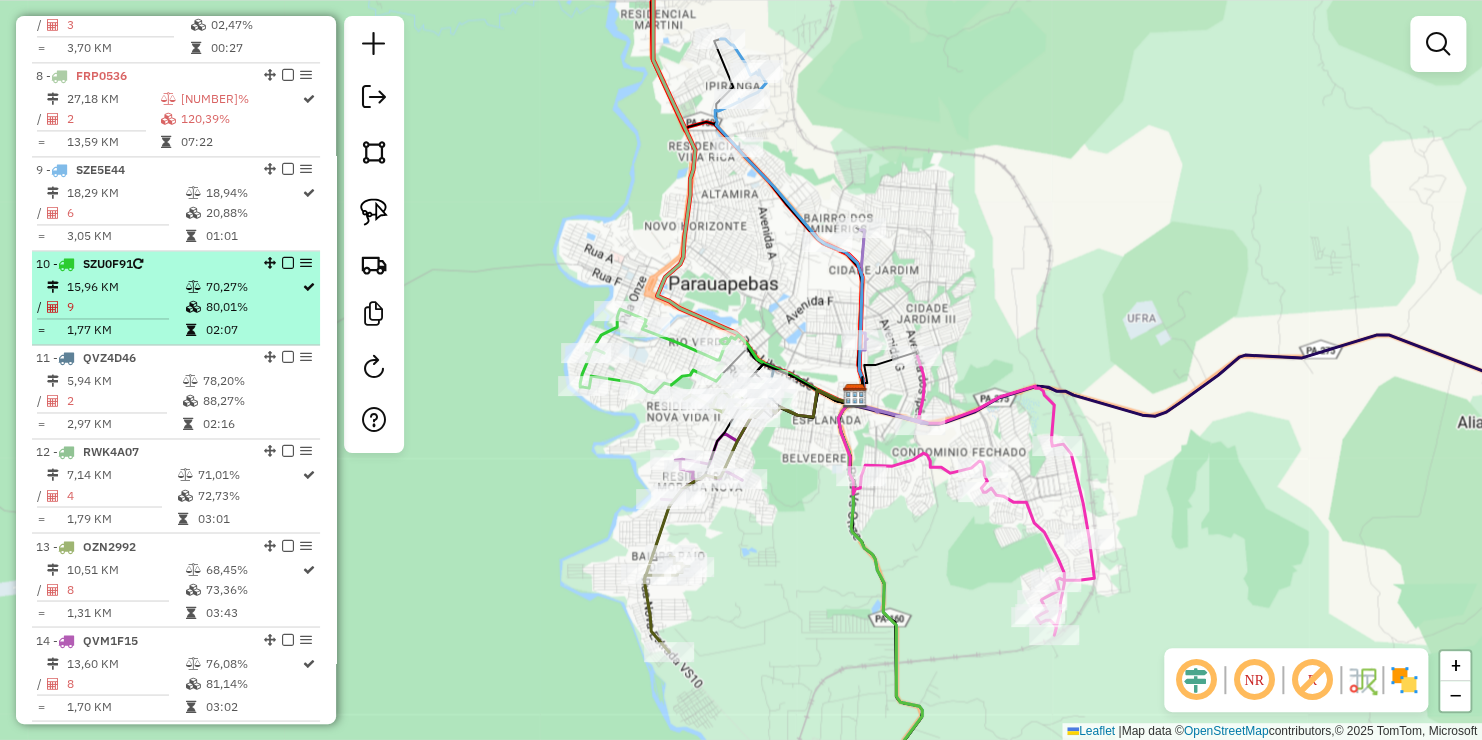 scroll, scrollTop: 1352, scrollLeft: 0, axis: vertical 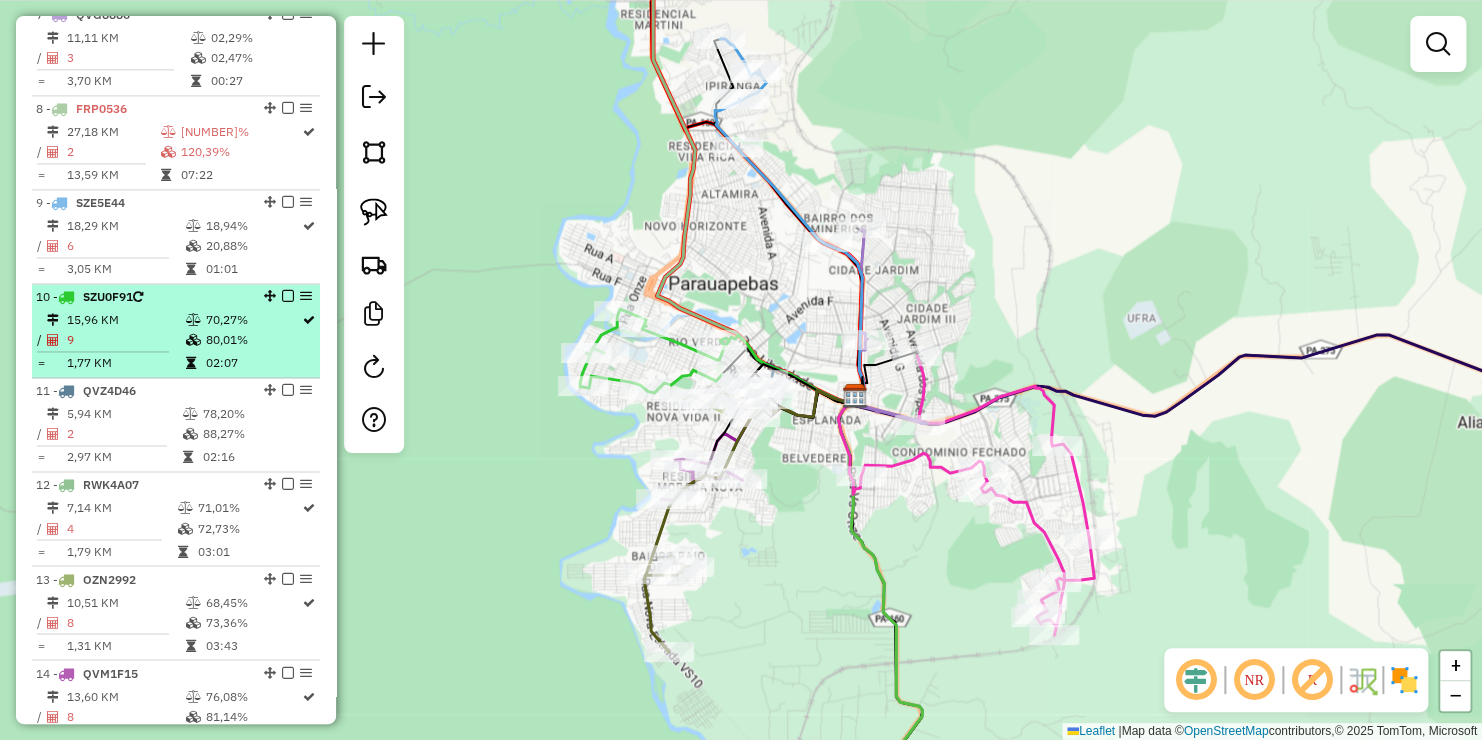 click on "9" at bounding box center [125, 340] 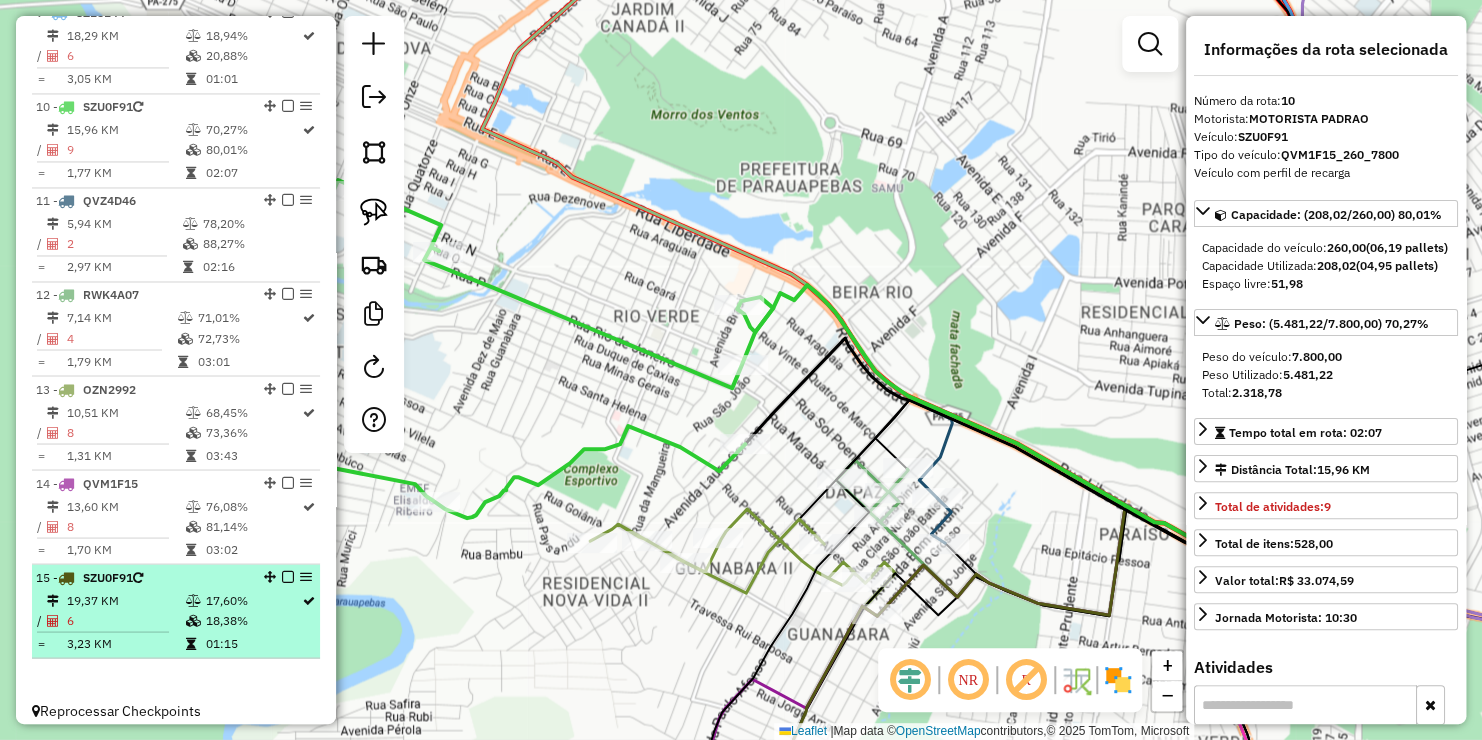scroll, scrollTop: 1552, scrollLeft: 0, axis: vertical 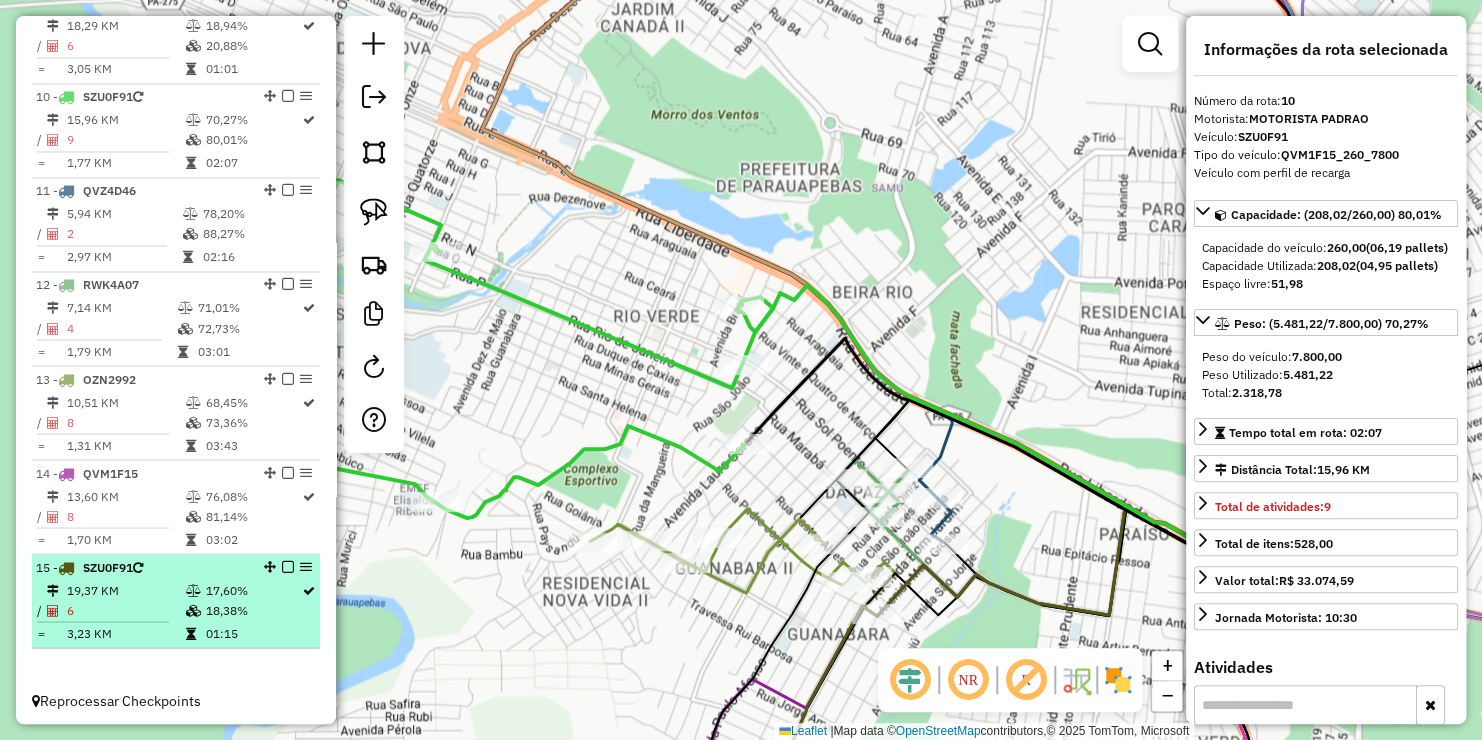 click on "19,37 KM" at bounding box center (125, 590) 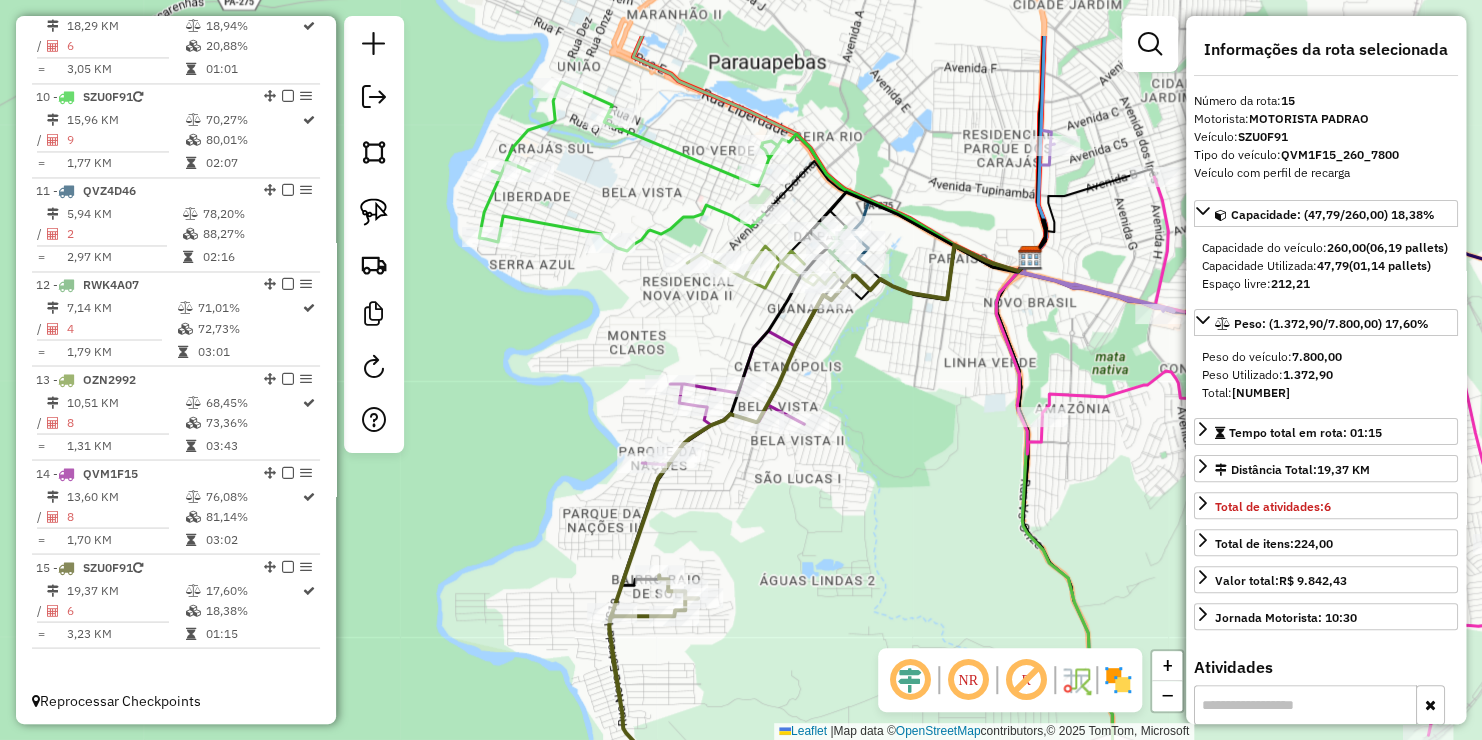 drag, startPoint x: 586, startPoint y: 284, endPoint x: 642, endPoint y: 354, distance: 89.64374 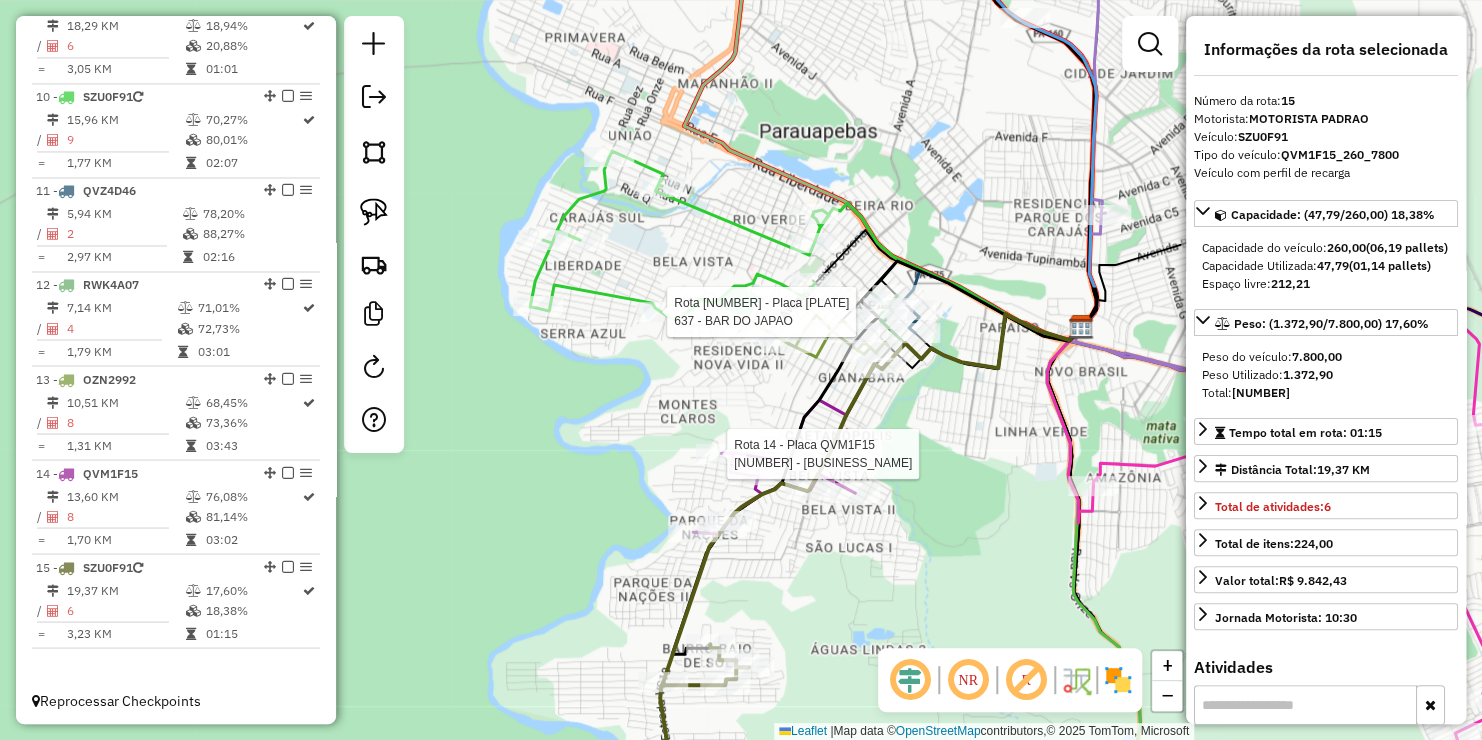 click 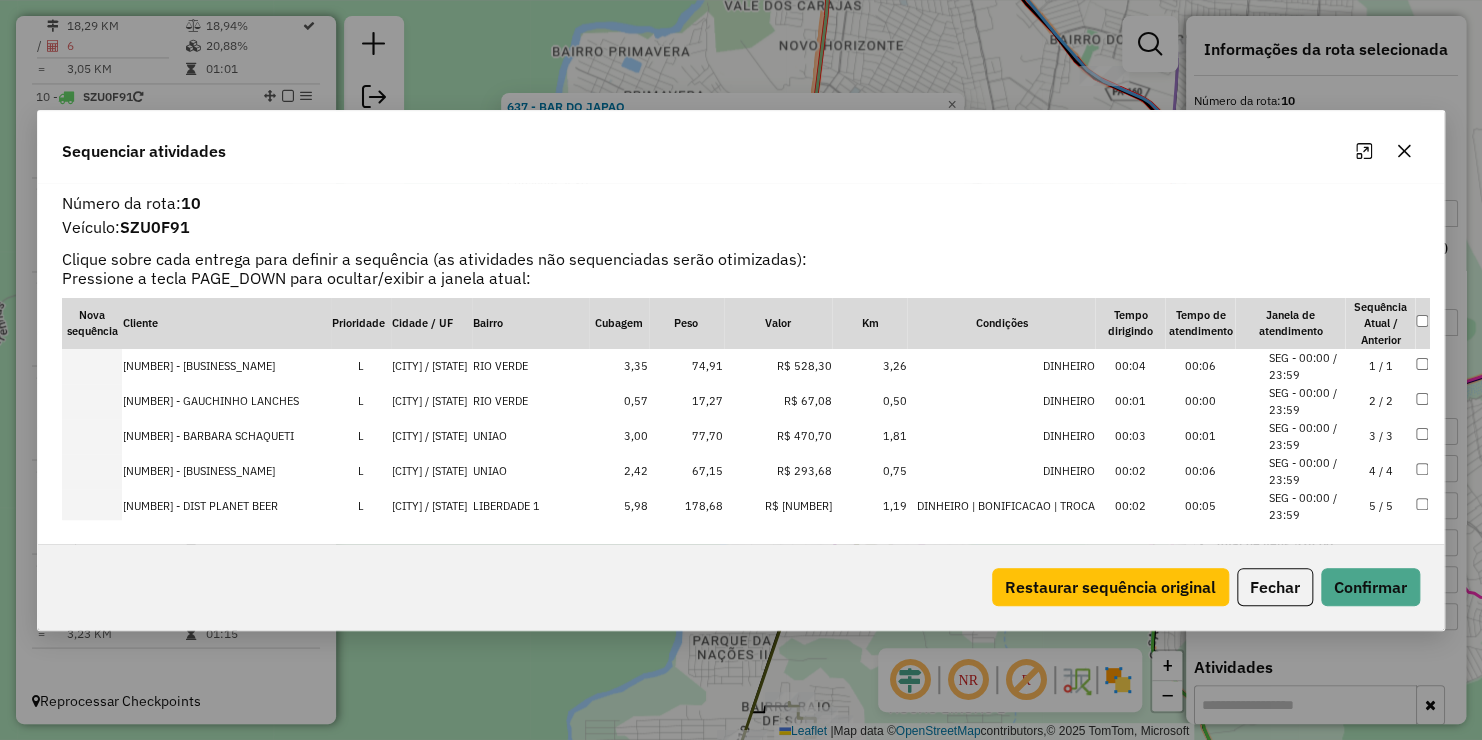 scroll, scrollTop: 162, scrollLeft: 0, axis: vertical 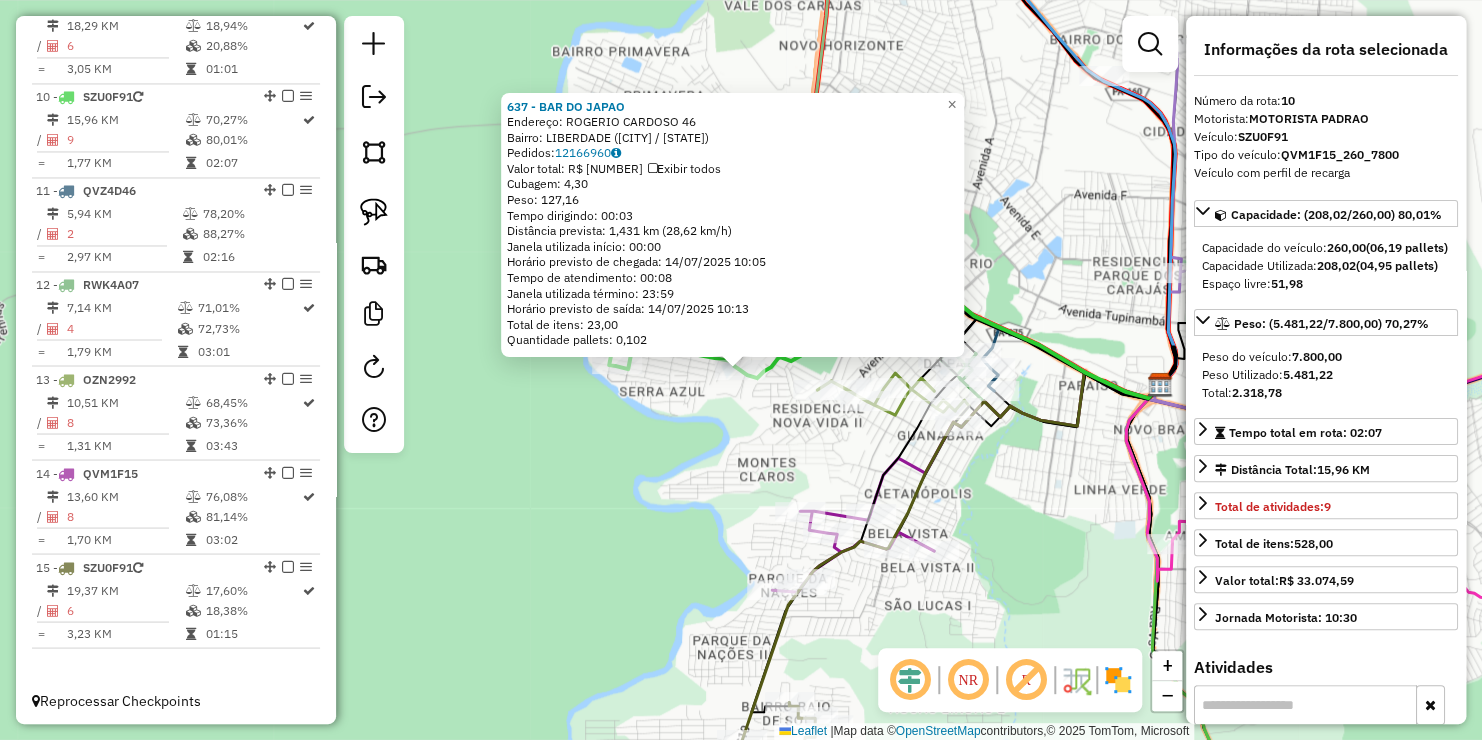 click on "637 - BAR DO JAPAO Endereço: ROGERIO CARDOSO 46 Bairro: LIBERDADE ([CITY] / [STATE]) Pedidos: 12166960 Valor total: R$ 894,57 Exibir todos Cubagem: 4,30 Peso: 127,16 Tempo dirigindo: 00:03 Distância prevista: 1,431 km (28,62 km/h) Janela utilizada início: 00:00 Horário previsto de chegada: 14/07/2025 10:05 Tempo de atendimento: 00:08 Janela utilizada término: 23:59 Horário previsto de saída: 14/07/2025 10:13 Total de itens: 23,00 Quantidade pallets: 0,102 × Janela de atendimento Grade de atendimento Capacidade Transportadoras Veículos Cliente Pedidos Rotas Selecione os dias de semana para filtrar as janelas de atendimento Seg Ter Qua Qui Sex Sáb Dom Informe o período da janela de atendimento: De: Até: Filtrar exatamente a janela do cliente Considerar janela de atendimento padrão Selecione os dias de semana para filtrar as grades de atendimento Seg Ter Qua Qui Sex Sáb Dom Considerar clientes sem dia de atendimento cadastrado De:" 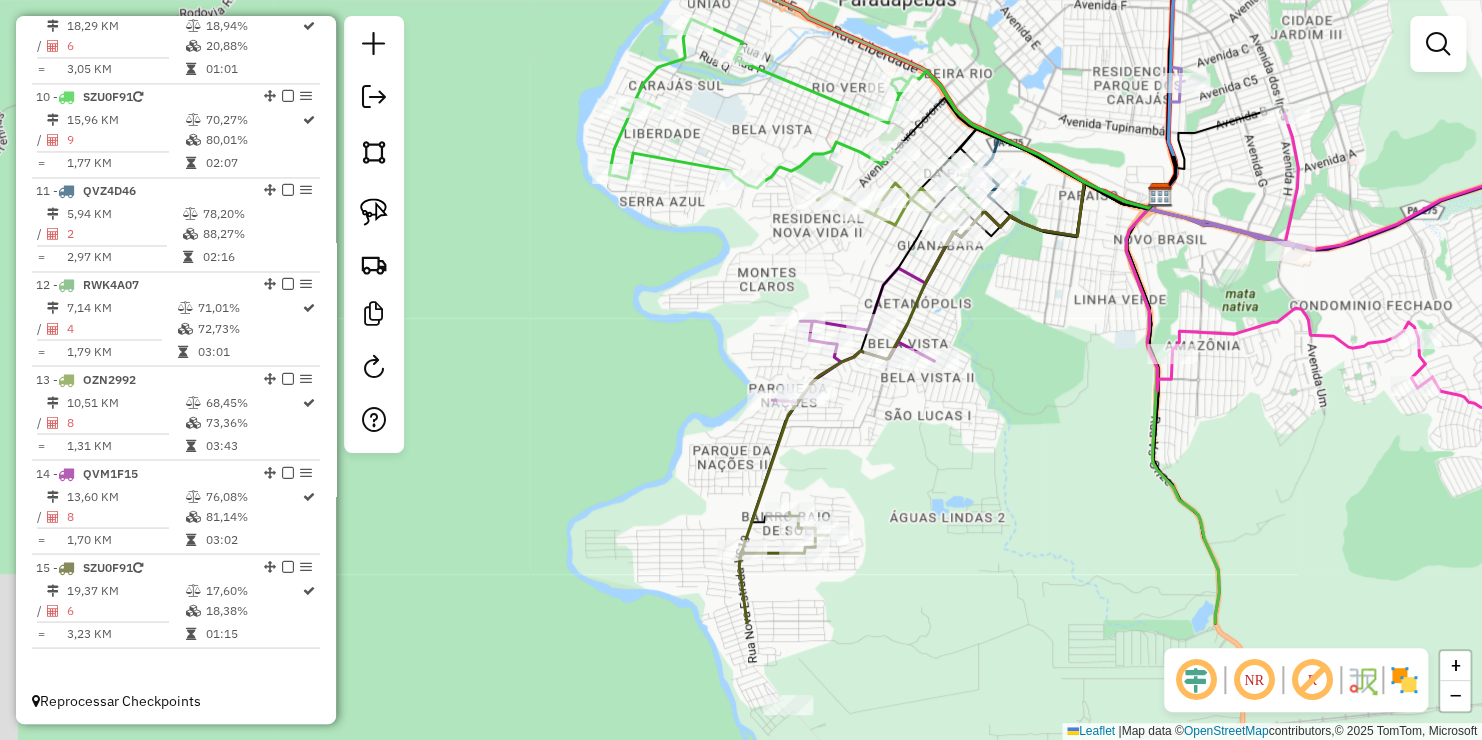 drag, startPoint x: 729, startPoint y: 325, endPoint x: 732, endPoint y: 268, distance: 57.07889 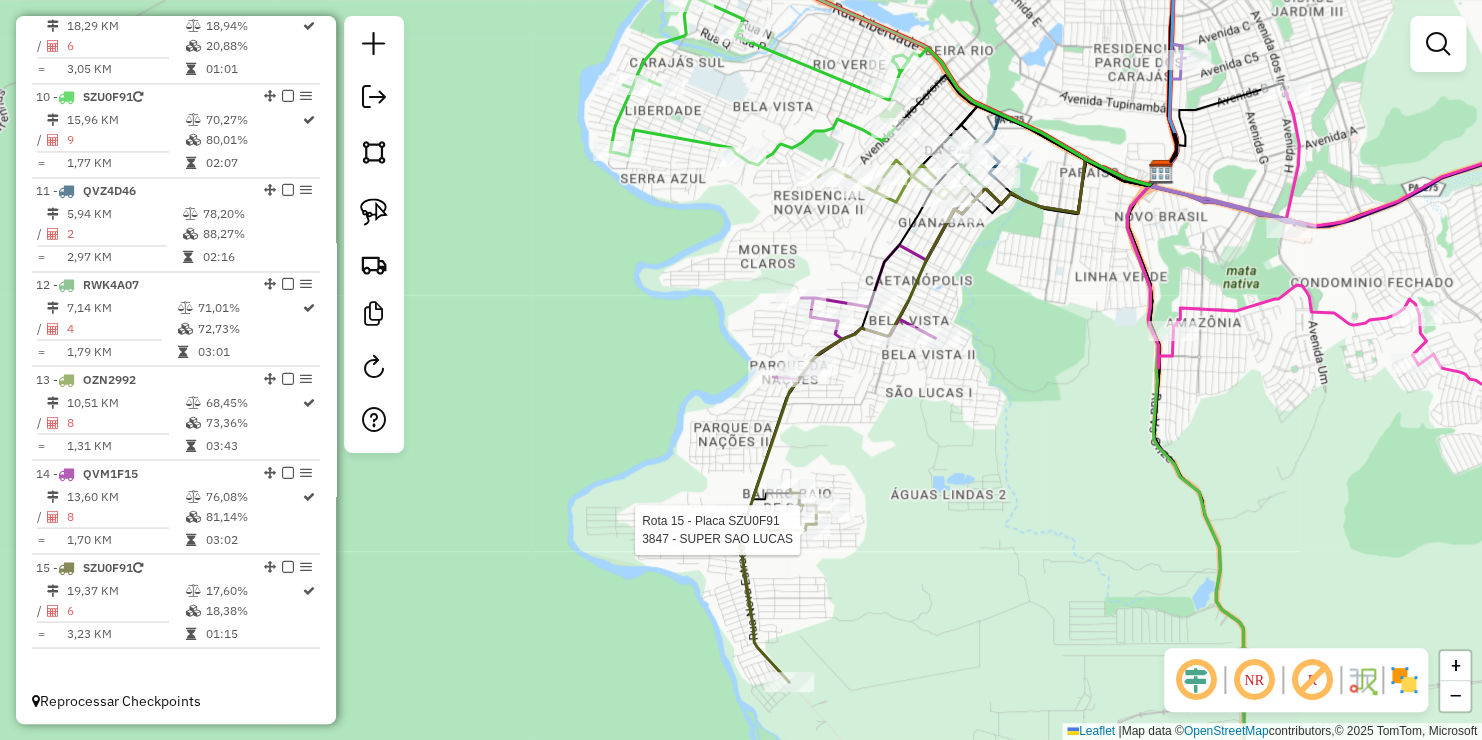 select on "**********" 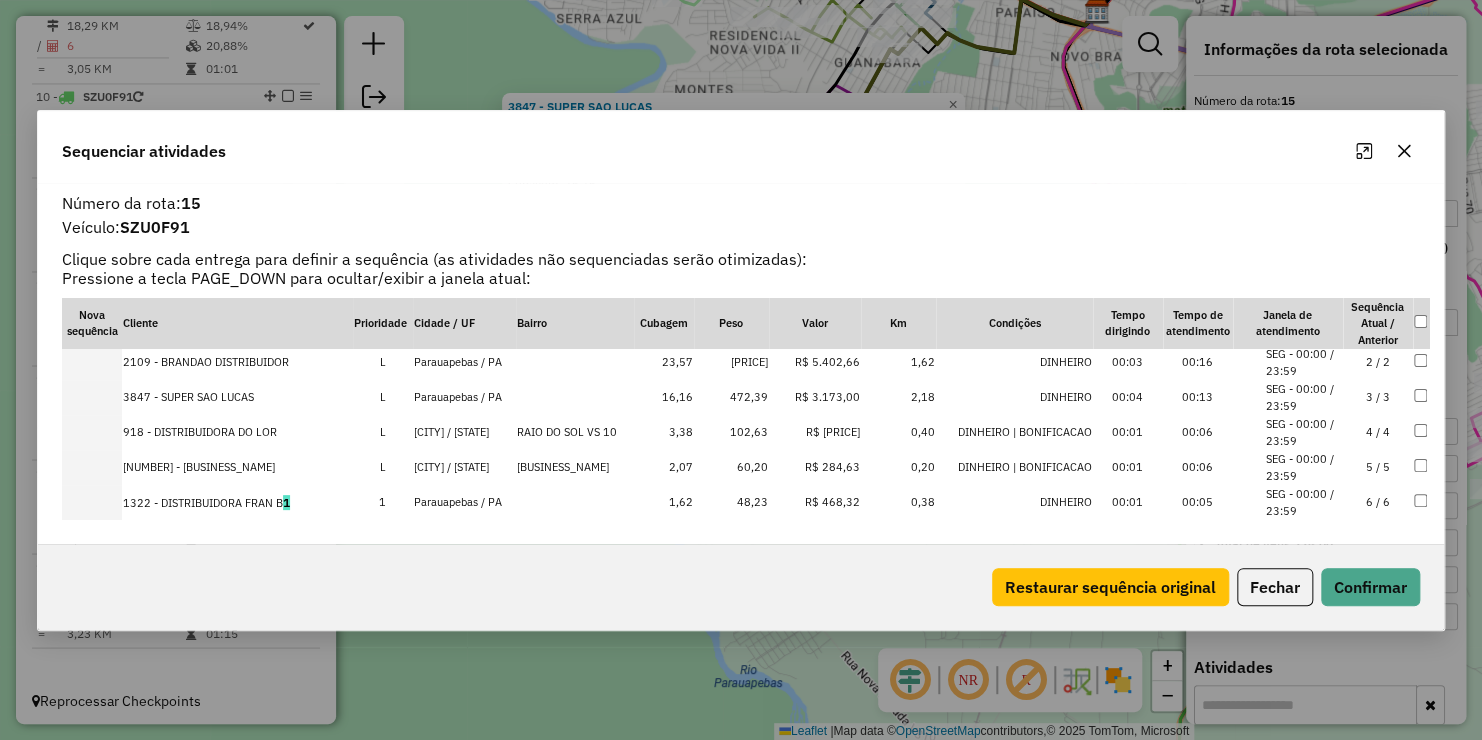 scroll, scrollTop: 57, scrollLeft: 0, axis: vertical 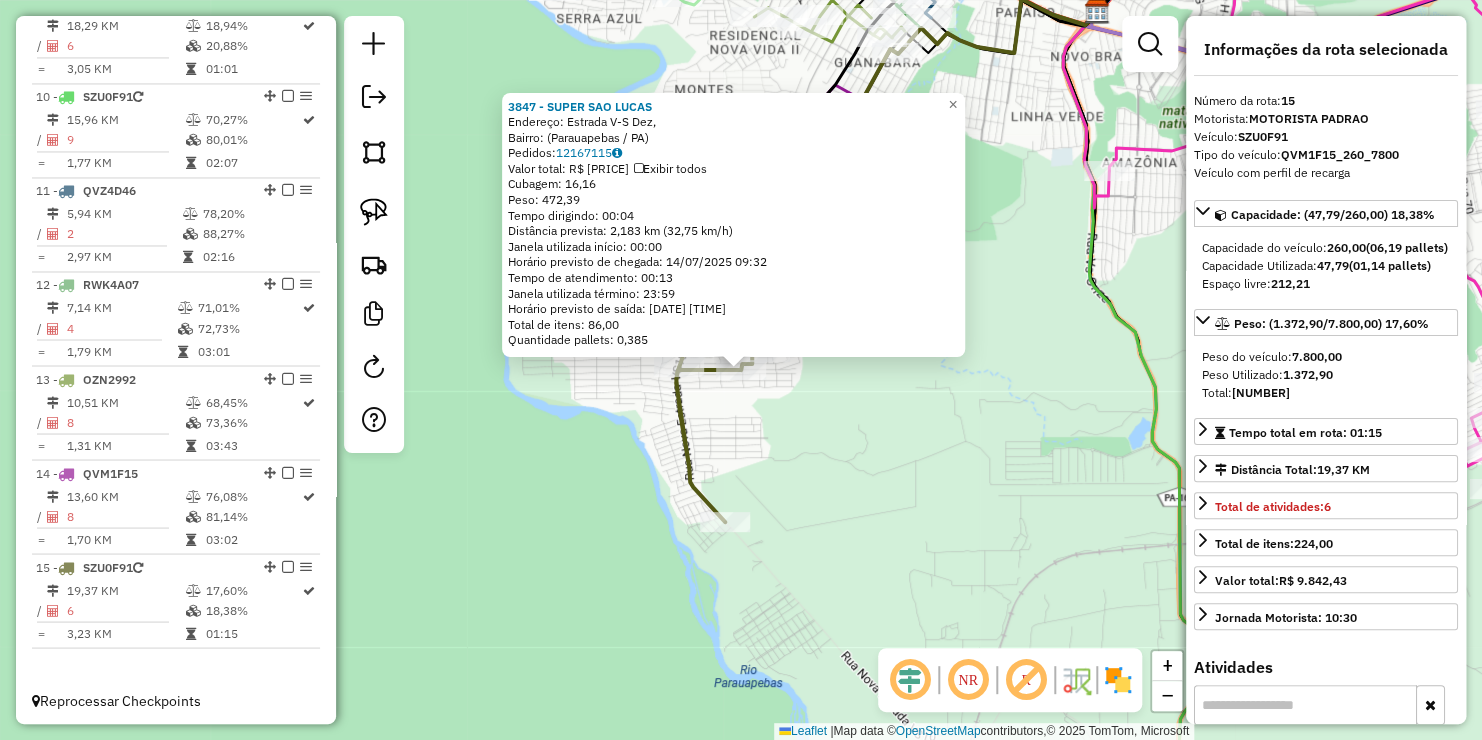click on "3847 - SUPER SAO LUCAS  Endereço: Estrada V-S Dez,    Bairro:  ([CITY] / [STATE])   Pedidos:  12167115   Valor total: R$ 3.173,00   Exibir todos   Cubagem: 16,16  Peso: 472,39  Tempo dirigindo: 00:04   Distância prevista: 2,183 km (32,75 km/h)   Janela utilizada início: 00:00   Horário previsto de chegada: 14/07/2025 09:32   Tempo de atendimento: 00:13   Janela utilizada término: 23:59   Horário previsto de saída: 14/07/2025 09:45   Total de itens: 86,00   Quantidade pallets: 0,385  × Janela de atendimento Grade de atendimento Capacidade Transportadoras Veículos Cliente Pedidos  Rotas Selecione os dias de semana para filtrar as janelas de atendimento  Seg   Ter   Qua   Qui   Sex   Sáb   Dom  Informe o período da janela de atendimento: De: Até:  Filtrar exatamente a janela do cliente  Considerar janela de atendimento padrão  Selecione os dias de semana para filtrar as grades de atendimento  Seg   Ter   Qua   Qui   Sex   Sáb   Dom   Considerar clientes sem dia de atendimento cadastrado  De:   De:" 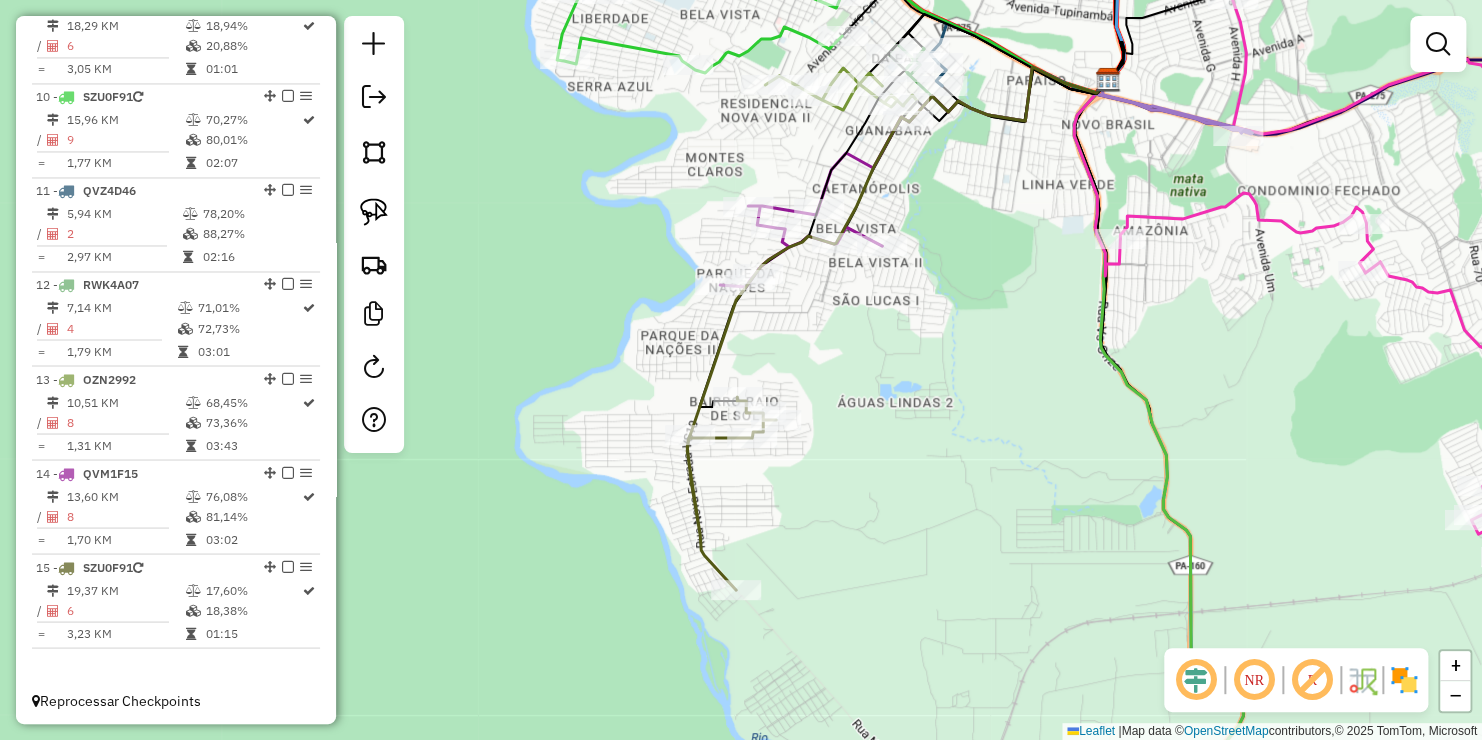 drag, startPoint x: 921, startPoint y: 257, endPoint x: 983, endPoint y: 548, distance: 297.53152 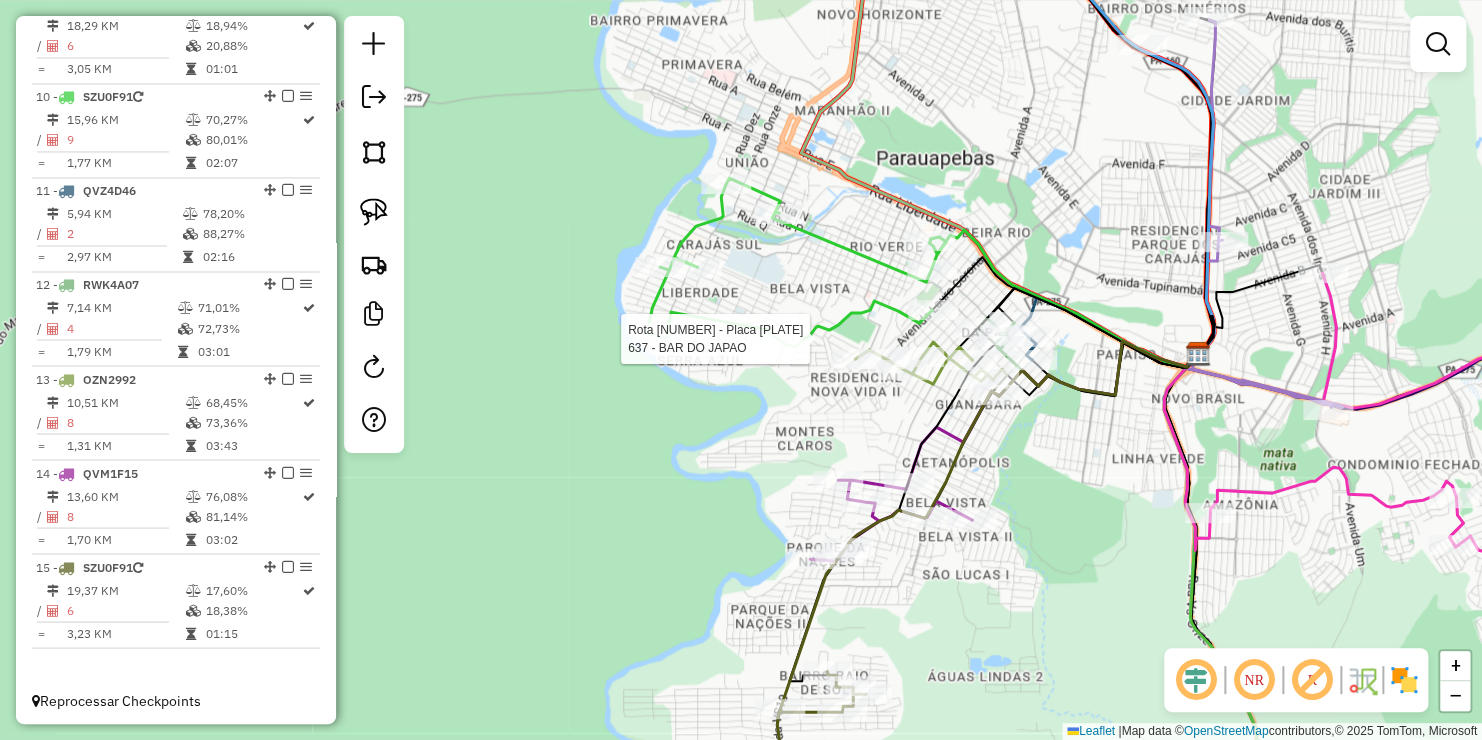 select on "**********" 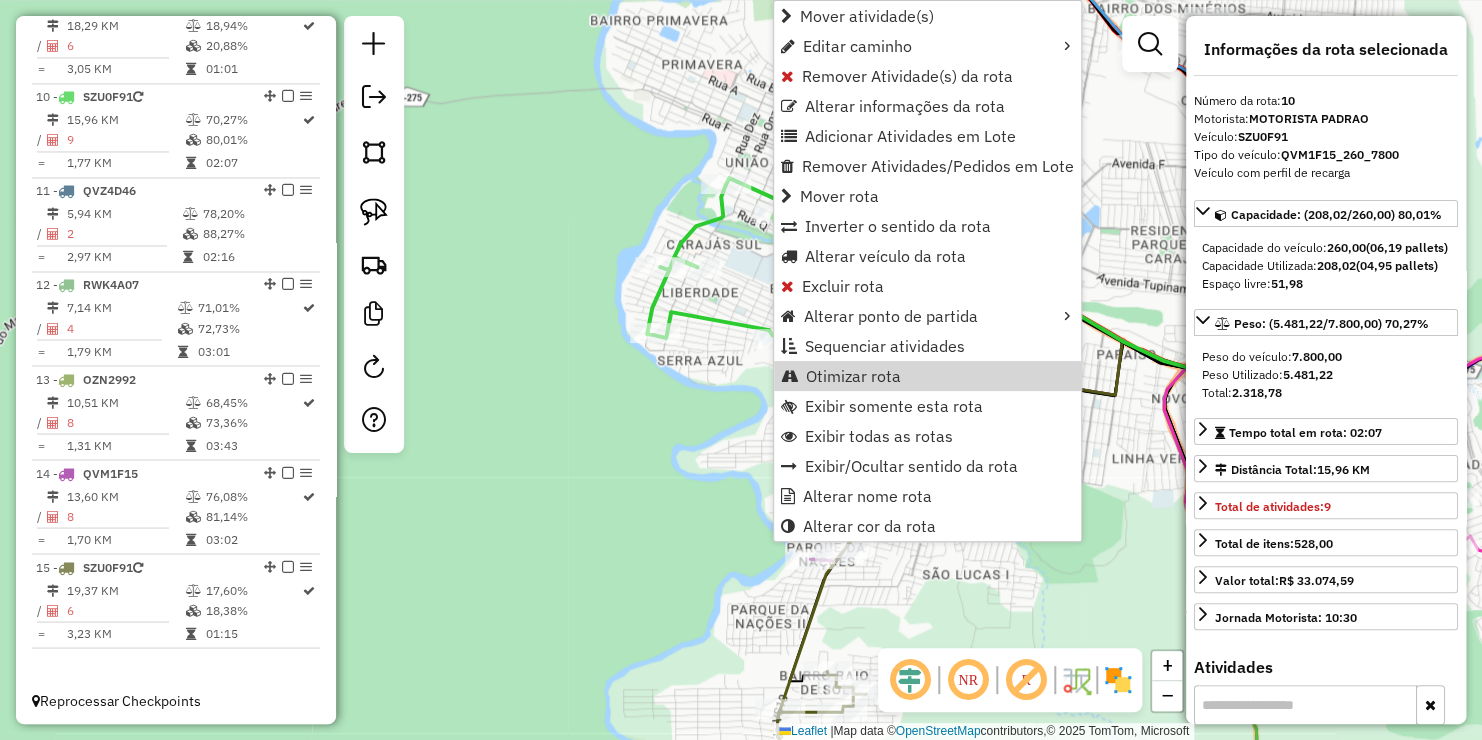 click on "Janela de atendimento Grade de atendimento Capacidade Transportadoras Veículos Cliente Pedidos  Rotas Selecione os dias de semana para filtrar as janelas de atendimento  Seg   Ter   Qua   Qui   Sex   Sáb   Dom  Informe o período da janela de atendimento: De: Até:  Filtrar exatamente a janela do cliente  Considerar janela de atendimento padrão  Selecione os dias de semana para filtrar as grades de atendimento  Seg   Ter   Qua   Qui   Sex   Sáb   Dom   Considerar clientes sem dia de atendimento cadastrado  Clientes fora do dia de atendimento selecionado Filtrar as atividades entre os valores definidos abaixo:  Peso mínimo:   Peso máximo:   Cubagem mínima:   Cubagem máxima:   De:   Até:  Filtrar as atividades entre o tempo de atendimento definido abaixo:  De:   Até:   Considerar capacidade total dos clientes não roteirizados Transportadora: Selecione um ou mais itens Tipo de veículo: Selecione um ou mais itens Veículo: Selecione um ou mais itens Motorista: Selecione um ou mais itens Nome: Rótulo:" 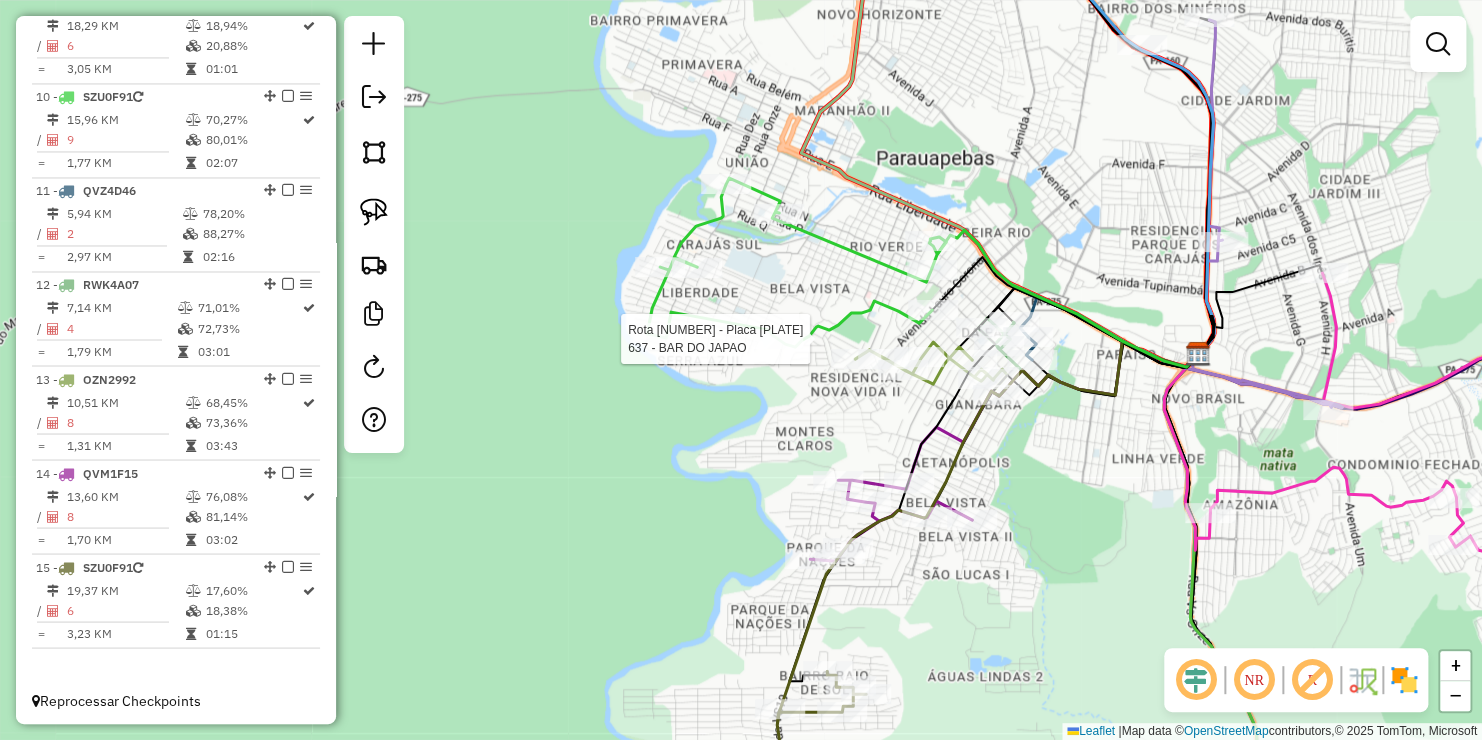 select on "**********" 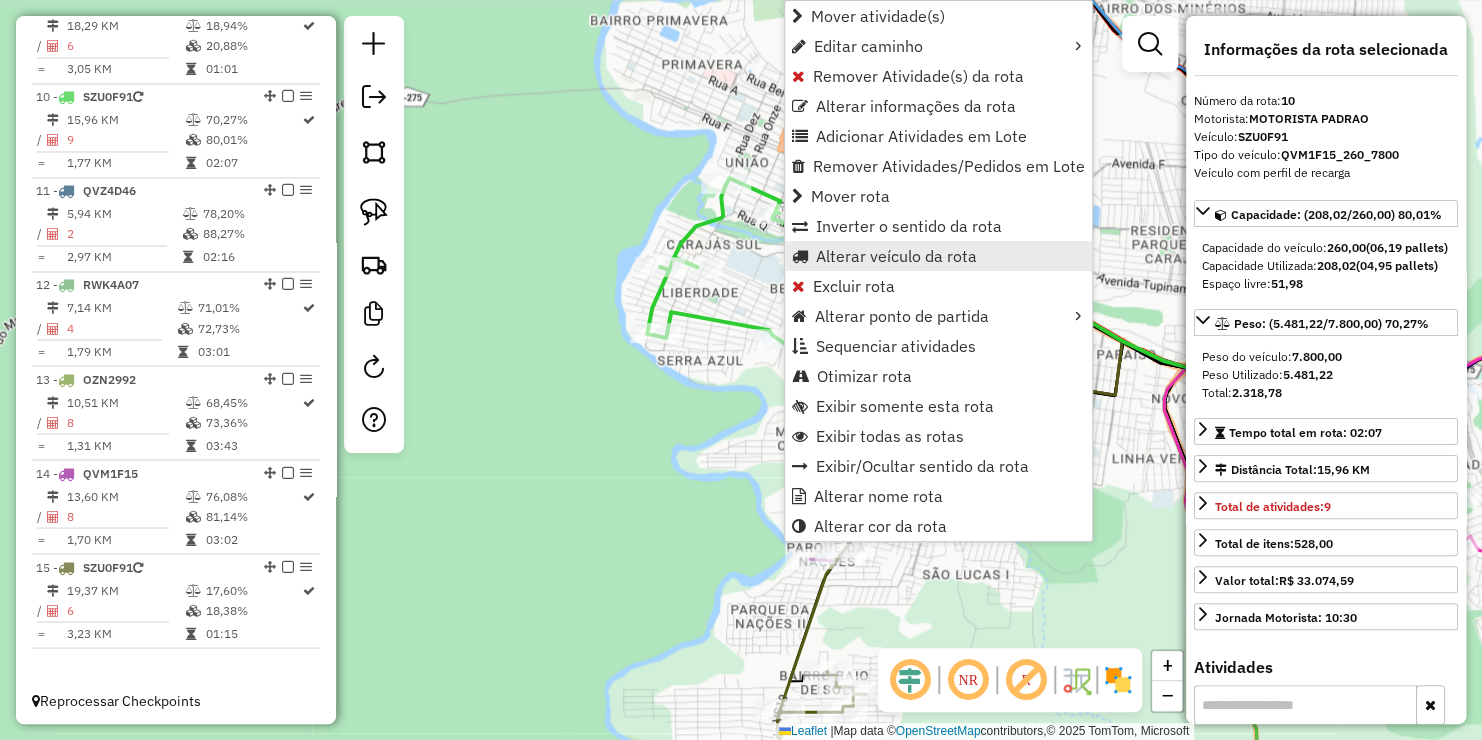 click on "Alterar veículo da rota" at bounding box center (896, 256) 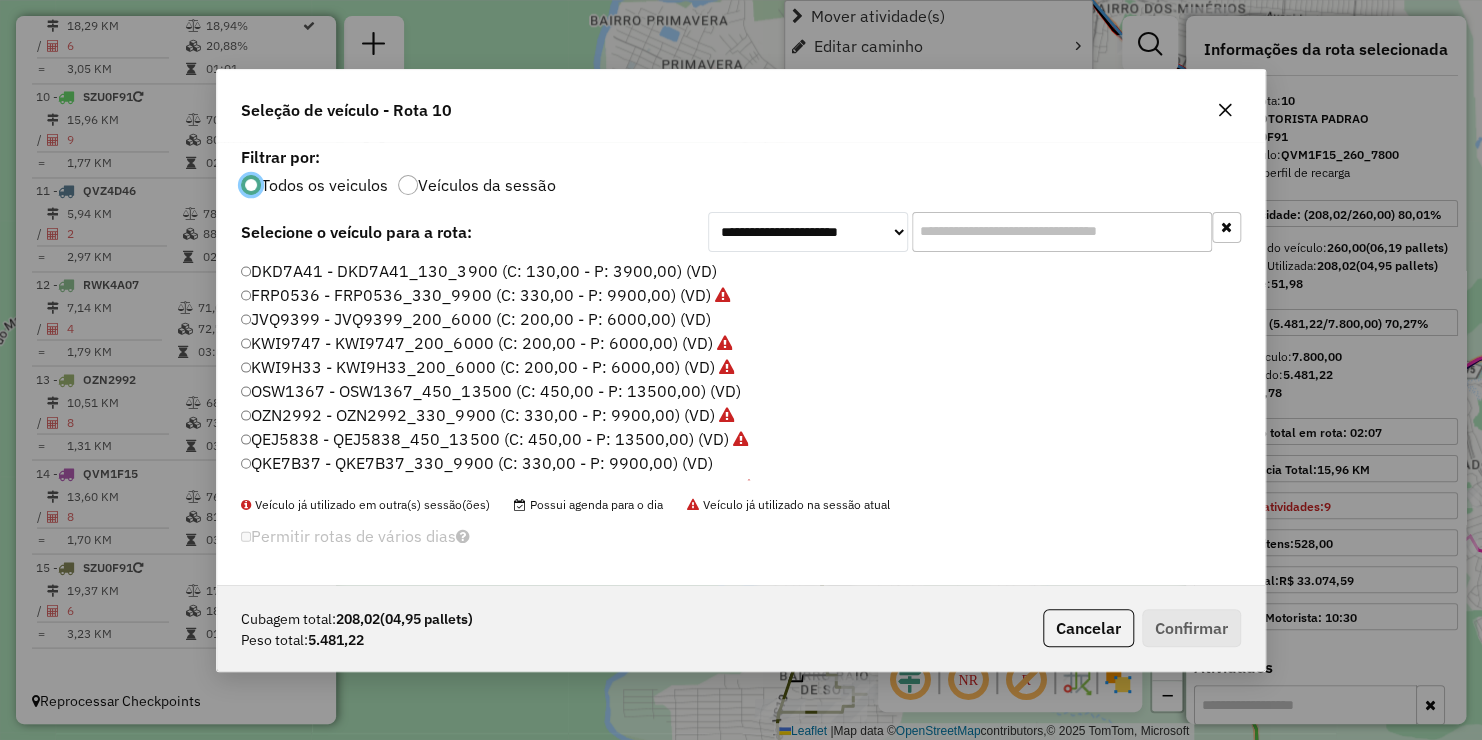scroll, scrollTop: 10, scrollLeft: 6, axis: both 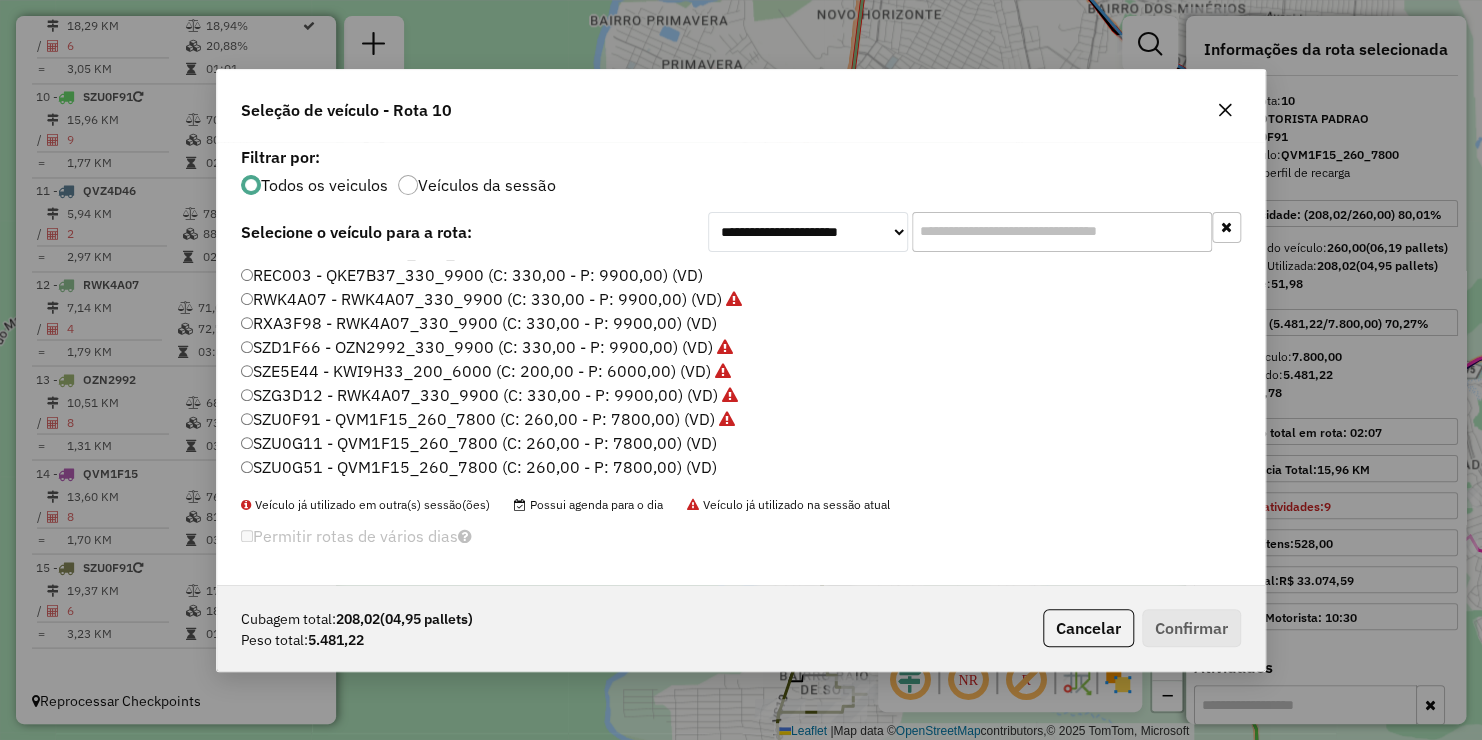 click on "SZU0G11 - QVM1F15_260_7800 (C: 260,00 - P: 7800,00) (VD)" 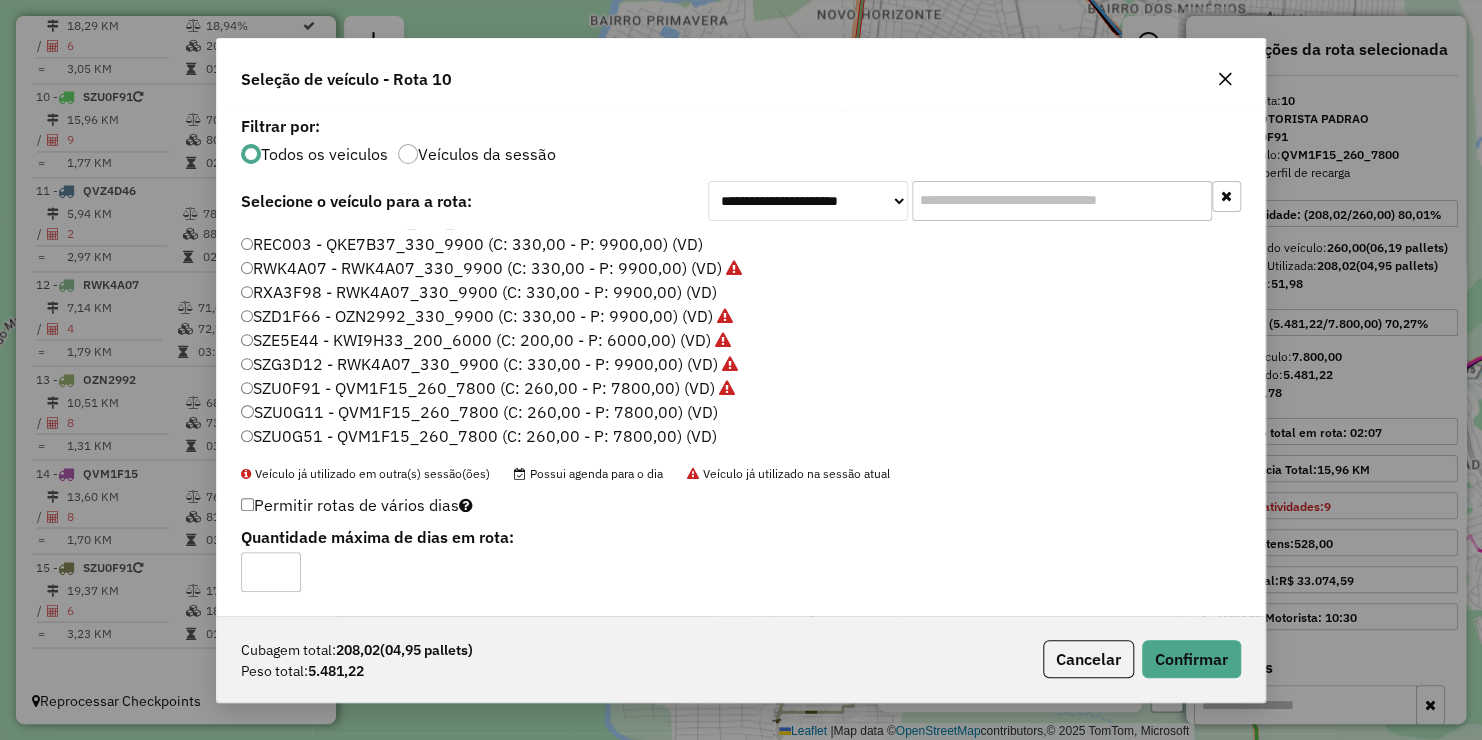 click on "Cubagem total: [NUMBER] ([NUMBER] pallets) Peso total: [NUMBER] Cancelar Confirmar" 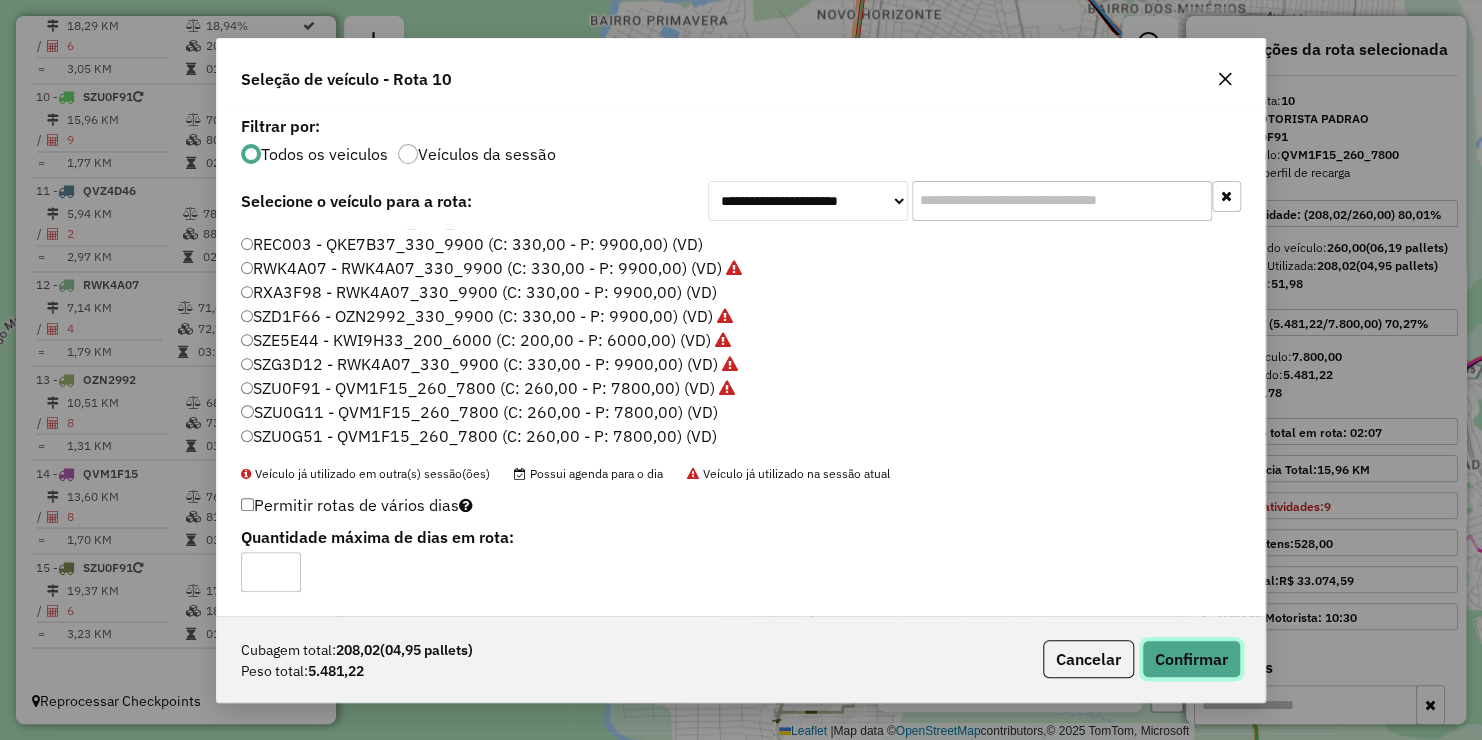 click on "Confirmar" 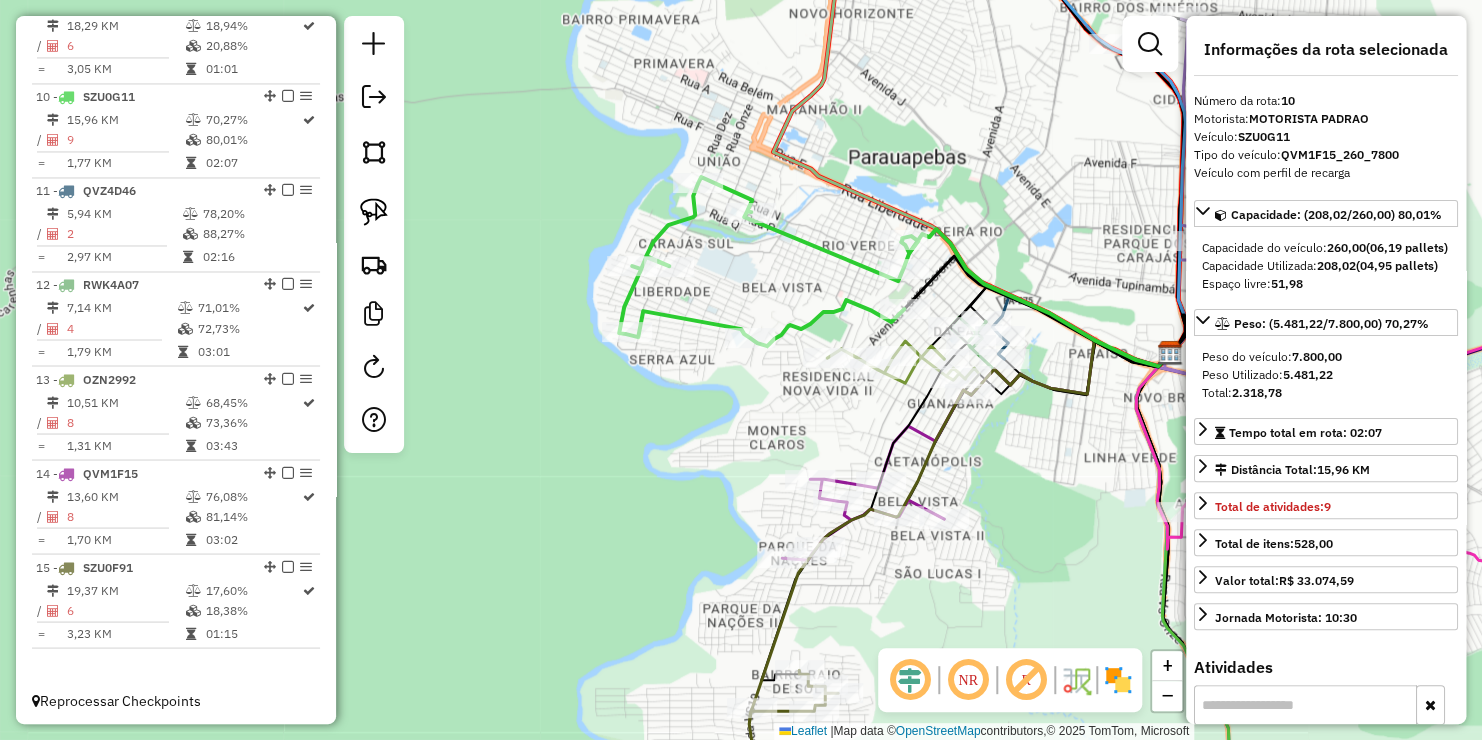 drag, startPoint x: 1037, startPoint y: 217, endPoint x: 602, endPoint y: 247, distance: 436.03326 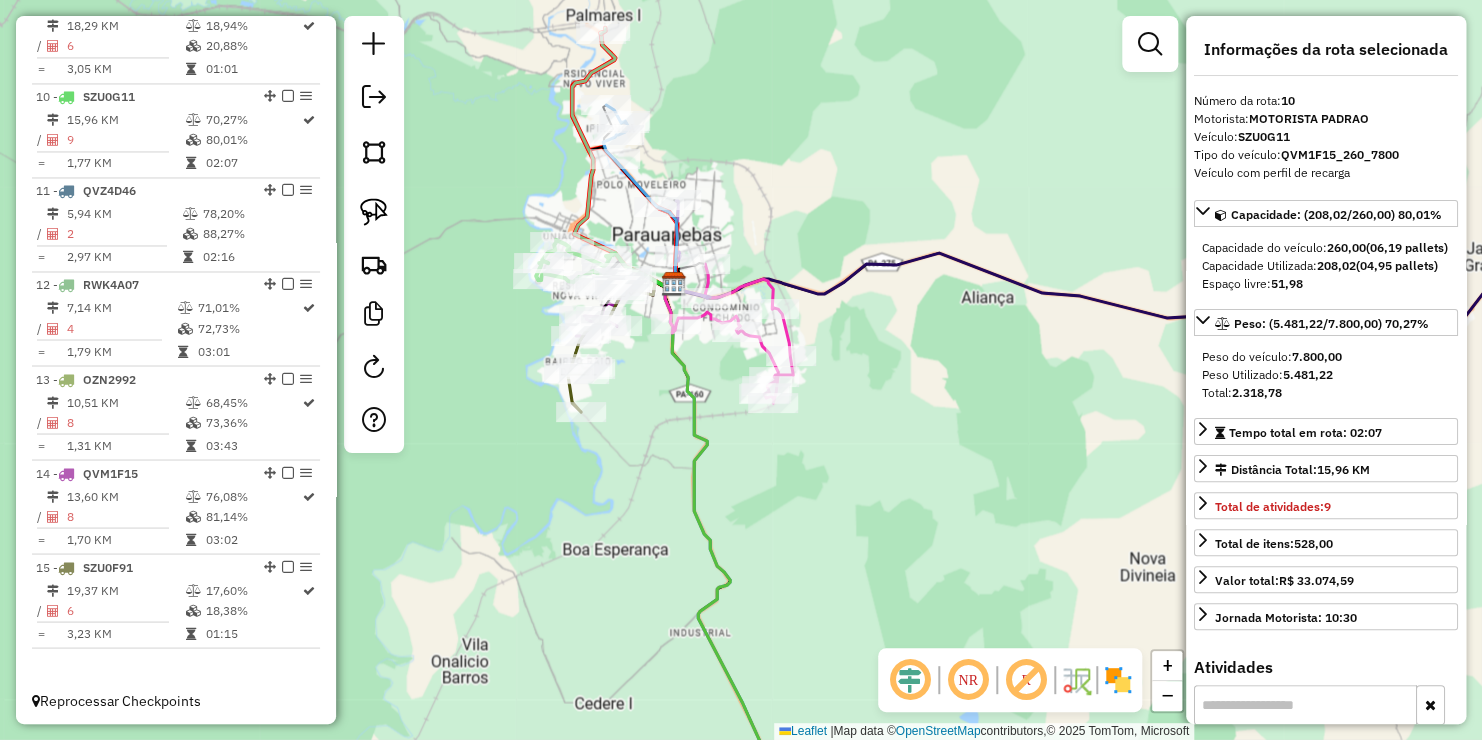 drag, startPoint x: 962, startPoint y: 312, endPoint x: 942, endPoint y: 253, distance: 62.297672 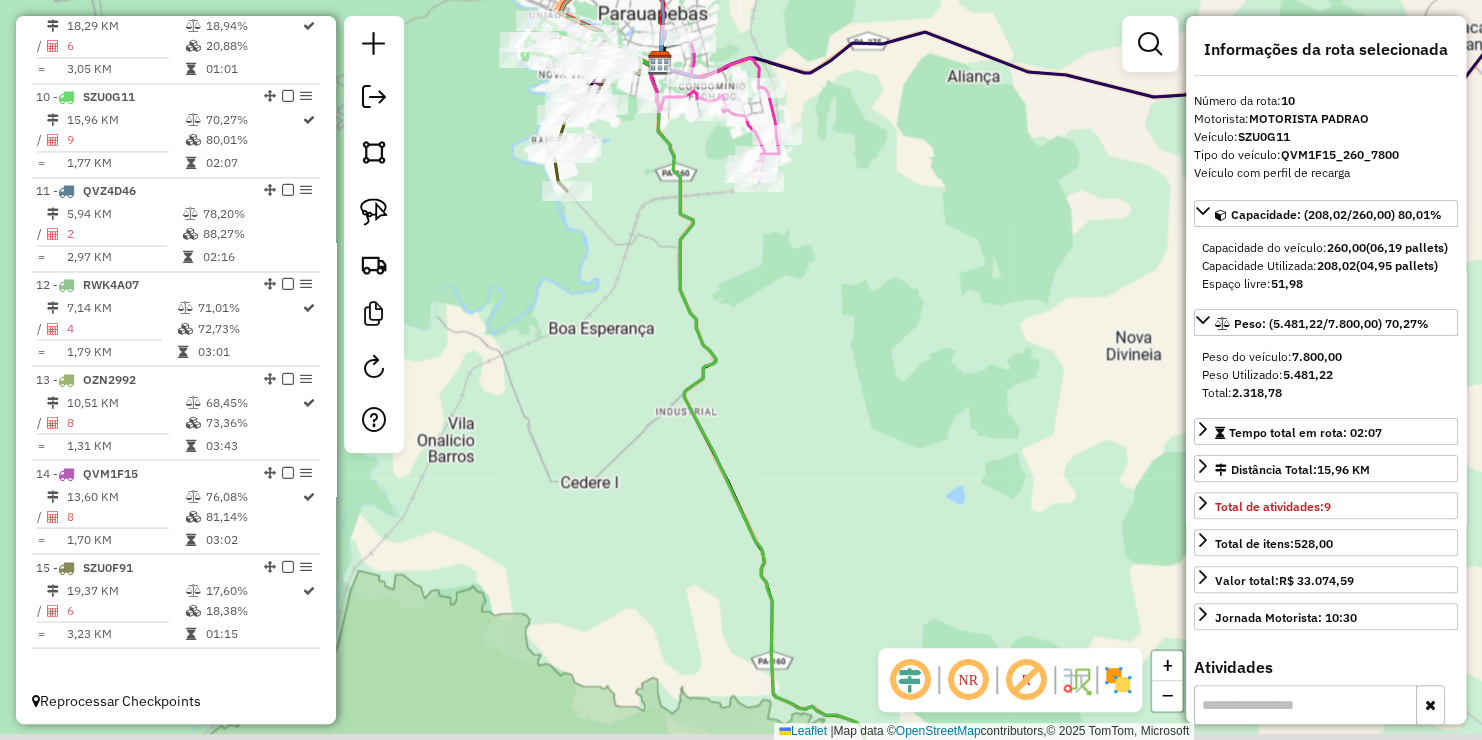 drag, startPoint x: 823, startPoint y: 470, endPoint x: 821, endPoint y: 168, distance: 302.00662 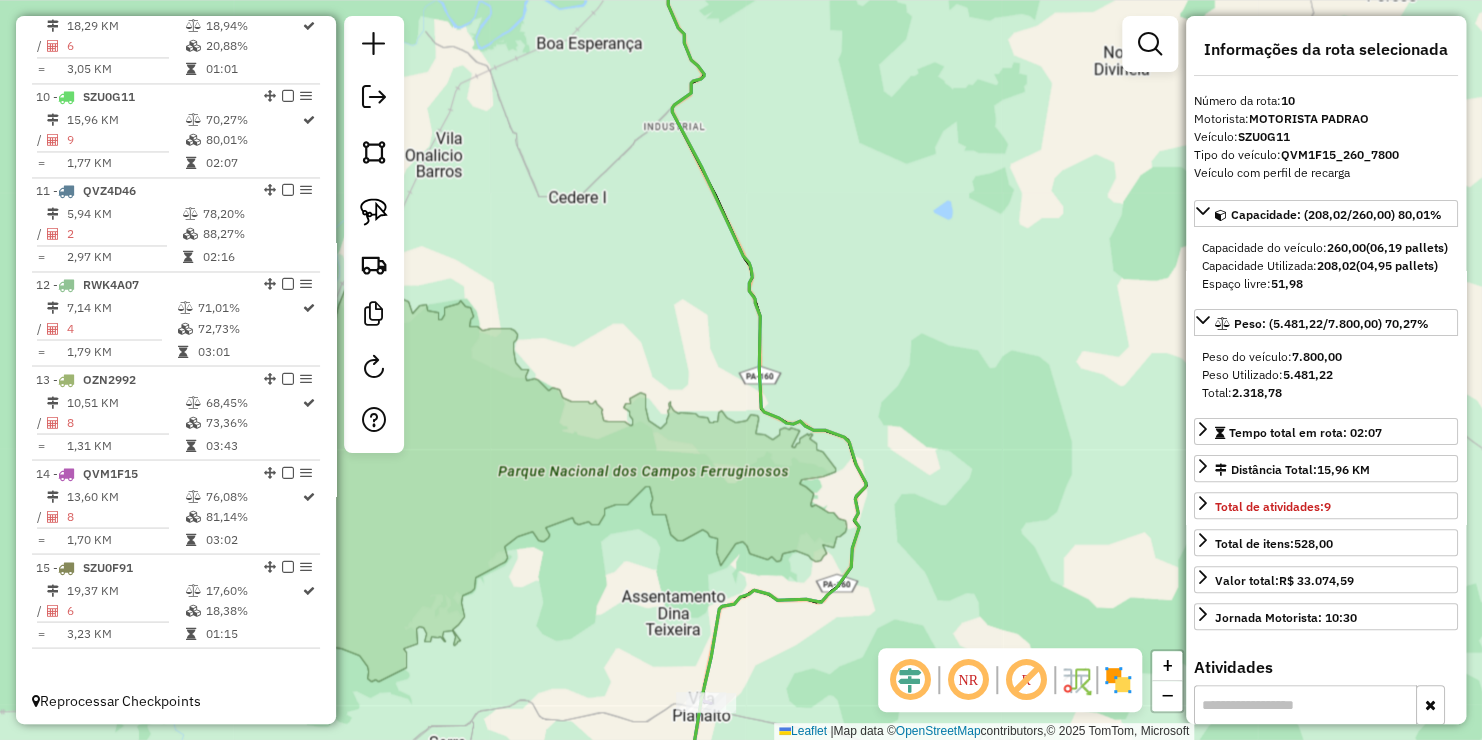 drag, startPoint x: 910, startPoint y: 217, endPoint x: 665, endPoint y: 465, distance: 348.6101 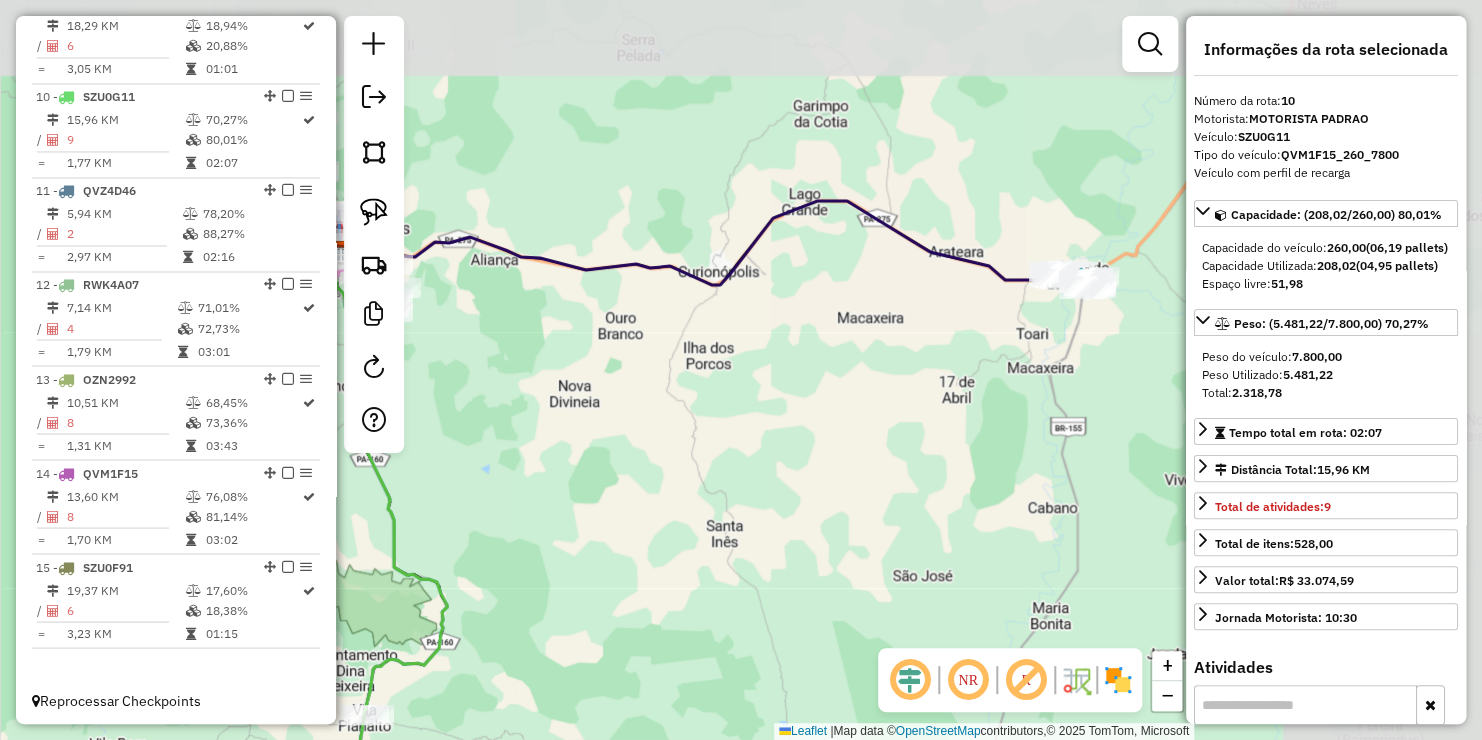 drag, startPoint x: 1022, startPoint y: 221, endPoint x: 718, endPoint y: 308, distance: 316.20404 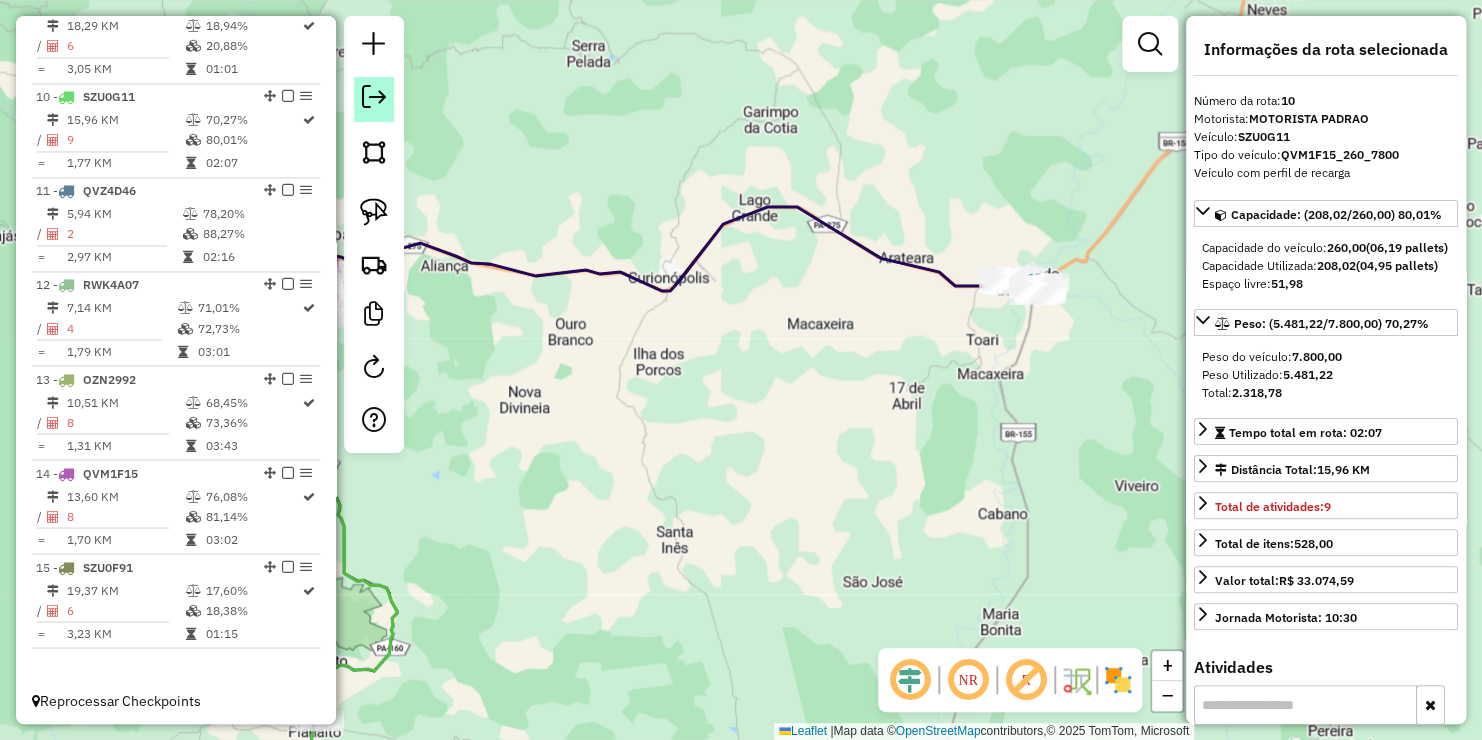 click 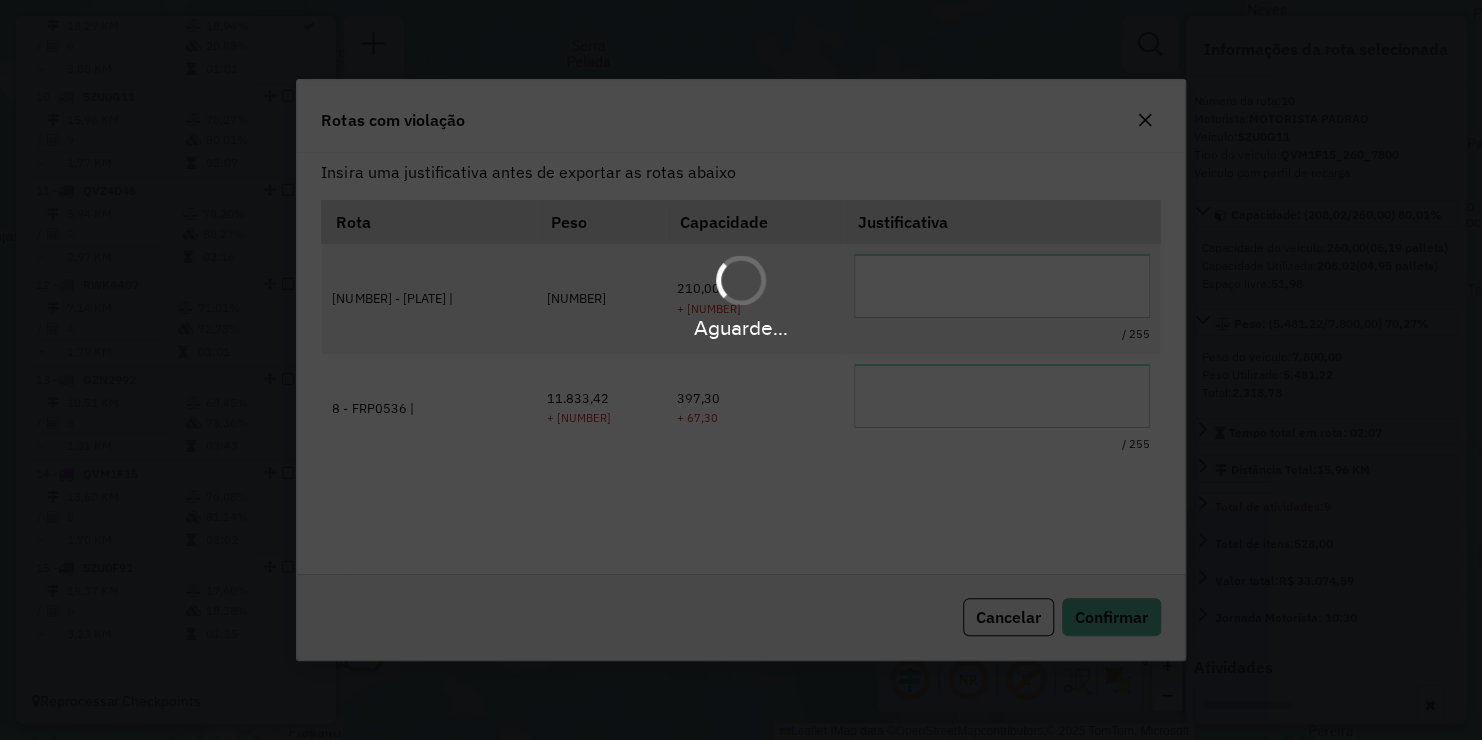 scroll, scrollTop: 0, scrollLeft: 0, axis: both 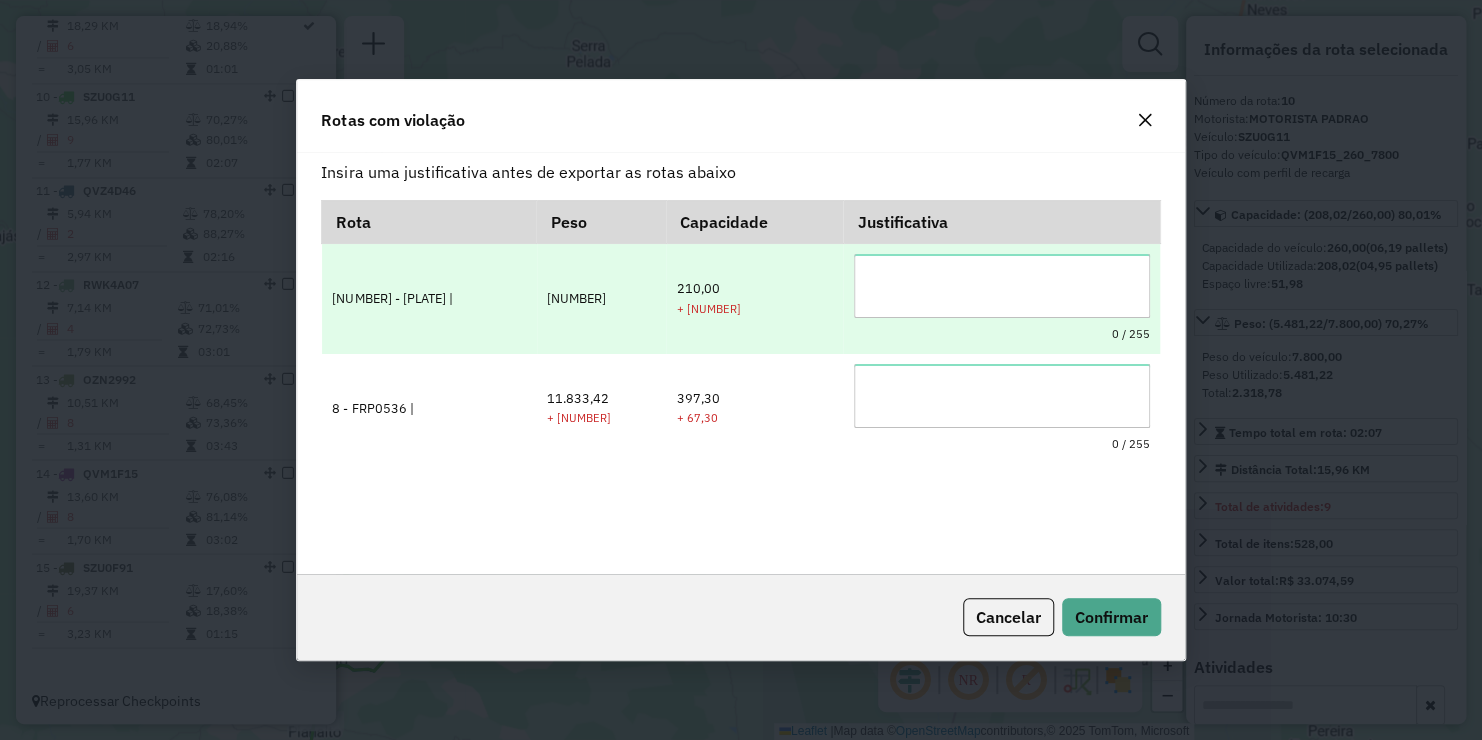 click at bounding box center [1002, 286] 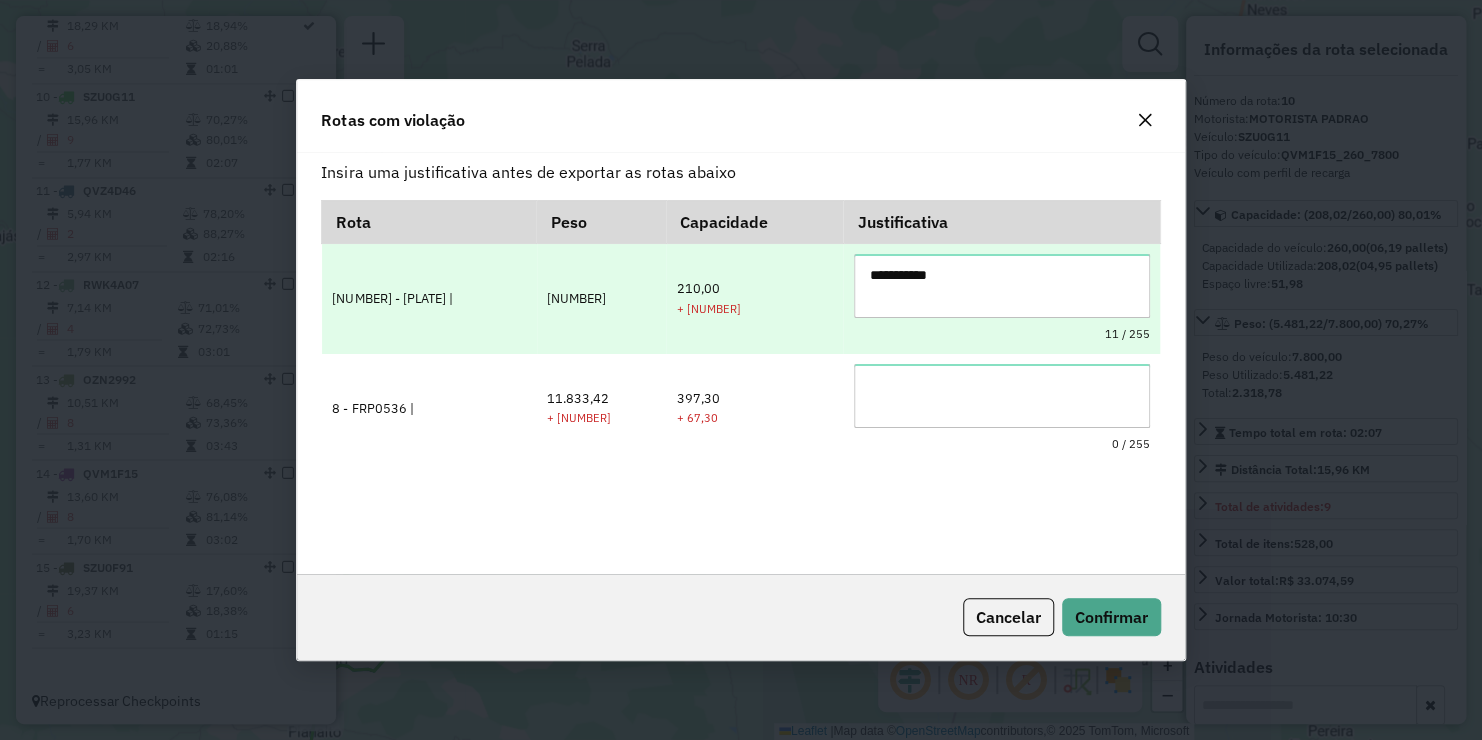 drag, startPoint x: 948, startPoint y: 285, endPoint x: 824, endPoint y: 272, distance: 124.67959 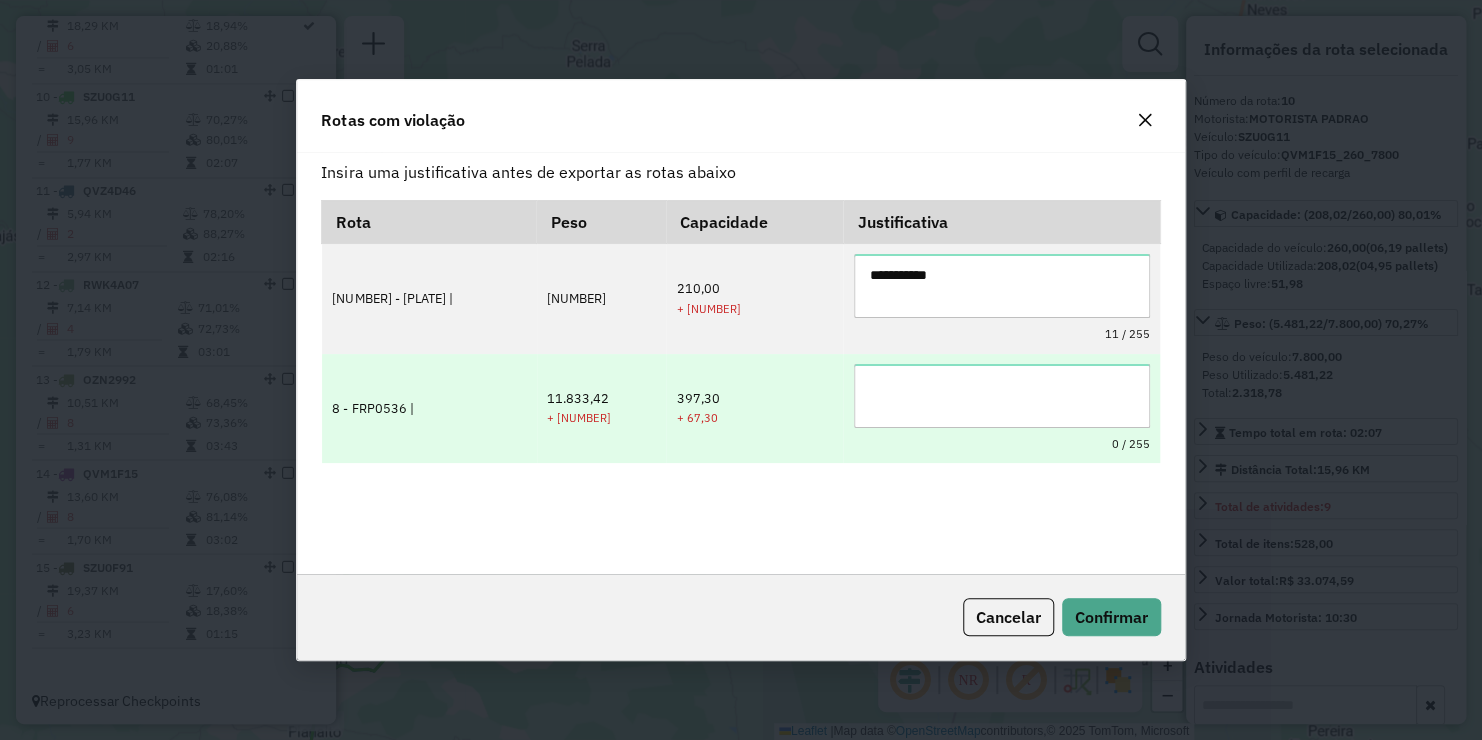 type on "**********" 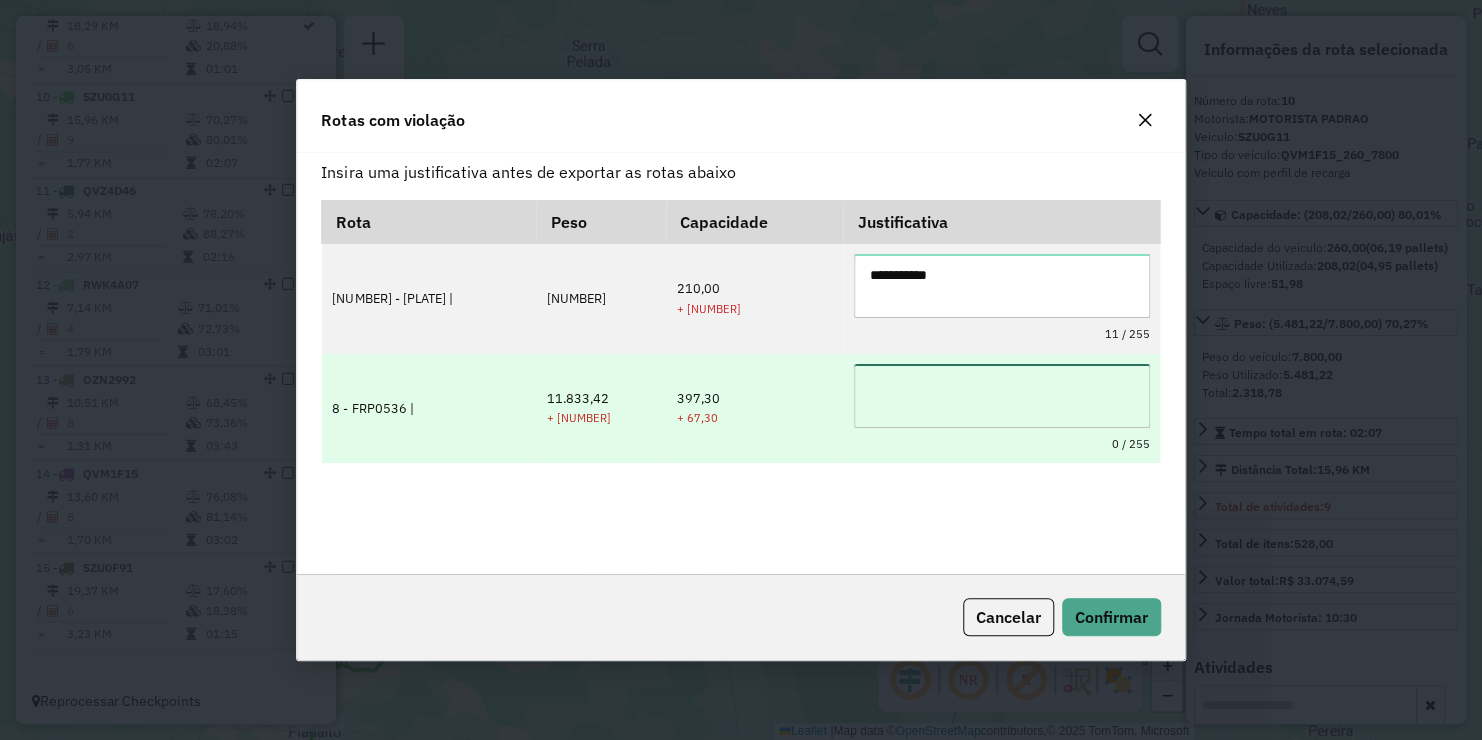 click at bounding box center [1002, 396] 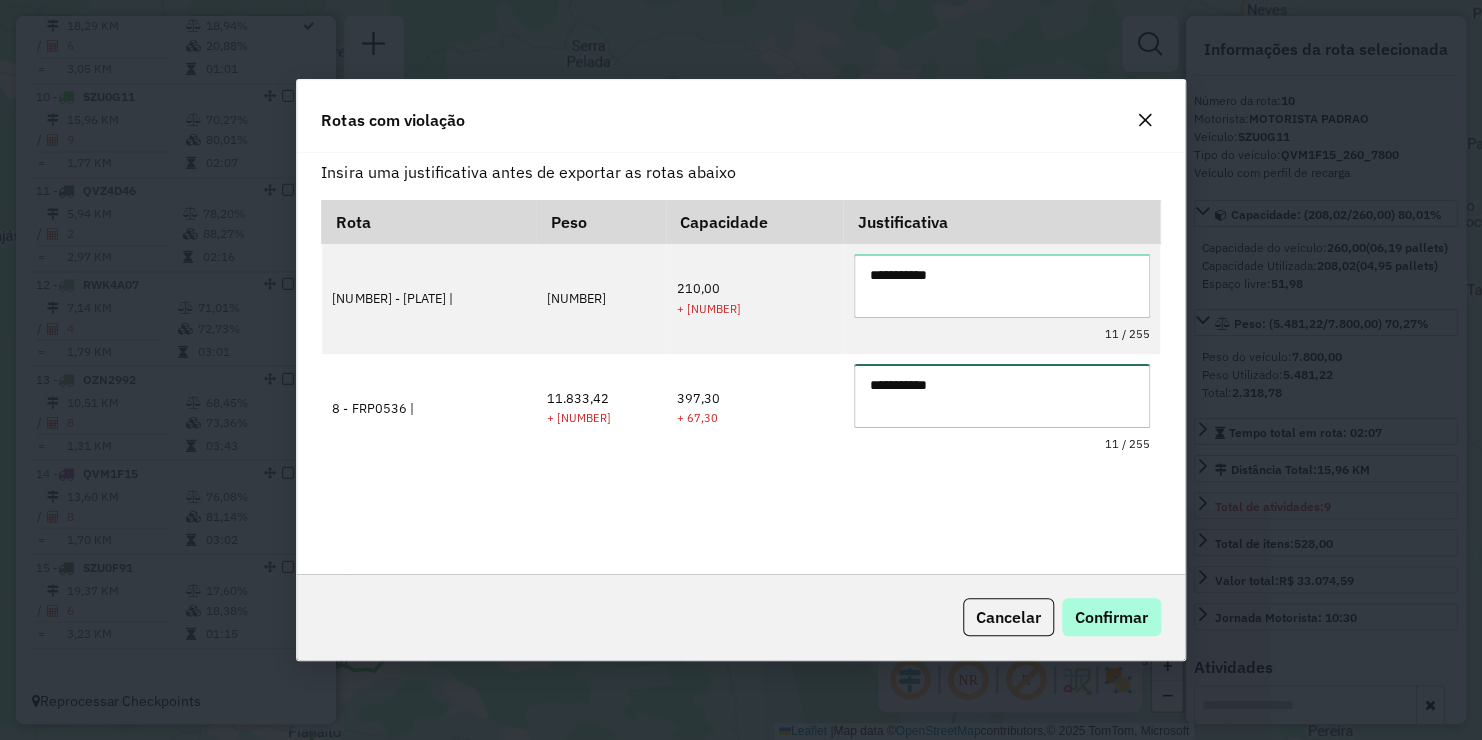 type on "**********" 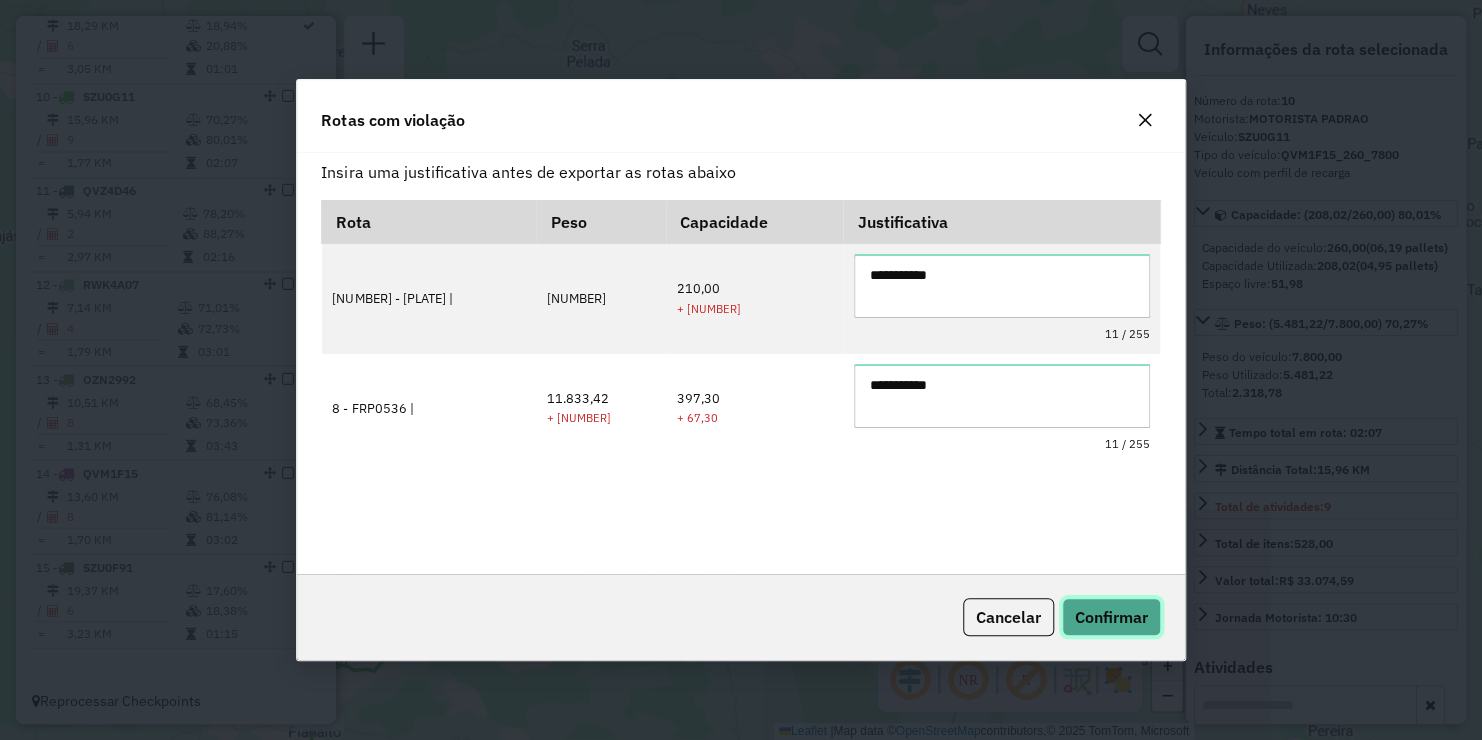 click on "Confirmar" 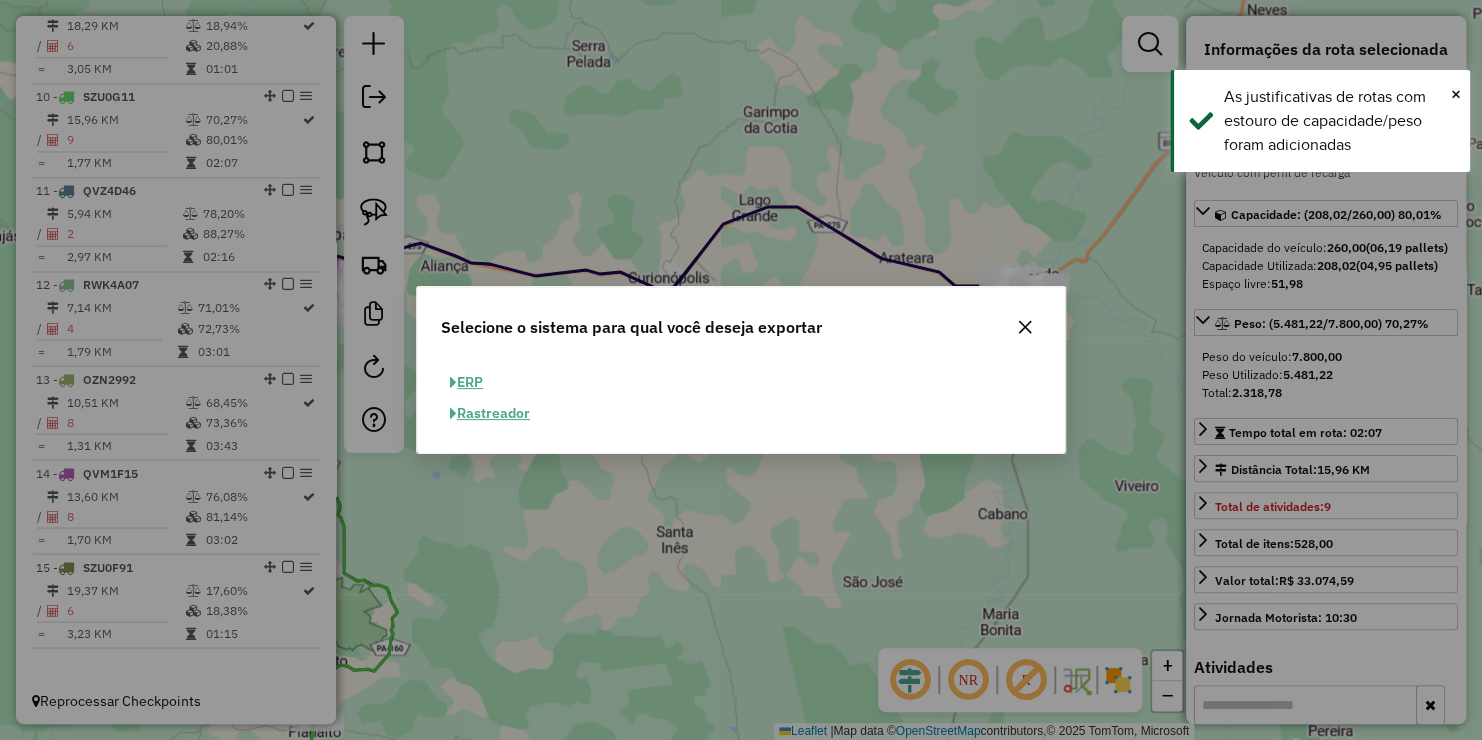 click on "ERP" 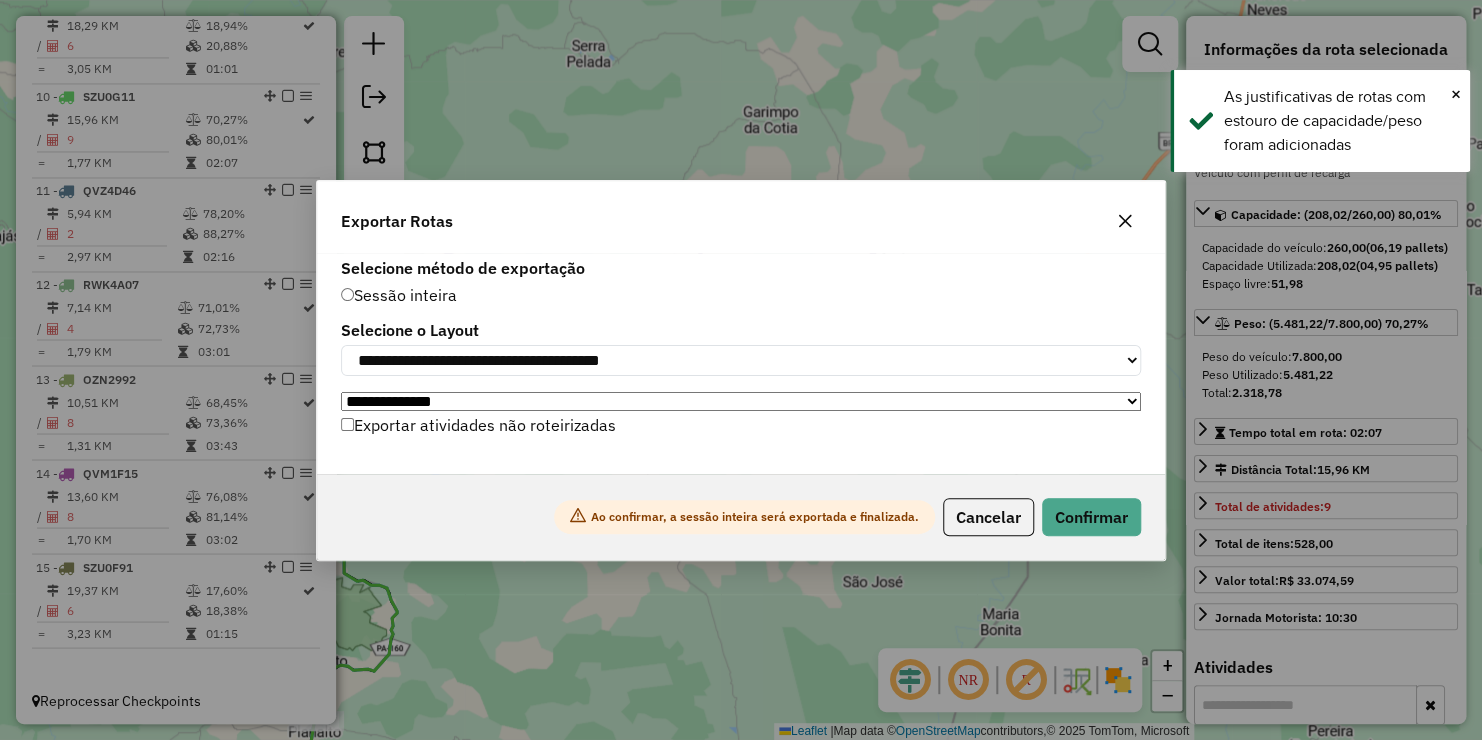 click on "Exportar atividades não roteirizadas" 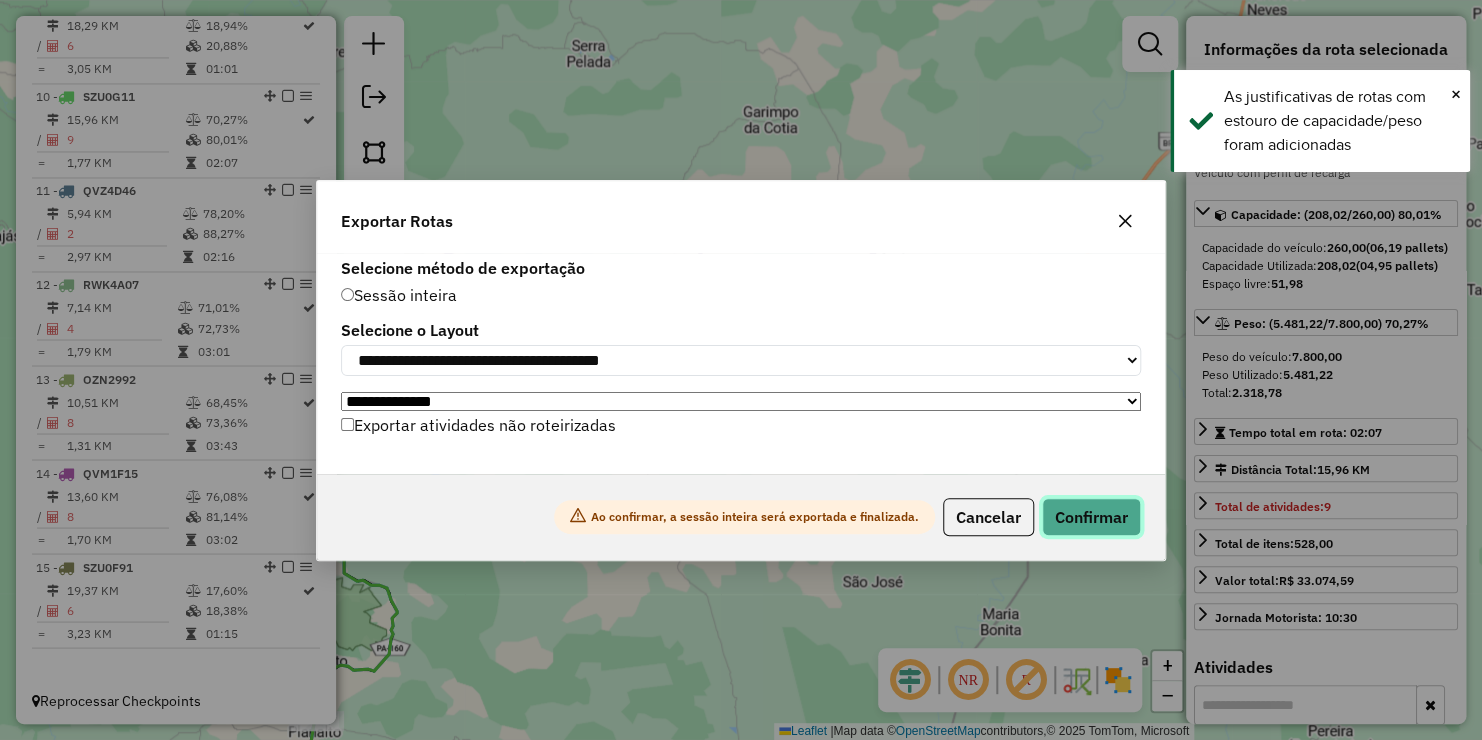 click on "Confirmar" 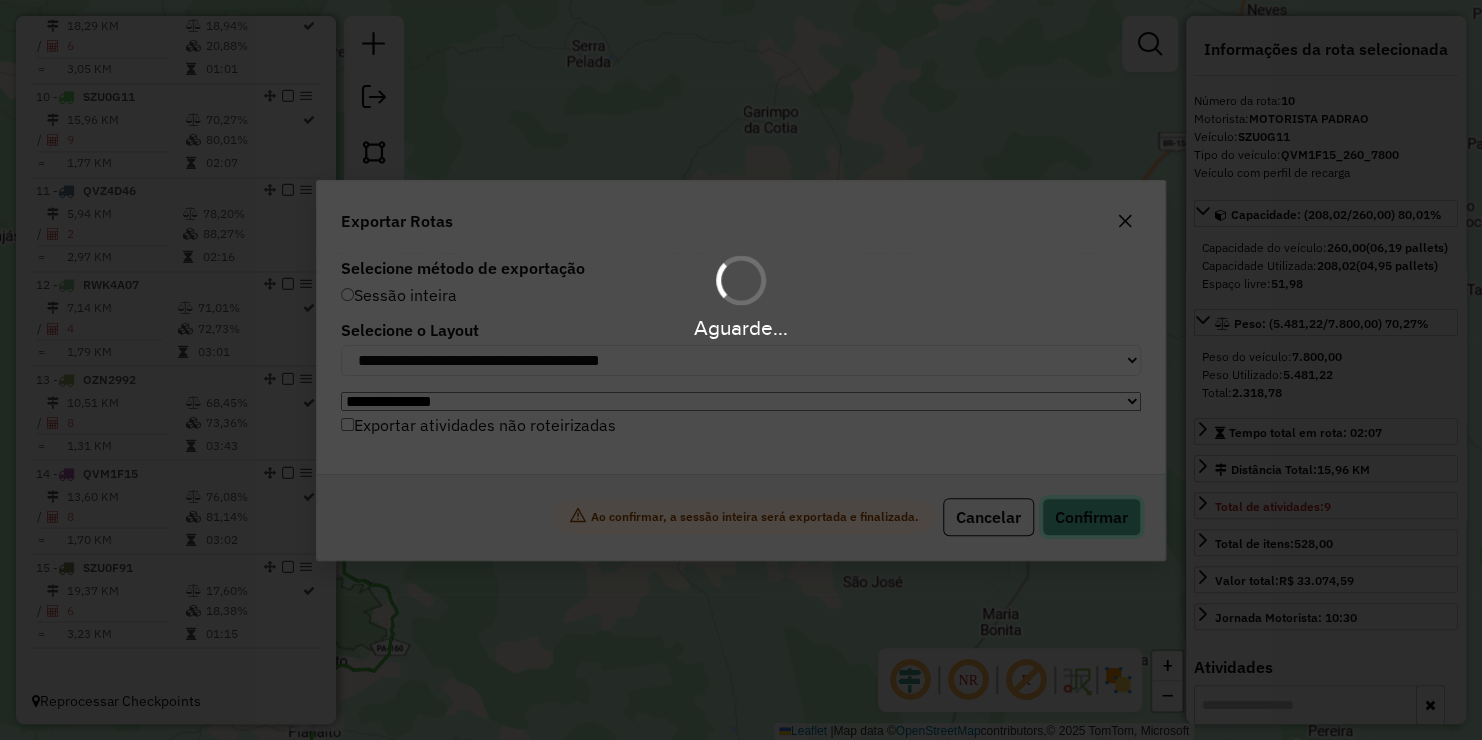 scroll, scrollTop: 1520, scrollLeft: 0, axis: vertical 